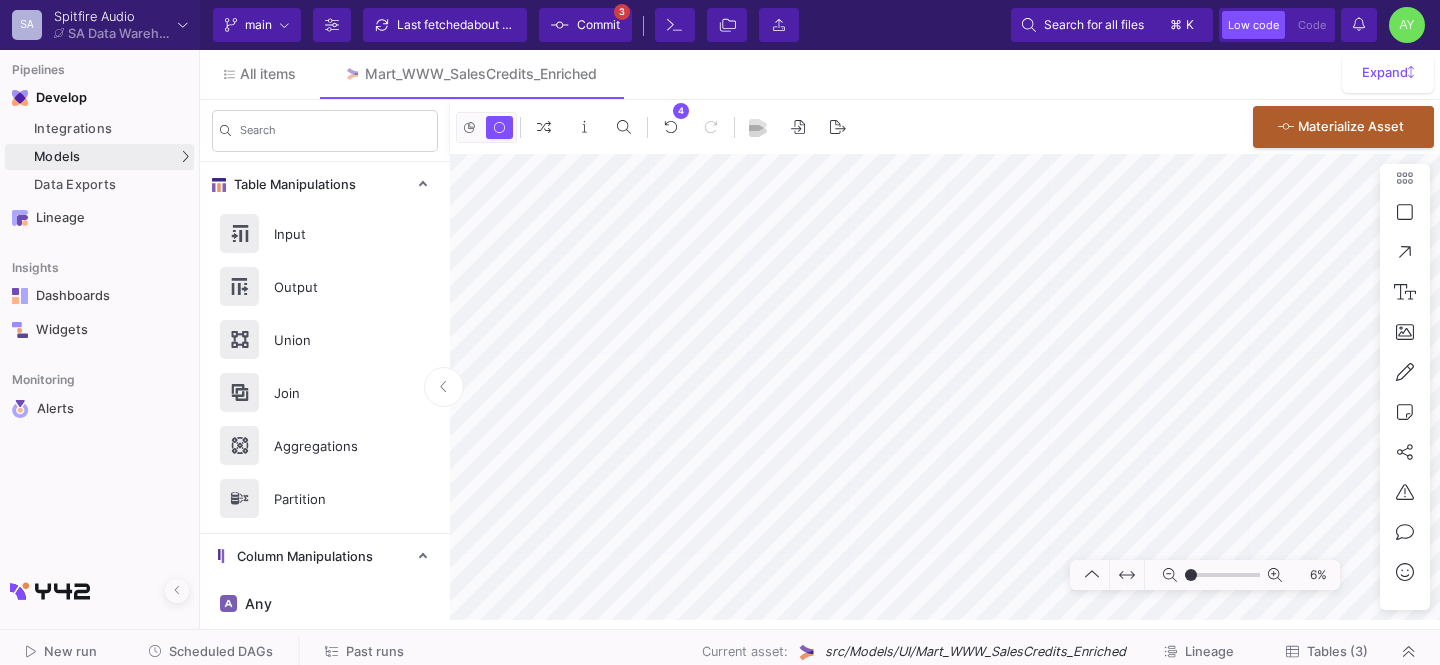 scroll, scrollTop: 0, scrollLeft: 0, axis: both 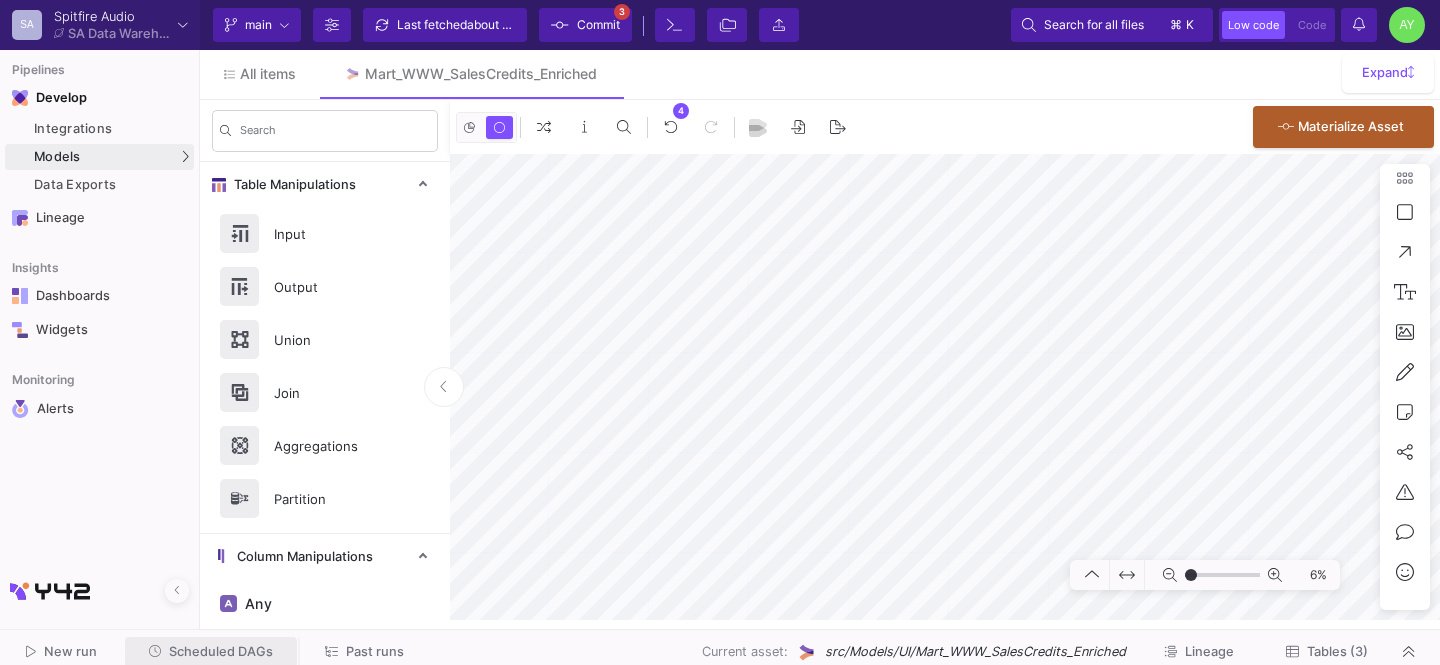 click on "Scheduled DAGs" 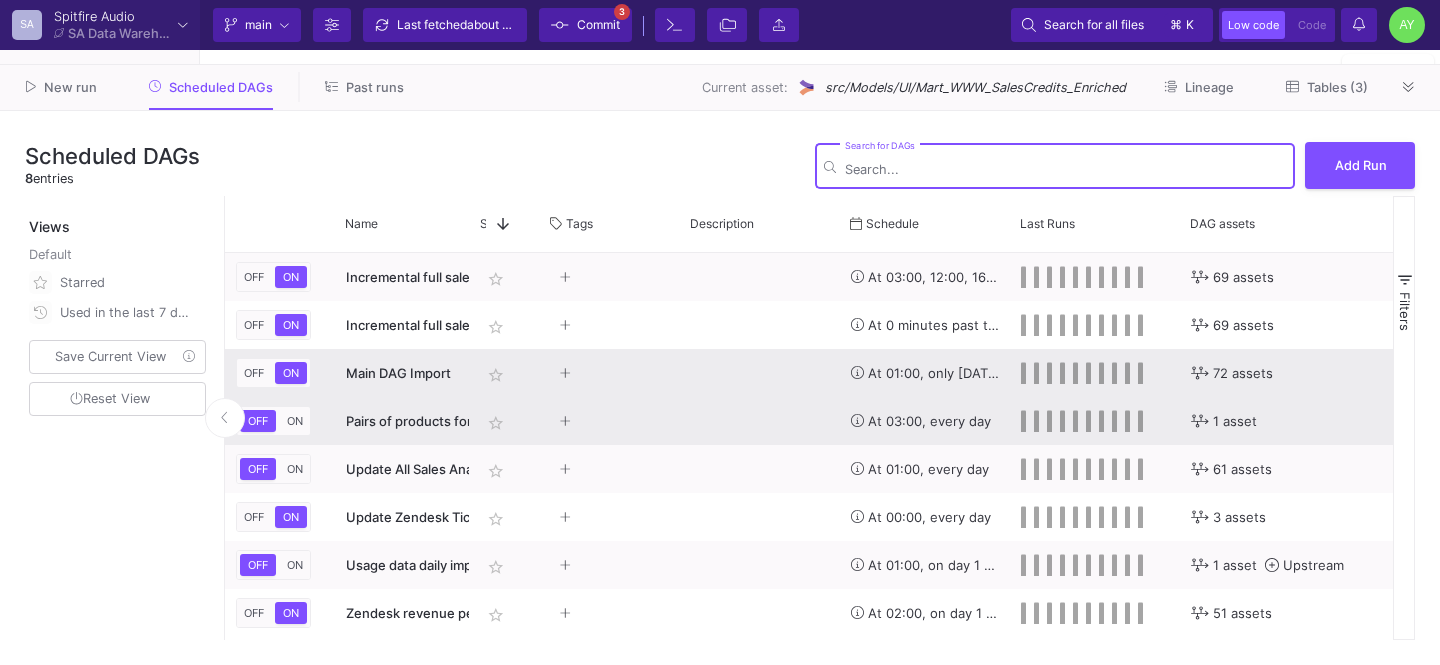 scroll, scrollTop: 0, scrollLeft: 0, axis: both 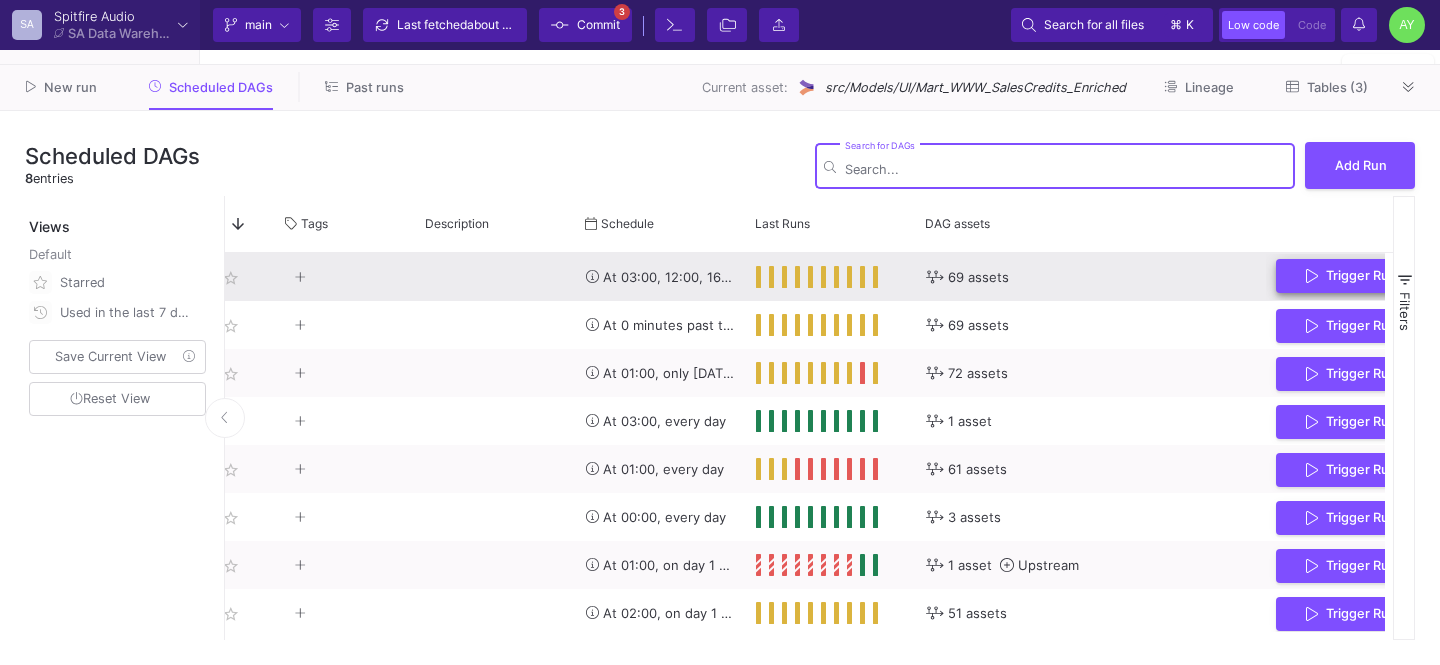click 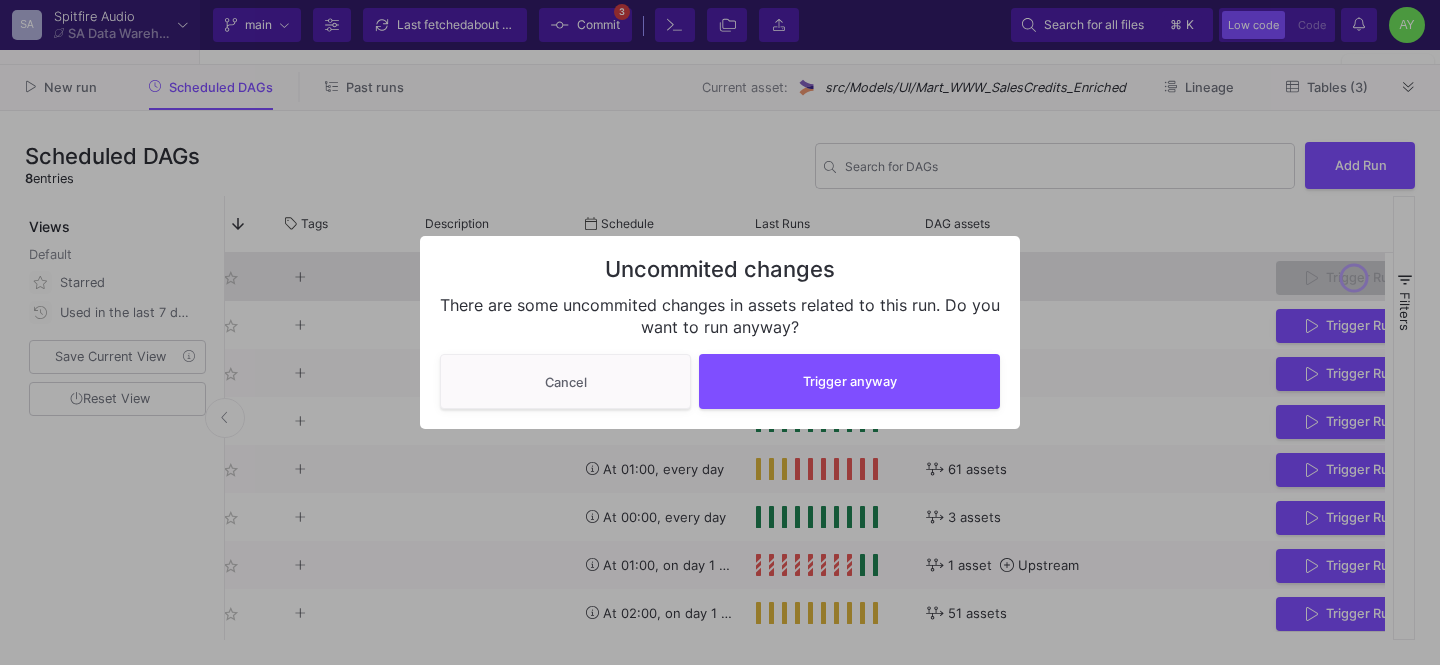 type on "-50" 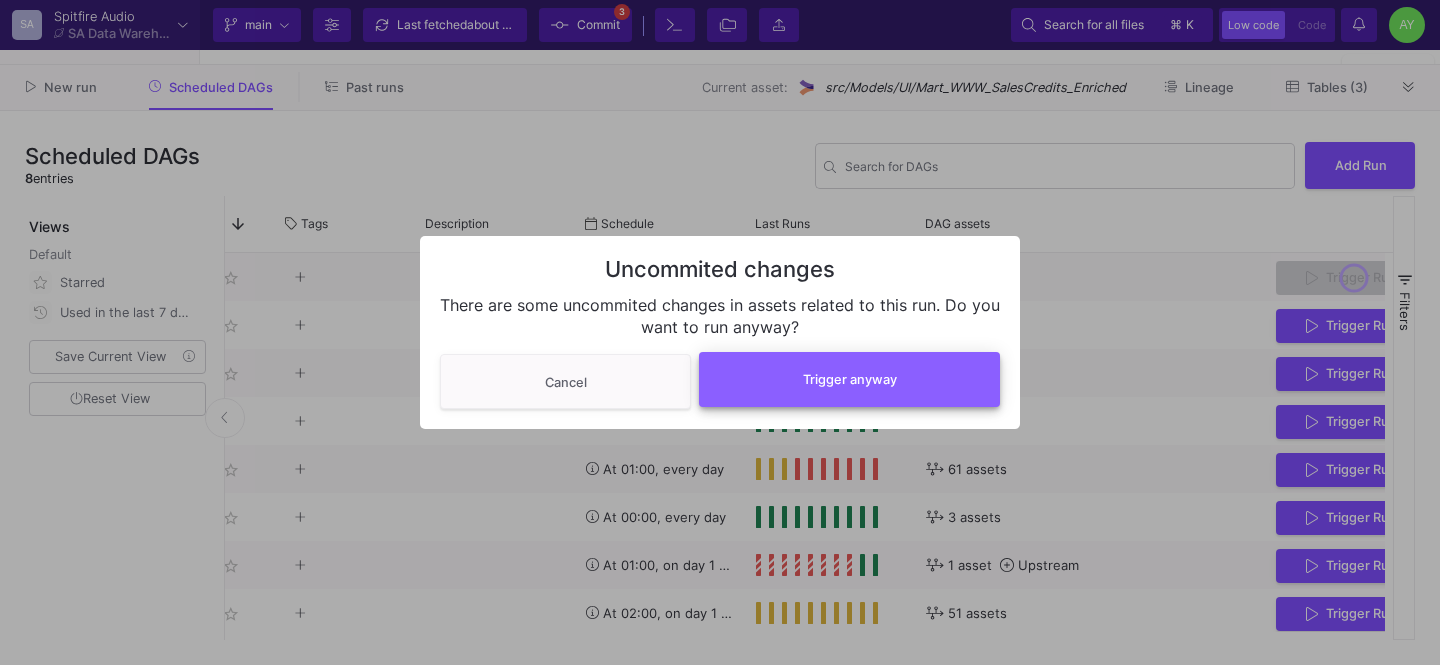 click on "Trigger anyway" at bounding box center [849, 379] 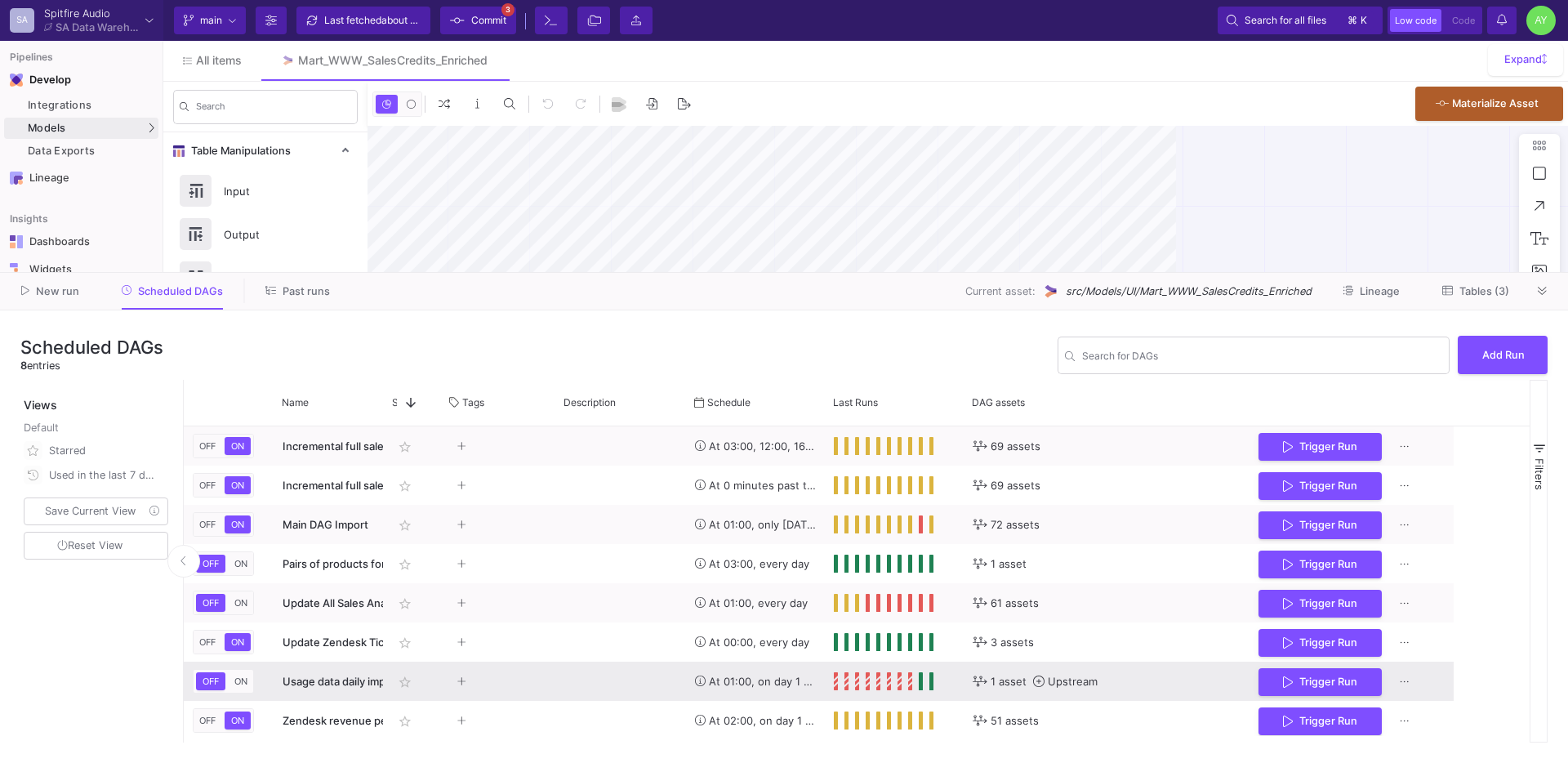 scroll, scrollTop: 0, scrollLeft: 0, axis: both 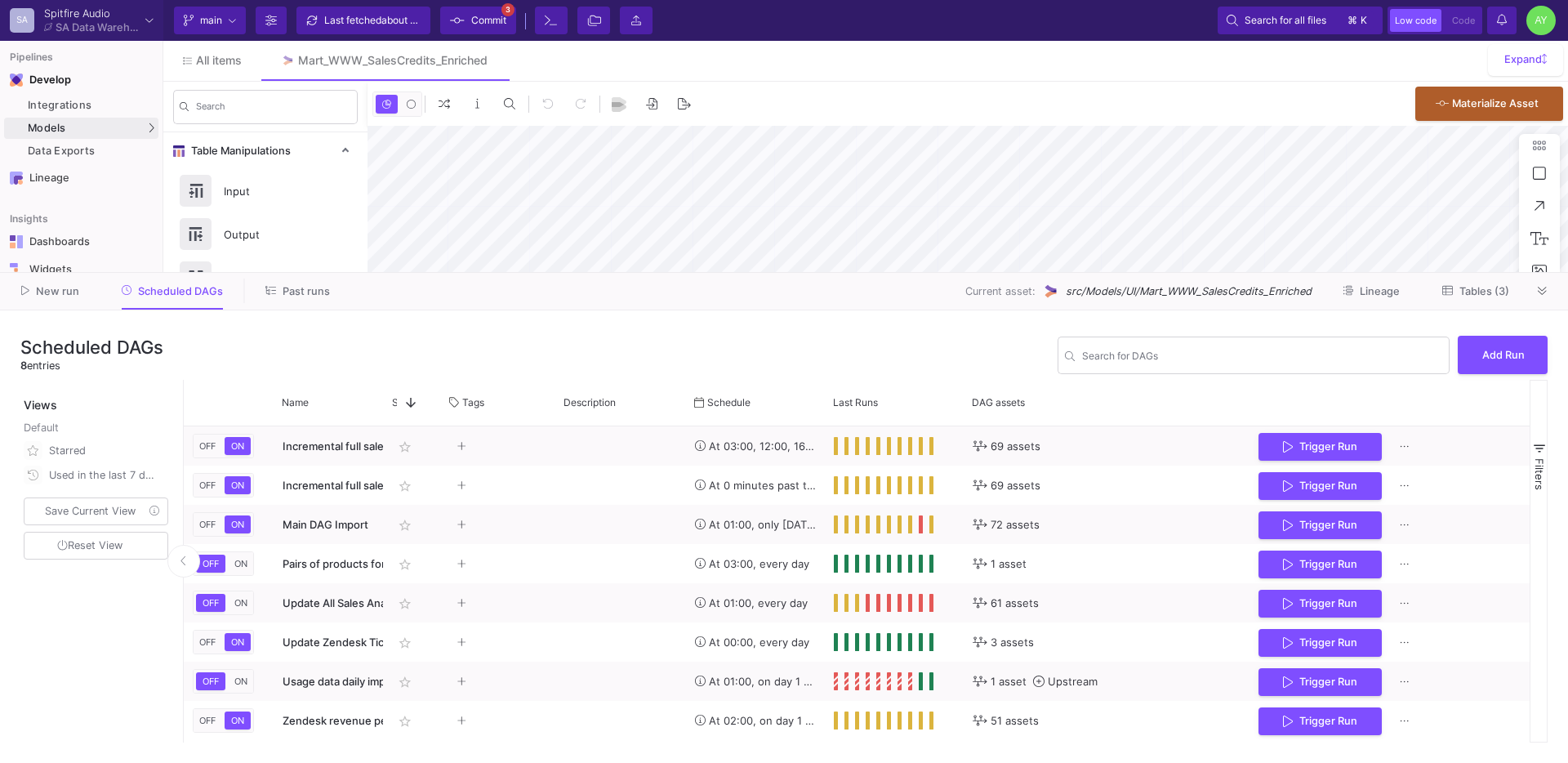 click on "Past runs" 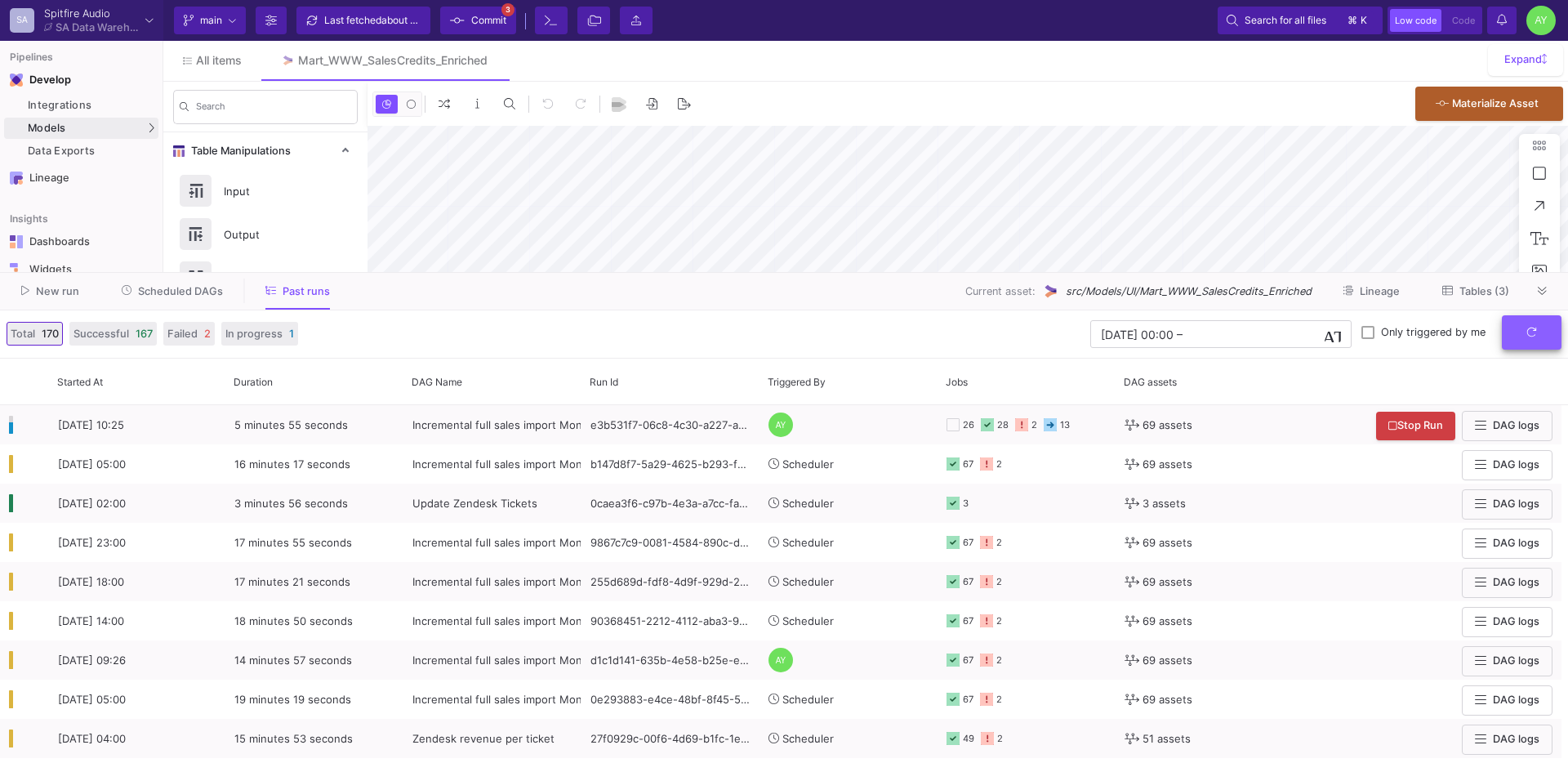 click 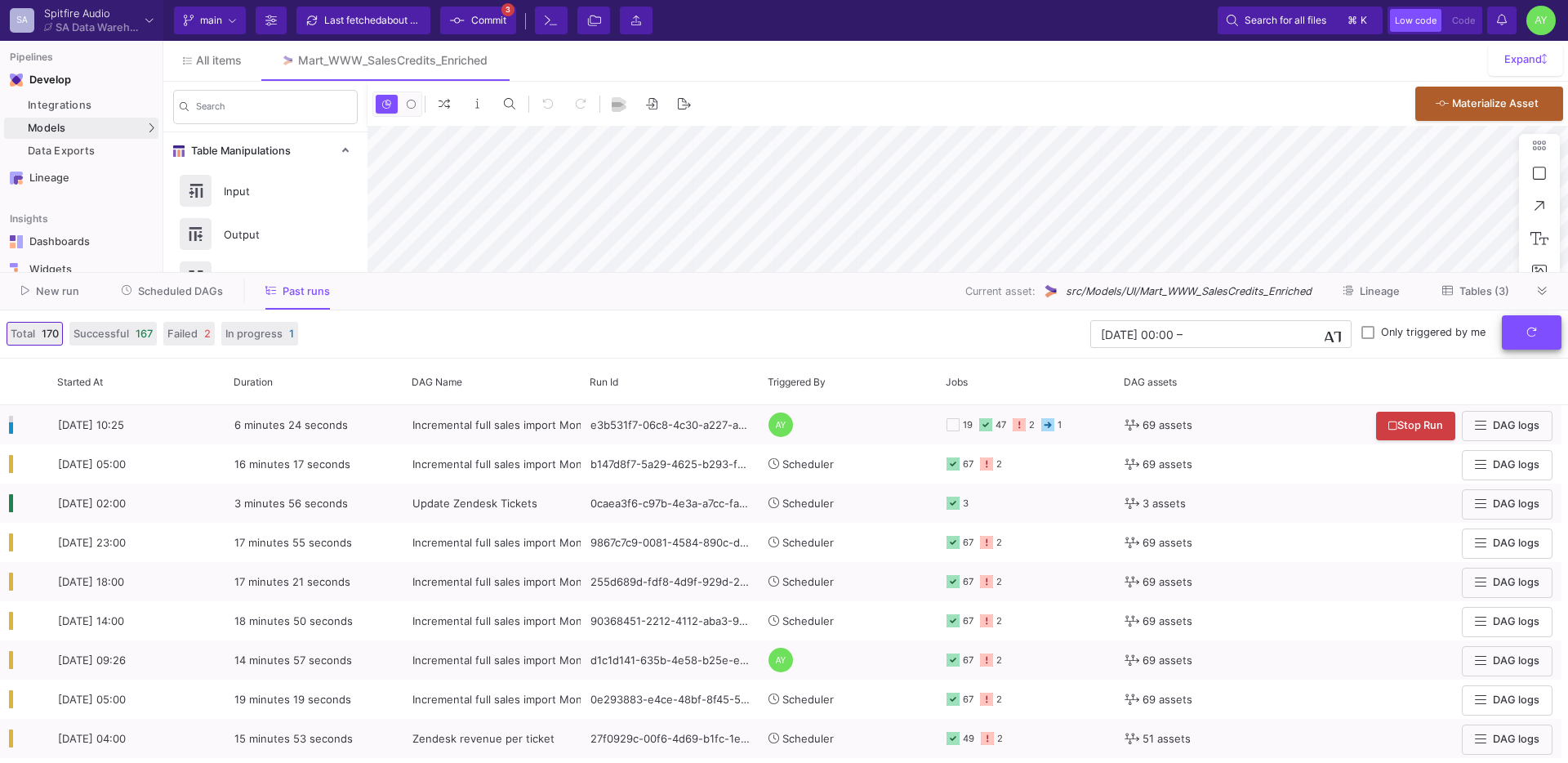 click 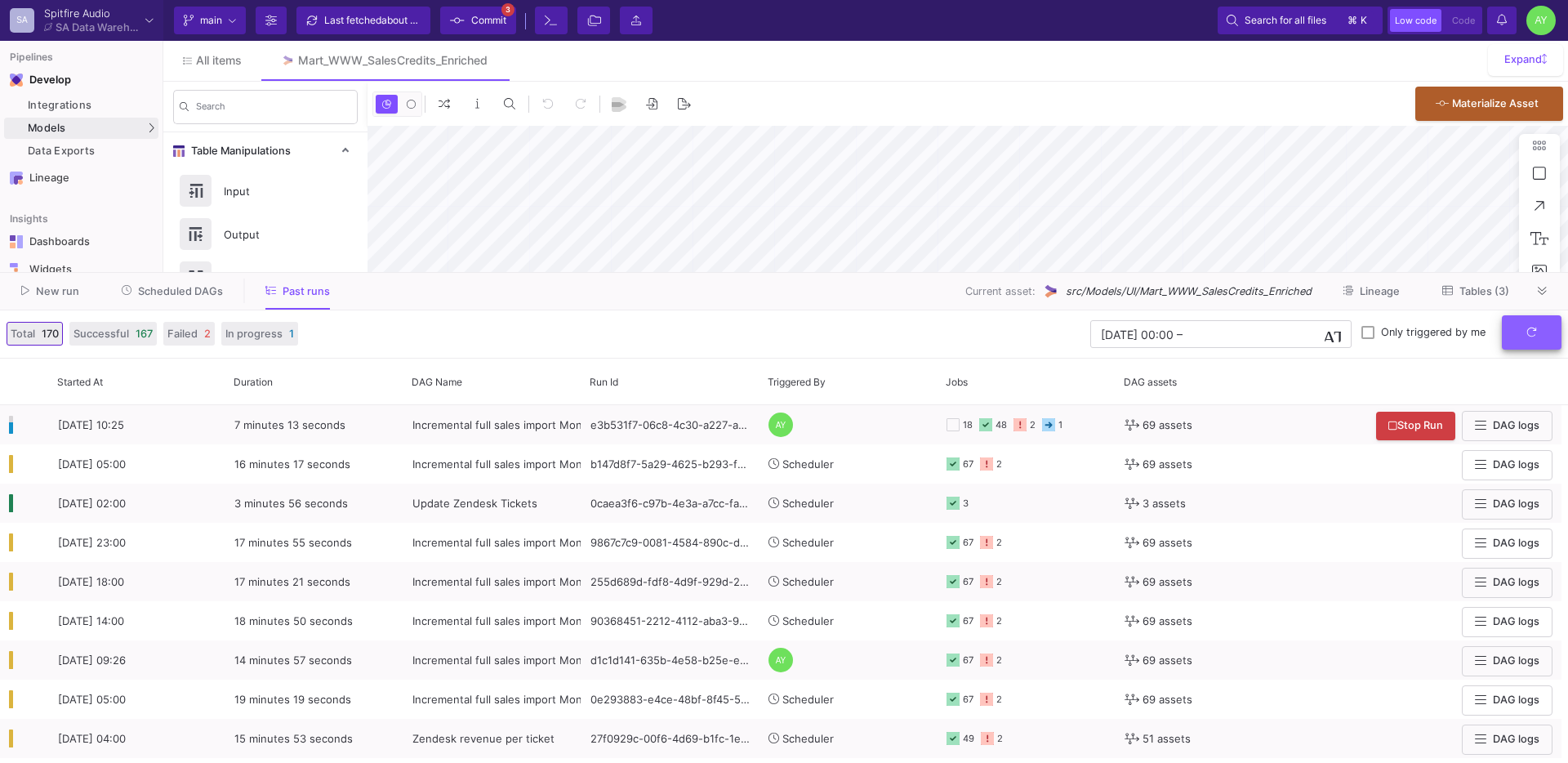 click 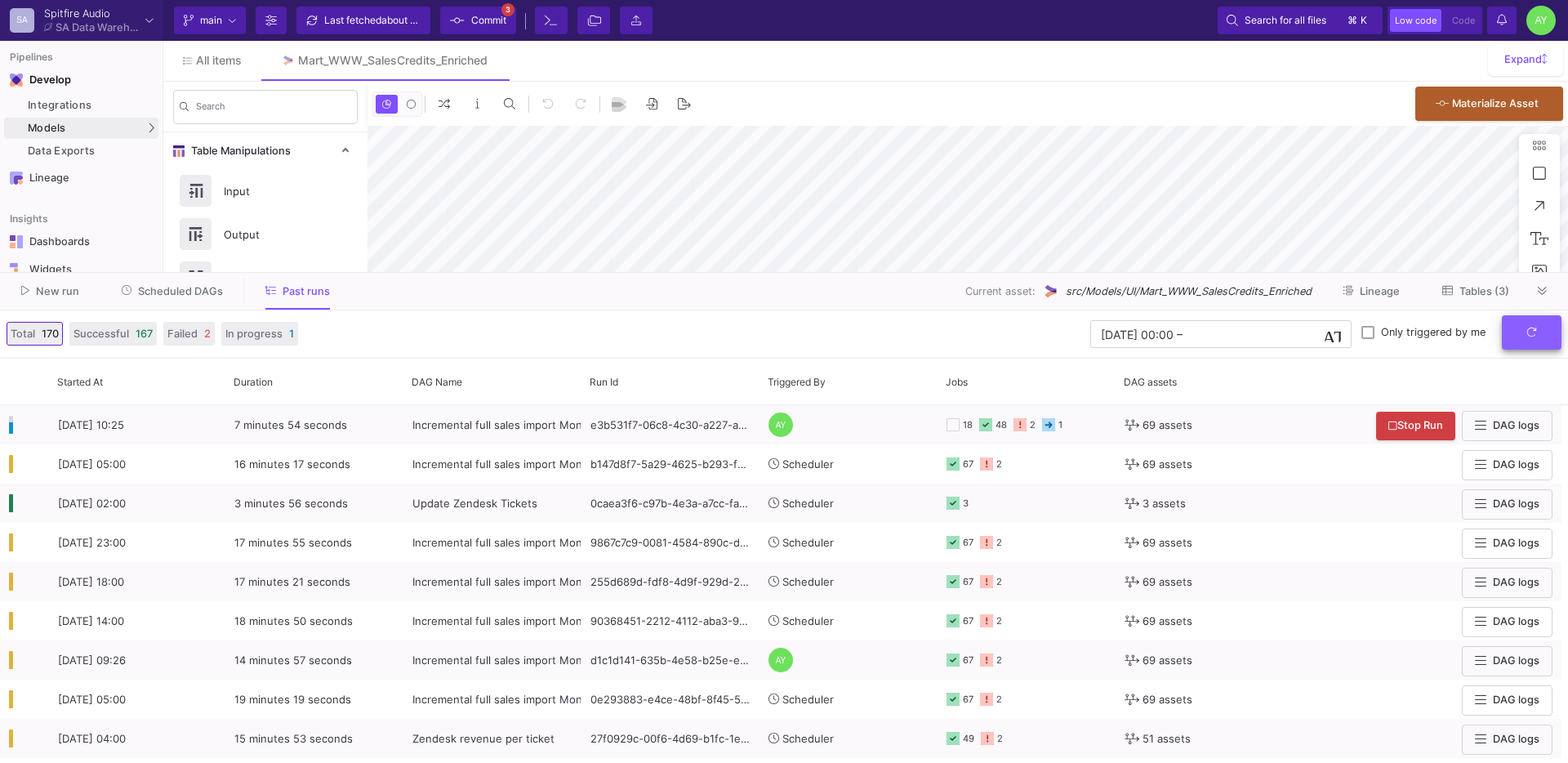 click 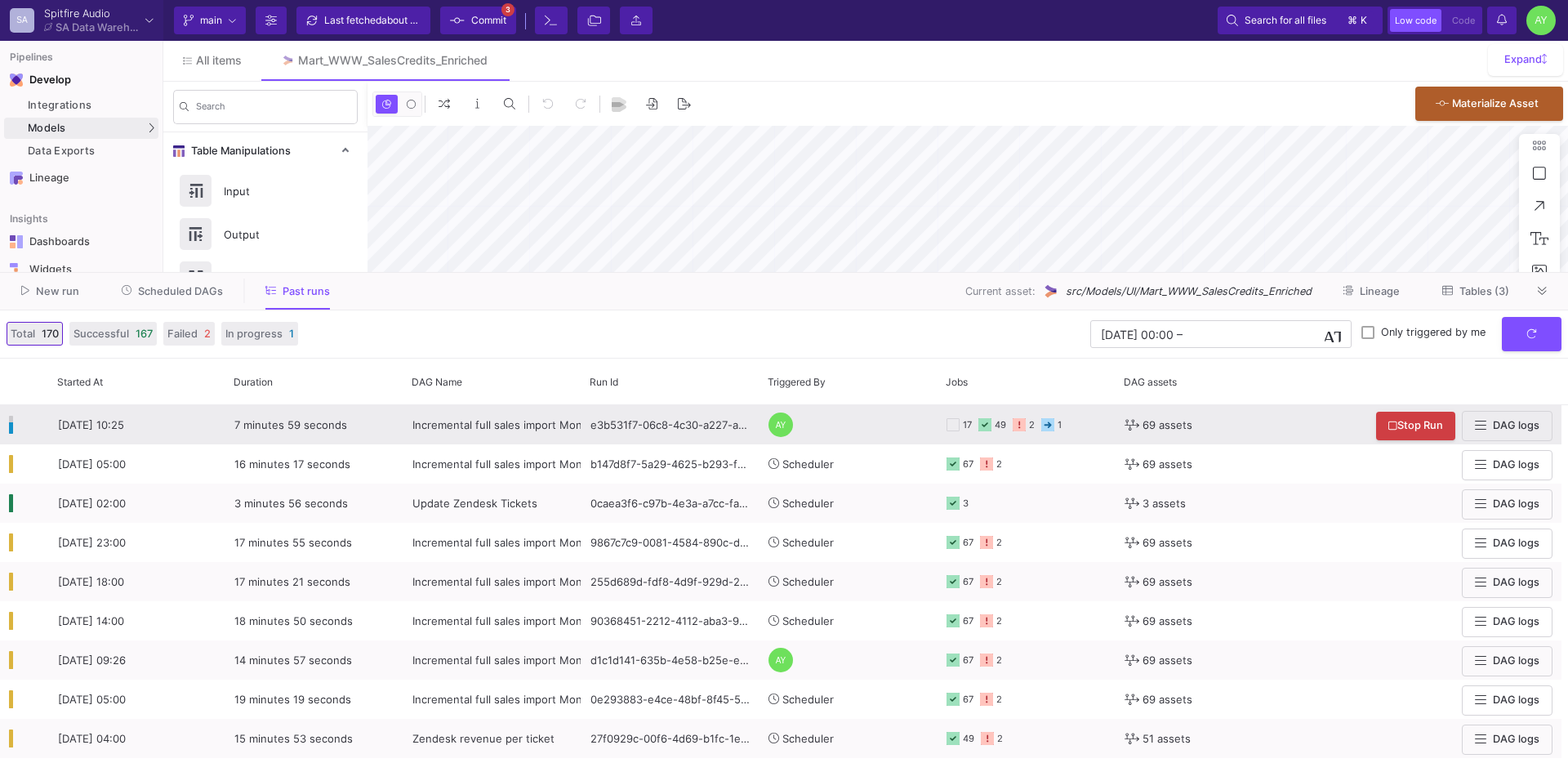 click on "AY" 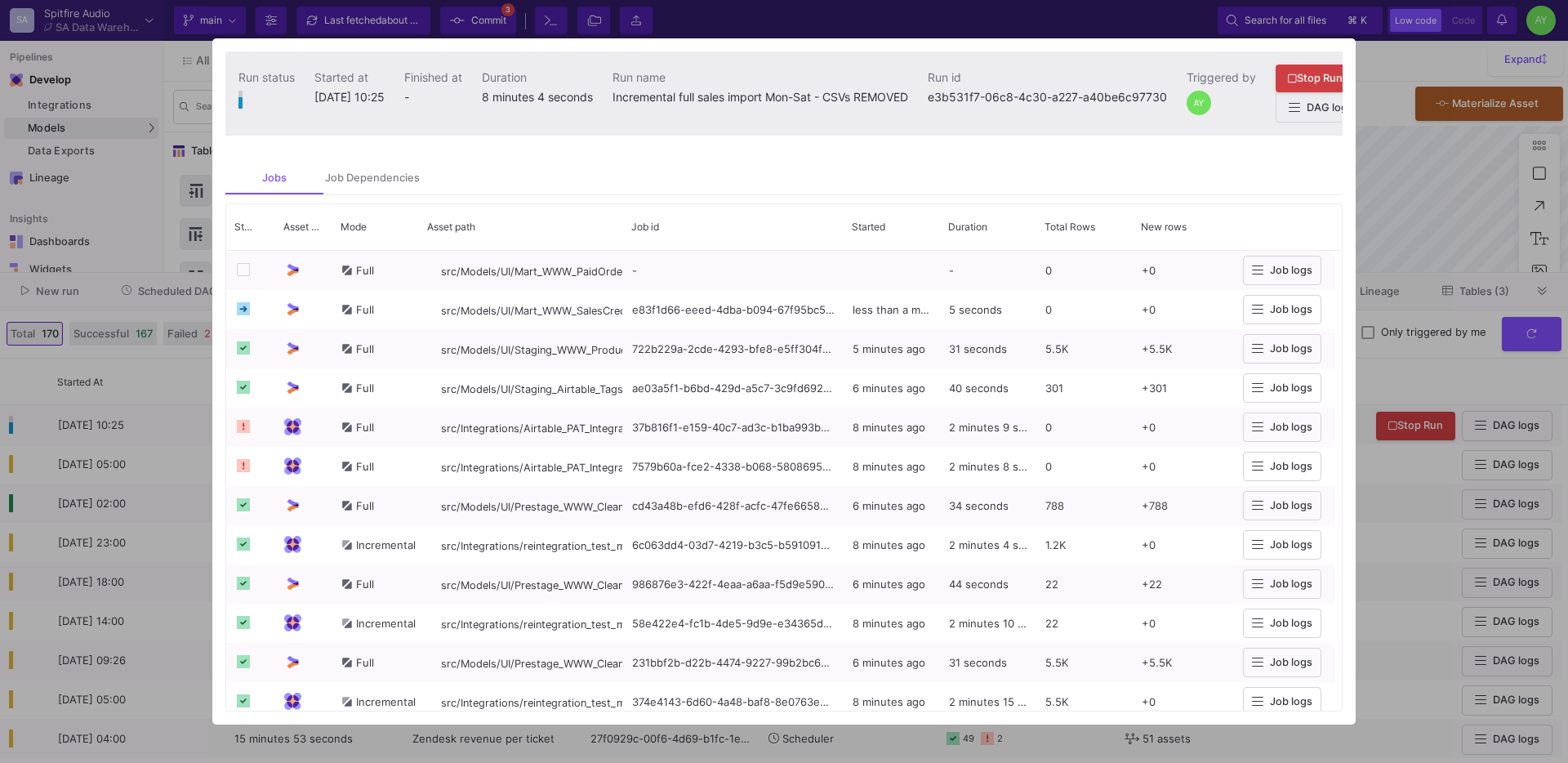 click at bounding box center (784, 382) 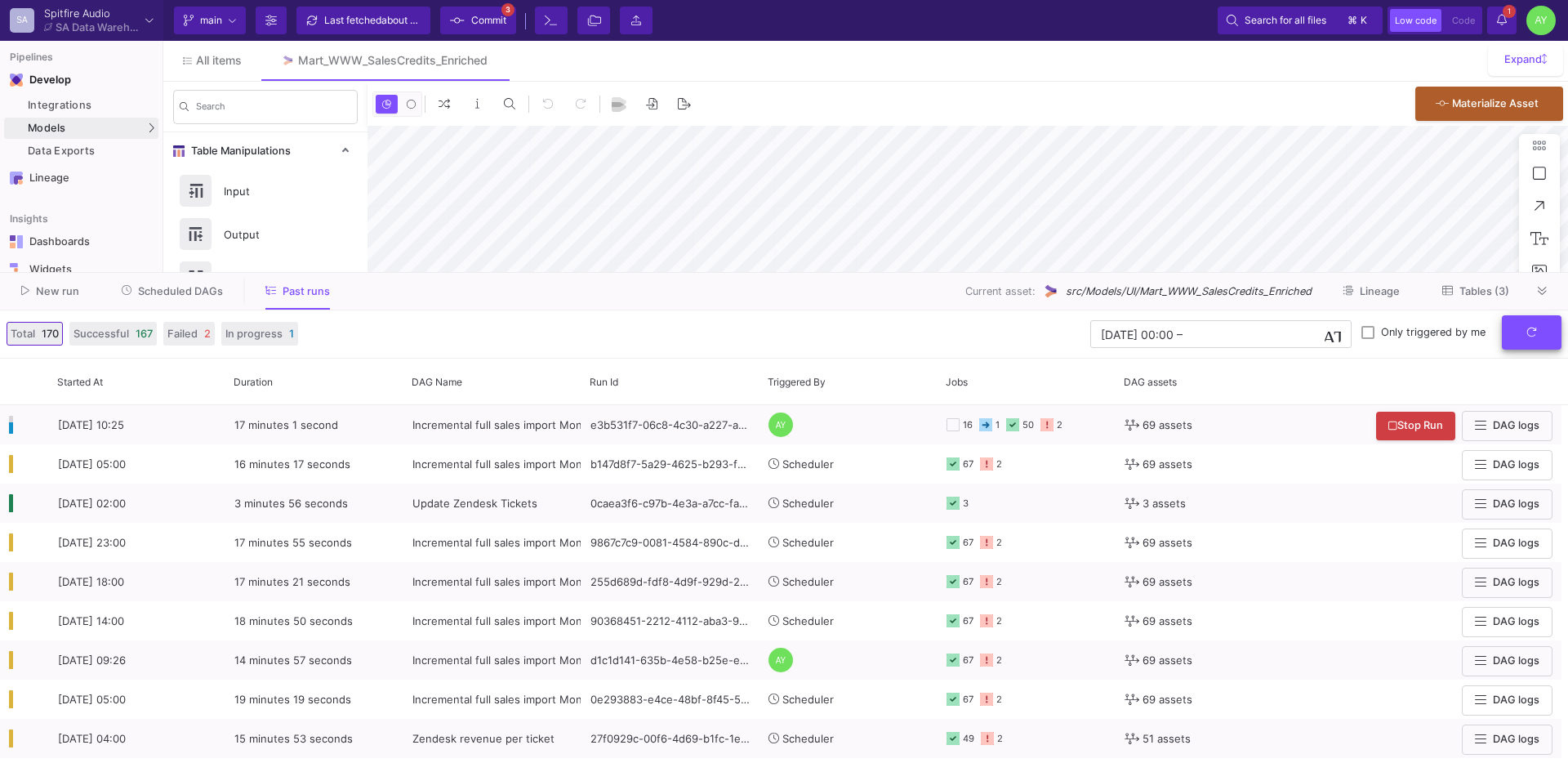 click 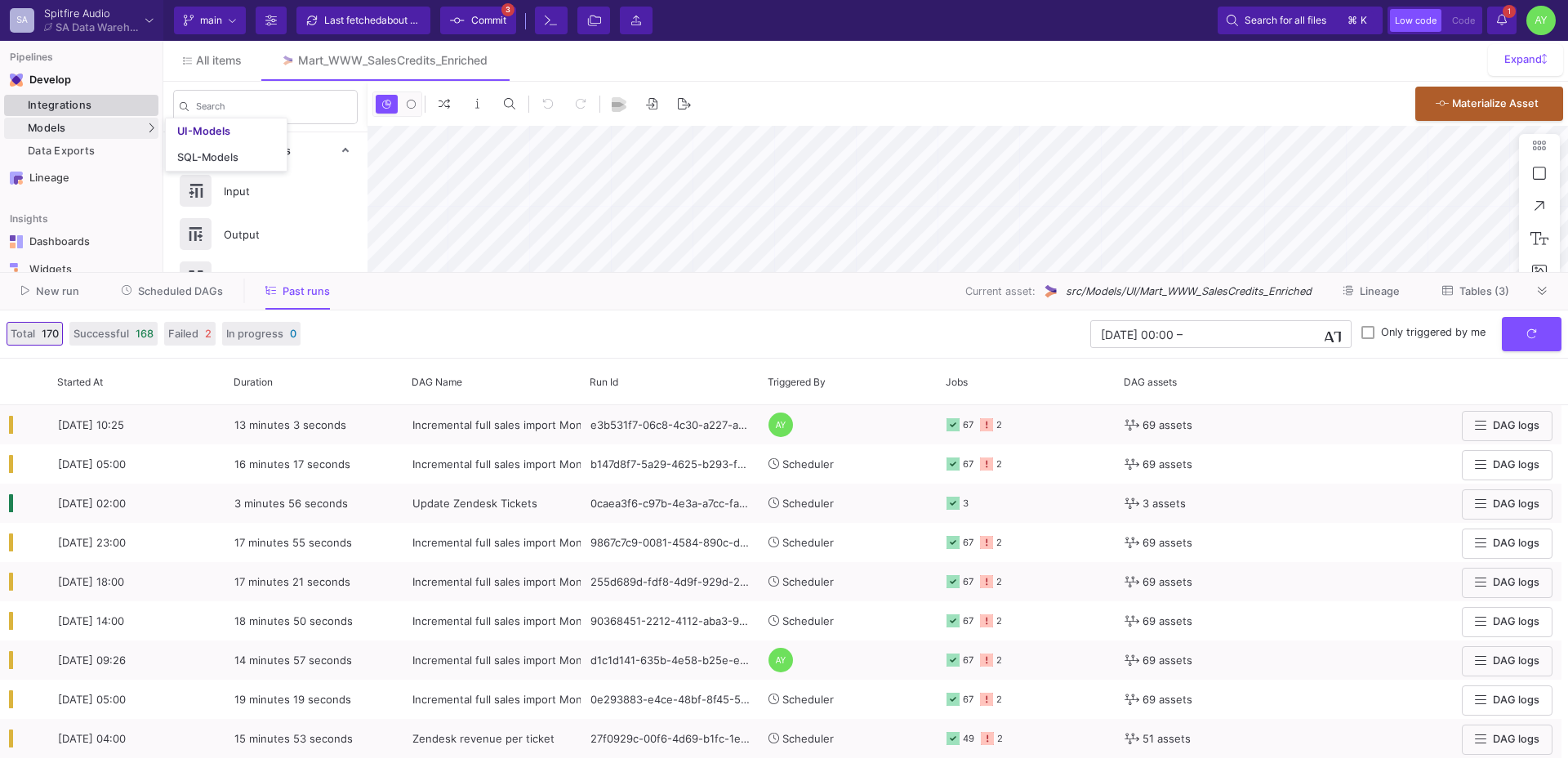 click on "Integrations" at bounding box center [91, 105] 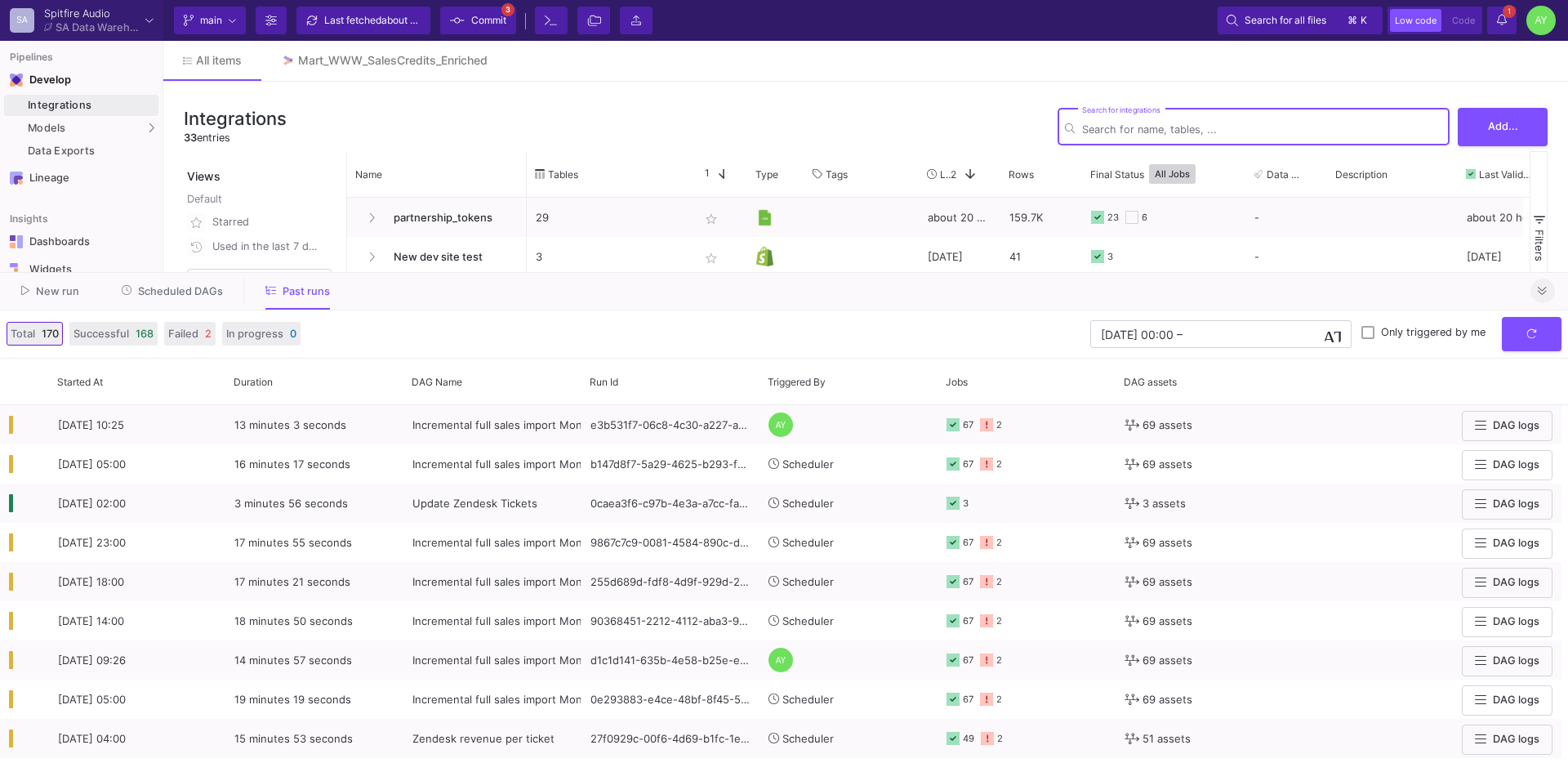 click 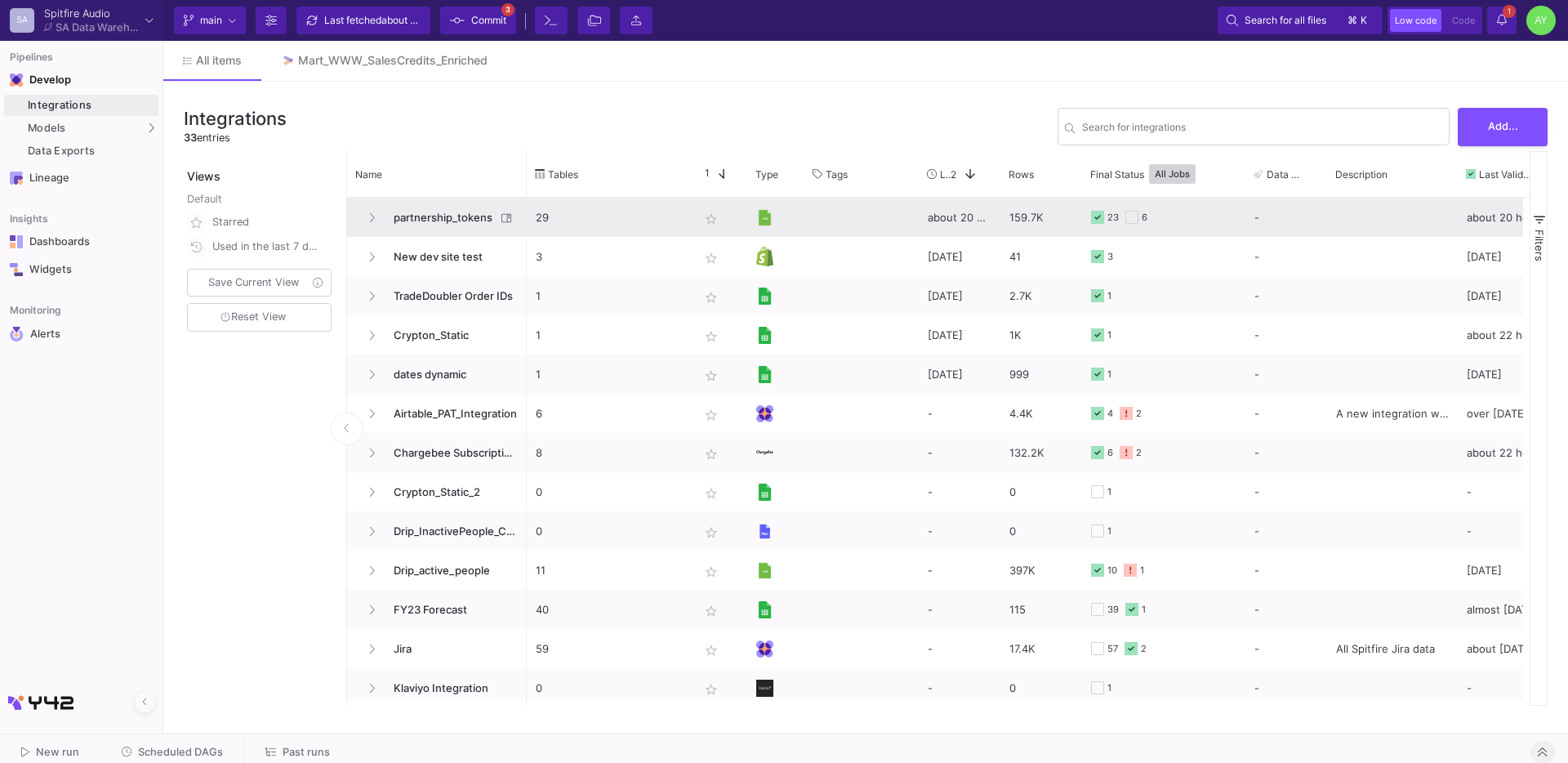 click on "partnership_tokens" 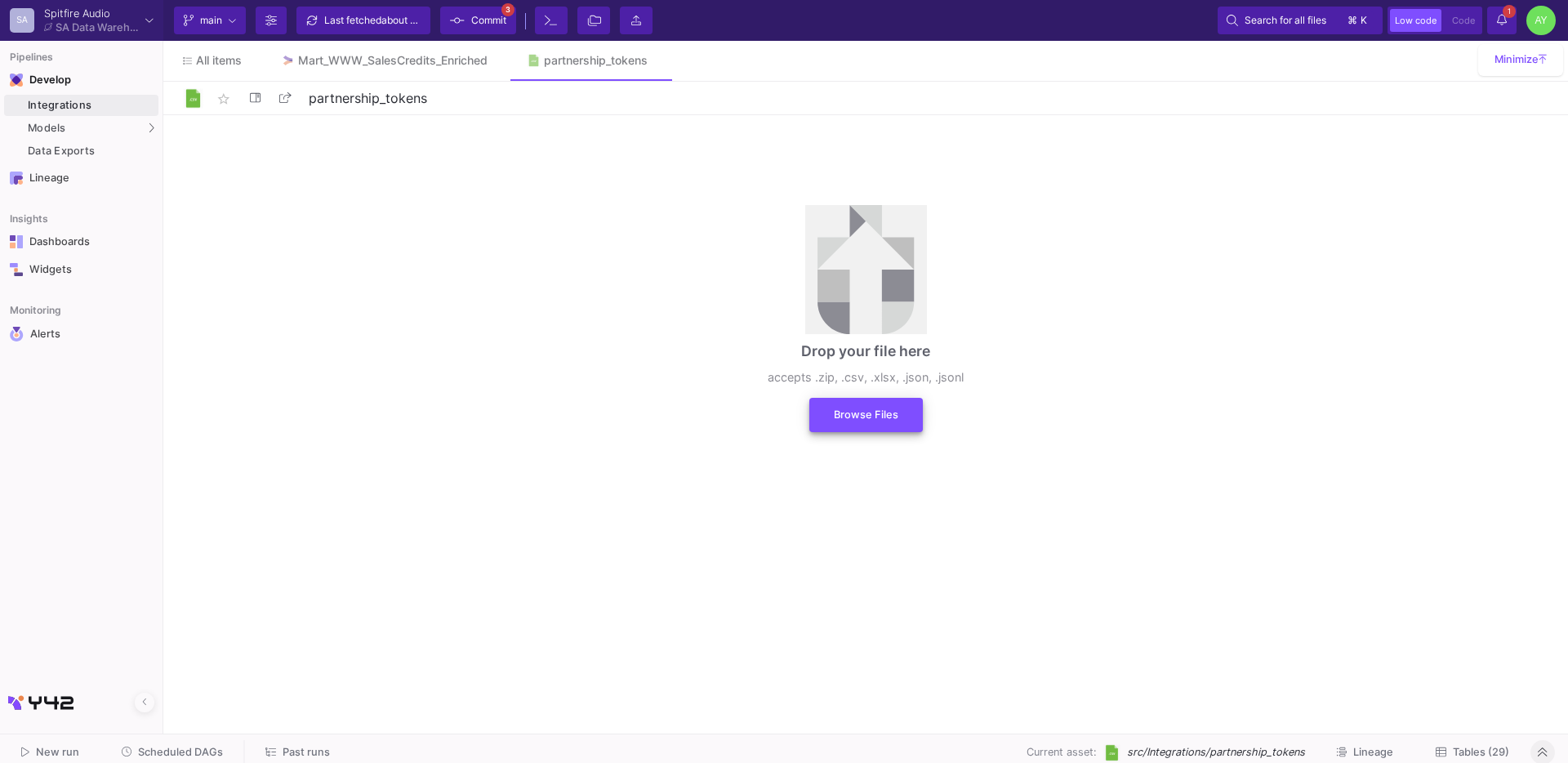 click on "Browse Files" 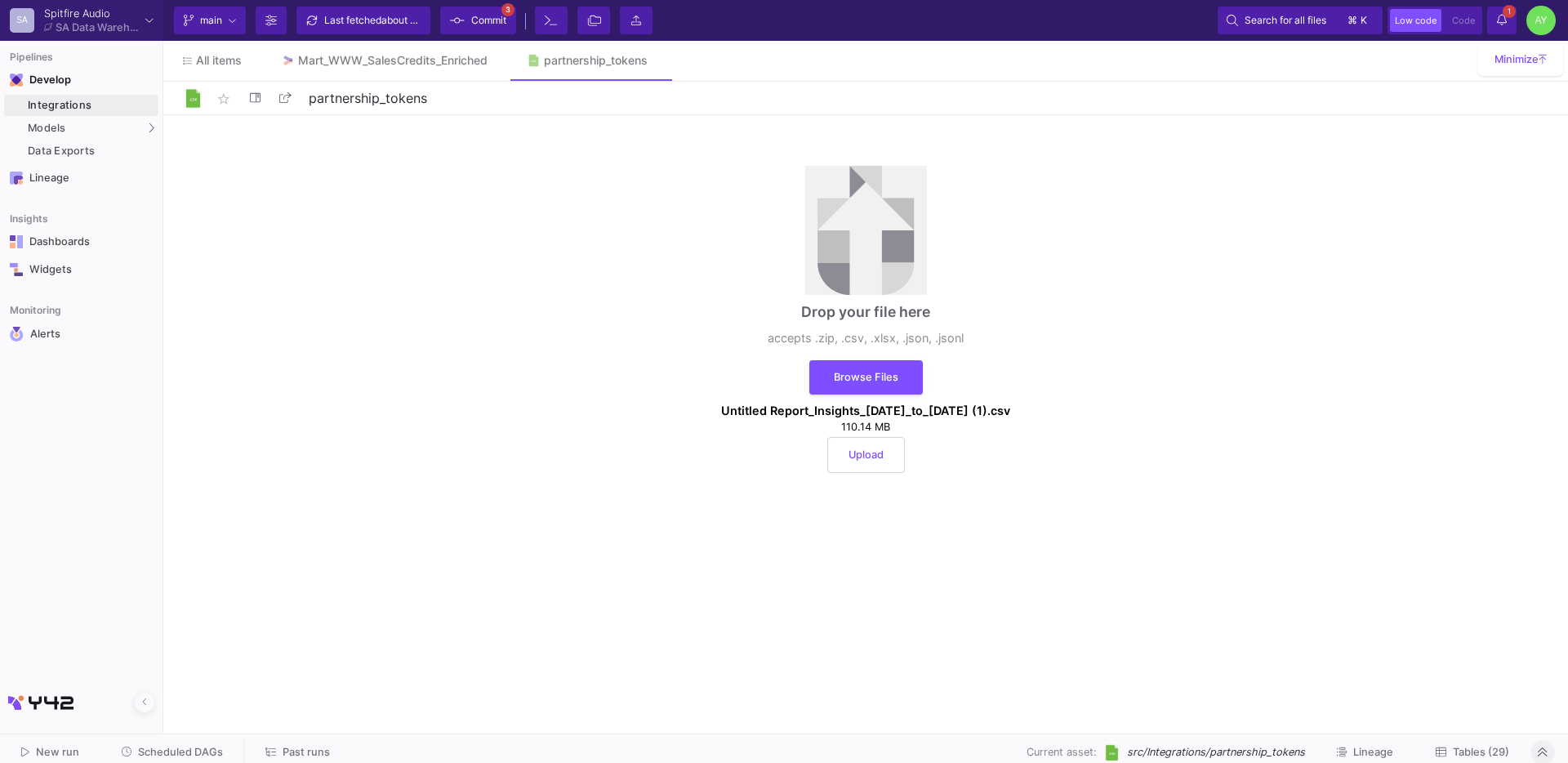 click on "Upload" 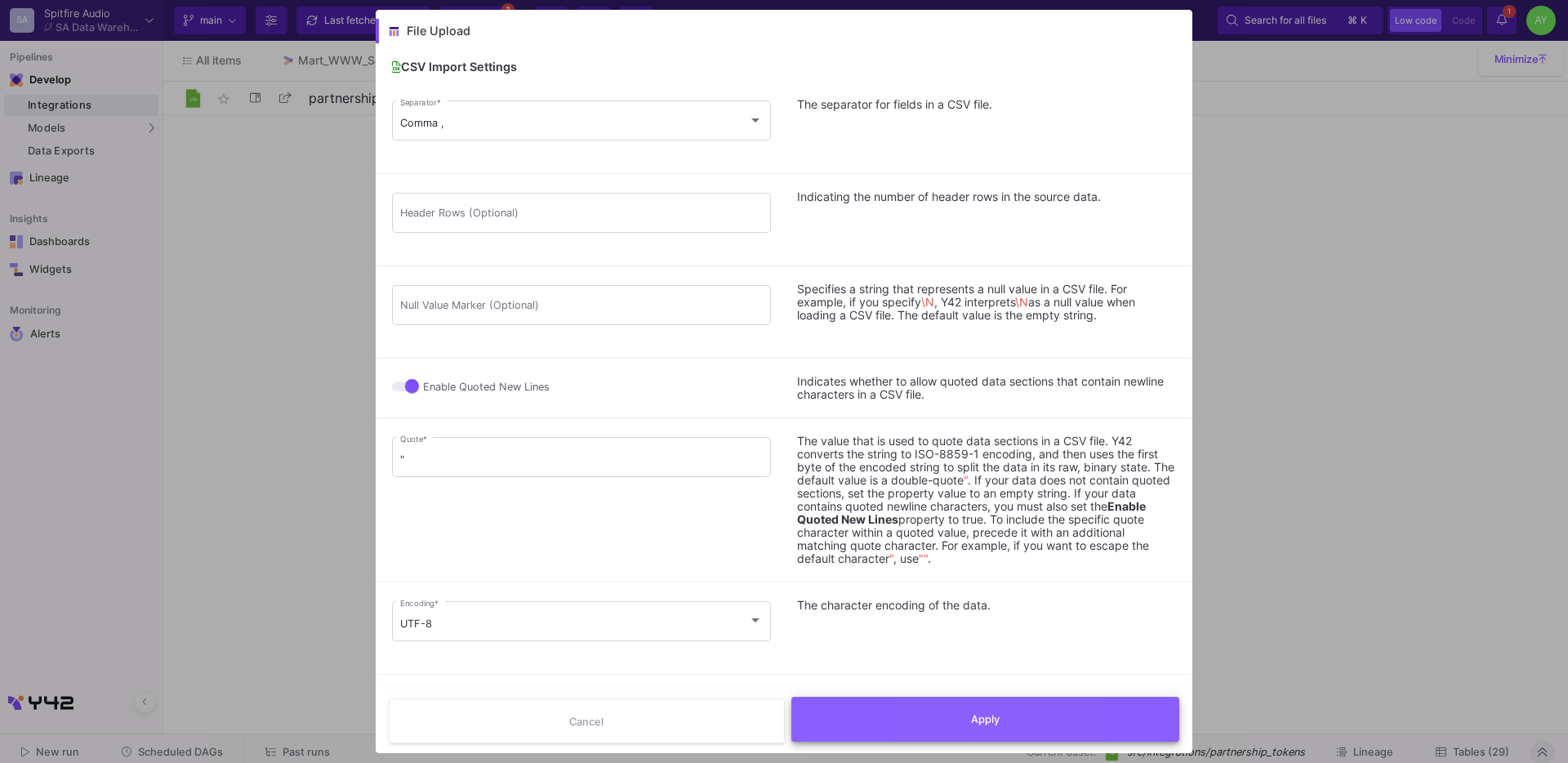 click on "Apply" at bounding box center [986, 719] 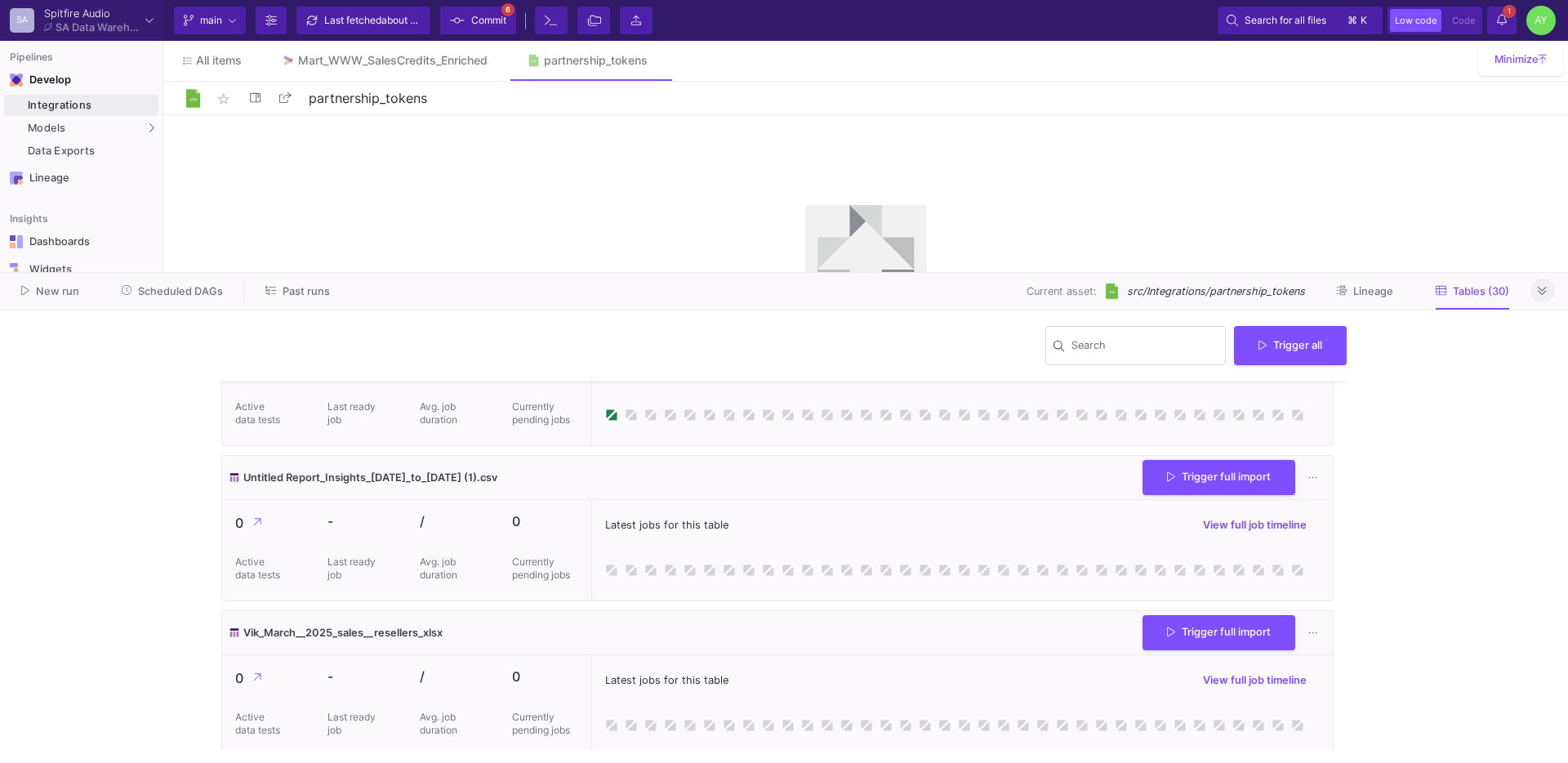 scroll, scrollTop: 3650, scrollLeft: 0, axis: vertical 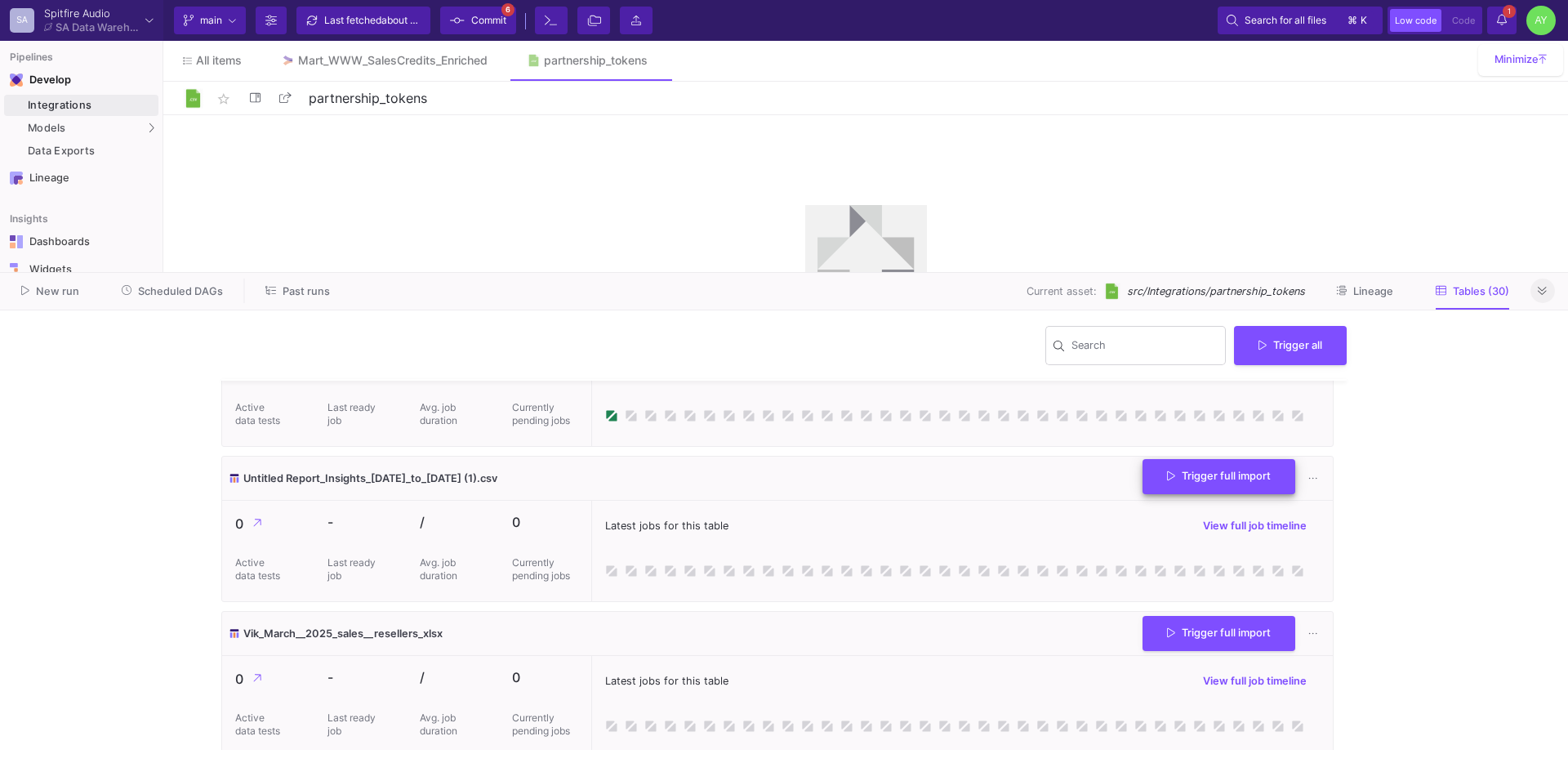 click on "Trigger full import" 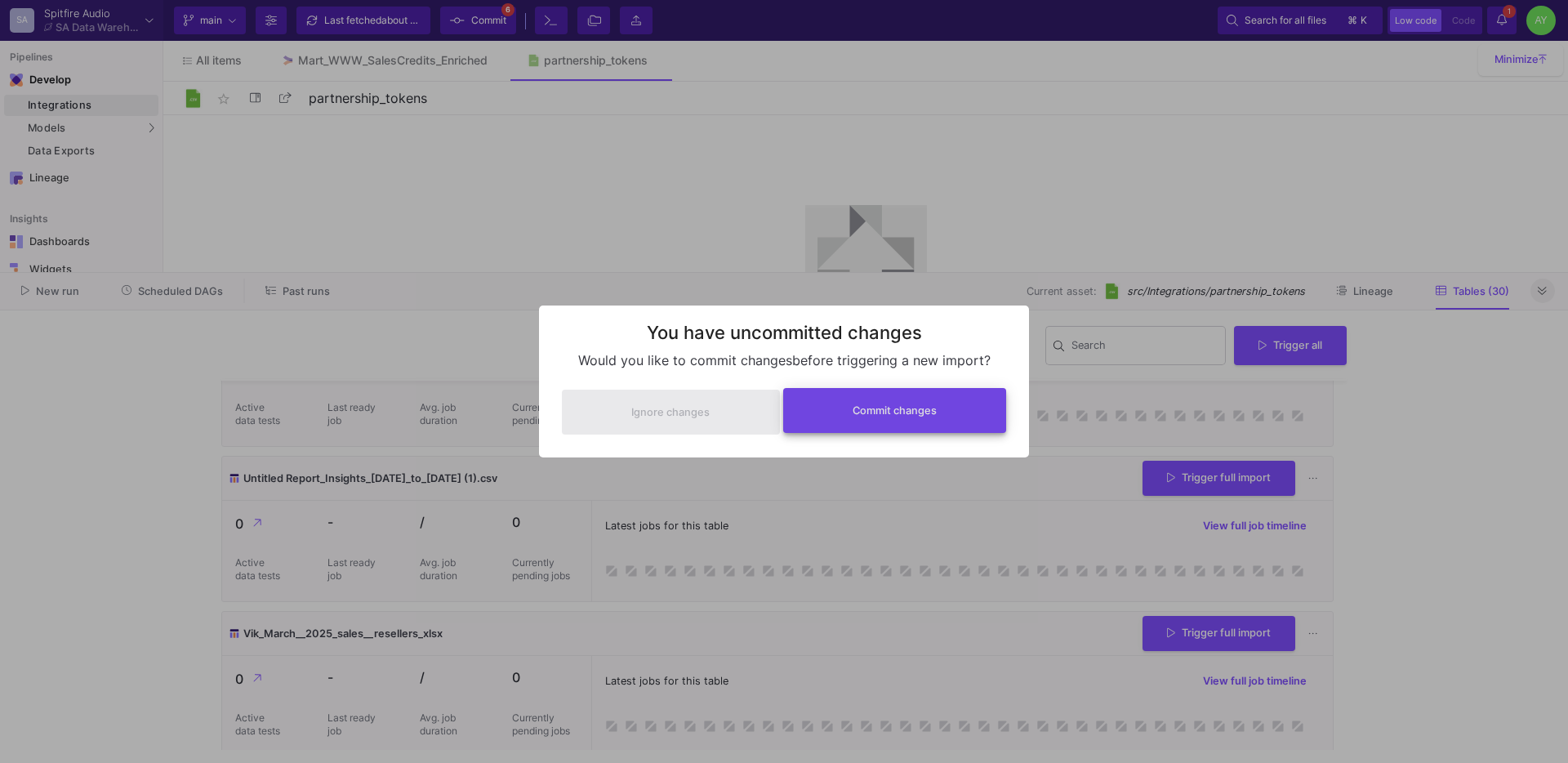 click on "Commit changes" at bounding box center (895, 410) 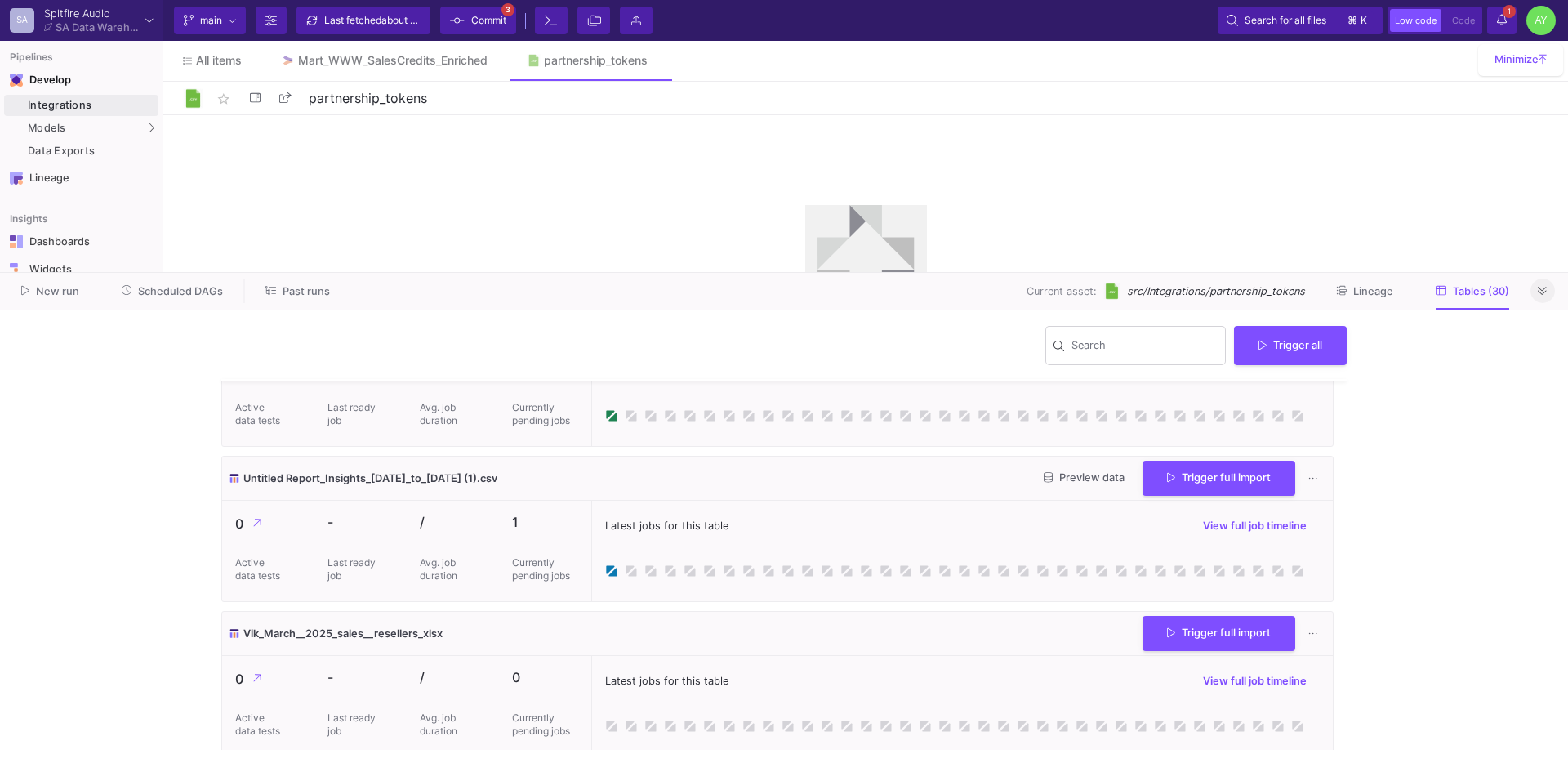 click on "Preview data" 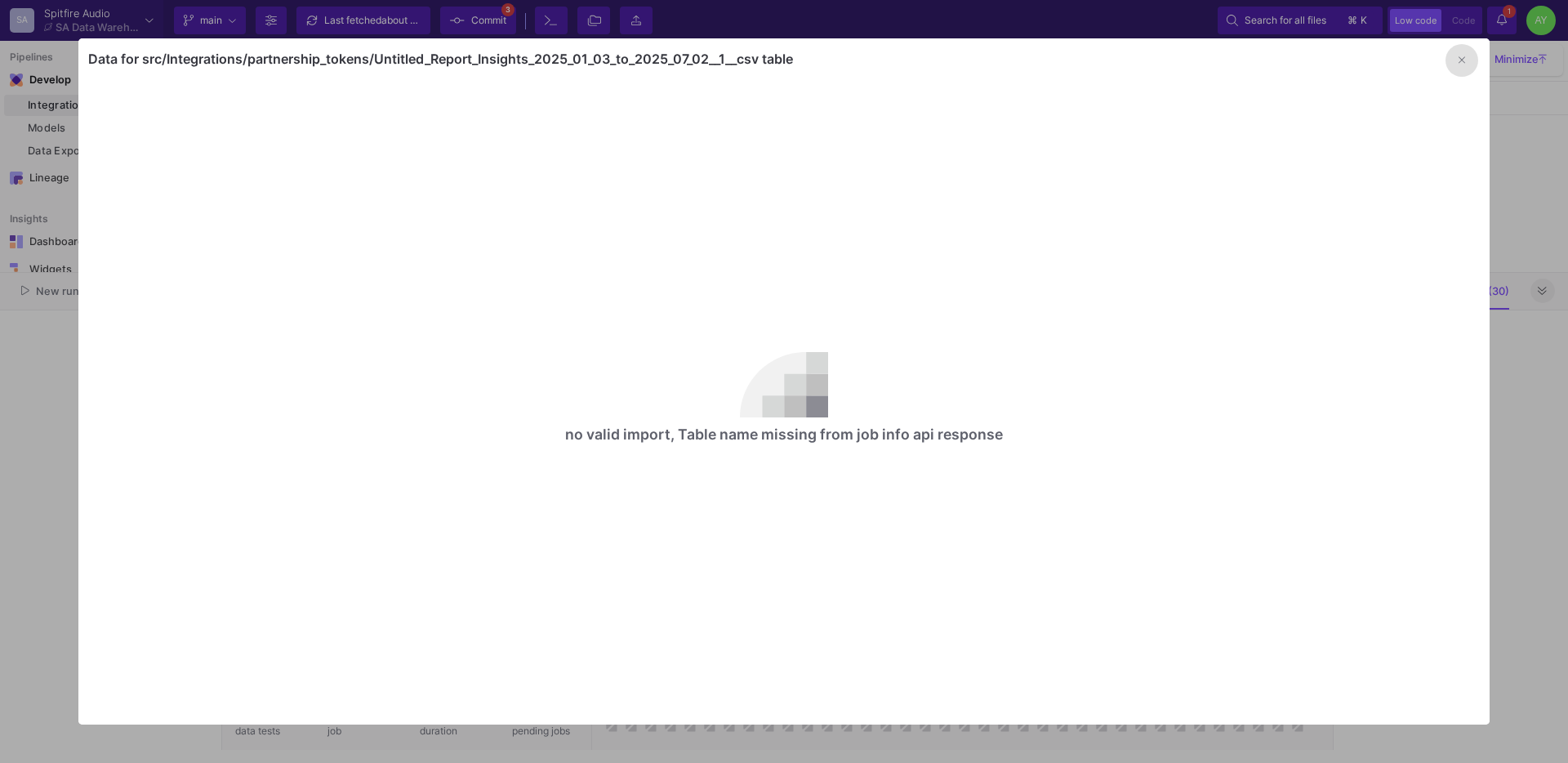 click at bounding box center (1462, 60) 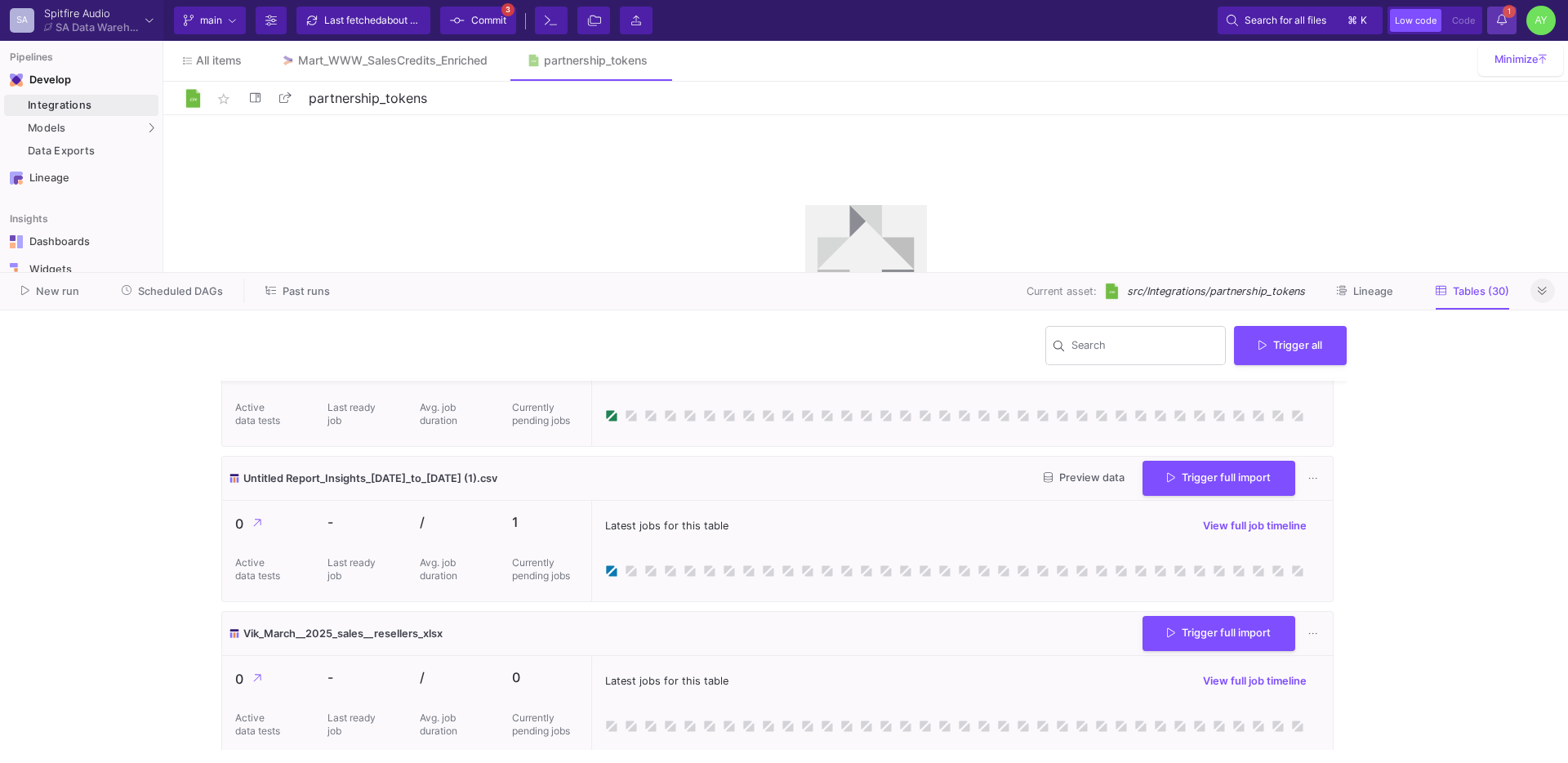 click on "1 1 Notifications" 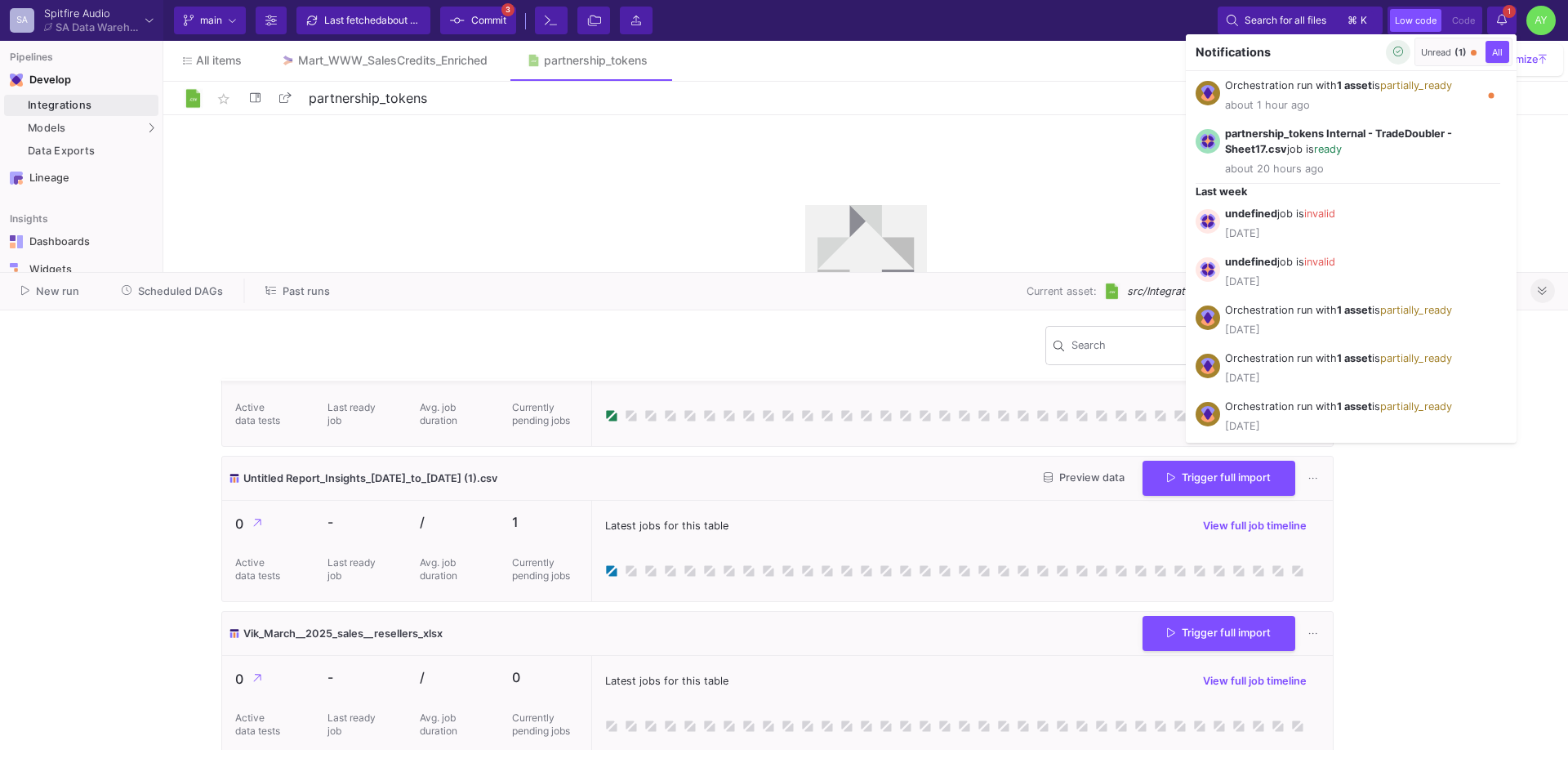 click 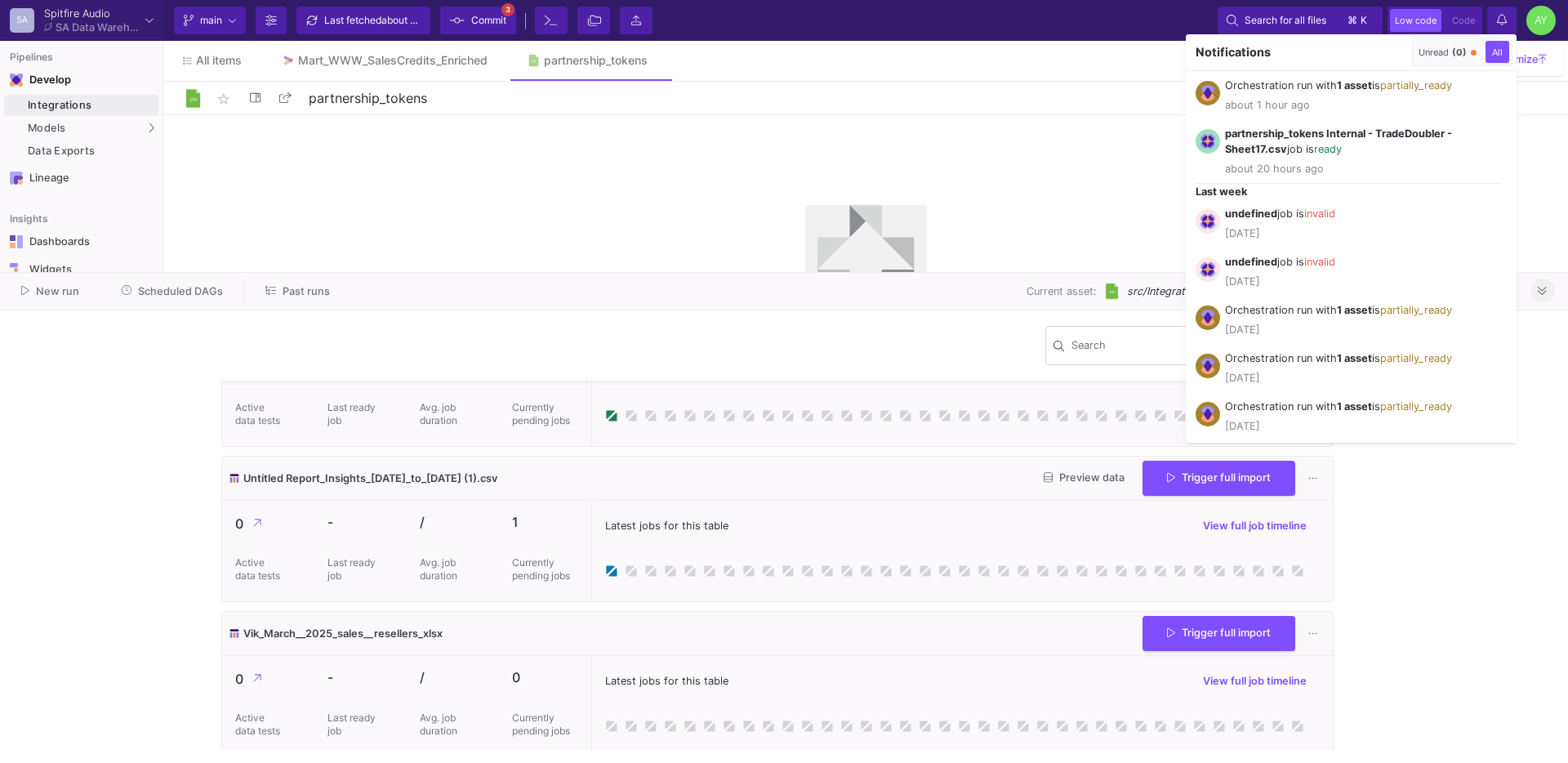 click at bounding box center [784, 382] 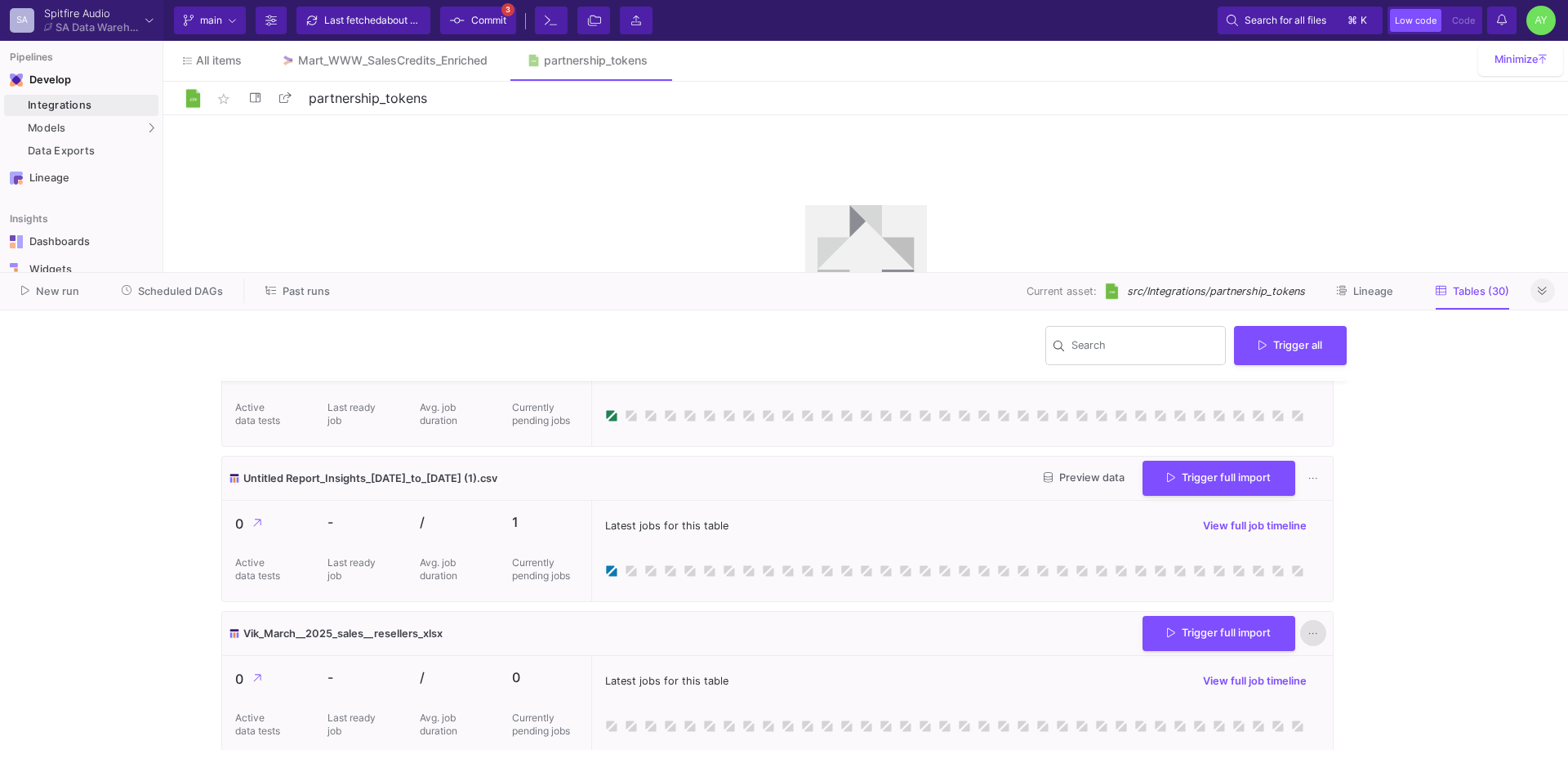 click 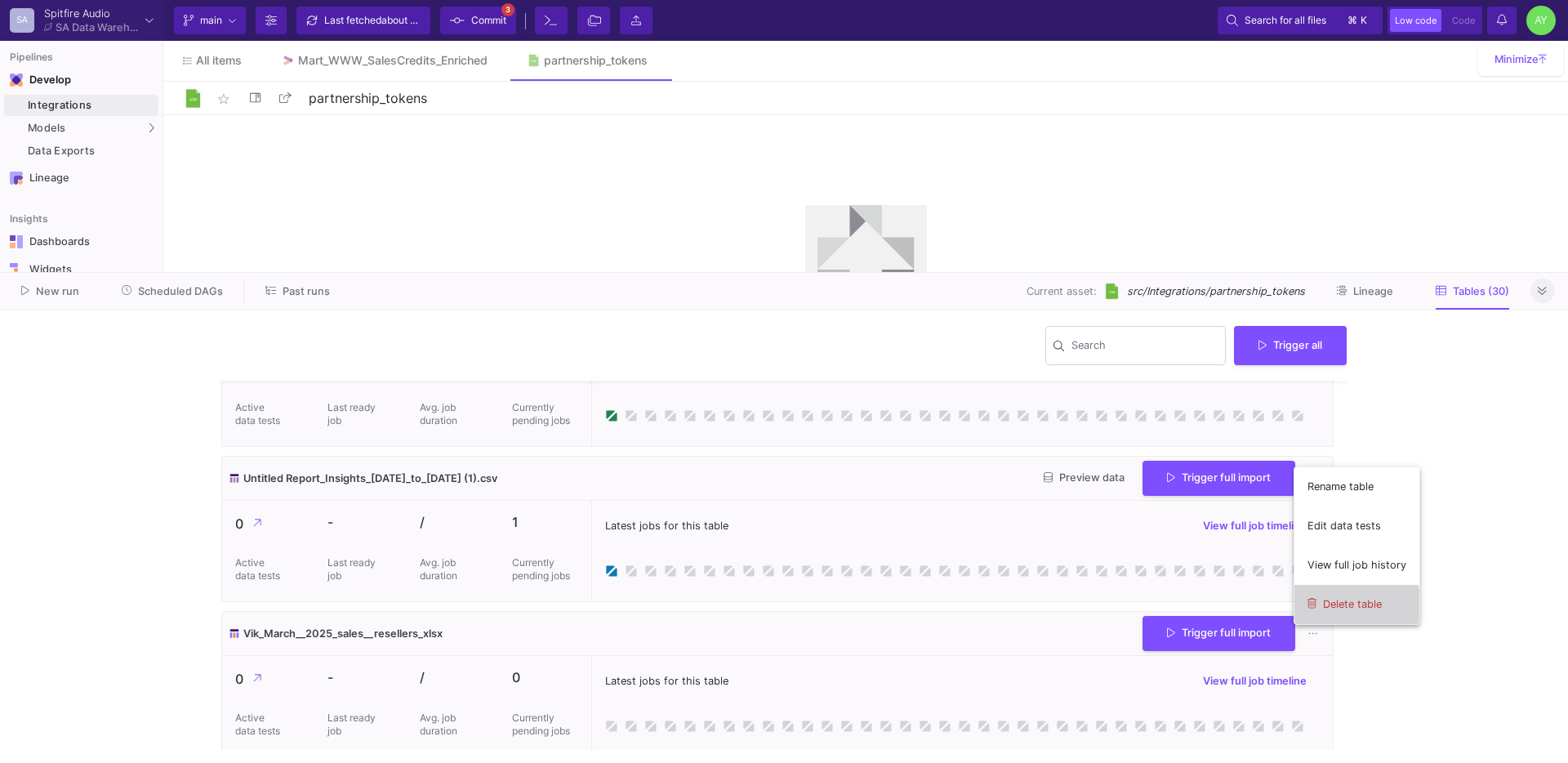 click on "Delete table" at bounding box center (1356, 605) 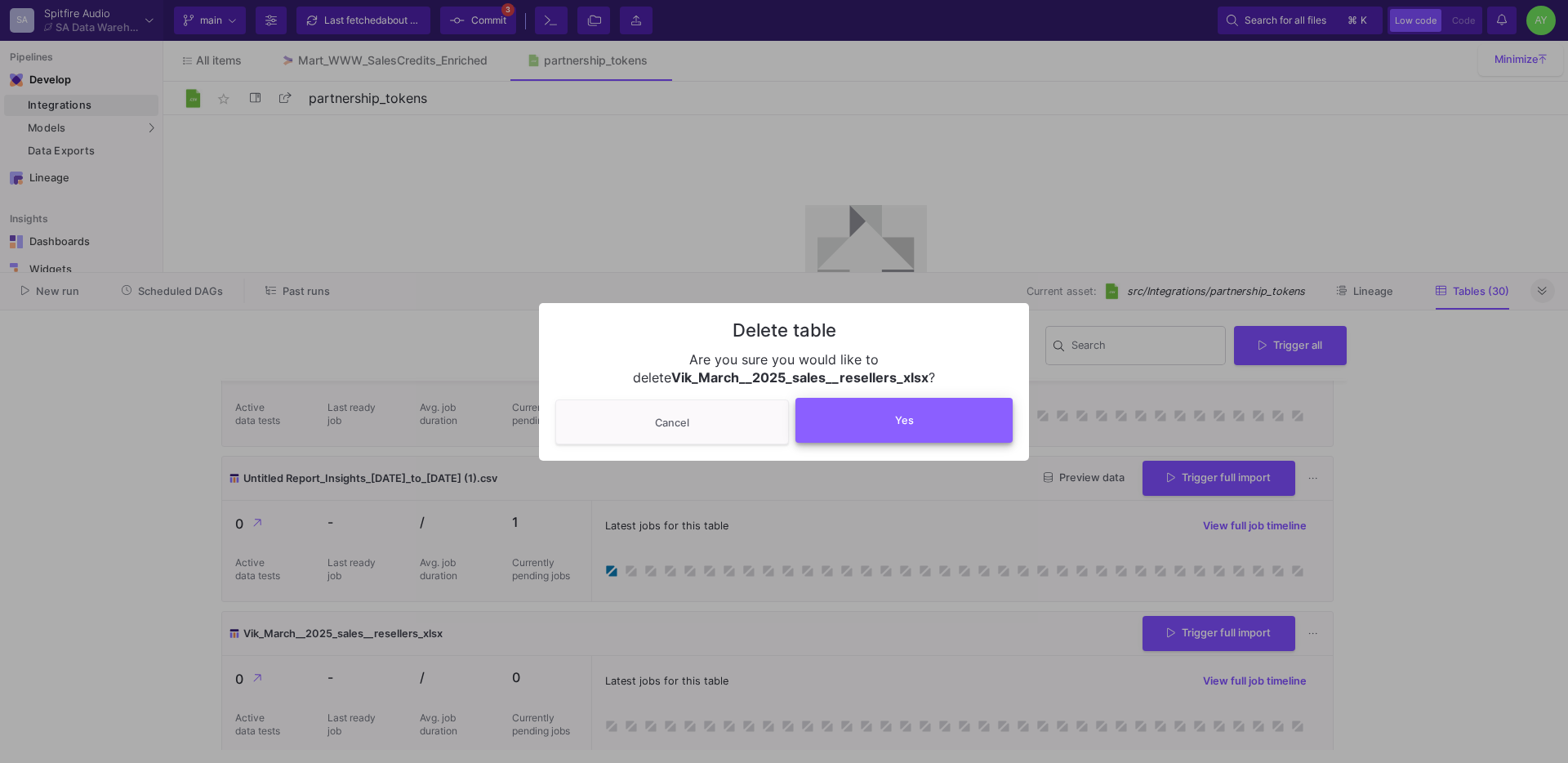 click on "Yes" at bounding box center (904, 420) 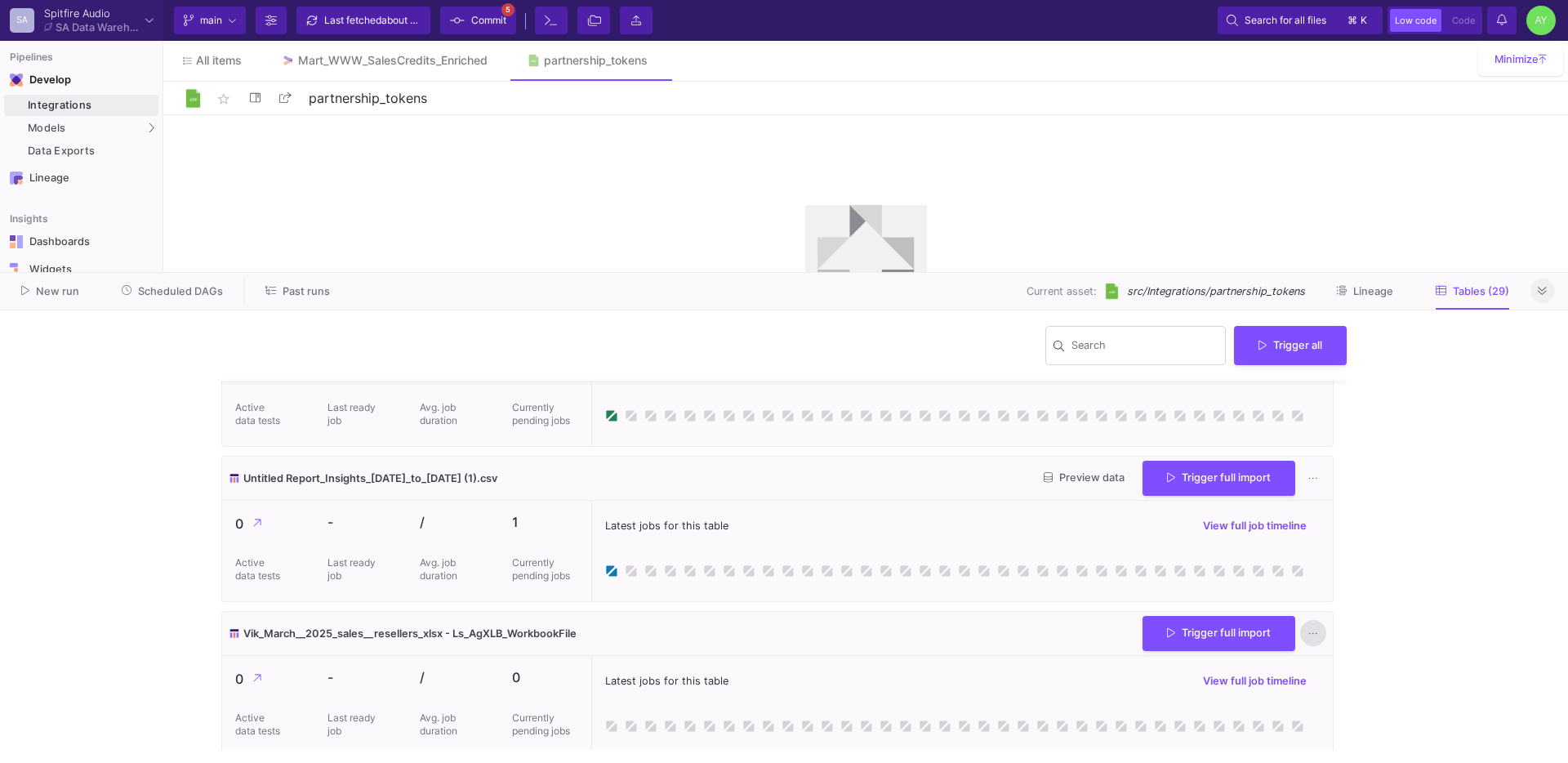 click 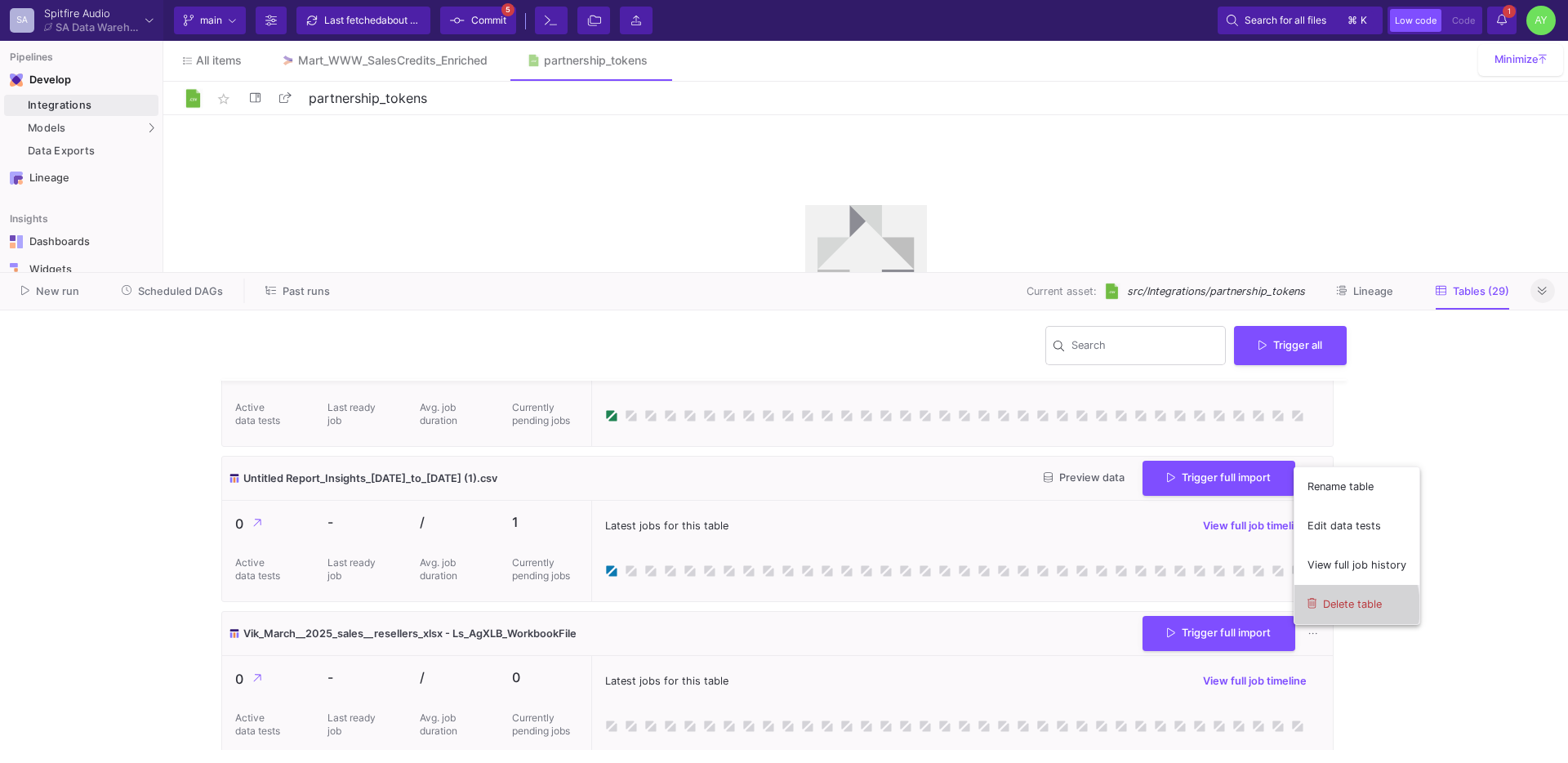 click on "Delete table" at bounding box center [1356, 605] 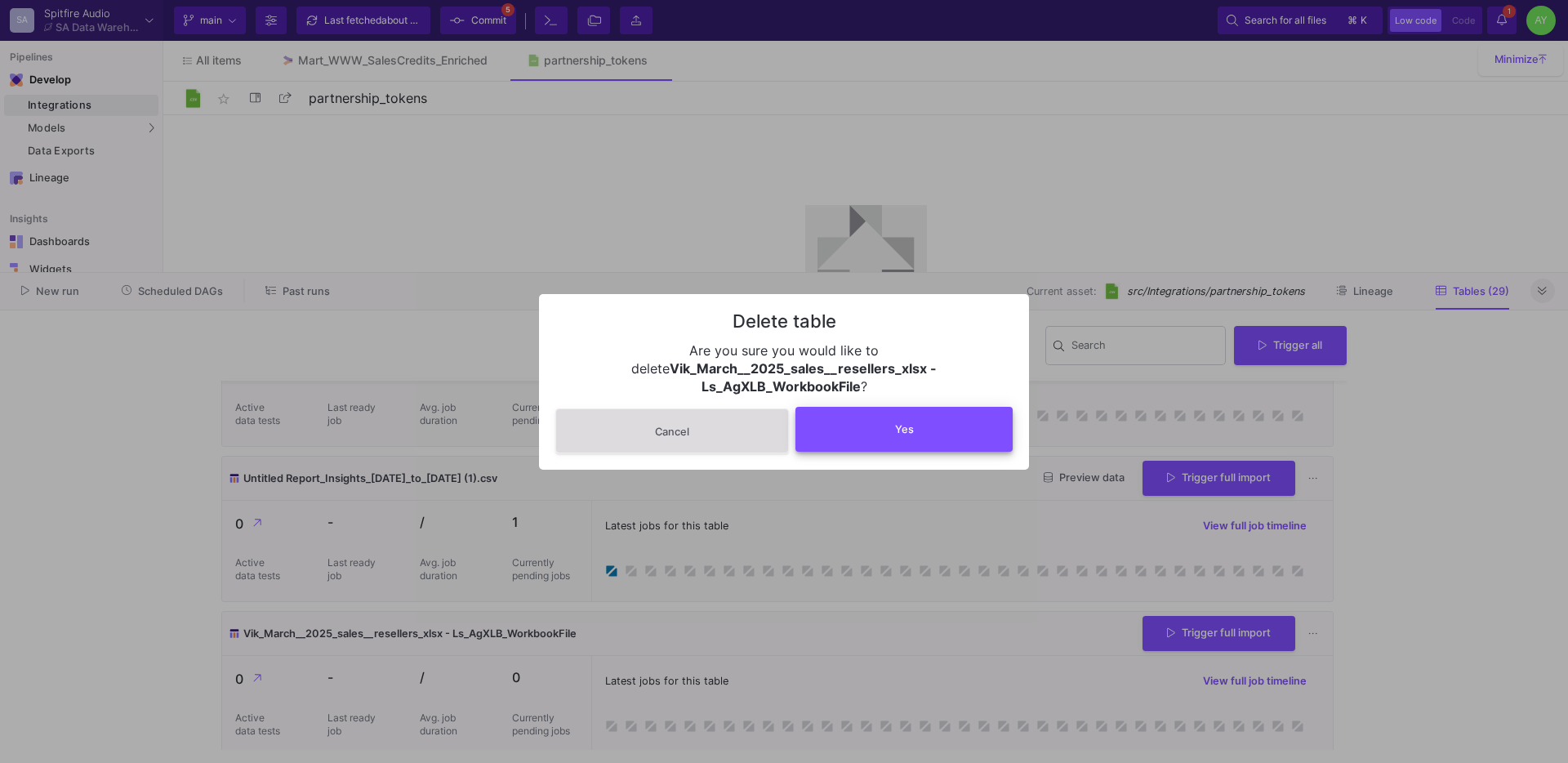 click on "Yes" at bounding box center [904, 429] 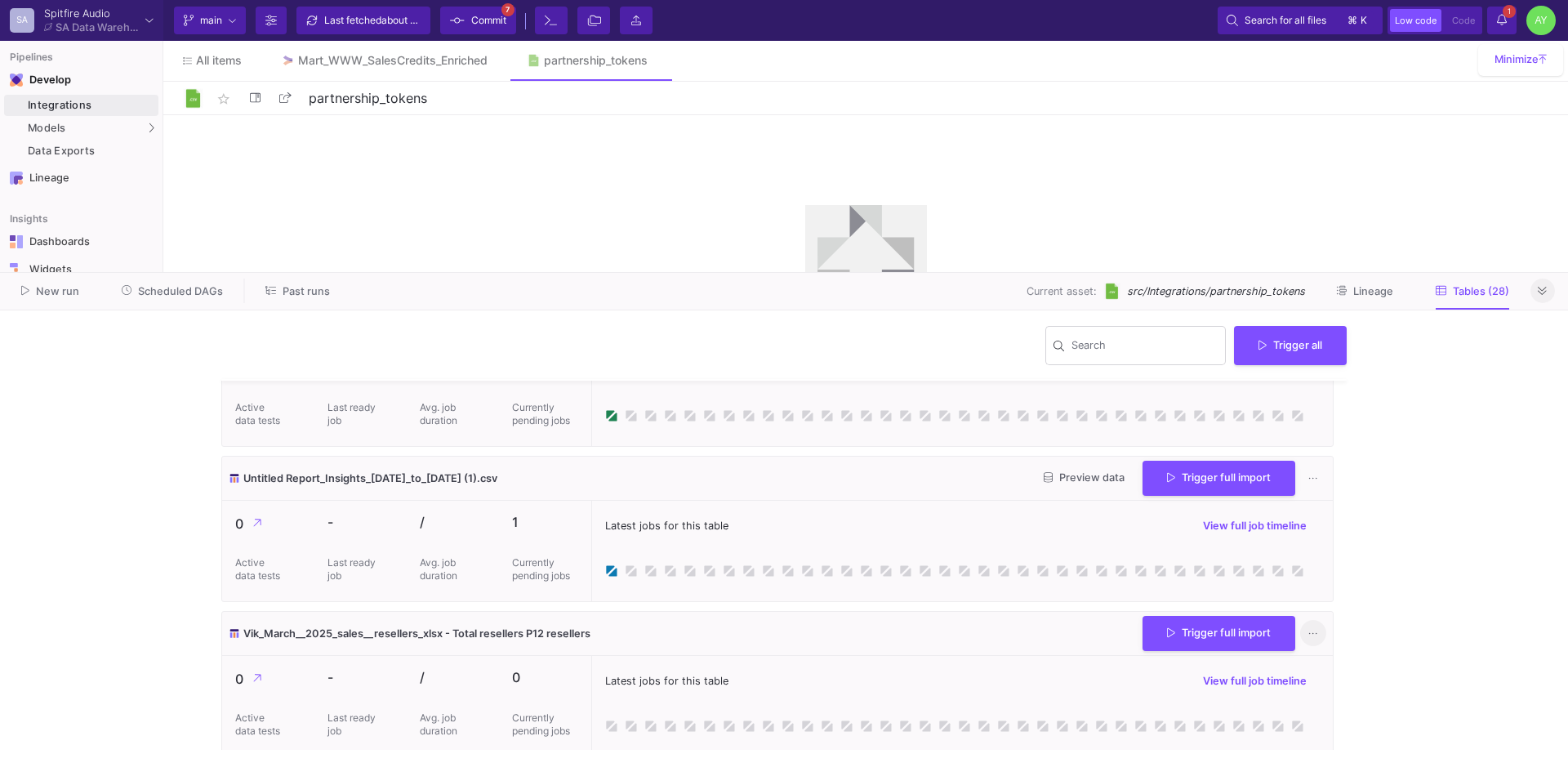click 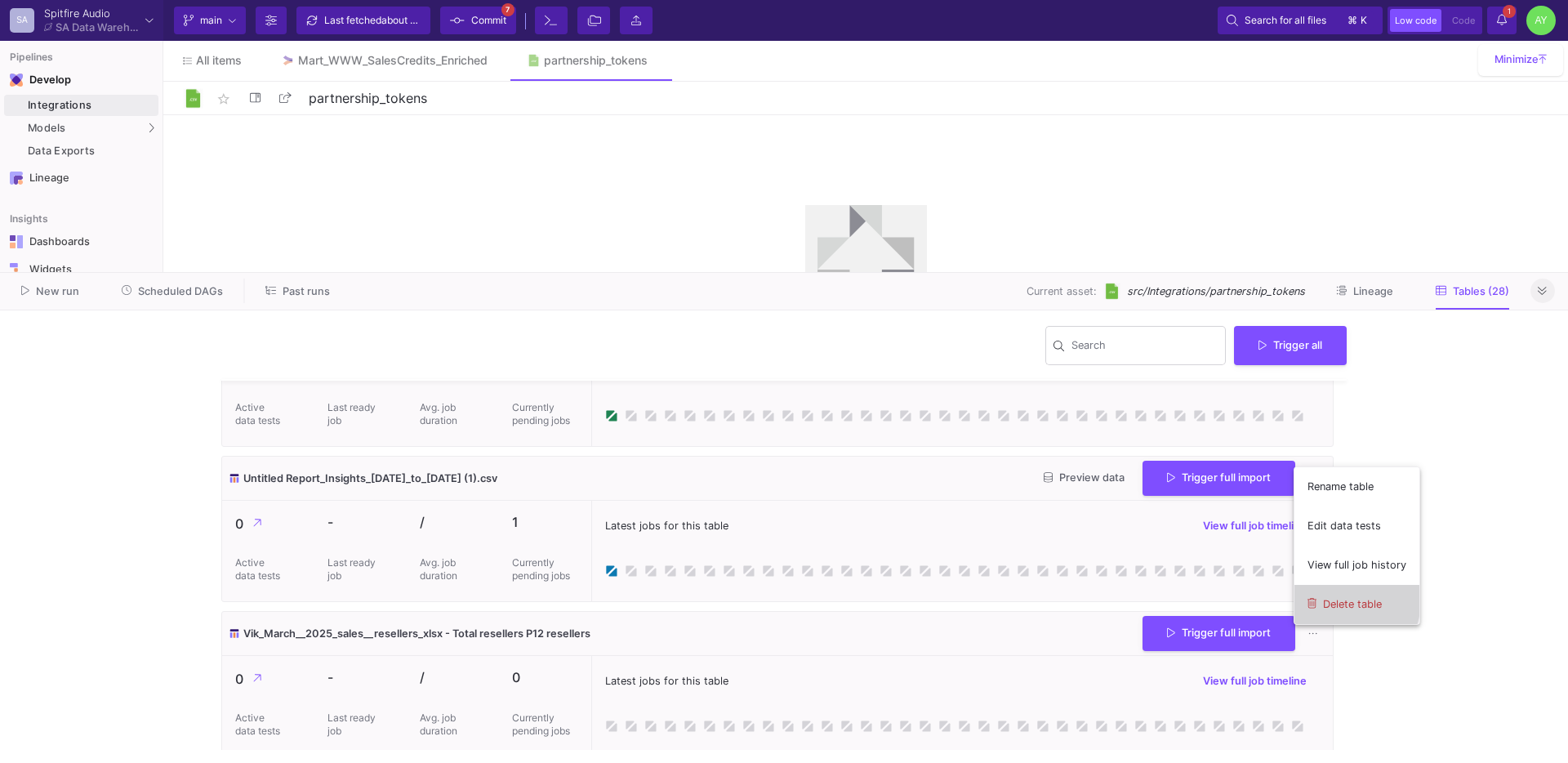 click on "Delete table" at bounding box center [1356, 605] 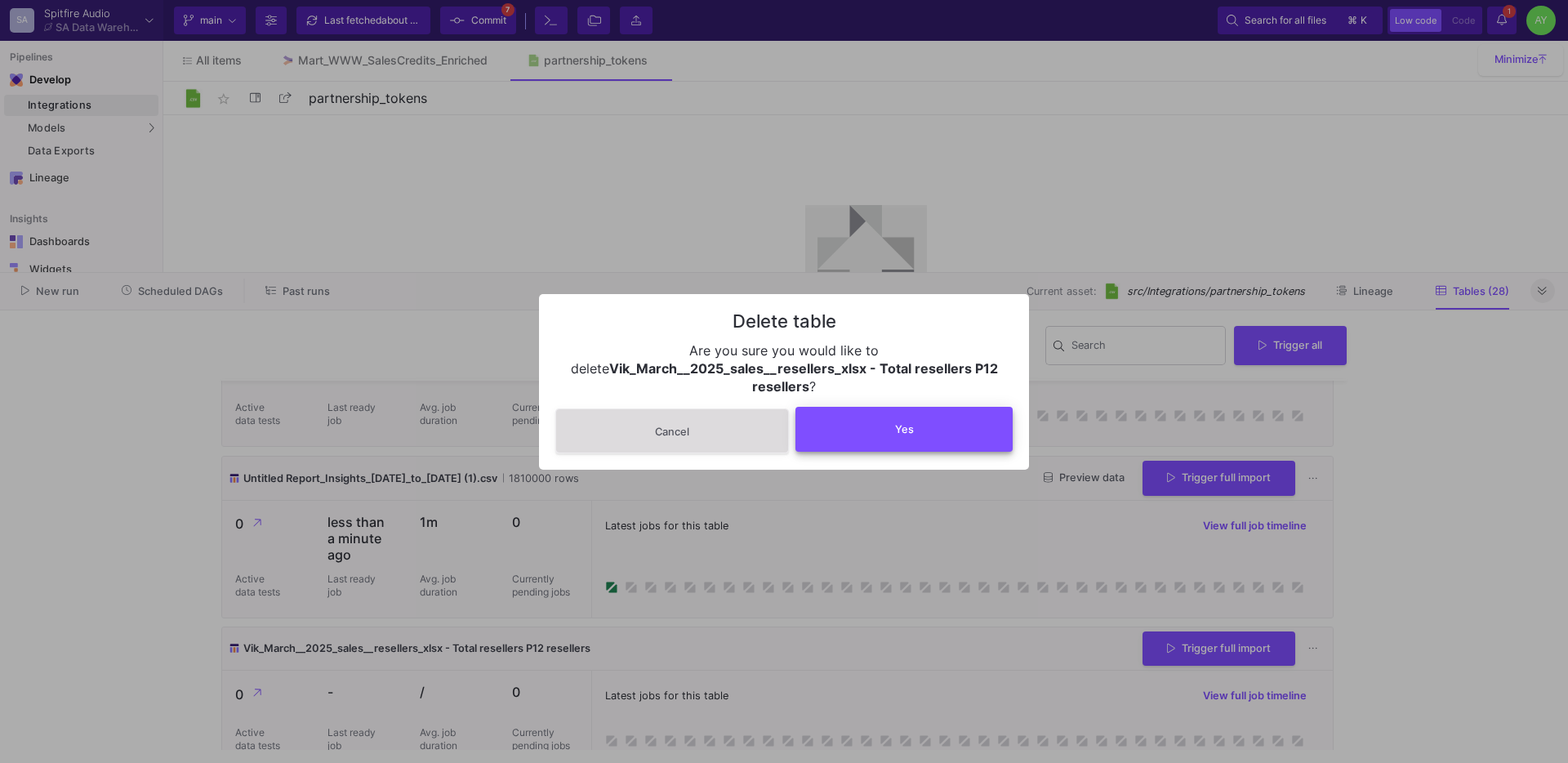 click on "Yes" at bounding box center [904, 429] 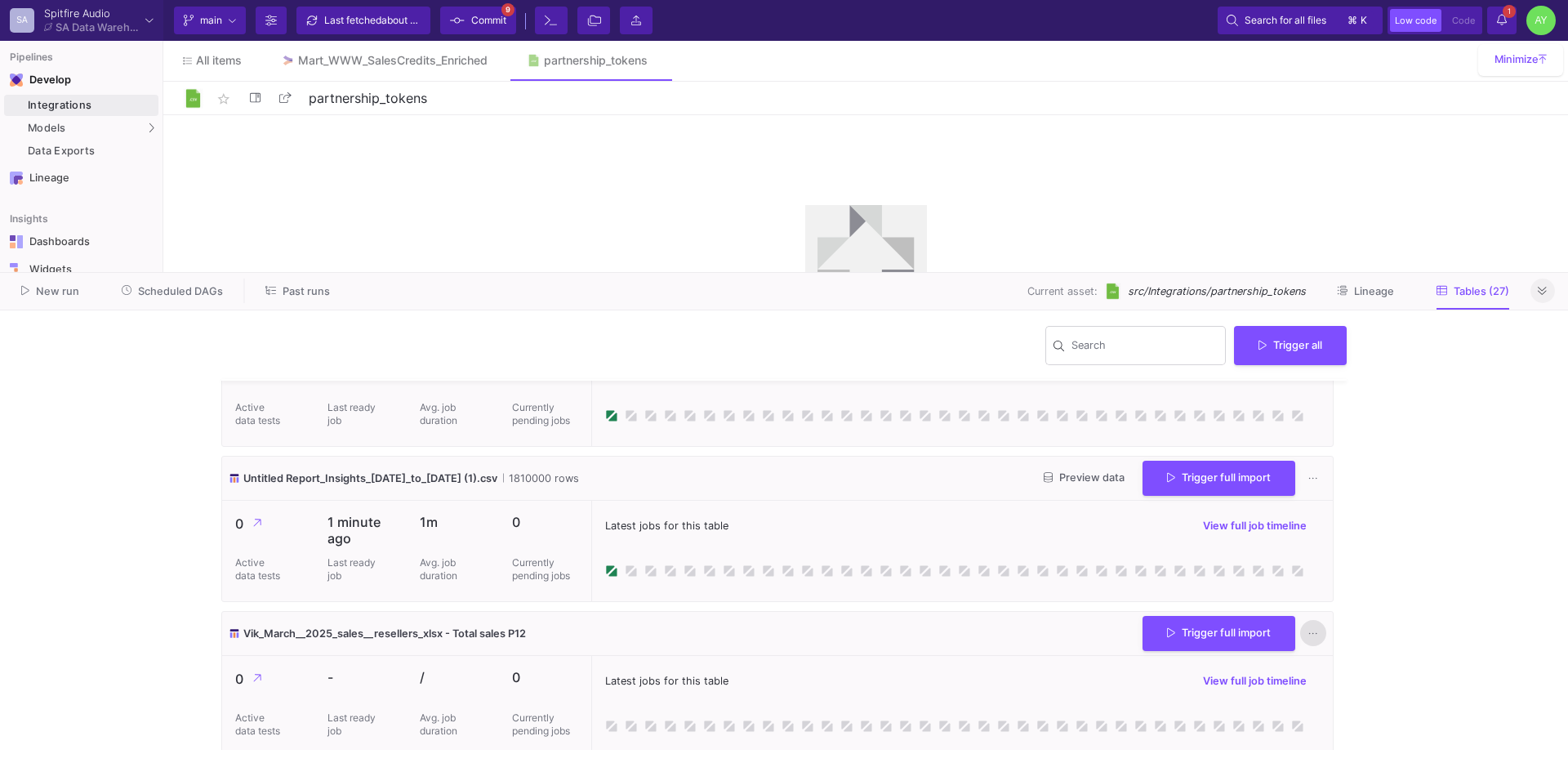 click 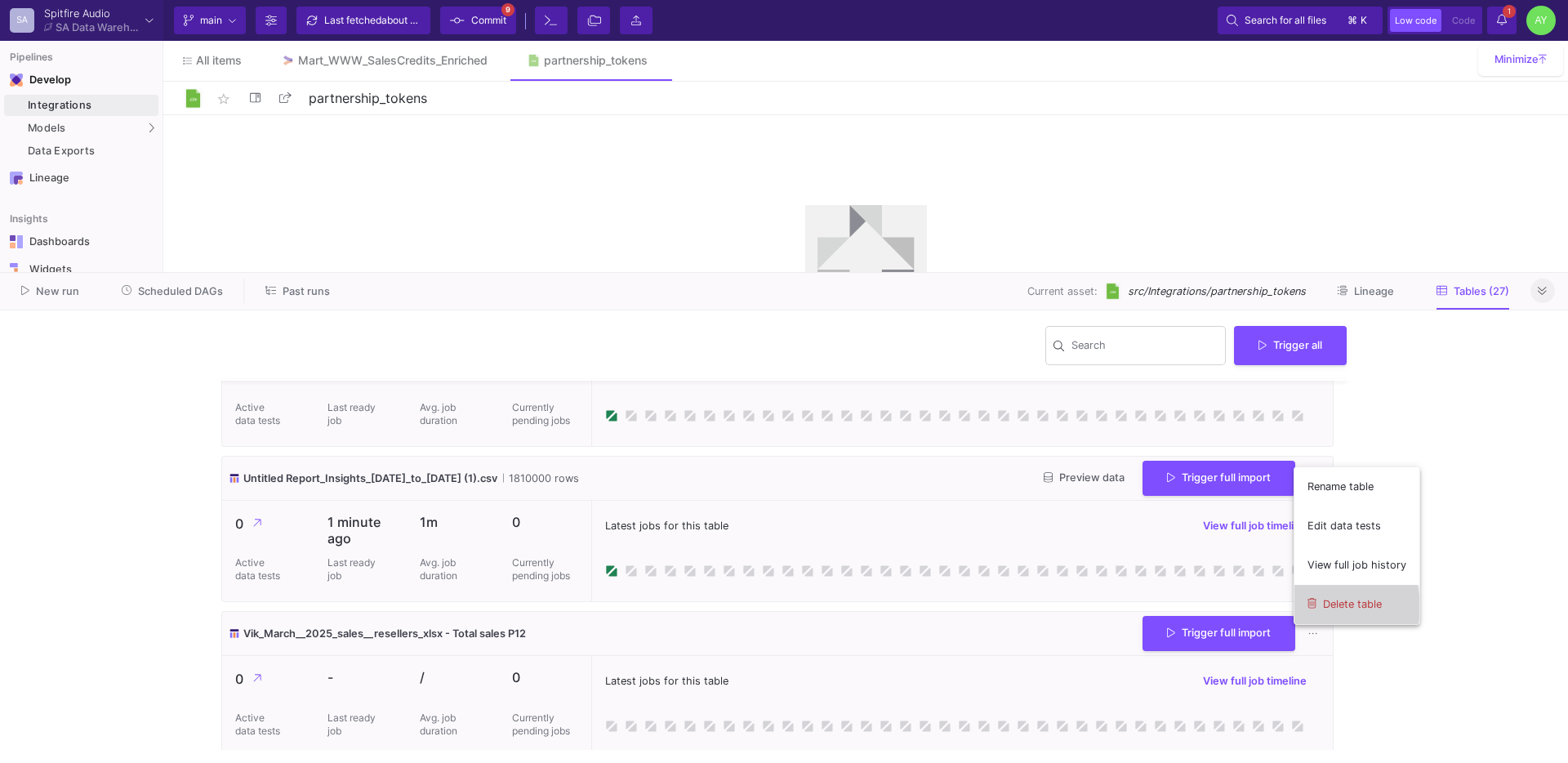 click on "Delete table" at bounding box center (1356, 605) 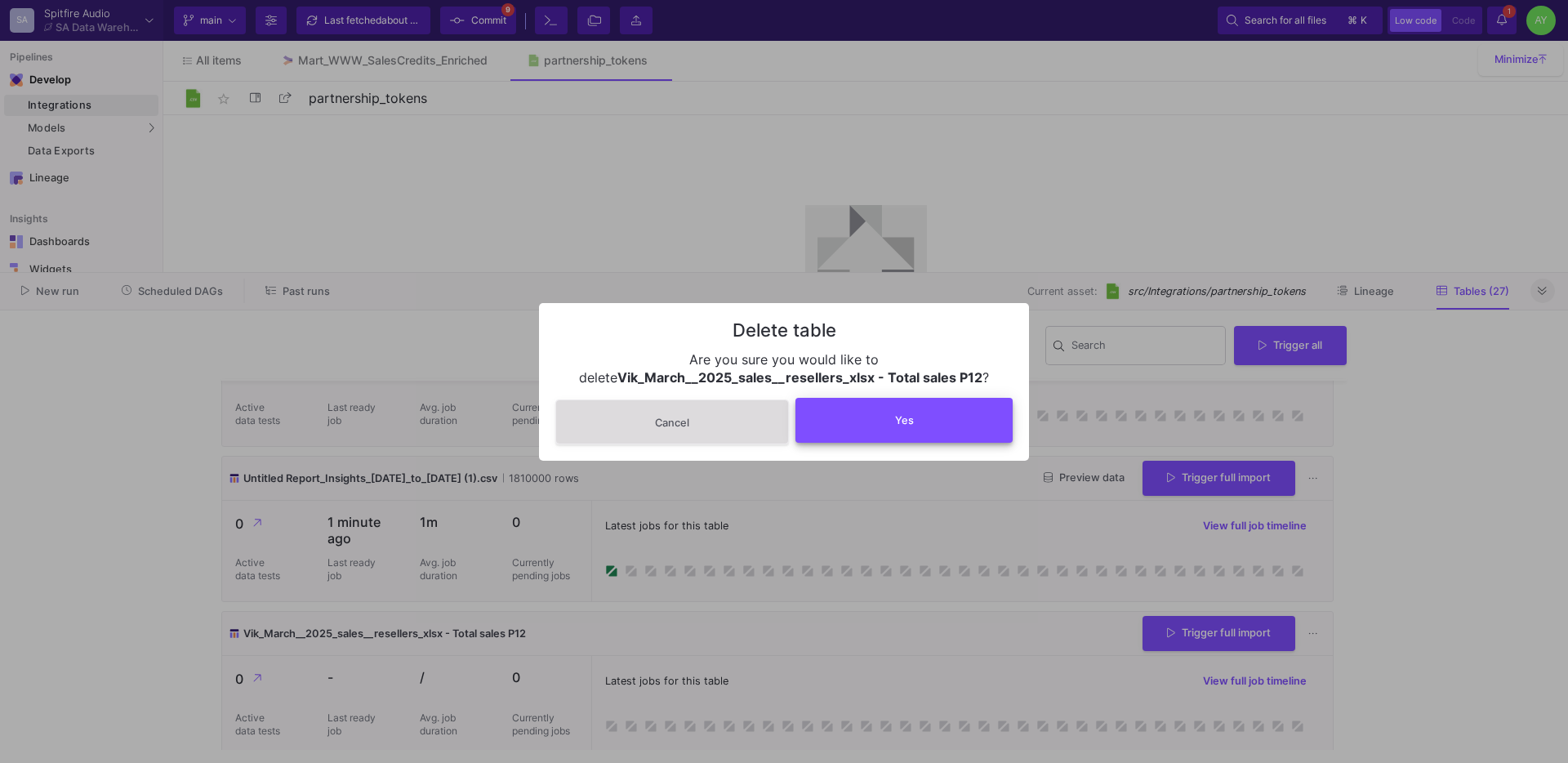 click on "Yes" at bounding box center (904, 420) 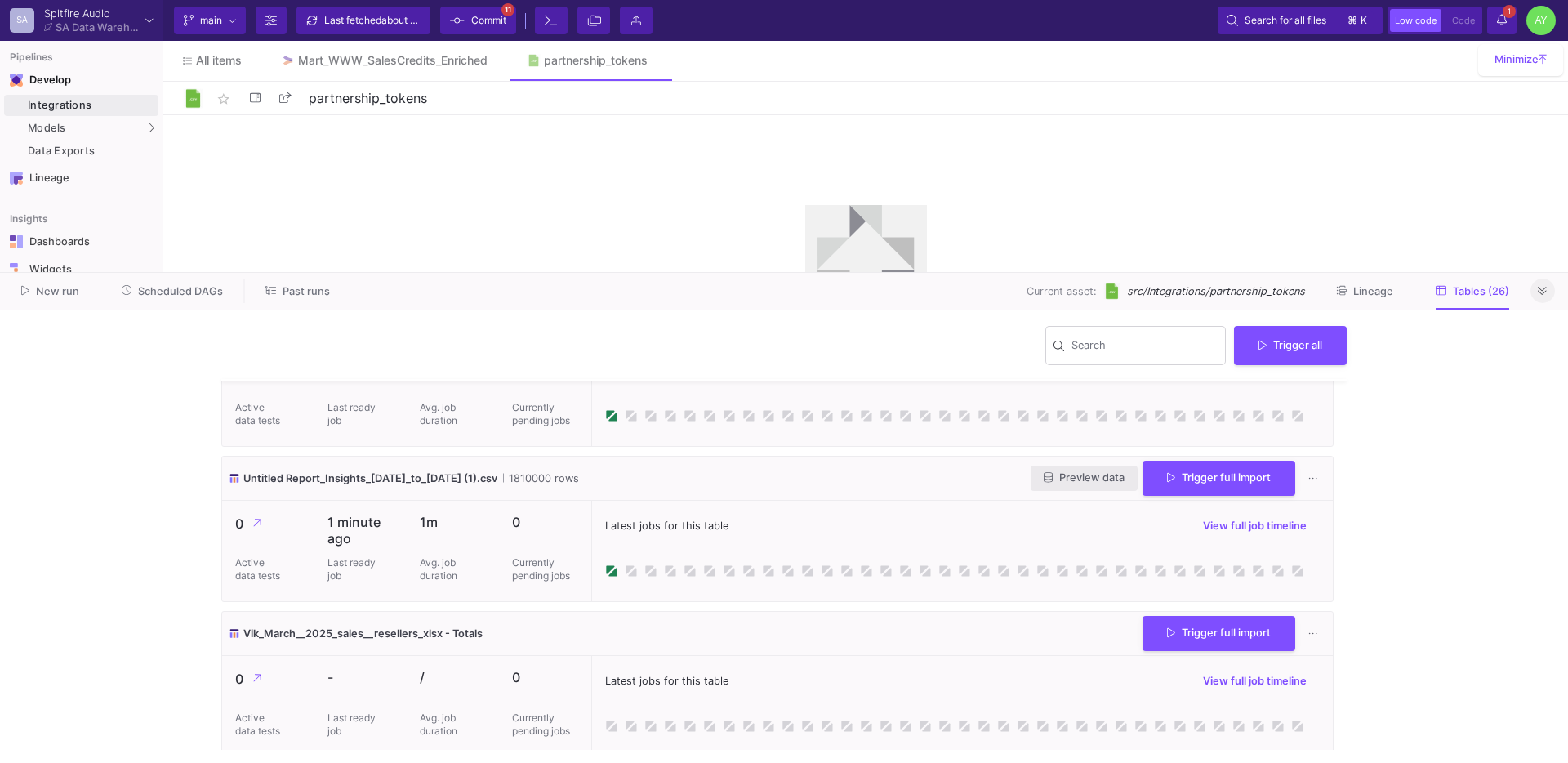 click on "Preview data" 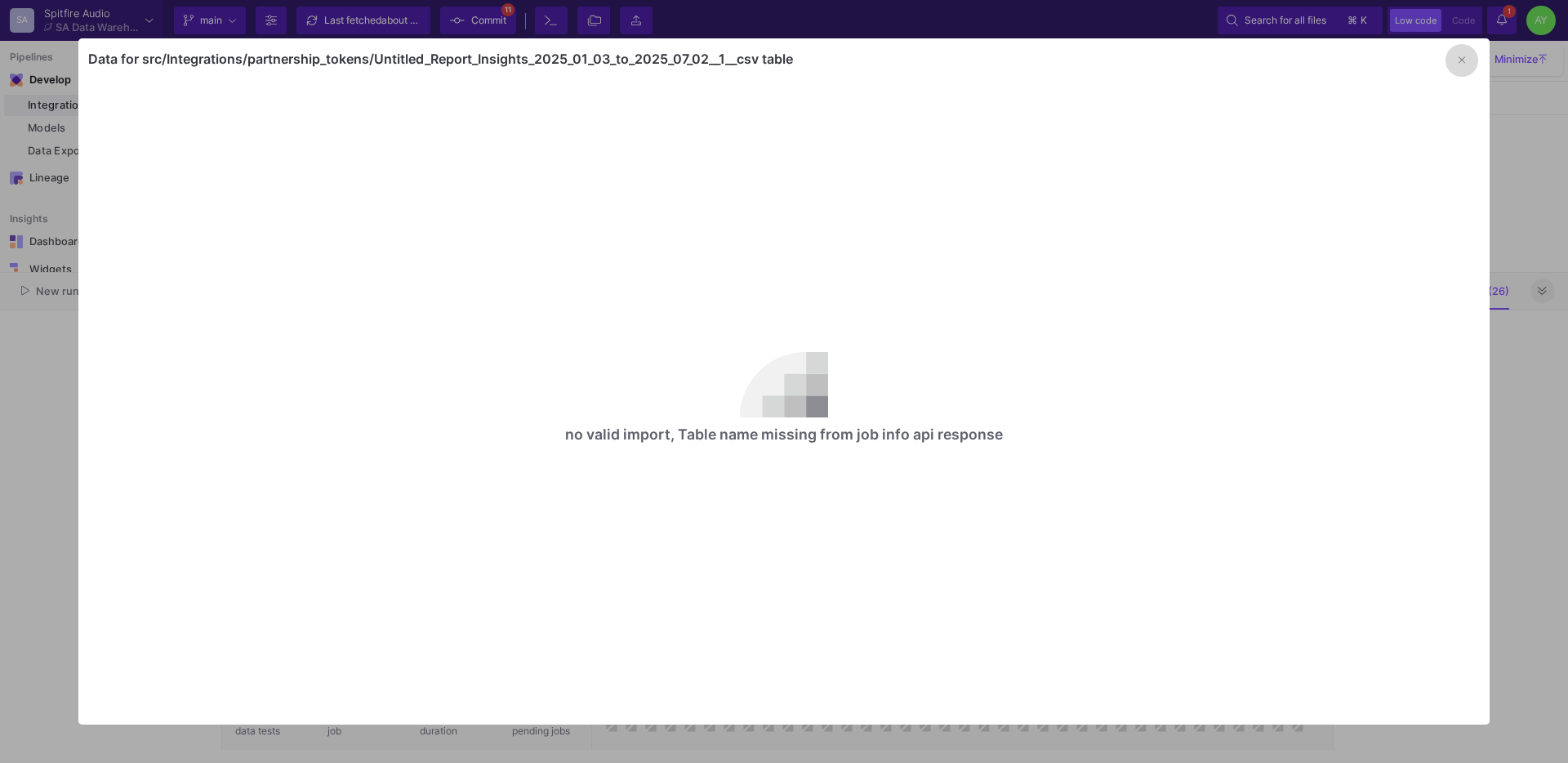 click at bounding box center (1462, 60) 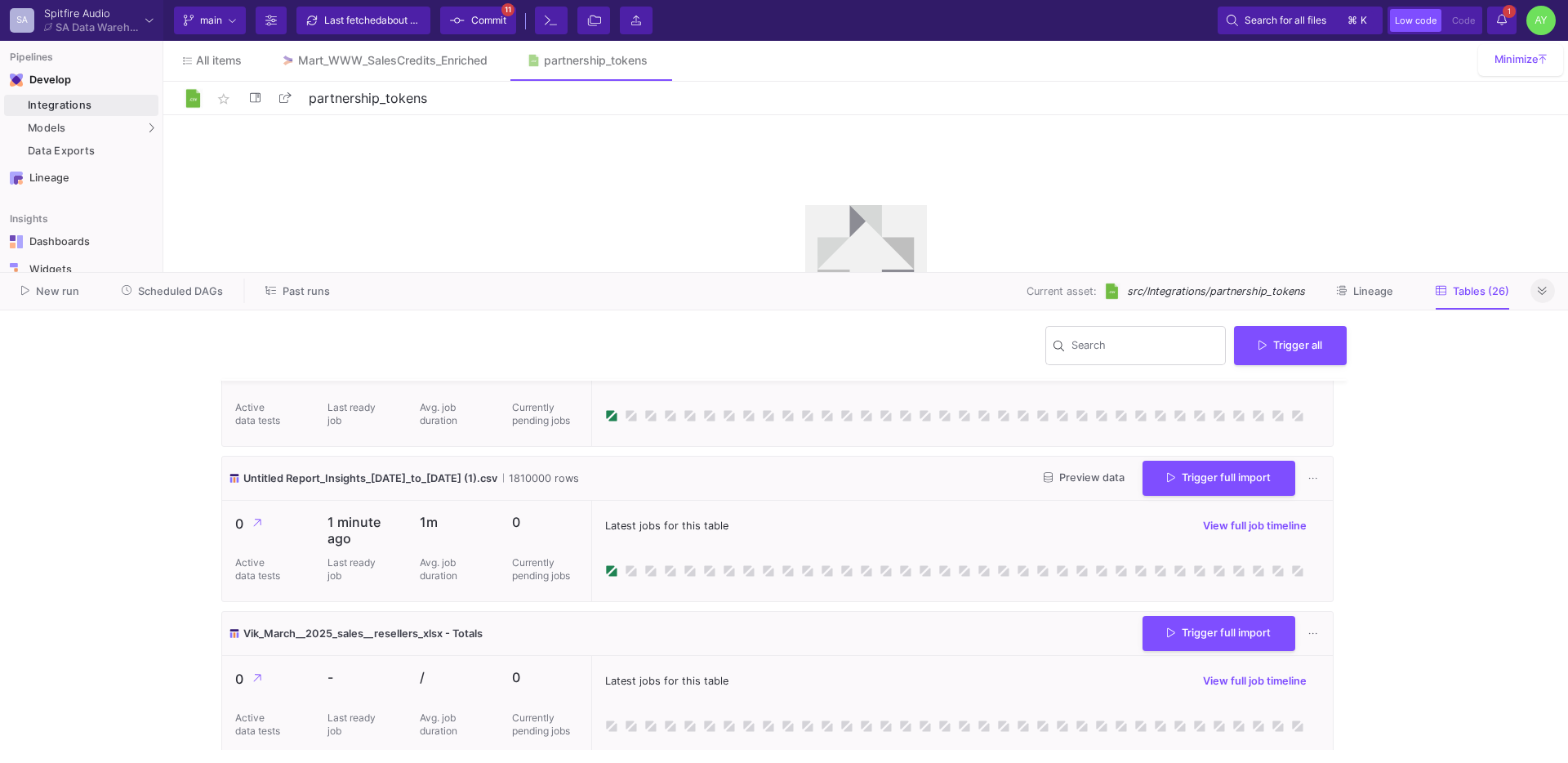 click 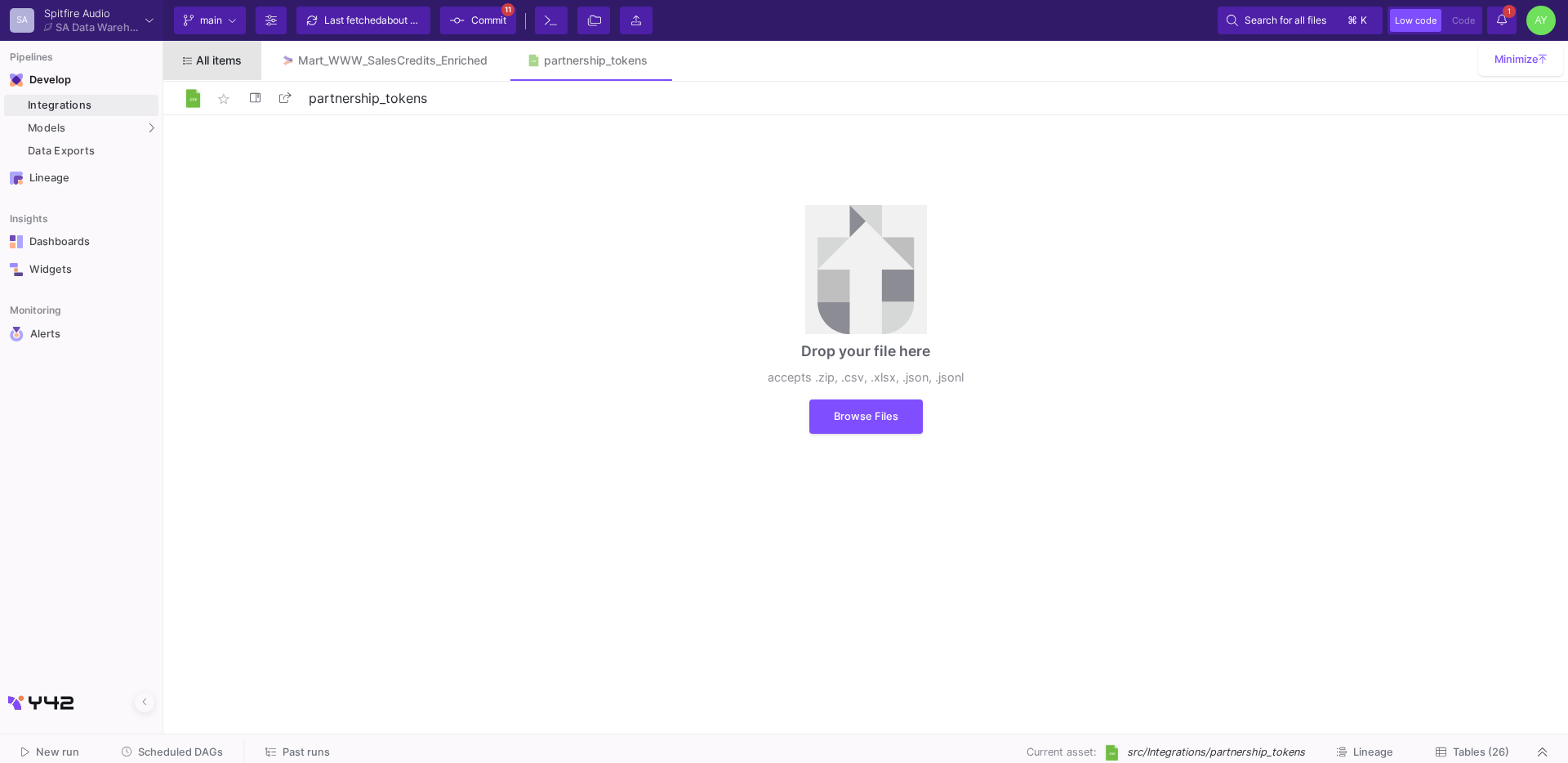click on "All items" at bounding box center (219, 60) 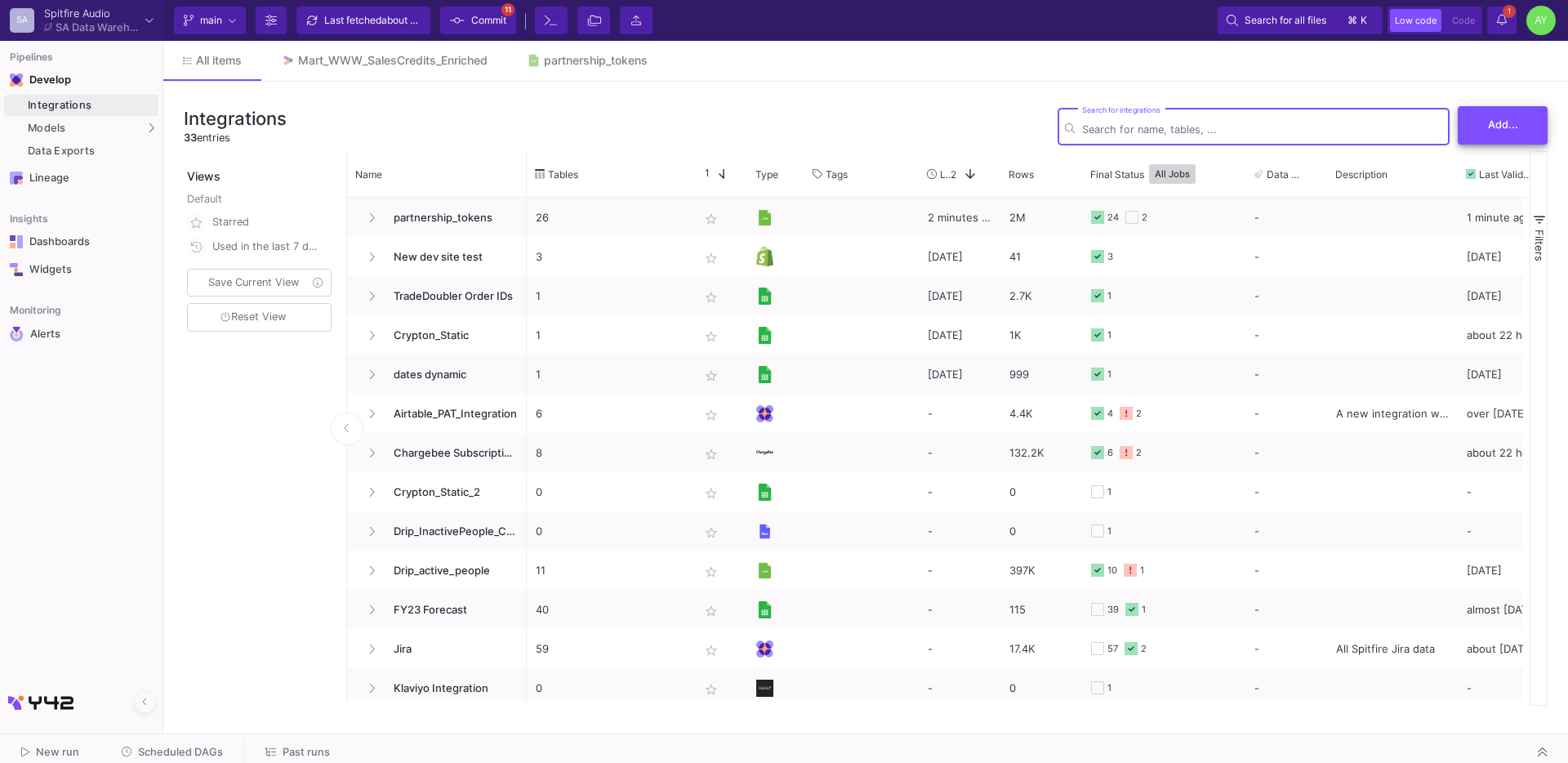click on "Add..." 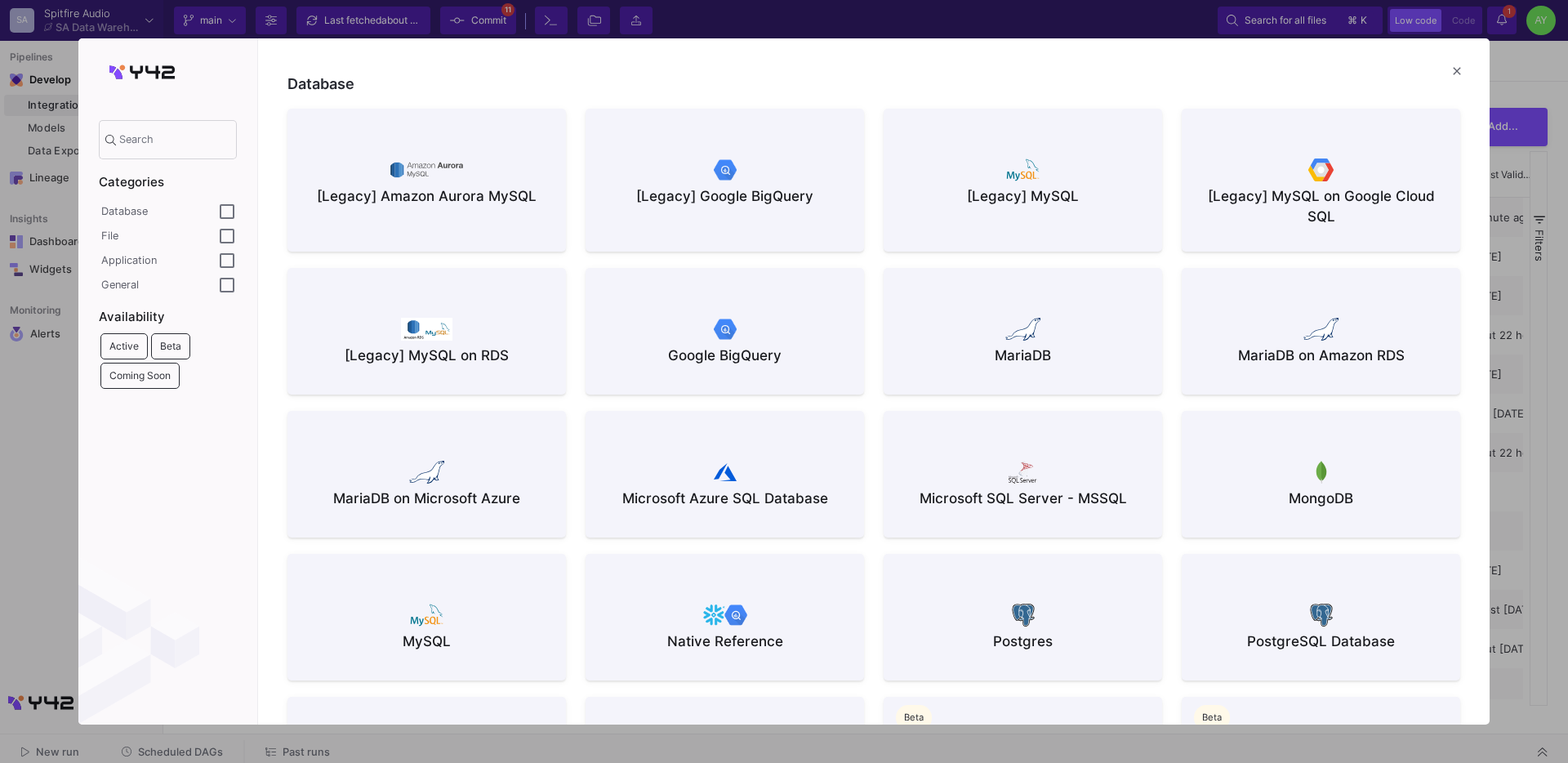 click at bounding box center (784, 382) 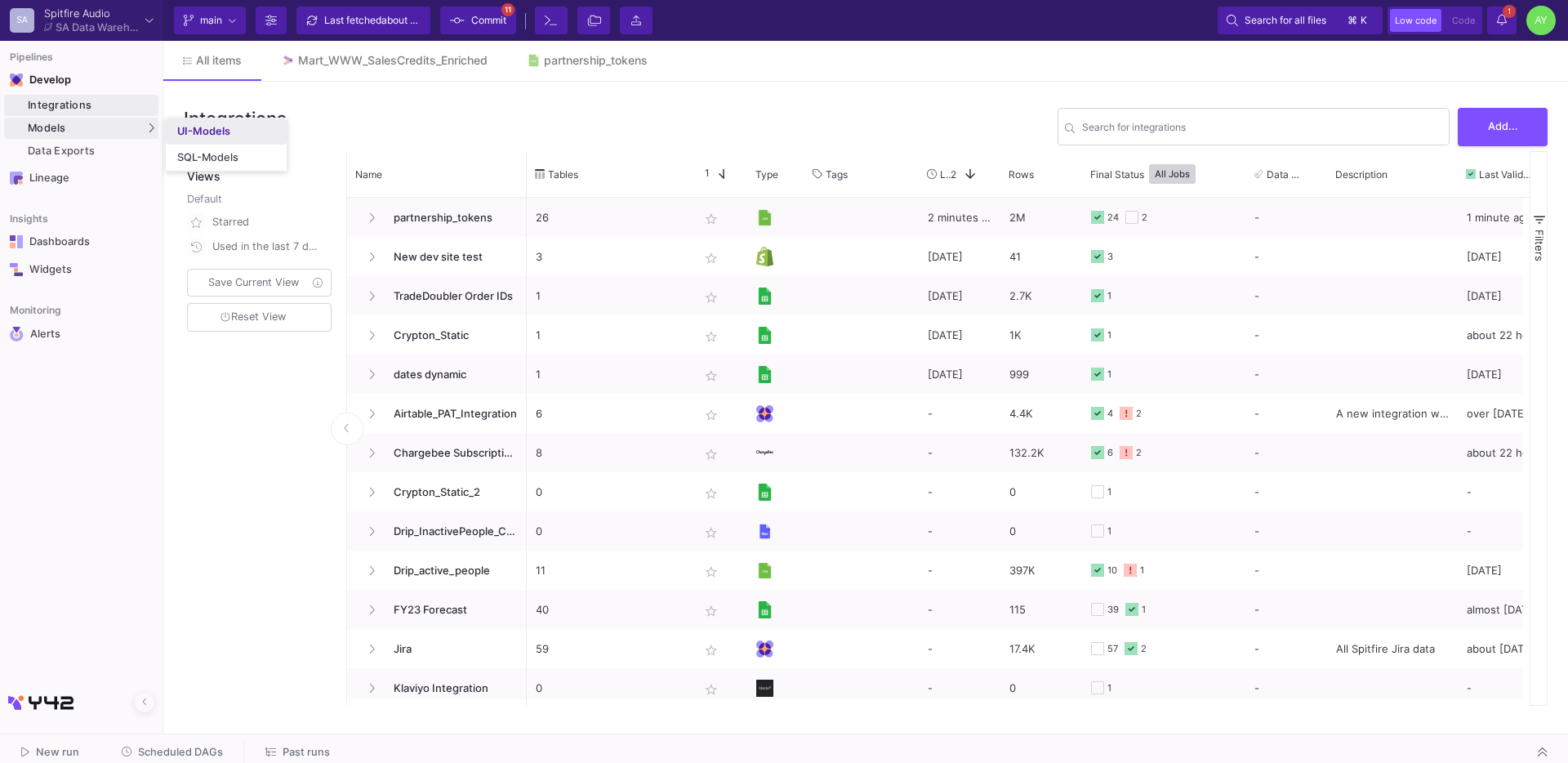 click on "UI-Models" at bounding box center [203, 132] 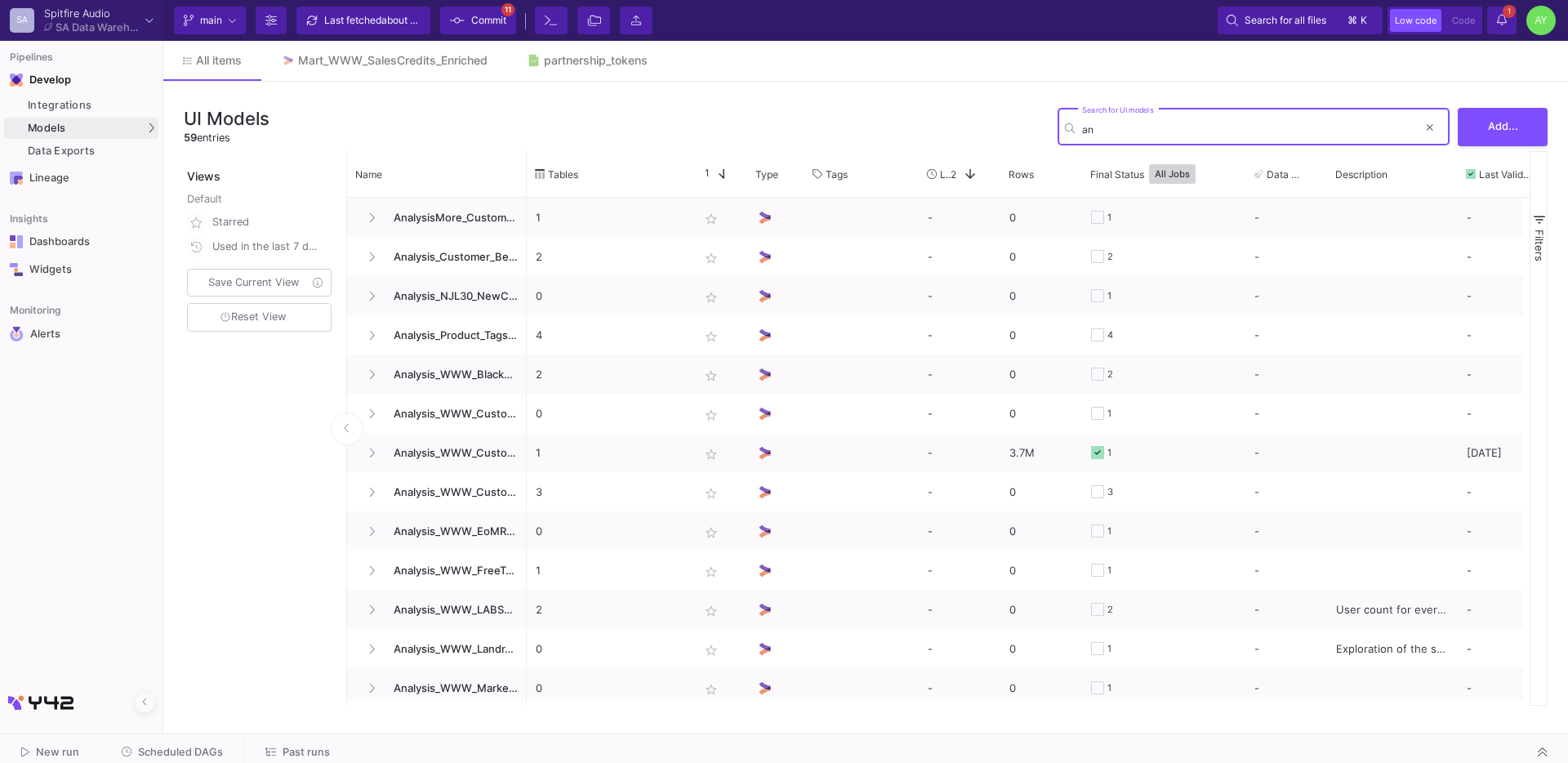 type on "a" 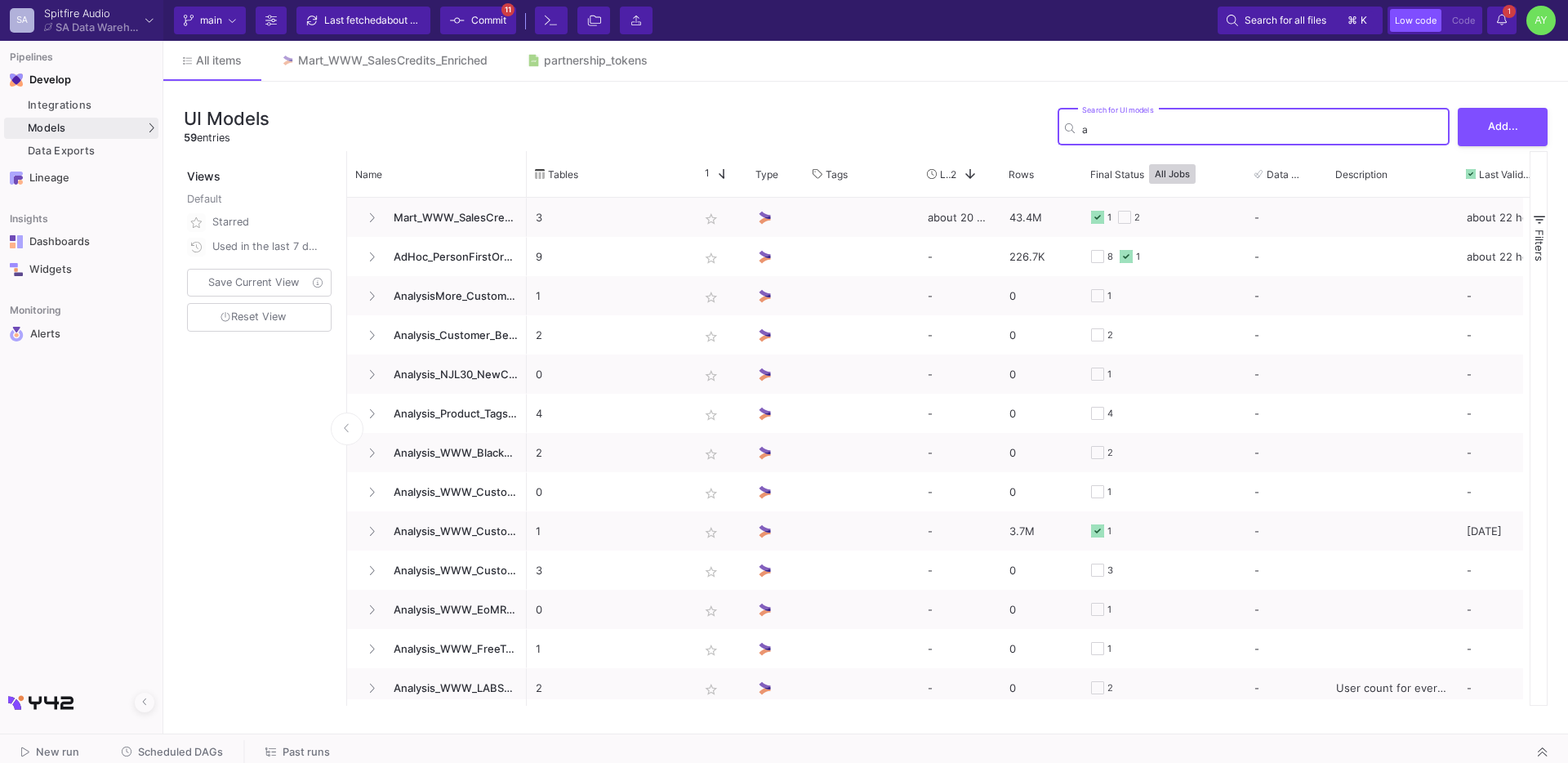 type 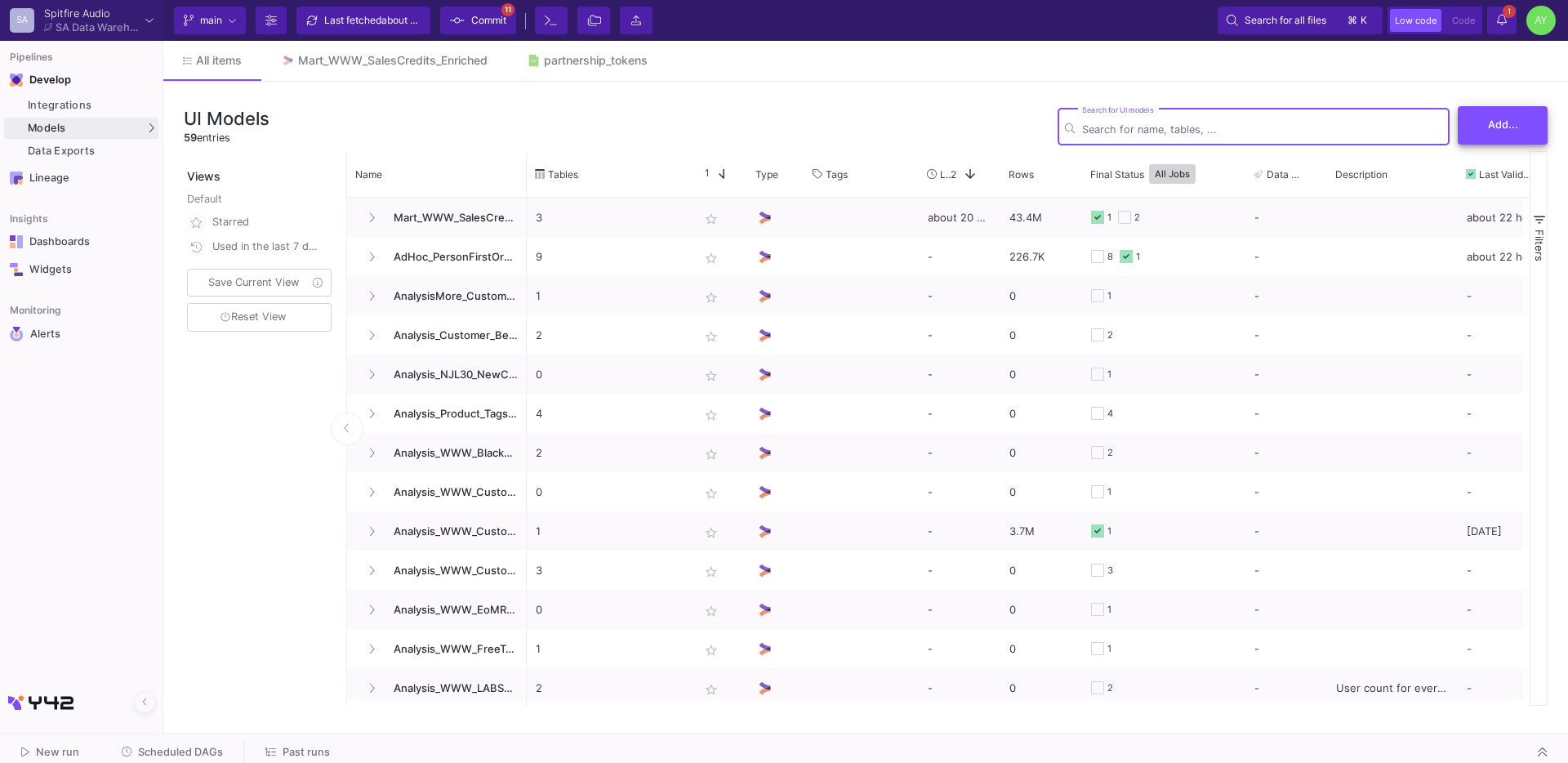 click on "Add..." 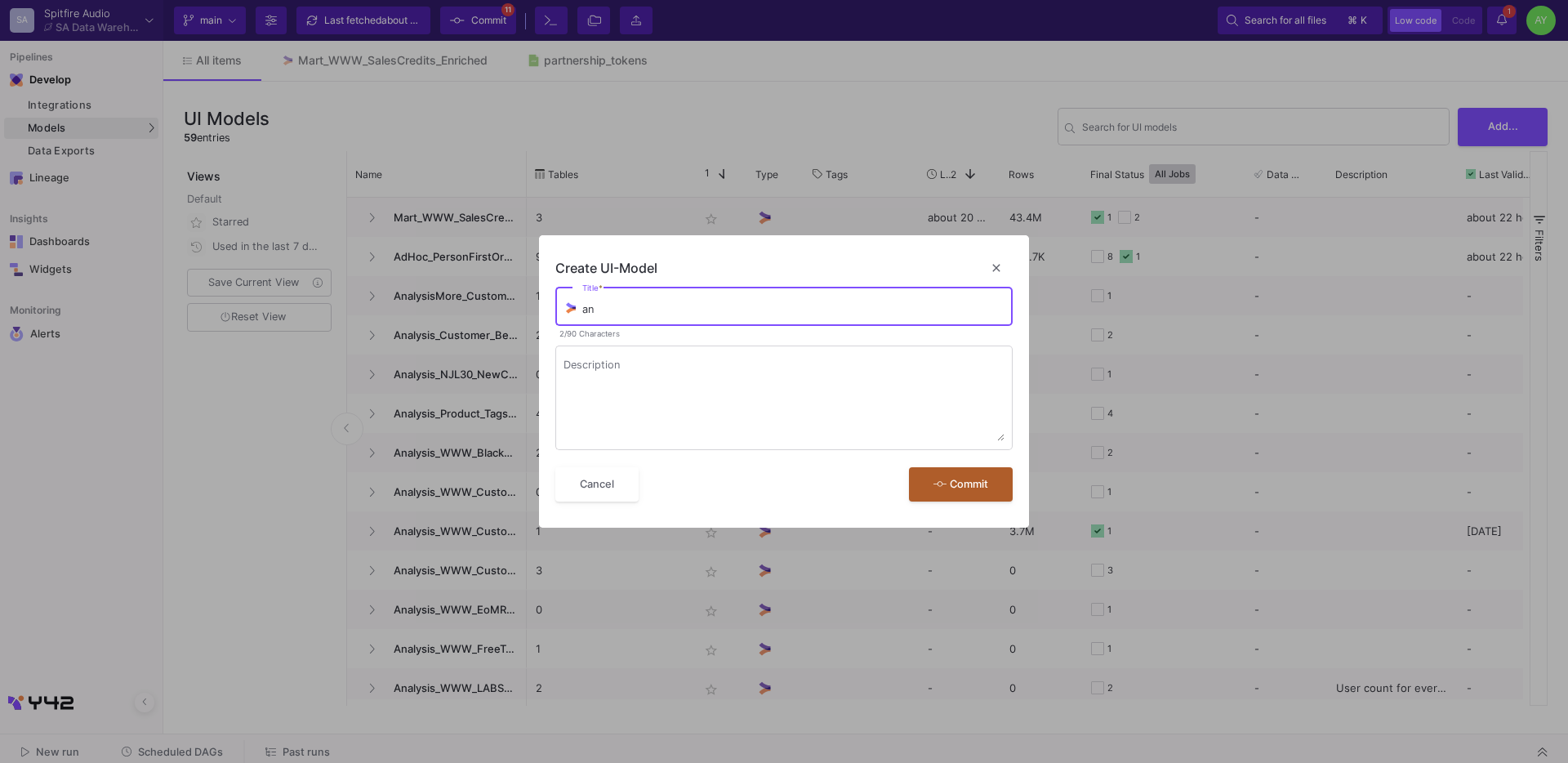 type on "a" 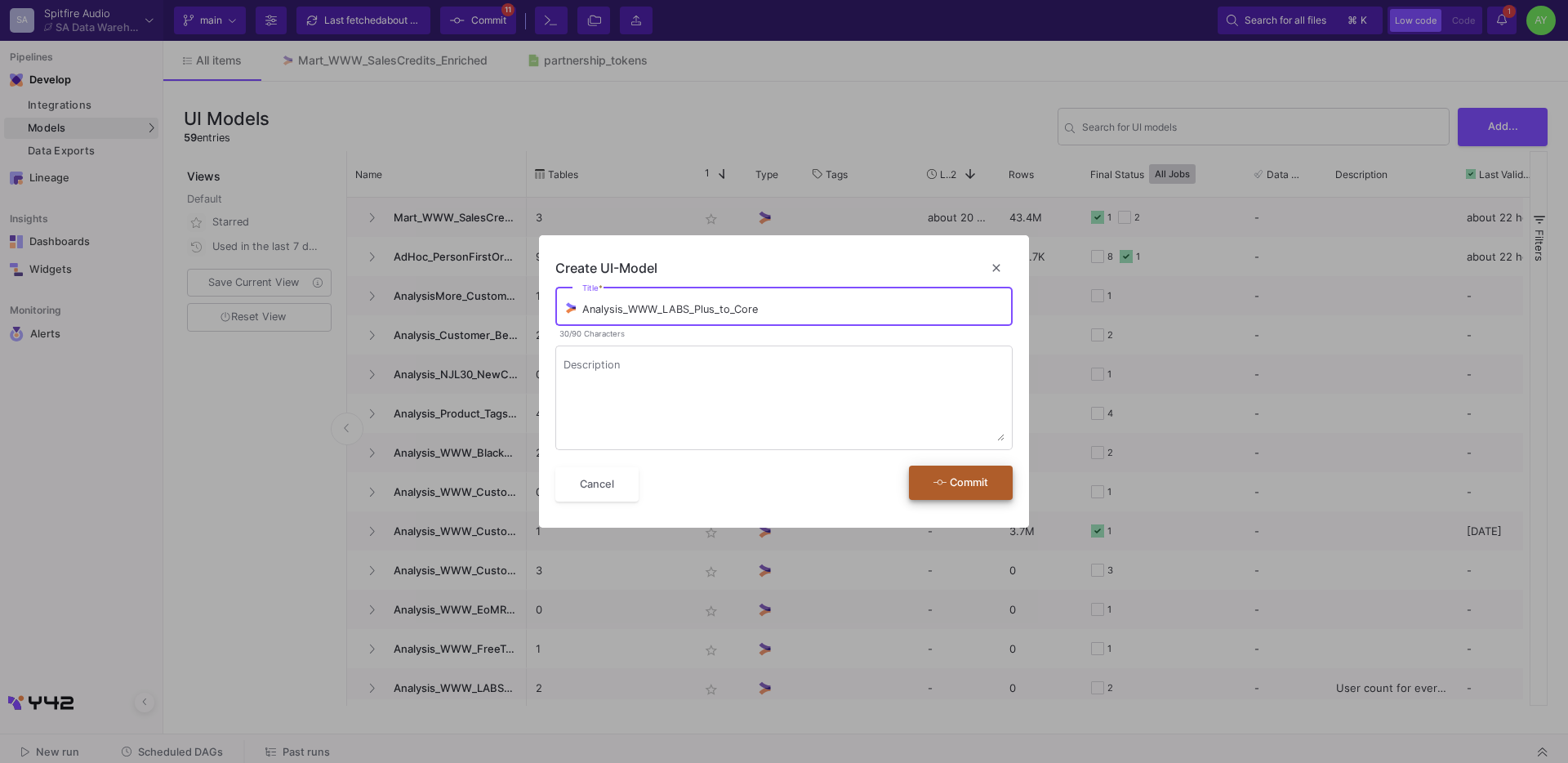 type on "Analysis_WWW_LABS_Plus_to_Core" 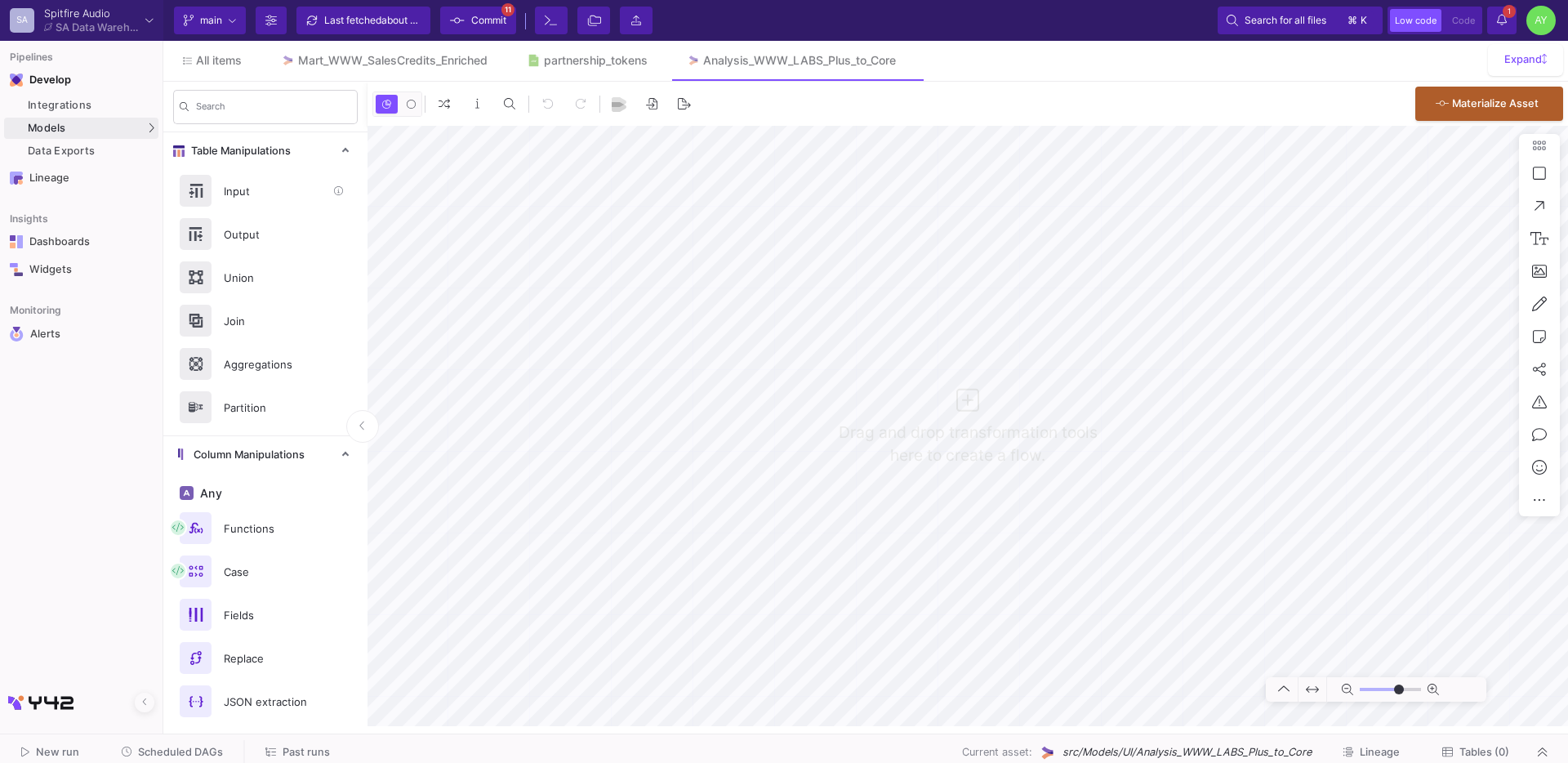 type on "0" 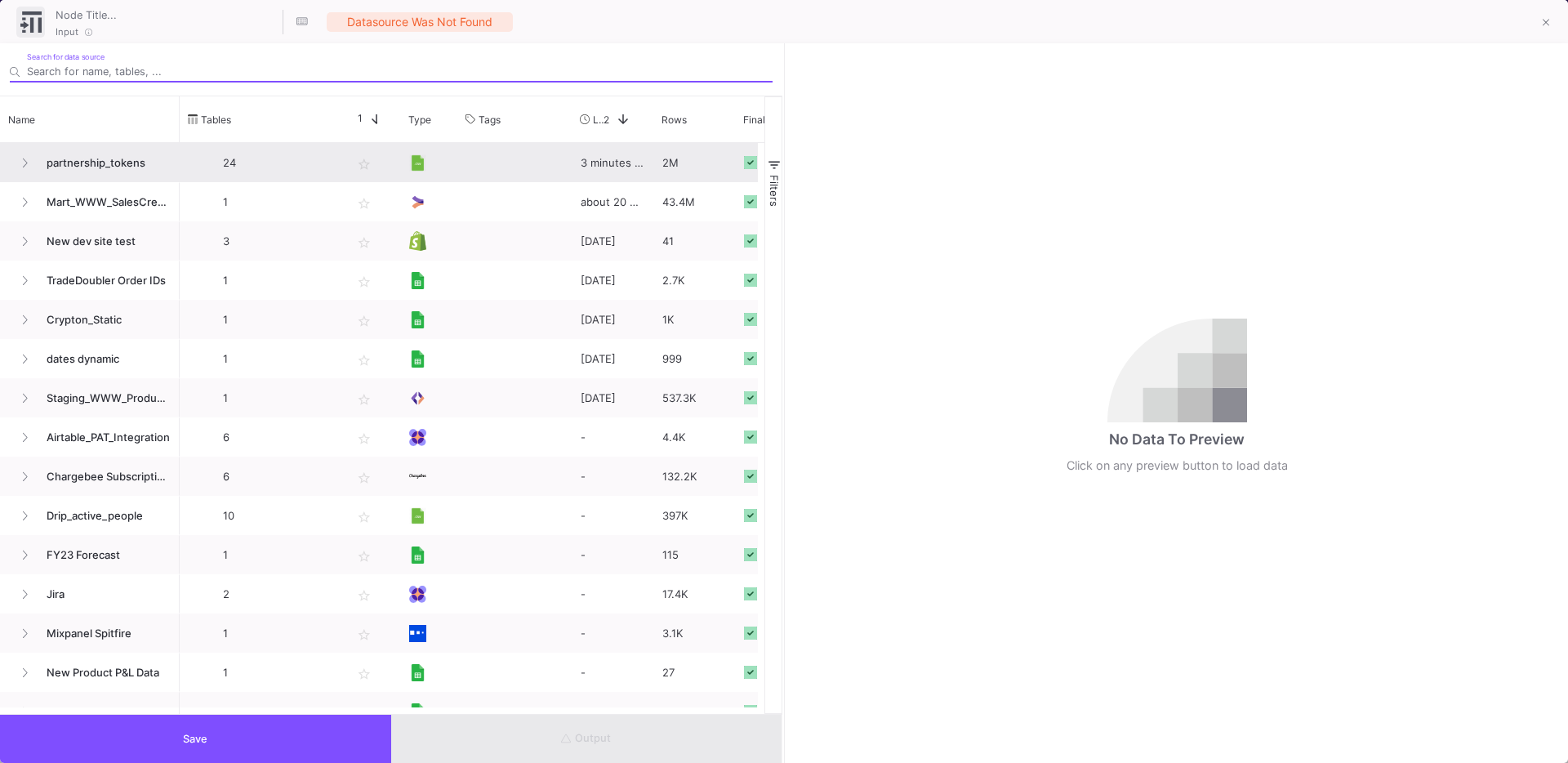 click on "partnership_tokens" at bounding box center [104, 163] 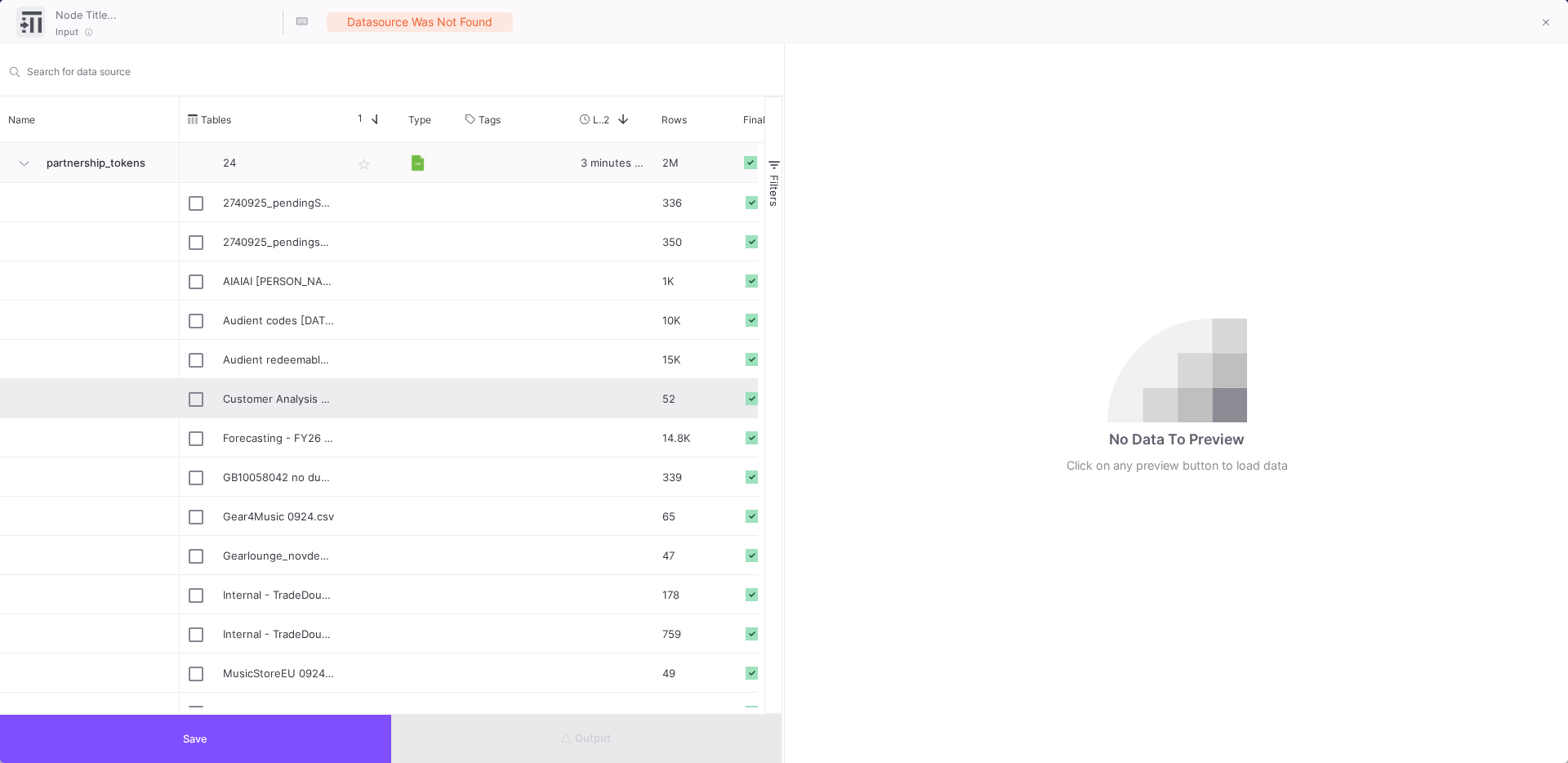 scroll, scrollTop: 284, scrollLeft: 0, axis: vertical 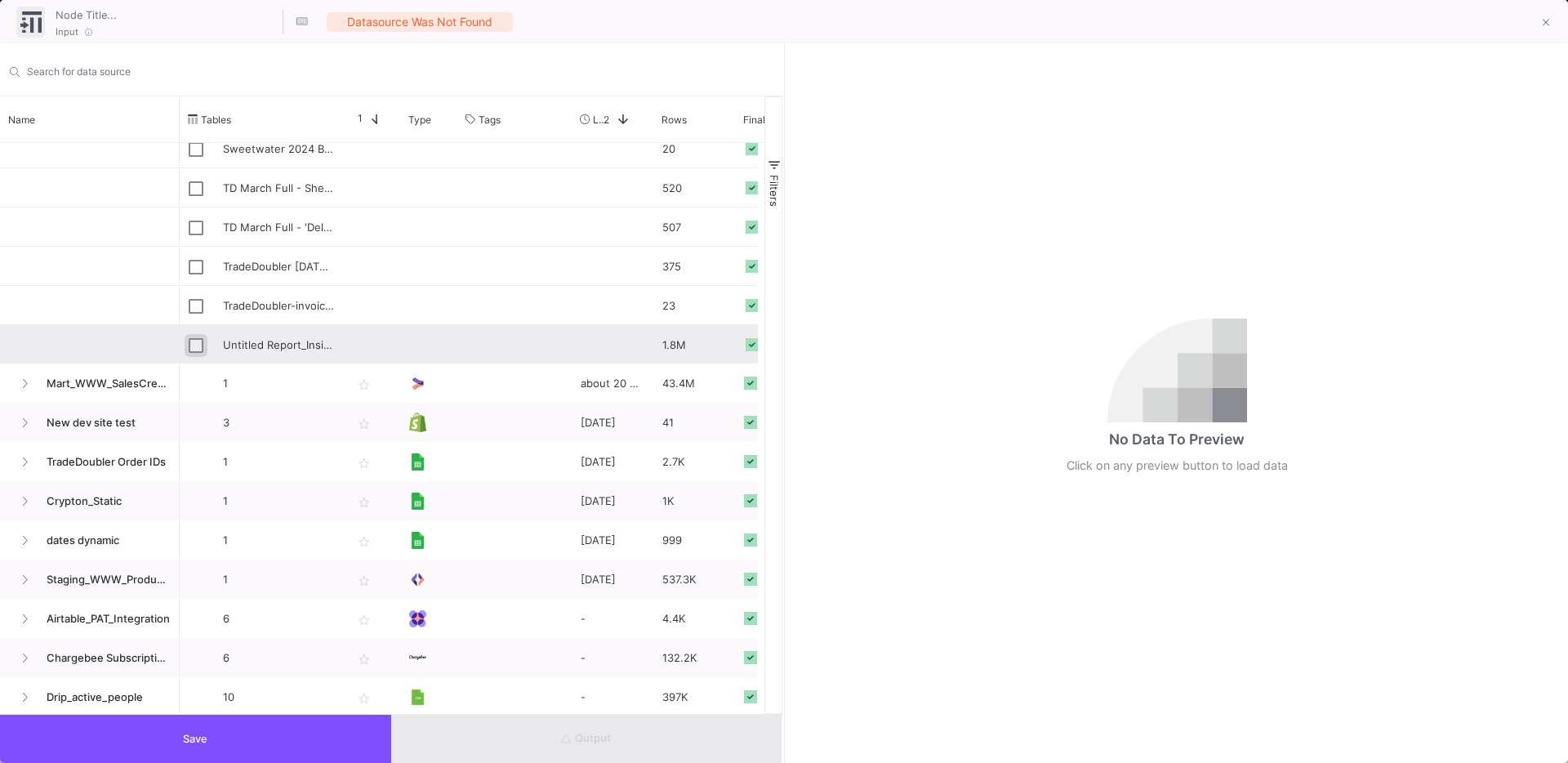 click at bounding box center [196, 346] 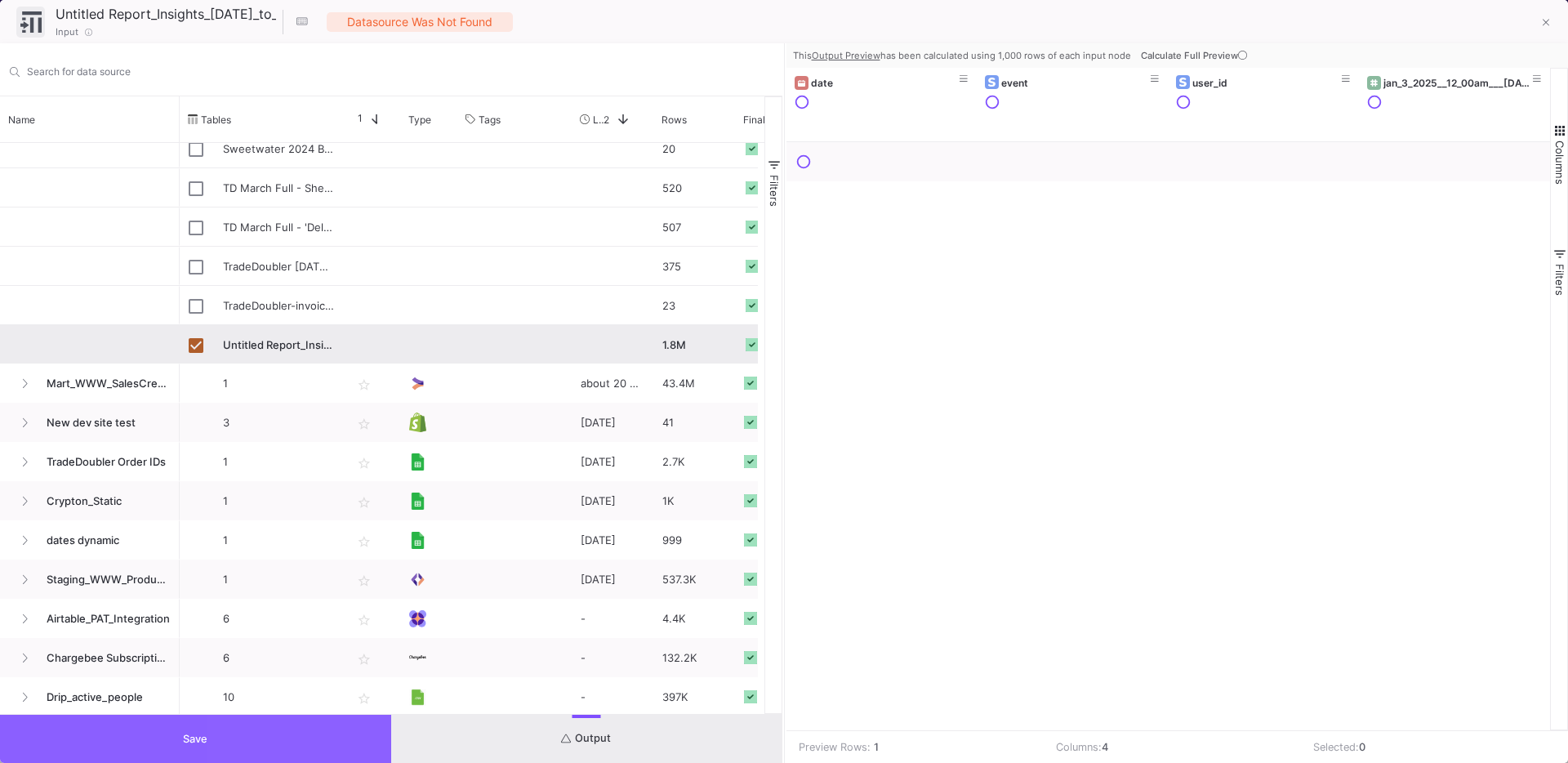 click on "Save" at bounding box center [195, 738] 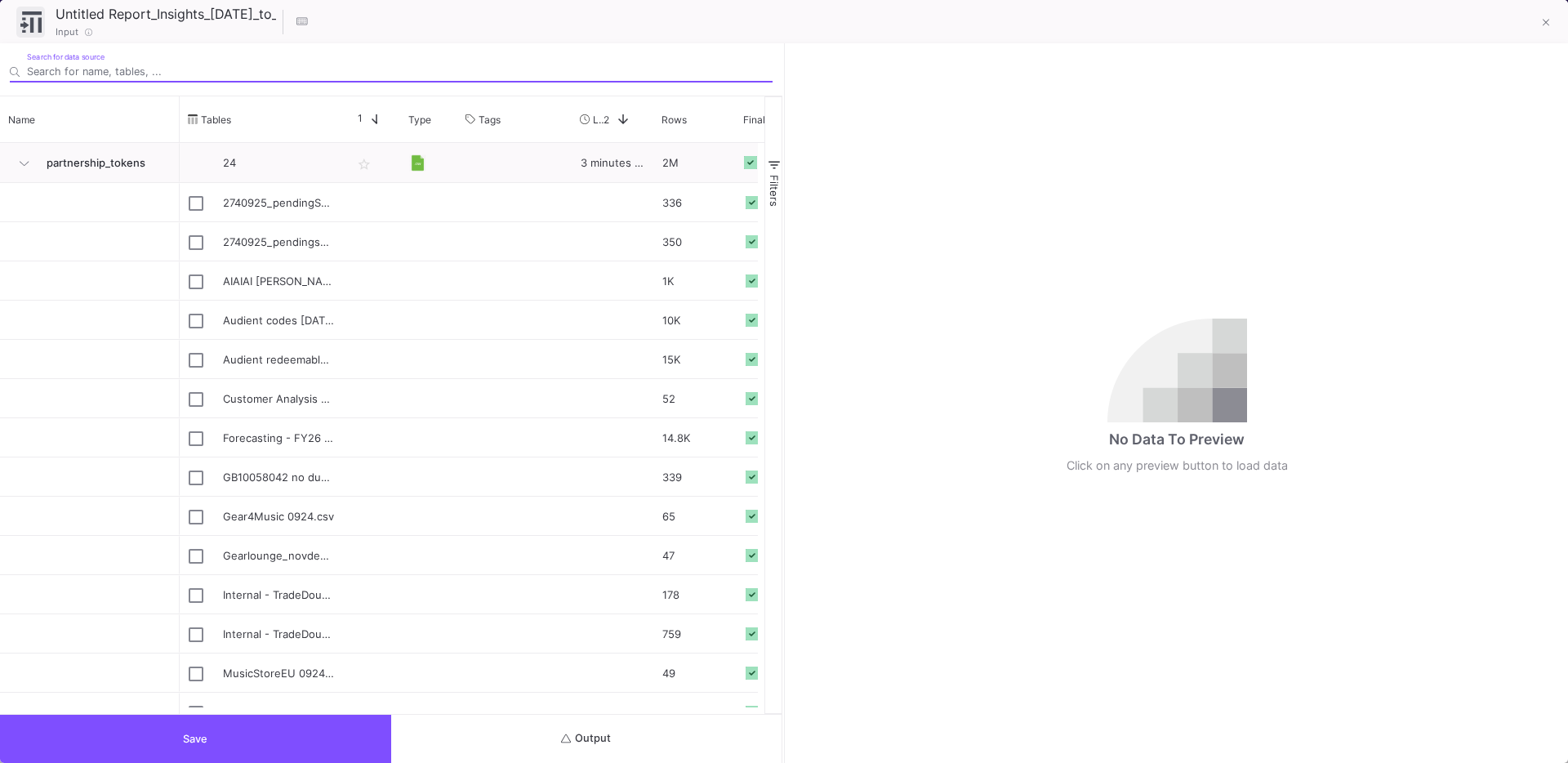 click on "Output" at bounding box center [586, 738] 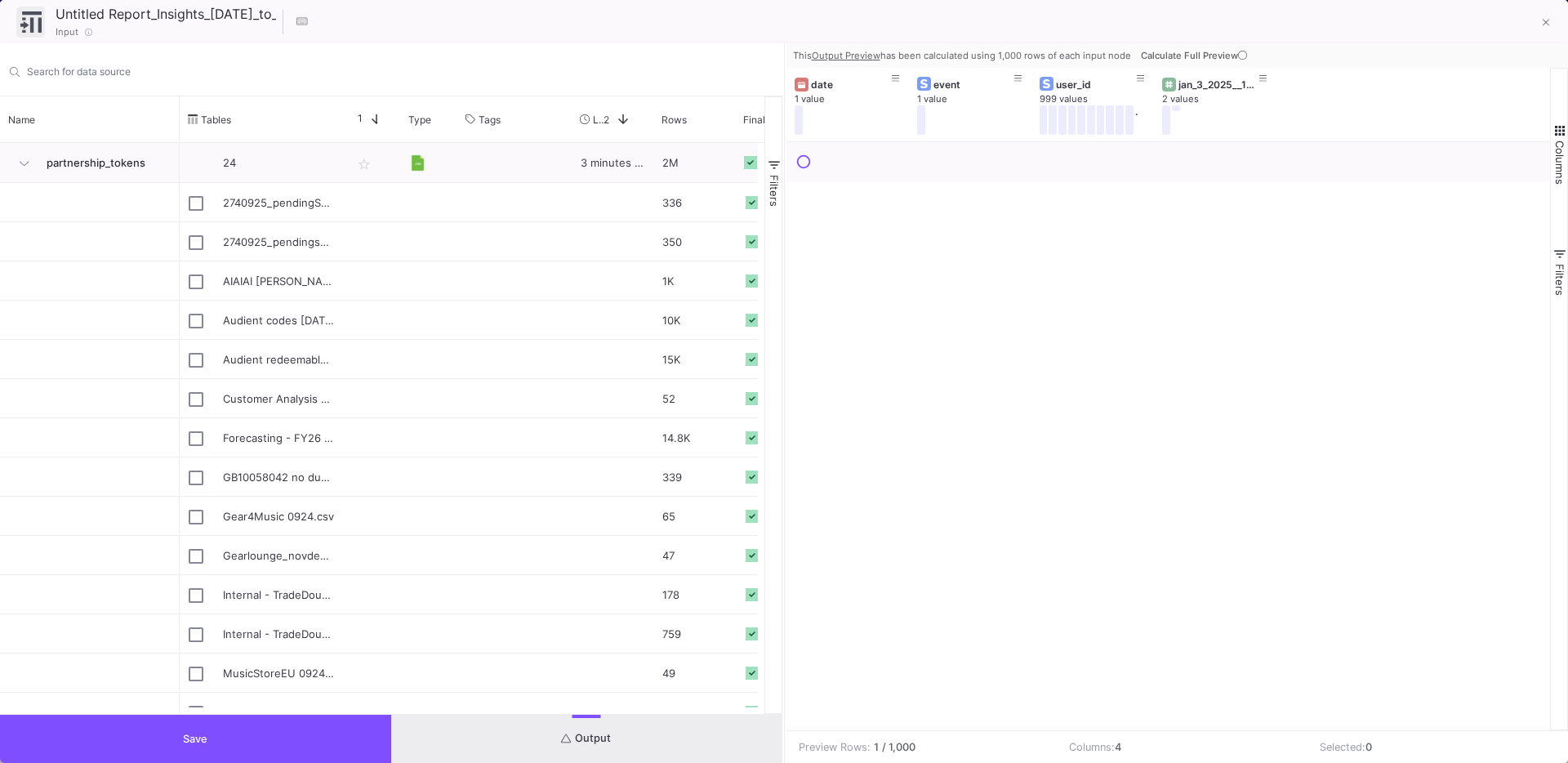 click on "Calculate Full Preview" at bounding box center (1196, 56) 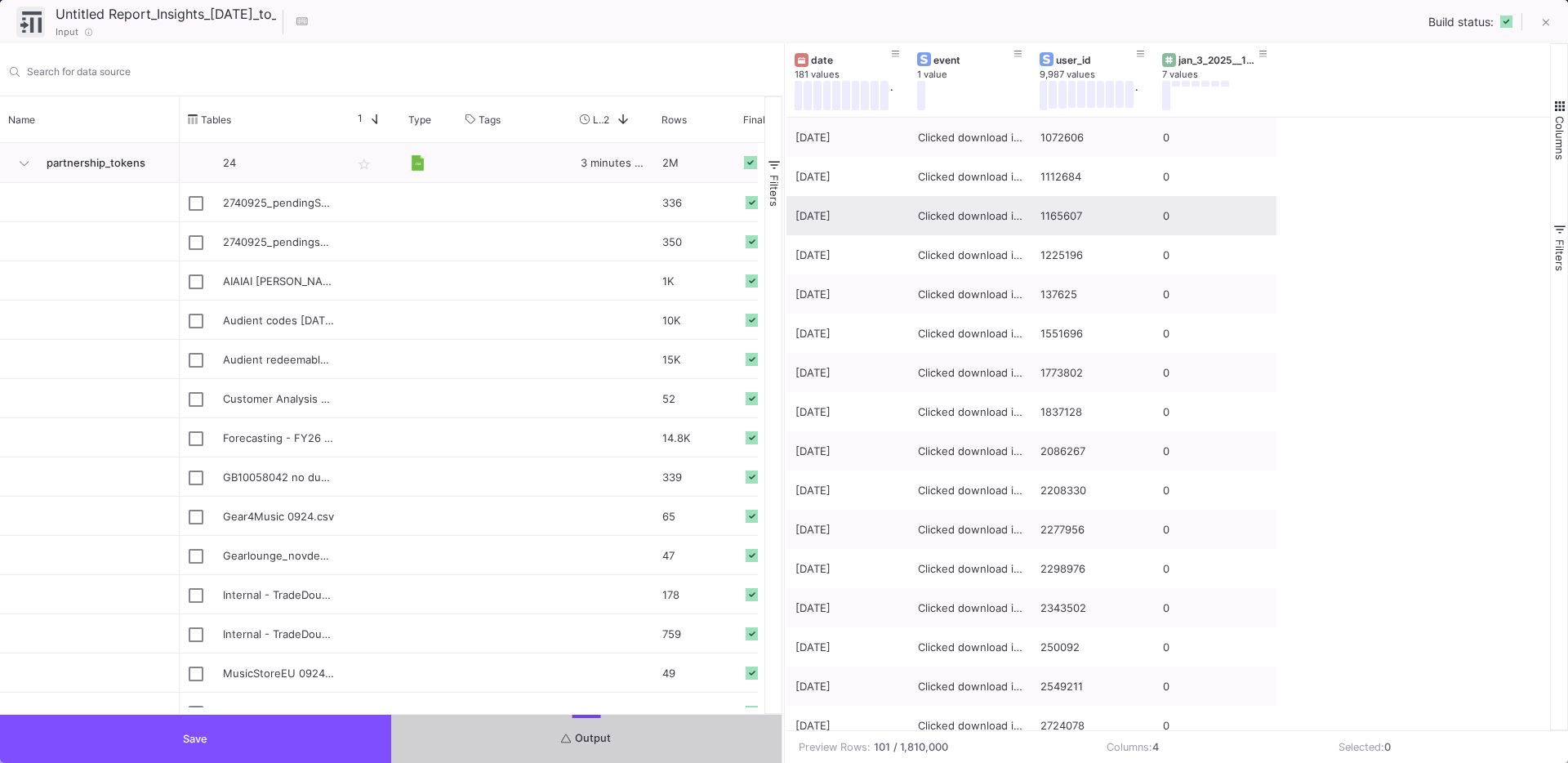 scroll, scrollTop: 24, scrollLeft: 0, axis: vertical 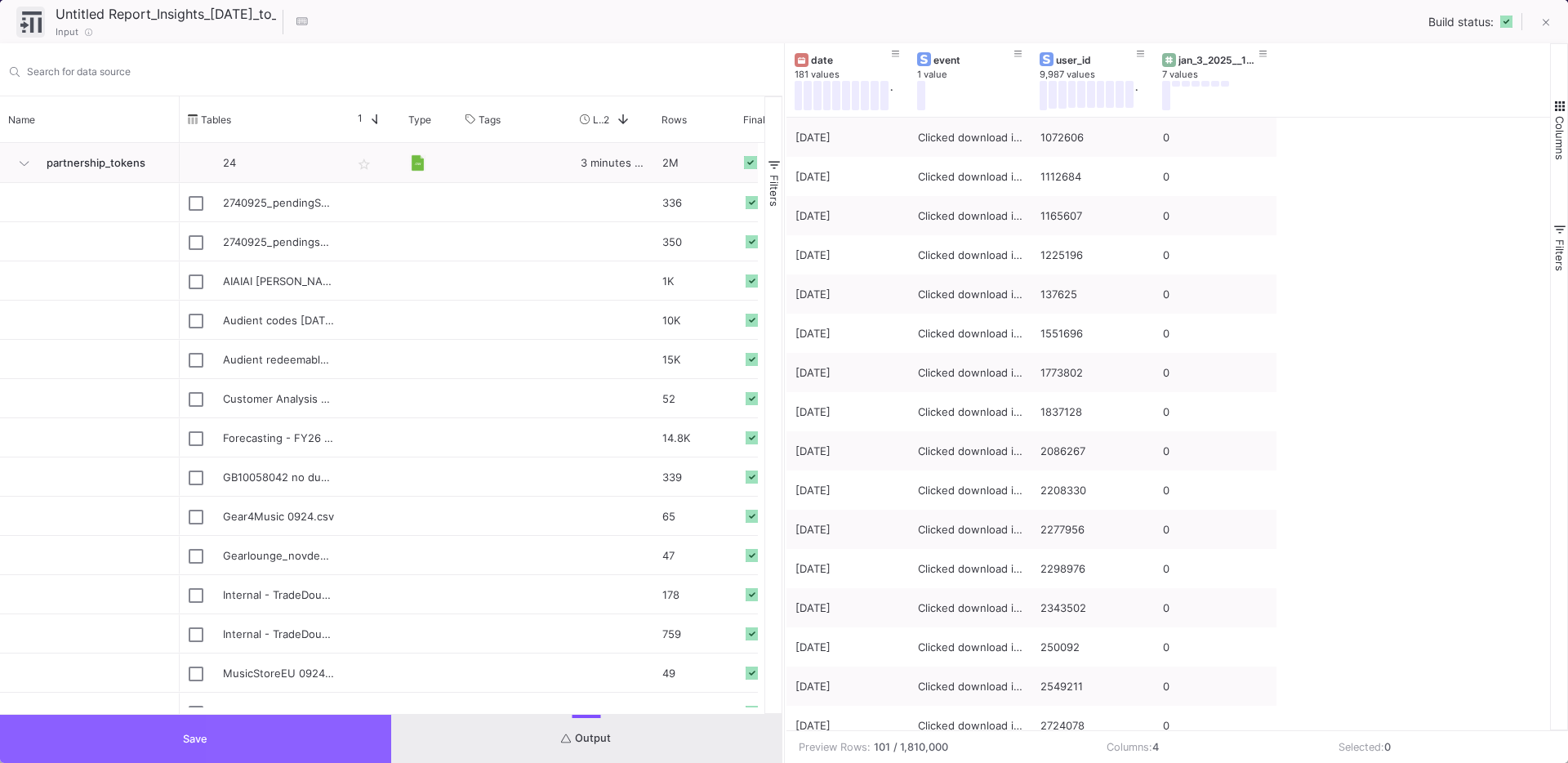 click on "Save" at bounding box center [195, 738] 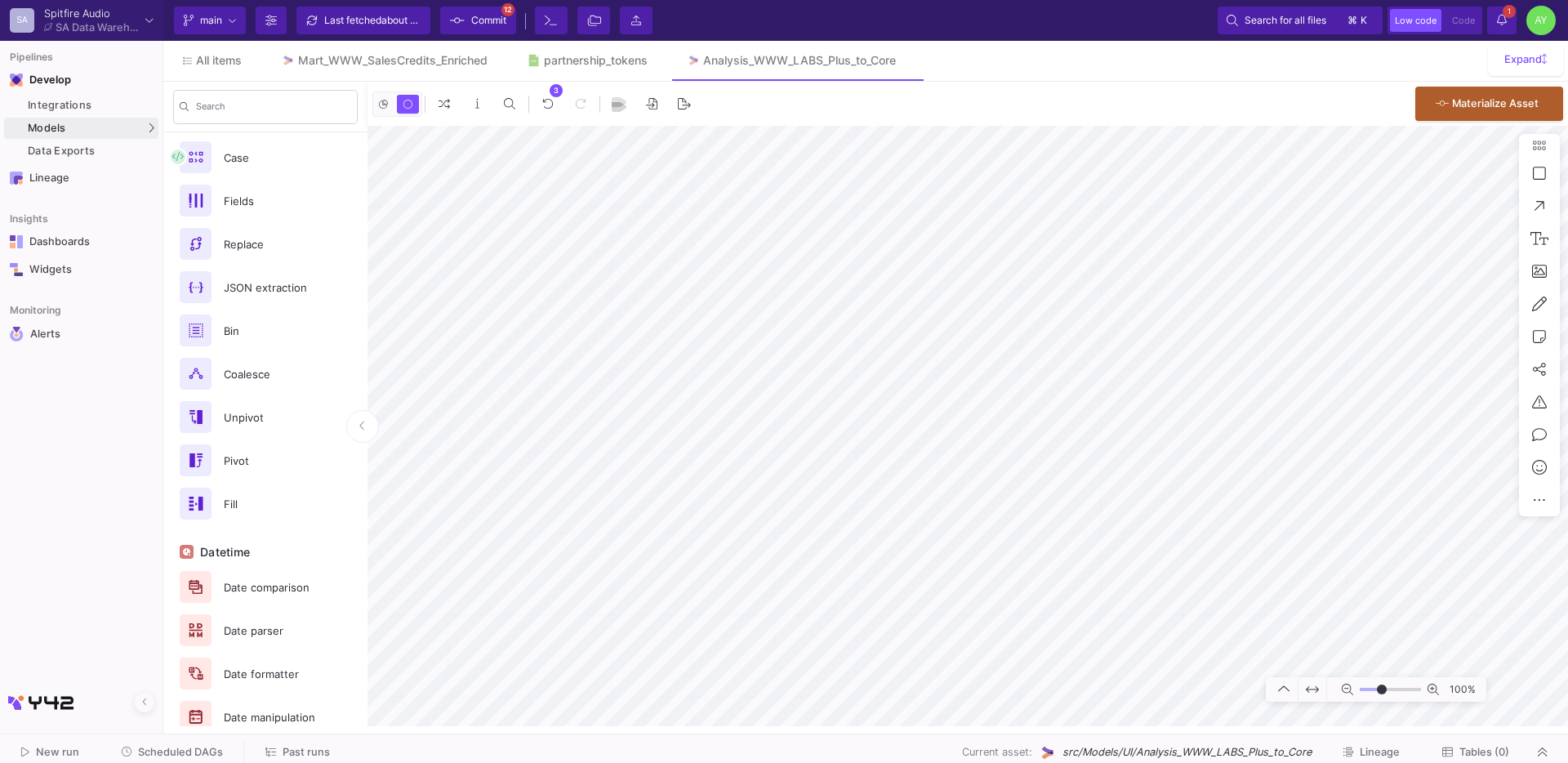 scroll, scrollTop: 775, scrollLeft: 0, axis: vertical 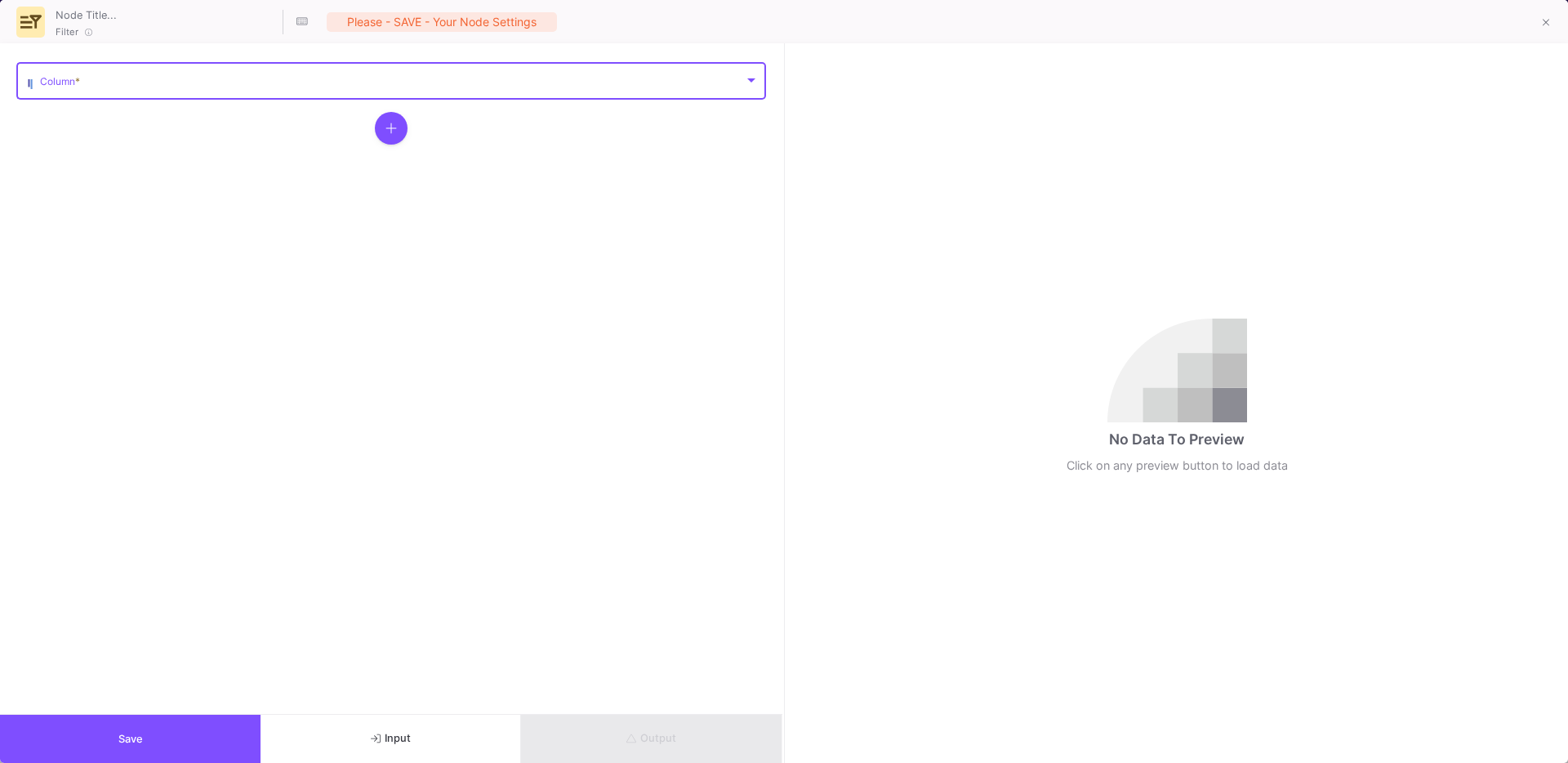 click at bounding box center (392, 83) 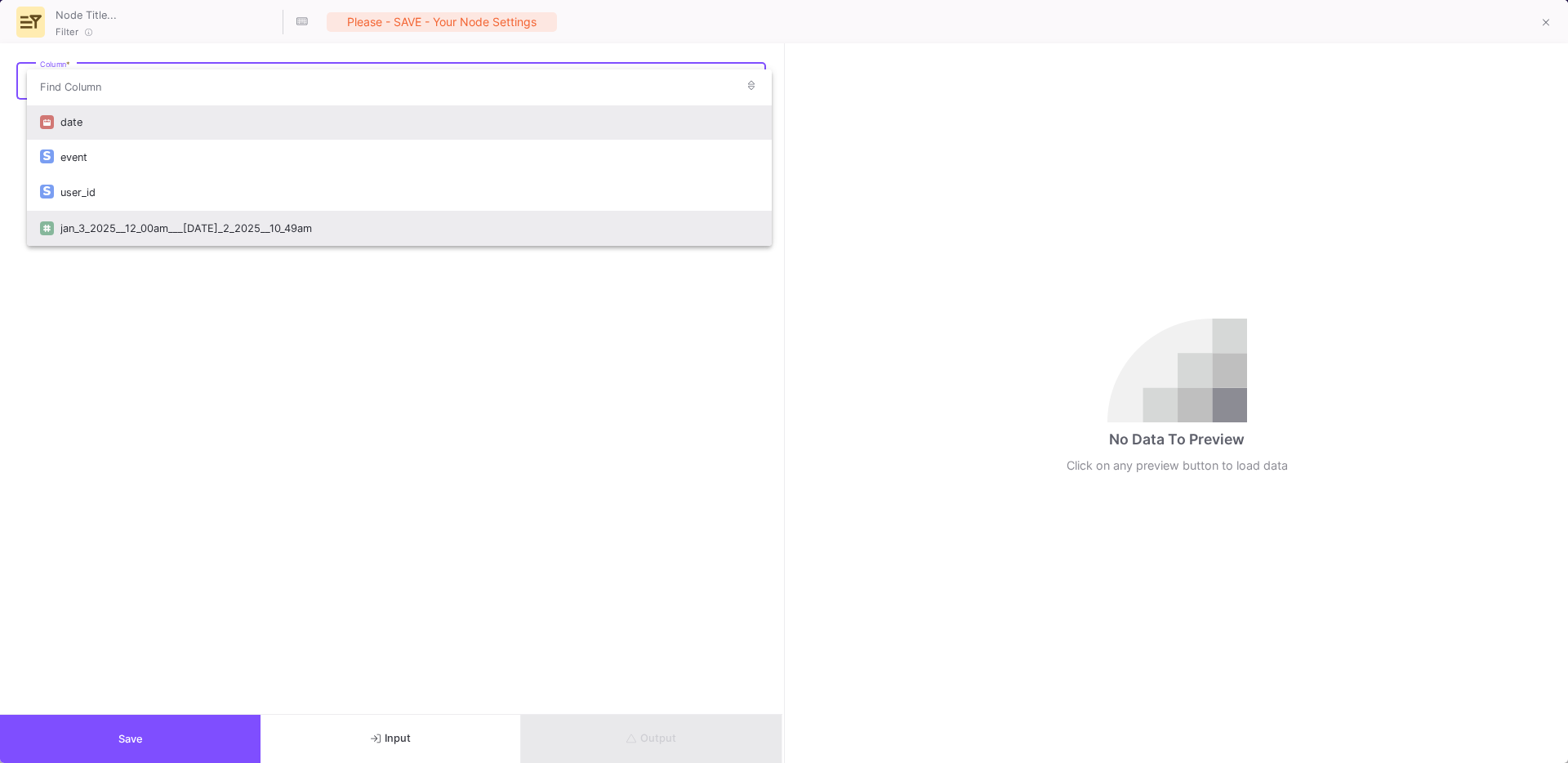 click on "jan_3_2025__12_00am___jul_2_2025__10_49am" at bounding box center (409, 228) 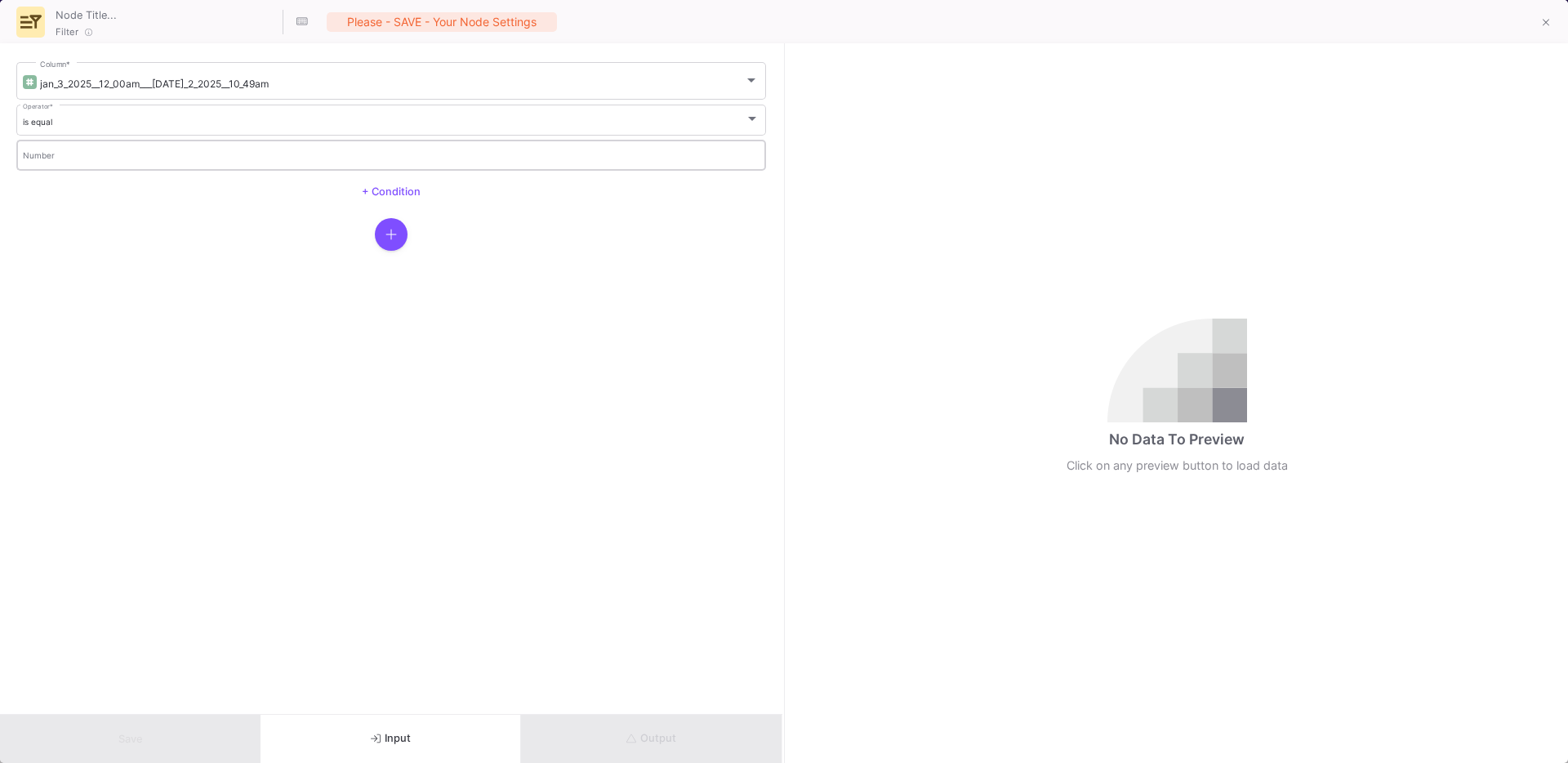 click on "Number" at bounding box center [391, 157] 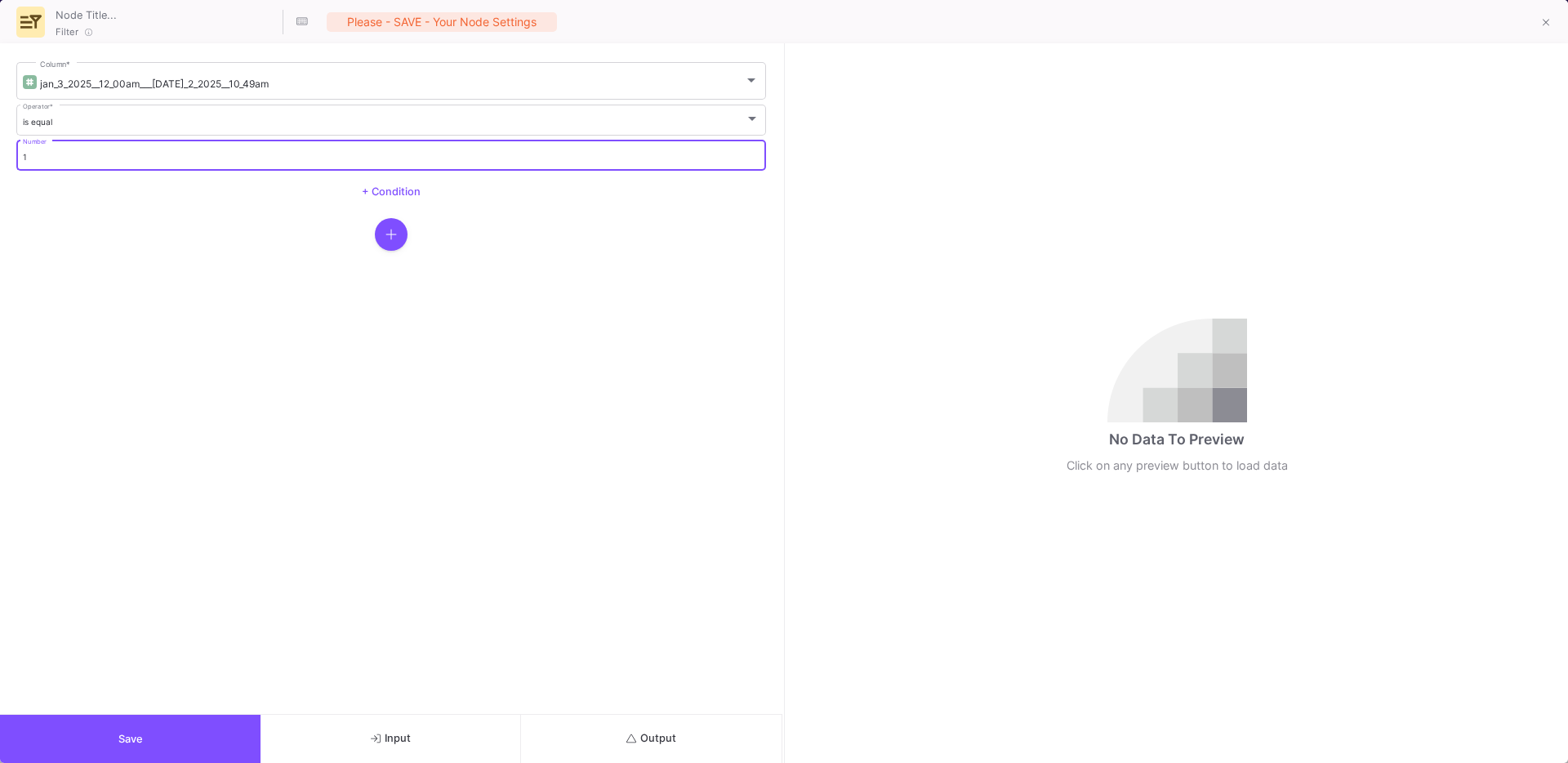 type on "1" 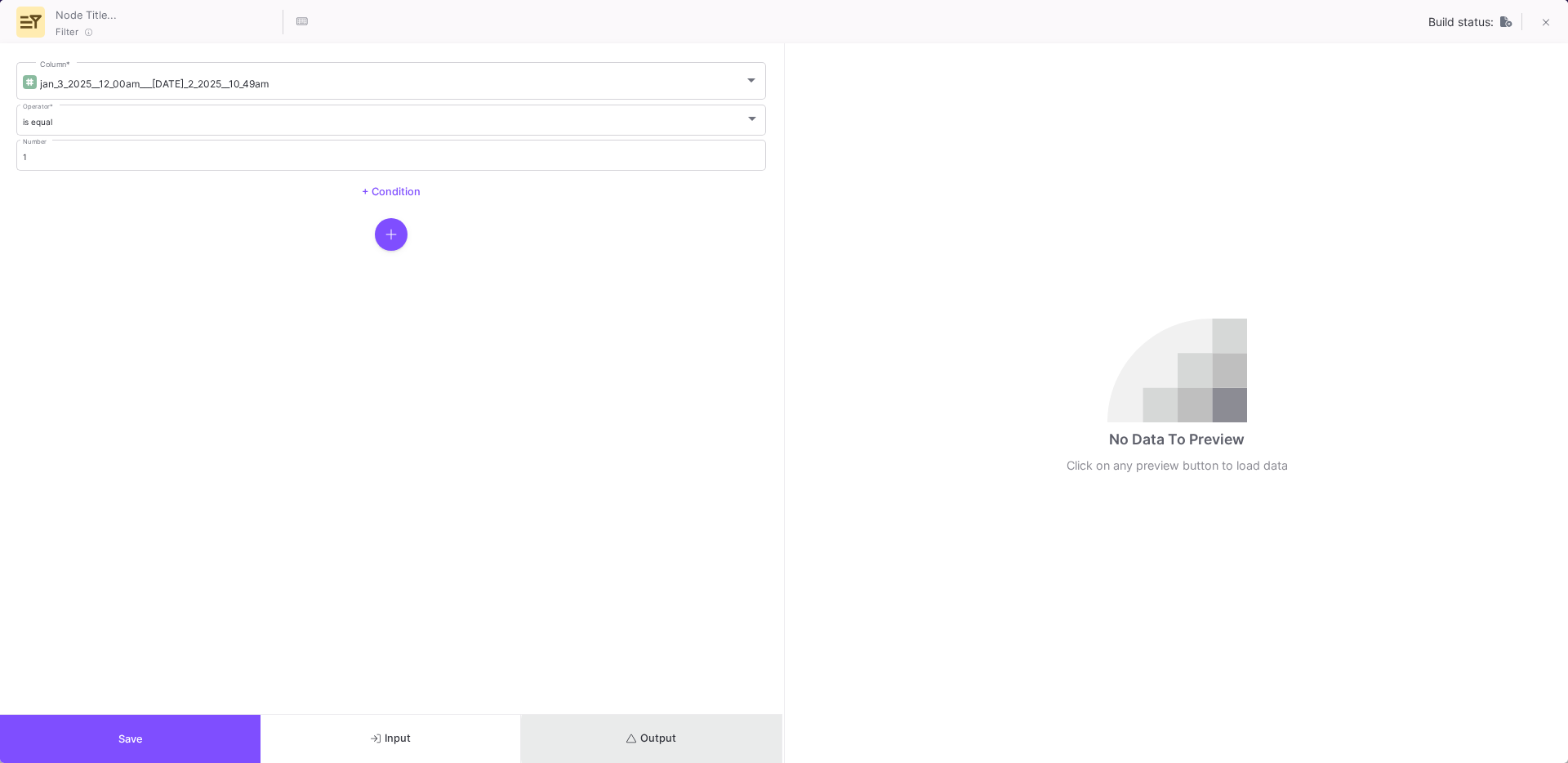 click on "Output" at bounding box center (651, 738) 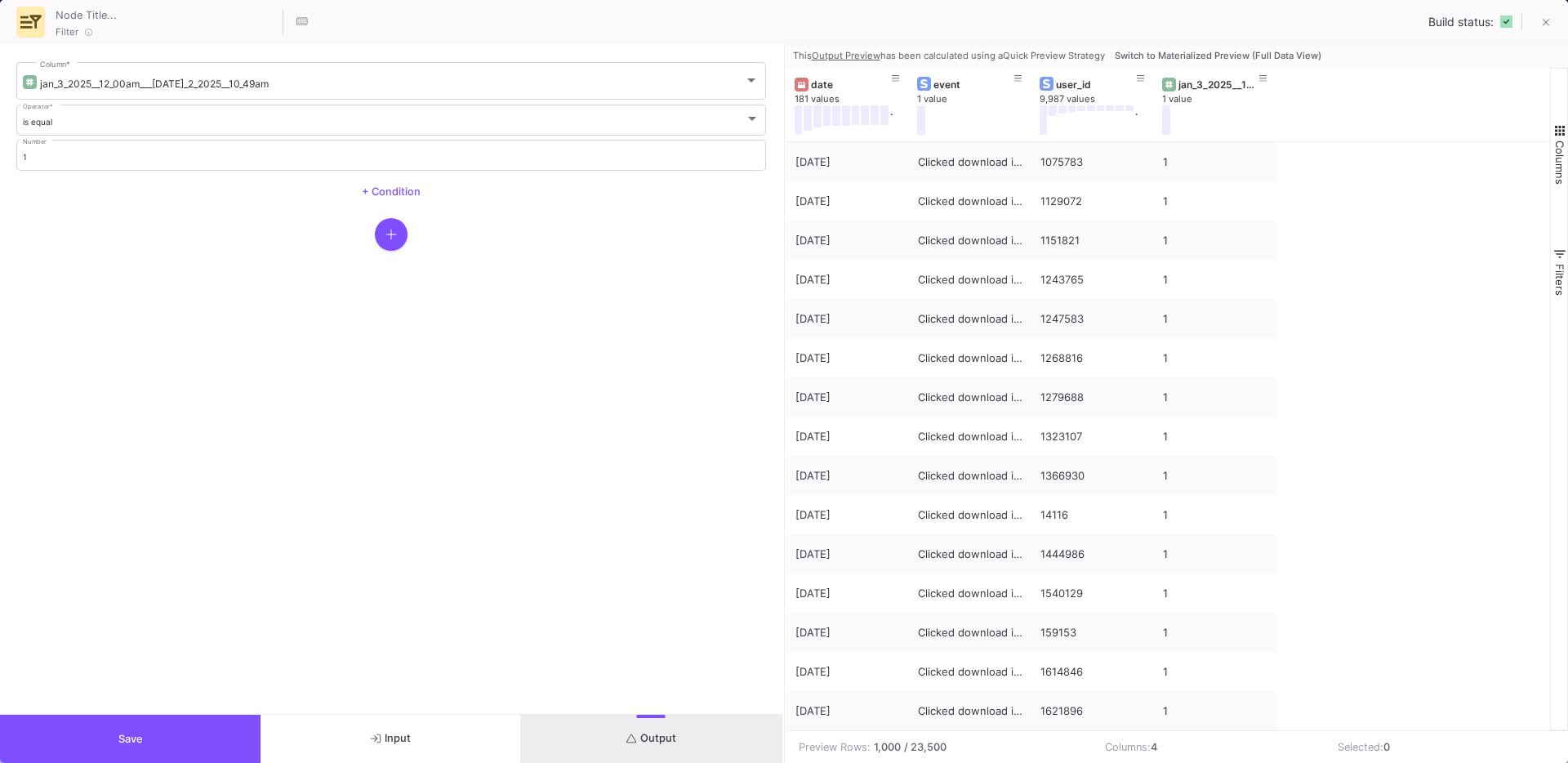 click on "Switch to Materialized Preview (Full Data View)" at bounding box center (1218, 56) 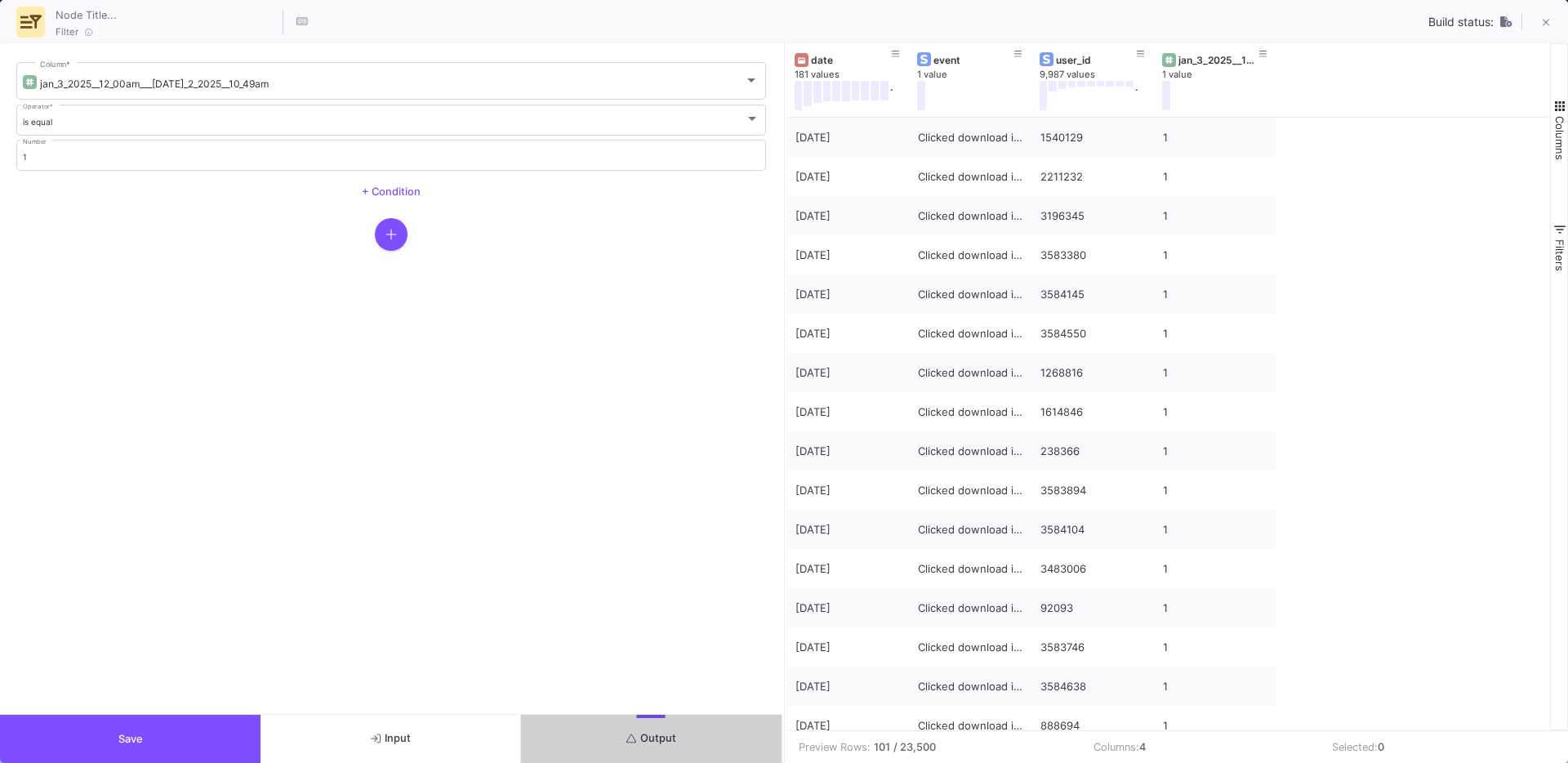 click on "Save" at bounding box center [130, 738] 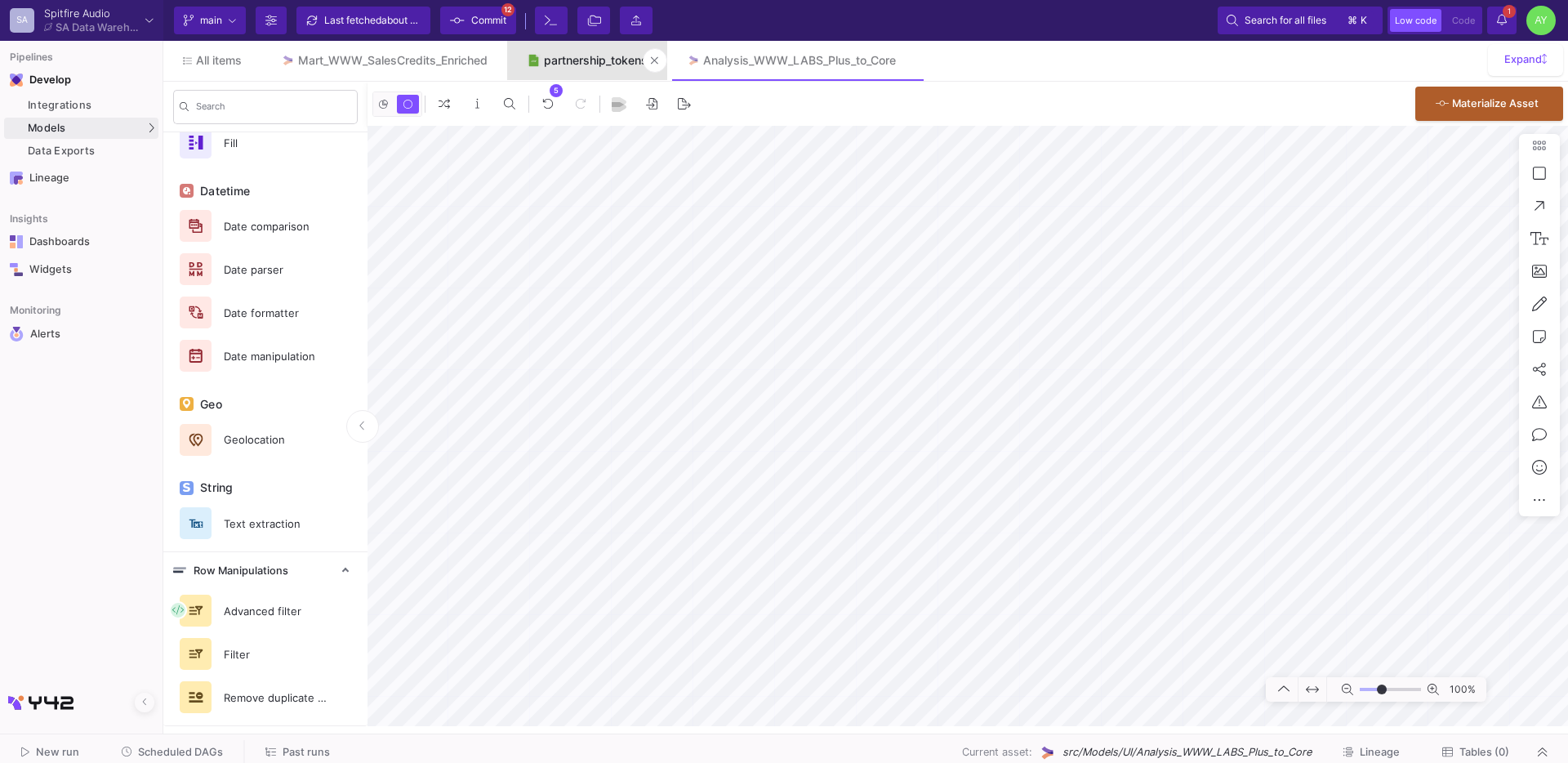 click on "partnership_tokens" at bounding box center (587, 60) 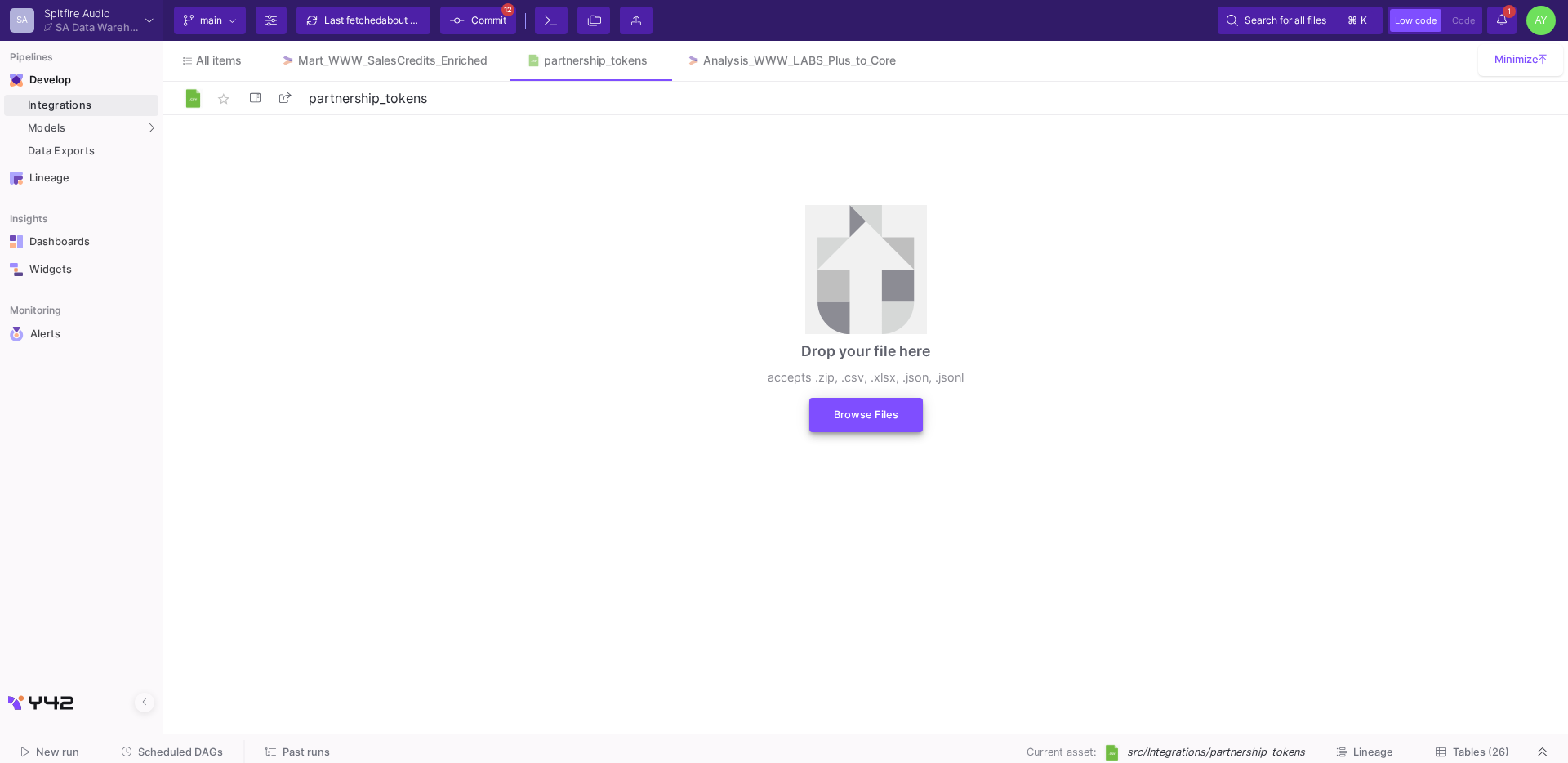 click on "Browse Files" 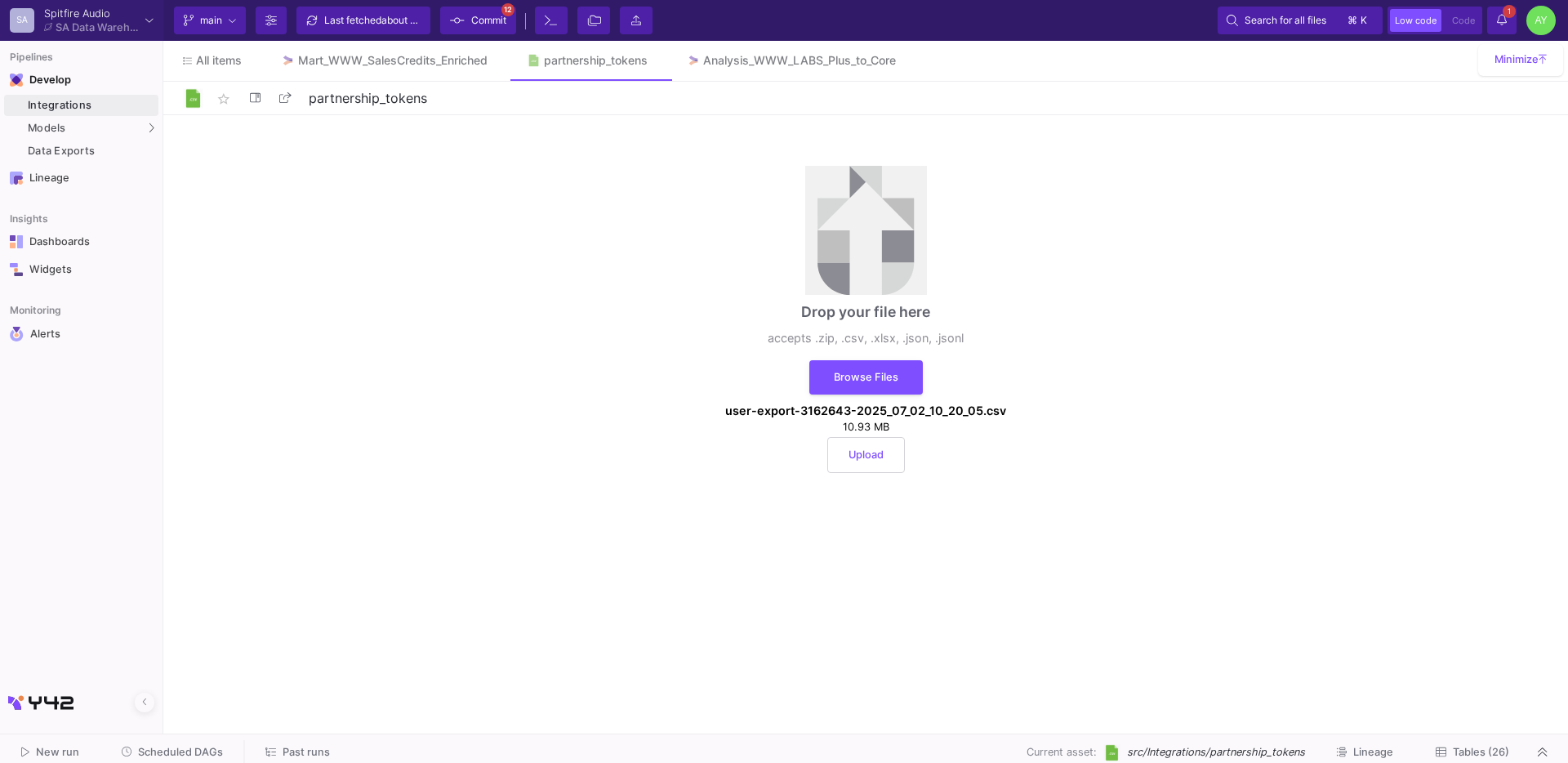 click on "Upload" 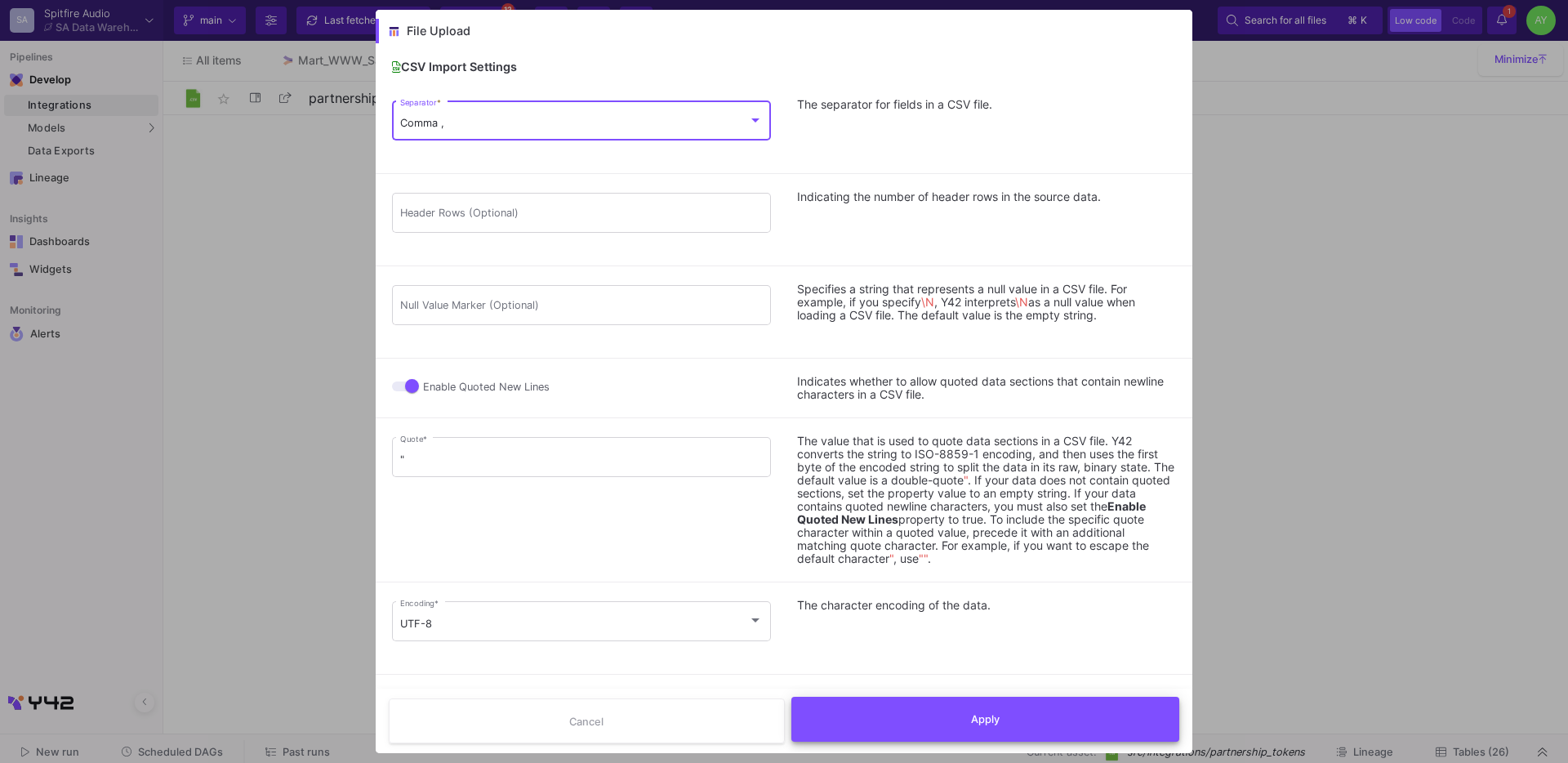 click on "Apply" at bounding box center (986, 719) 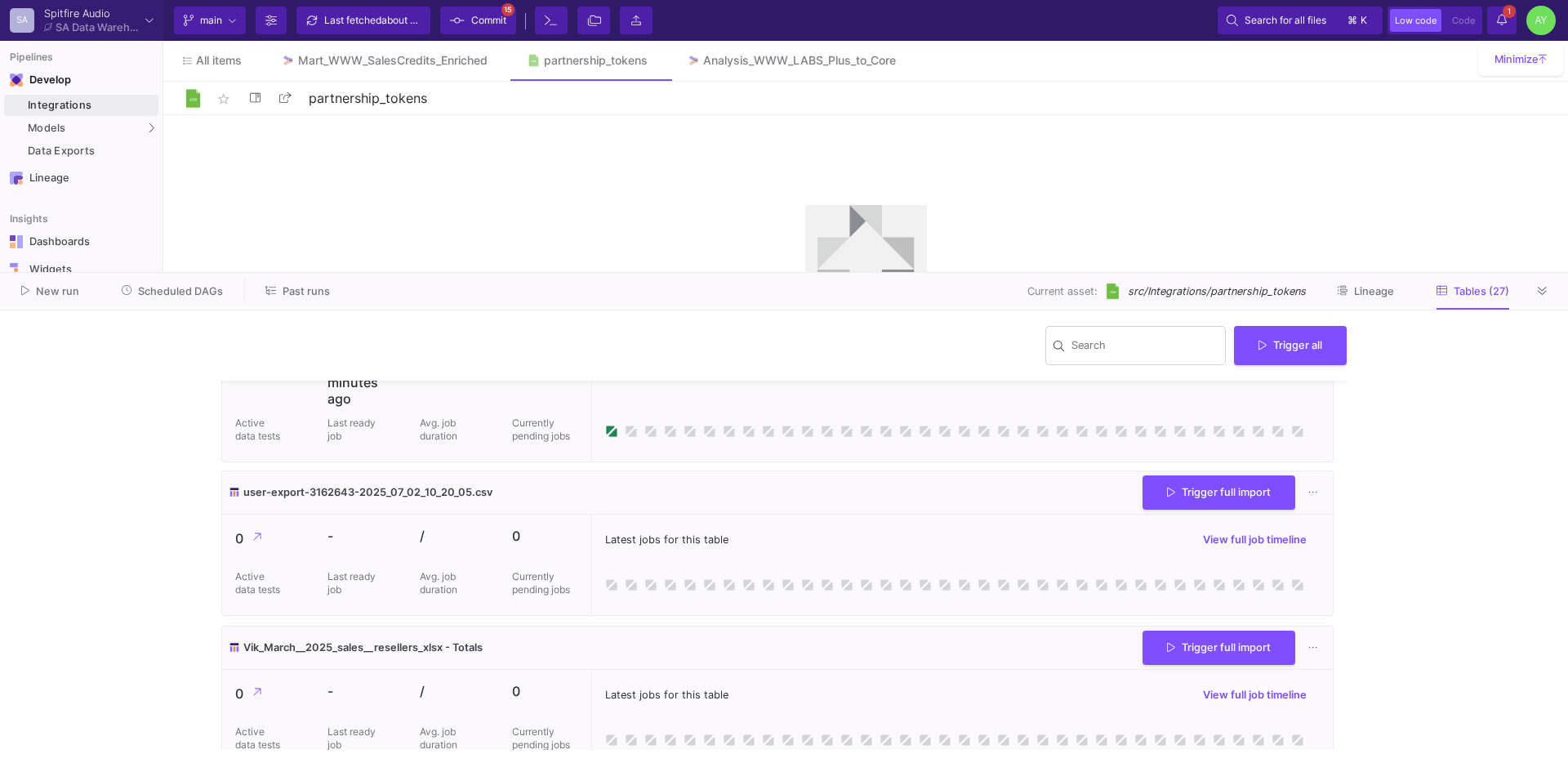 scroll, scrollTop: 3829, scrollLeft: 0, axis: vertical 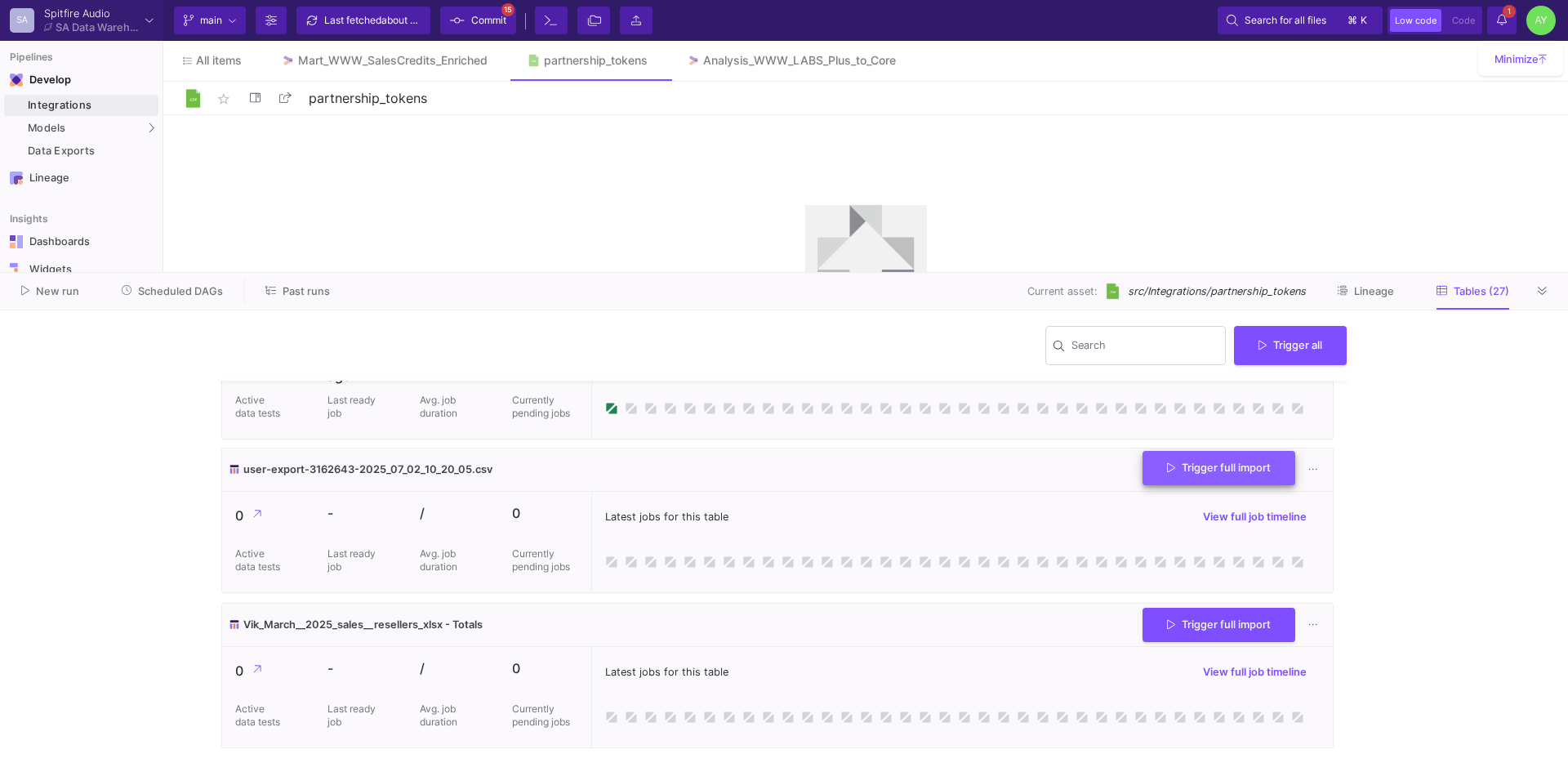 click on "Trigger full import" 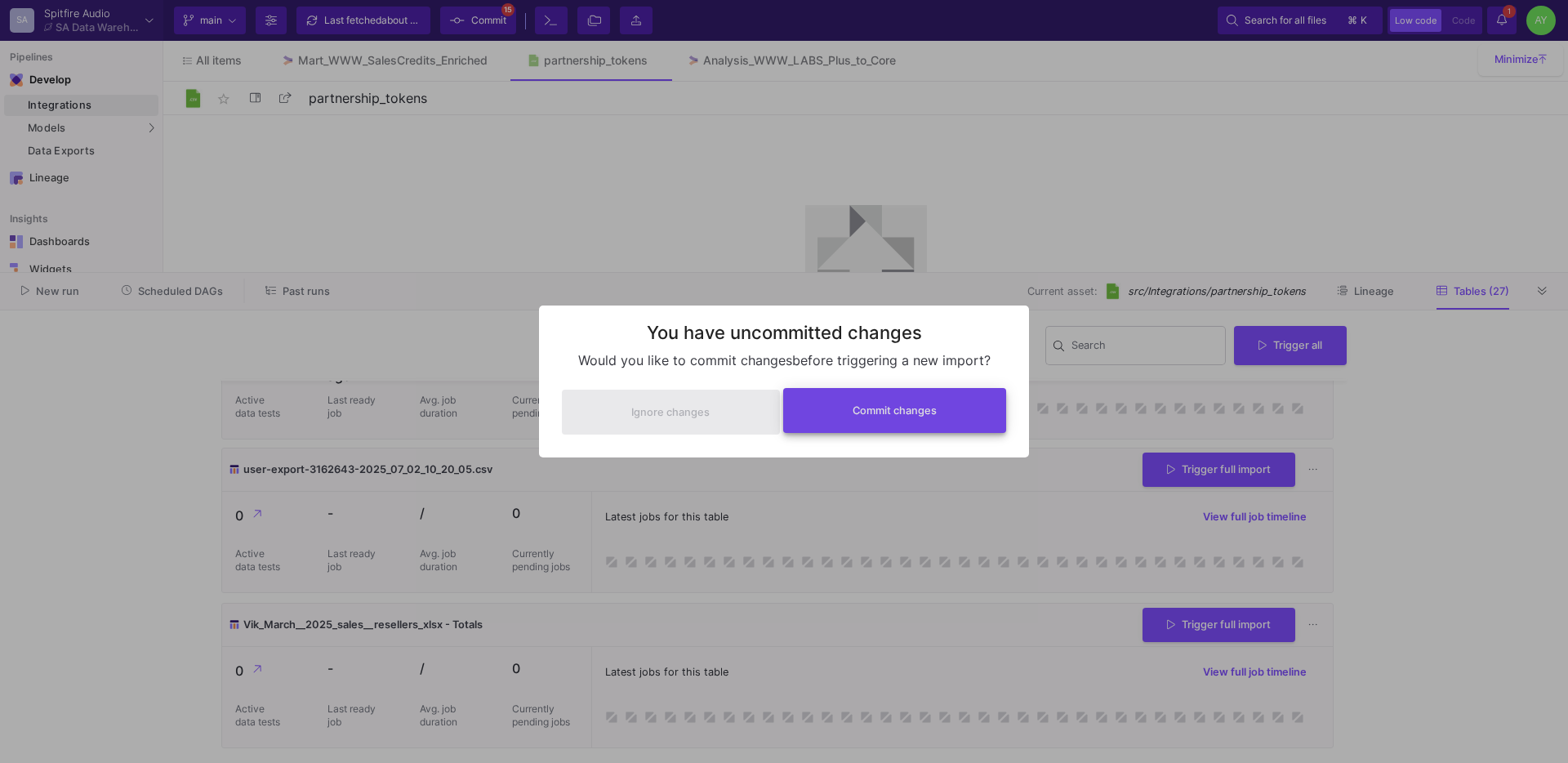 click on "Commit changes" at bounding box center [895, 410] 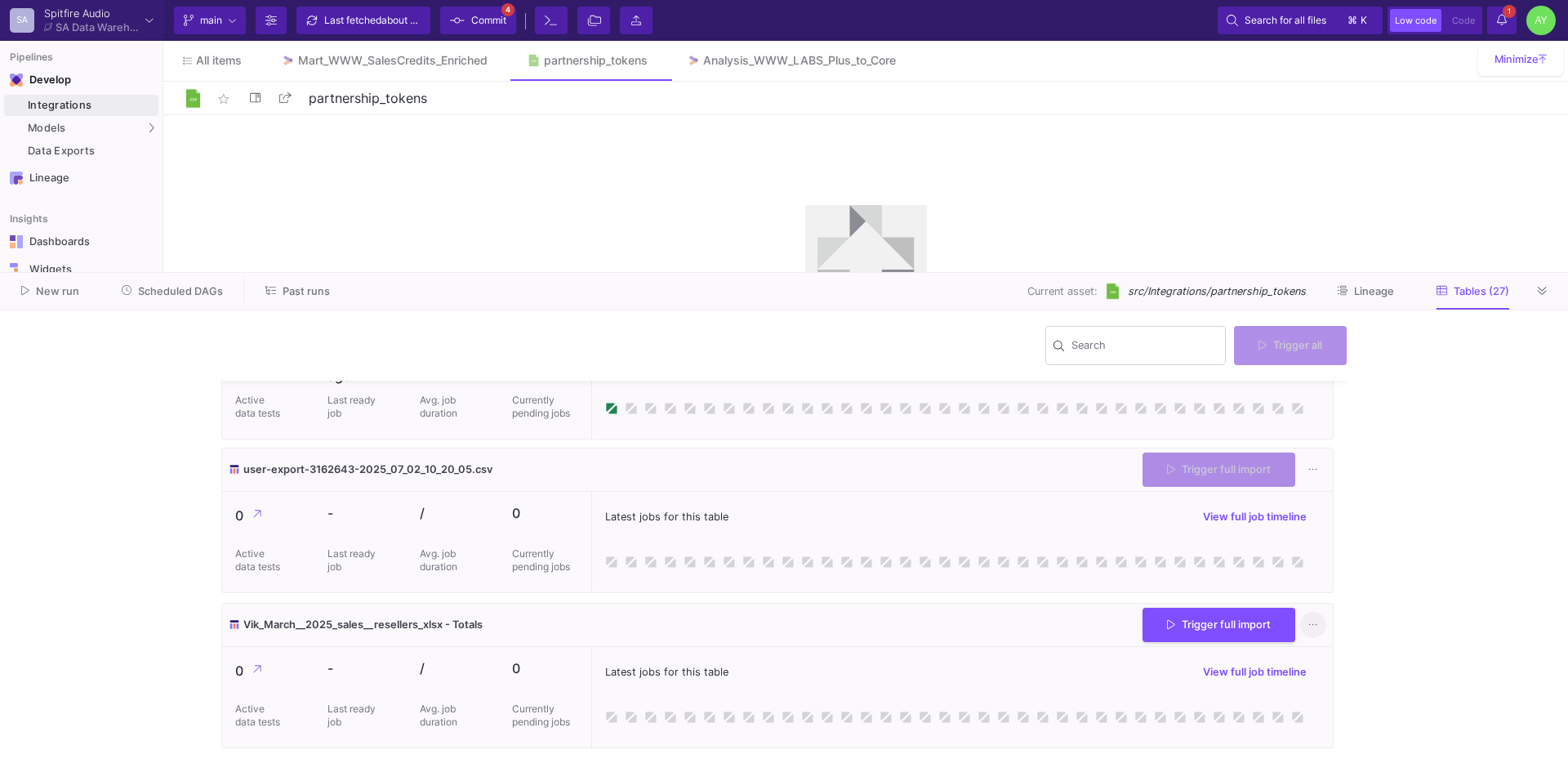 click 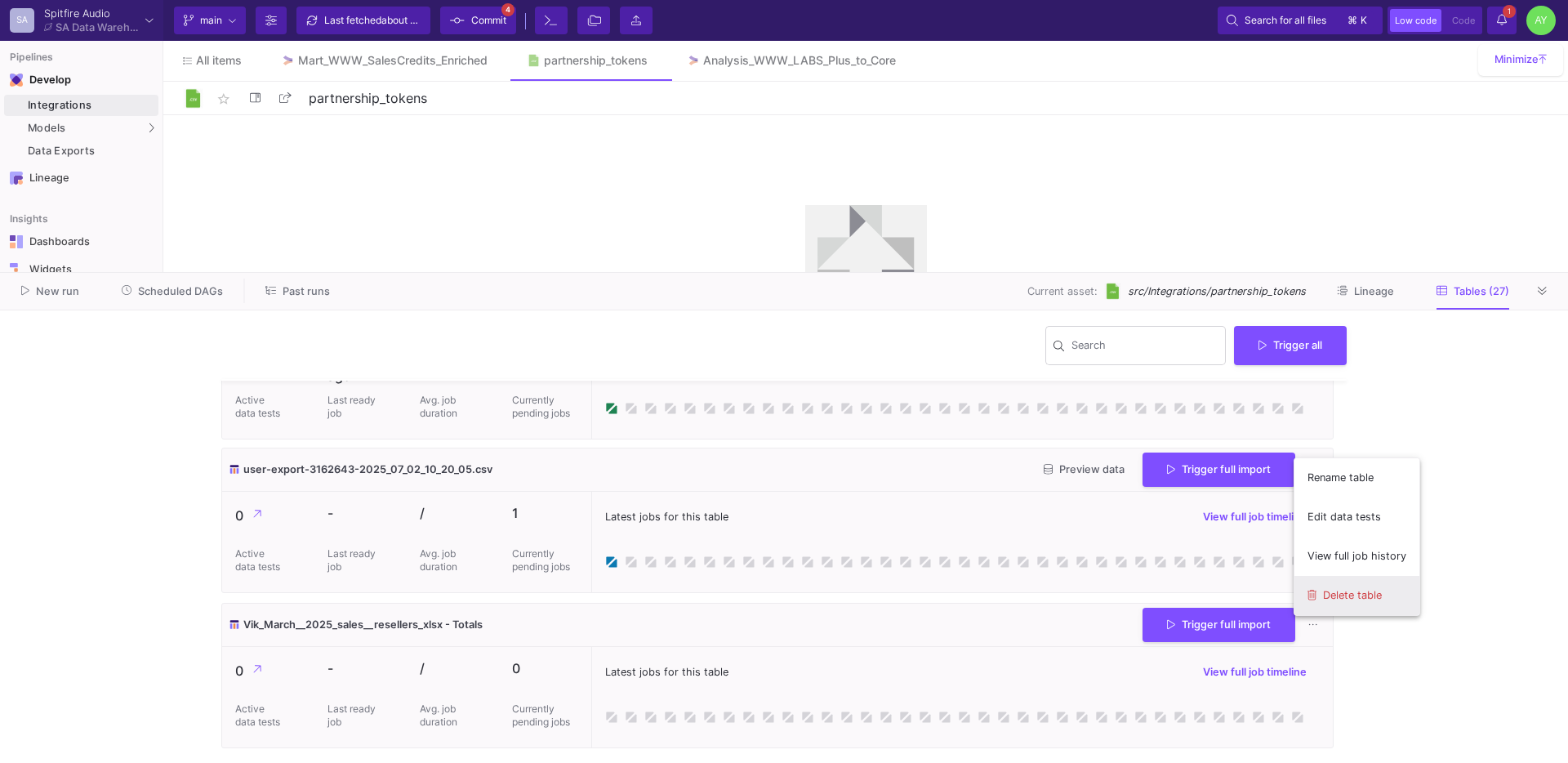 click on "Delete table" at bounding box center [1356, 596] 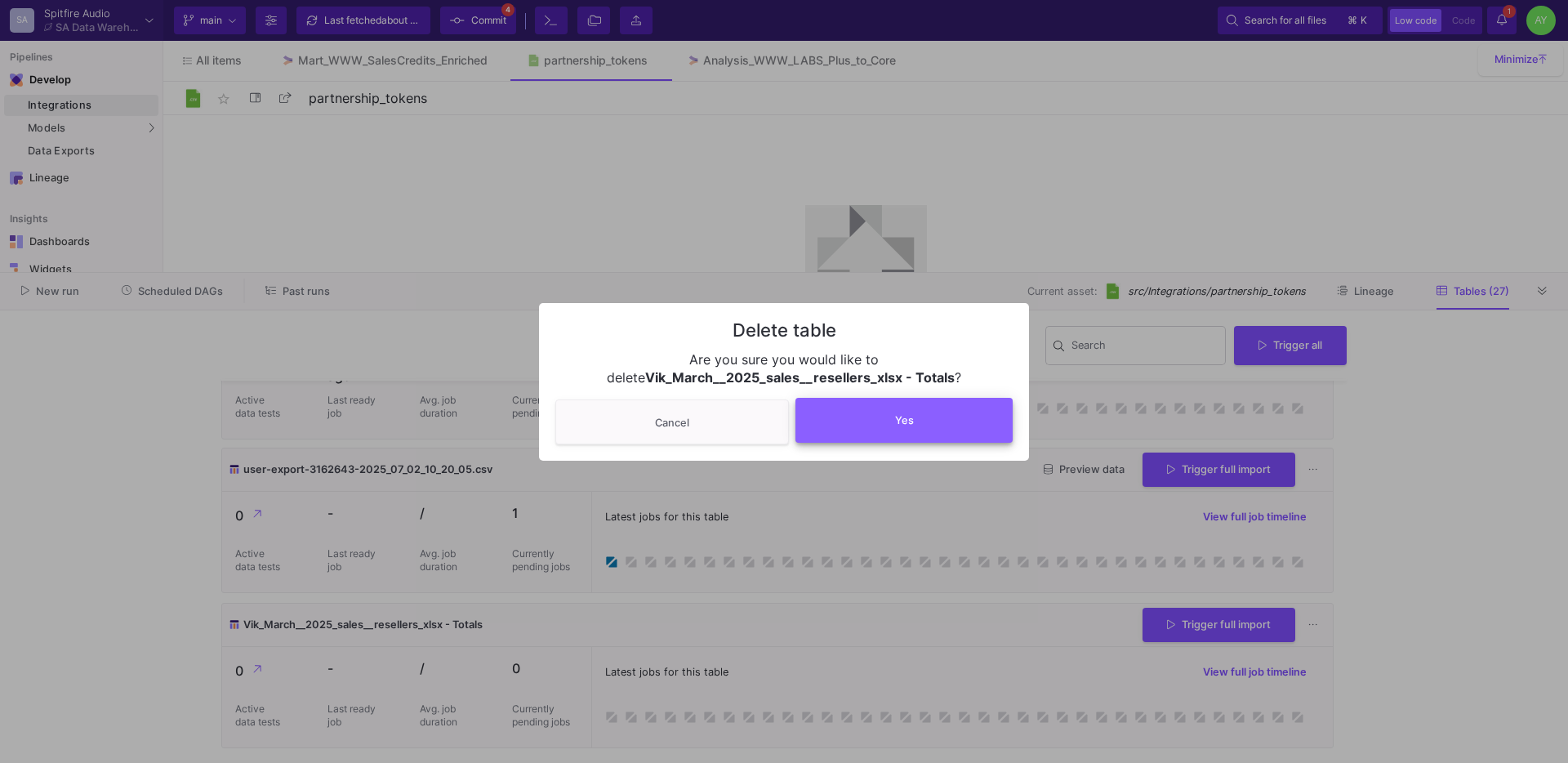 click on "Yes" at bounding box center (904, 420) 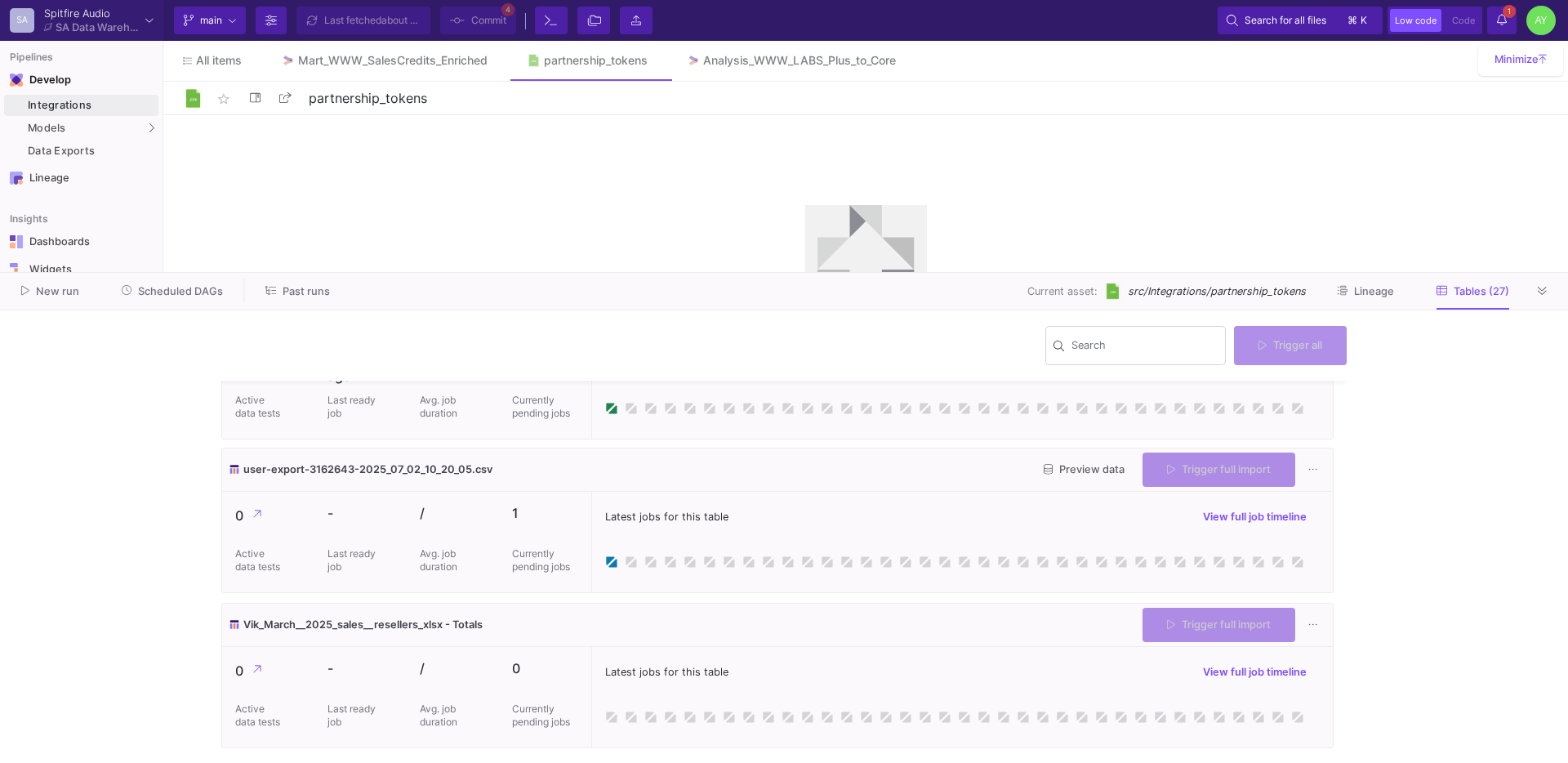 scroll, scrollTop: 3674, scrollLeft: 0, axis: vertical 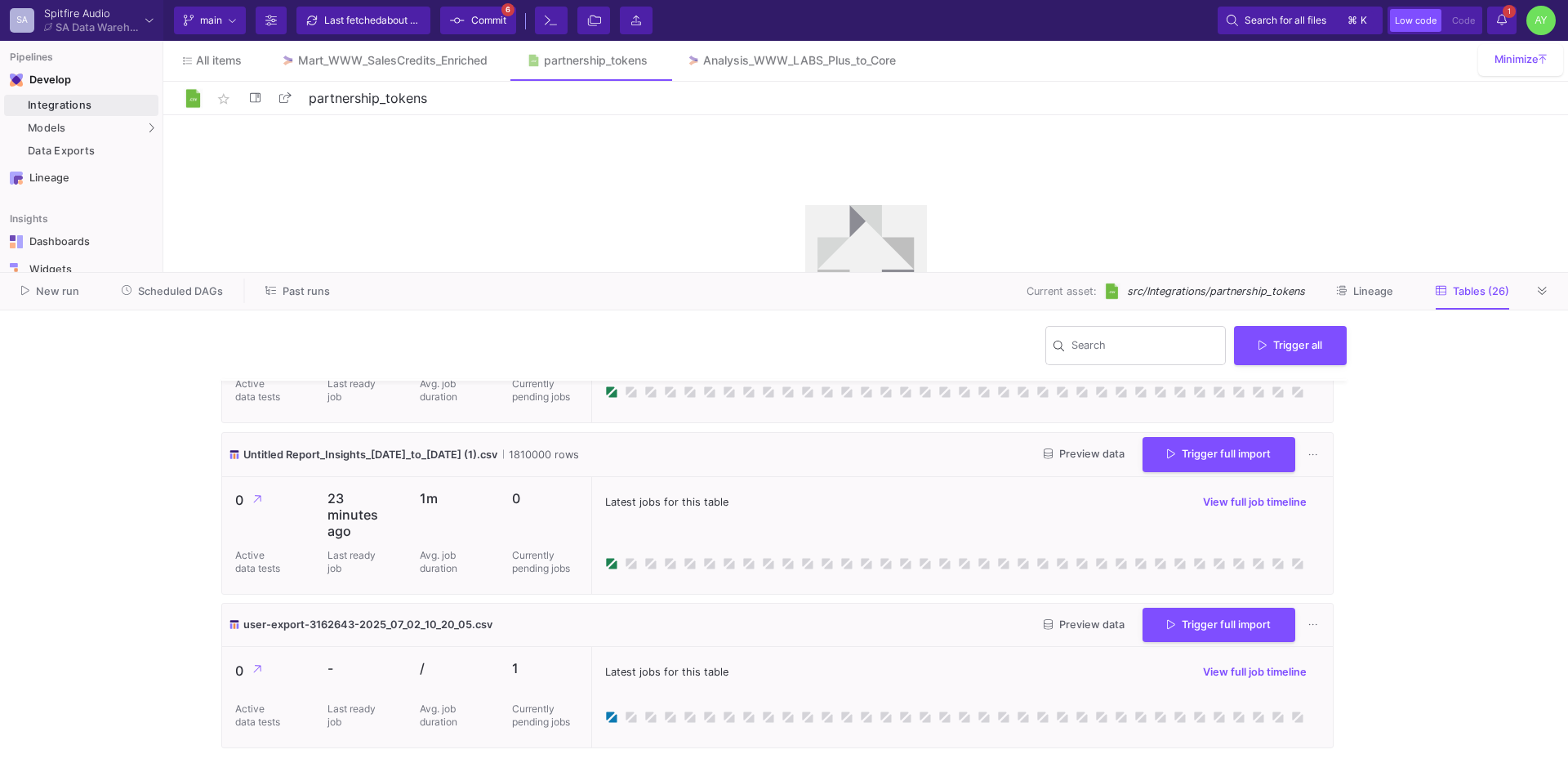 click on "1 1 Notifications" 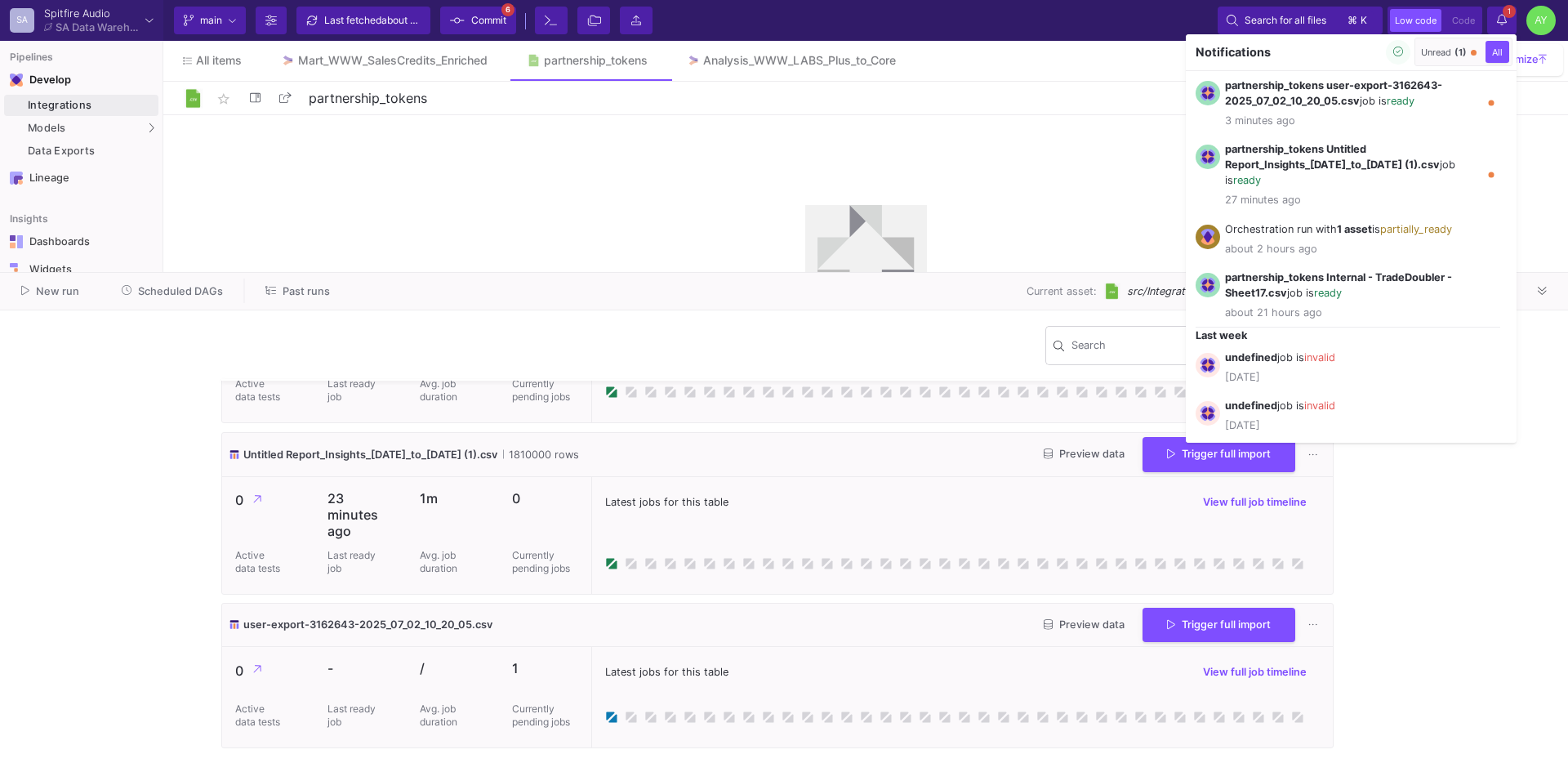 click at bounding box center [784, 382] 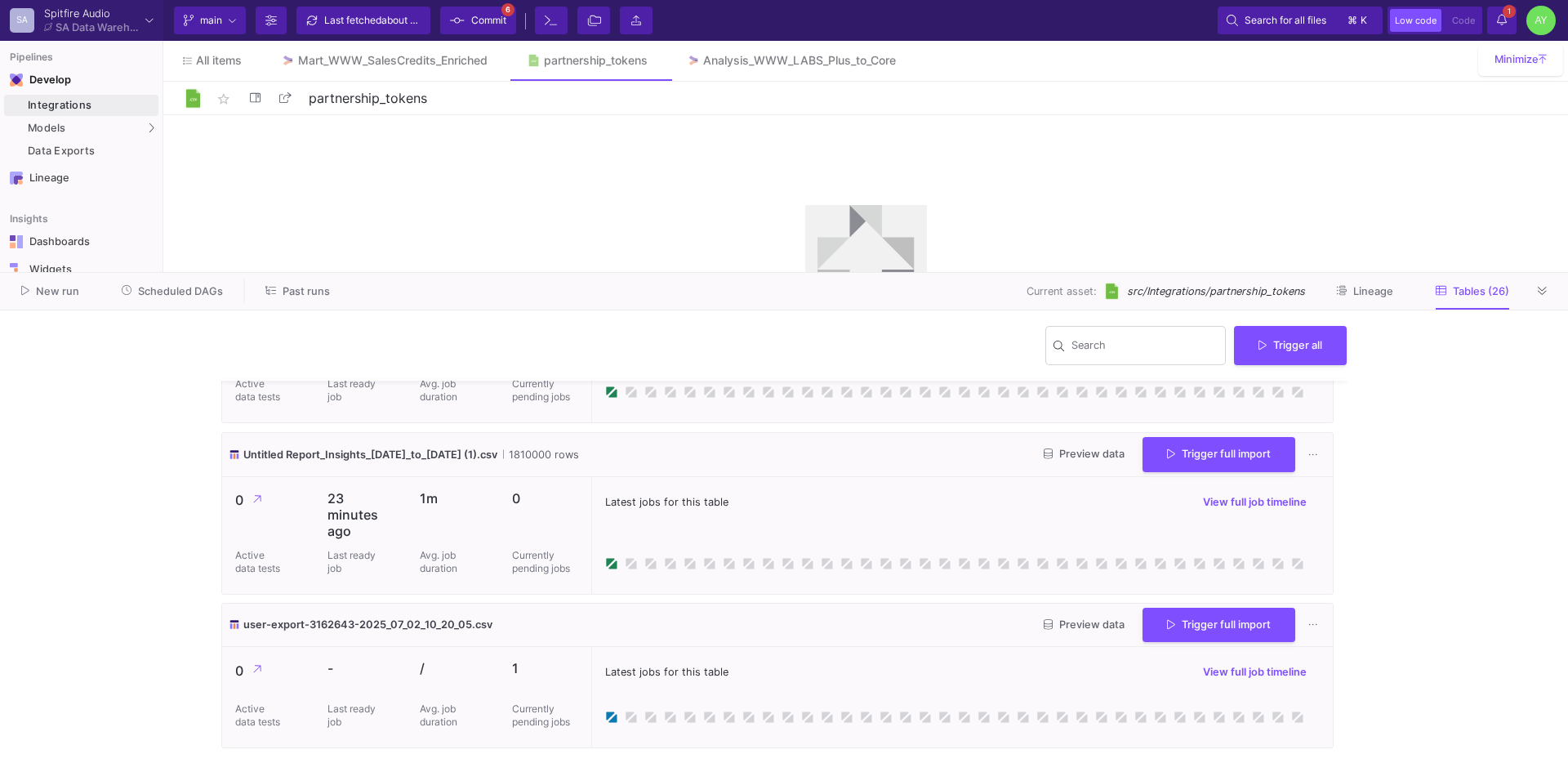 click 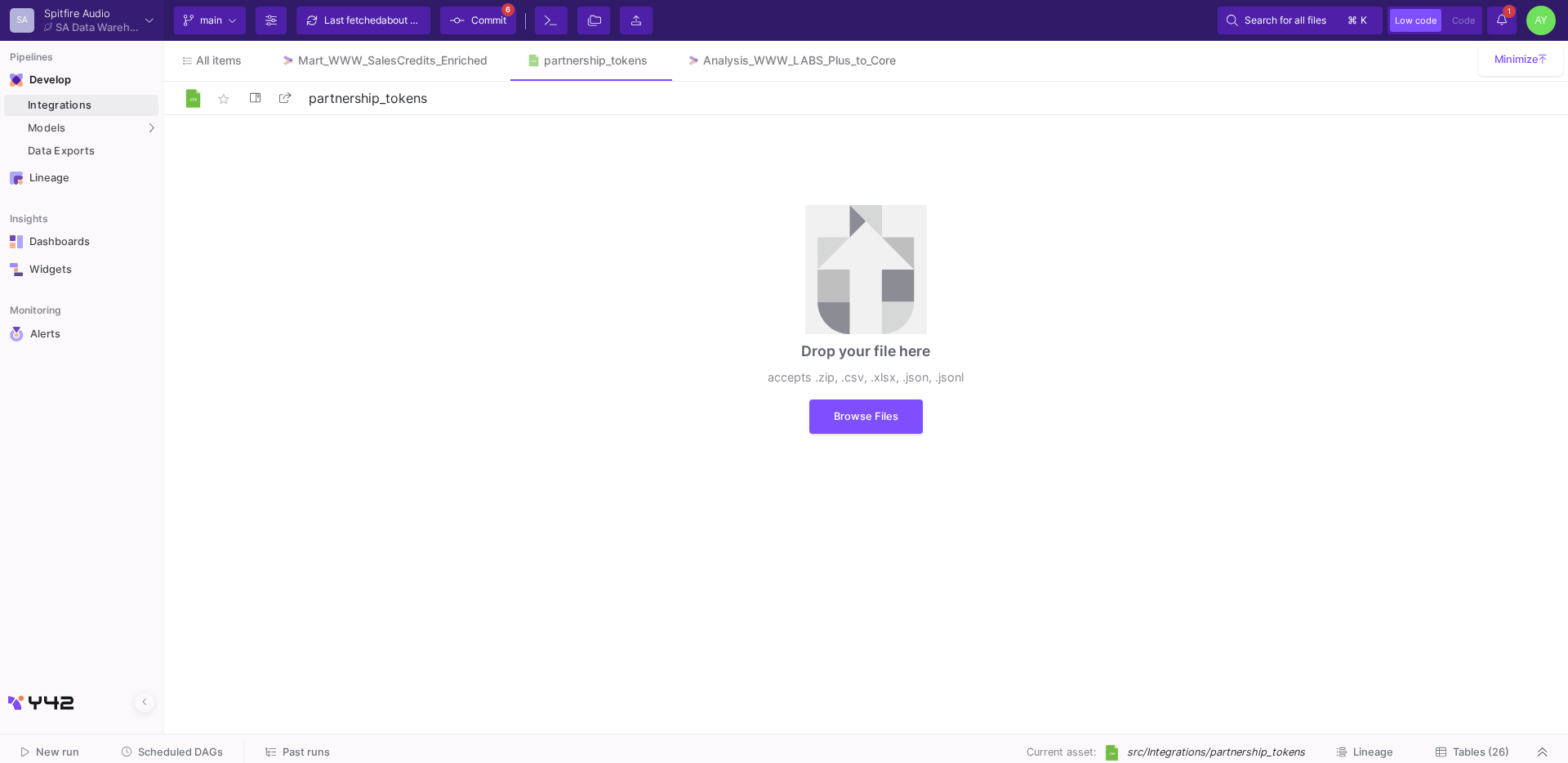 click on "star_border partnership_tokens  18/90" 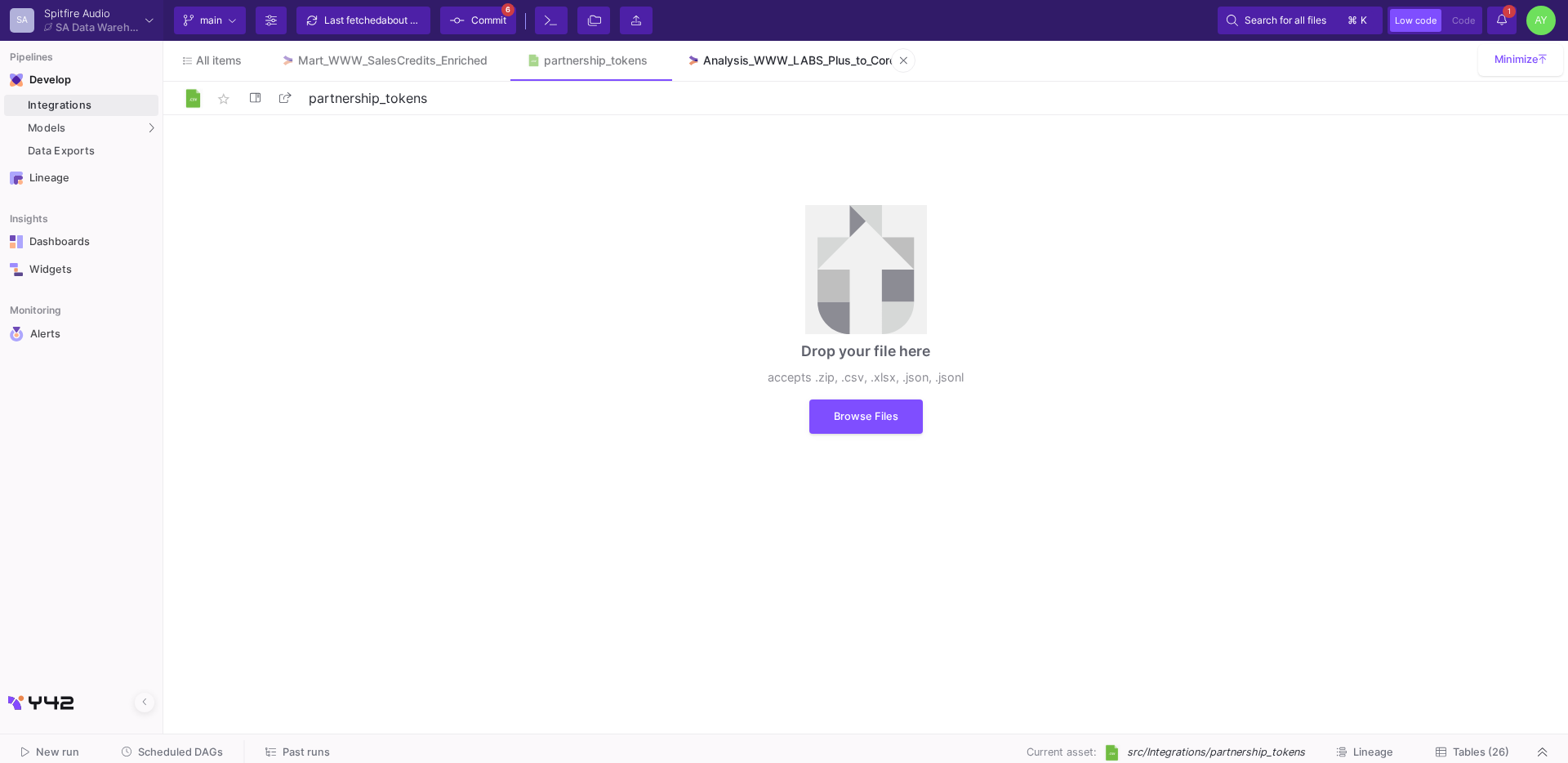 click on "Analysis_WWW_LABS_Plus_to_Core" at bounding box center (800, 60) 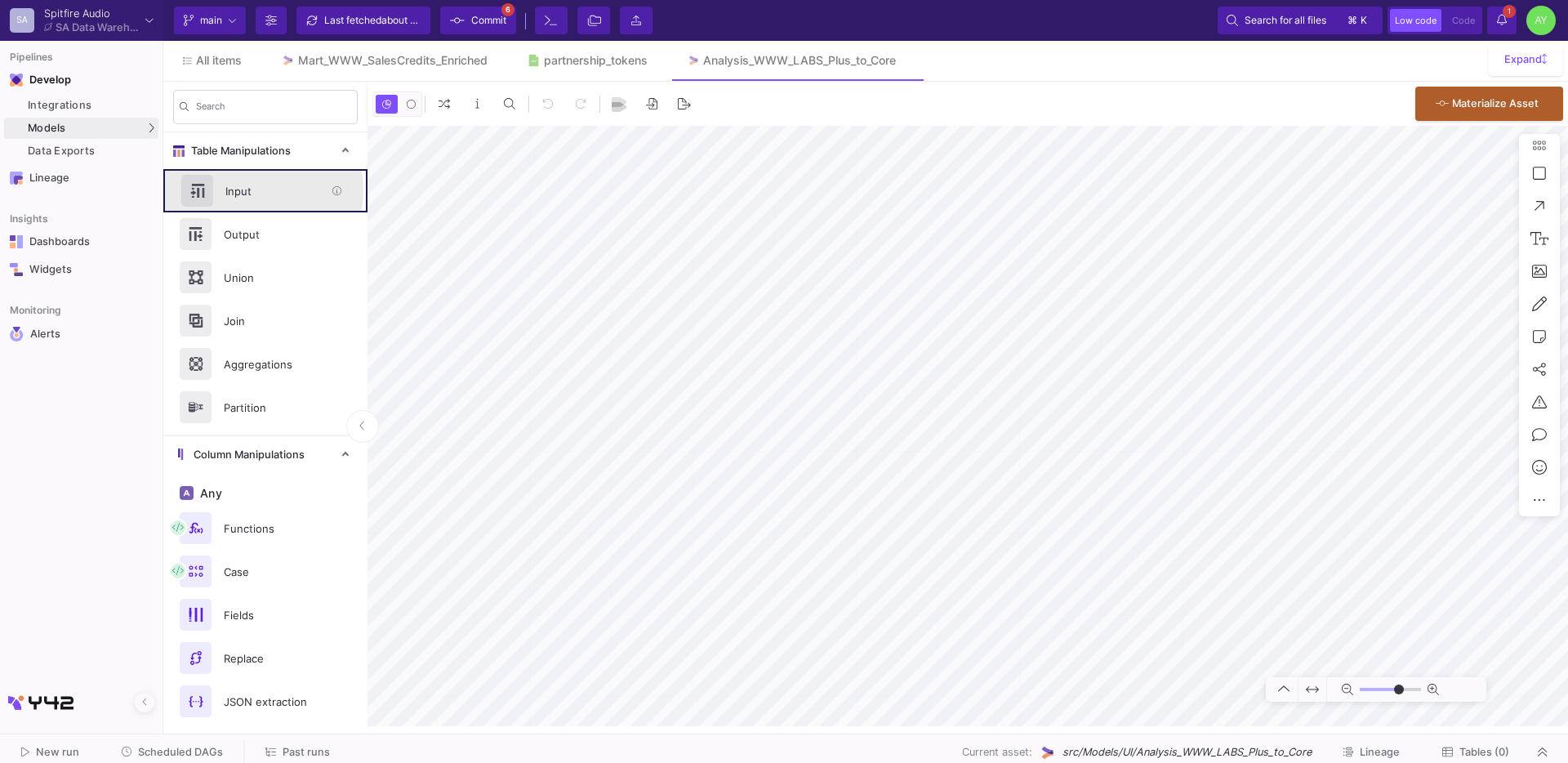 type on "0" 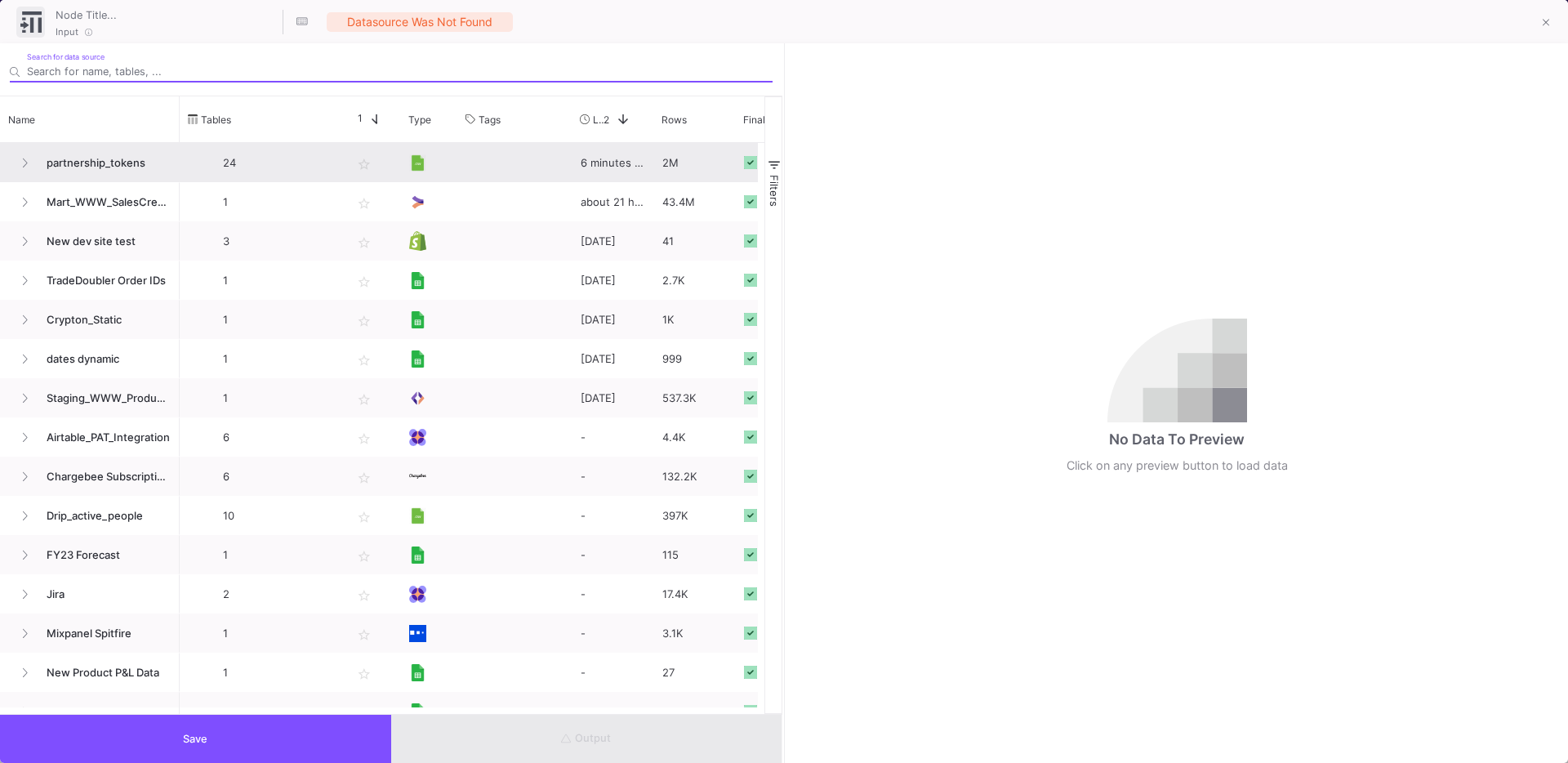click on "partnership_tokens" at bounding box center (104, 163) 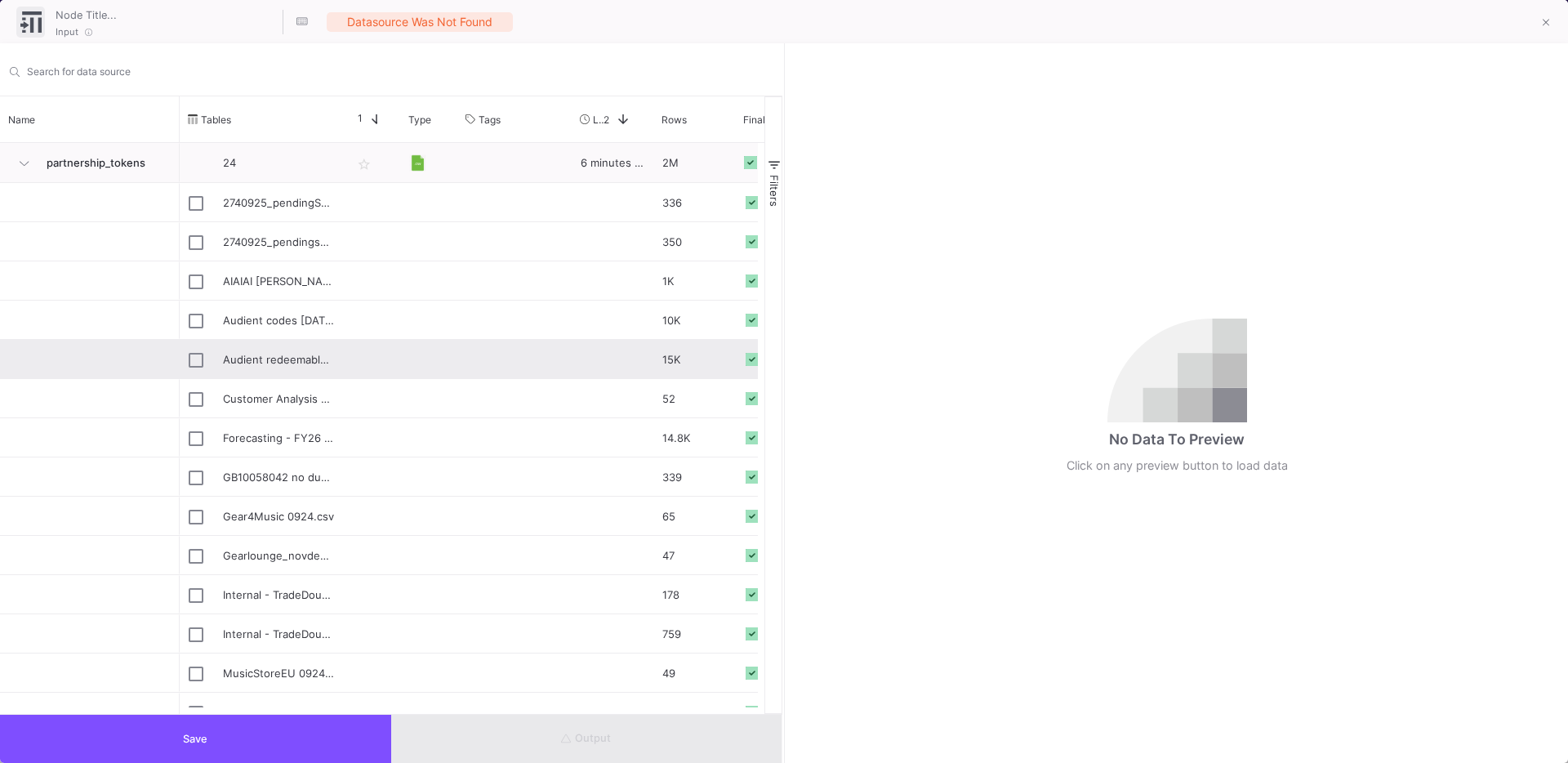 scroll, scrollTop: 422, scrollLeft: 0, axis: vertical 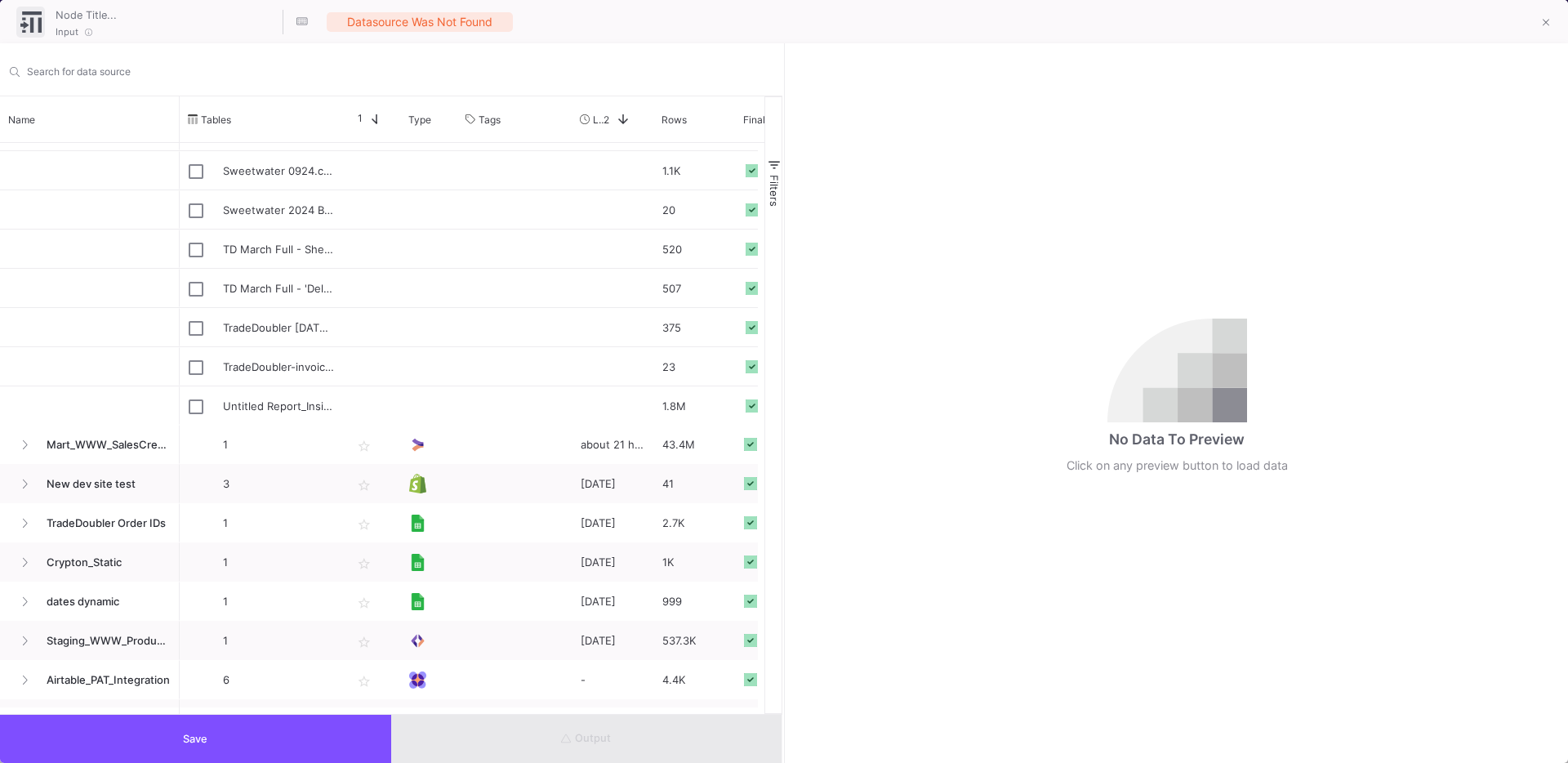 click on "Save" at bounding box center (195, 738) 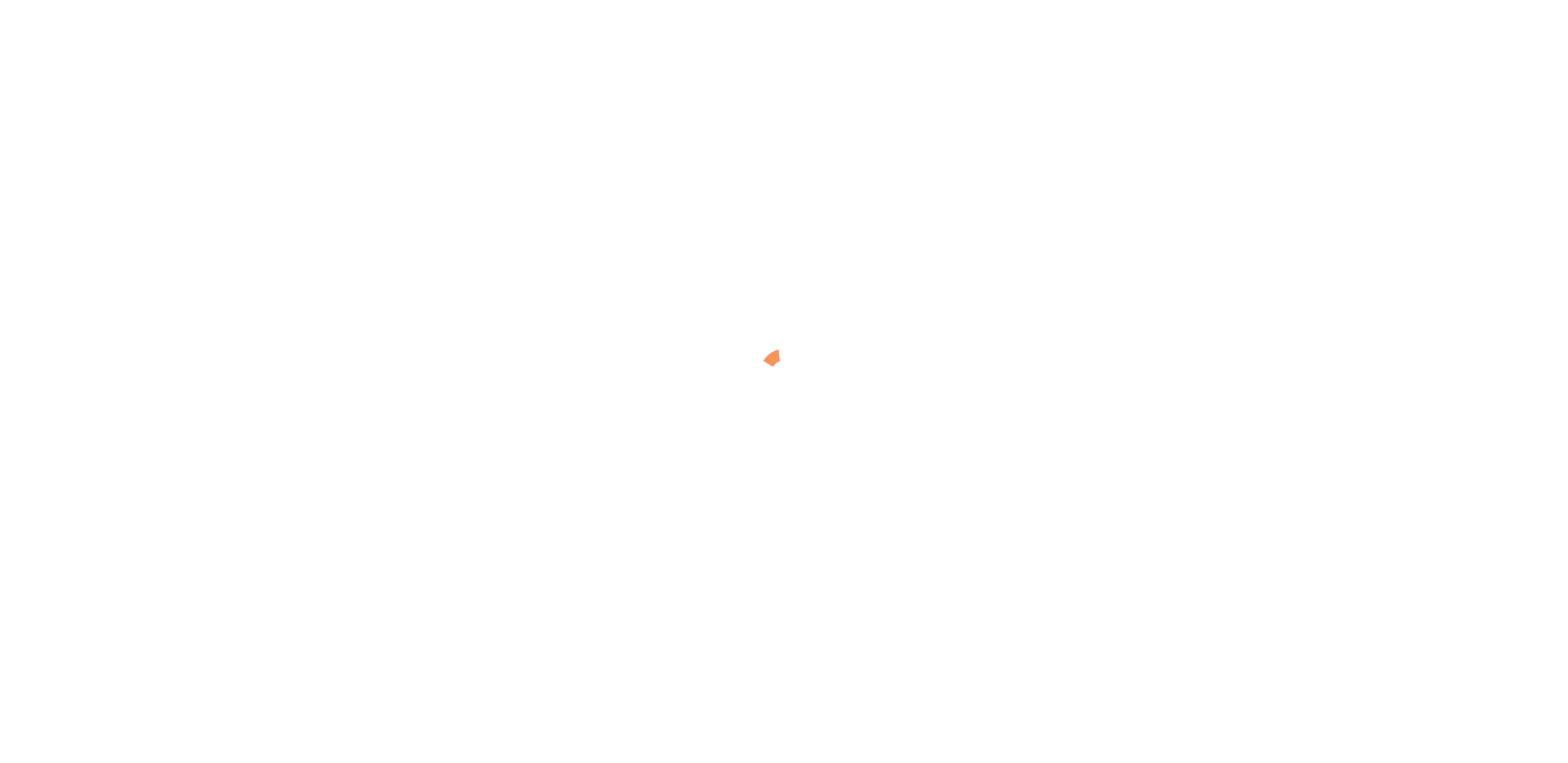 scroll, scrollTop: 0, scrollLeft: 0, axis: both 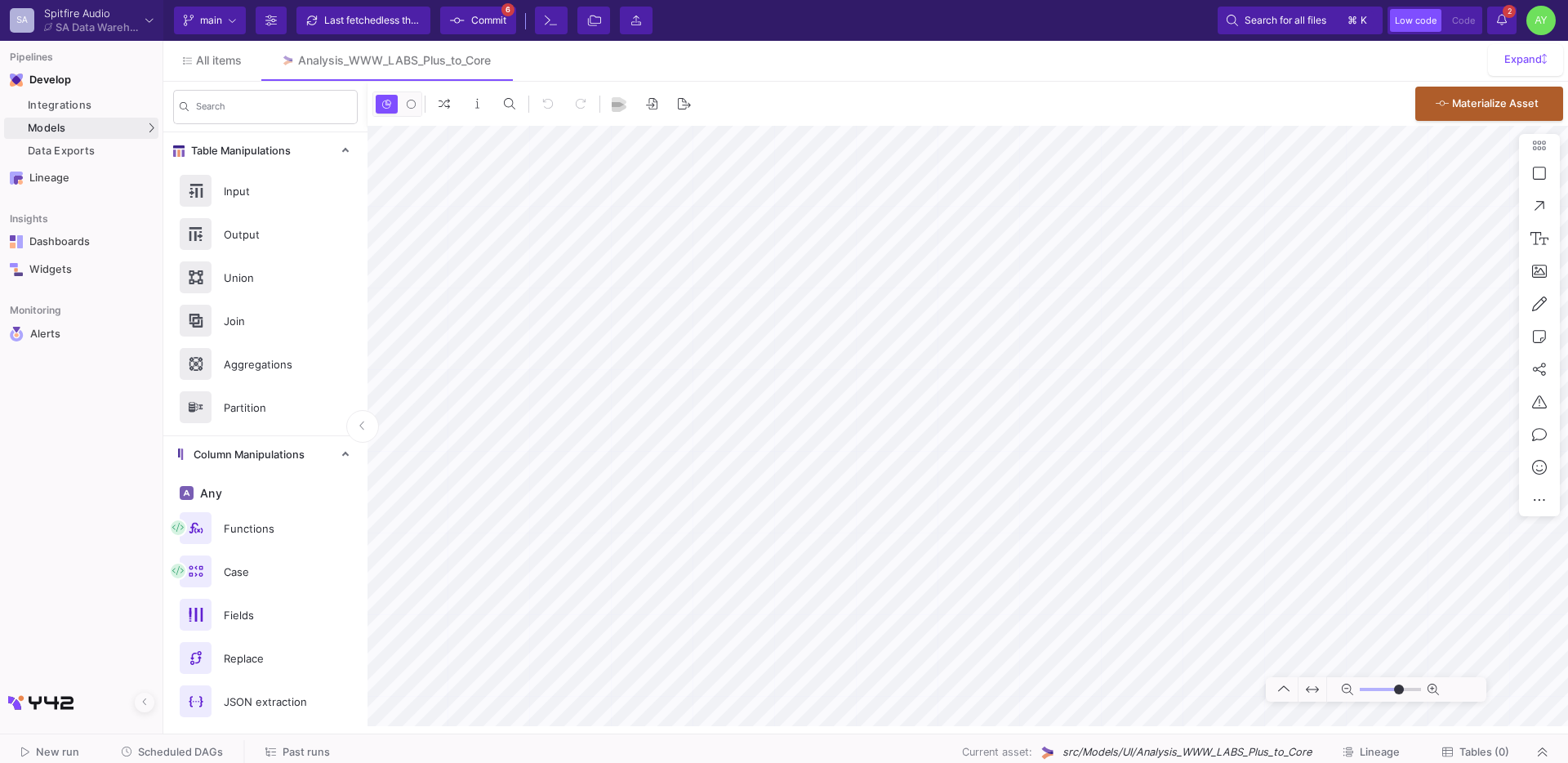 type on "0" 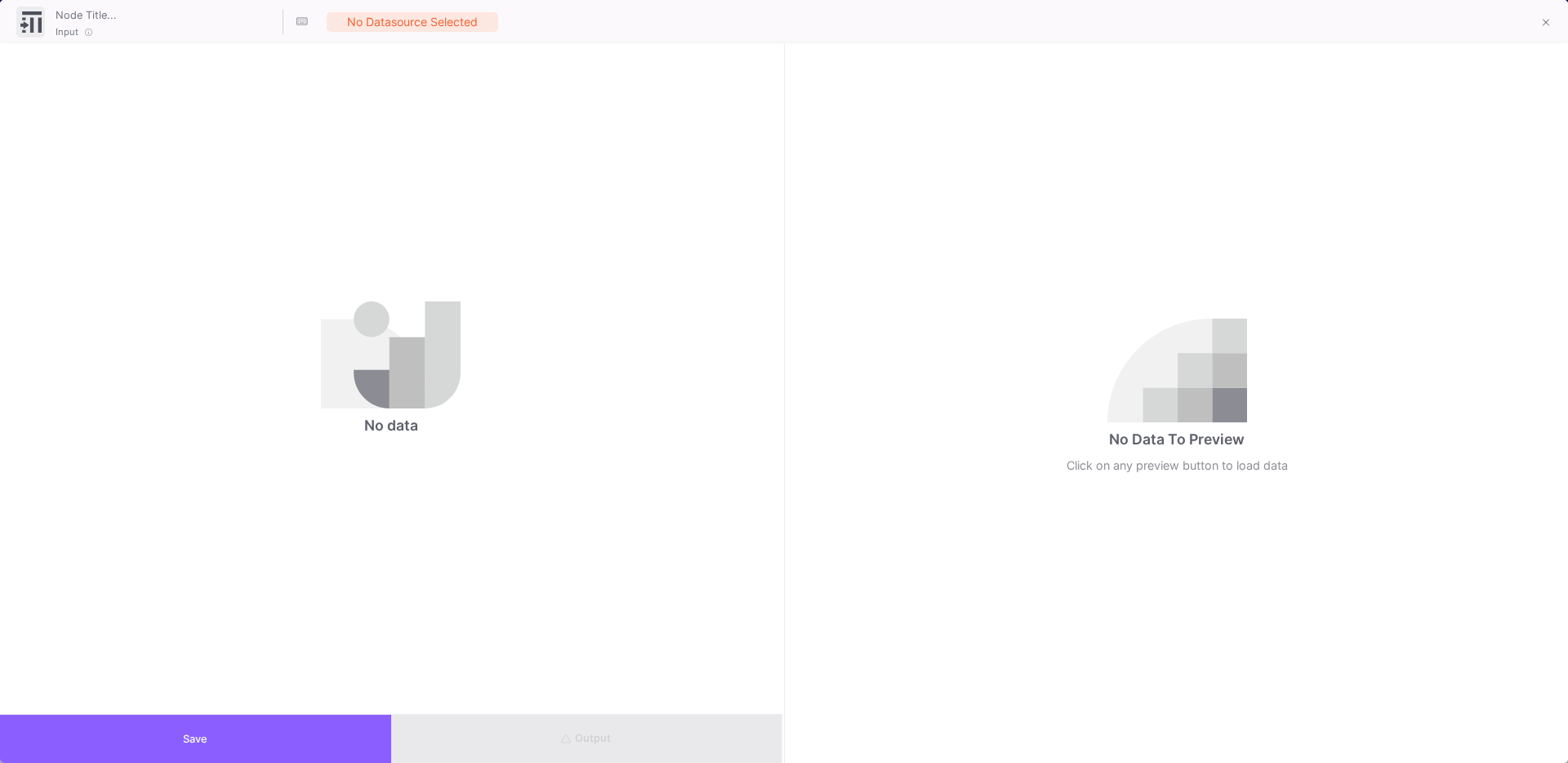 click on "Save" at bounding box center (195, 738) 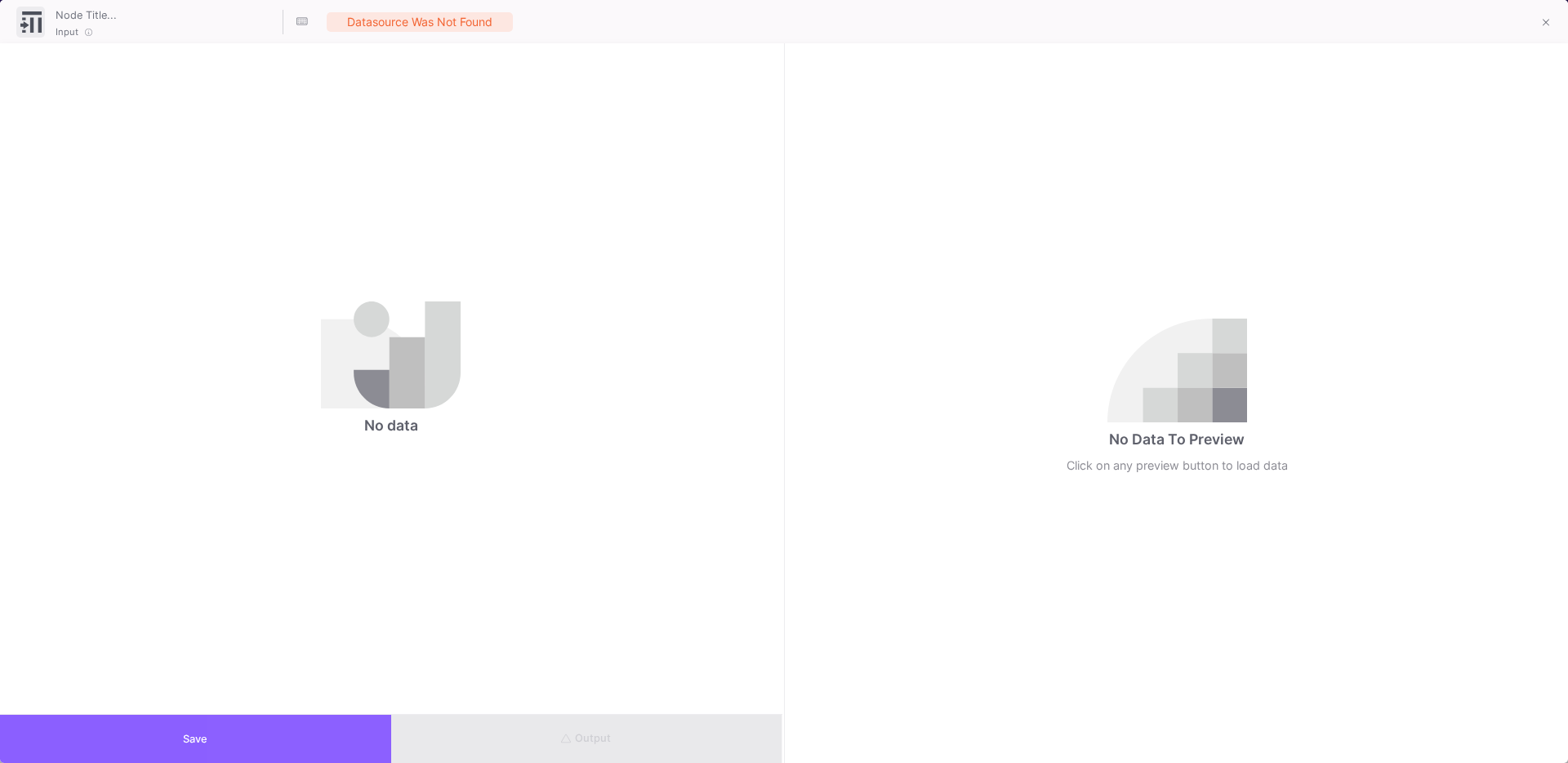 click on "Save" at bounding box center (195, 738) 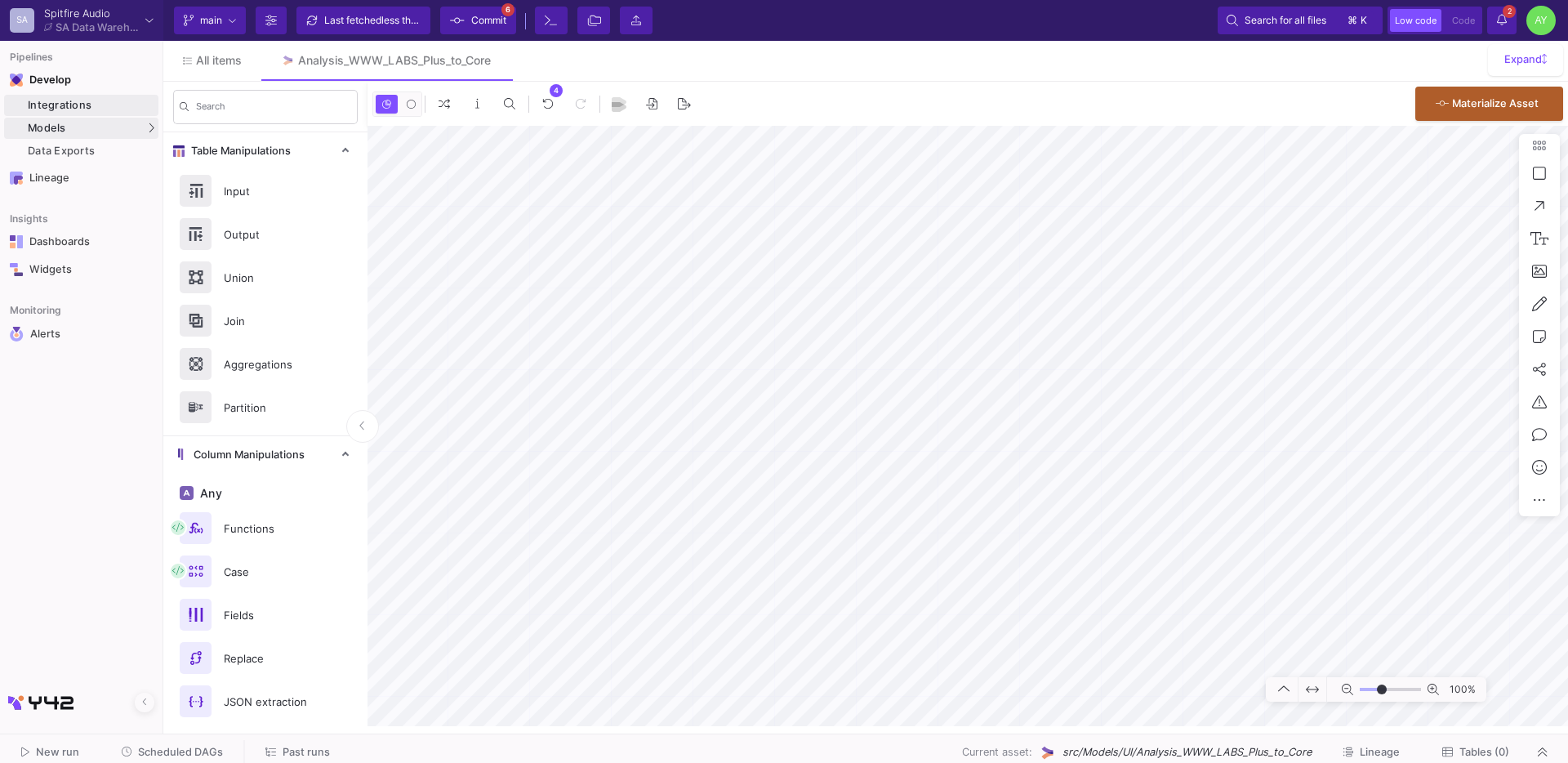 click on "Integrations" at bounding box center (91, 105) 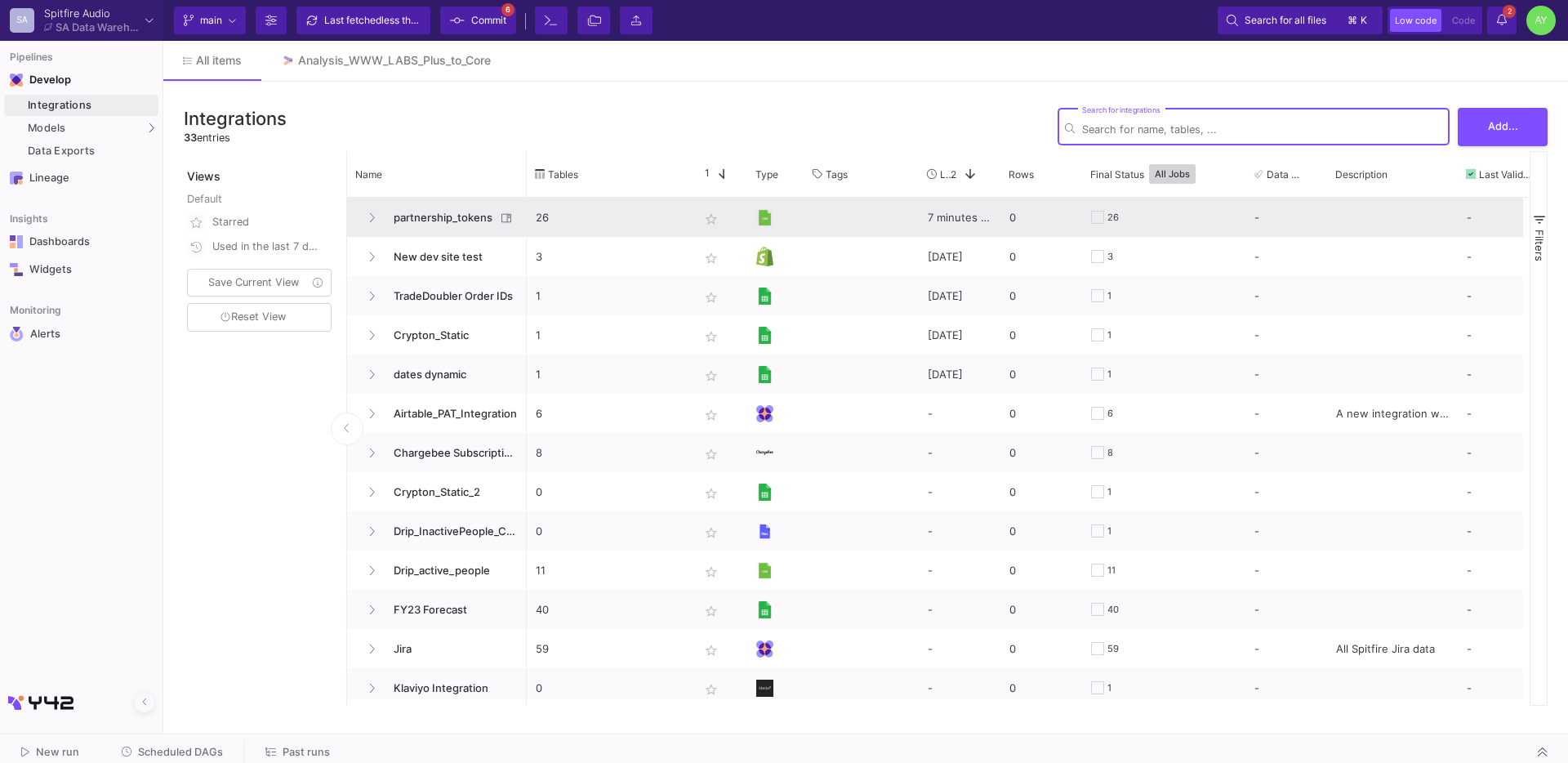 click on "partnership_tokens" 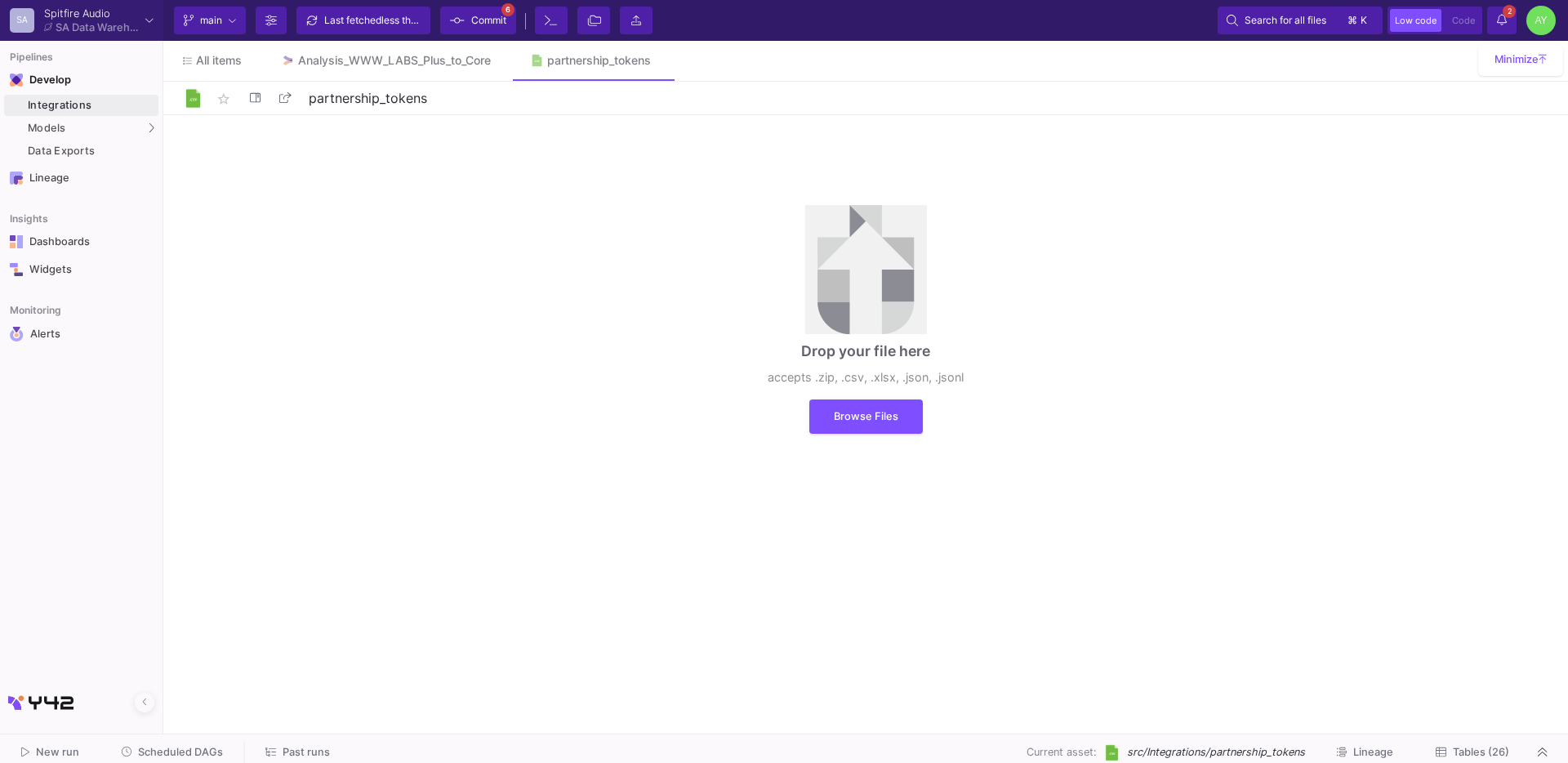 click on "Tables (26)" 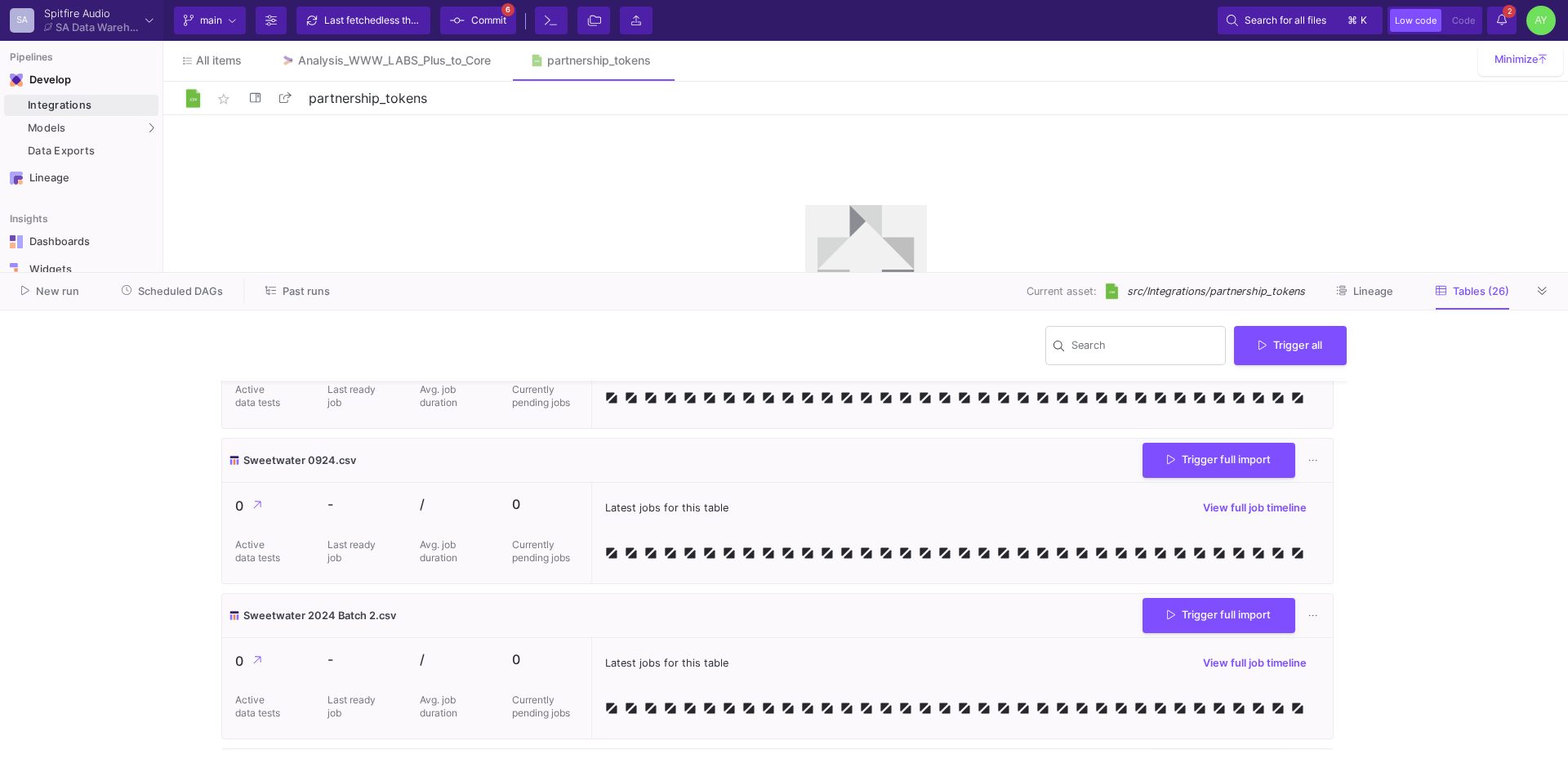 scroll, scrollTop: 3658, scrollLeft: 0, axis: vertical 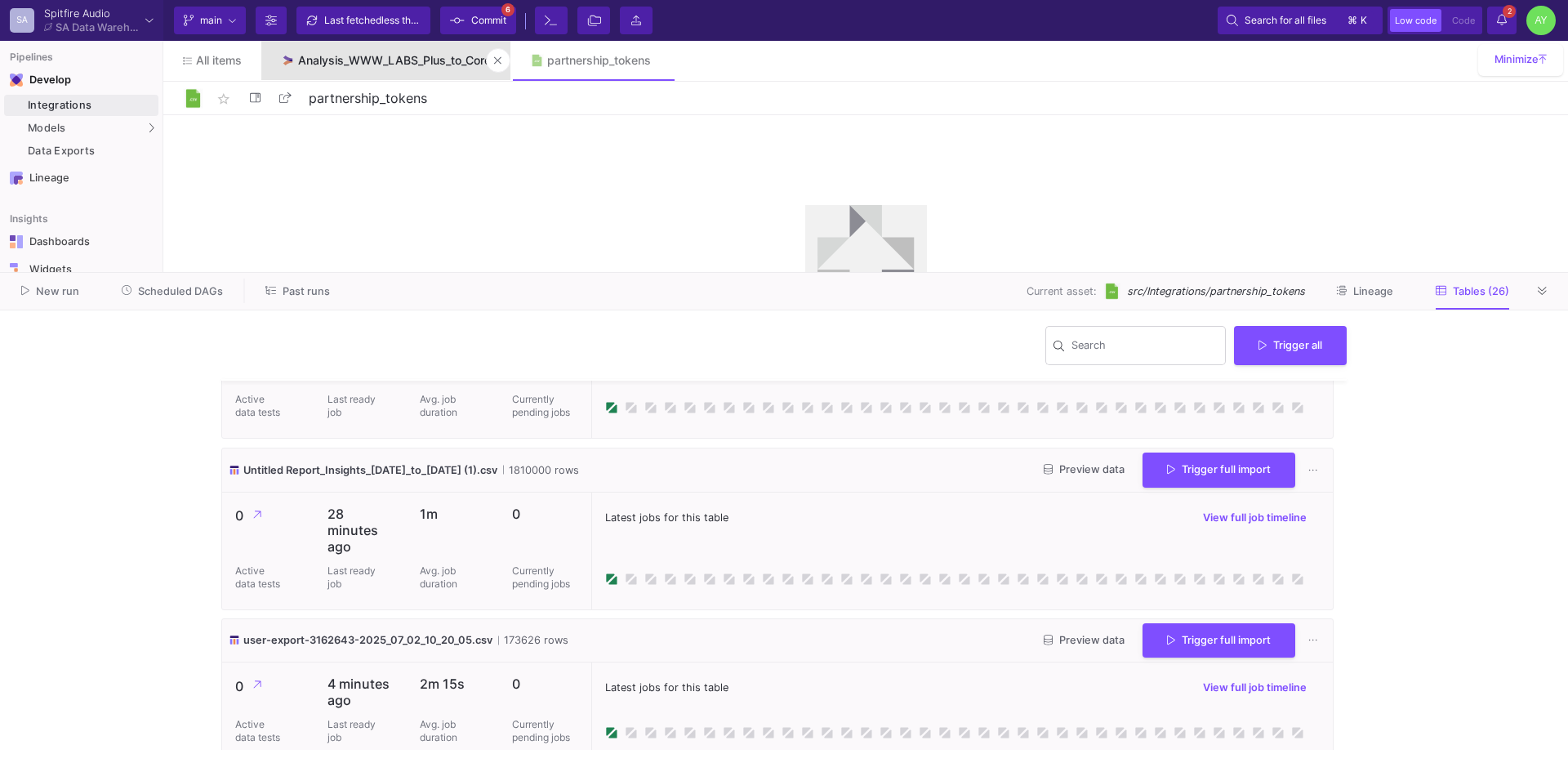 click on "Analysis_WWW_LABS_Plus_to_Core" at bounding box center [385, 60] 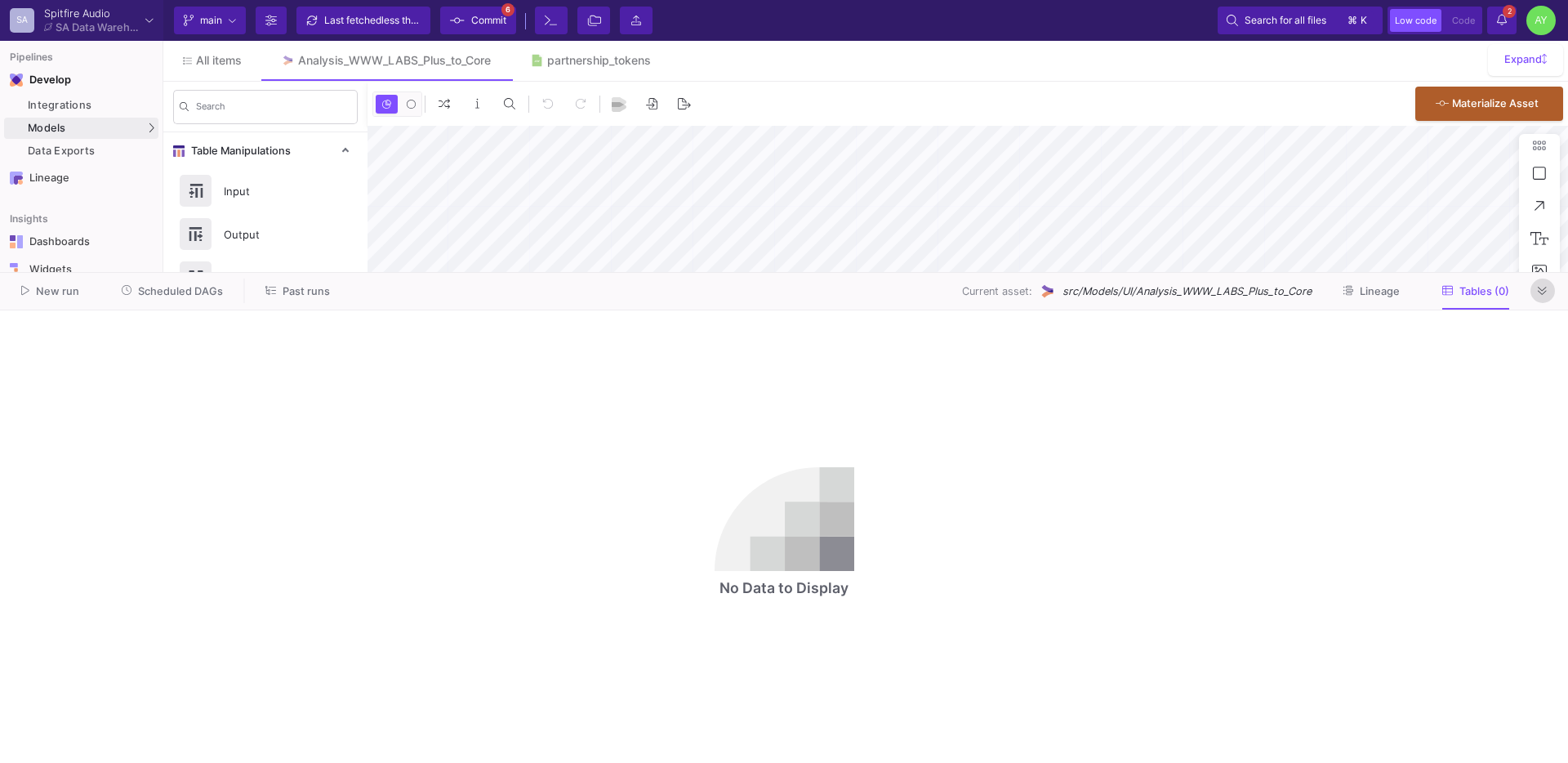 click 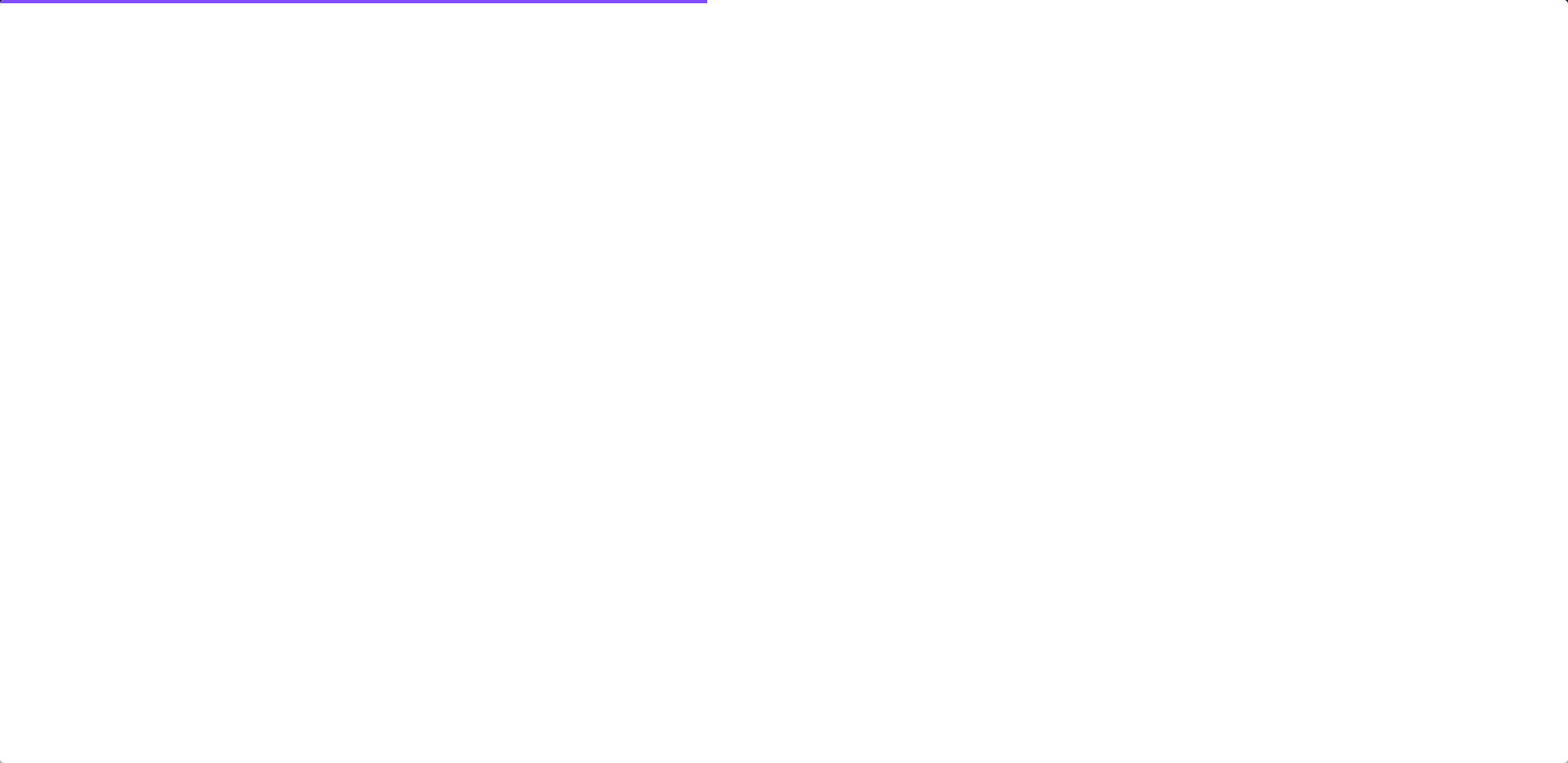 type on "0" 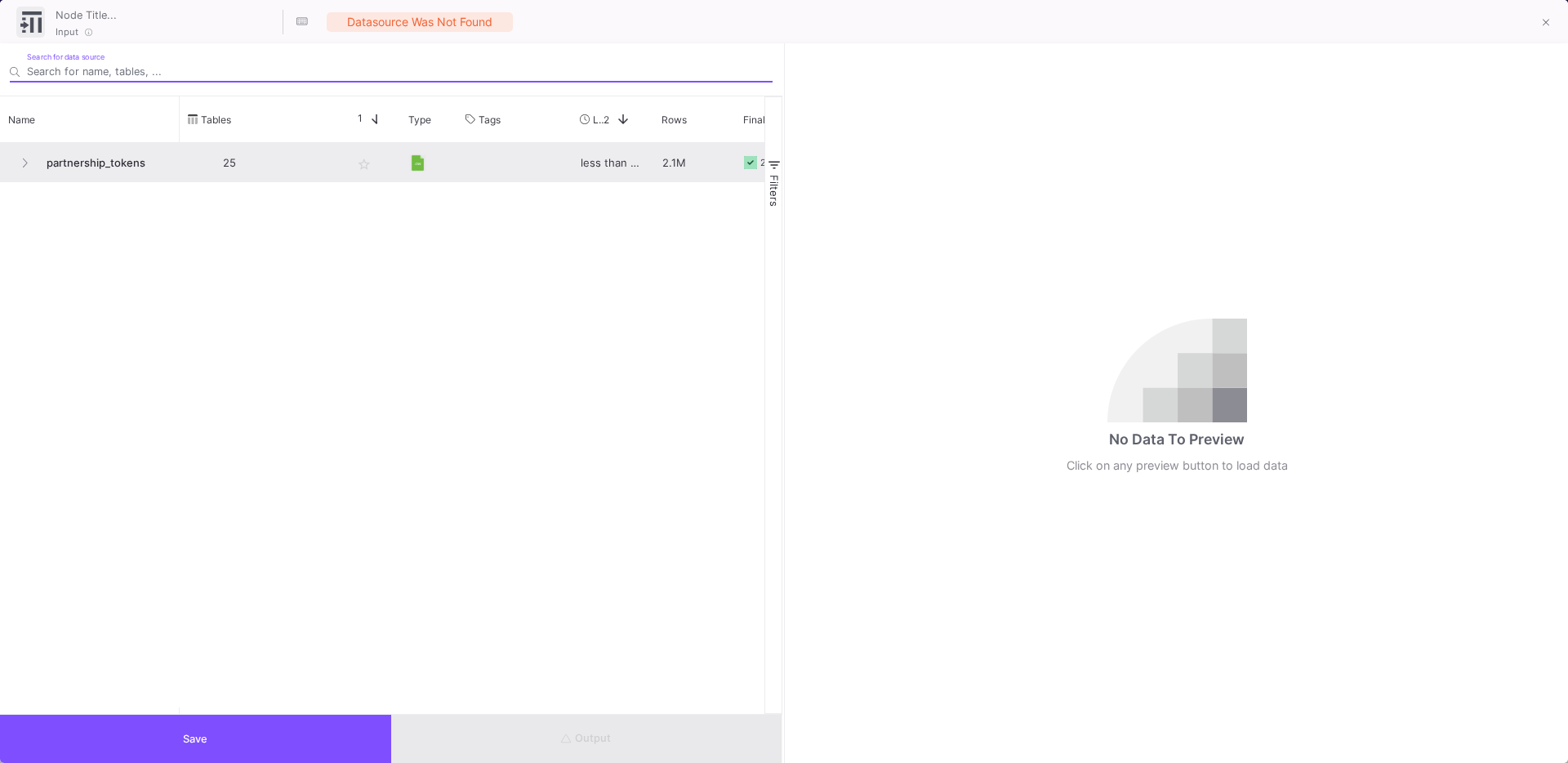 click on "partnership_tokens" at bounding box center [104, 163] 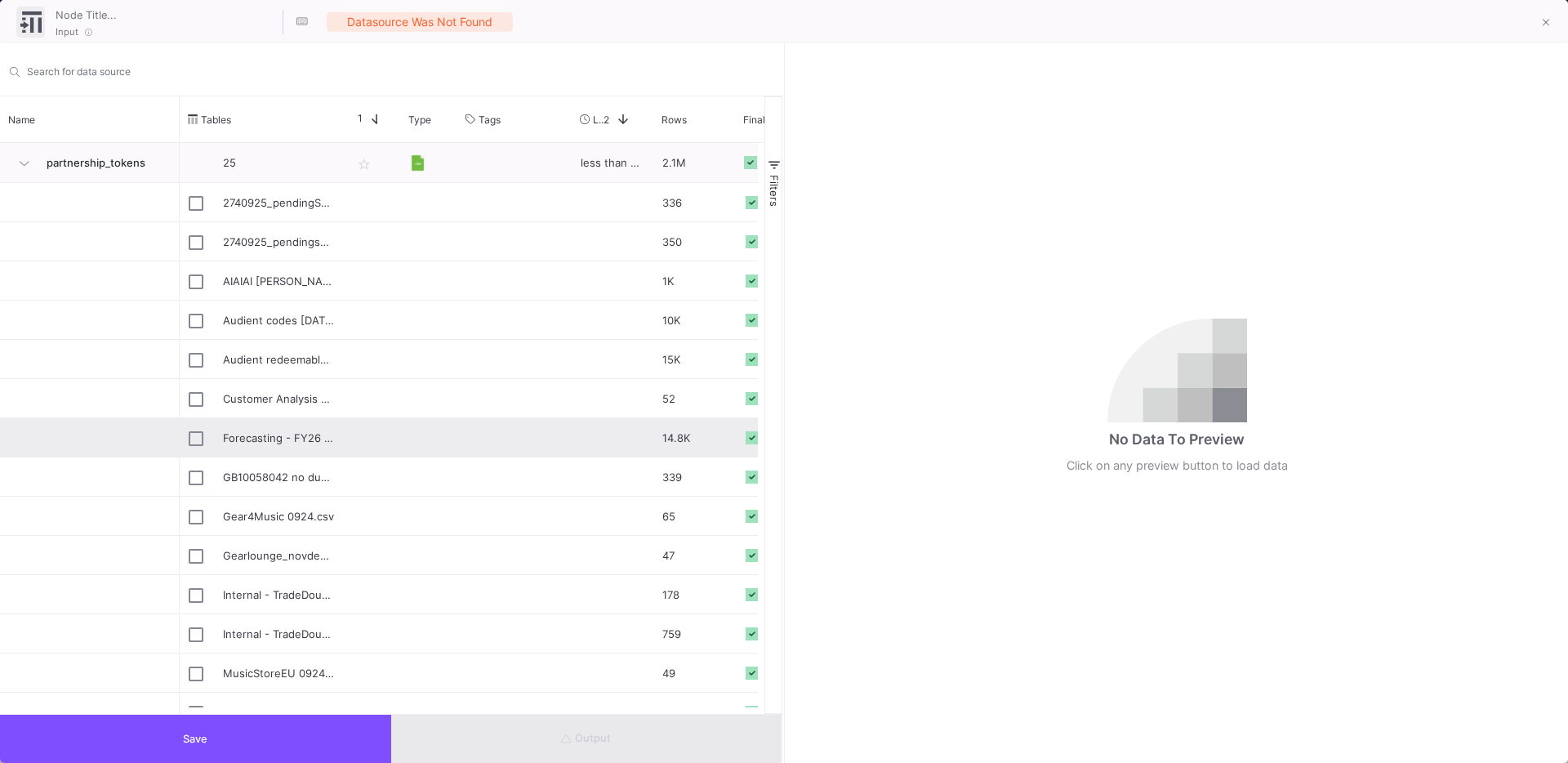 scroll, scrollTop: 455, scrollLeft: 0, axis: vertical 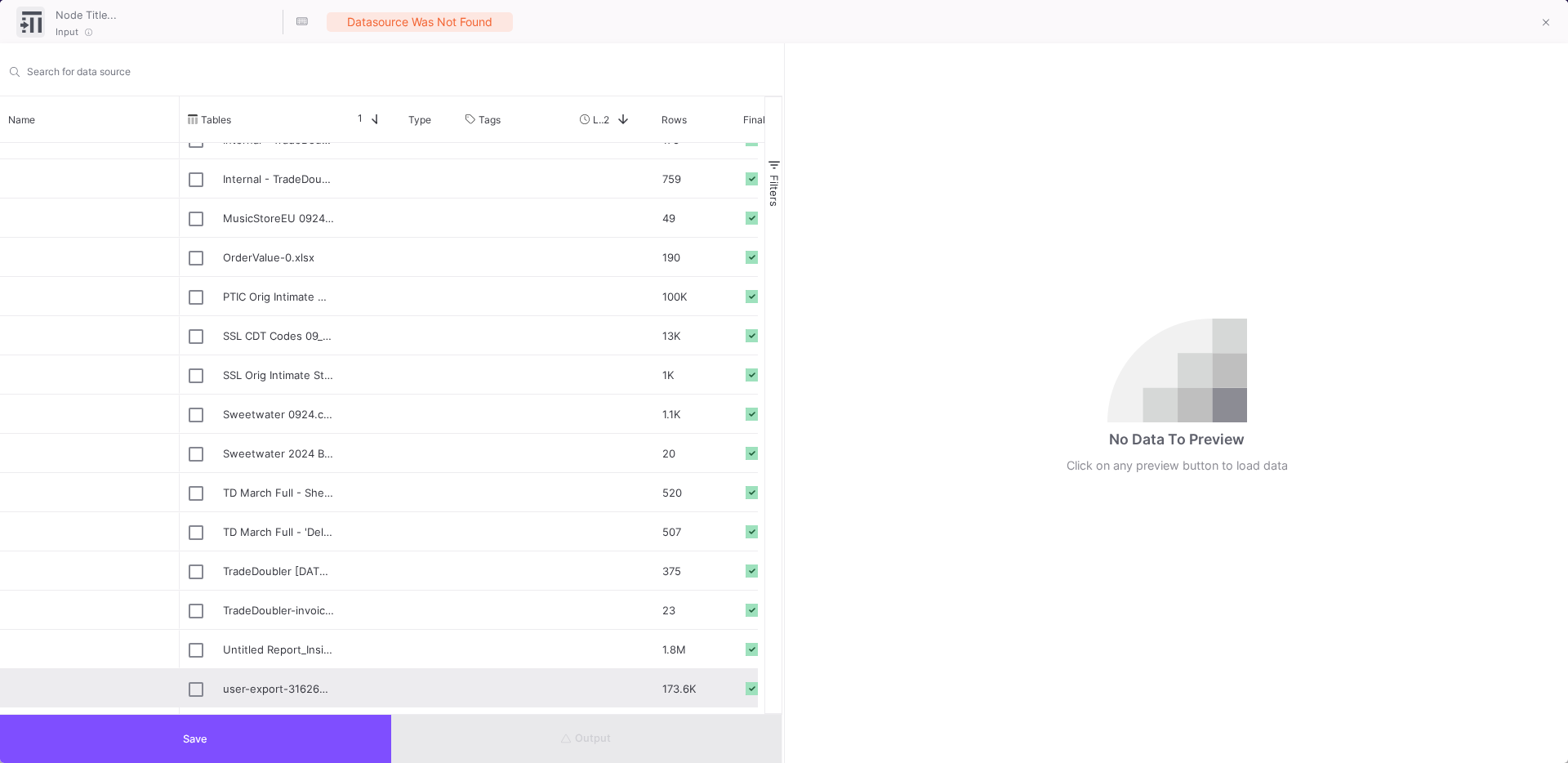 click on "user-export-3162643-2025_07_02_10_20_05.csv" at bounding box center (278, 689) 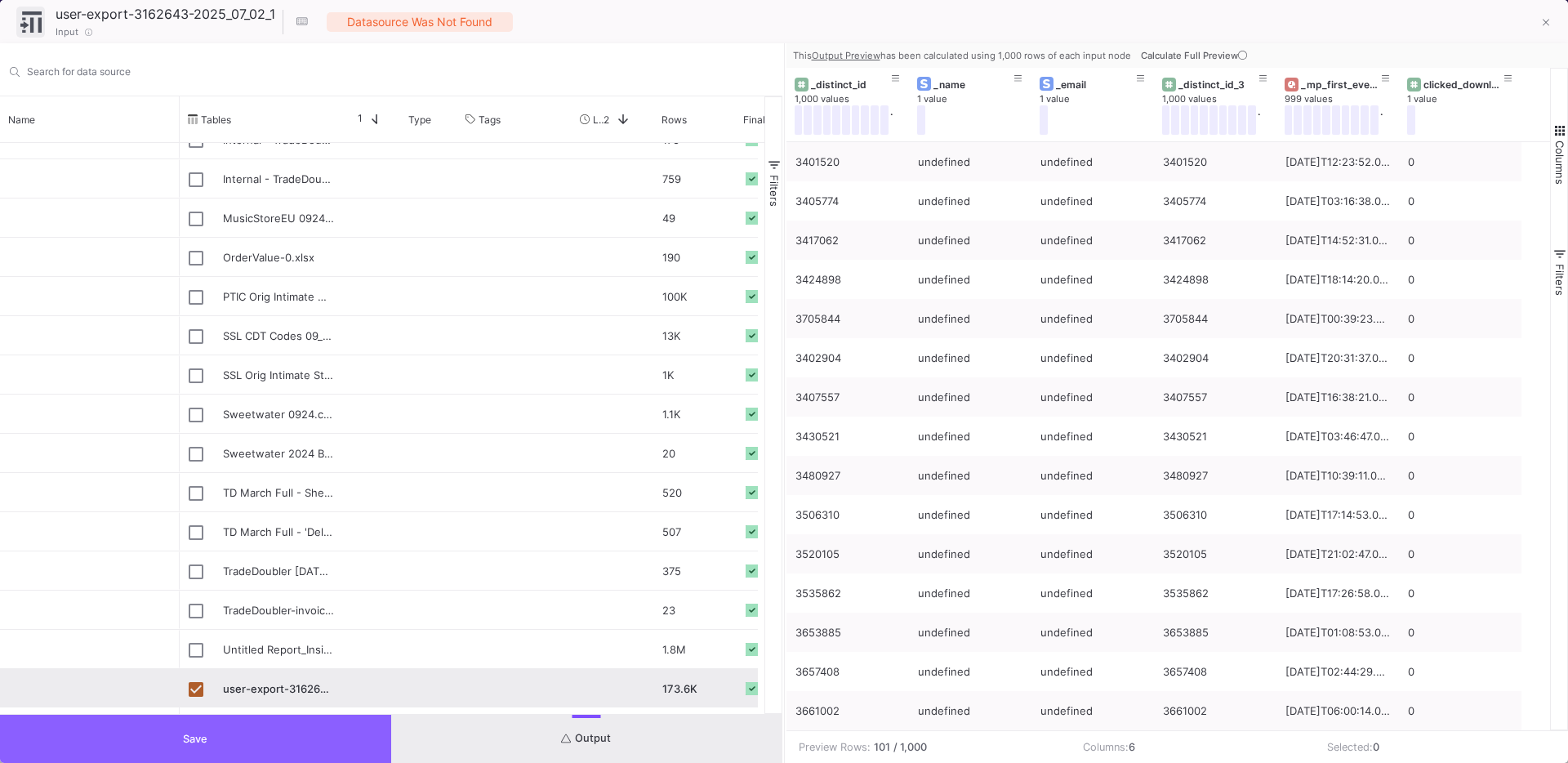 click on "Save" at bounding box center [195, 738] 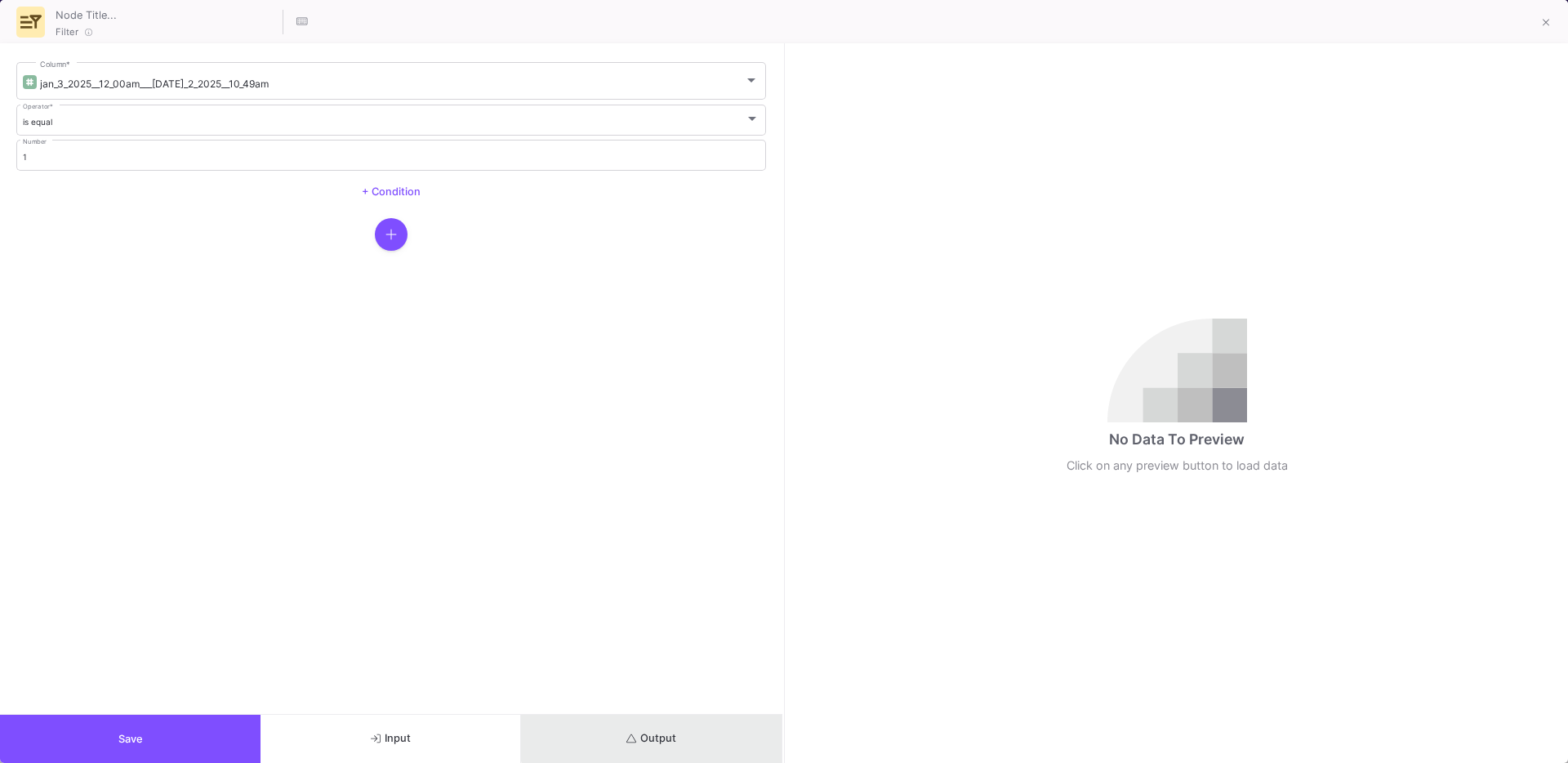click on "Output" at bounding box center (651, 738) 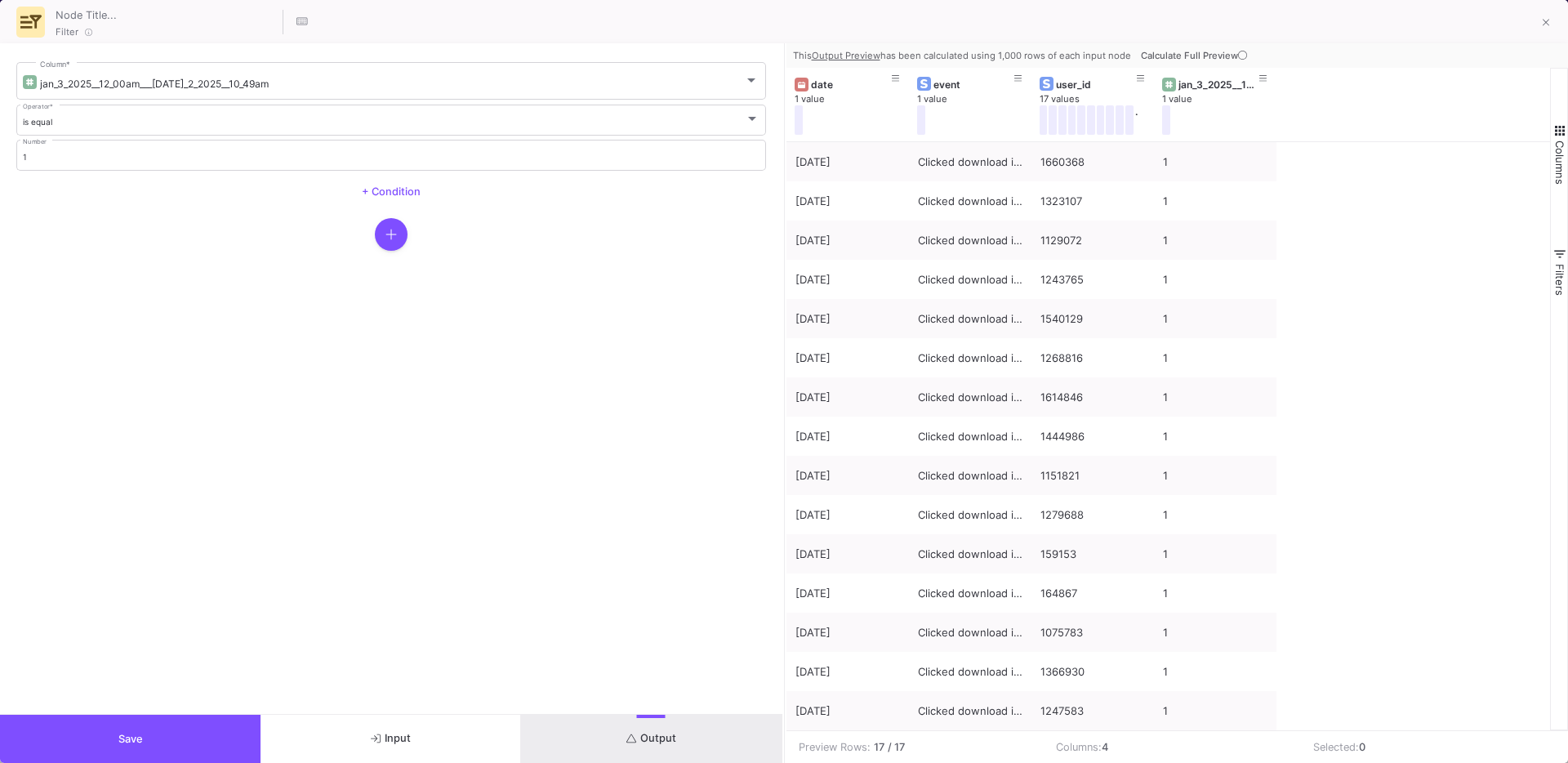 click on "Calculate Full Preview" at bounding box center (1196, 56) 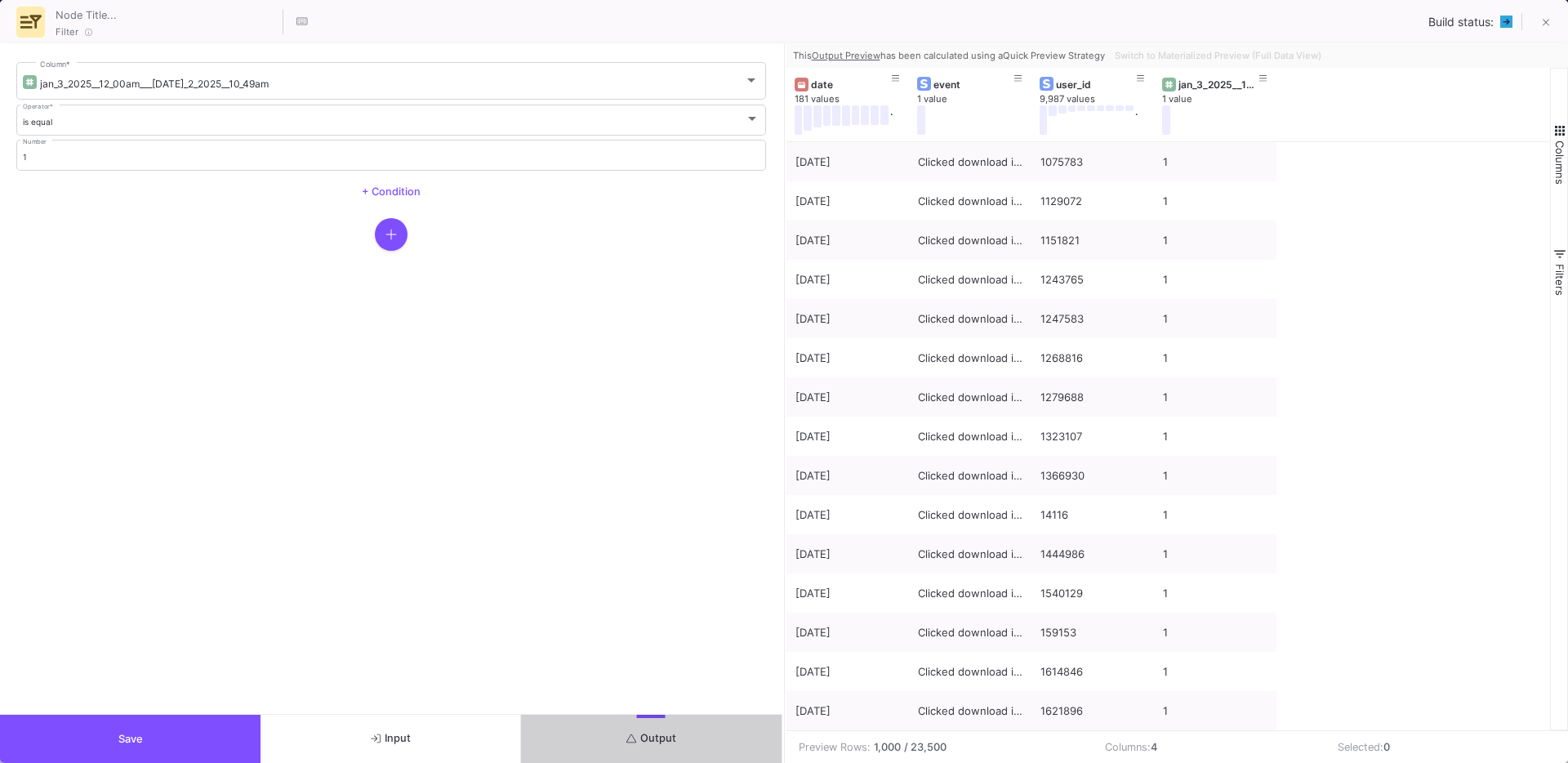 click on "Save" at bounding box center (130, 738) 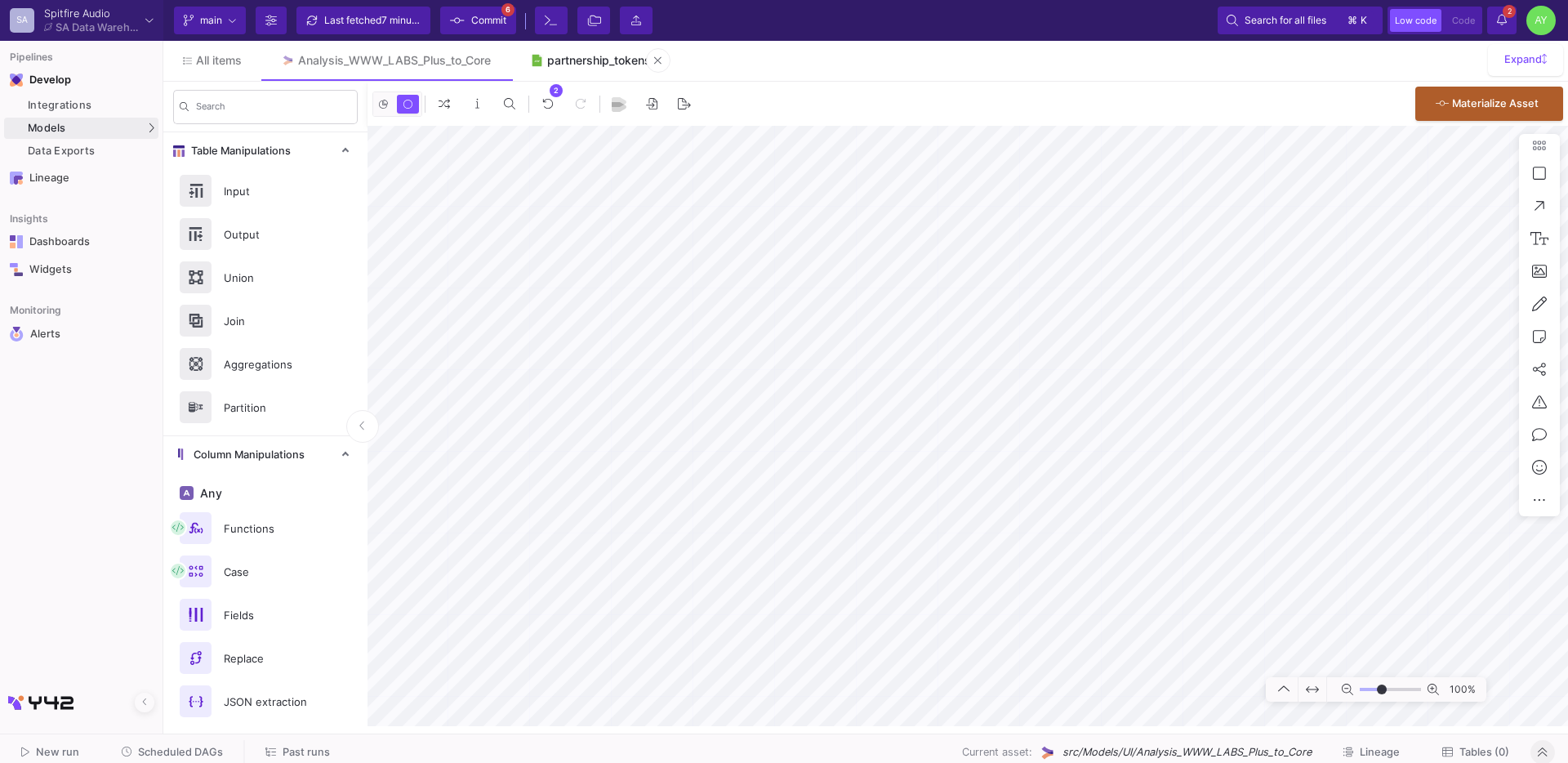 click on "partnership_tokens" at bounding box center [599, 60] 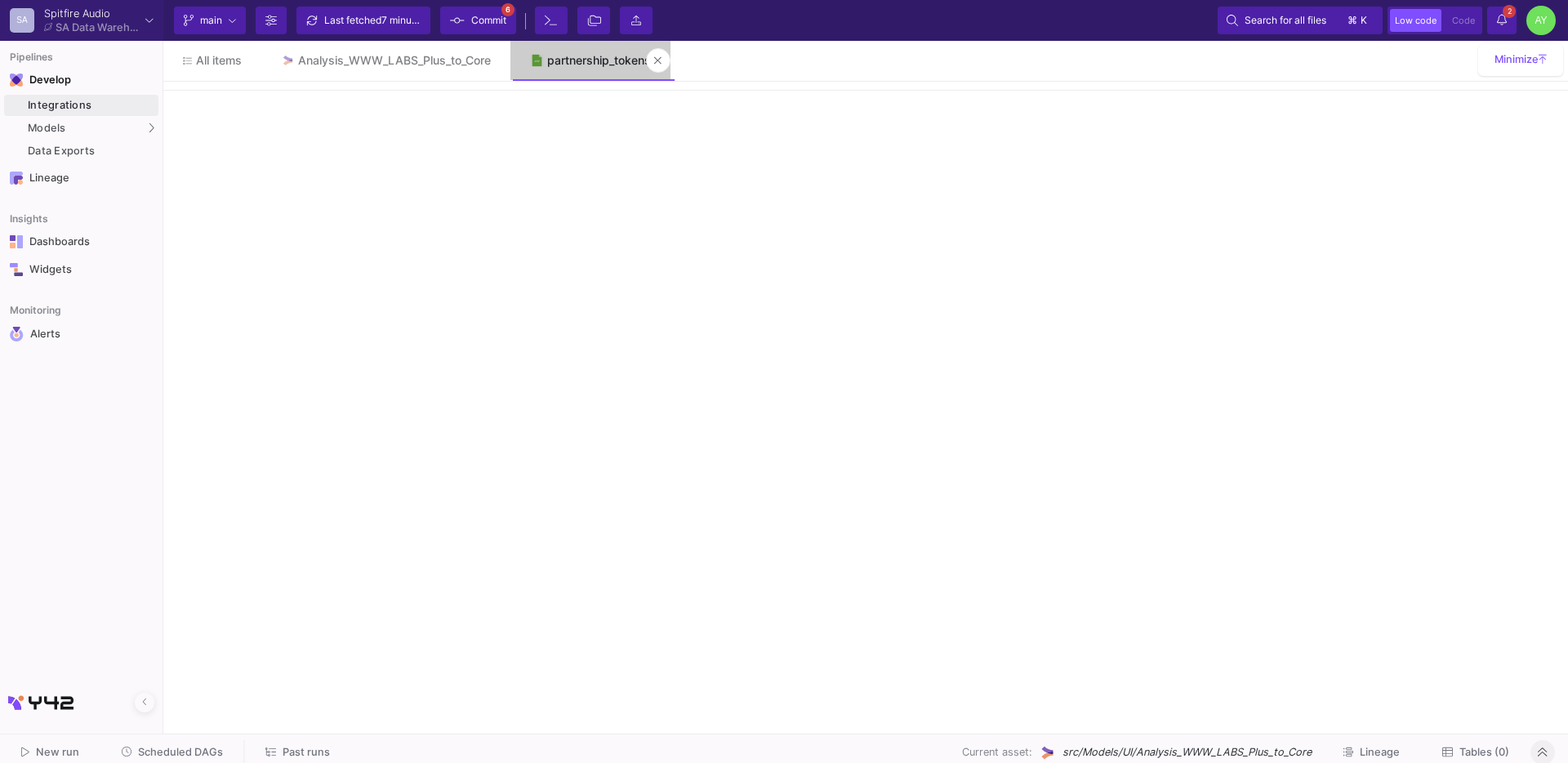 click on "partnership_tokens" at bounding box center (599, 60) 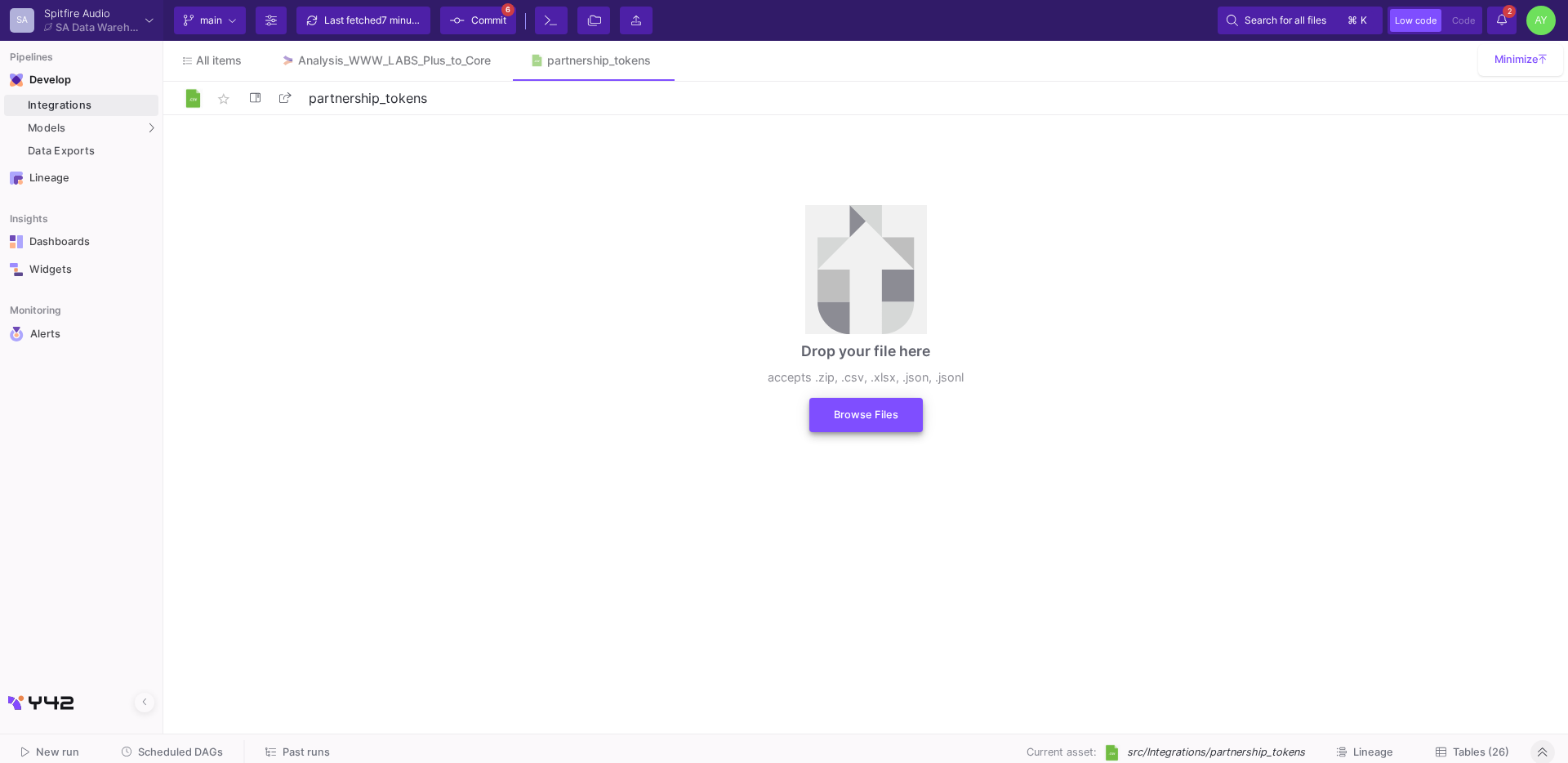 click on "Browse Files" 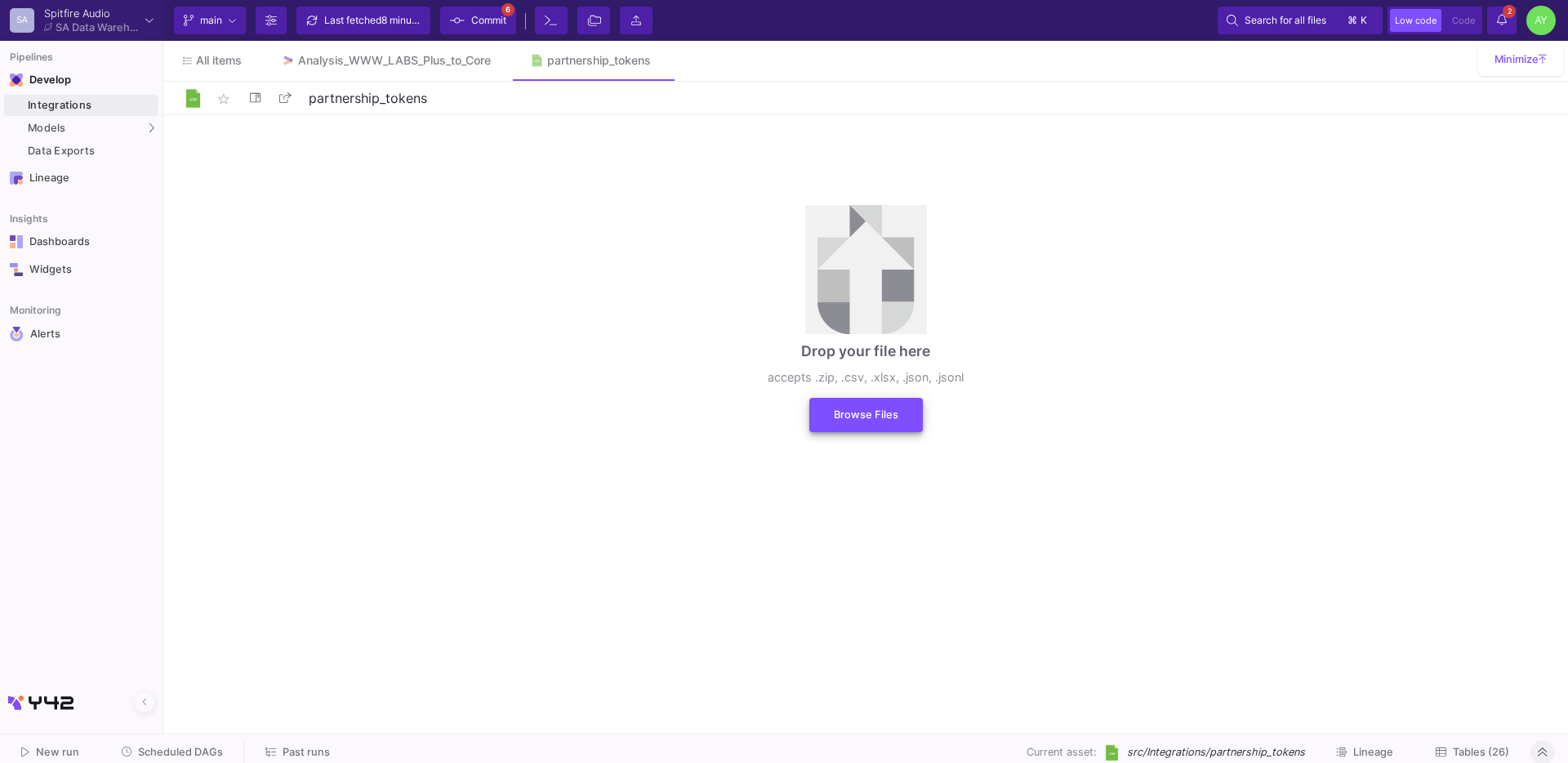 click on "Browse Files" 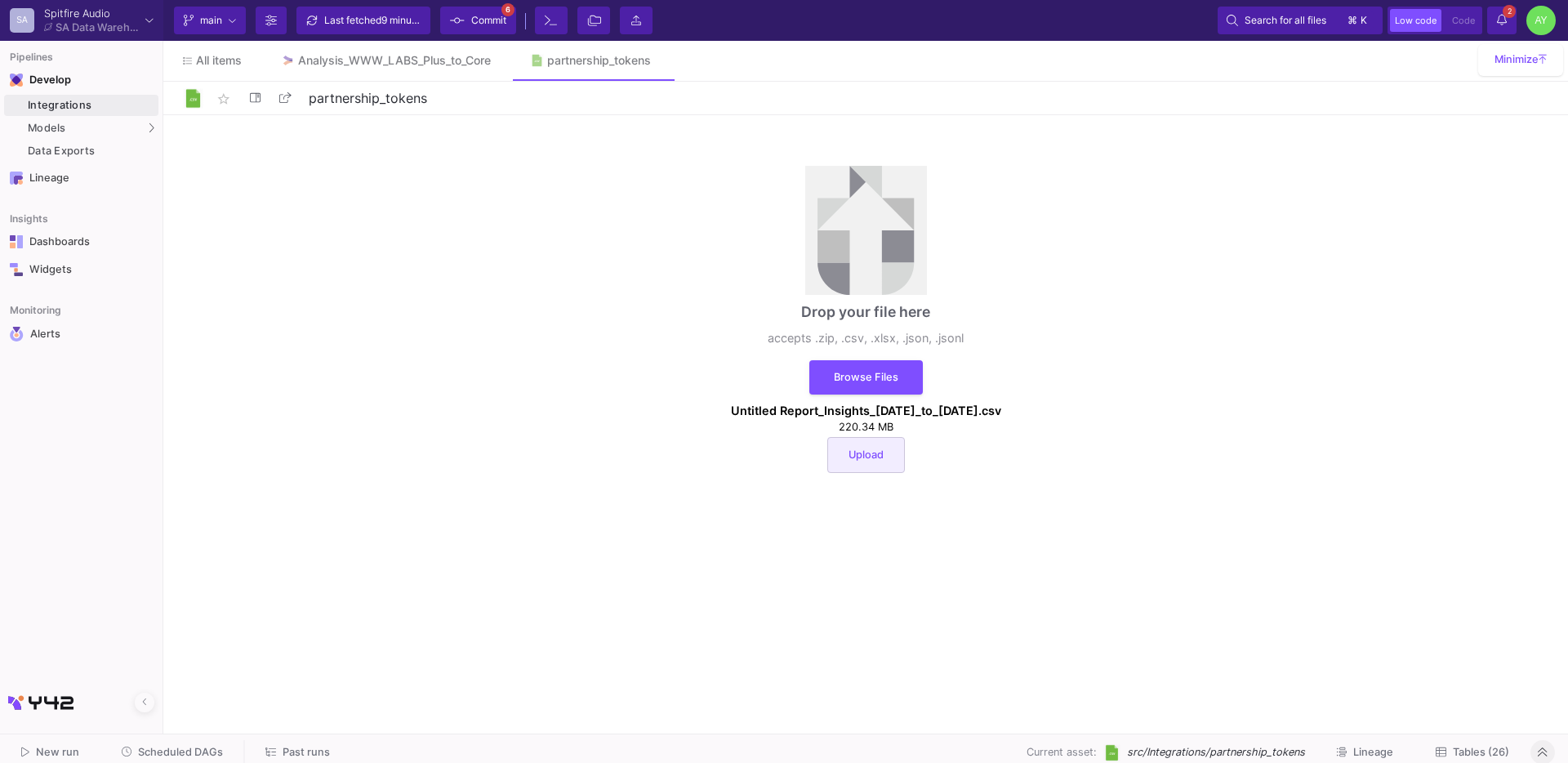 click on "Upload" 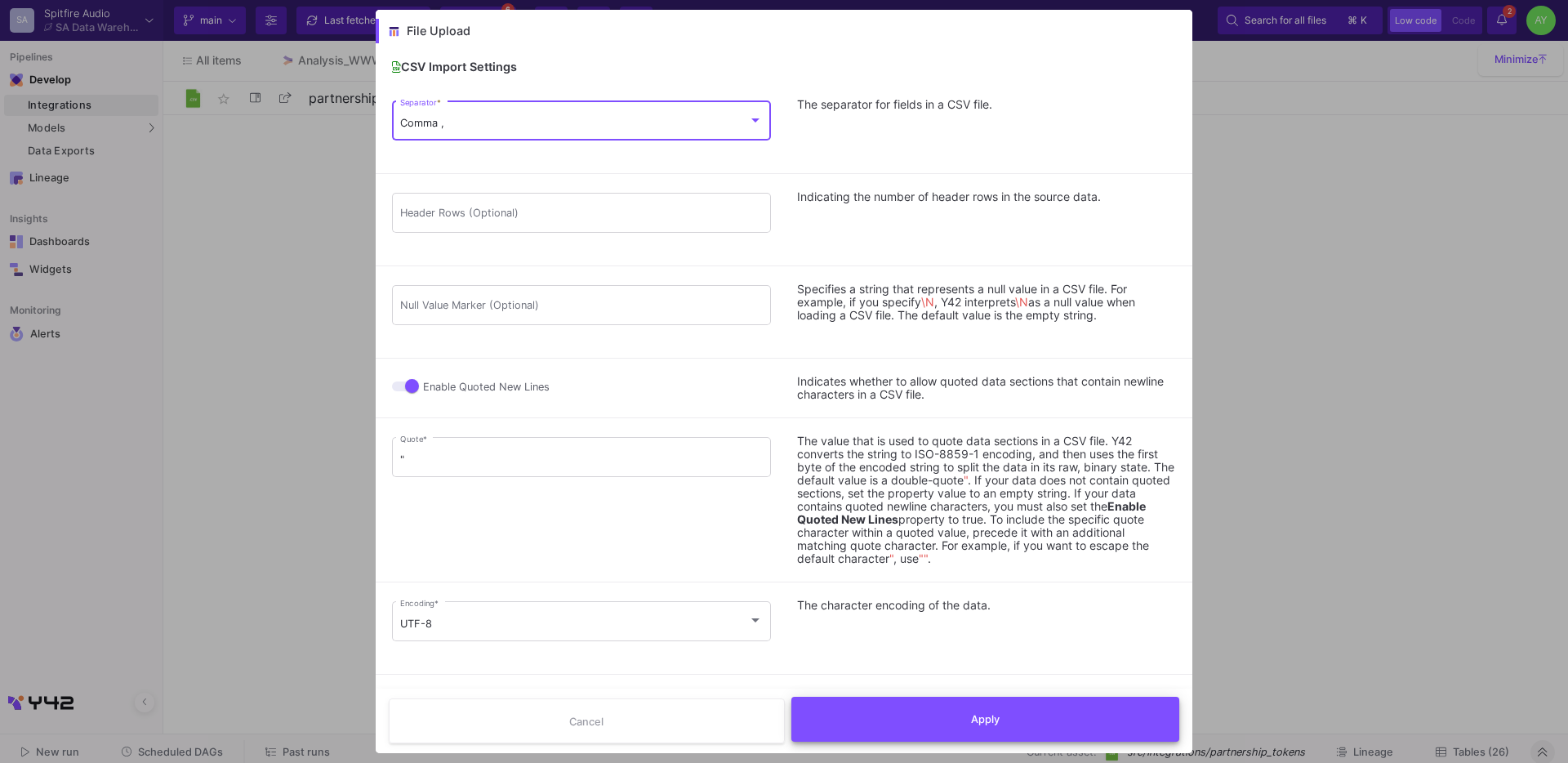 click on "Apply" at bounding box center [986, 719] 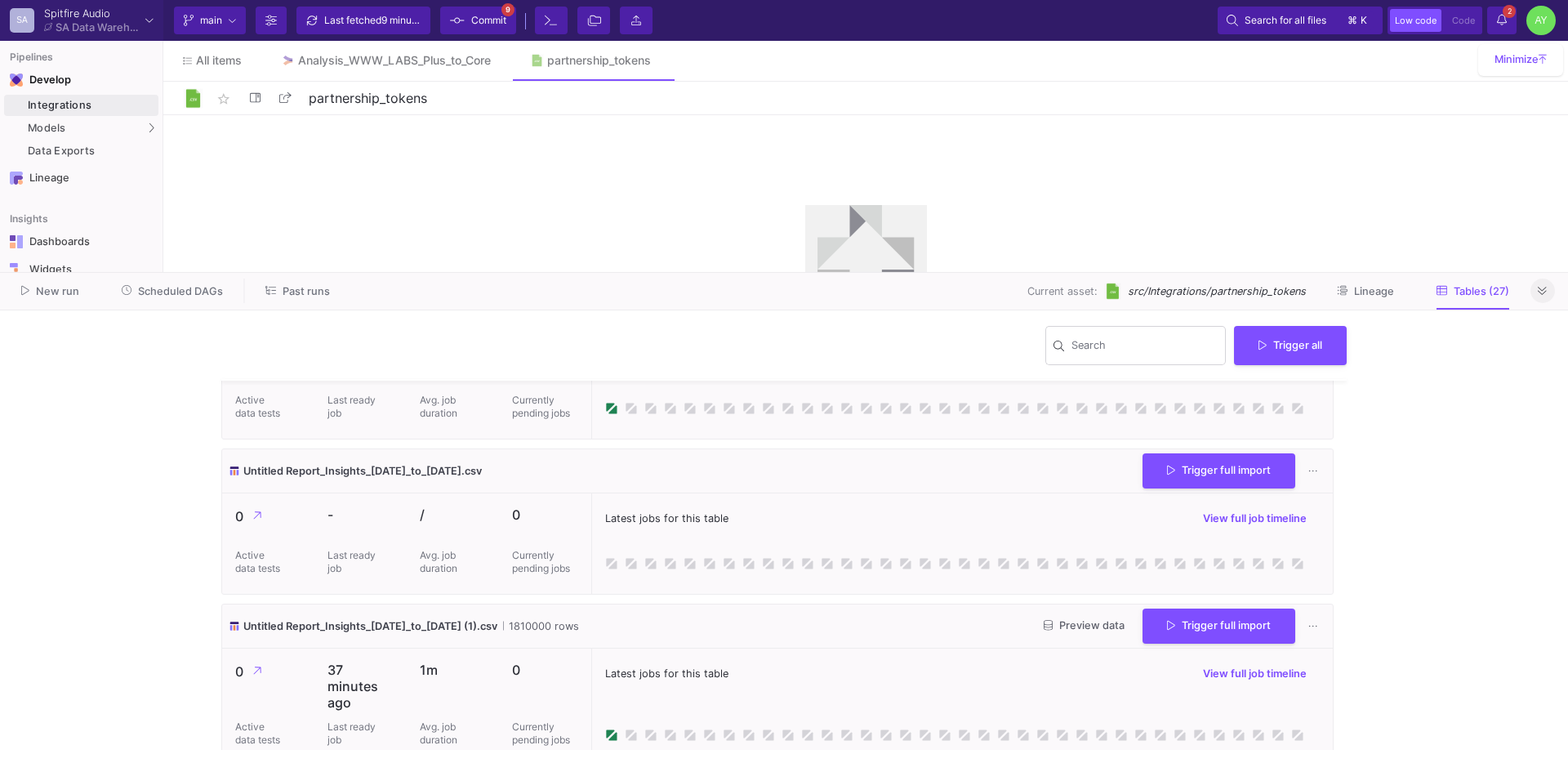 scroll, scrollTop: 3651, scrollLeft: 0, axis: vertical 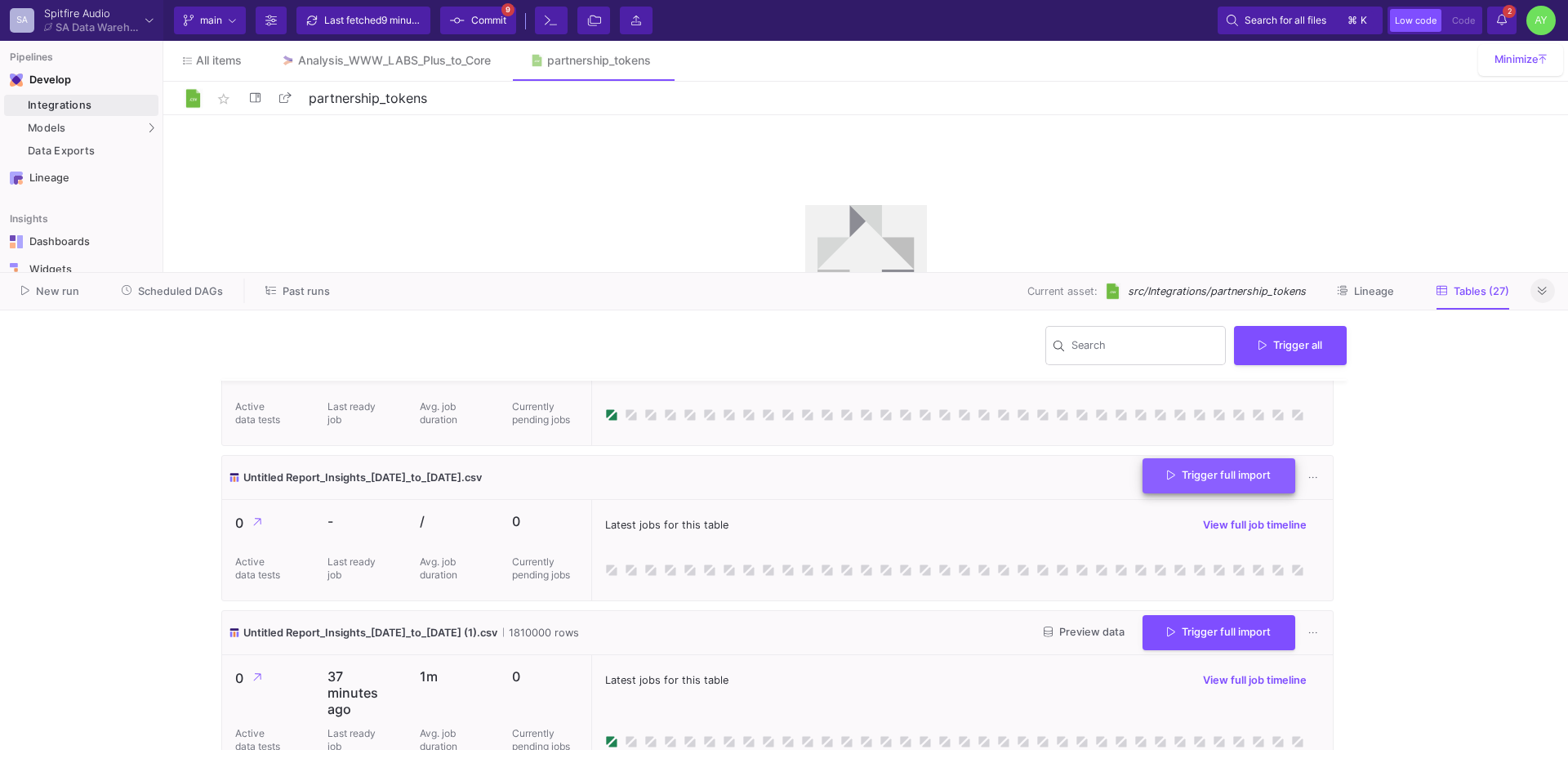 click on "Trigger full import" 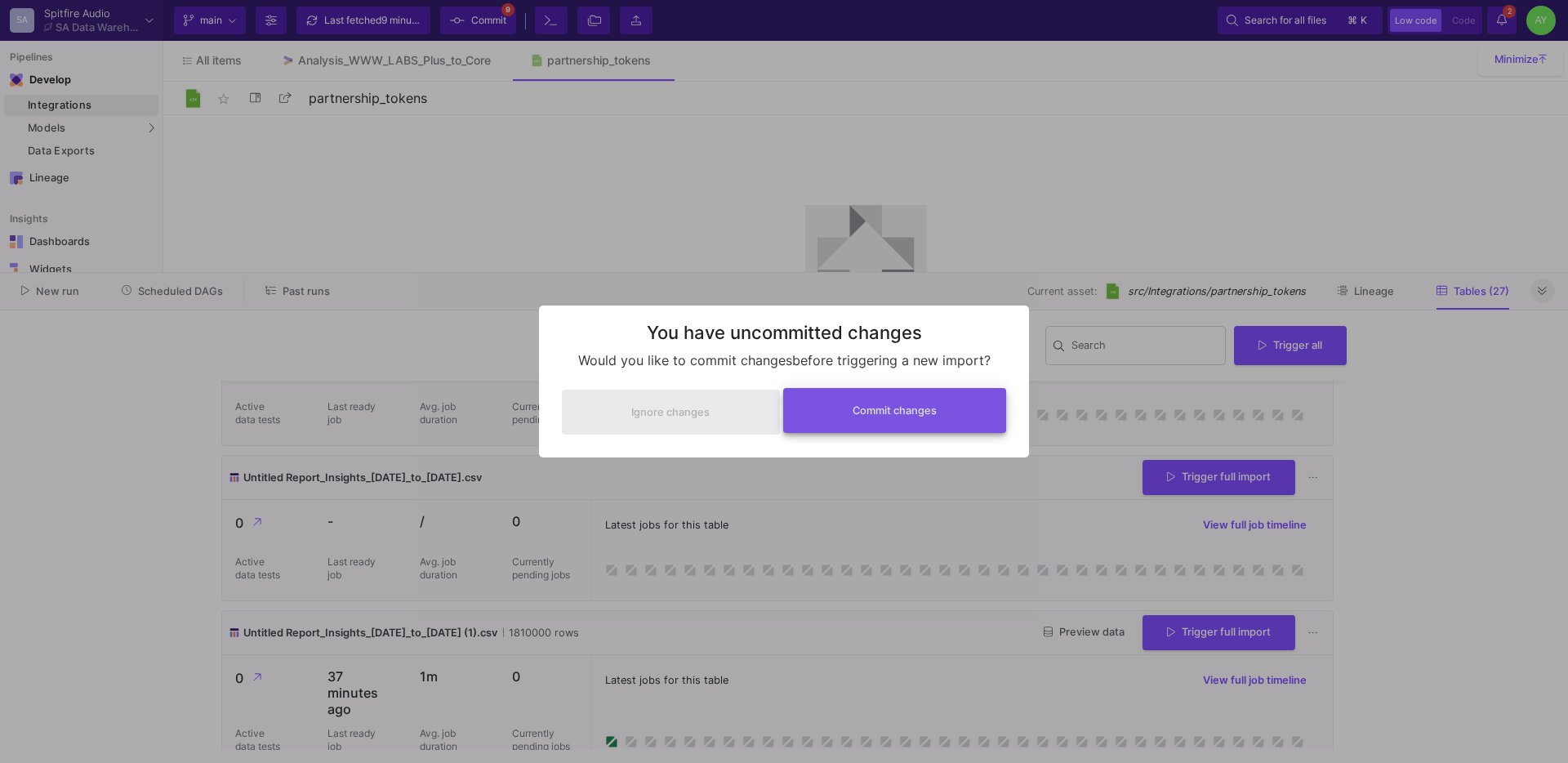 click on "Commit changes" at bounding box center (895, 410) 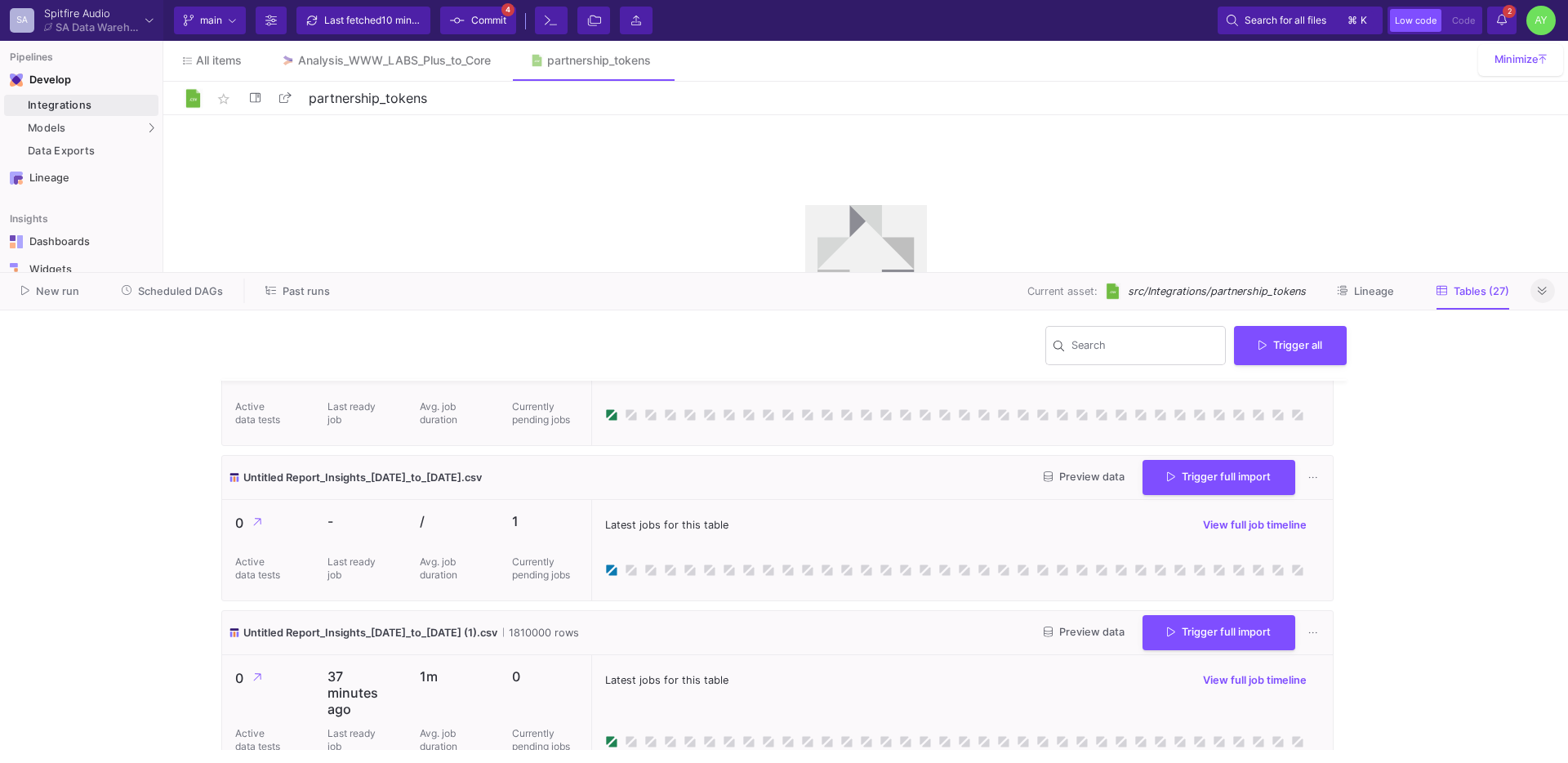 scroll, scrollTop: 3651, scrollLeft: 0, axis: vertical 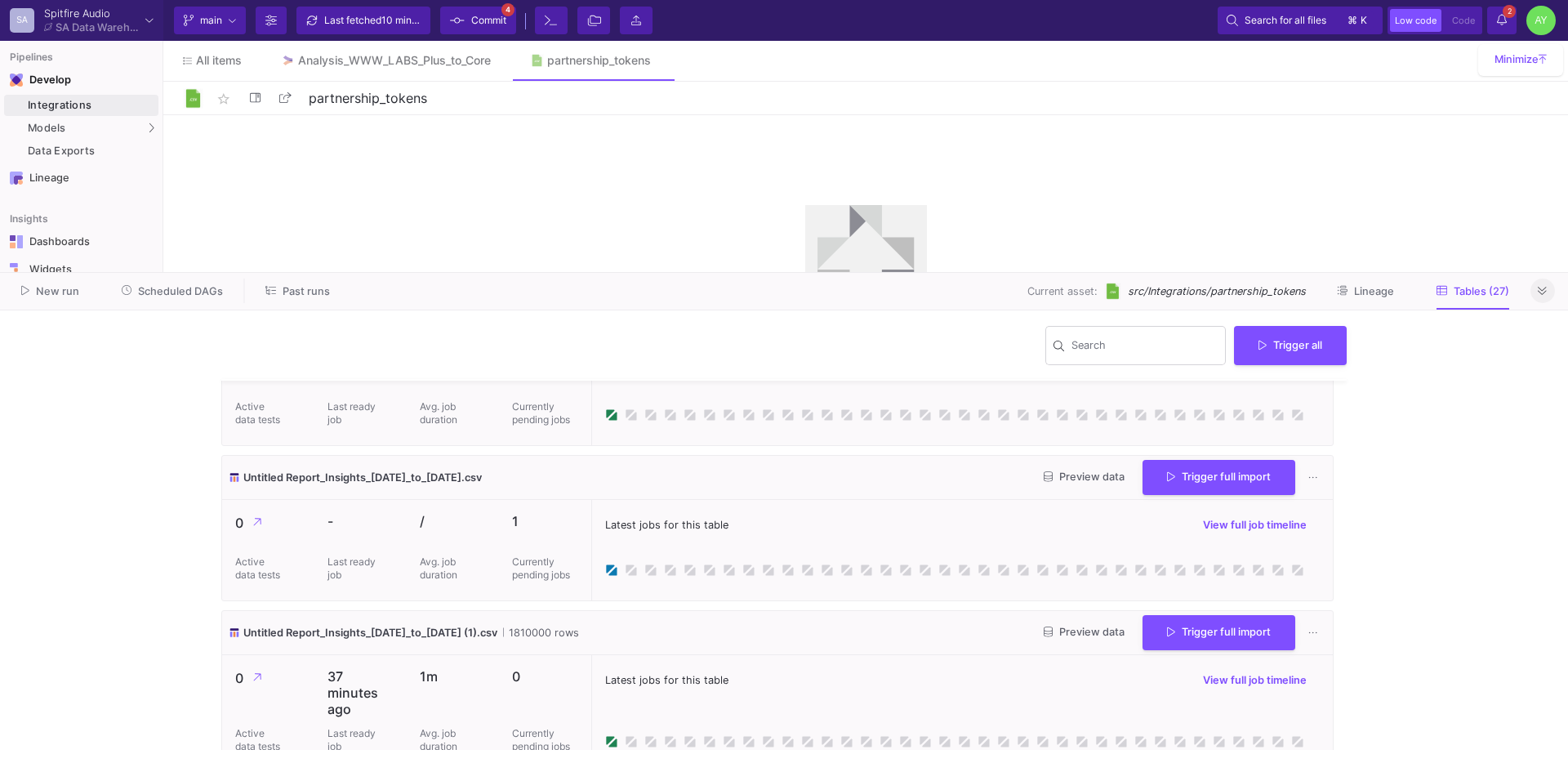 click 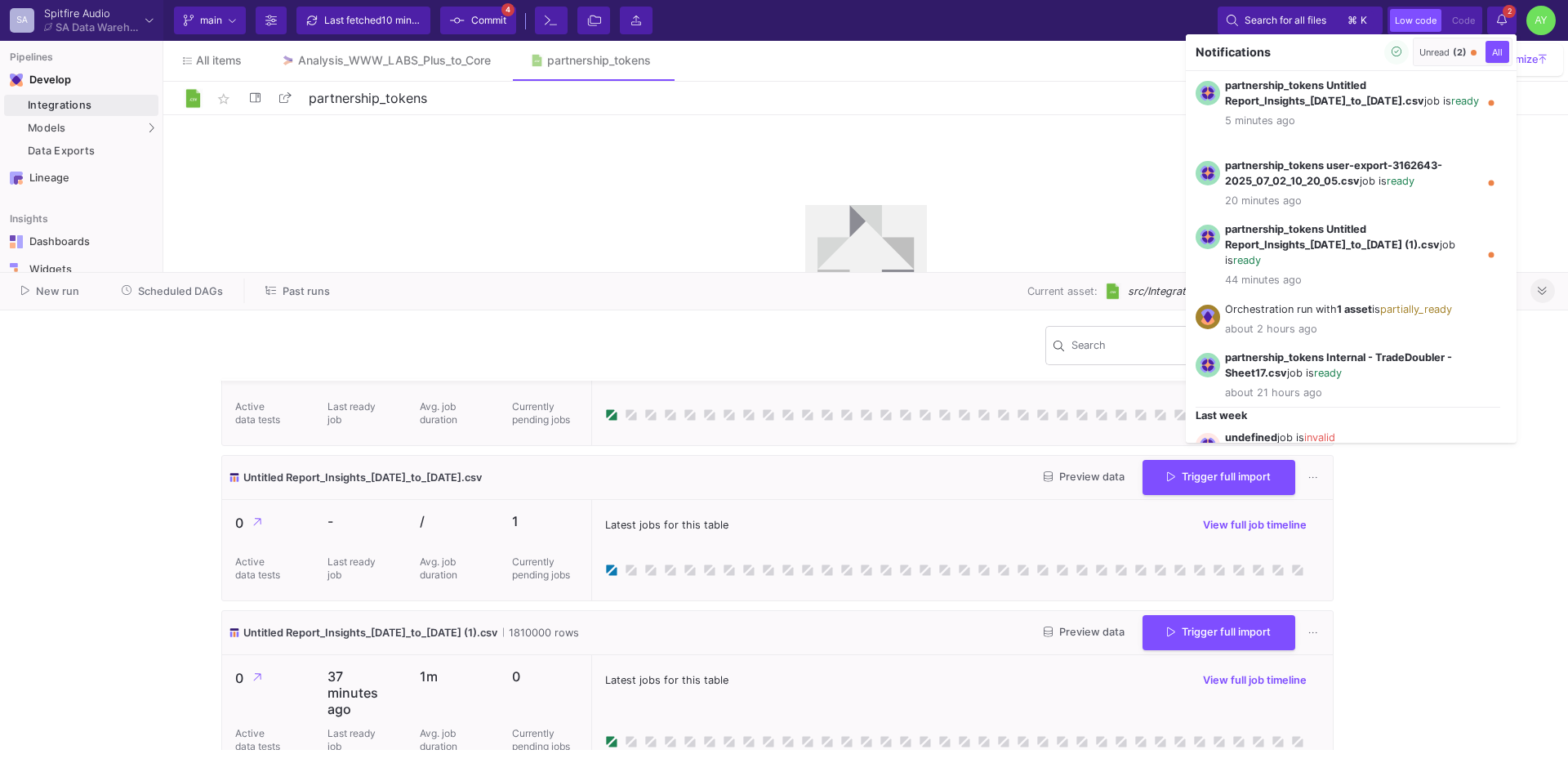 click at bounding box center [784, 382] 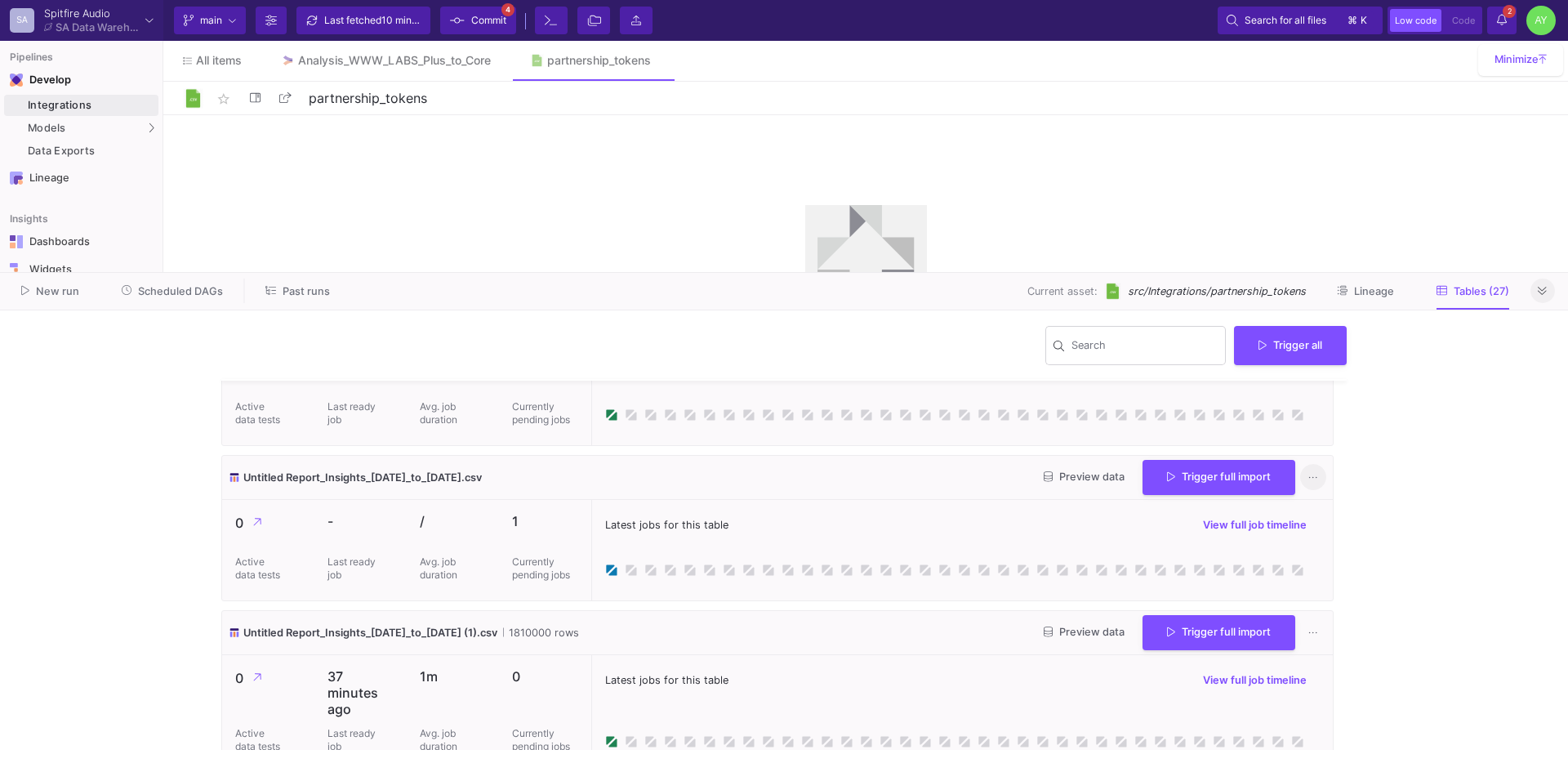 click 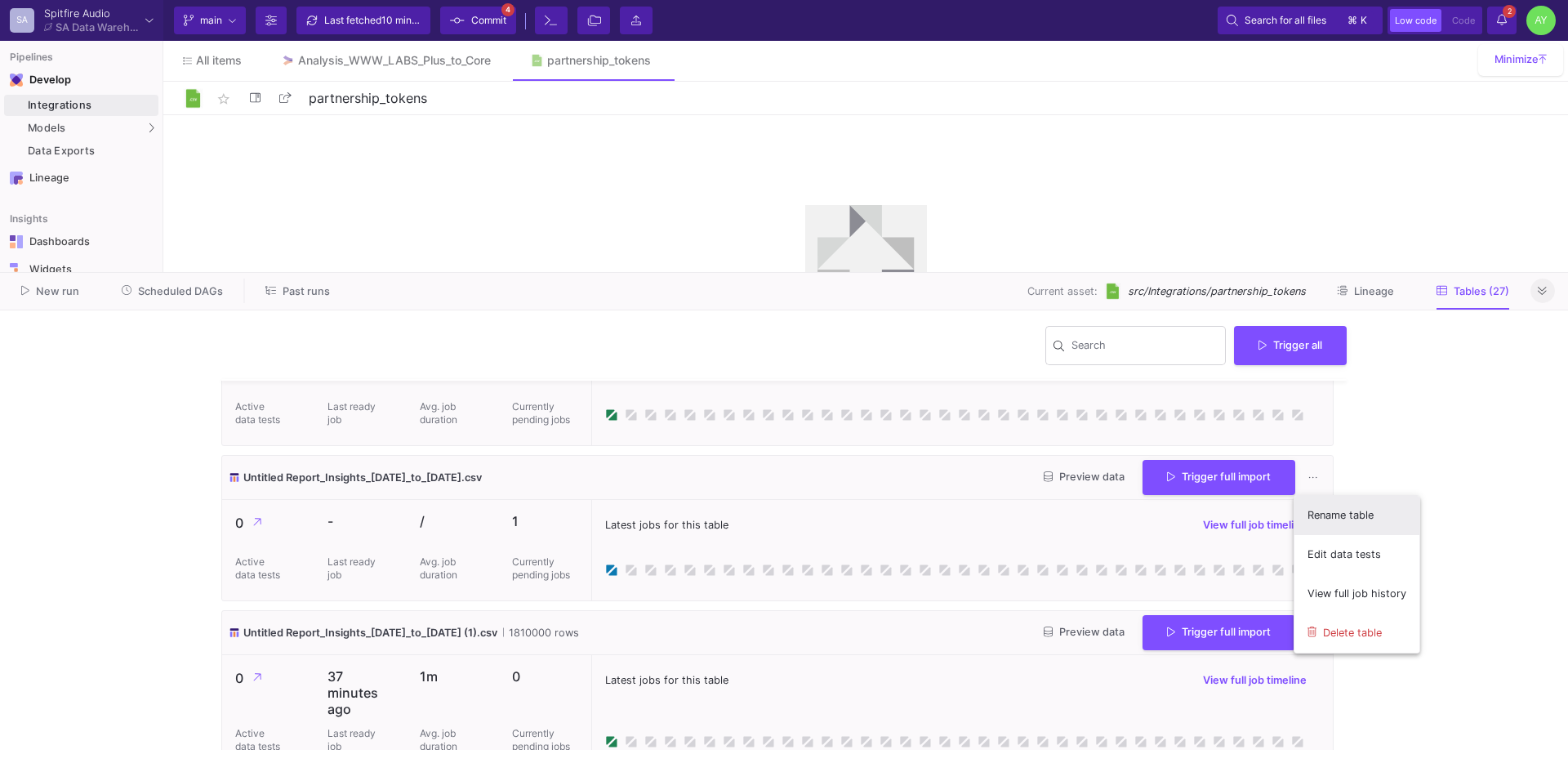 click on "Rename table" at bounding box center (1356, 515) 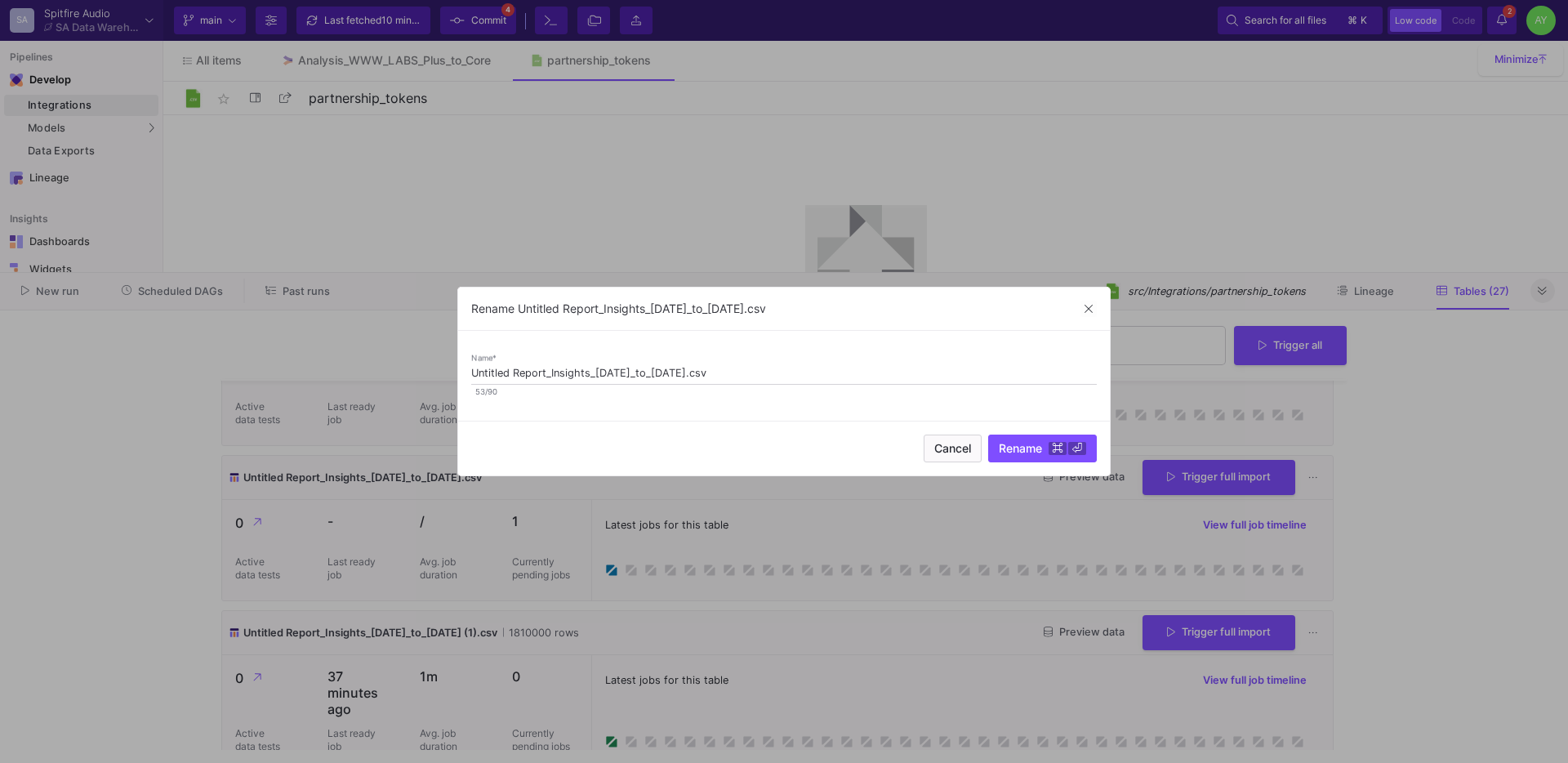 click on "Untitled Report_Insights_2024-07-07_to_2025-07-02.csv" at bounding box center [784, 373] 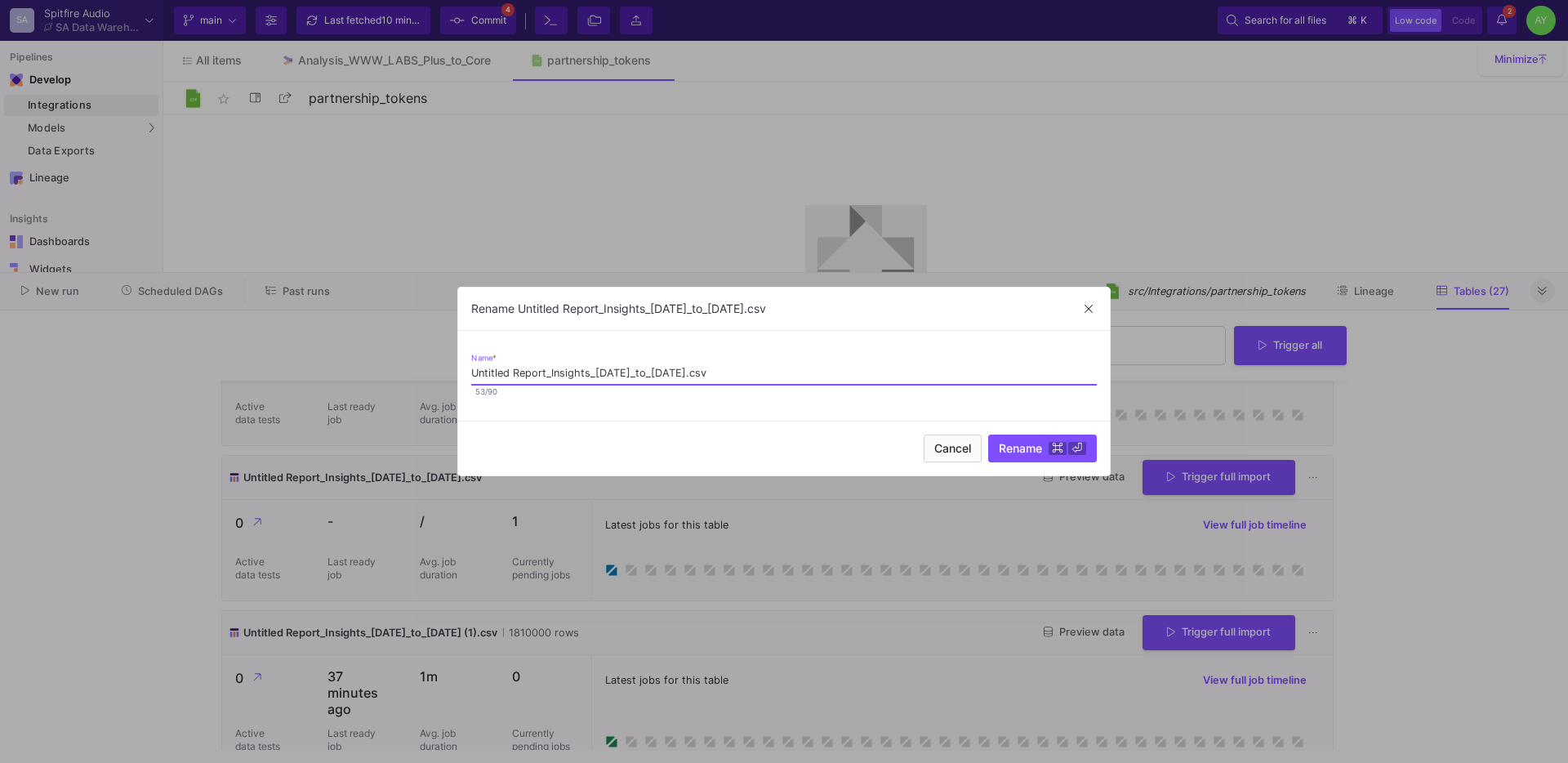 click on "Untitled Report_Insights_2024-07-07_to_2025-07-02.csv" at bounding box center (784, 373) 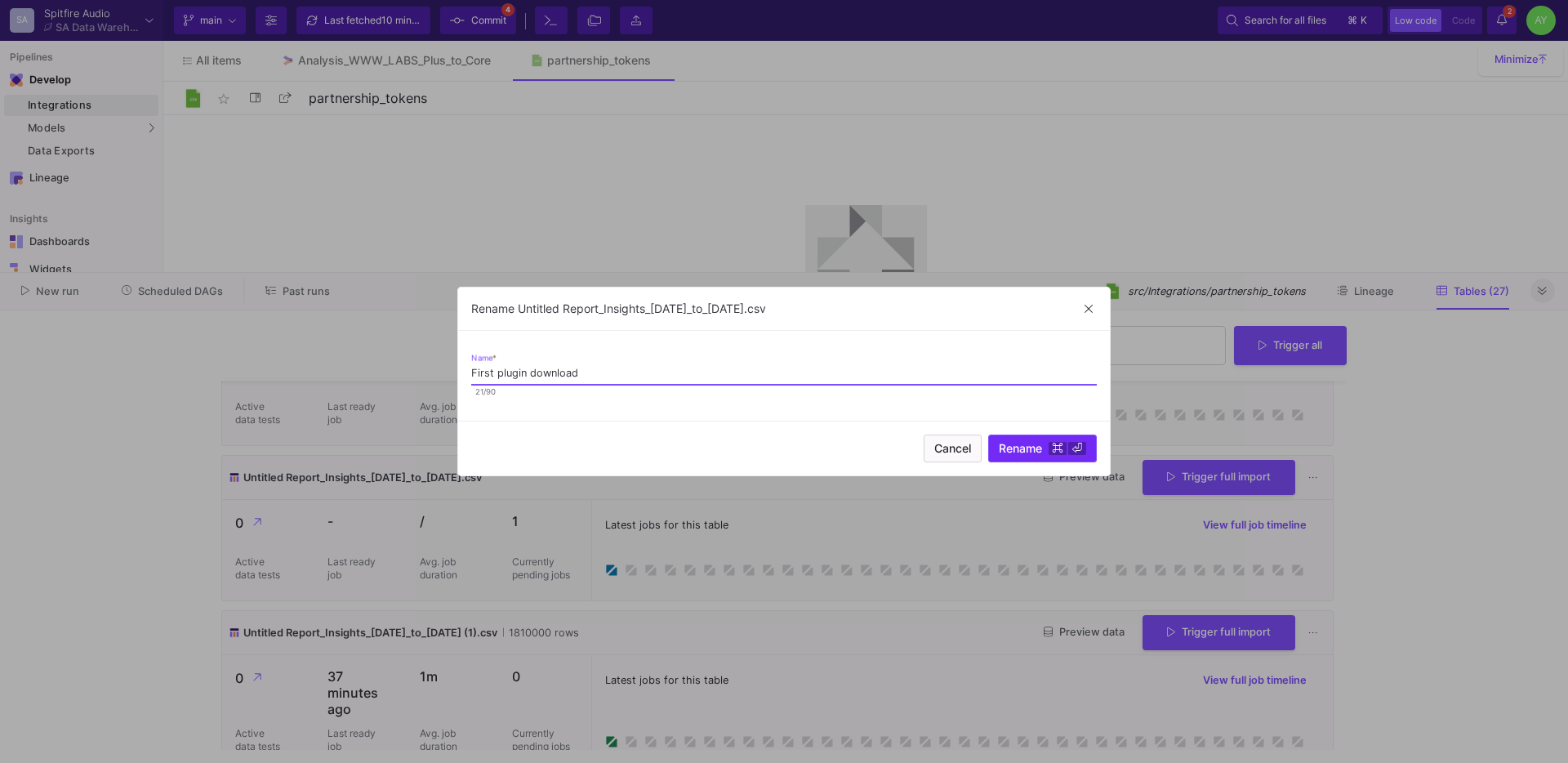 type on "First plugin download" 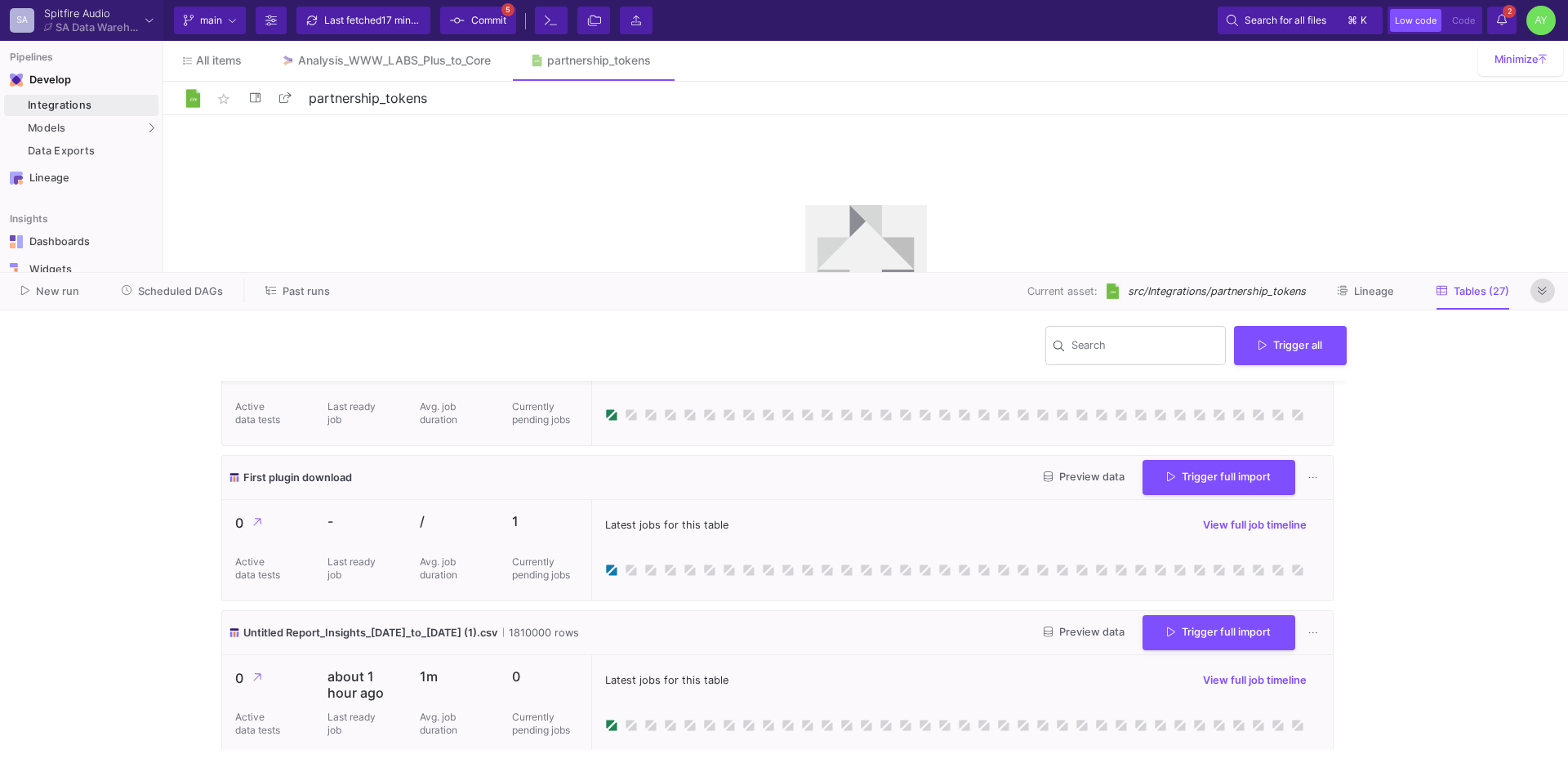 click 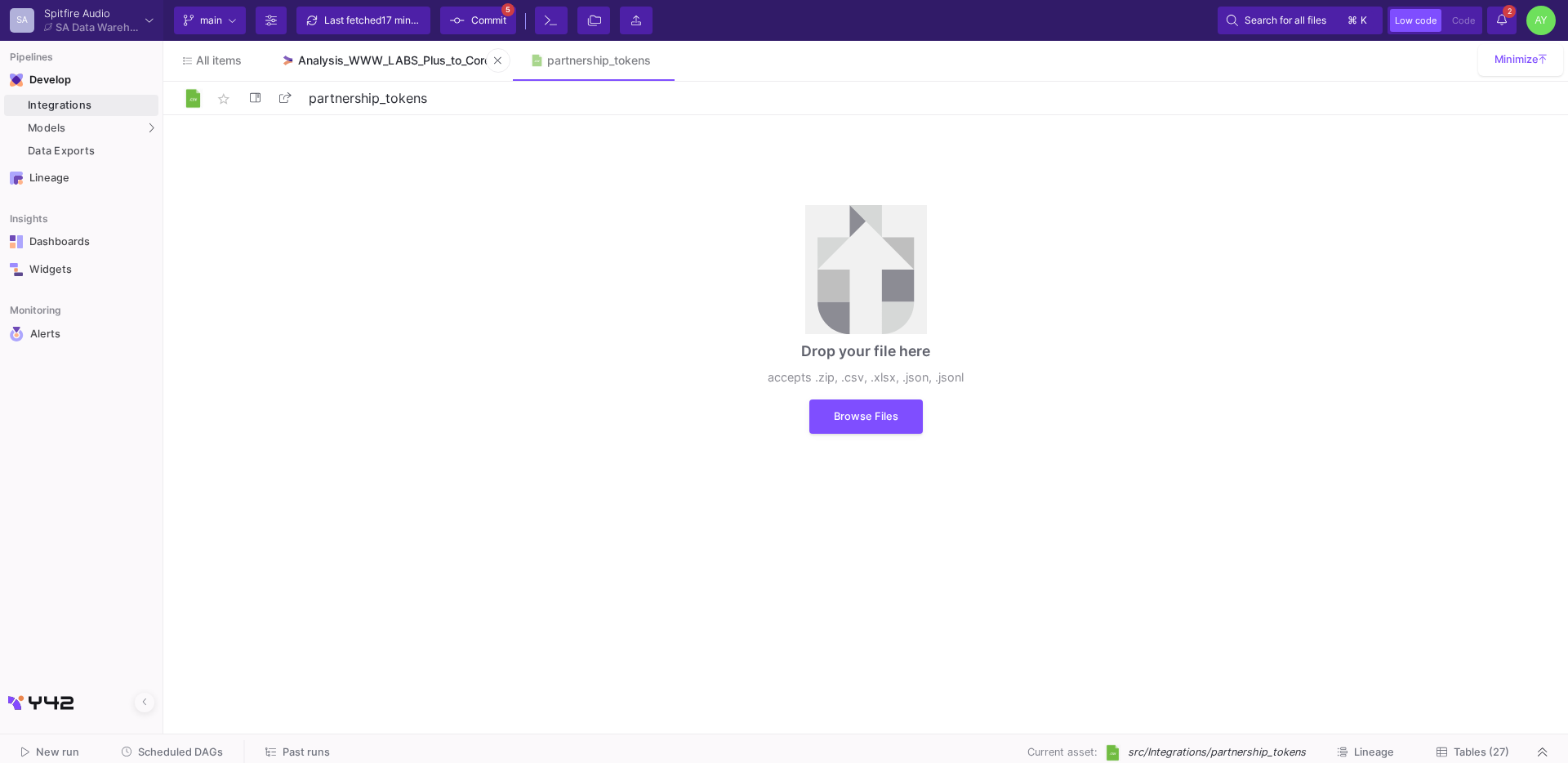 click on "Analysis_WWW_LABS_Plus_to_Core" at bounding box center [385, 60] 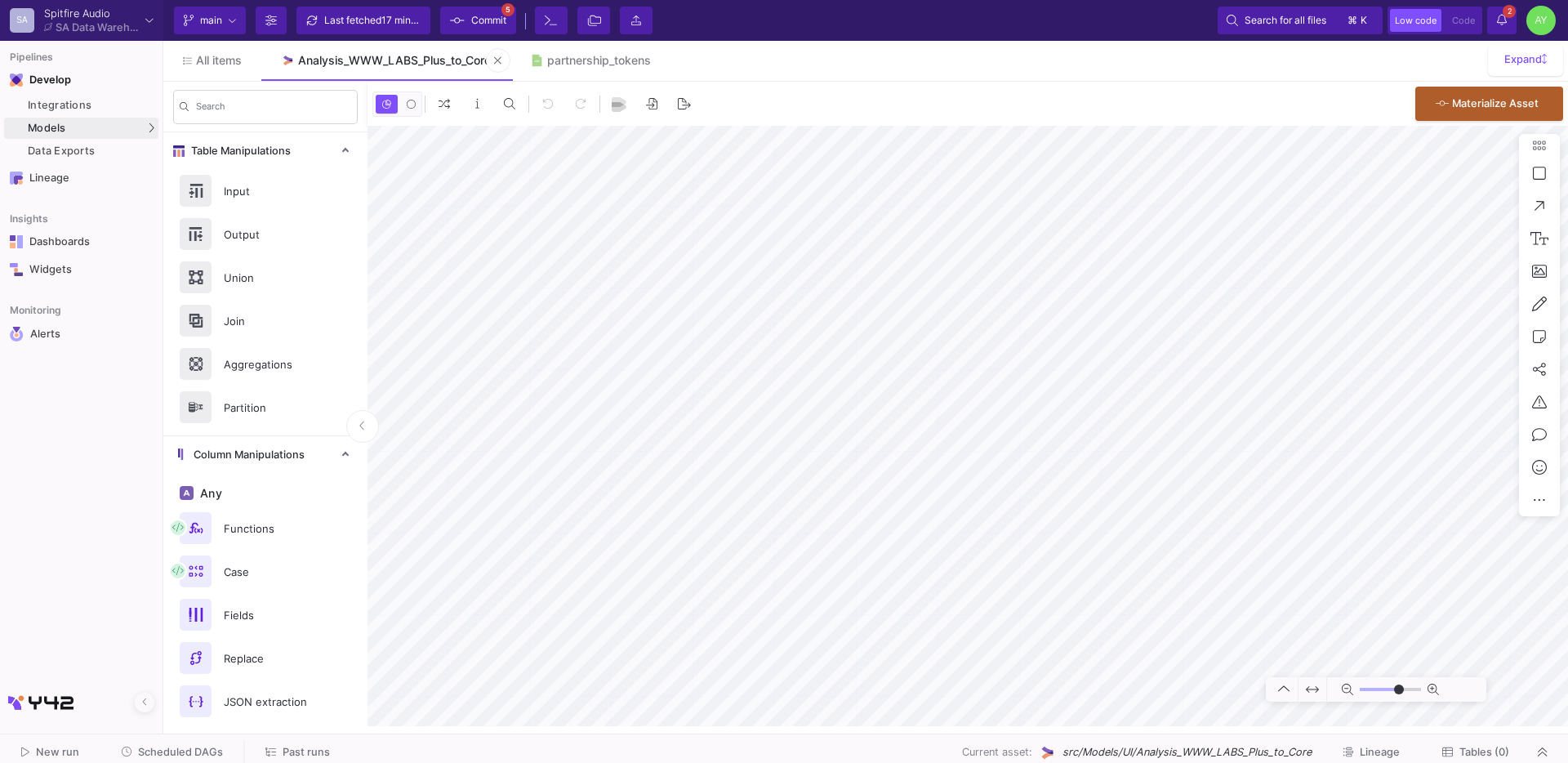type on "0" 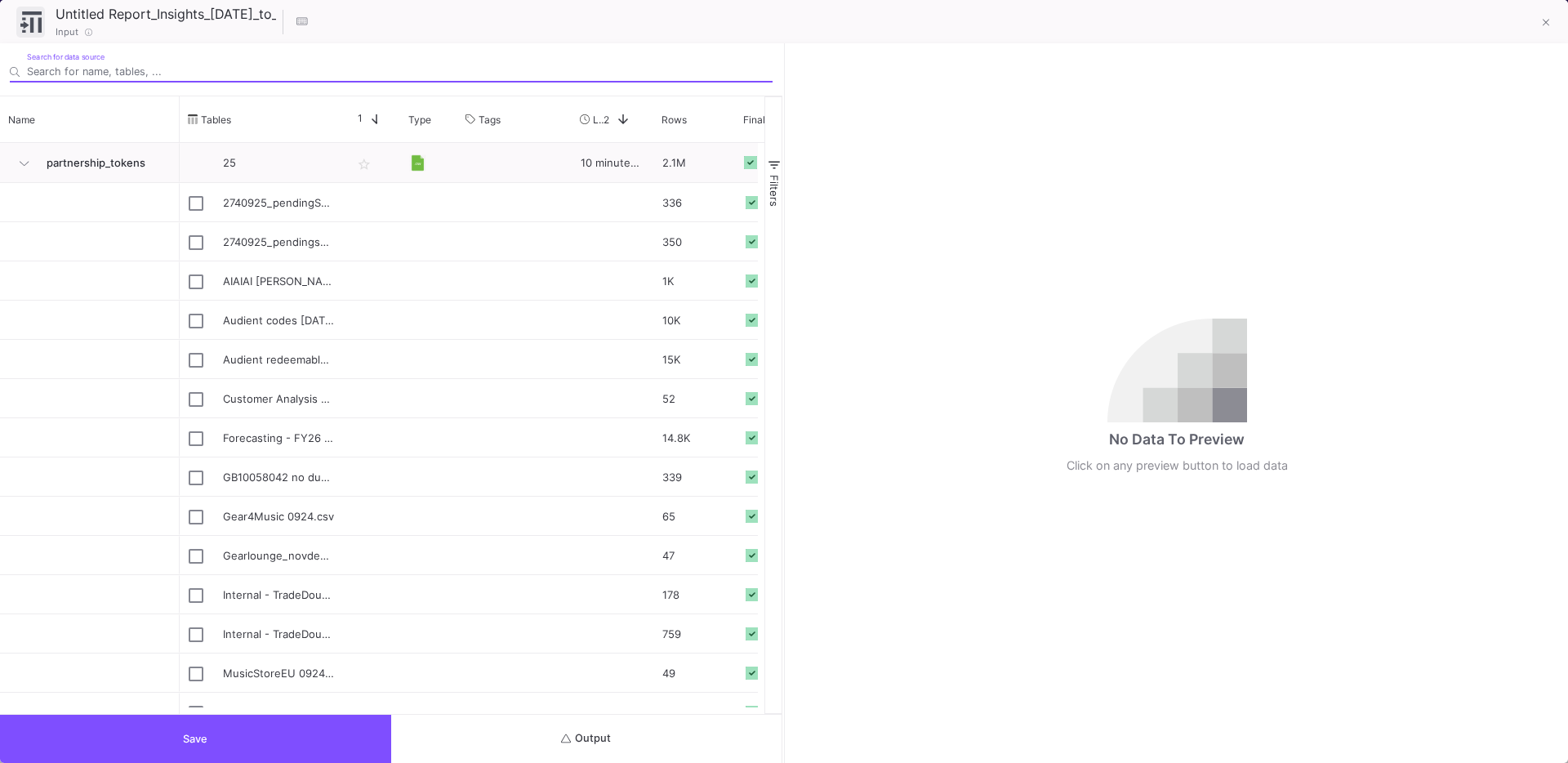 click 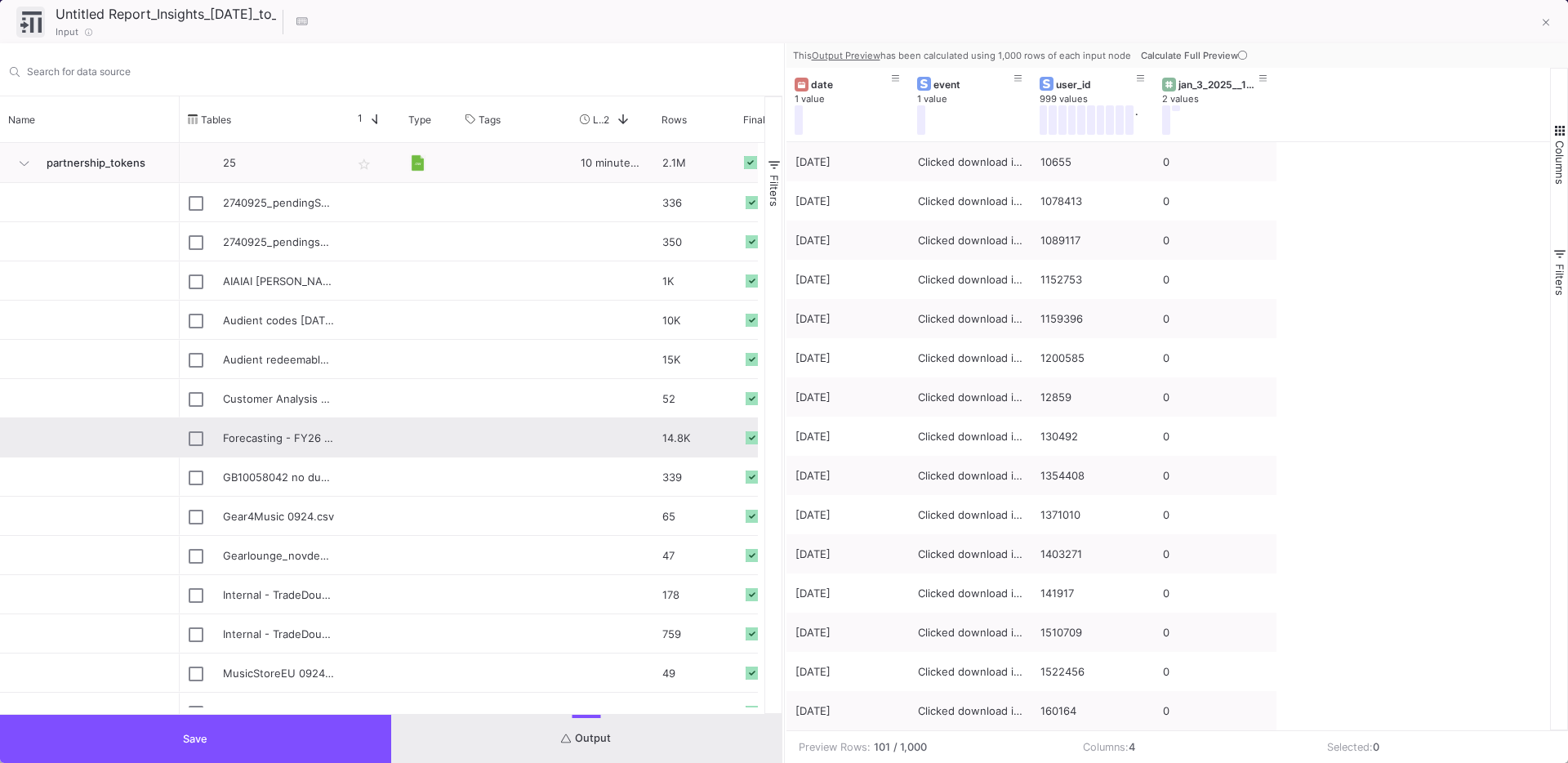 scroll, scrollTop: 33, scrollLeft: 0, axis: vertical 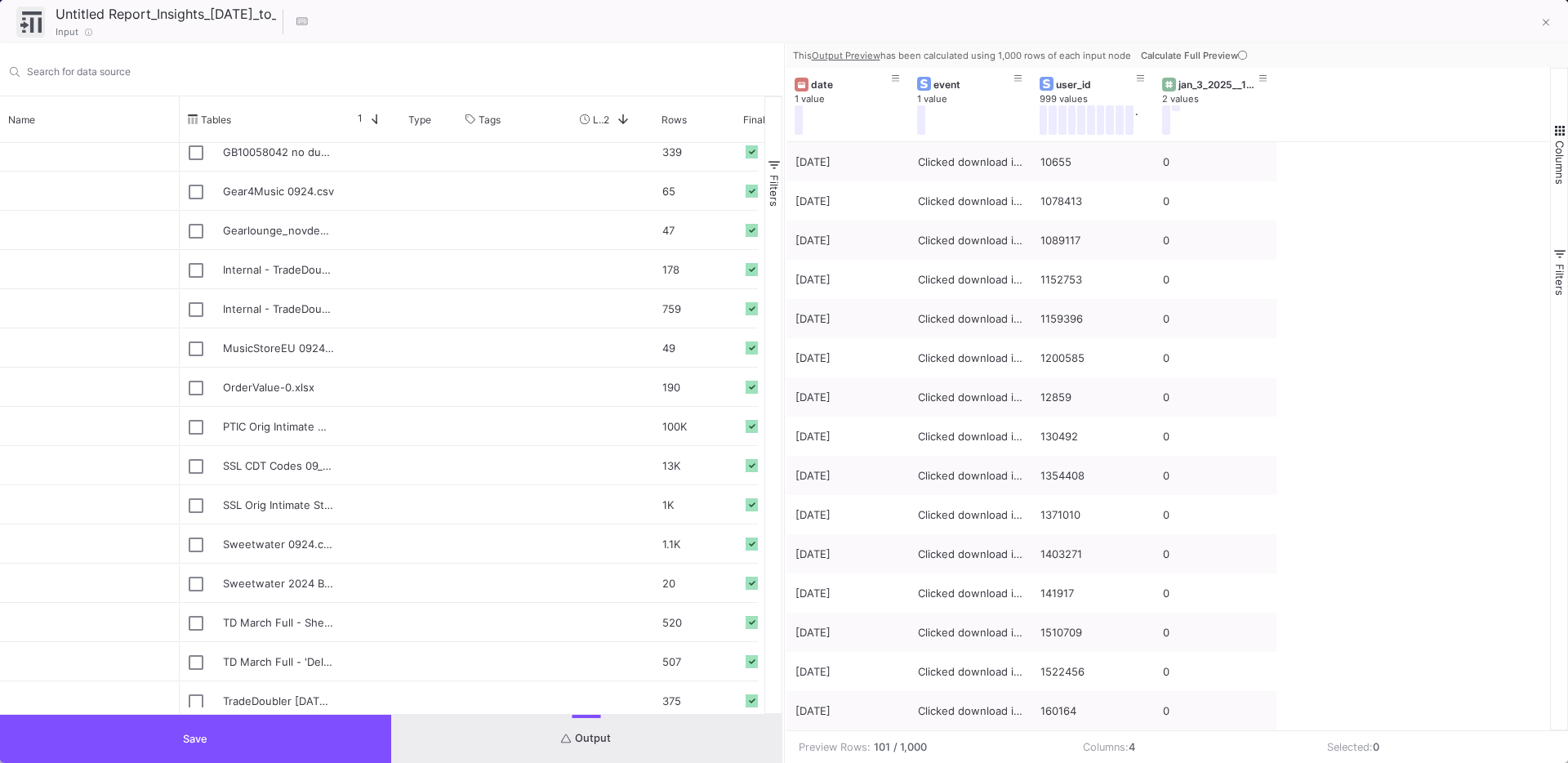 click on "Save" at bounding box center (195, 738) 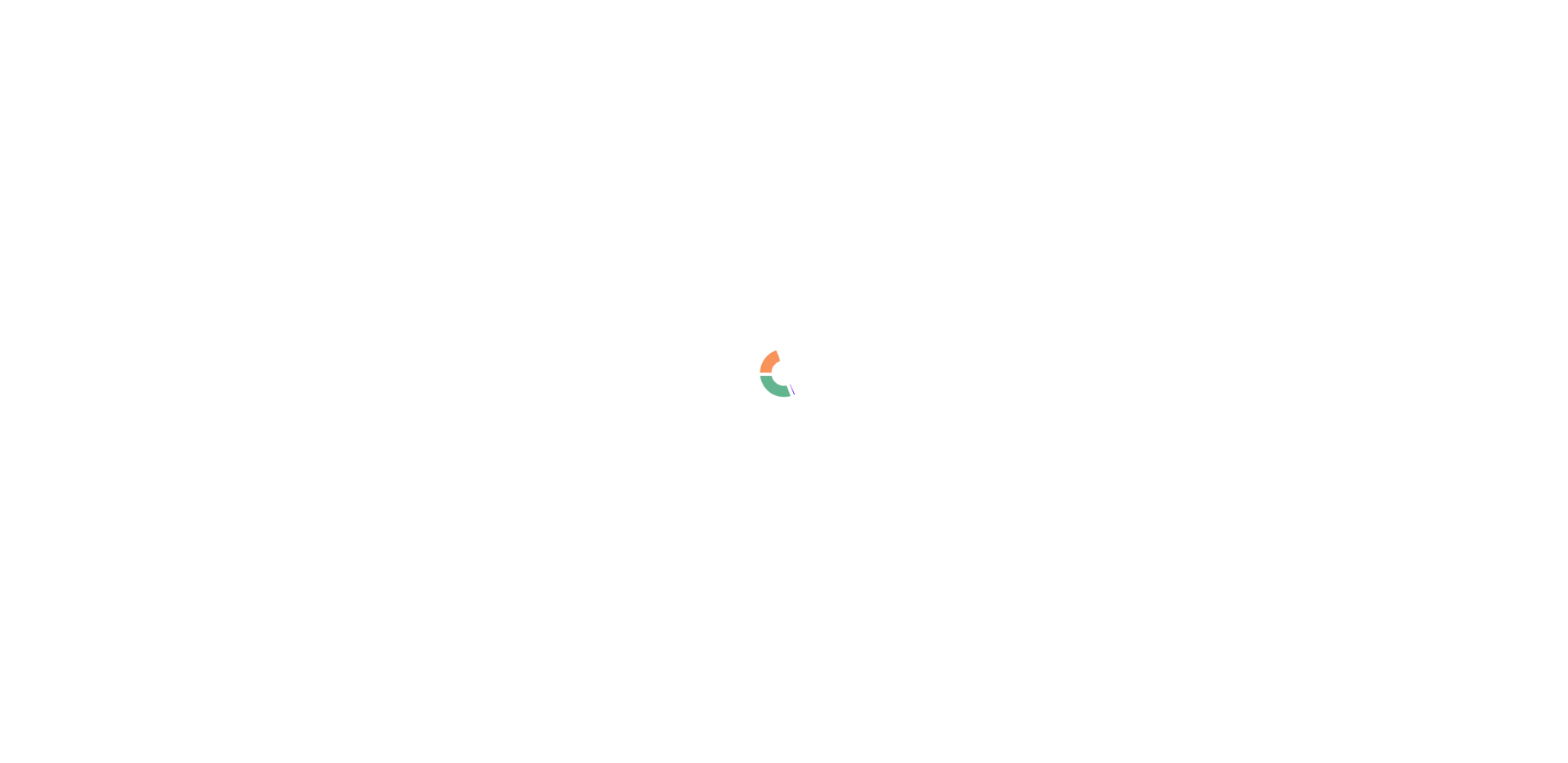 scroll, scrollTop: 0, scrollLeft: 0, axis: both 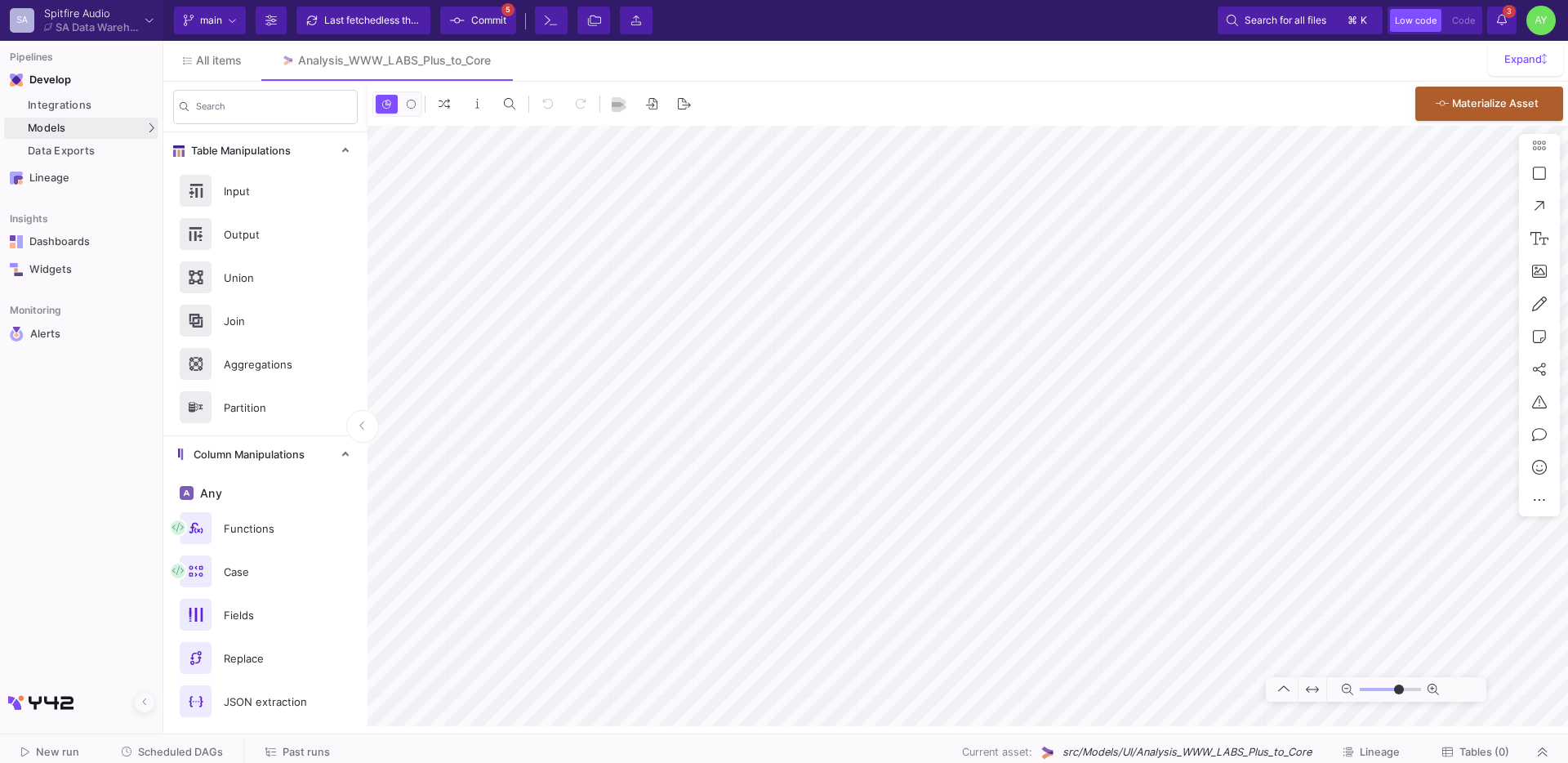 type on "0" 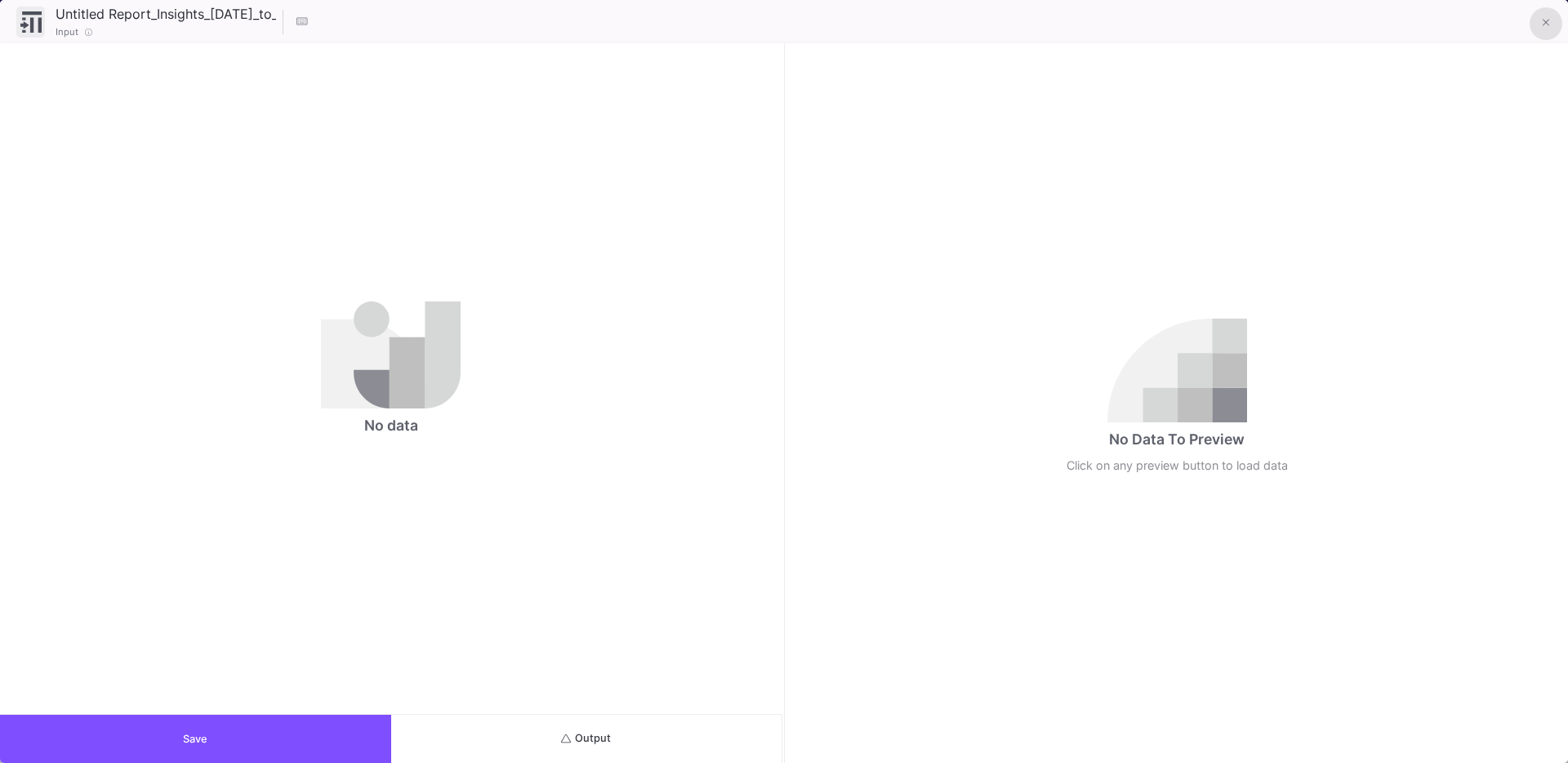 click at bounding box center (1546, 24) 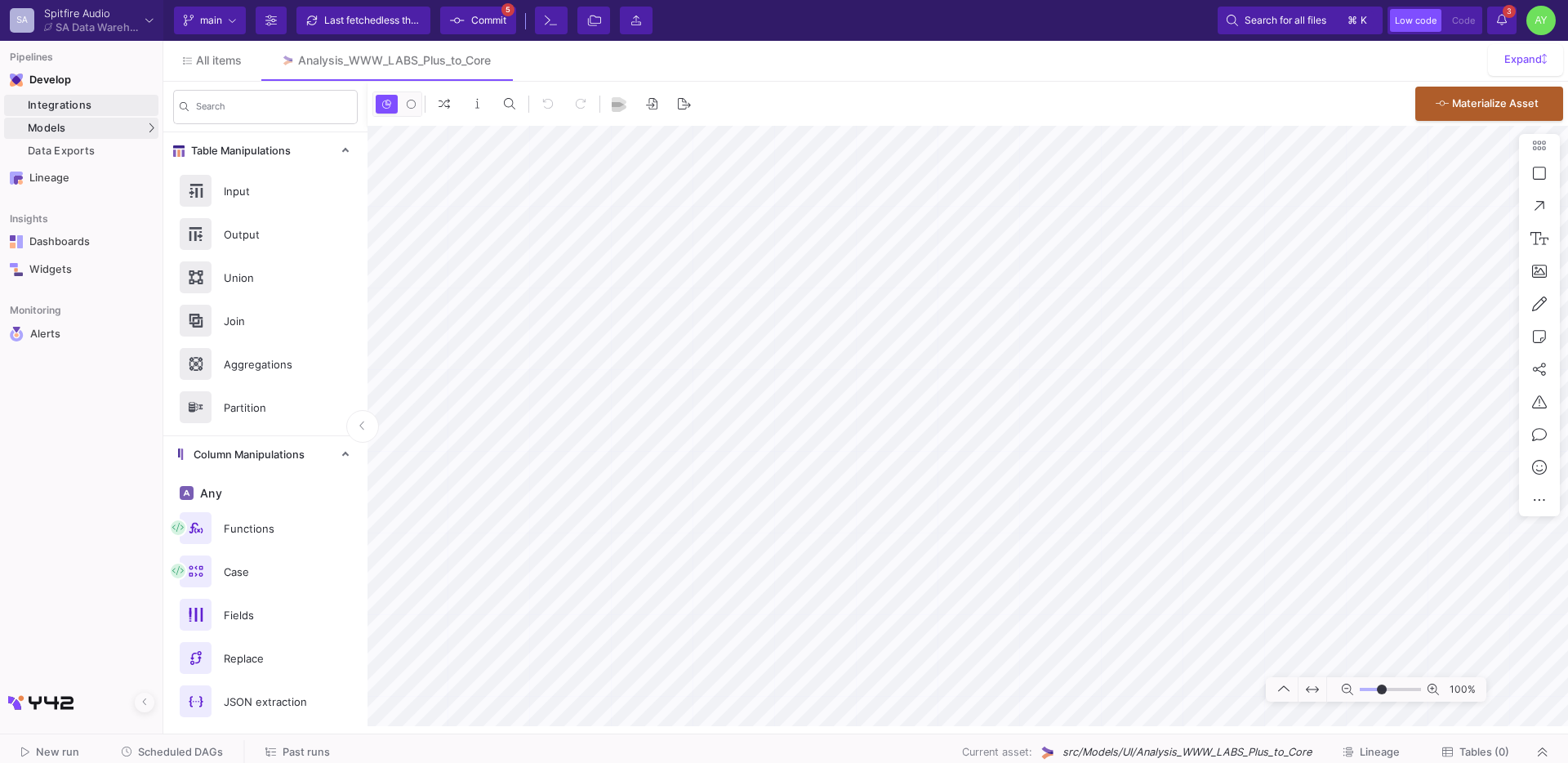 click on "Integrations" at bounding box center (91, 105) 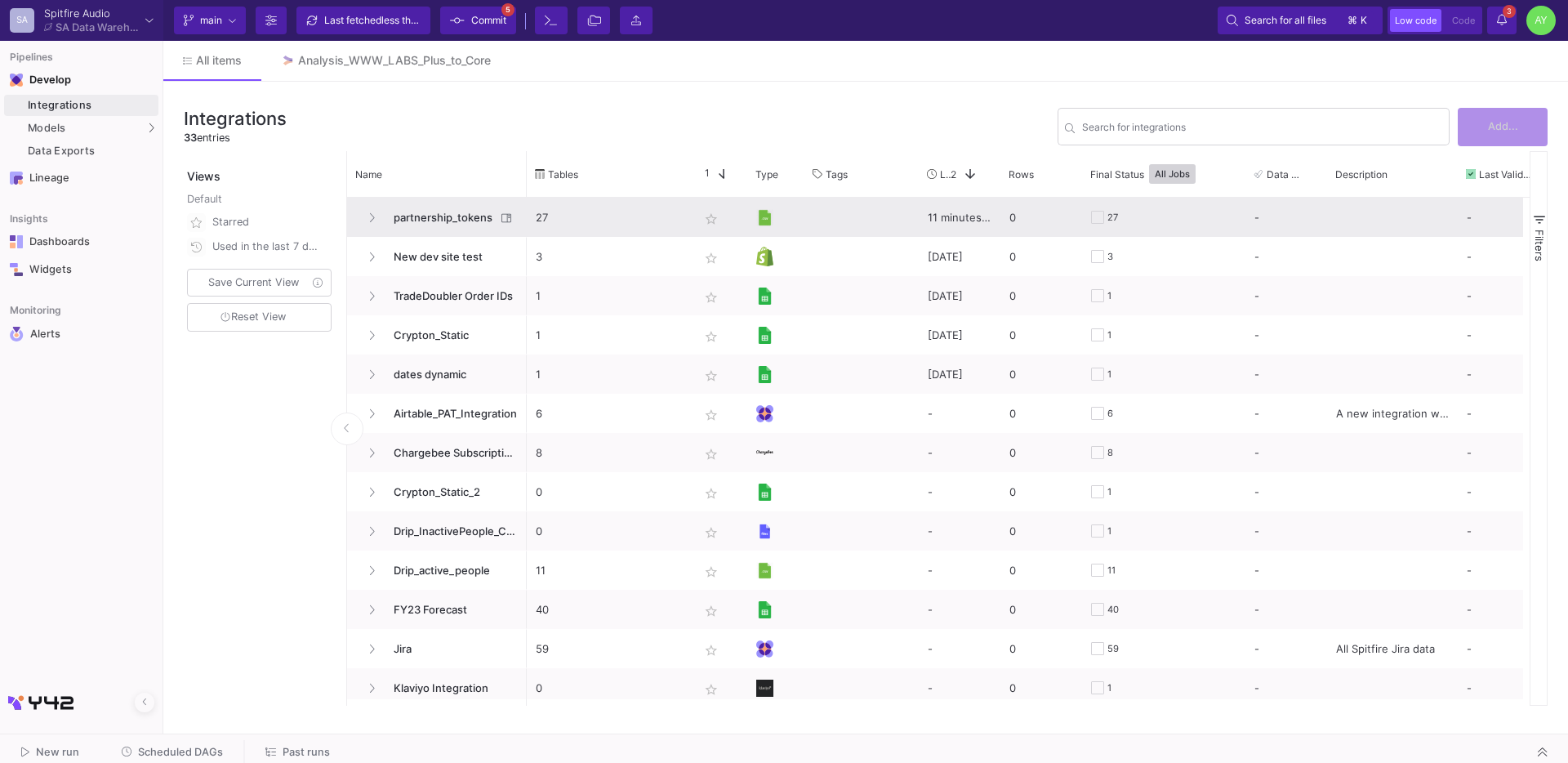 click on "partnership_tokens" 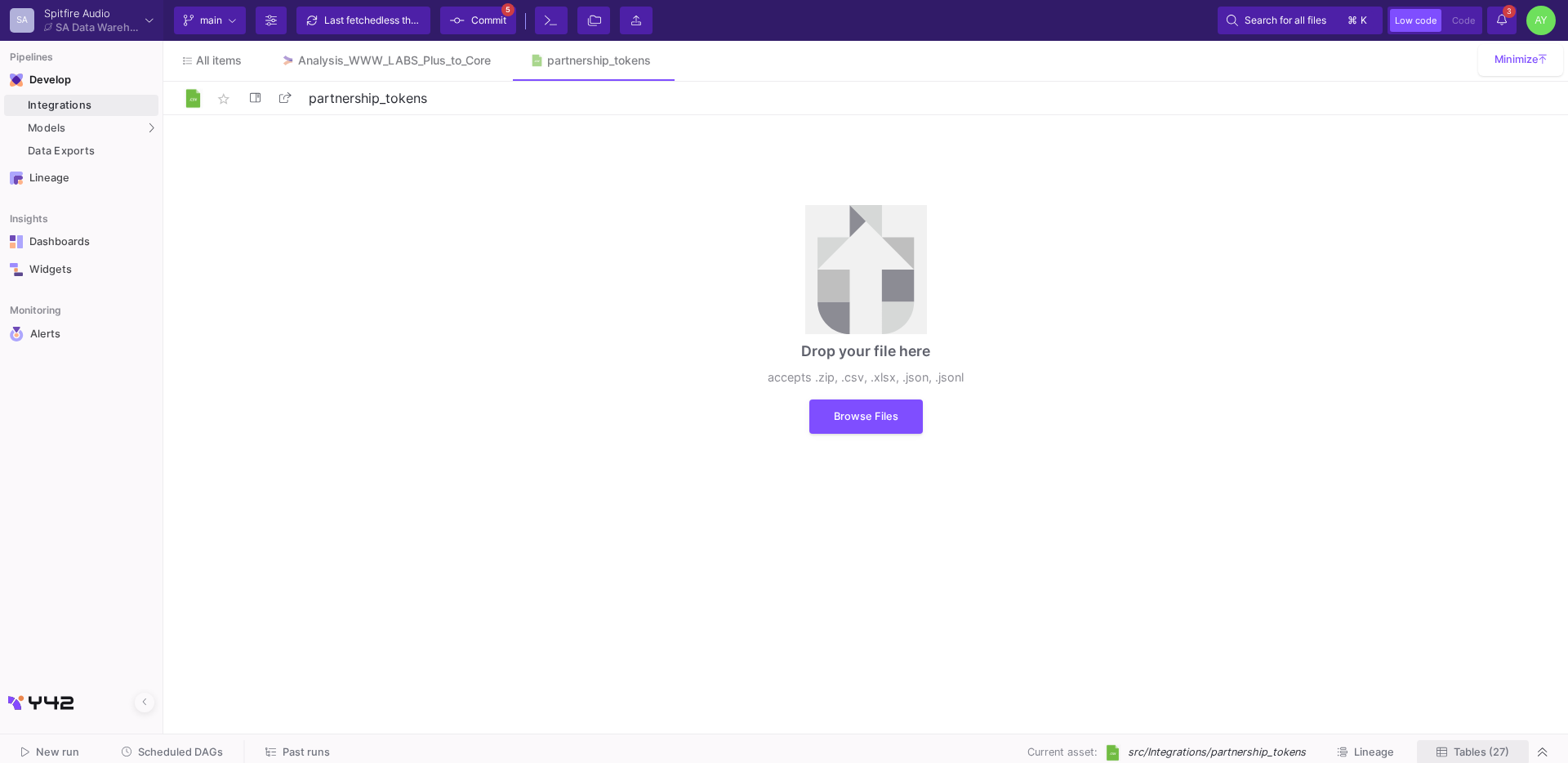 click on "Tables (27)" 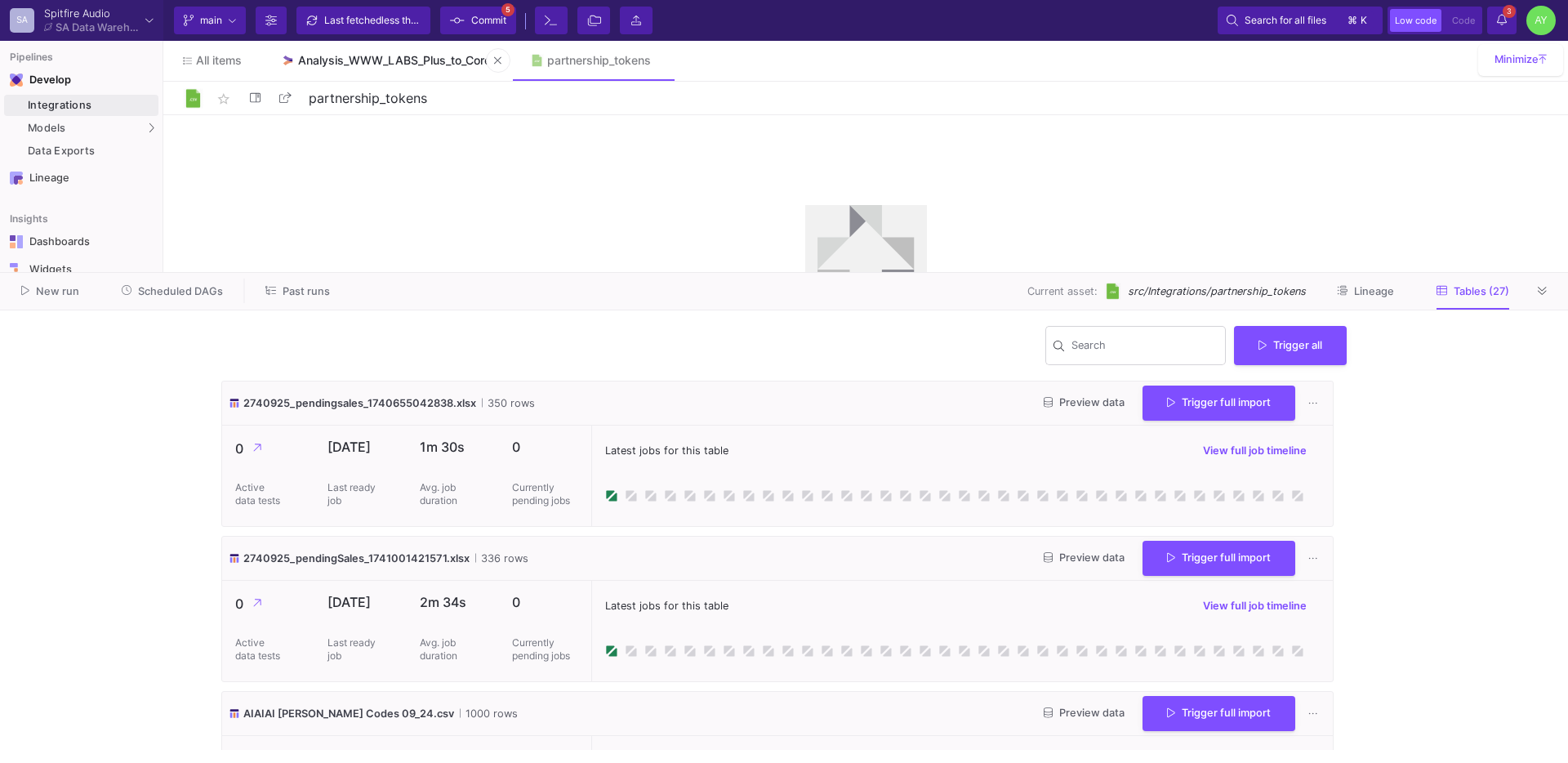 click on "Analysis_WWW_LABS_Plus_to_Core" at bounding box center (394, 60) 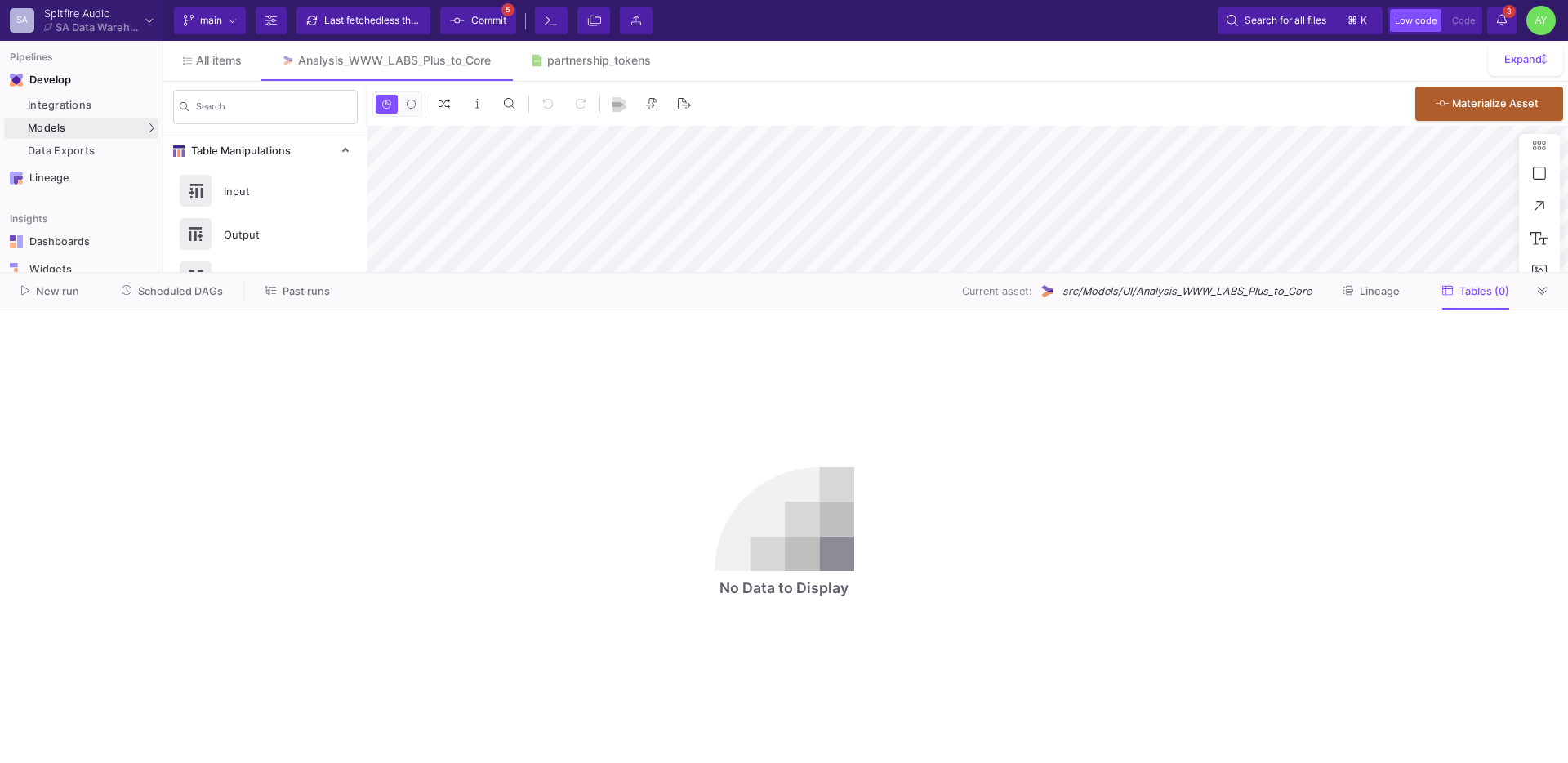 click on "New run Scheduled DAGs Past runs Current asset: src/Models/UI/Analysis_WWW_LABS_Plus_to_Core Lineage Tables (0)" 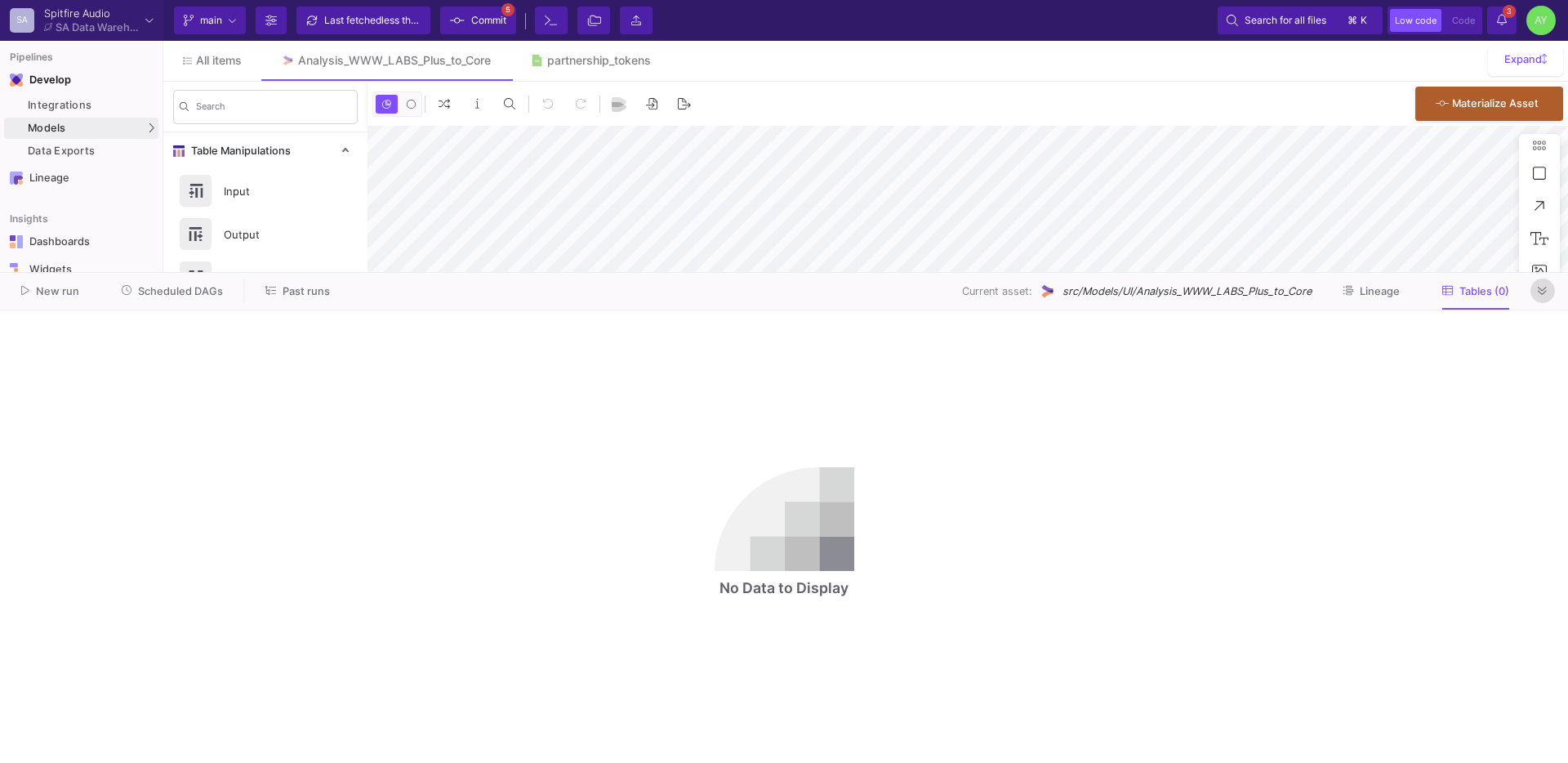 click 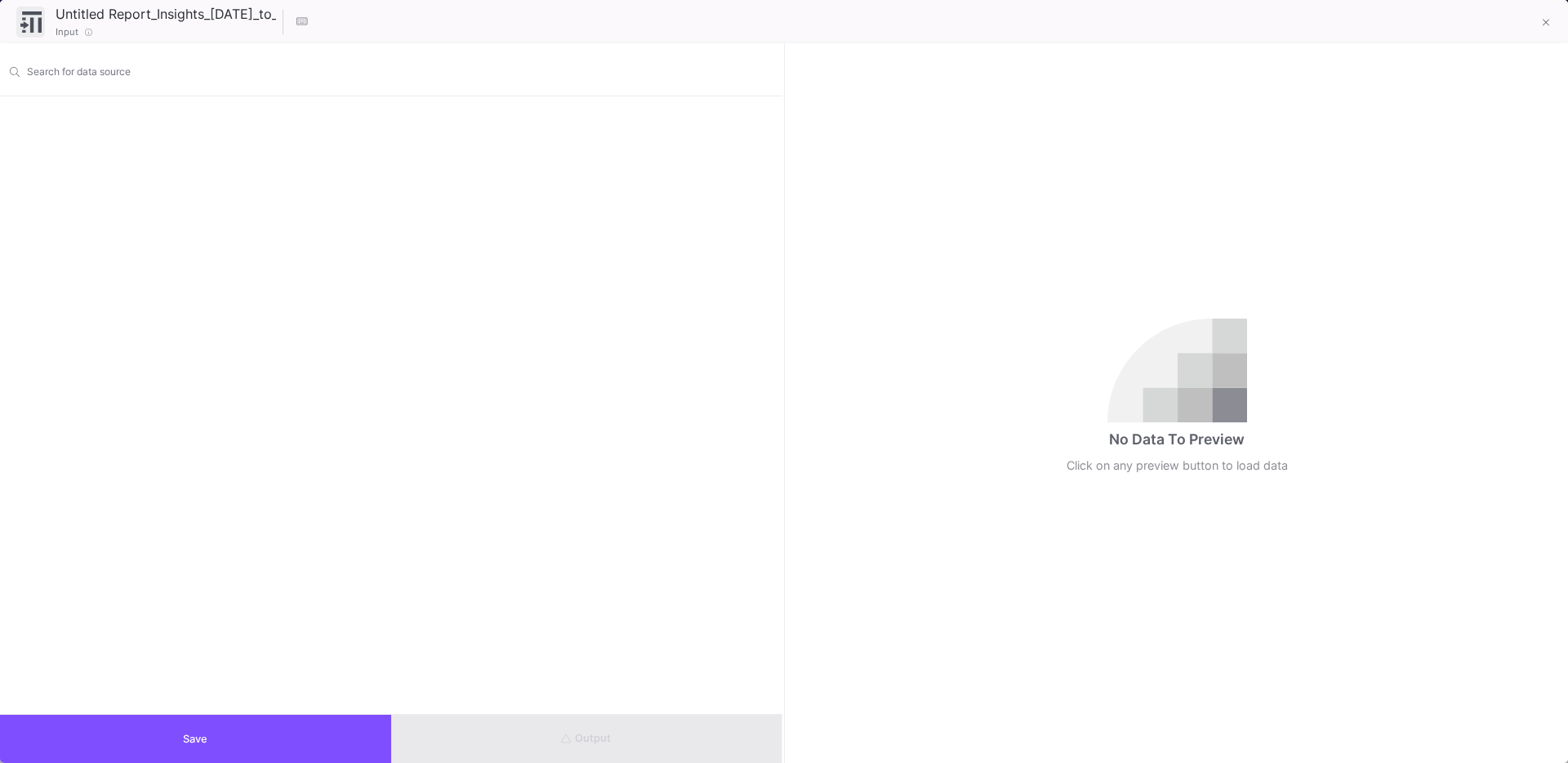 type on "0" 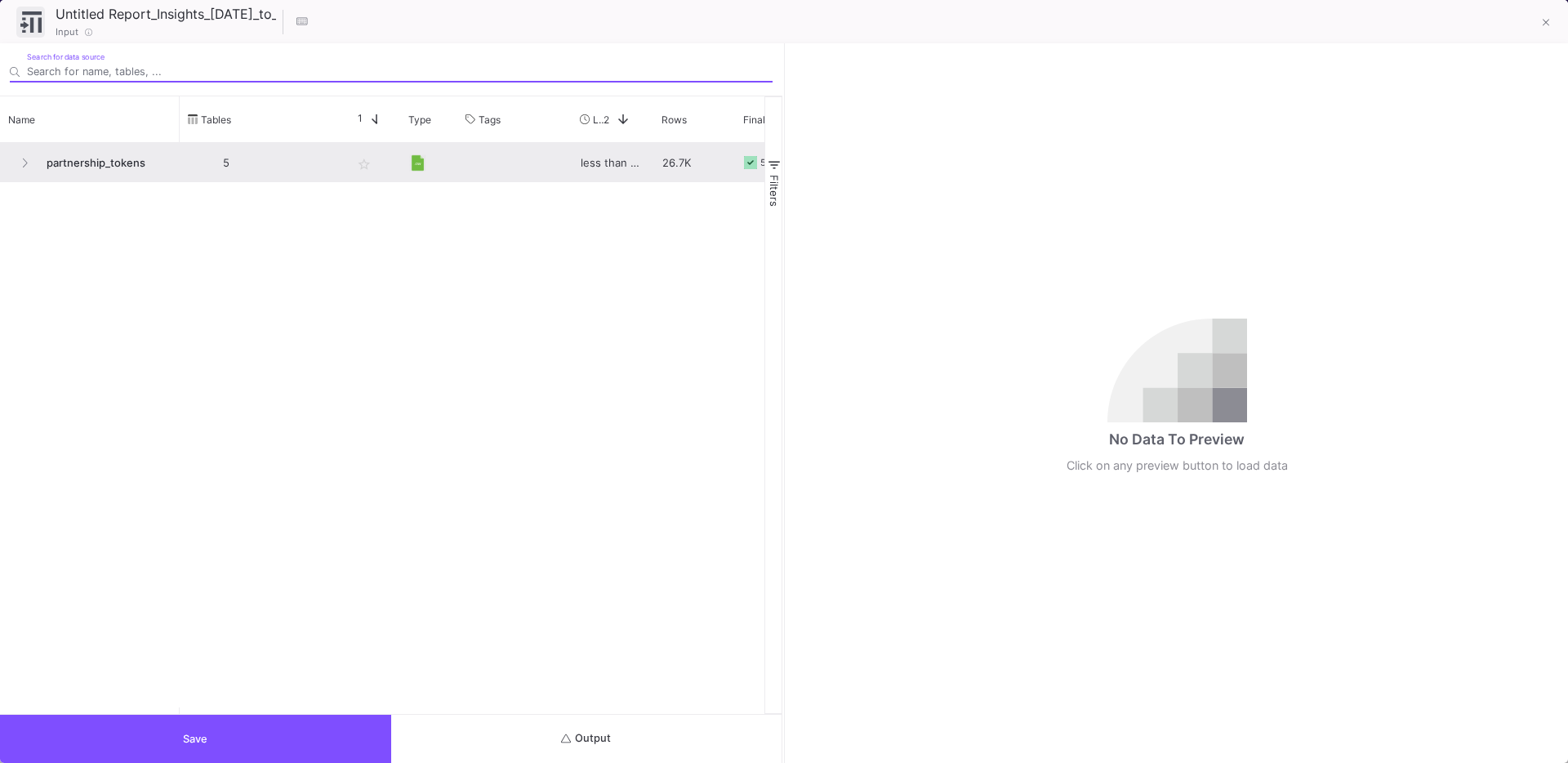 click on "partnership_tokens" at bounding box center (104, 163) 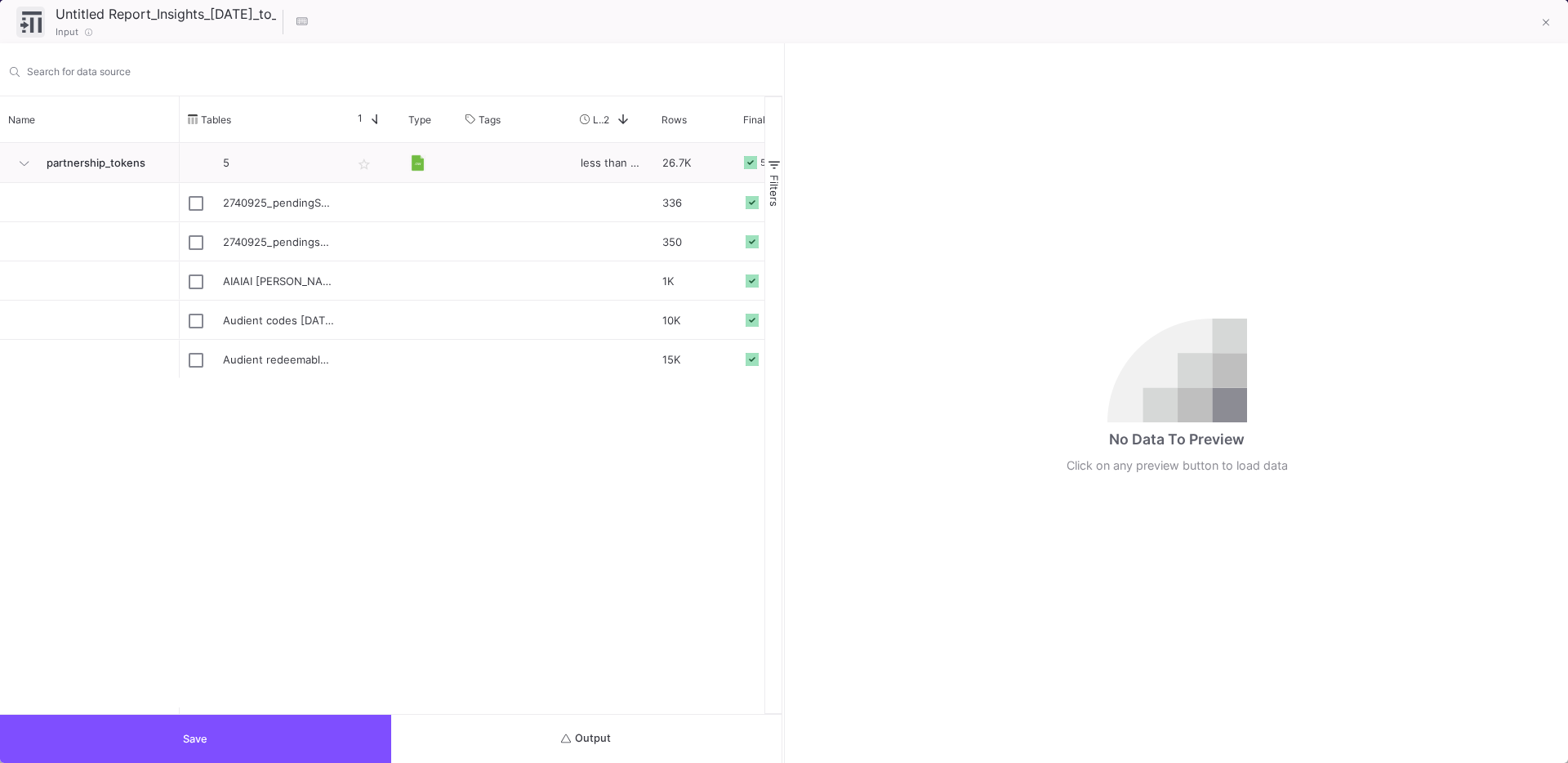 click on "Save" at bounding box center [195, 738] 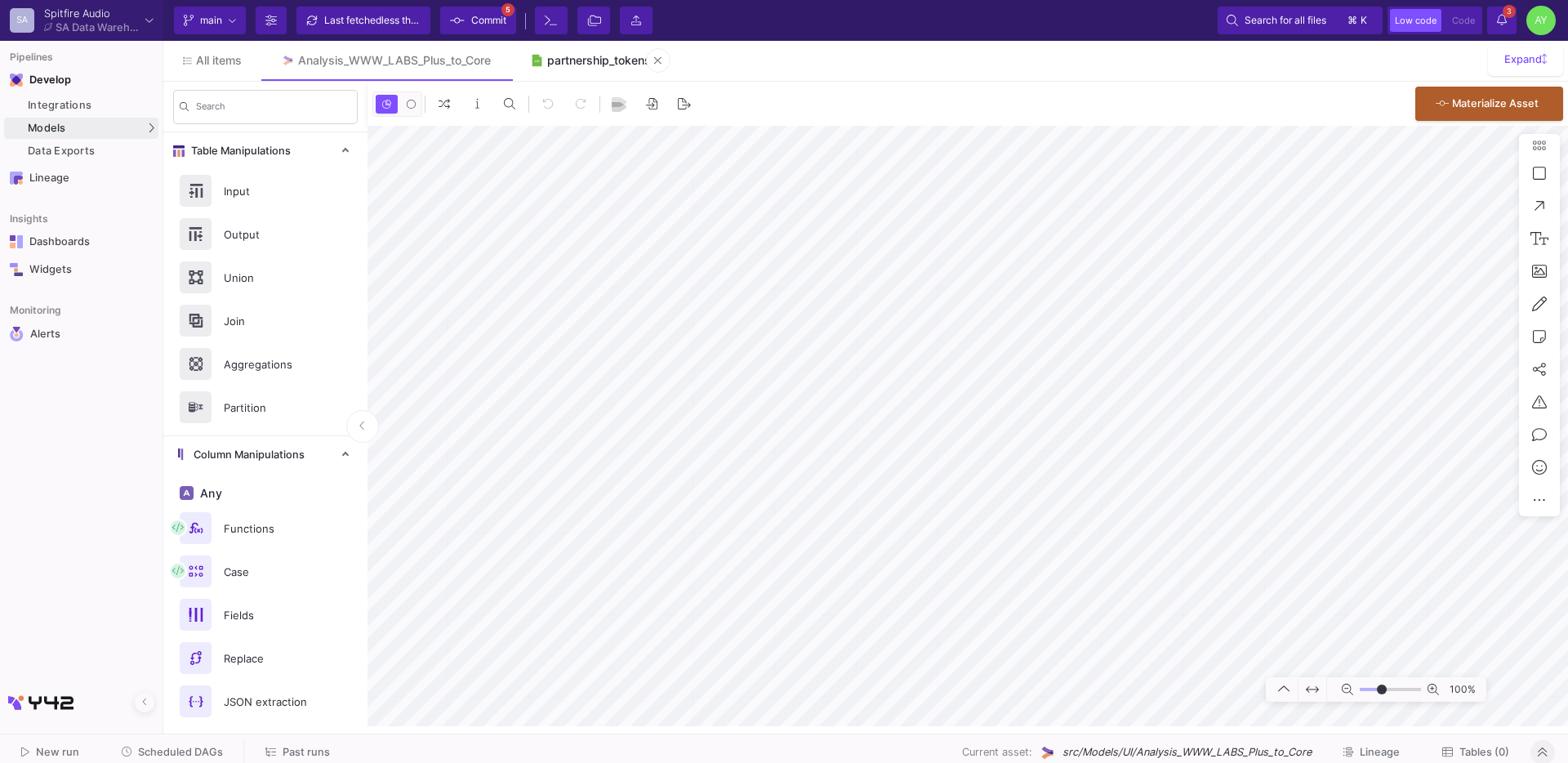 click on "partnership_tokens" at bounding box center (599, 60) 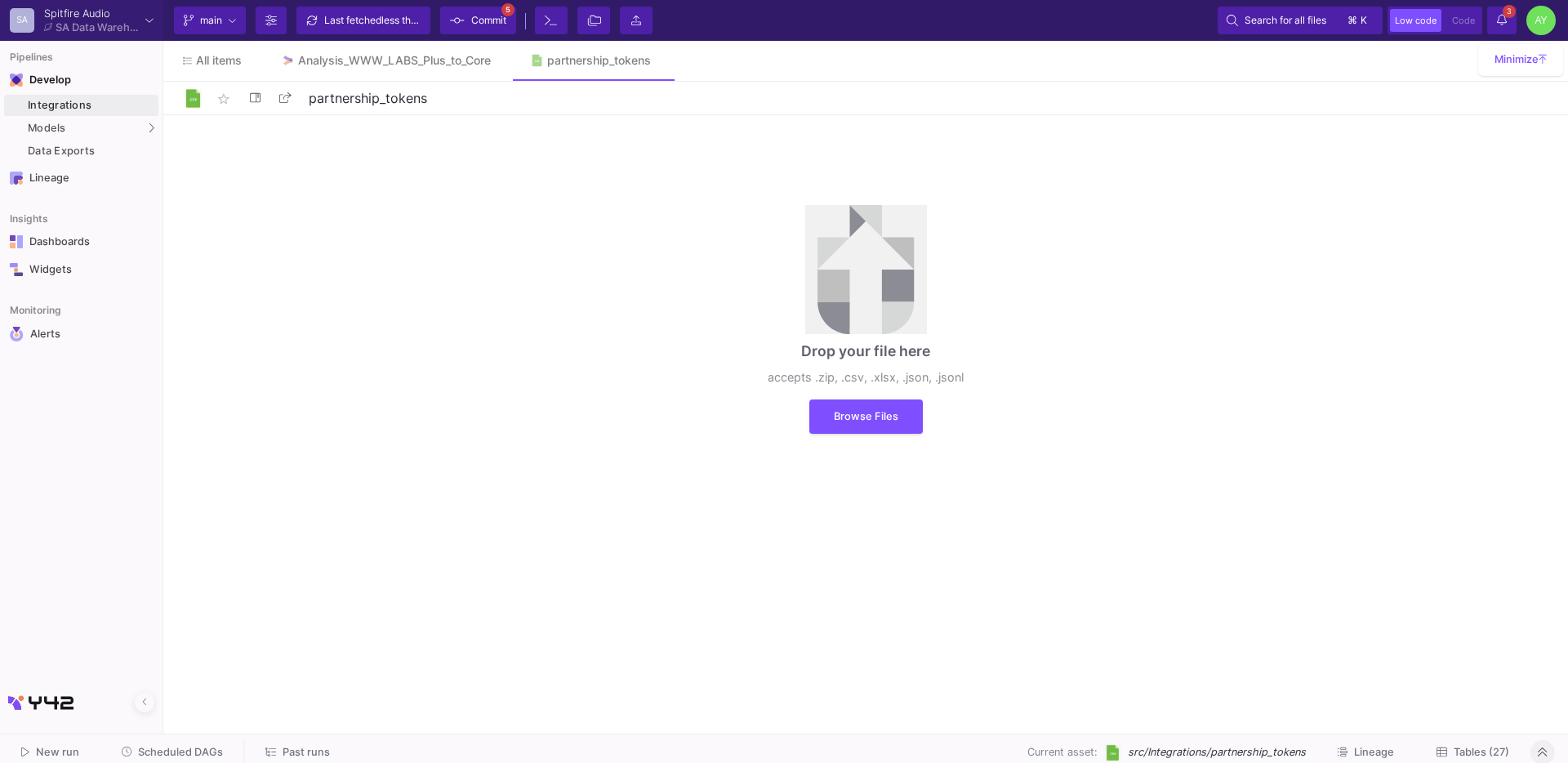 click on "Tables (27)" 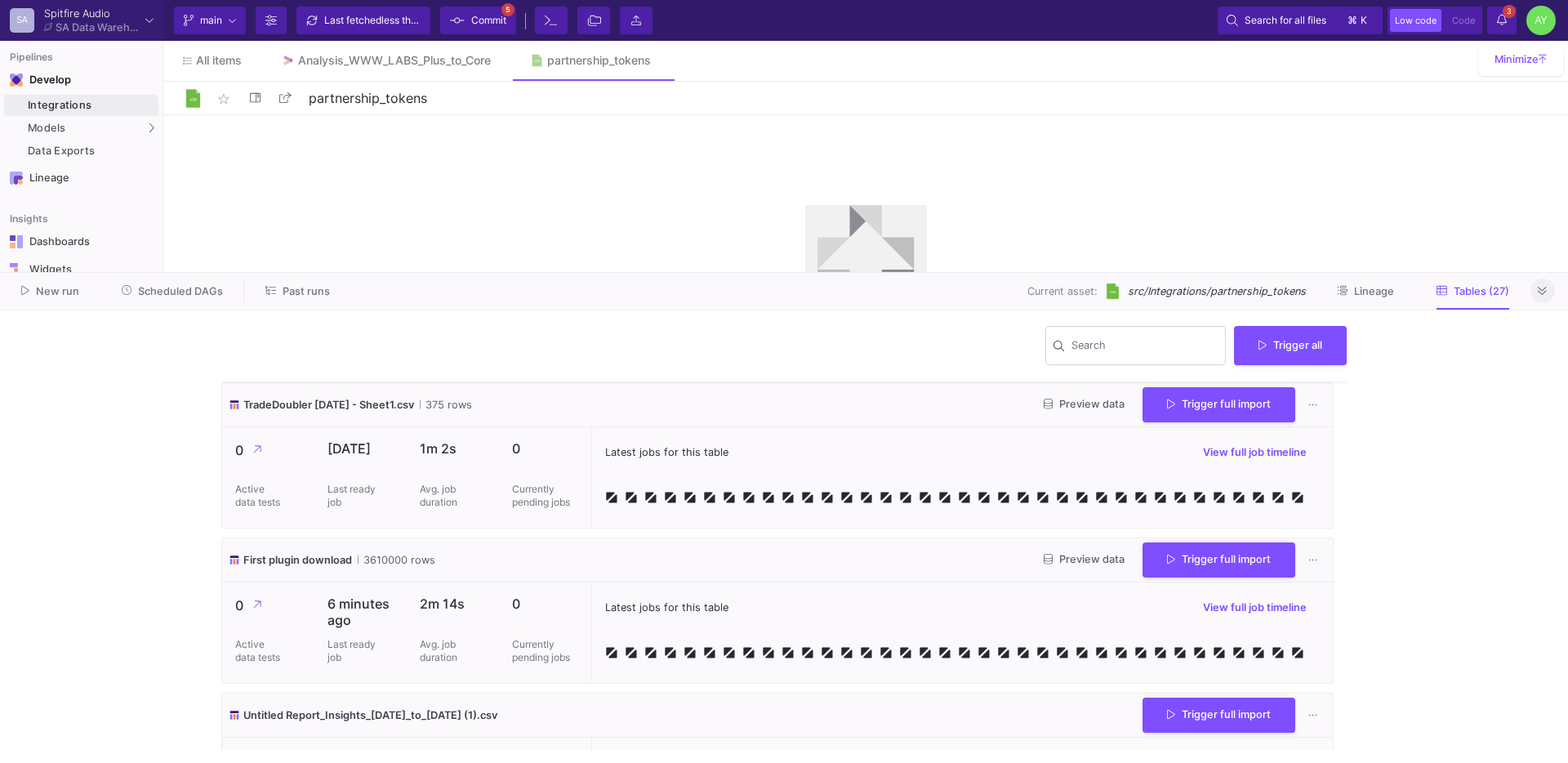scroll, scrollTop: 3569, scrollLeft: 0, axis: vertical 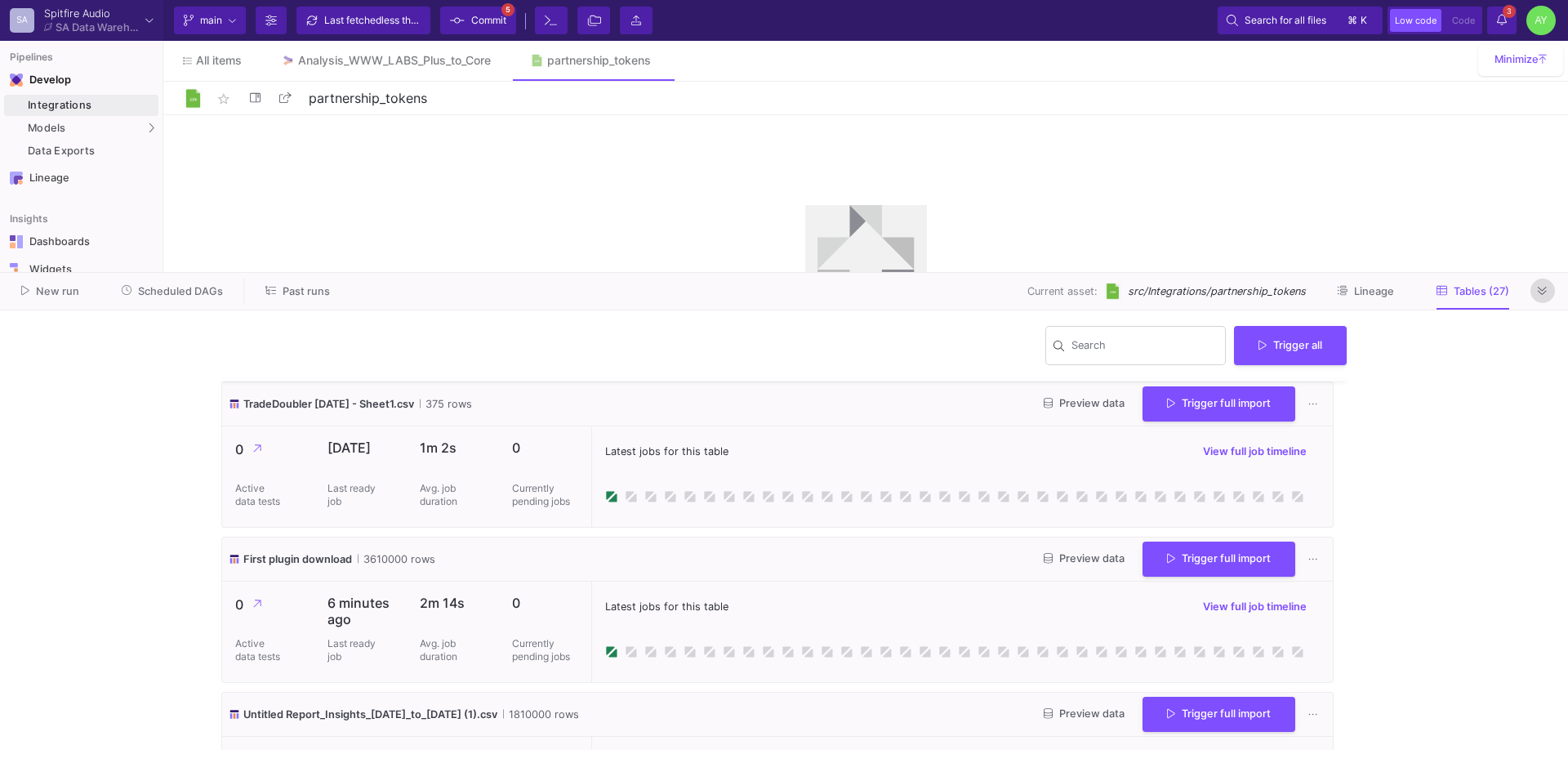 click 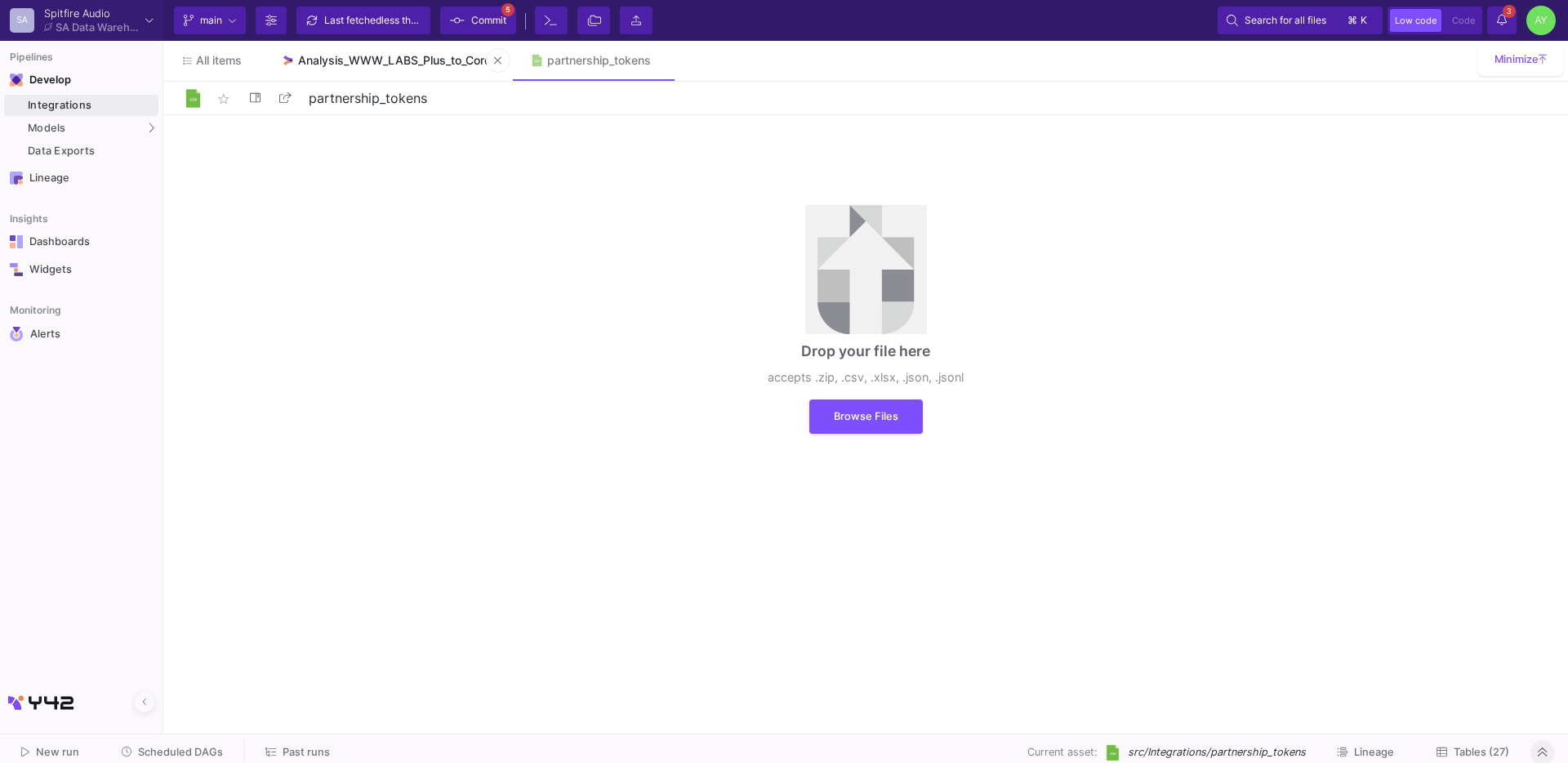 click on "Analysis_WWW_LABS_Plus_to_Core" at bounding box center [394, 60] 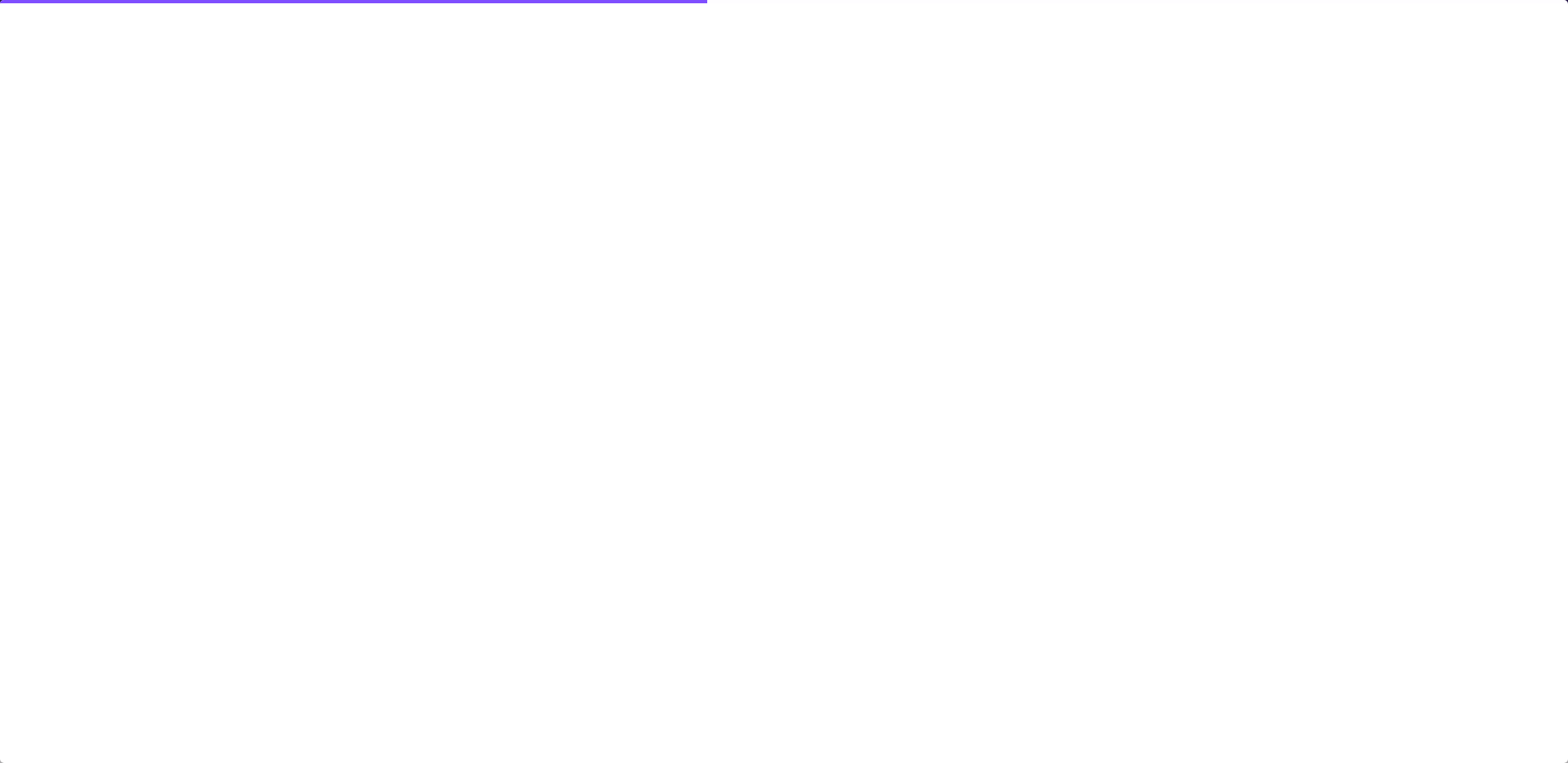 type on "0" 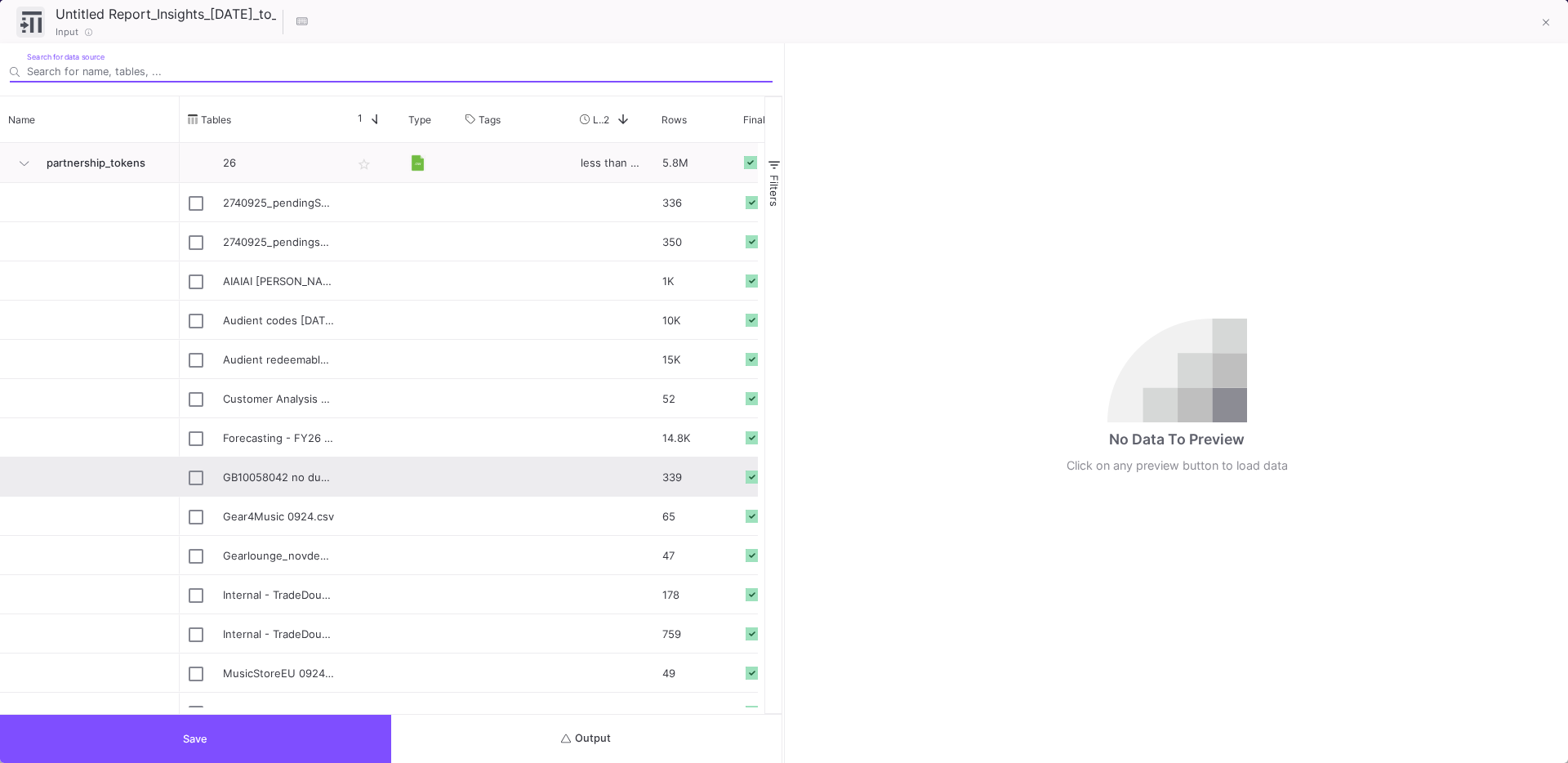scroll, scrollTop: 84, scrollLeft: 0, axis: vertical 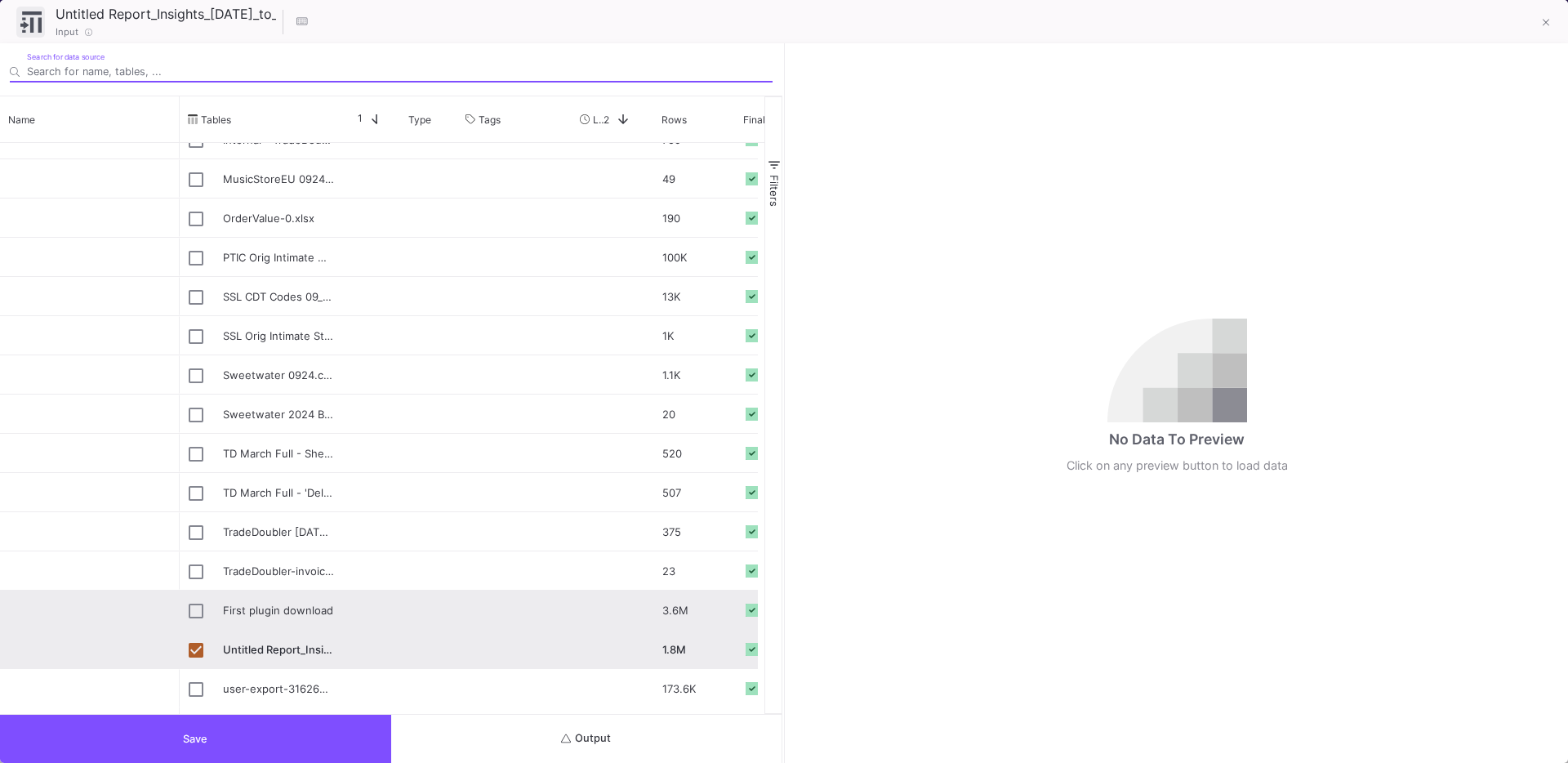 click on "First plugin download" at bounding box center [261, 610] 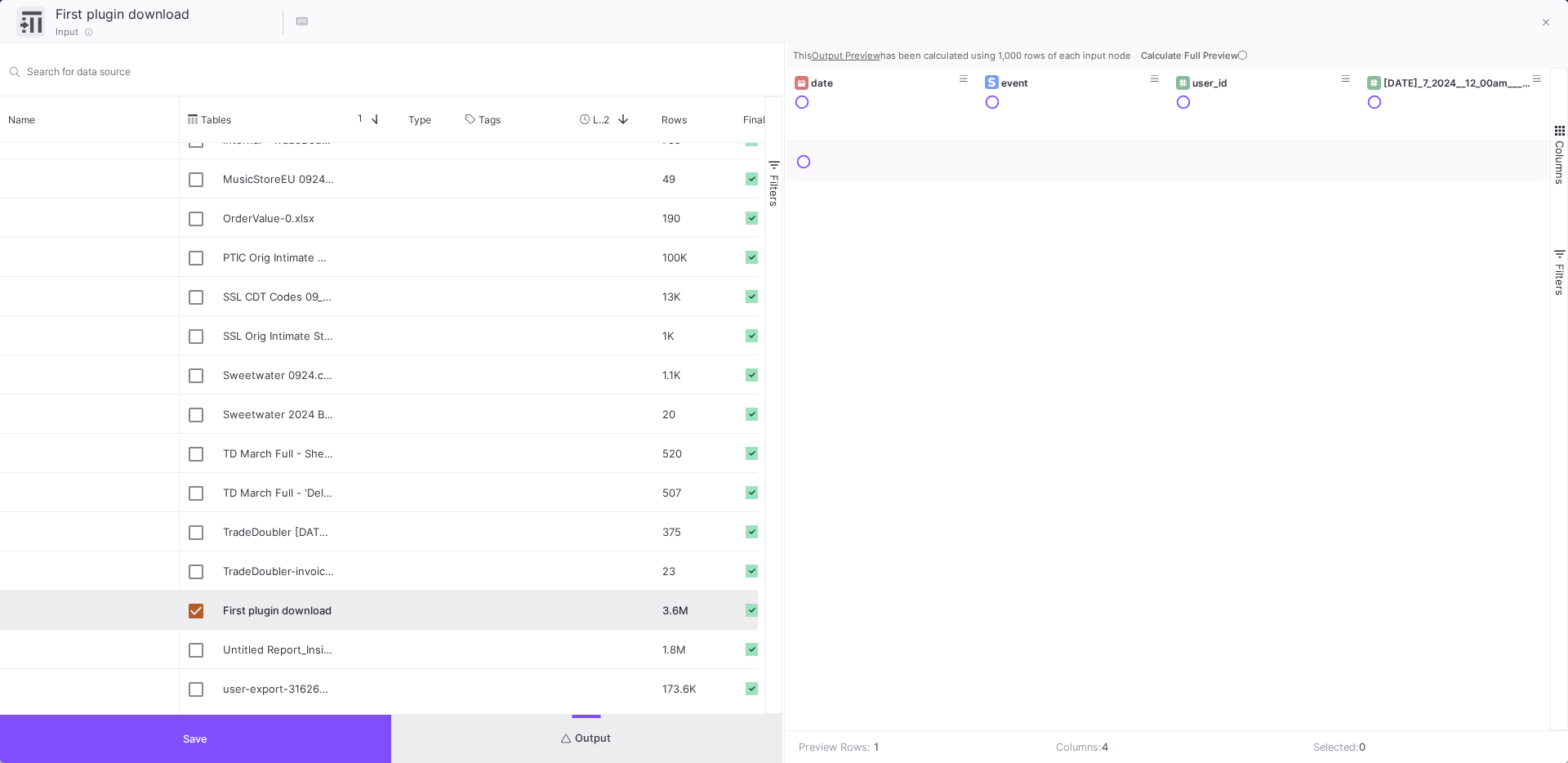 click on "Save" at bounding box center [195, 738] 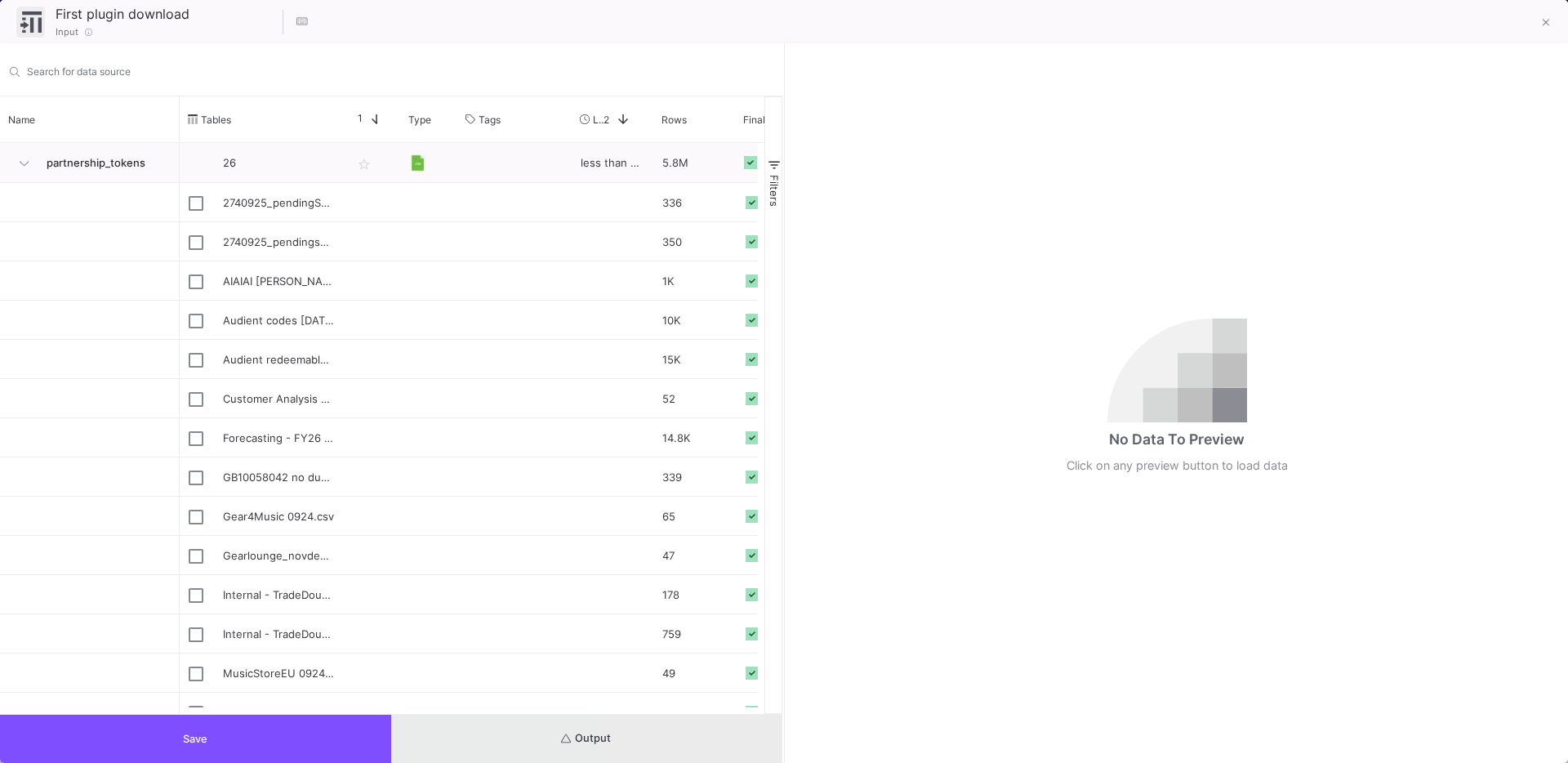click on "Output" at bounding box center (586, 738) 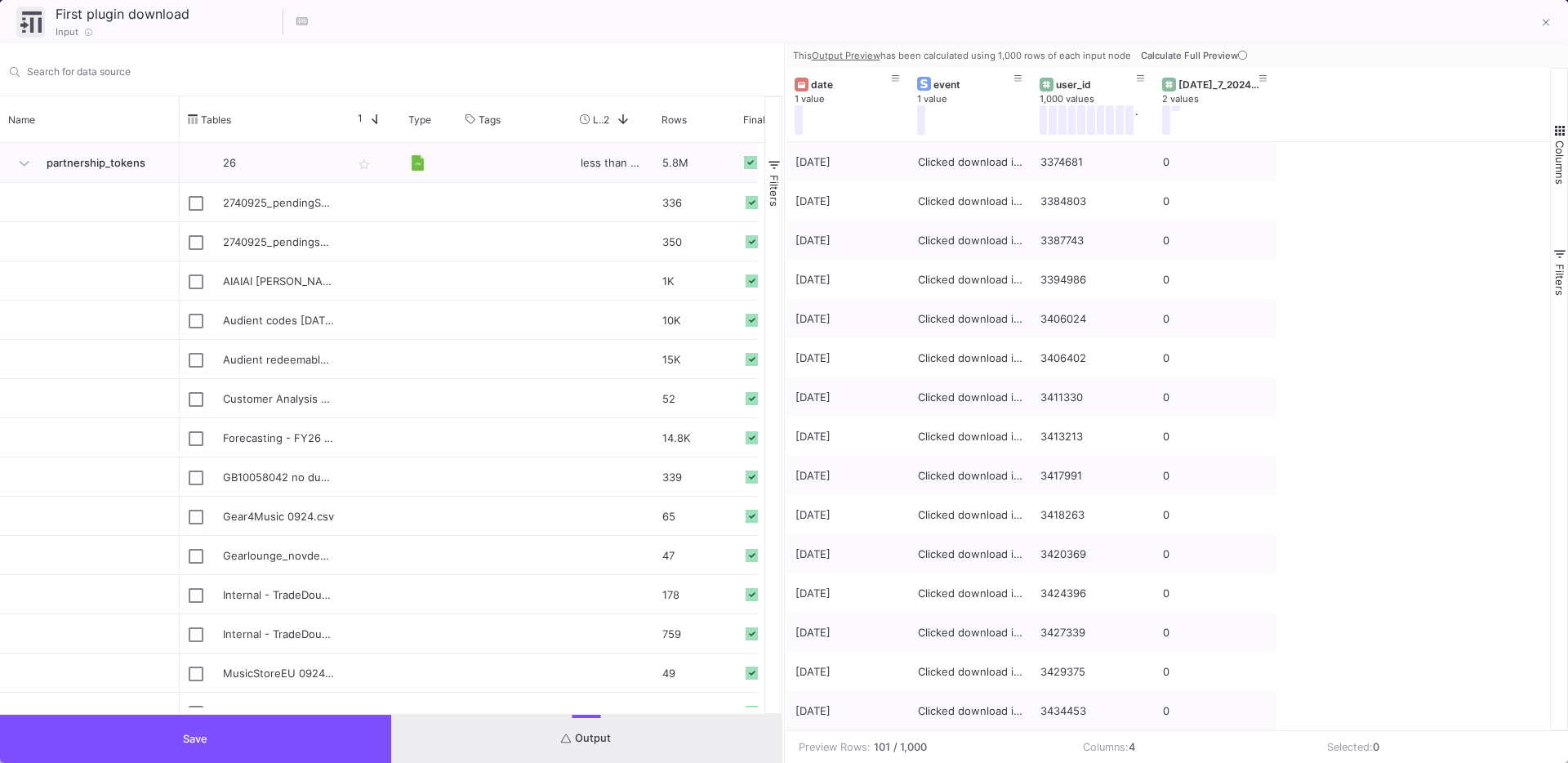 click on "Calculate Full Preview" at bounding box center [1196, 56] 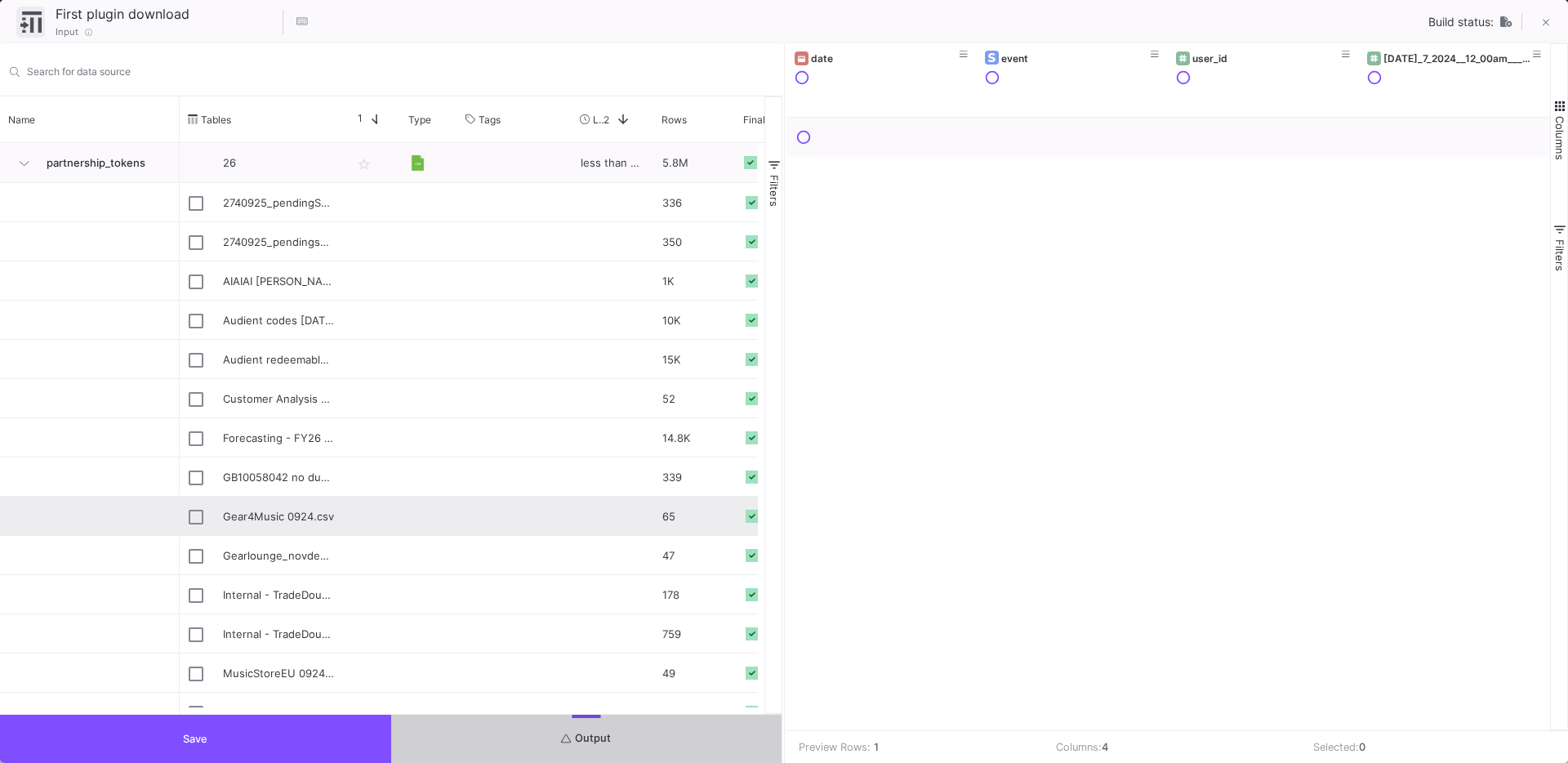 scroll, scrollTop: 221, scrollLeft: 0, axis: vertical 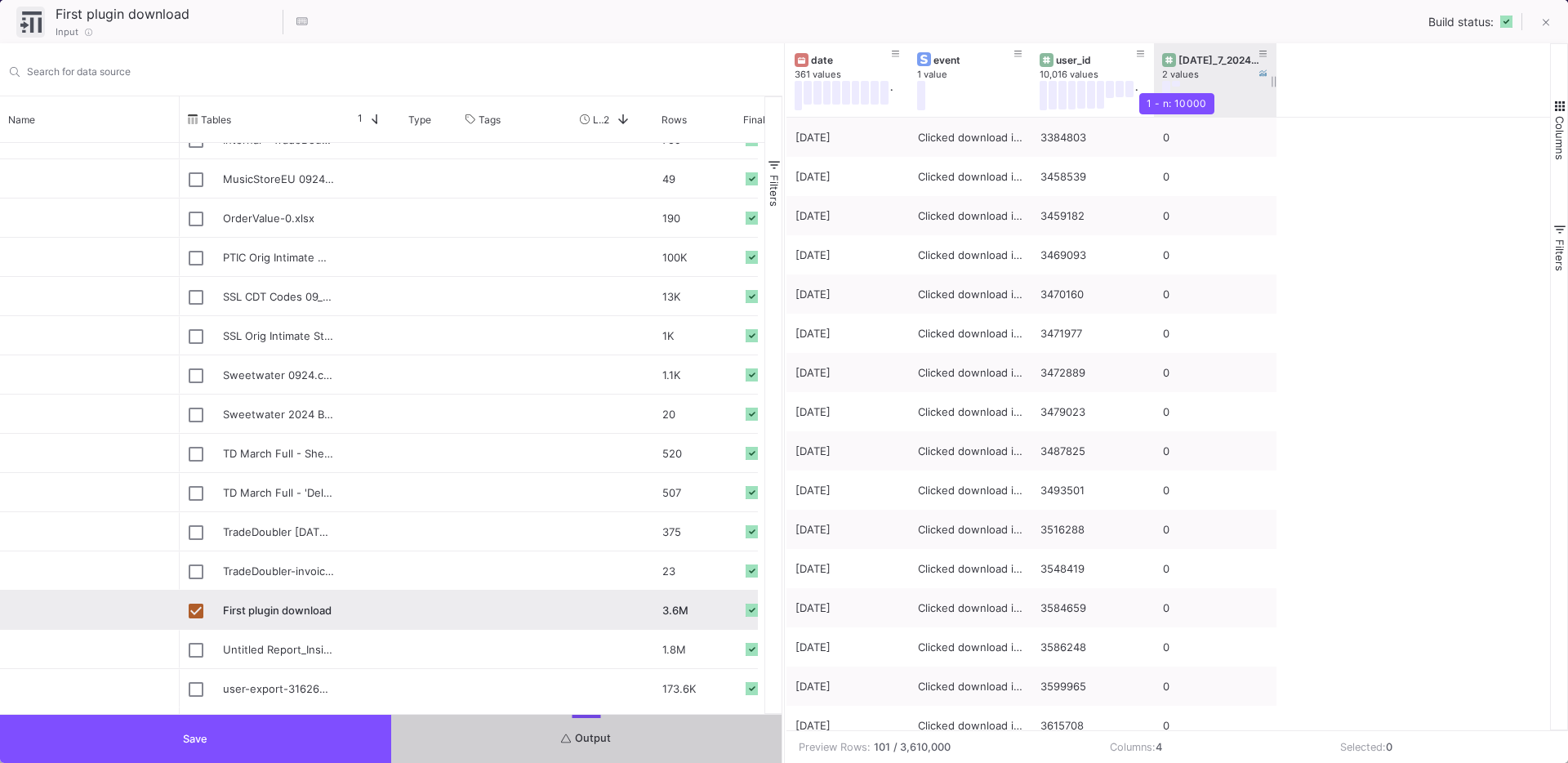 click at bounding box center [1176, 83] 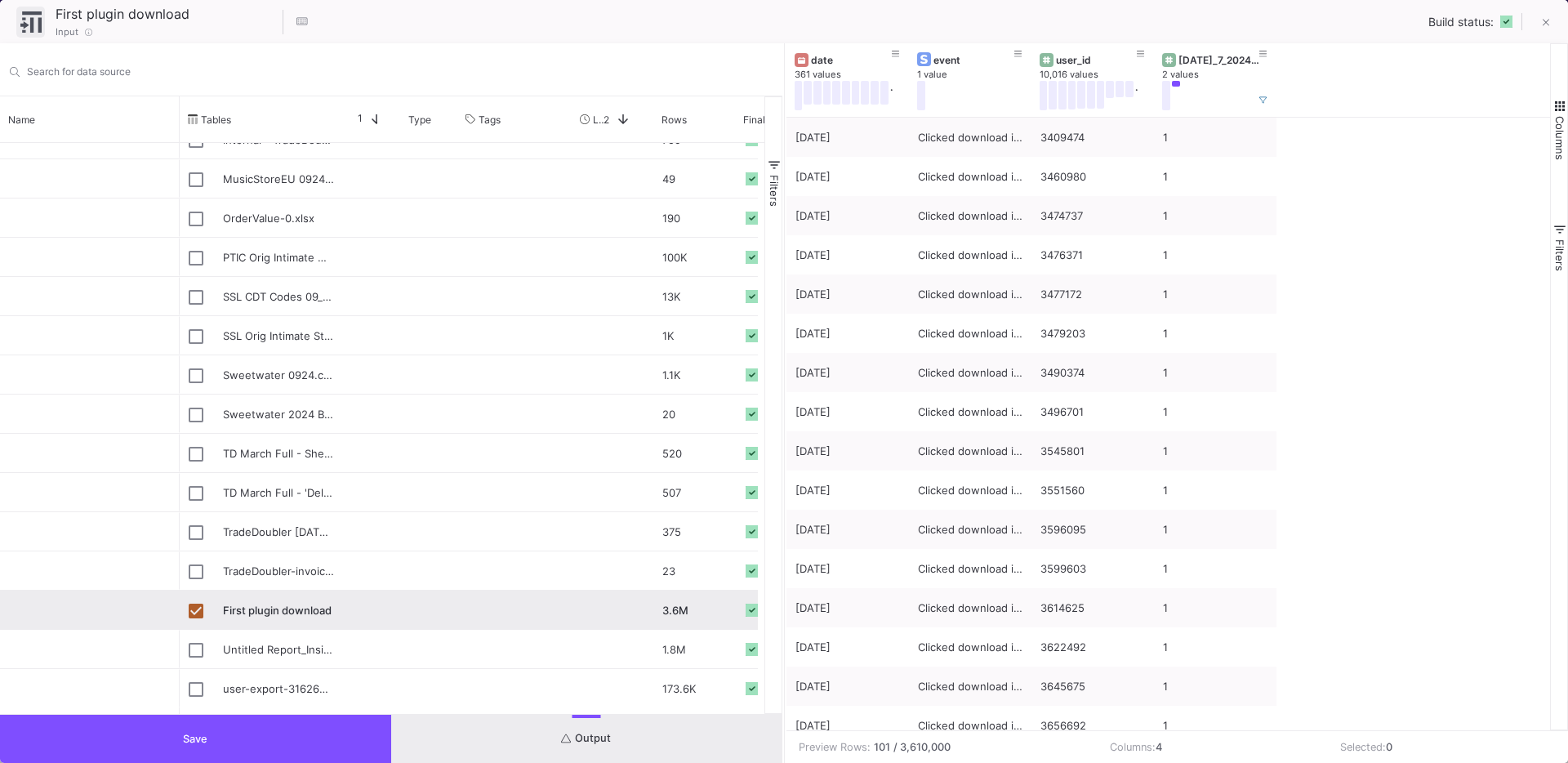 click on "Save" at bounding box center [195, 738] 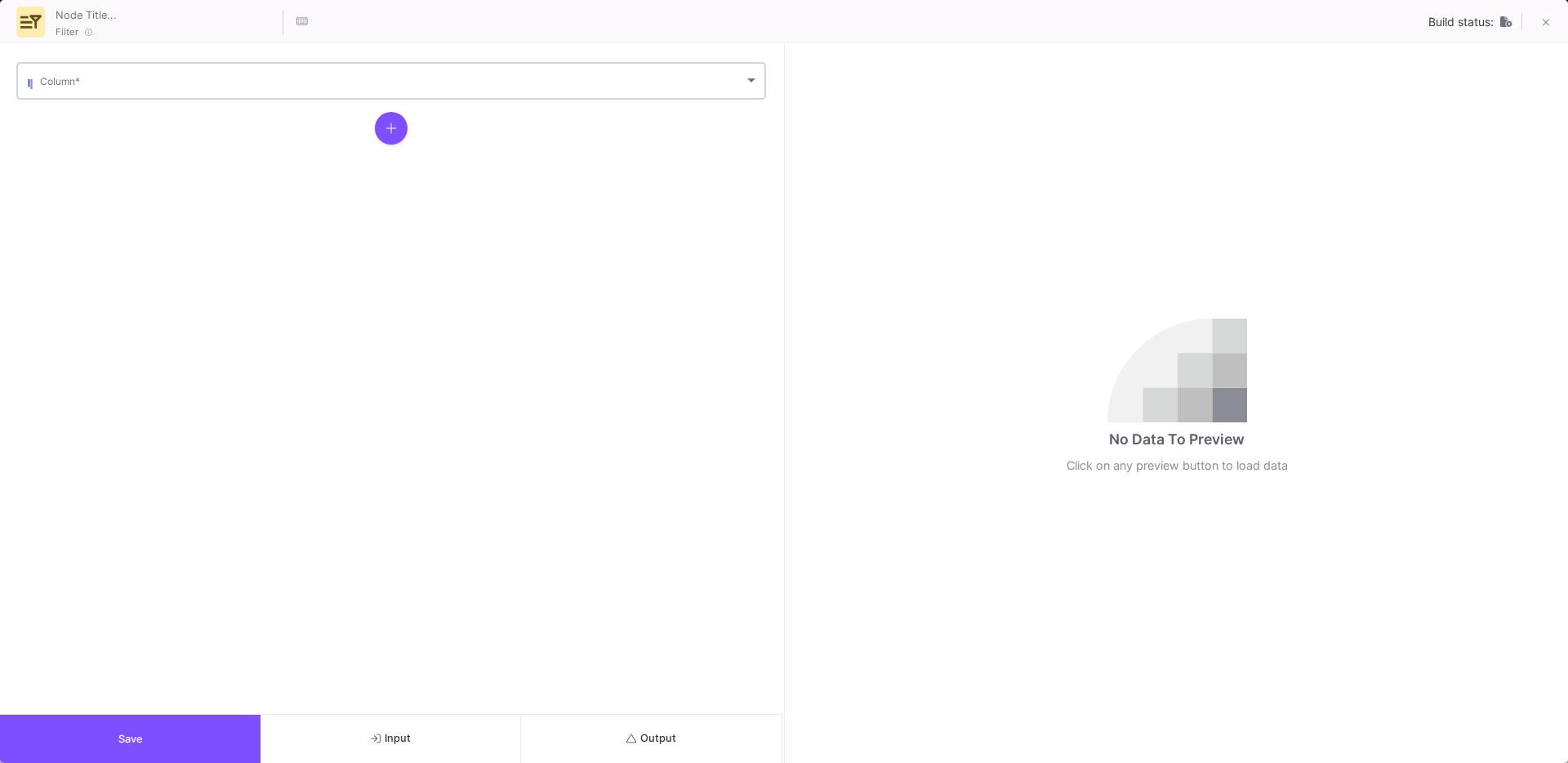 click on "Column   *" at bounding box center (399, 79) 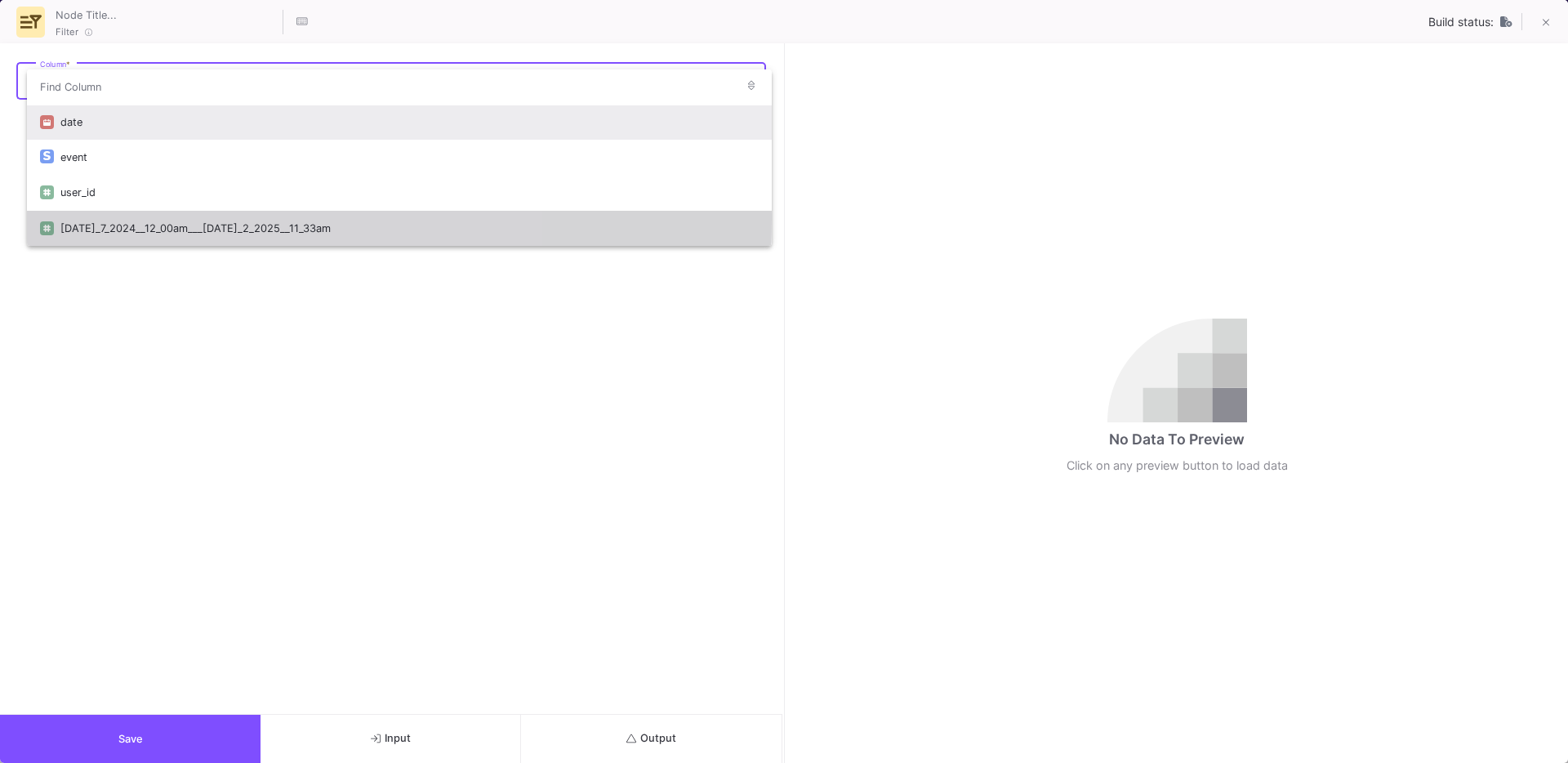 click on "jul_7_2024__12_00am___jul_2_2025__11_33am" at bounding box center (409, 228) 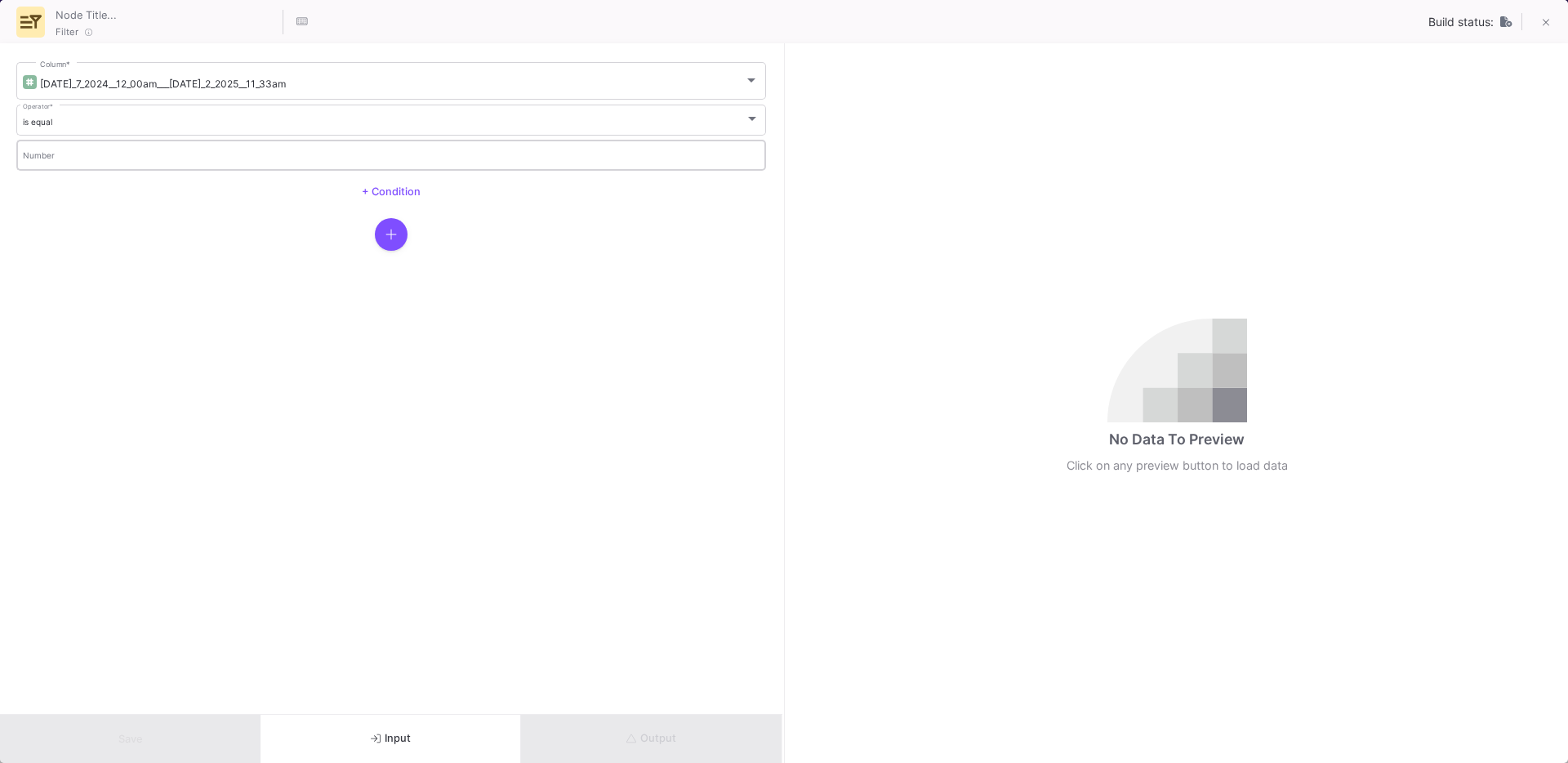 click on "Number" at bounding box center (391, 157) 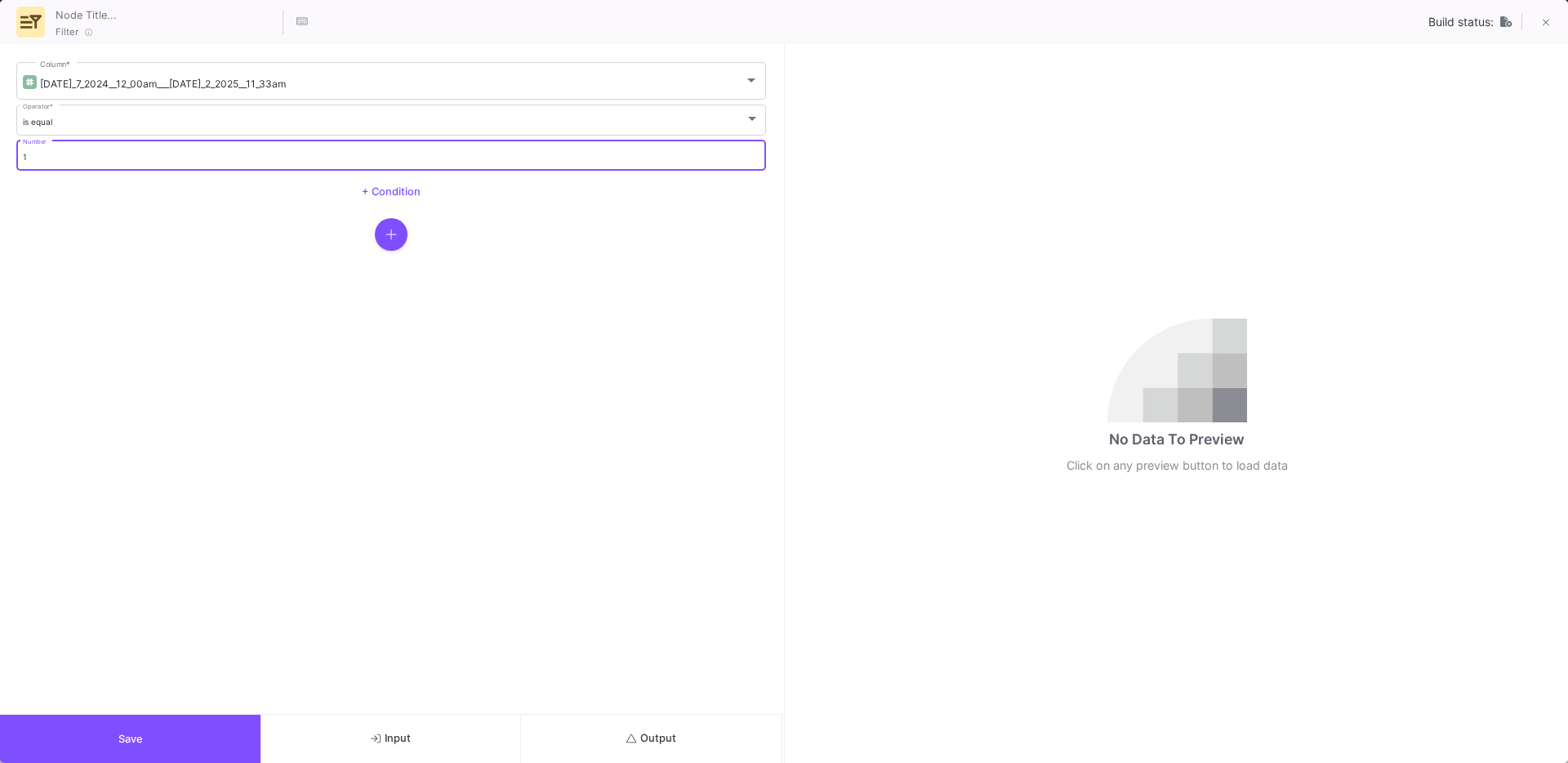type on "1" 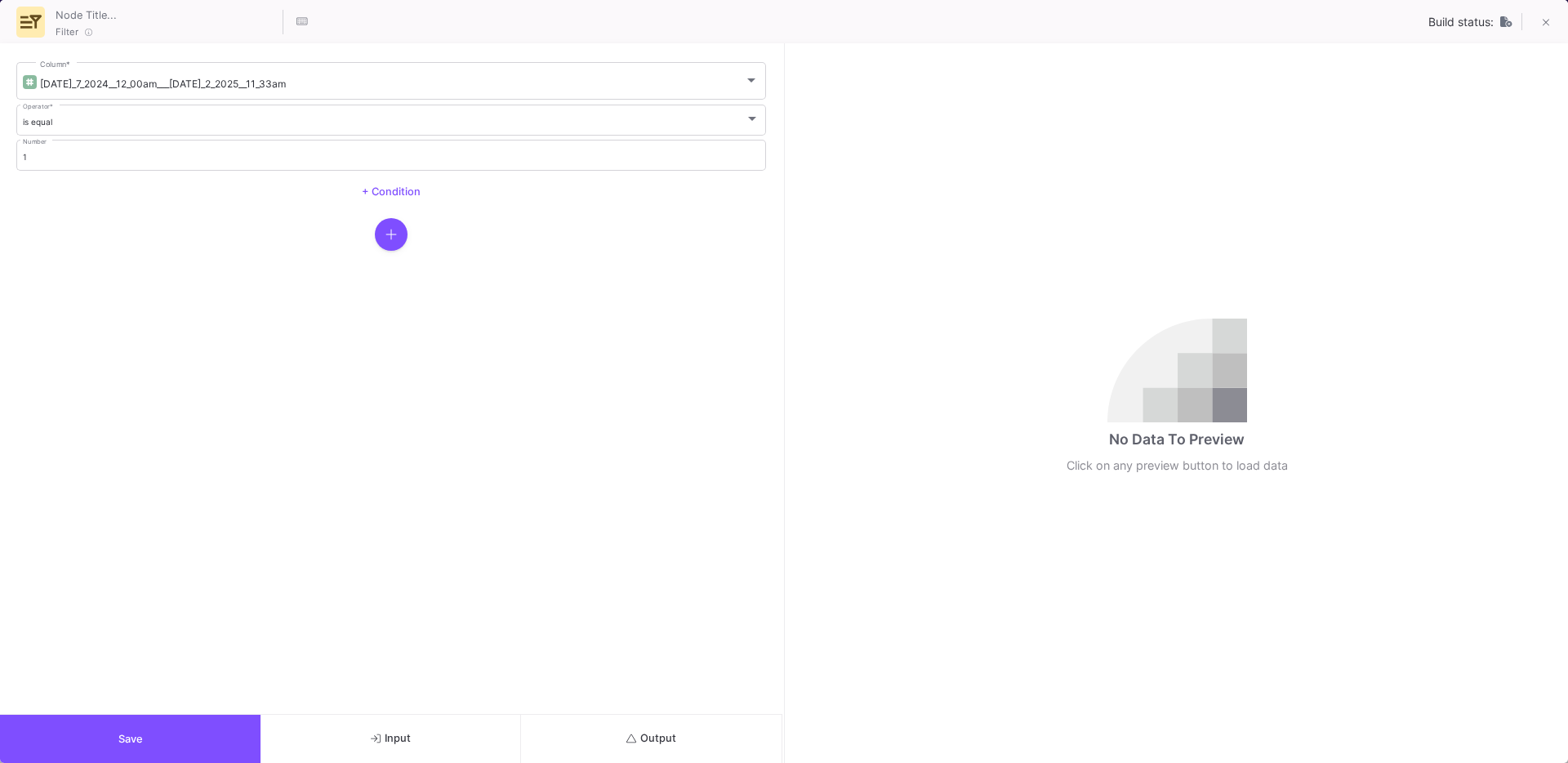 click on "Output" at bounding box center [651, 738] 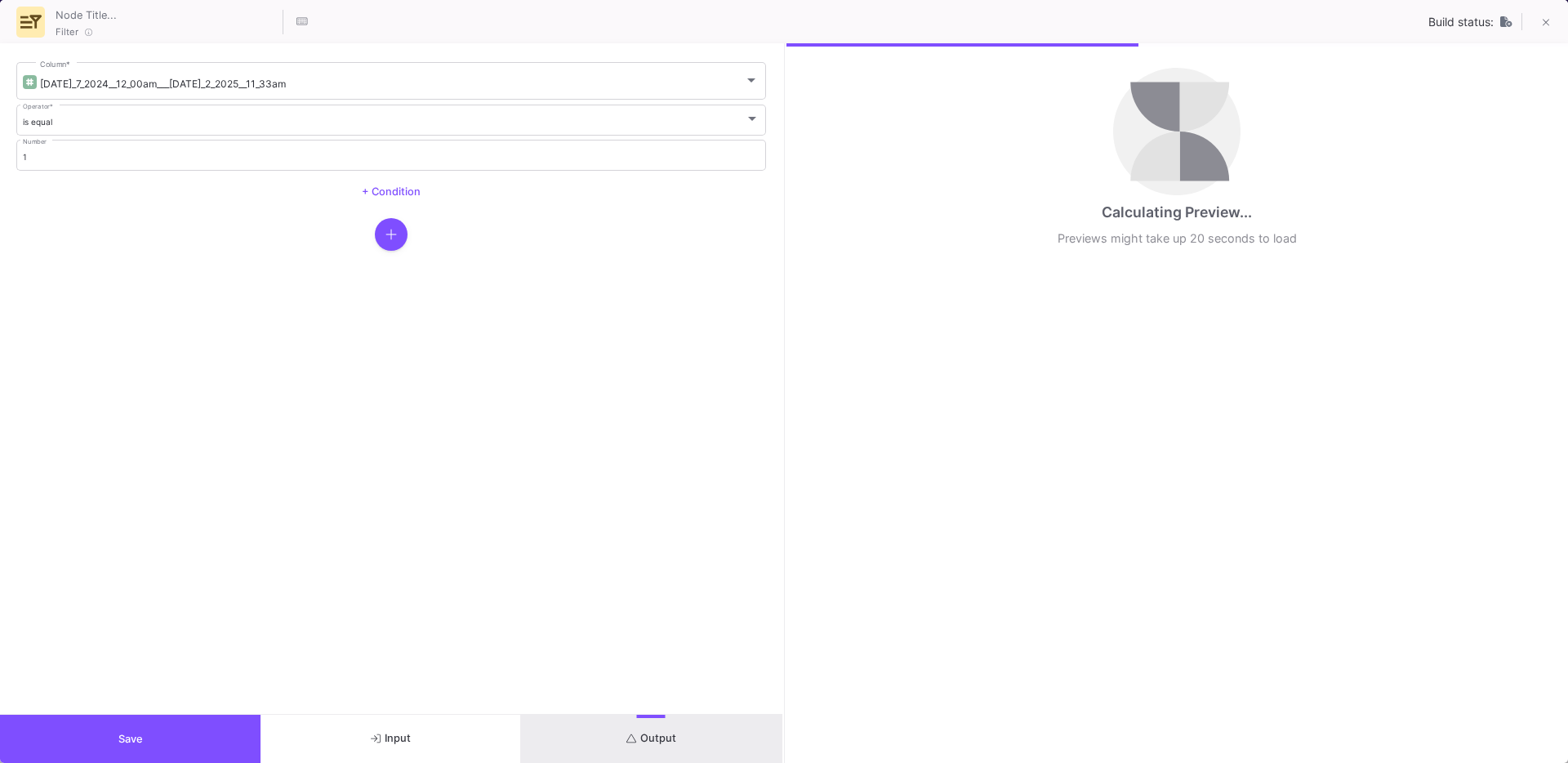 type 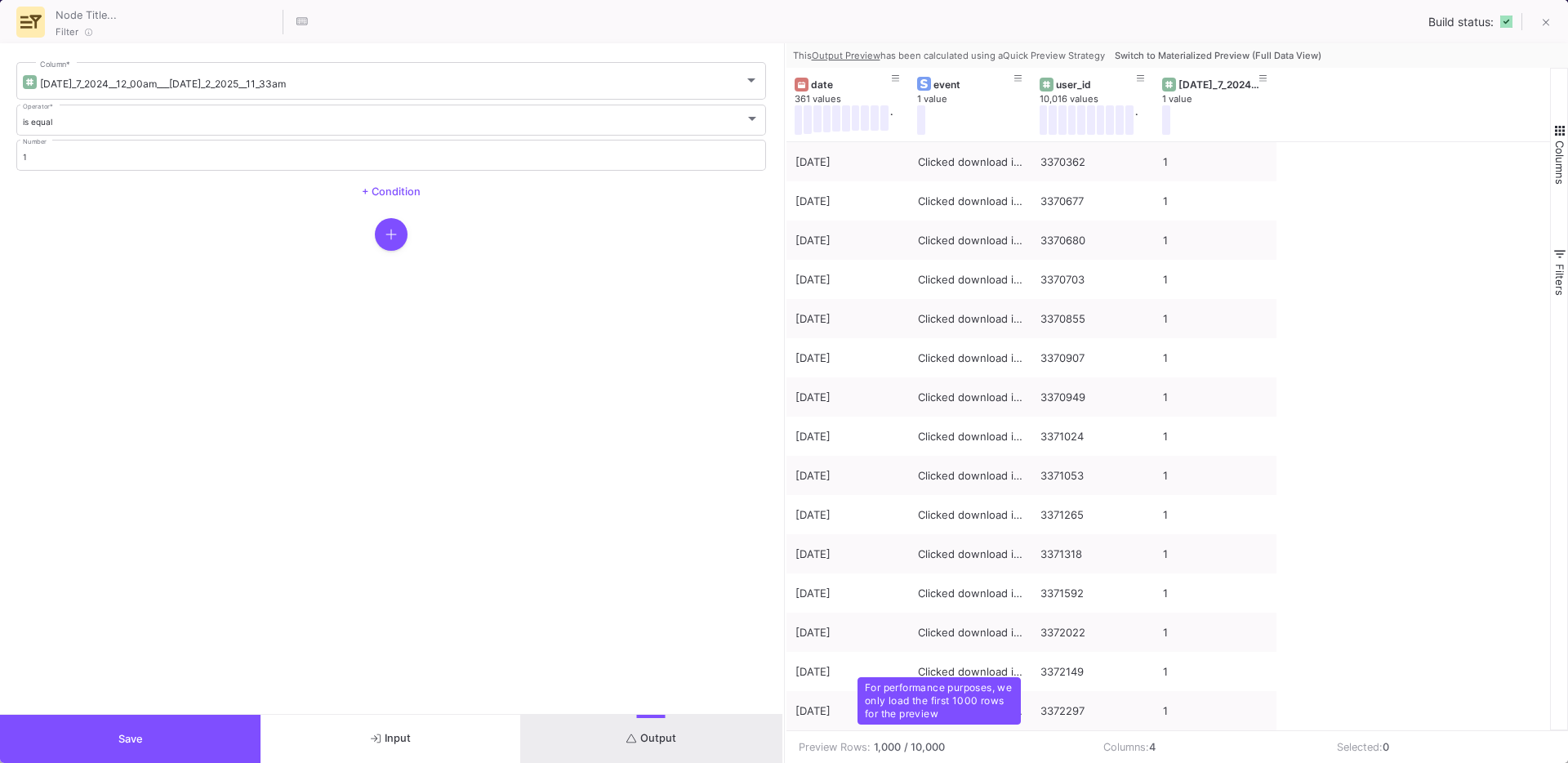 click on "Switch to Materialized Preview (Full Data View)" at bounding box center [1218, 56] 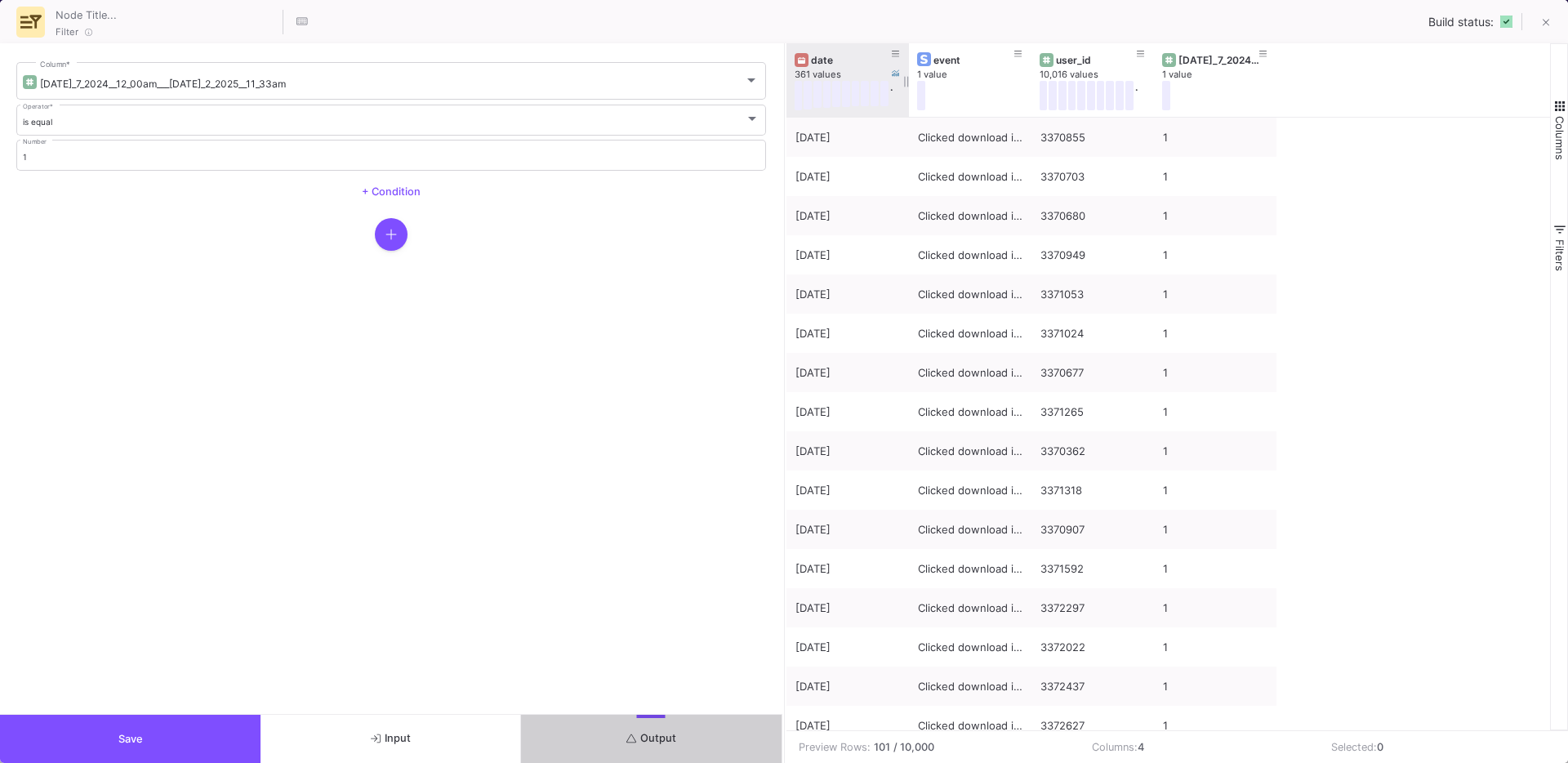 click on "date" at bounding box center (851, 60) 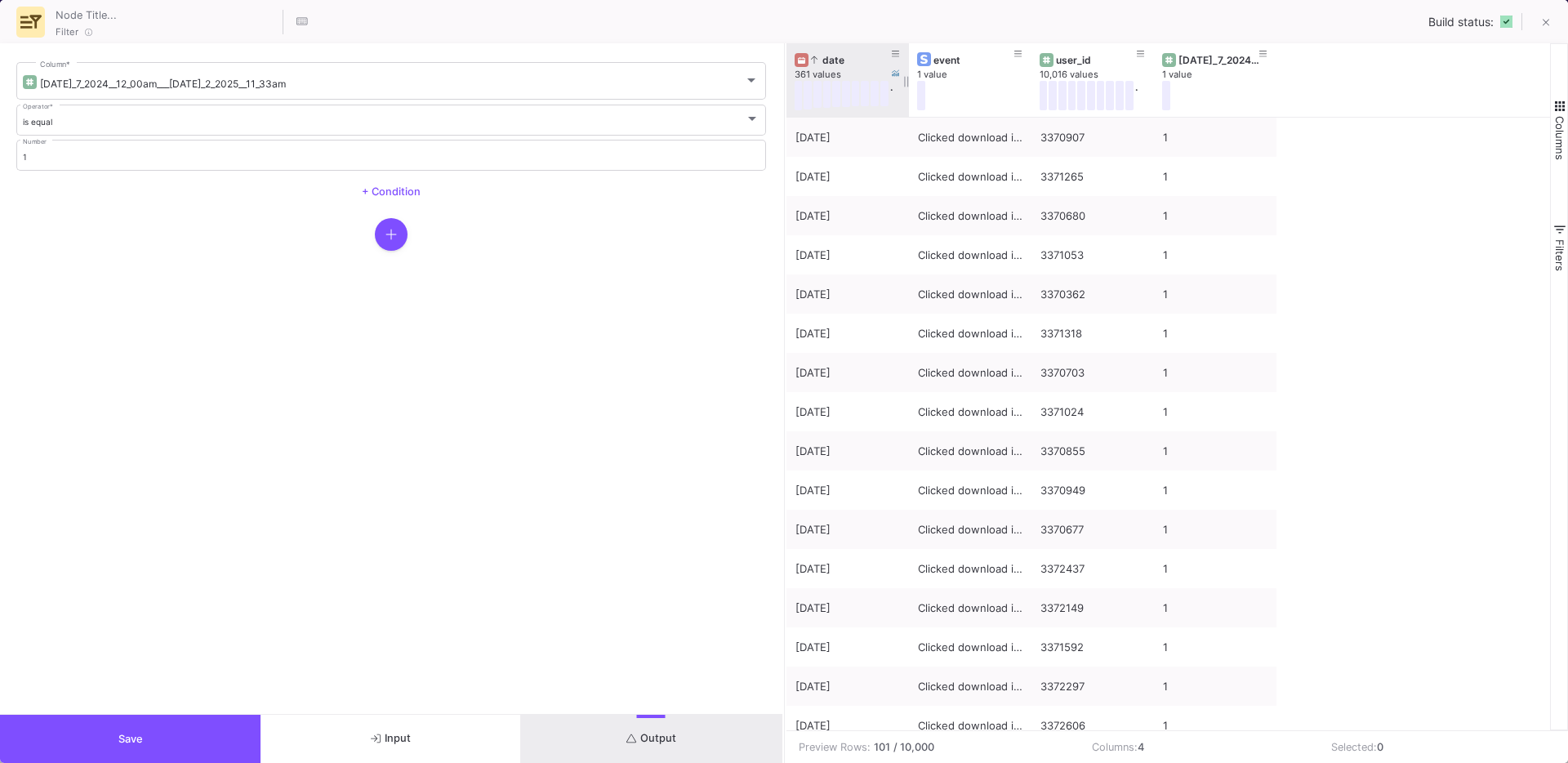 click on "date" at bounding box center (851, 60) 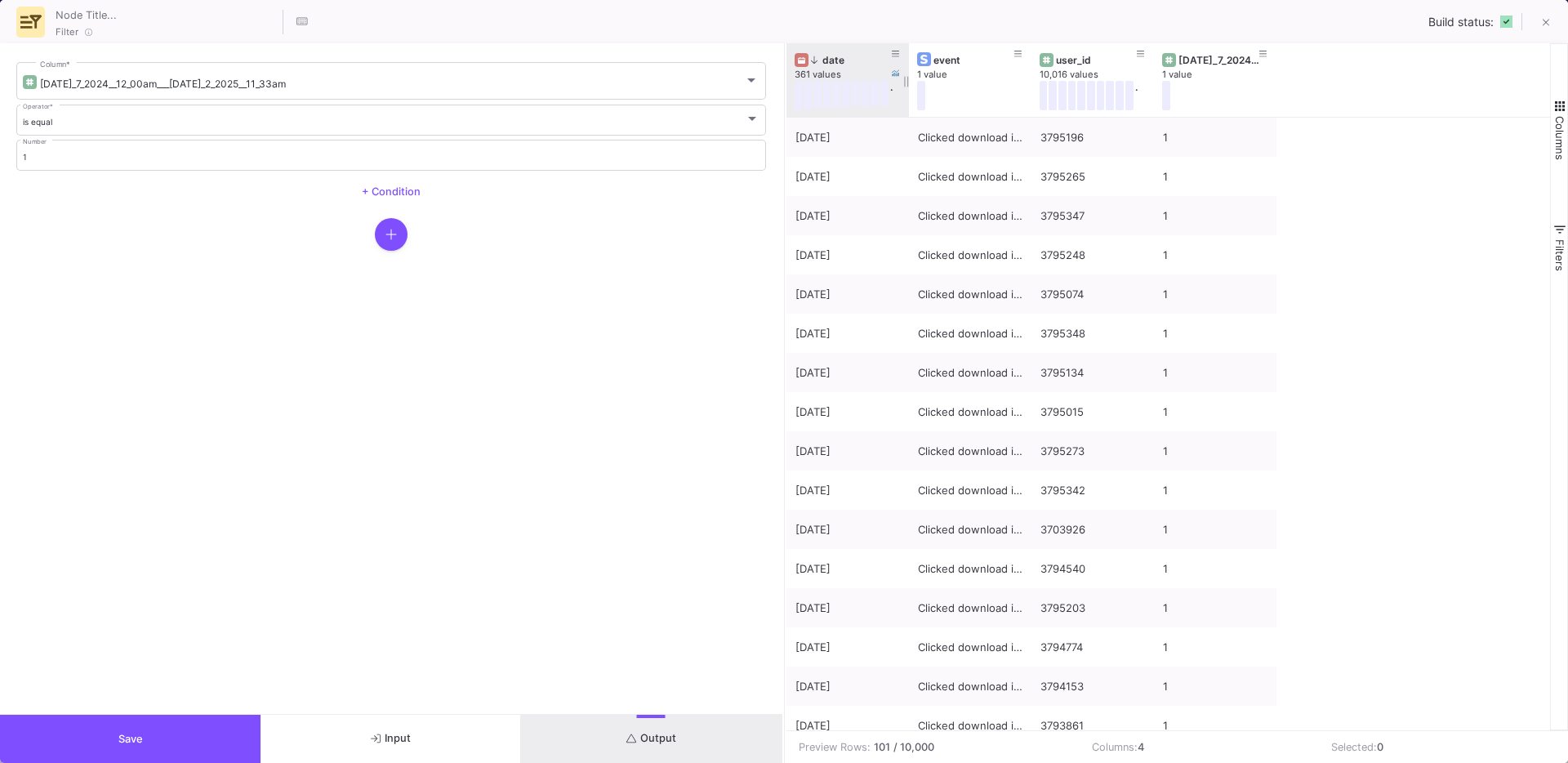 click on "date" at bounding box center [851, 60] 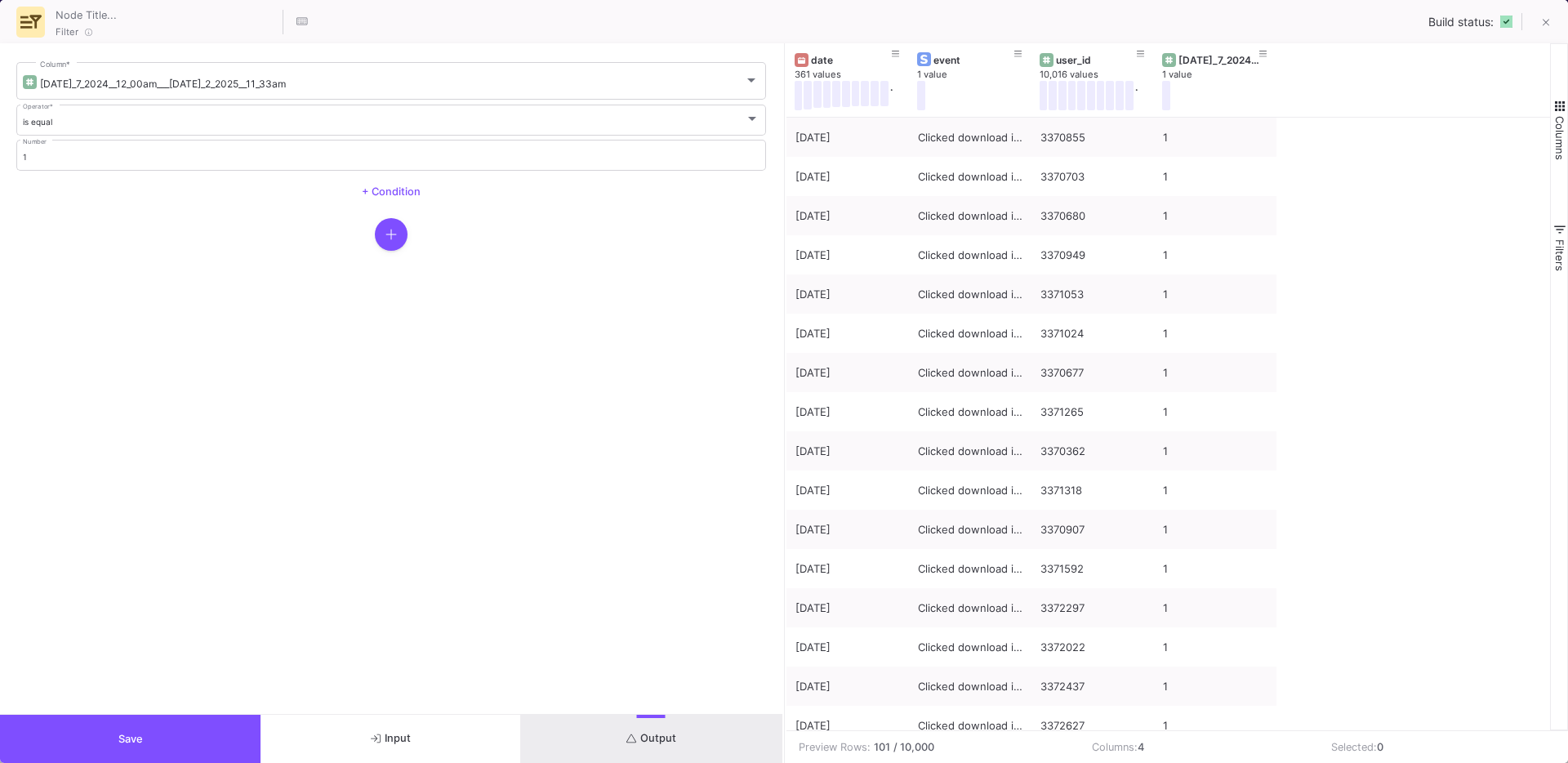click on "Save" at bounding box center [130, 738] 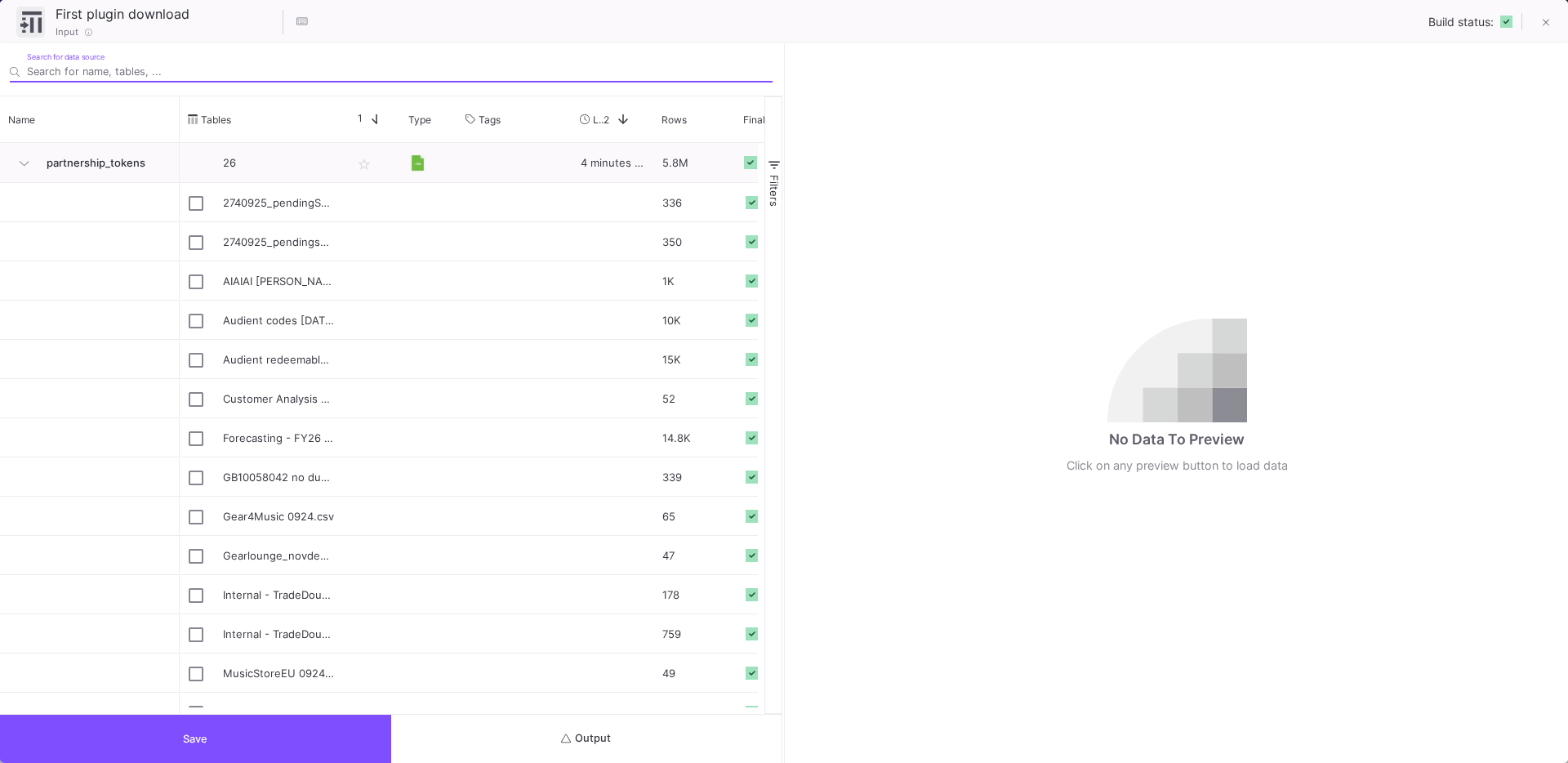 click on "Output" at bounding box center [586, 738] 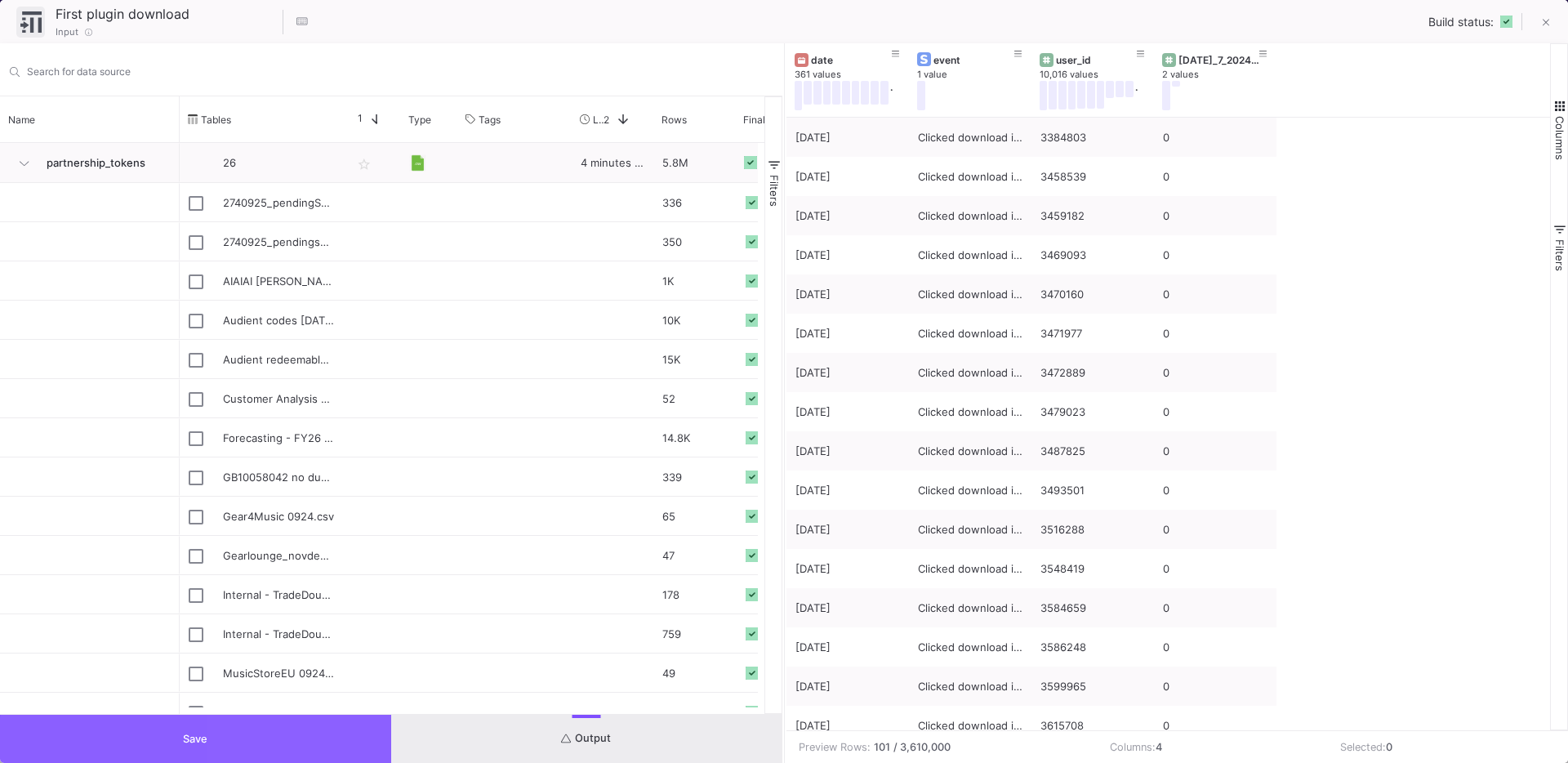 click on "Save" at bounding box center [195, 738] 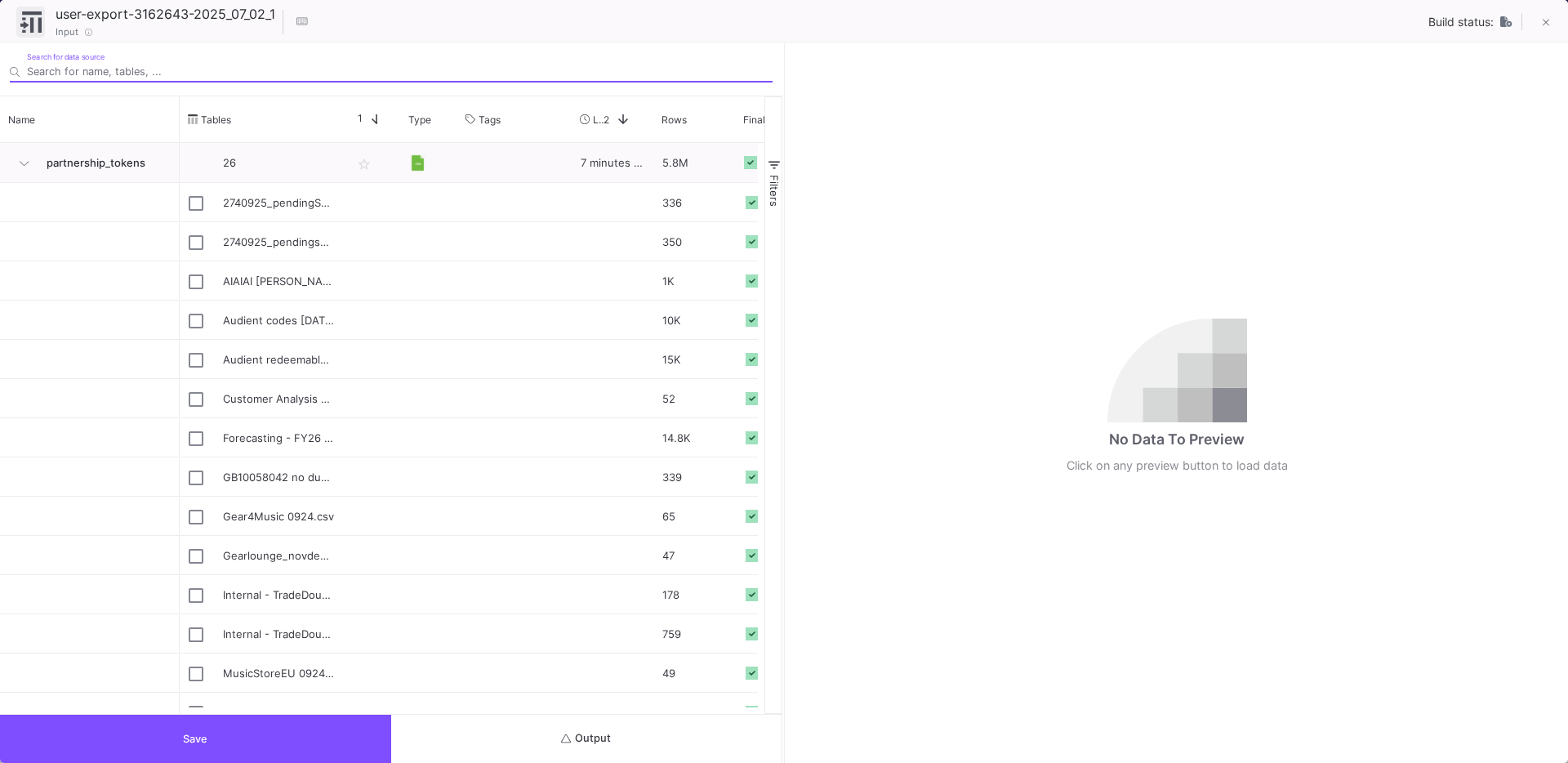 scroll, scrollTop: 0, scrollLeft: 369, axis: horizontal 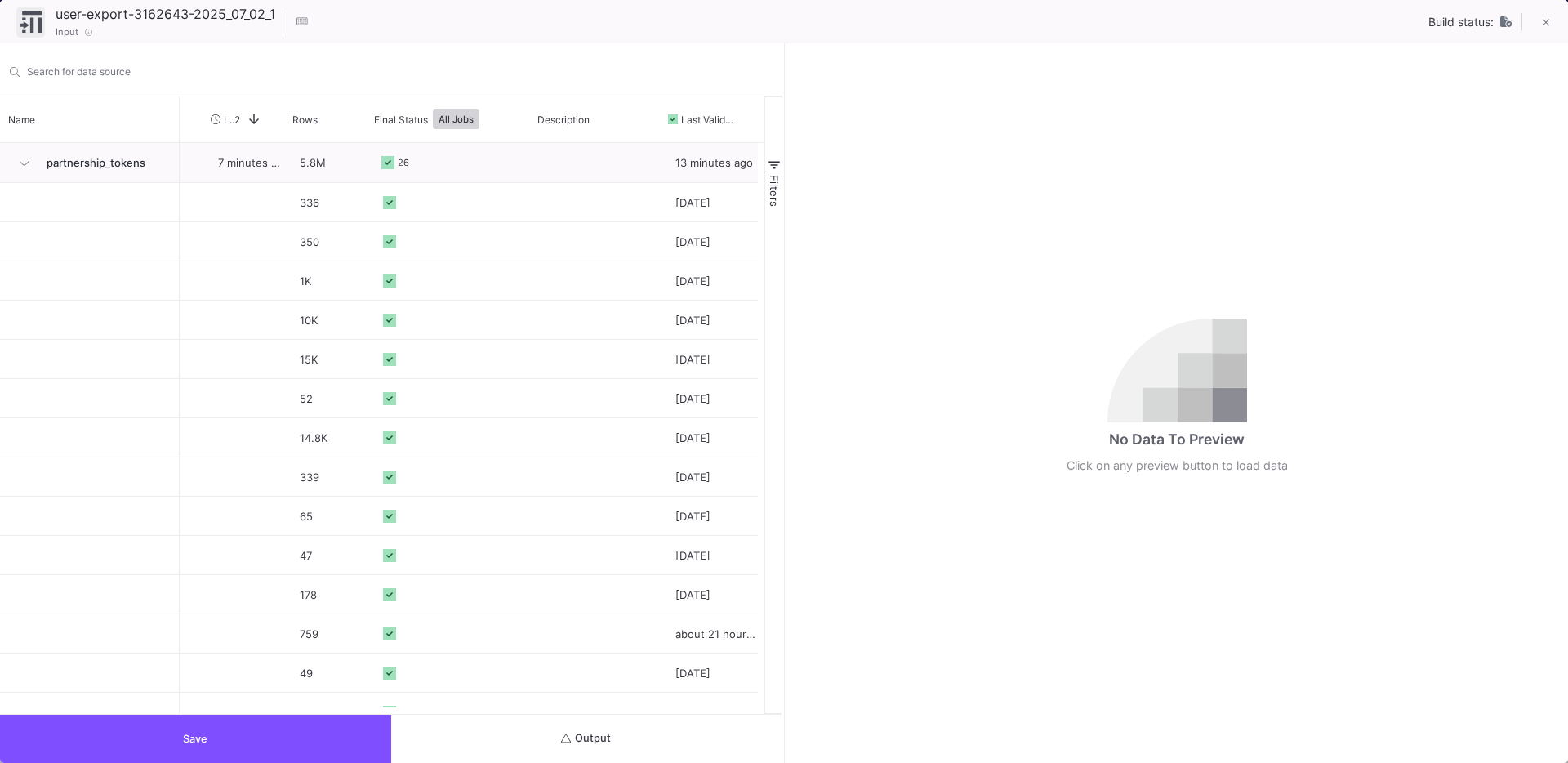 click on "Output" at bounding box center [586, 738] 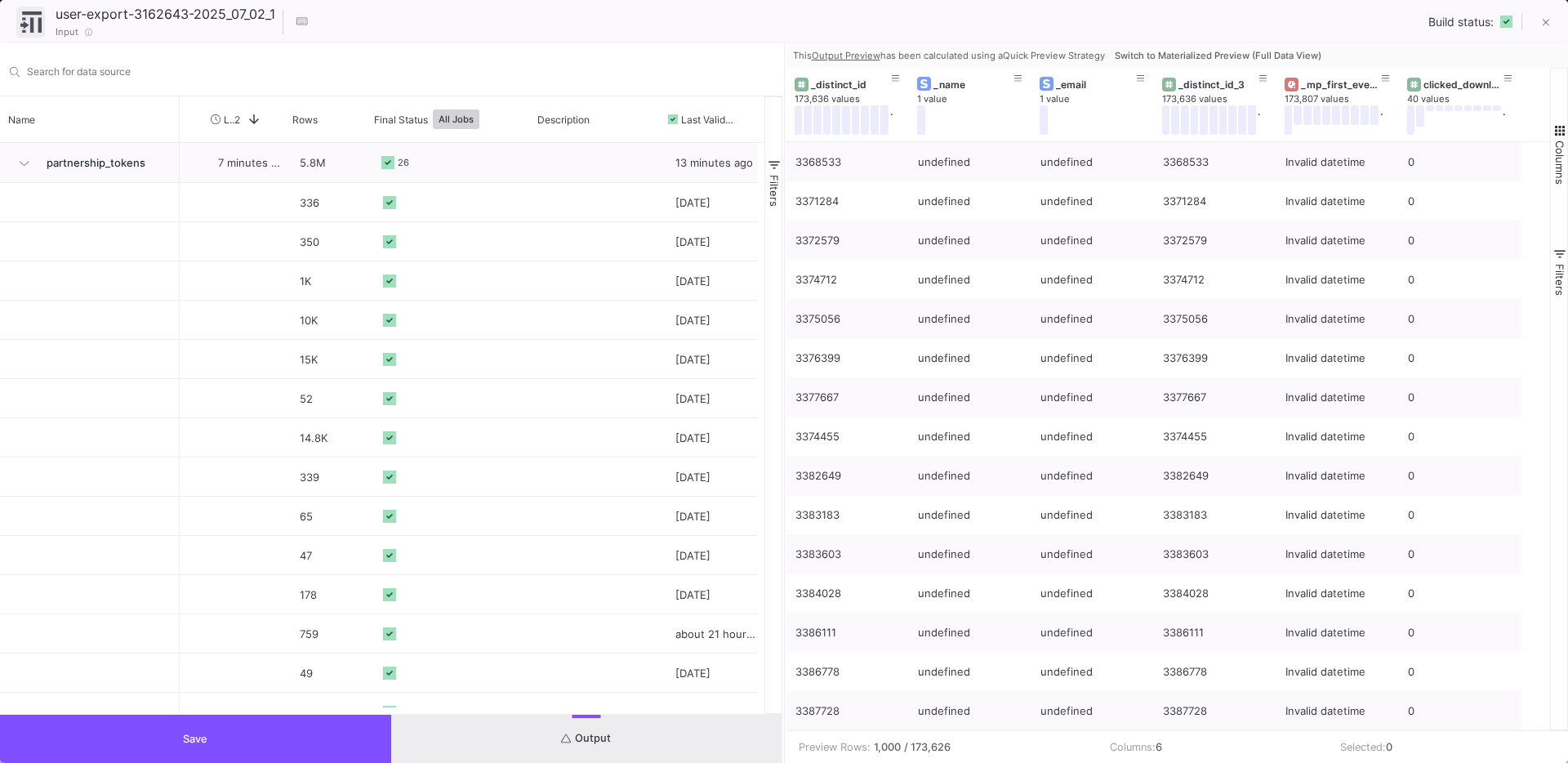 click on "Switch to Materialized Preview (Full Data View)" at bounding box center (1218, 56) 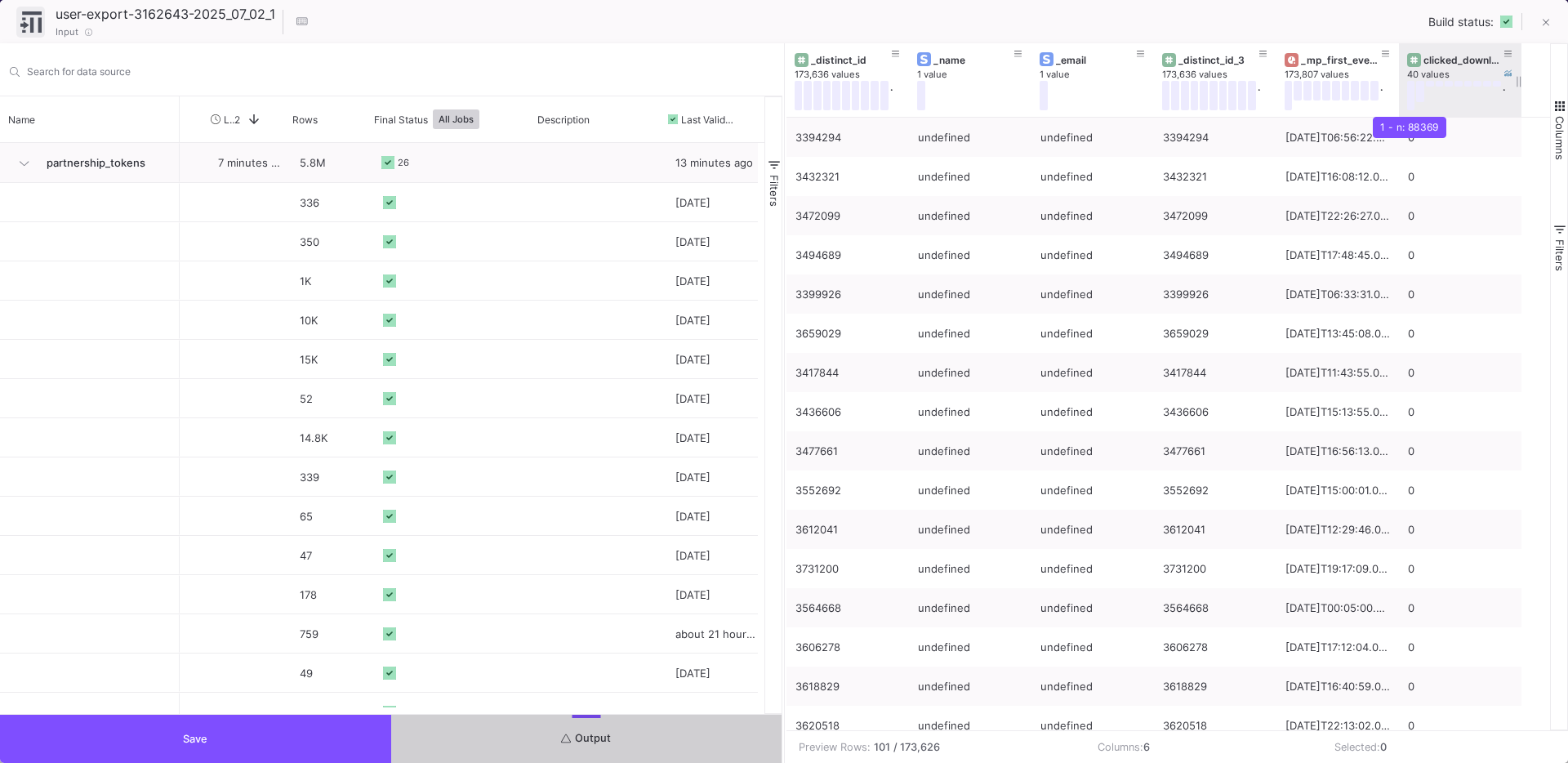 click at bounding box center [1411, 96] 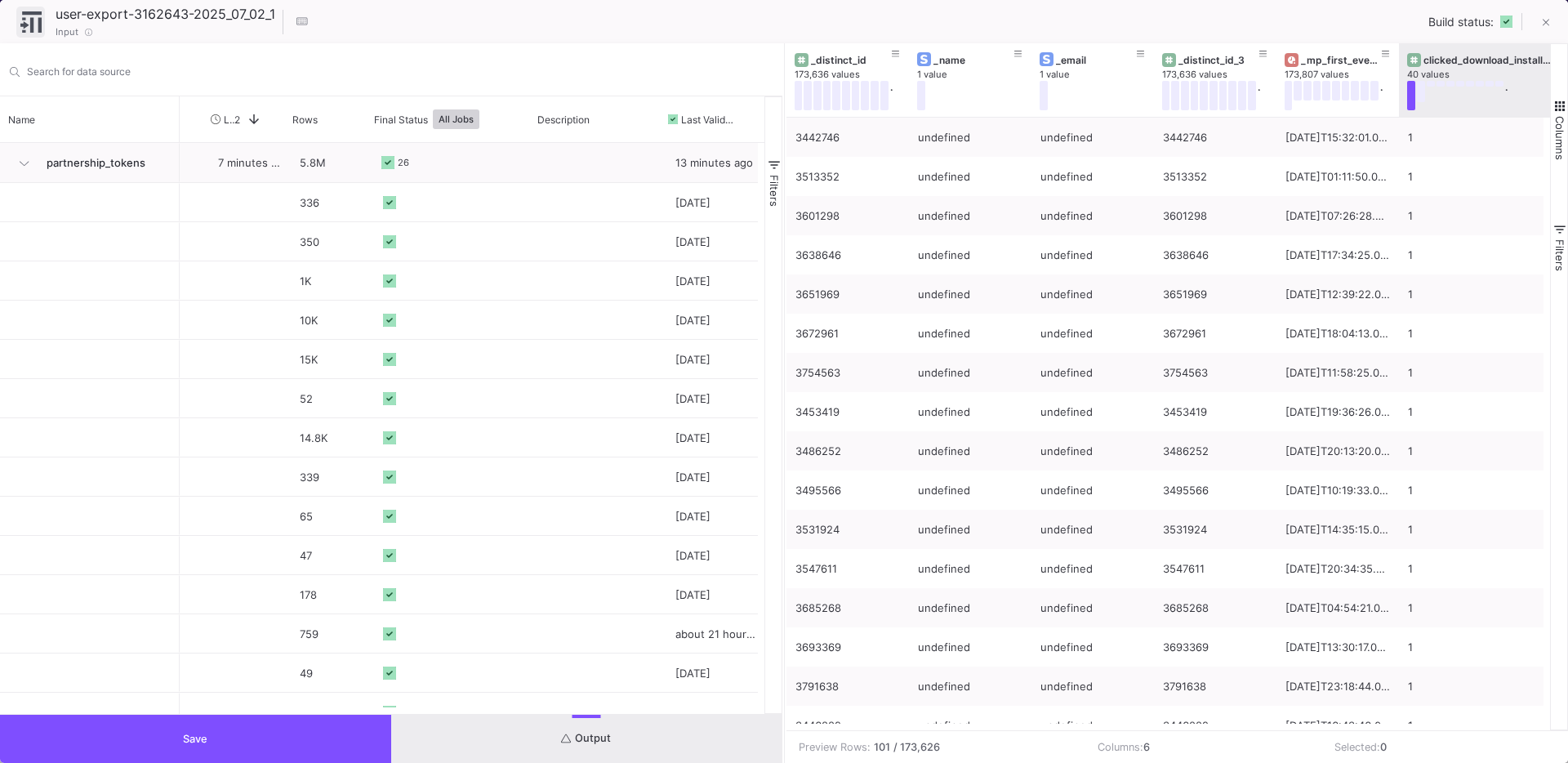 drag, startPoint x: 1519, startPoint y: 90, endPoint x: 1567, endPoint y: 117, distance: 55.072679 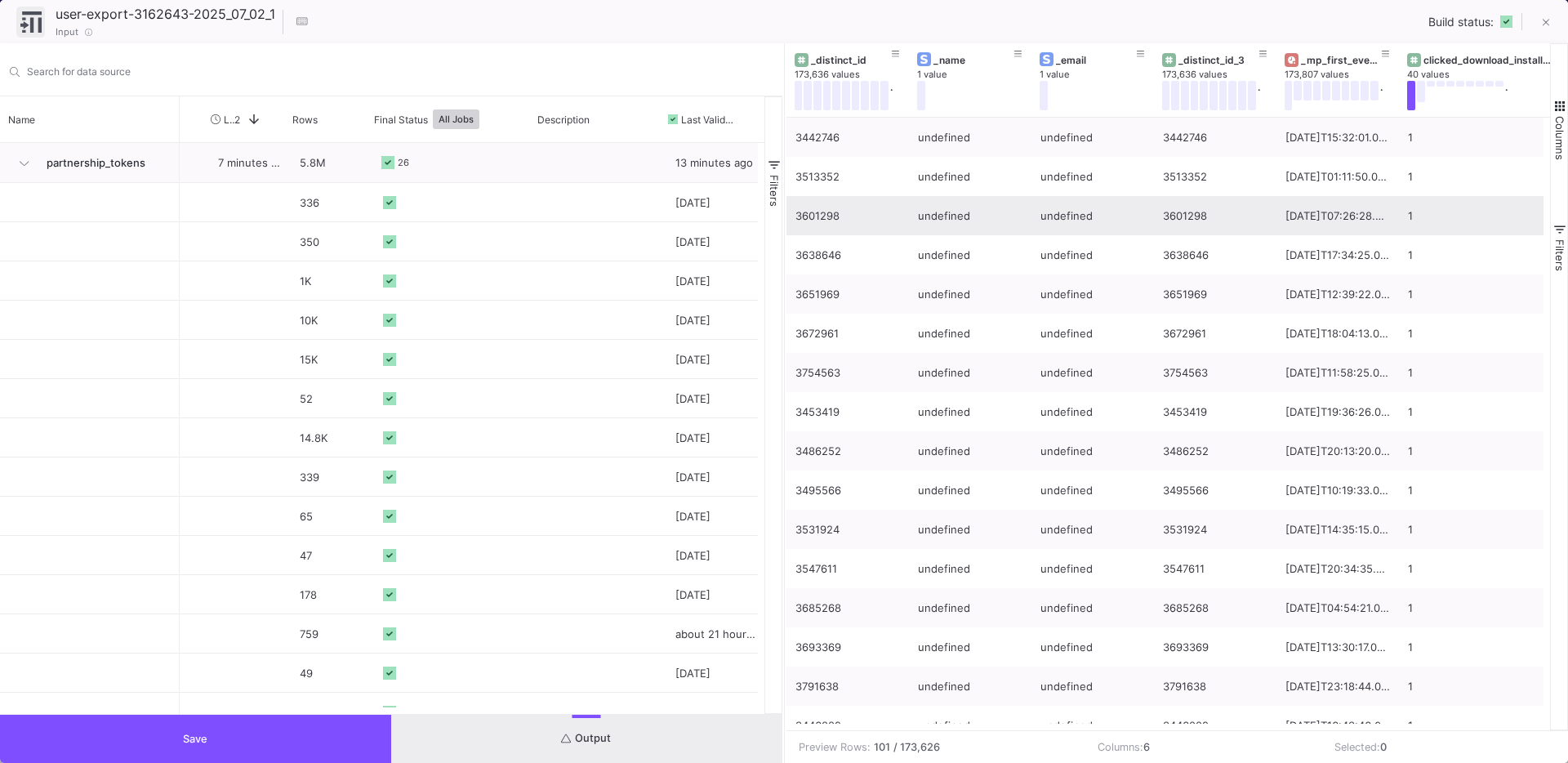 scroll, scrollTop: 0, scrollLeft: 25, axis: horizontal 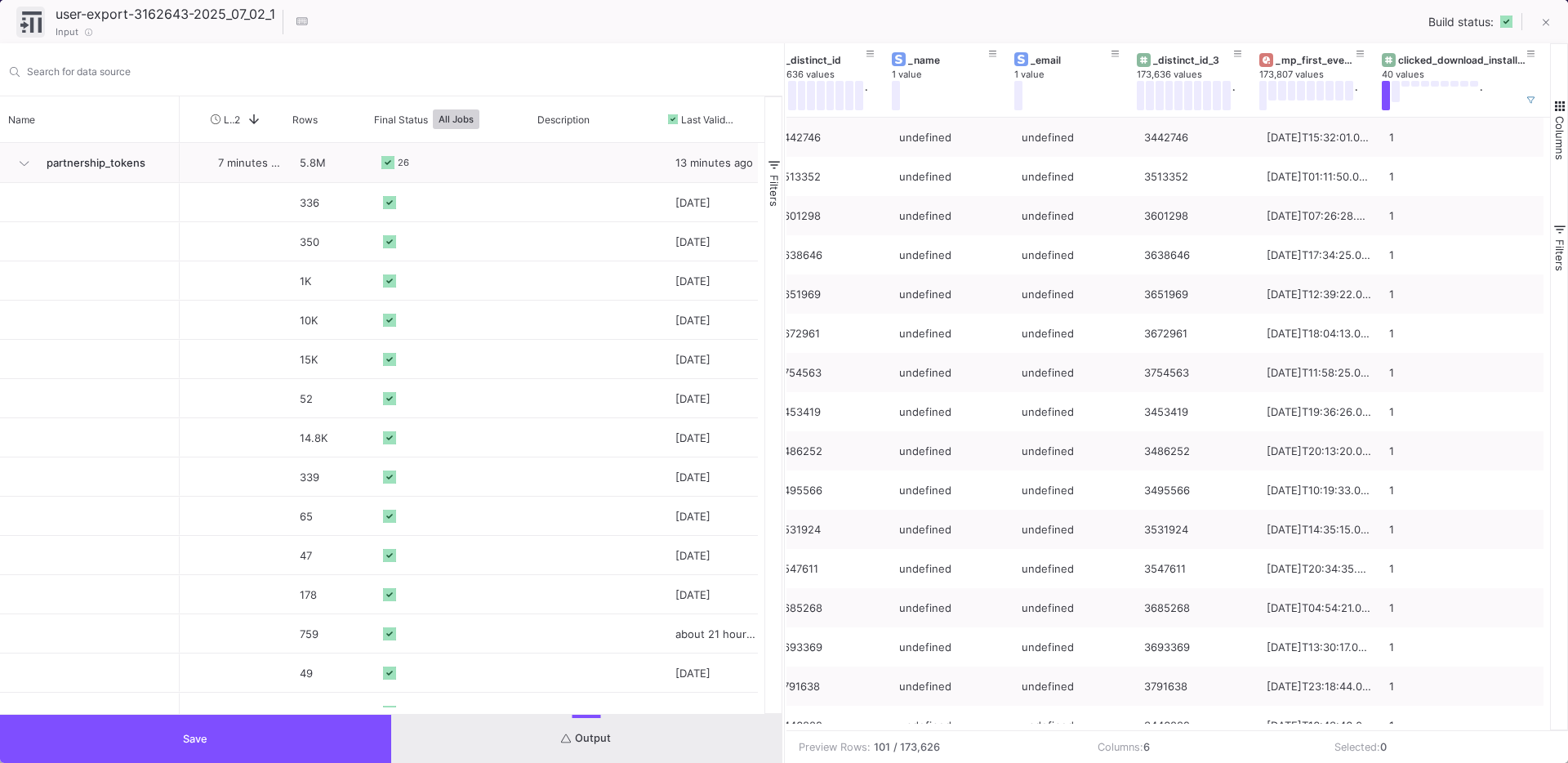 click on "Save" at bounding box center (195, 738) 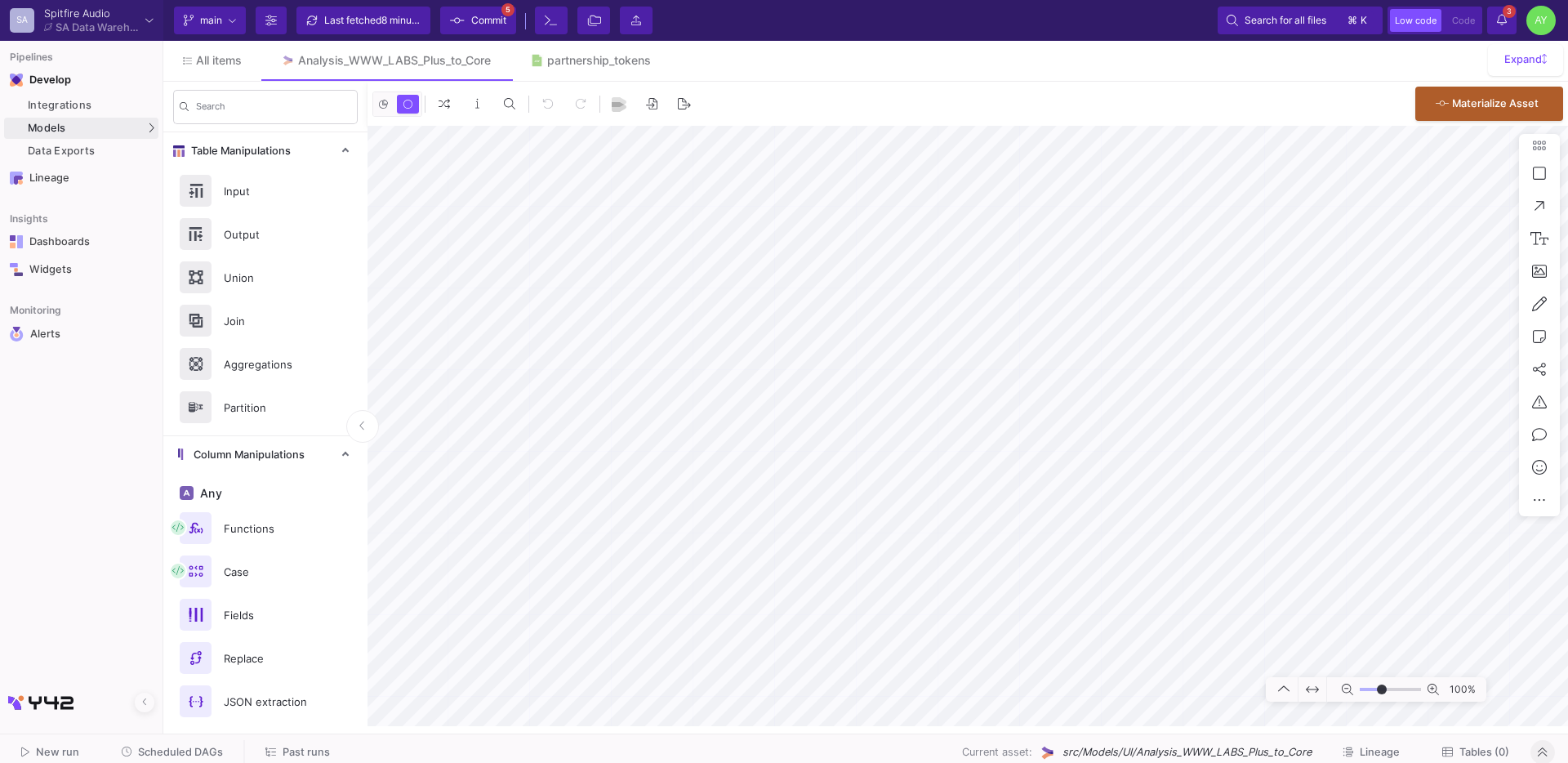 scroll, scrollTop: 775, scrollLeft: 0, axis: vertical 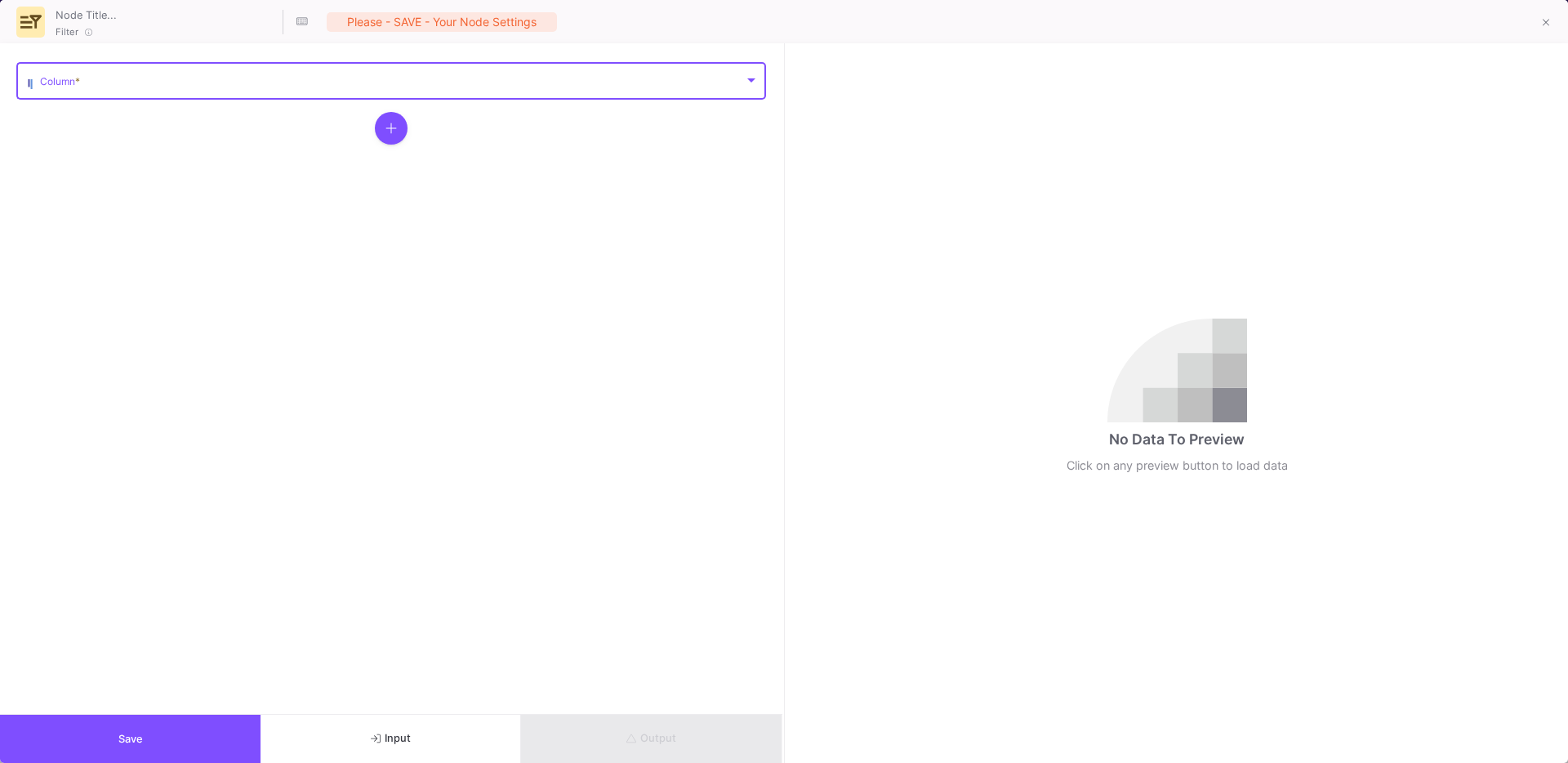 click at bounding box center (392, 83) 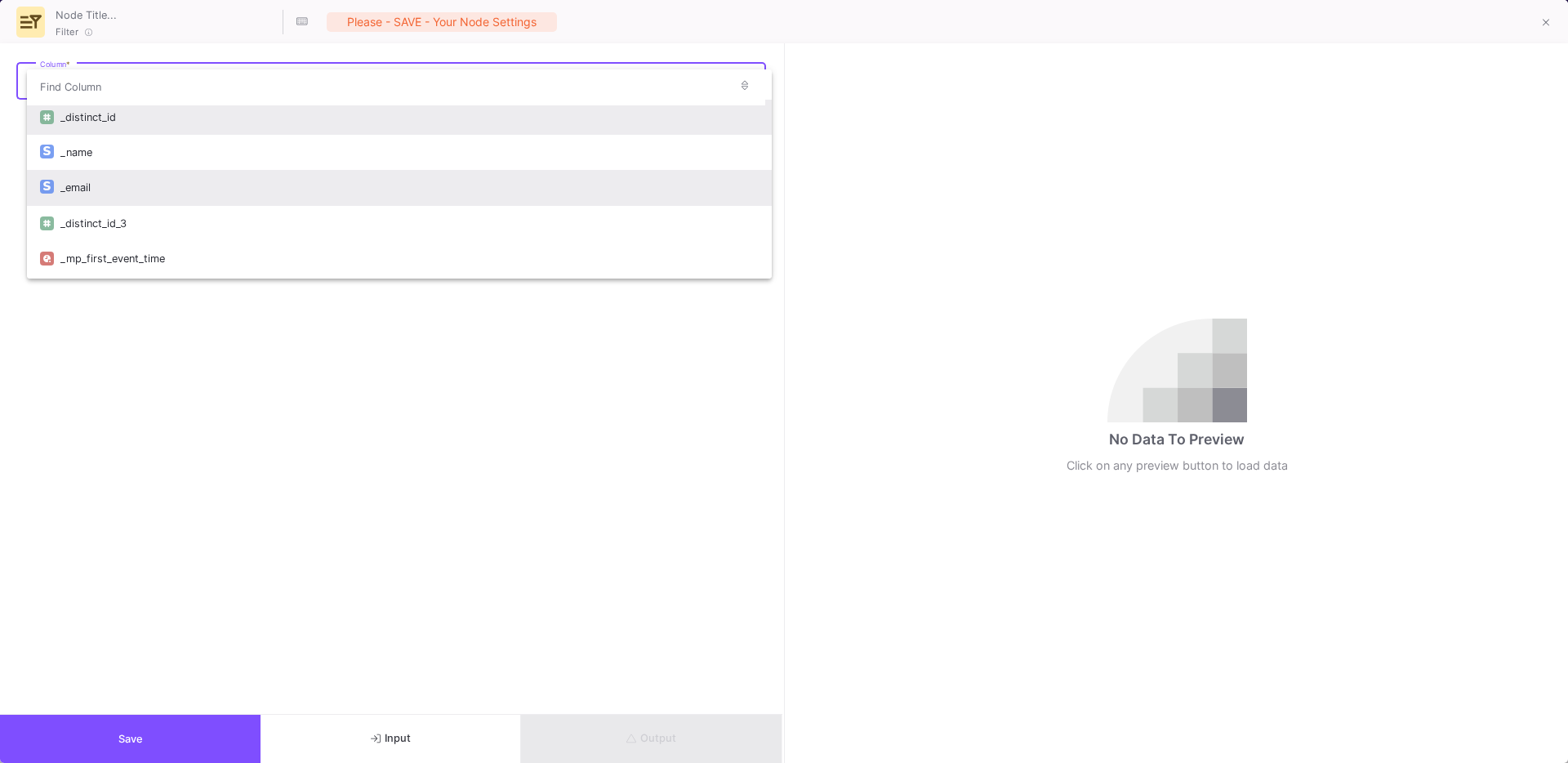 scroll, scrollTop: 38, scrollLeft: 0, axis: vertical 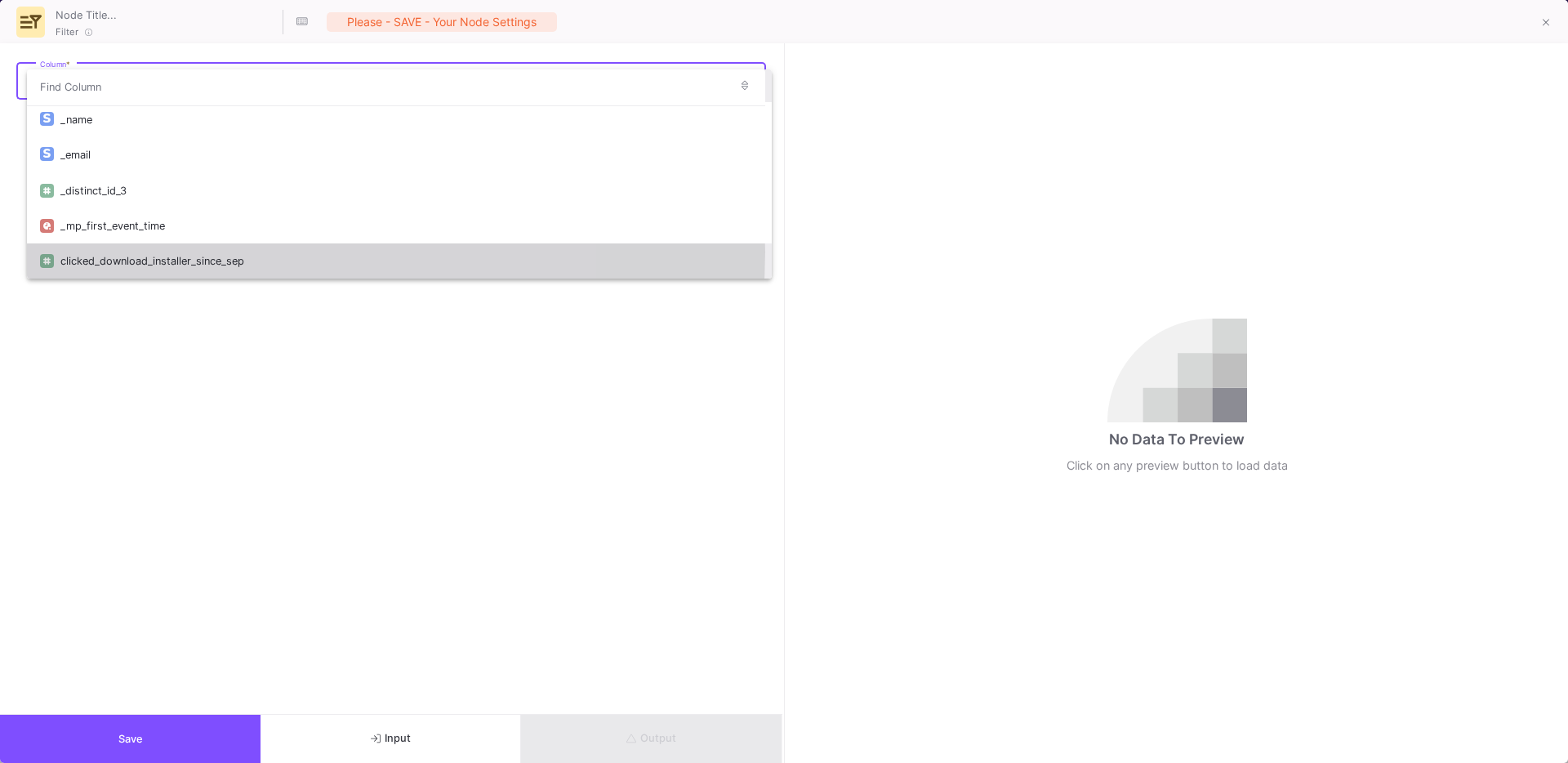 click on "clicked_download_installer_since_sep" at bounding box center [409, 261] 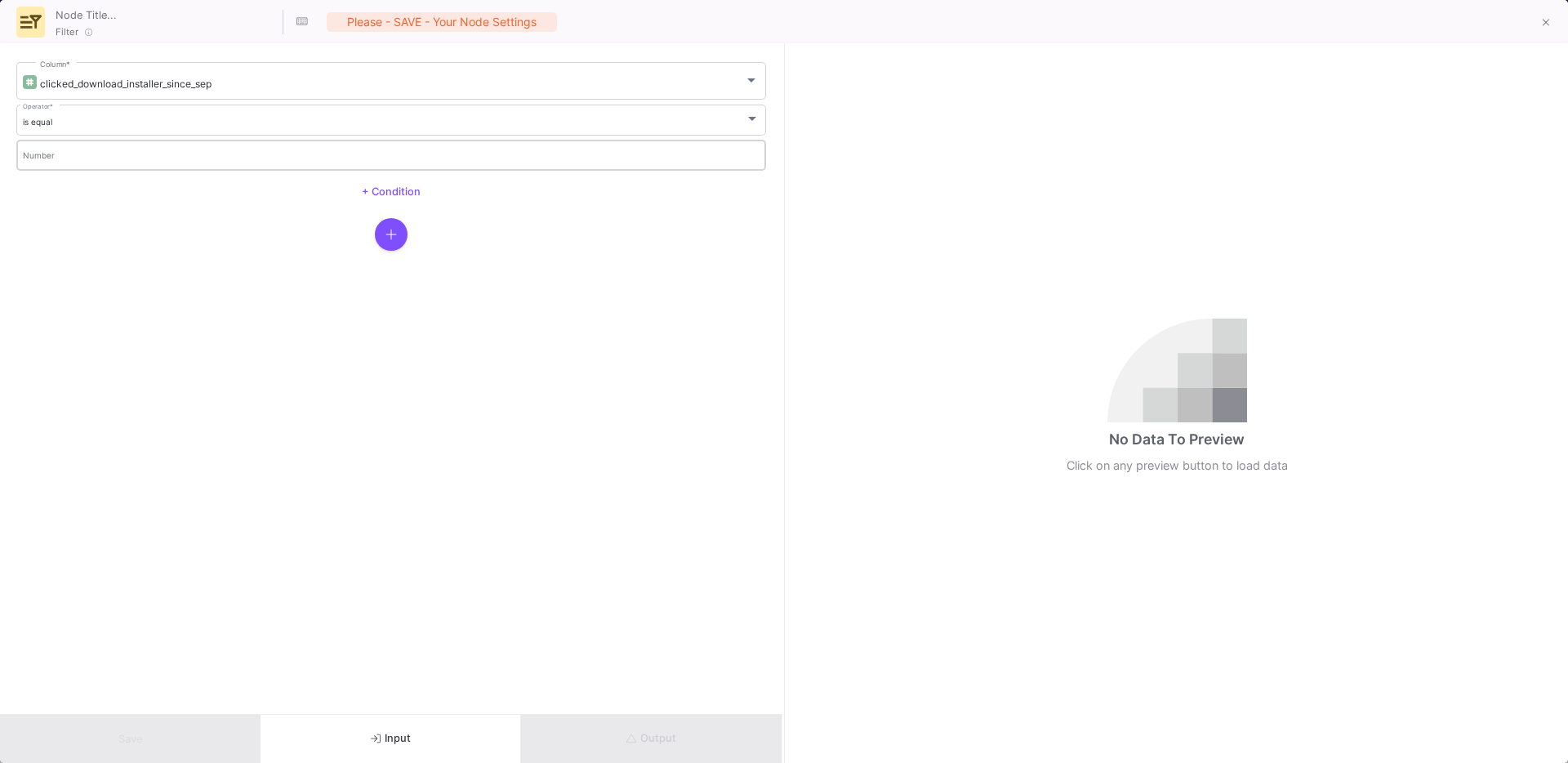 click on "Number" at bounding box center (391, 154) 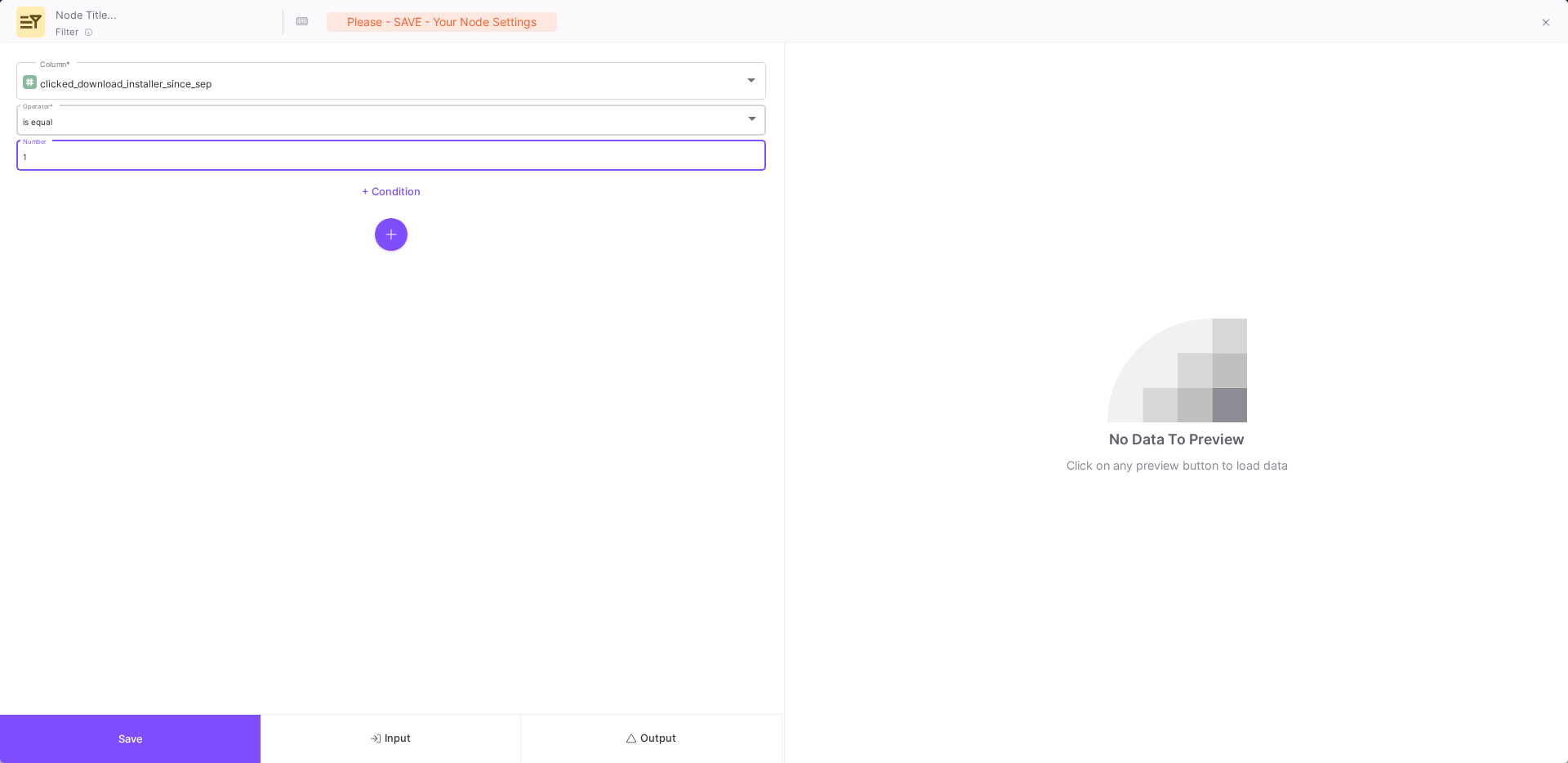 type on "1" 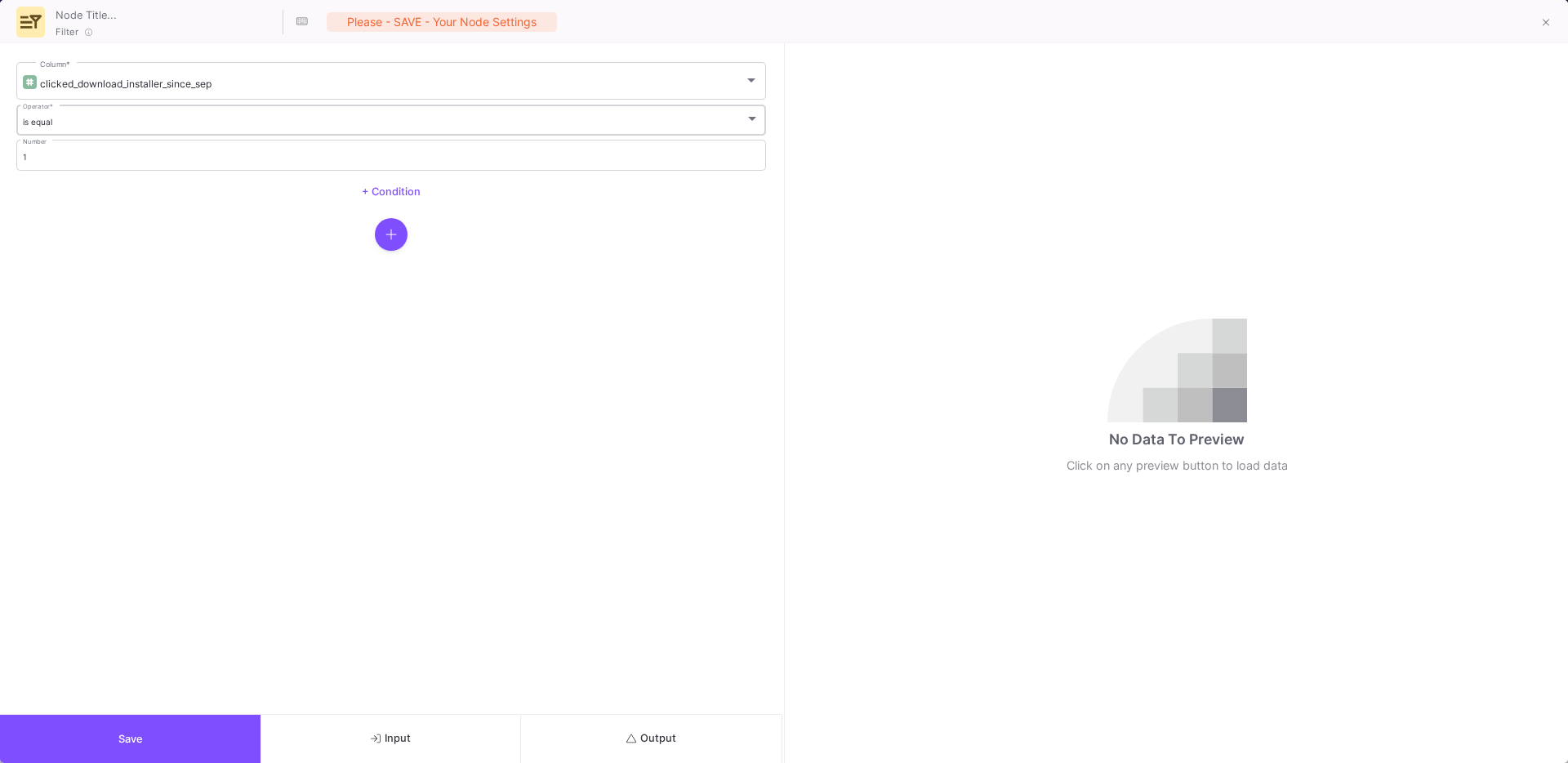 click on "is equal Operator  *" at bounding box center (391, 118) 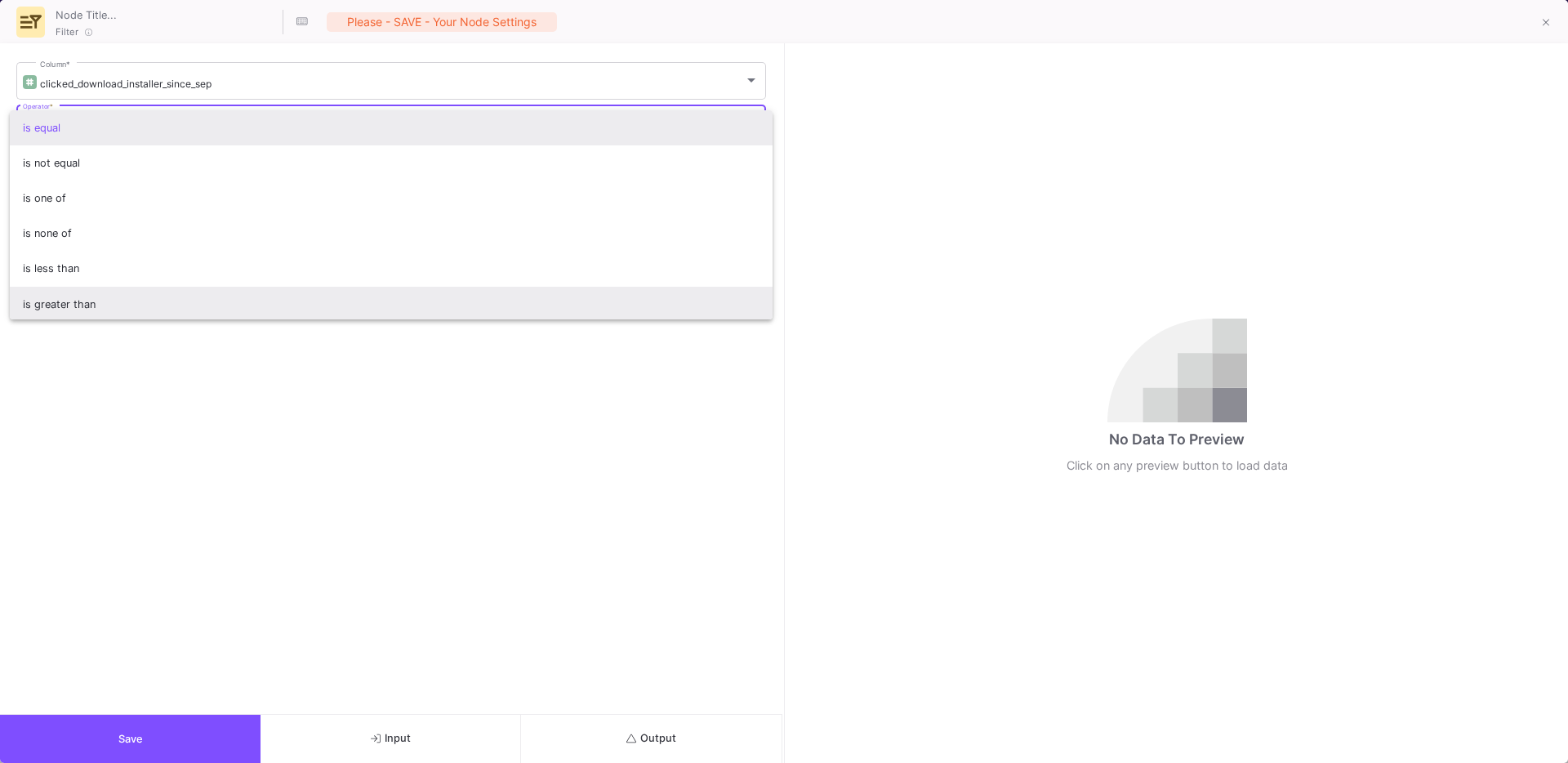 click on "is greater than" at bounding box center [391, 304] 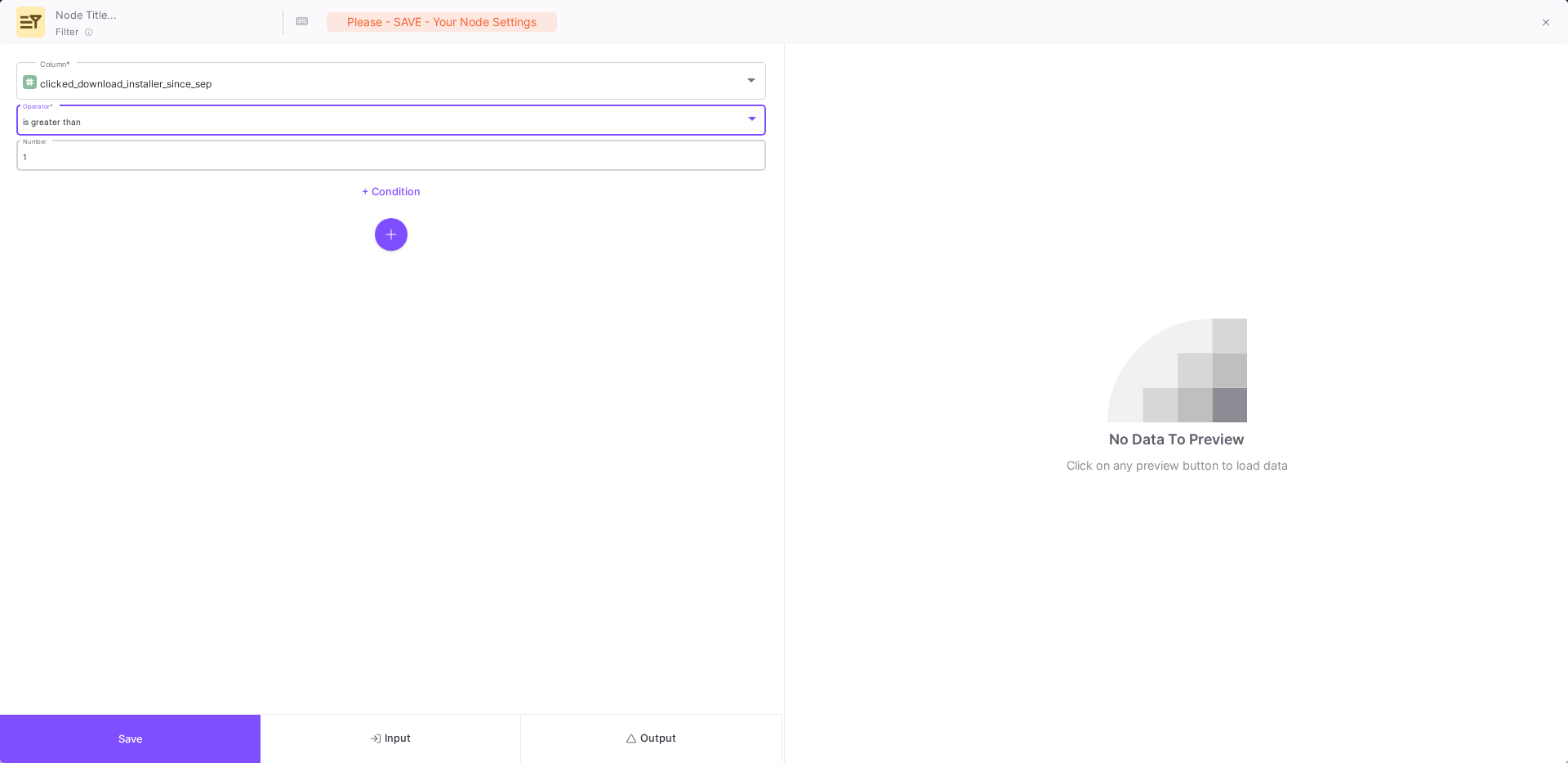 click on "1" at bounding box center [391, 157] 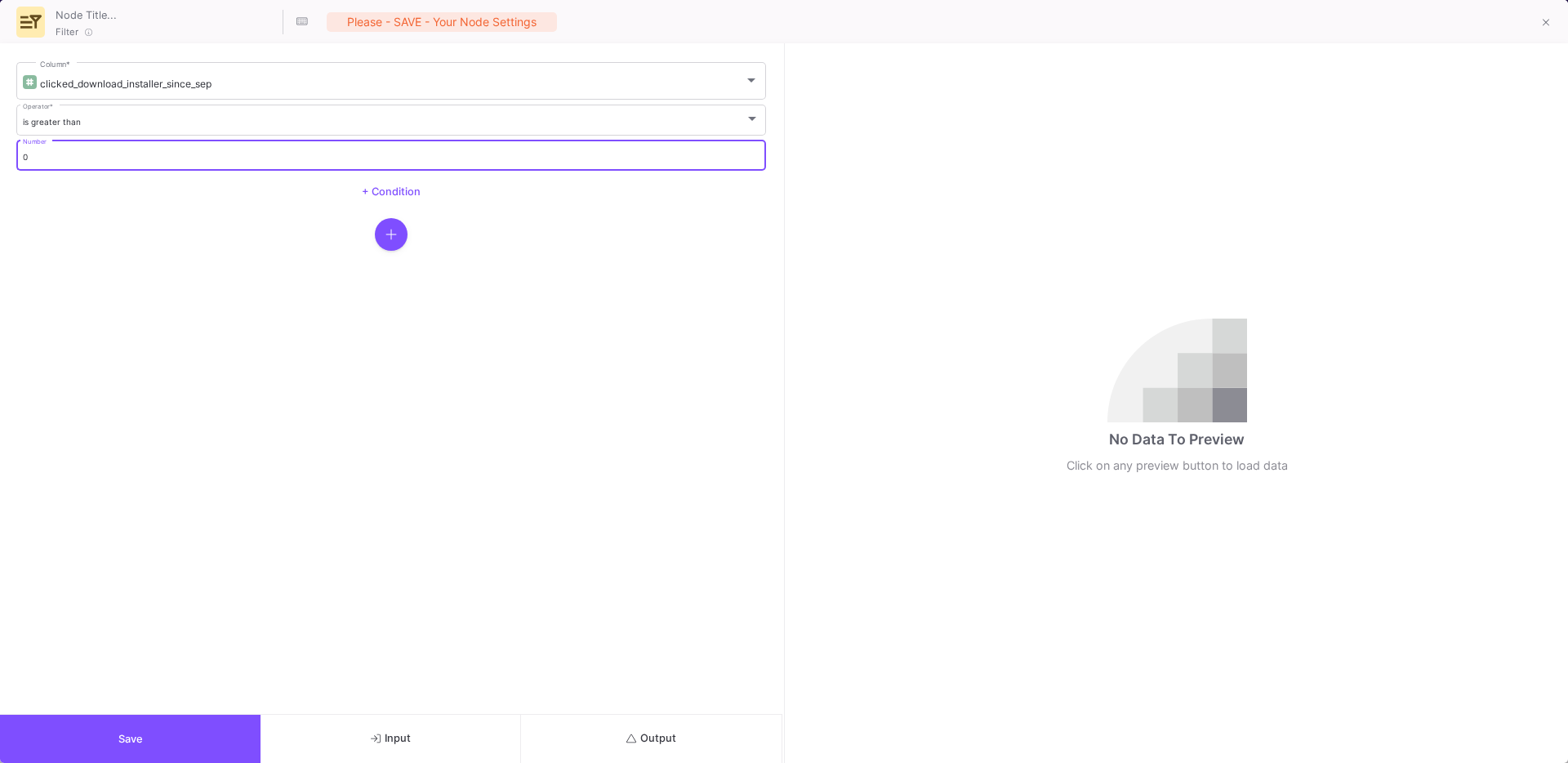 type on "0" 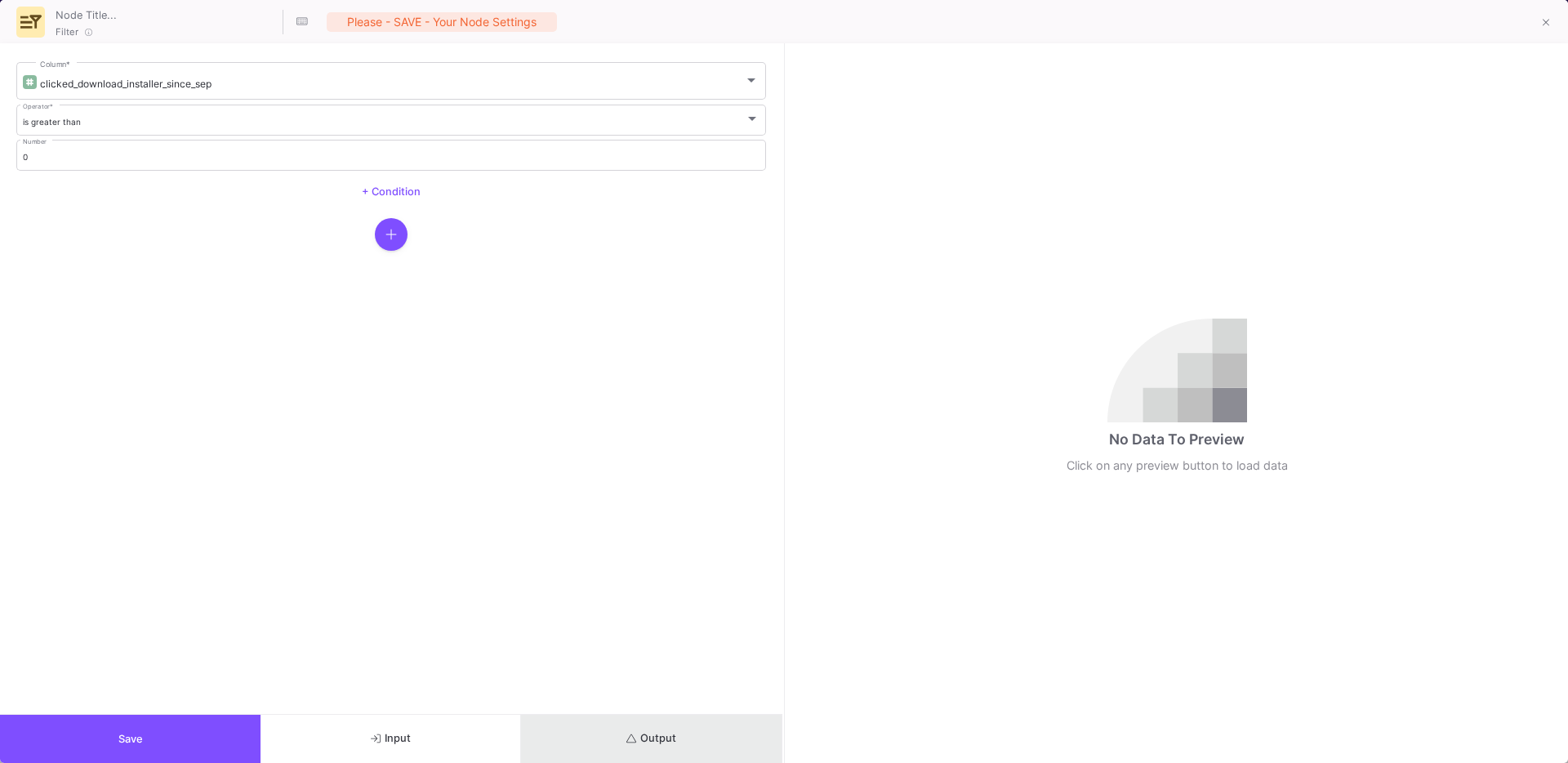 click on "Output" at bounding box center [651, 738] 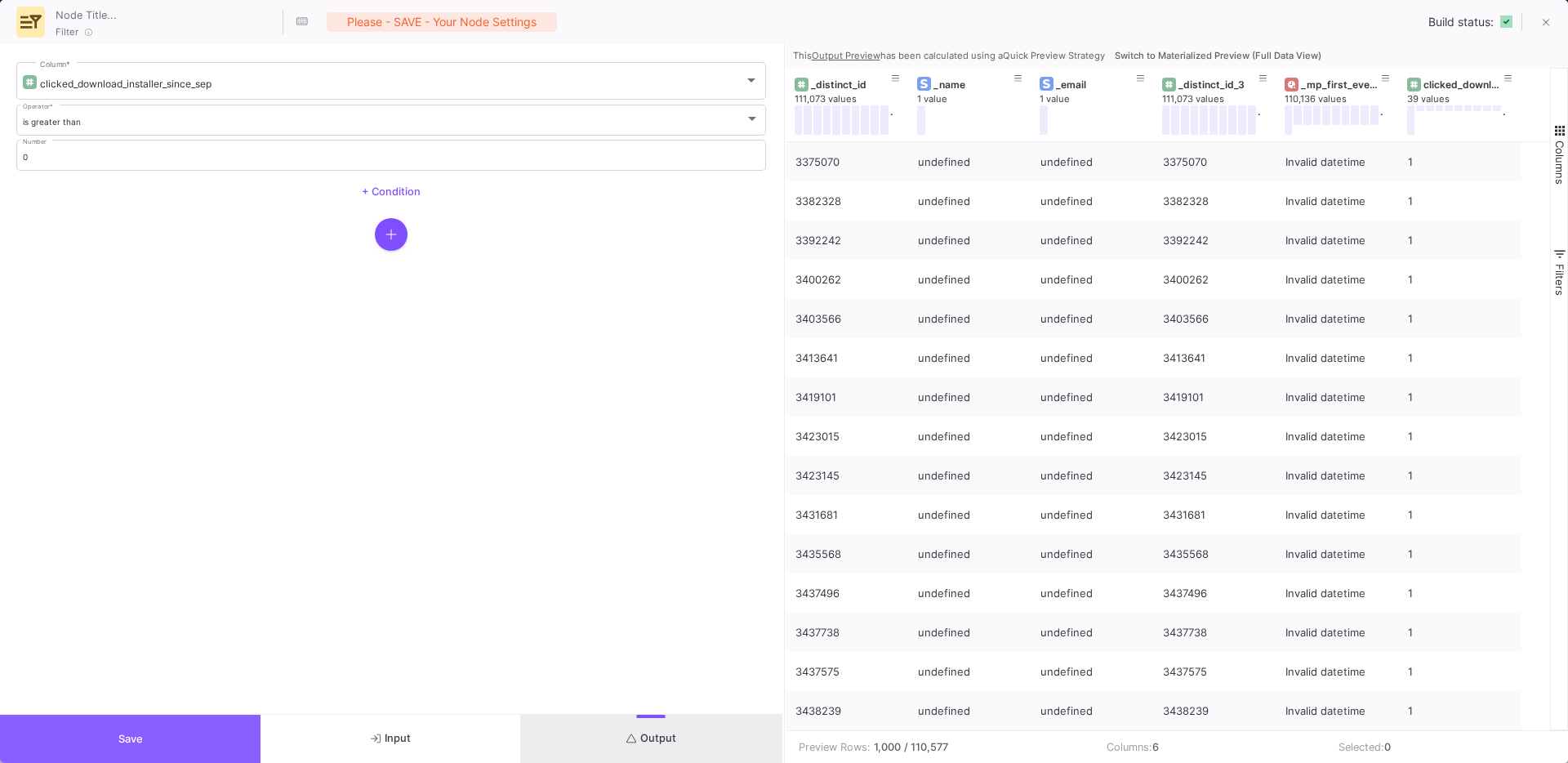 click on "Save" at bounding box center (130, 738) 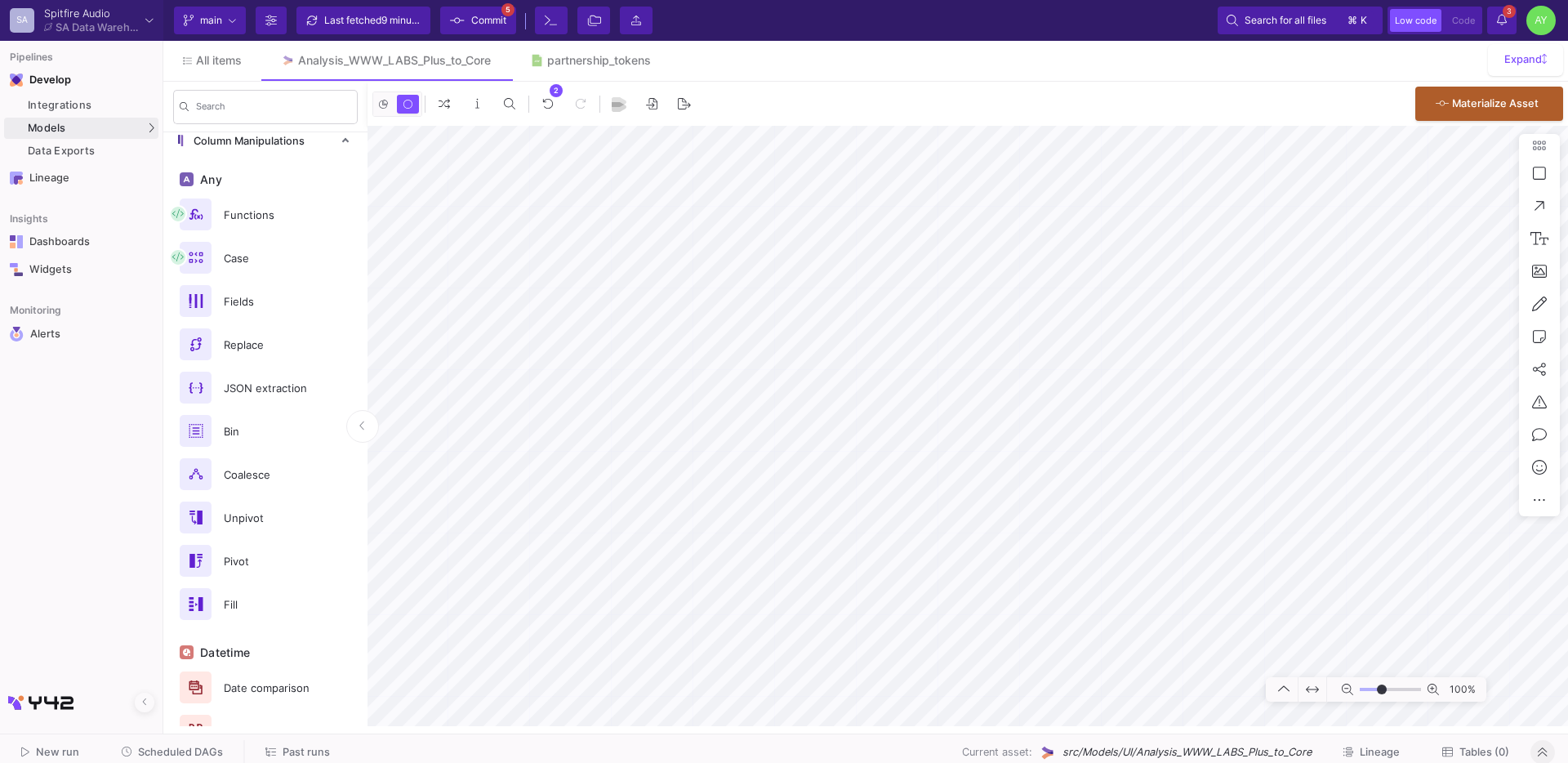 scroll, scrollTop: 110, scrollLeft: 0, axis: vertical 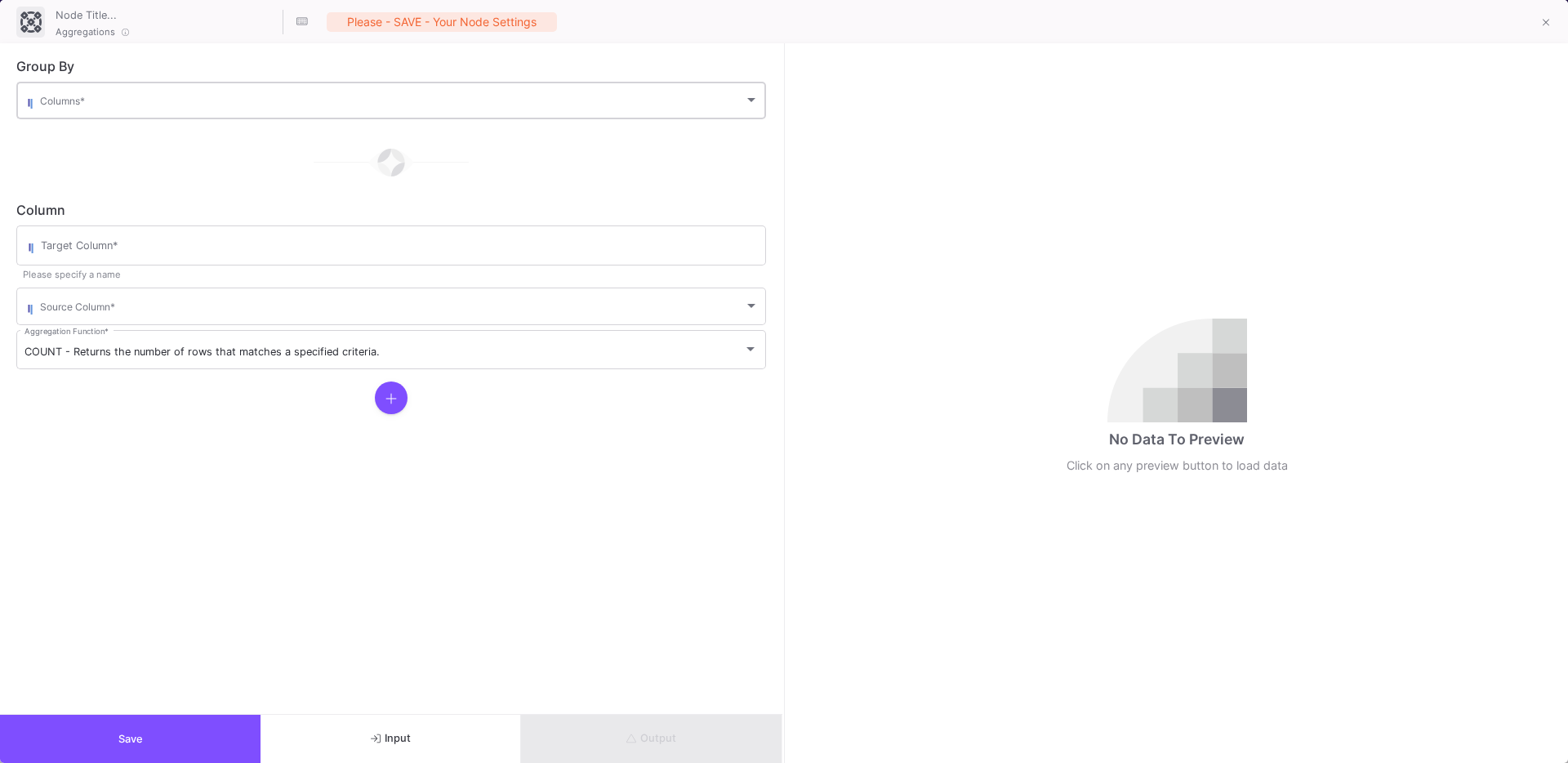 click on "Columns   *" at bounding box center [399, 99] 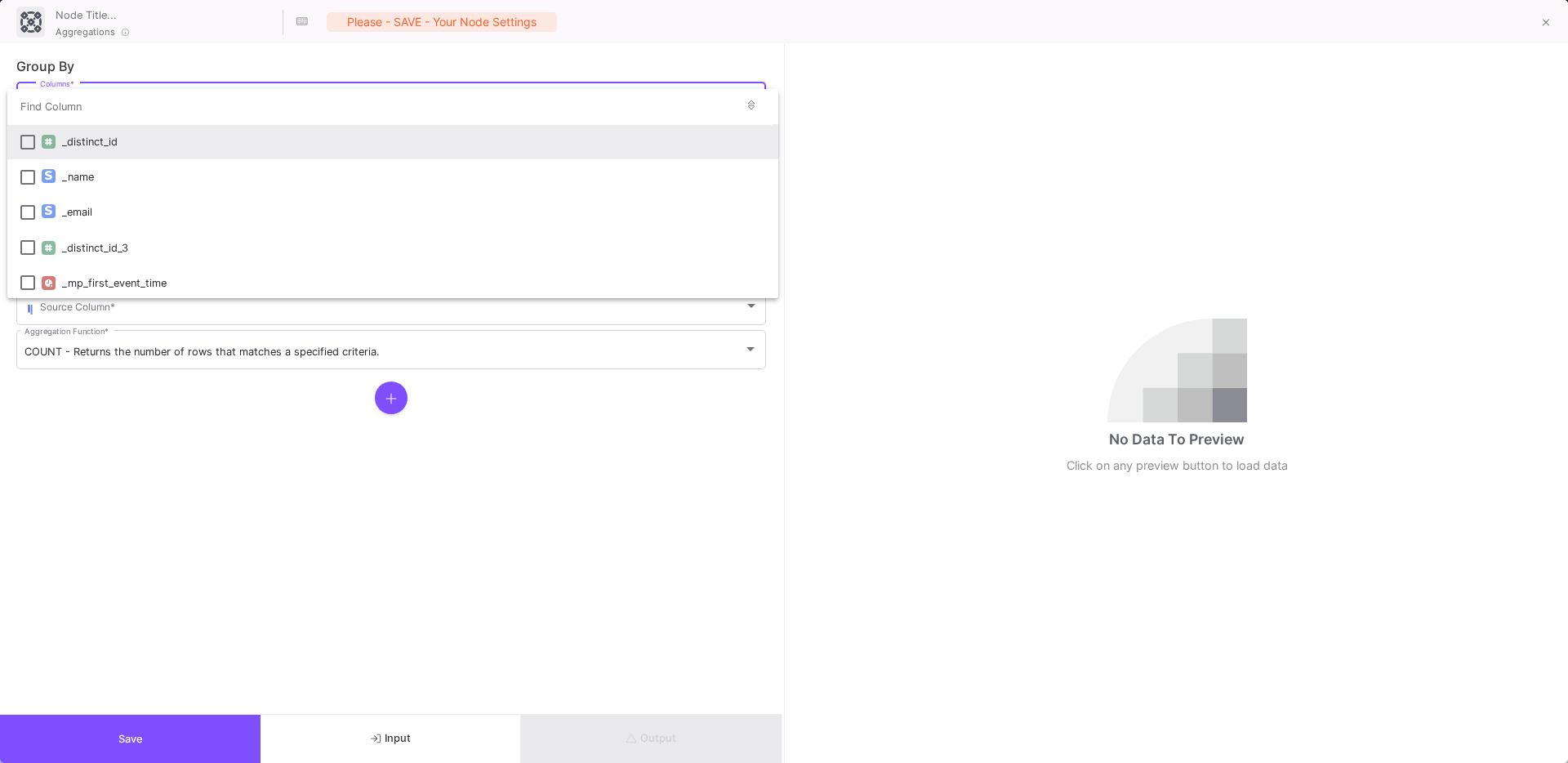 click on "_distinct_id" at bounding box center (413, 141) 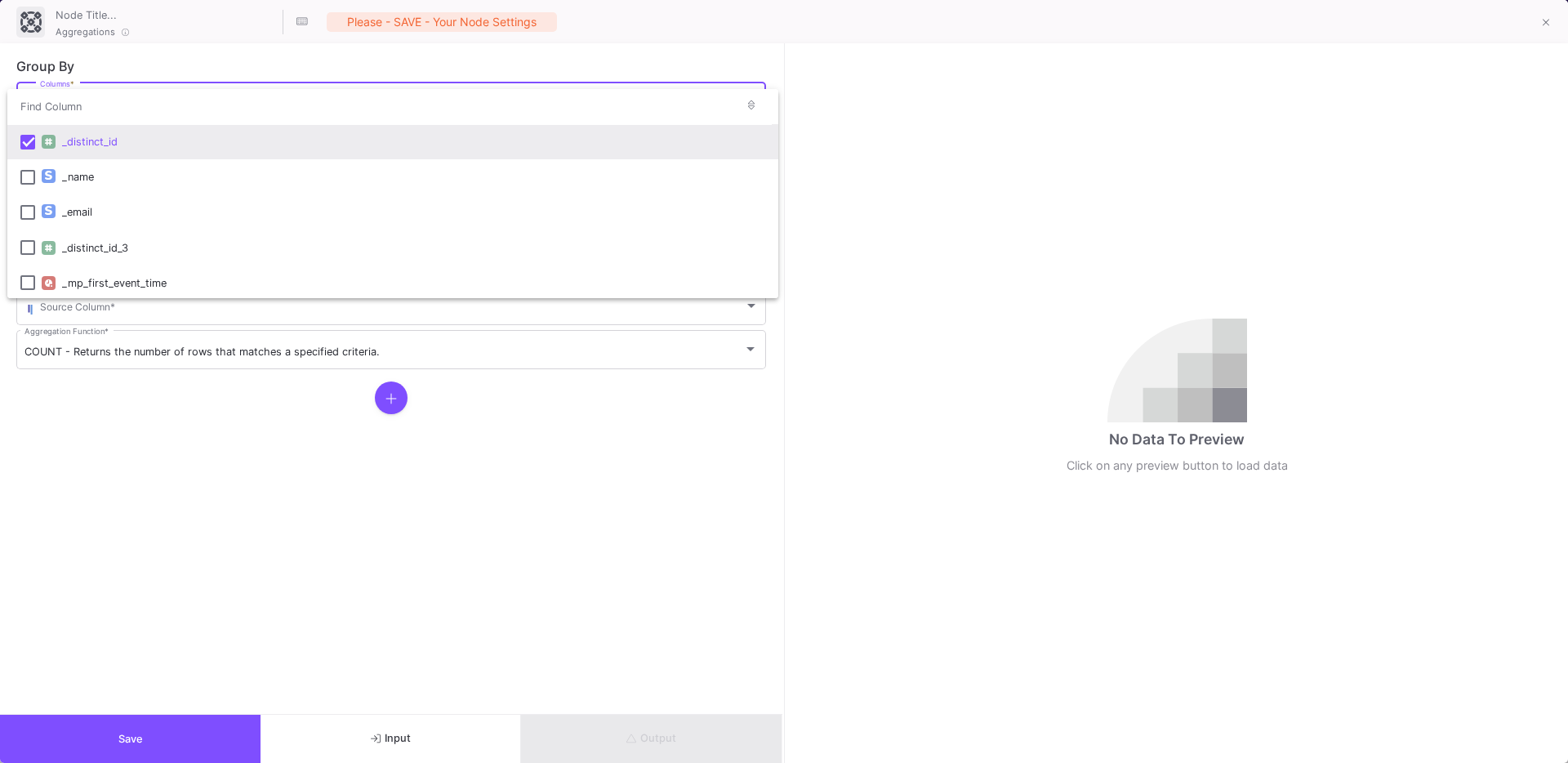 click at bounding box center [784, 382] 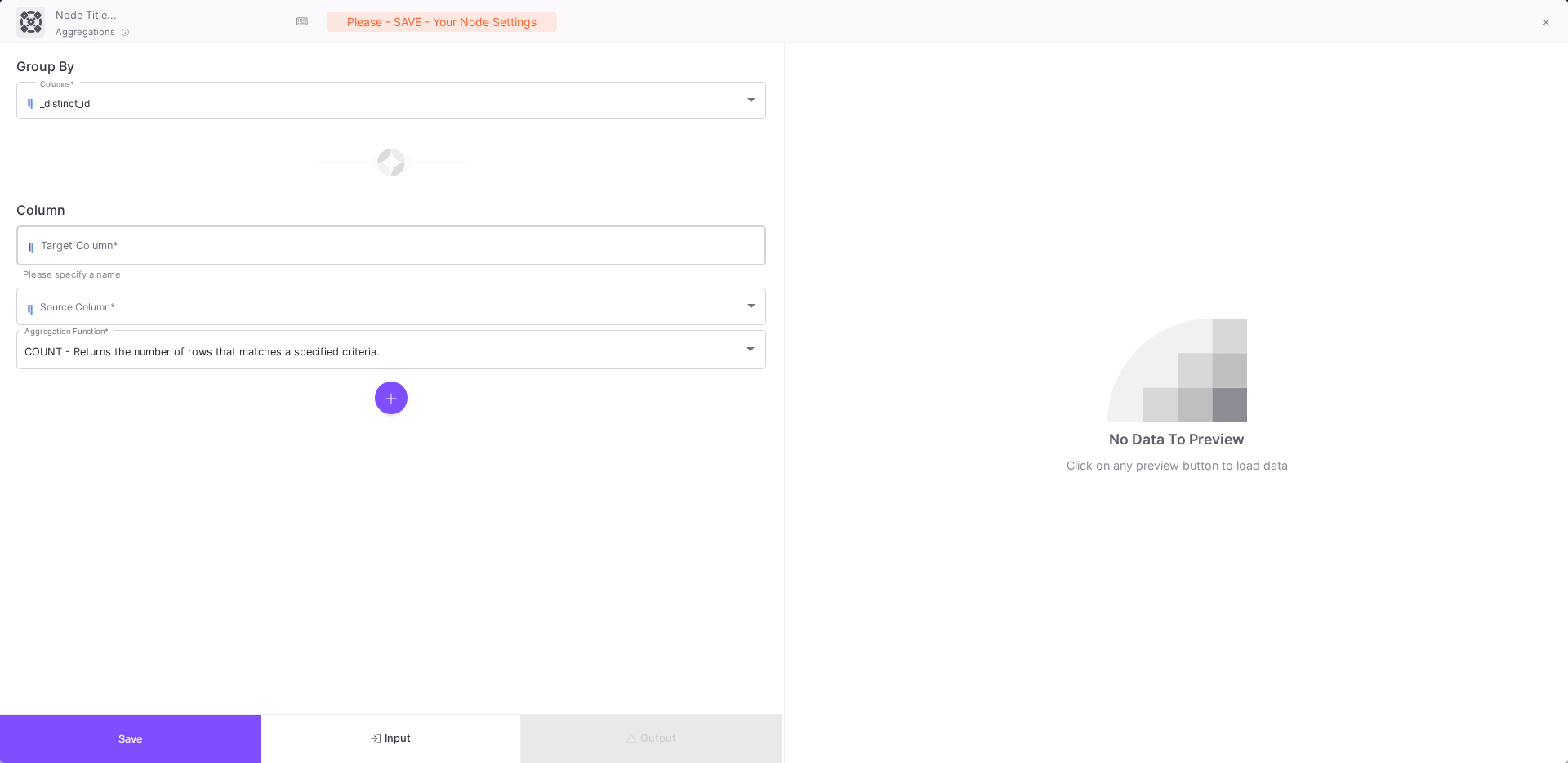 click on "Target Column  *" at bounding box center (399, 244) 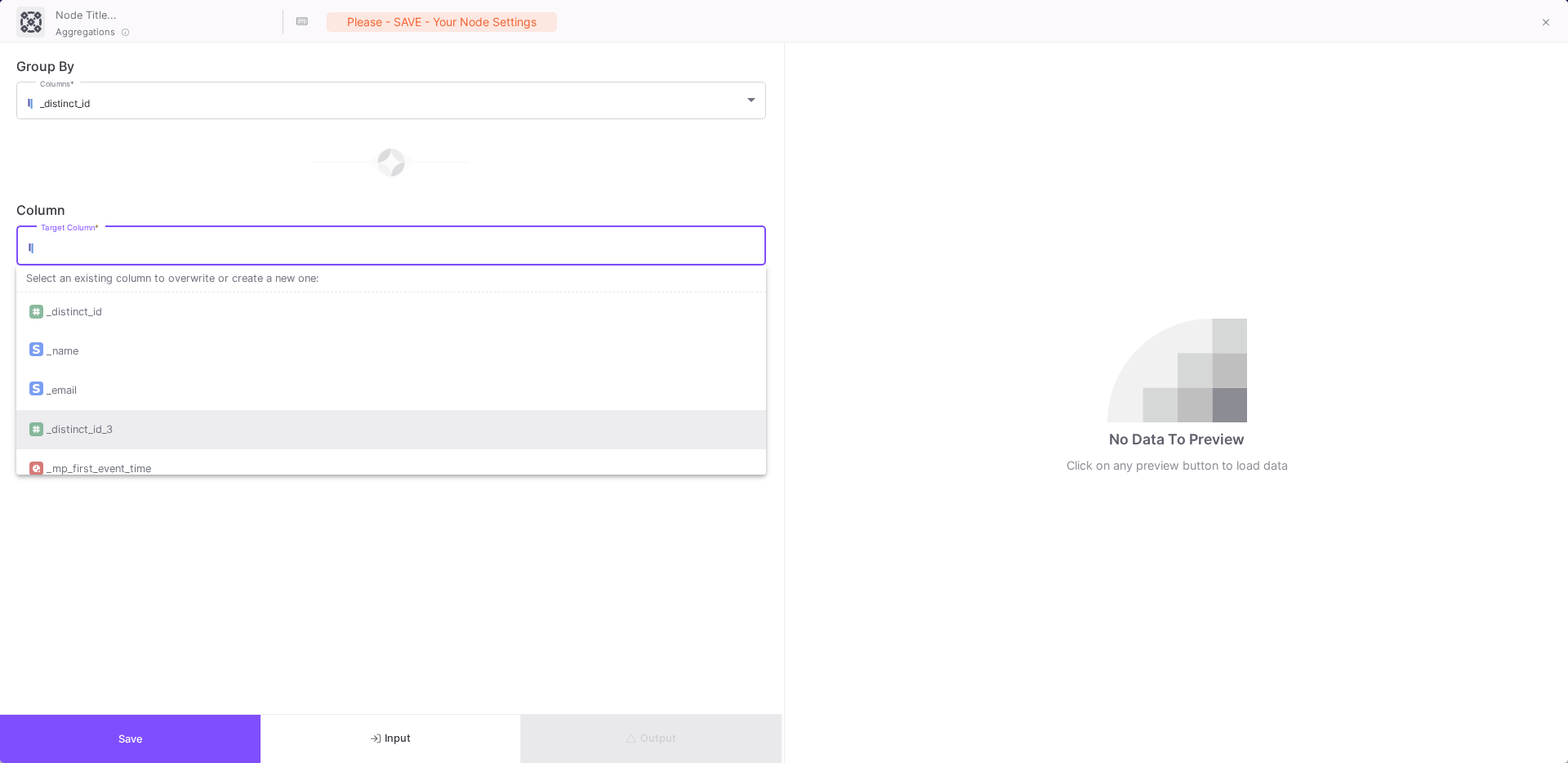 scroll, scrollTop: 53, scrollLeft: 0, axis: vertical 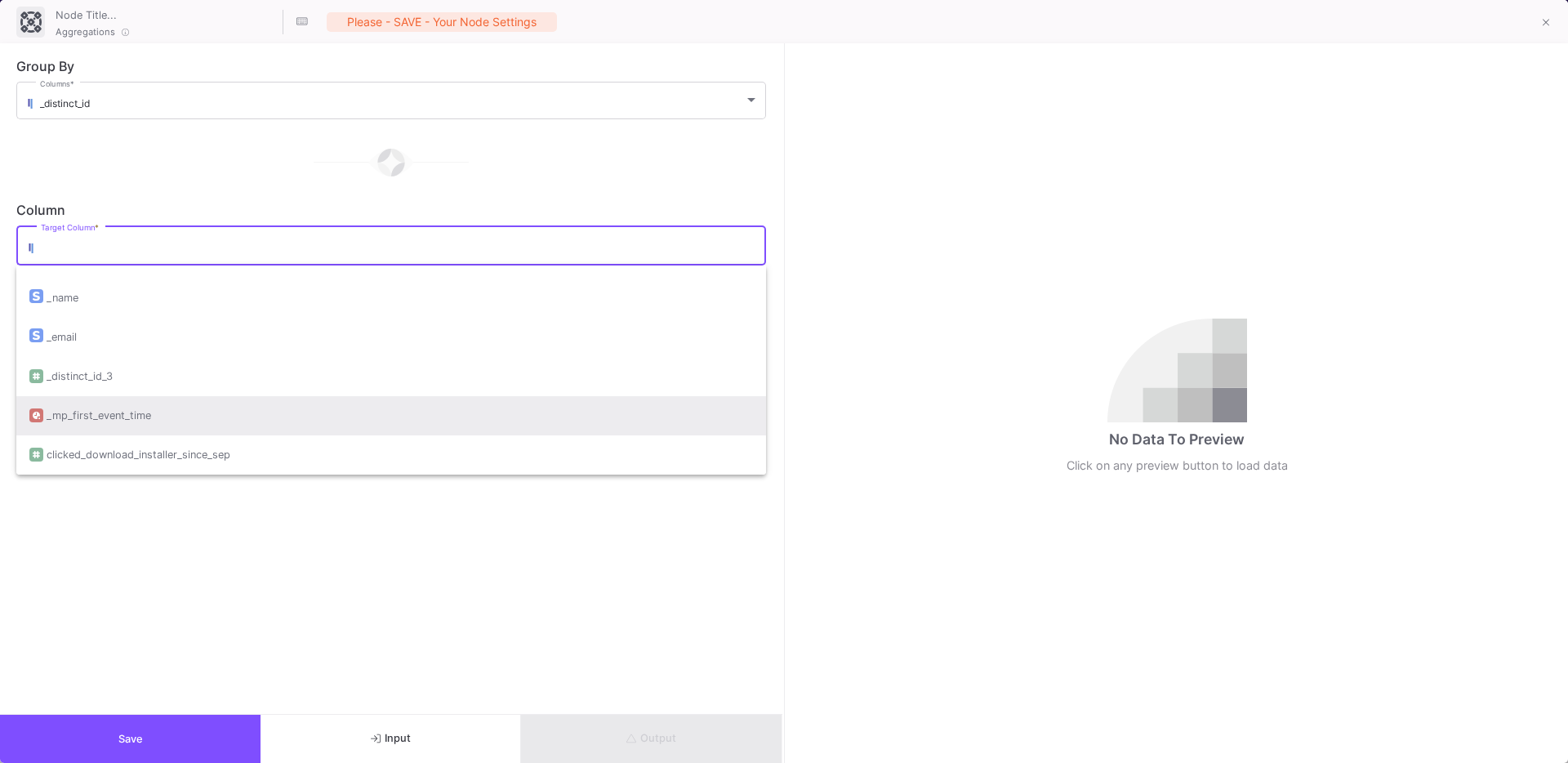 click on "_mp_first_event_time" at bounding box center (99, 416) 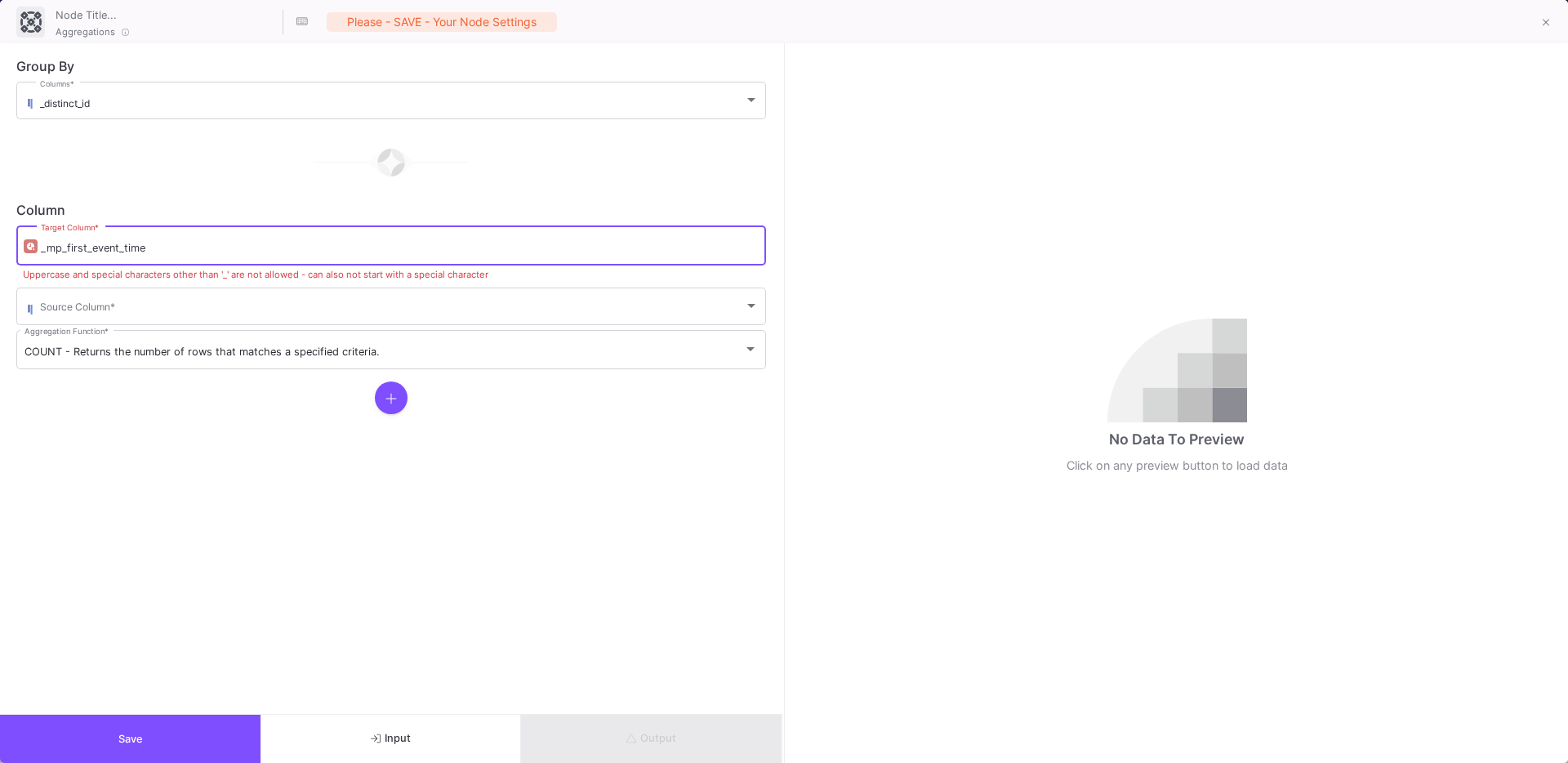 click on "_mp_first_event_time" at bounding box center (399, 248) 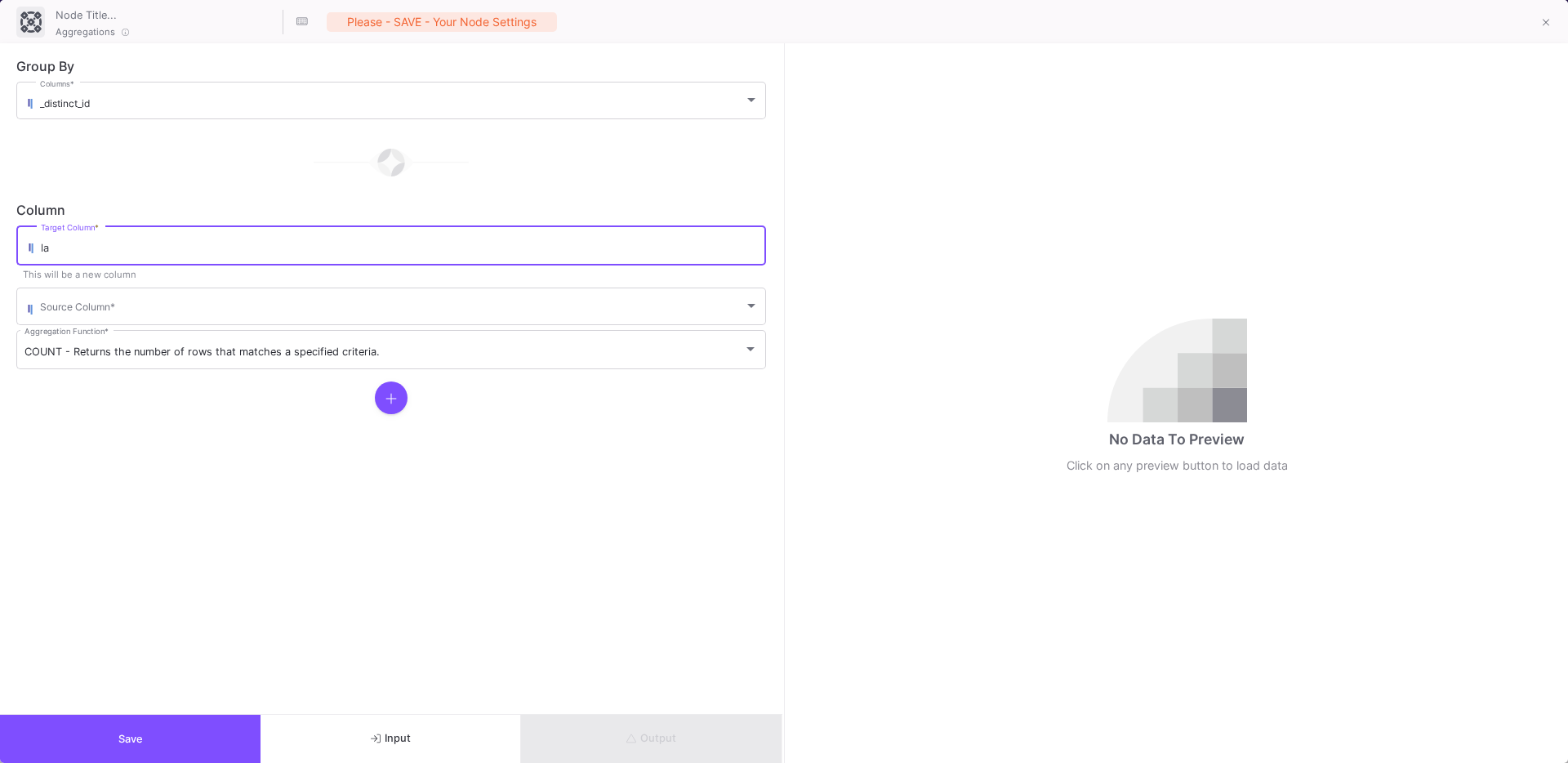 type on "l" 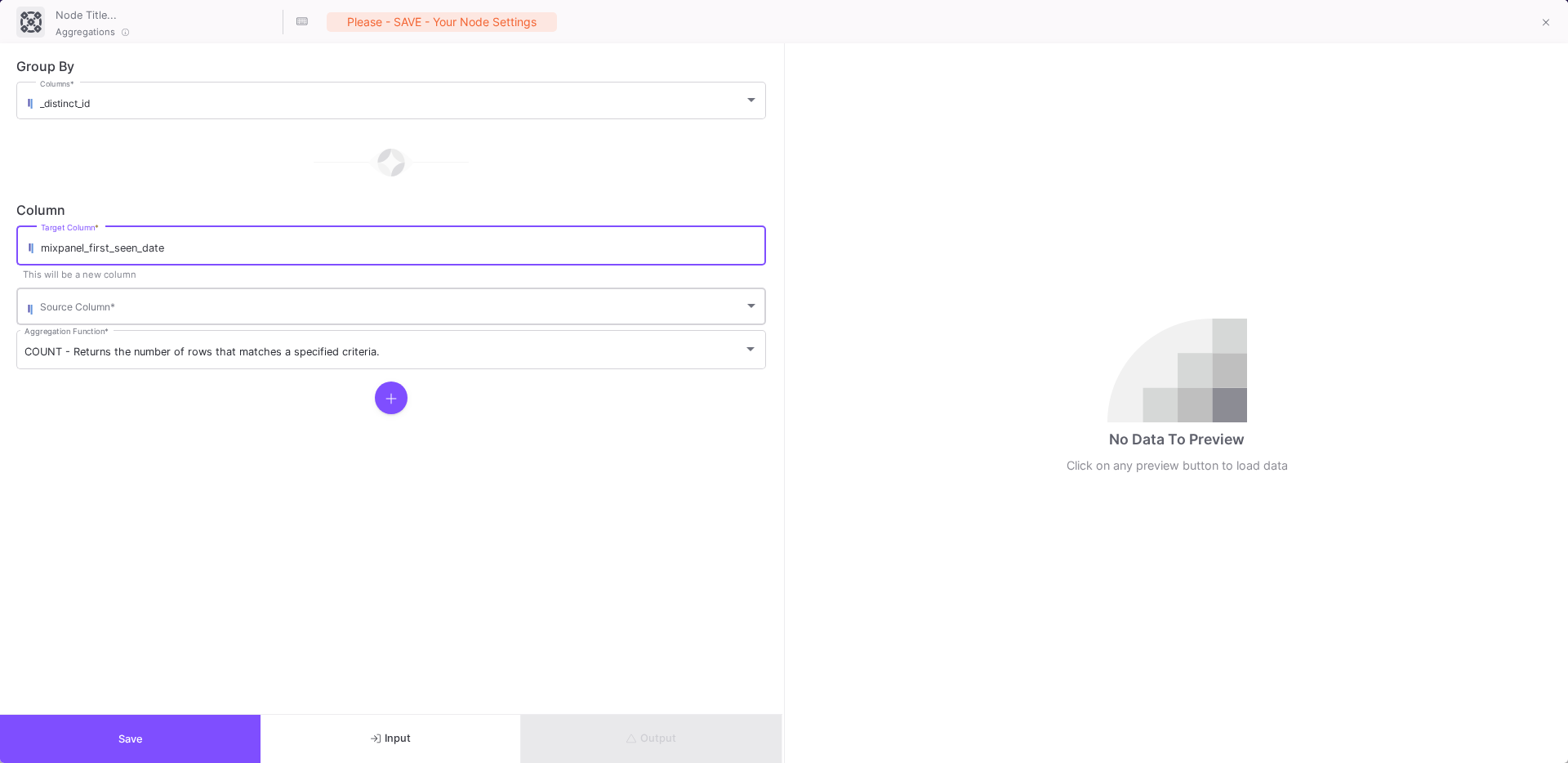 type on "mixpanel_first_seen_date" 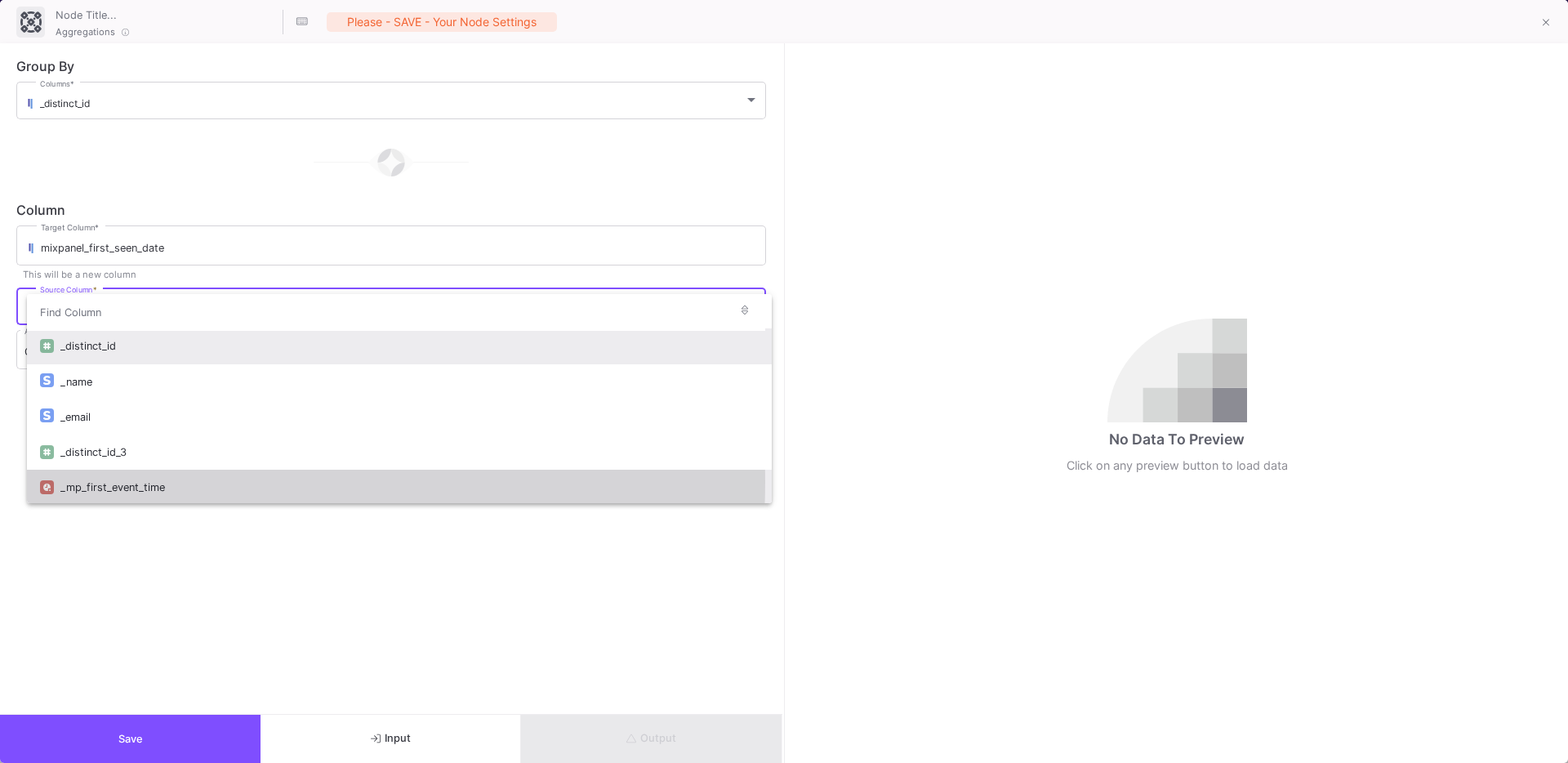 click on "_mp_first_event_time" at bounding box center (409, 487) 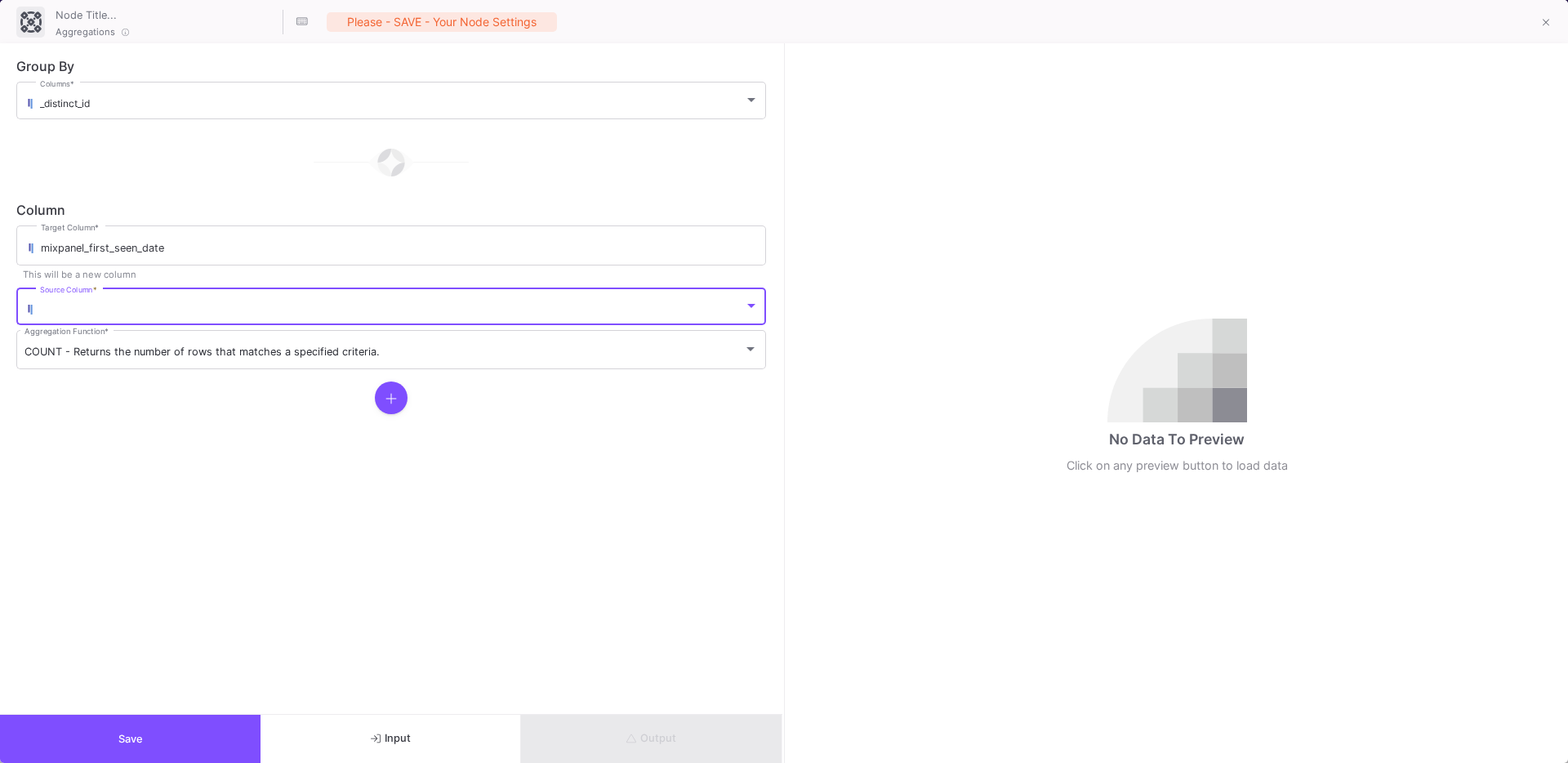 scroll, scrollTop: 4, scrollLeft: 0, axis: vertical 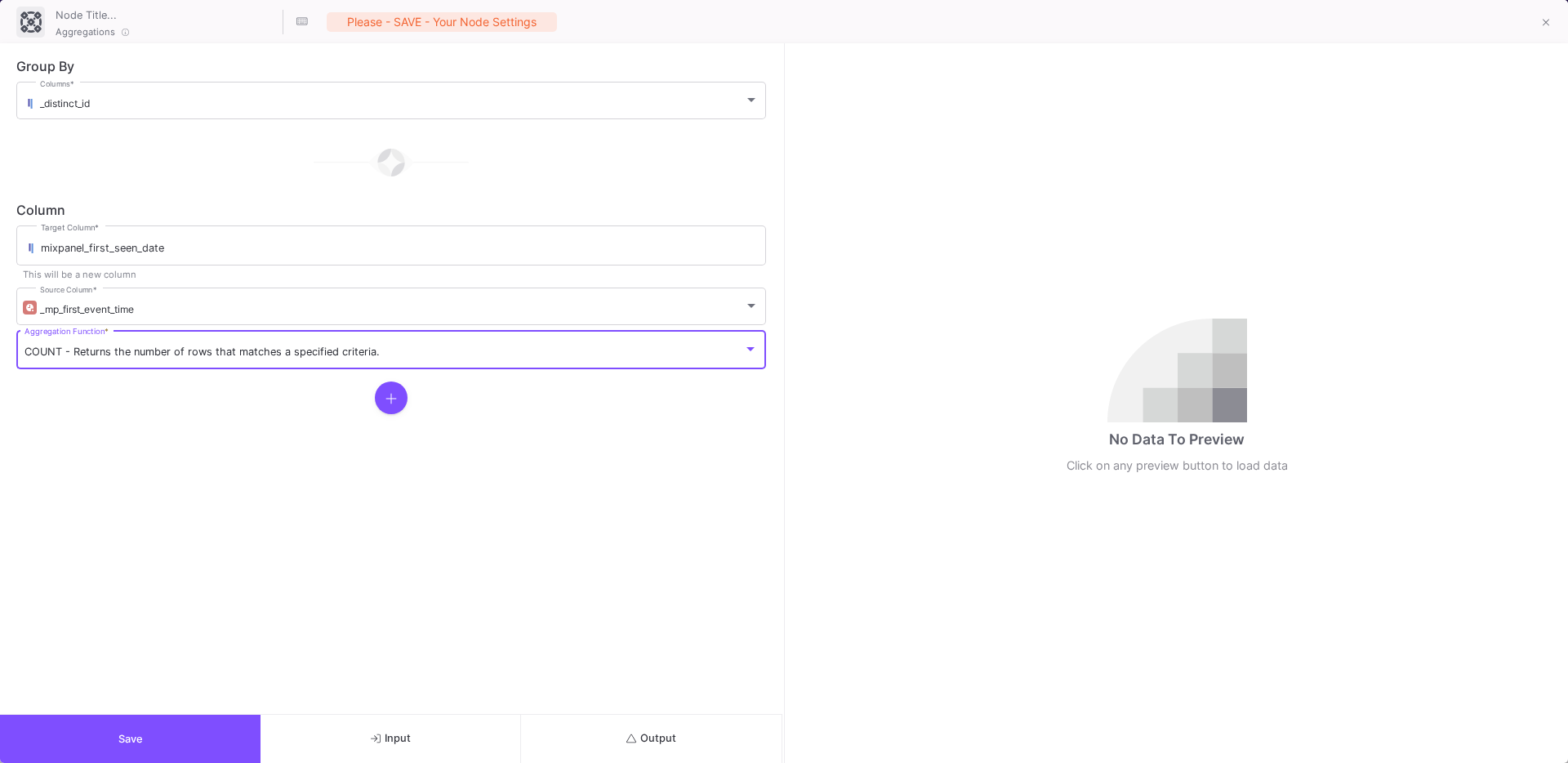 click on "COUNT - Returns the number of rows that matches a specified criteria." at bounding box center (202, 351) 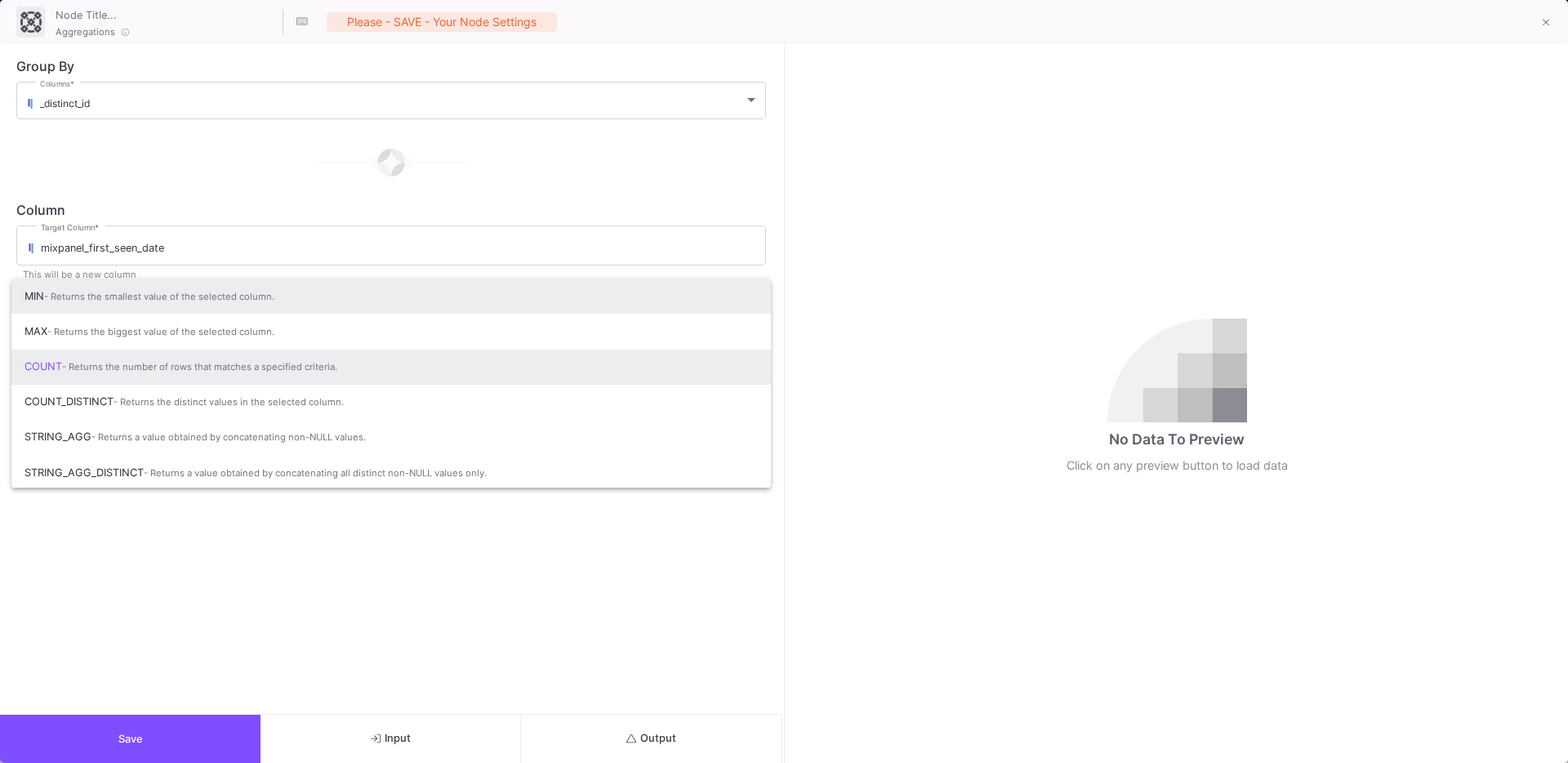 click on "MIN  - Returns the smallest value of the selected column." at bounding box center (391, 297) 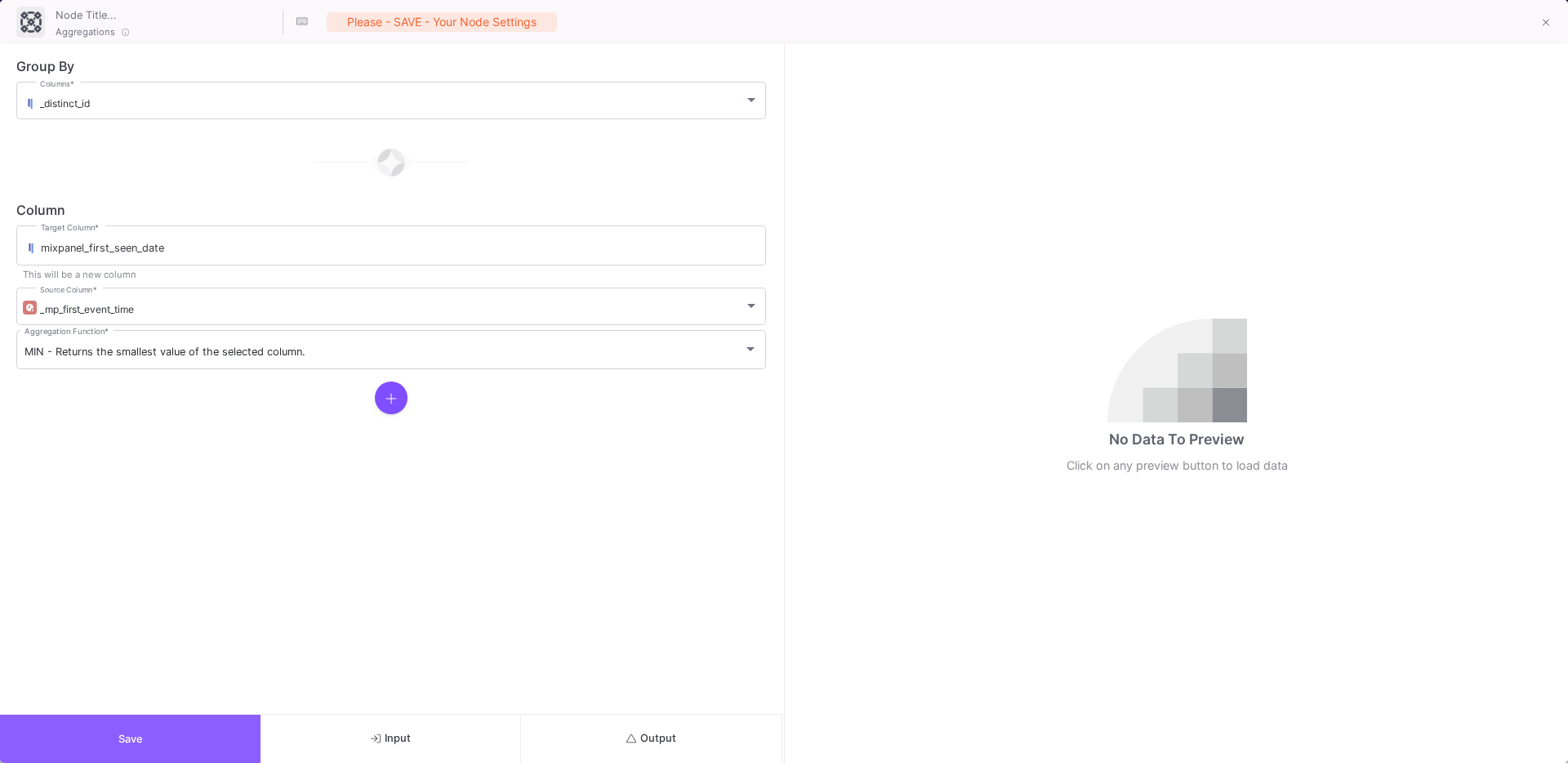 click on "Save" at bounding box center [130, 738] 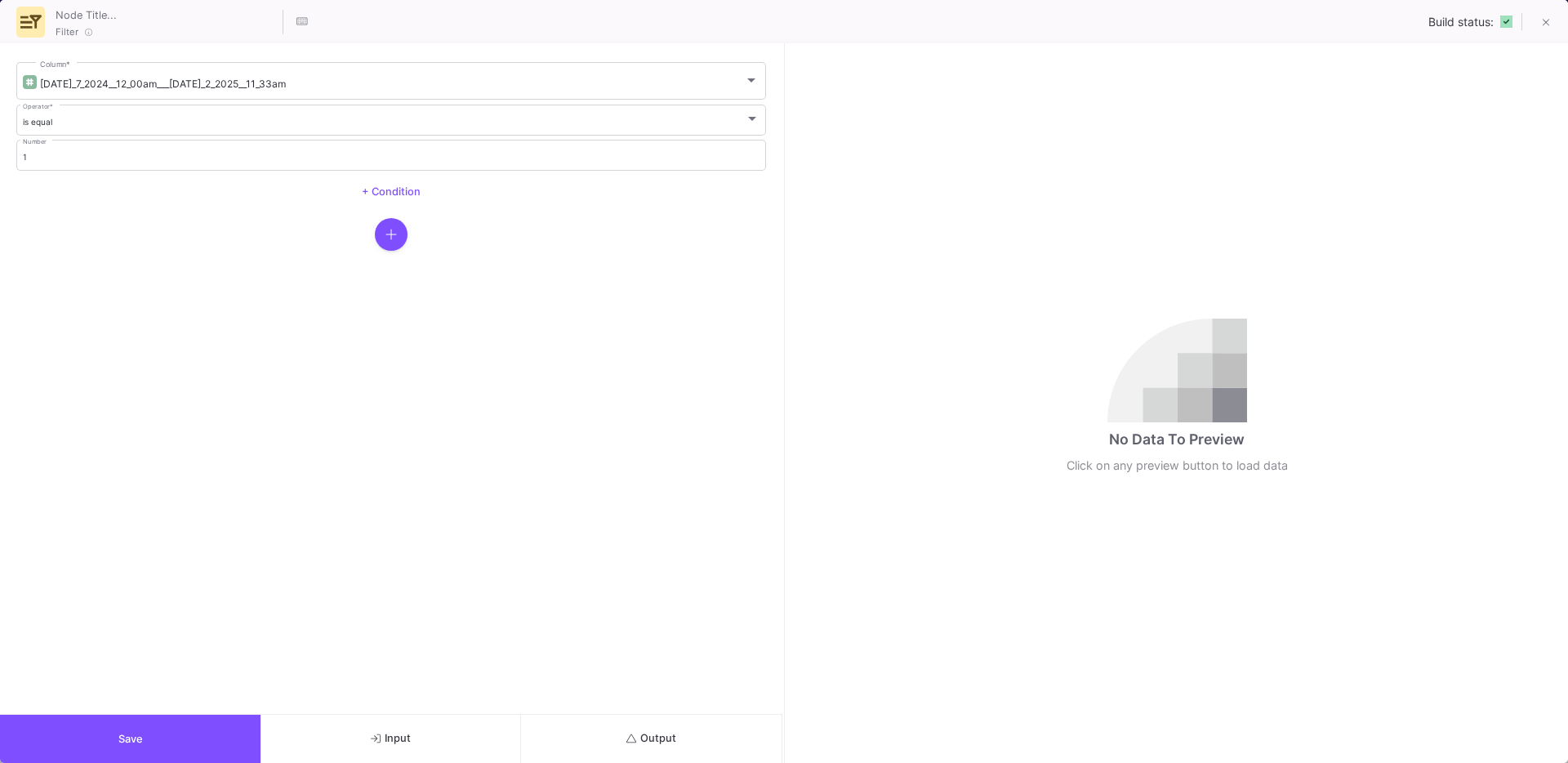 click on "Output" at bounding box center [651, 738] 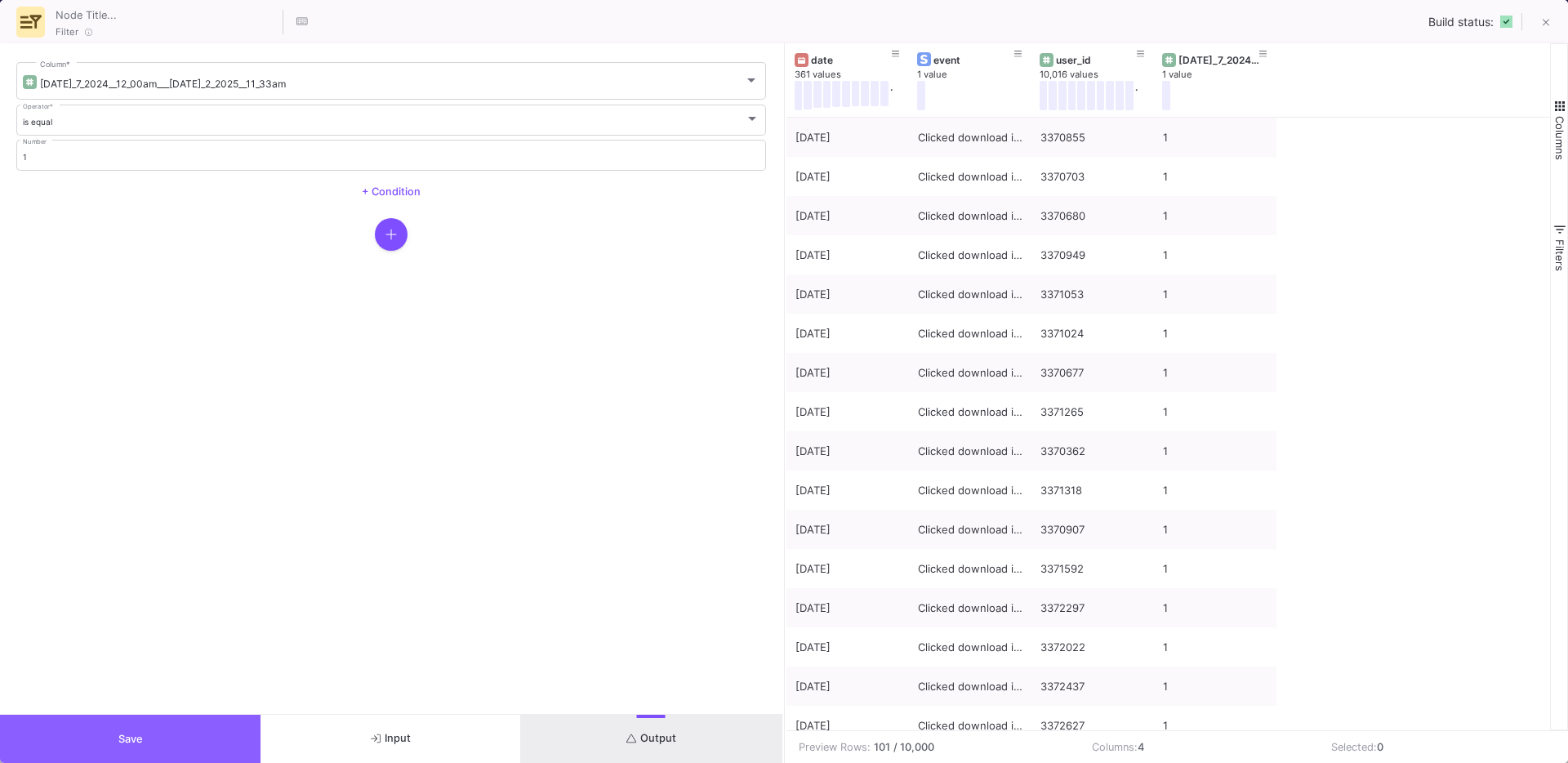 click on "Save" at bounding box center [130, 738] 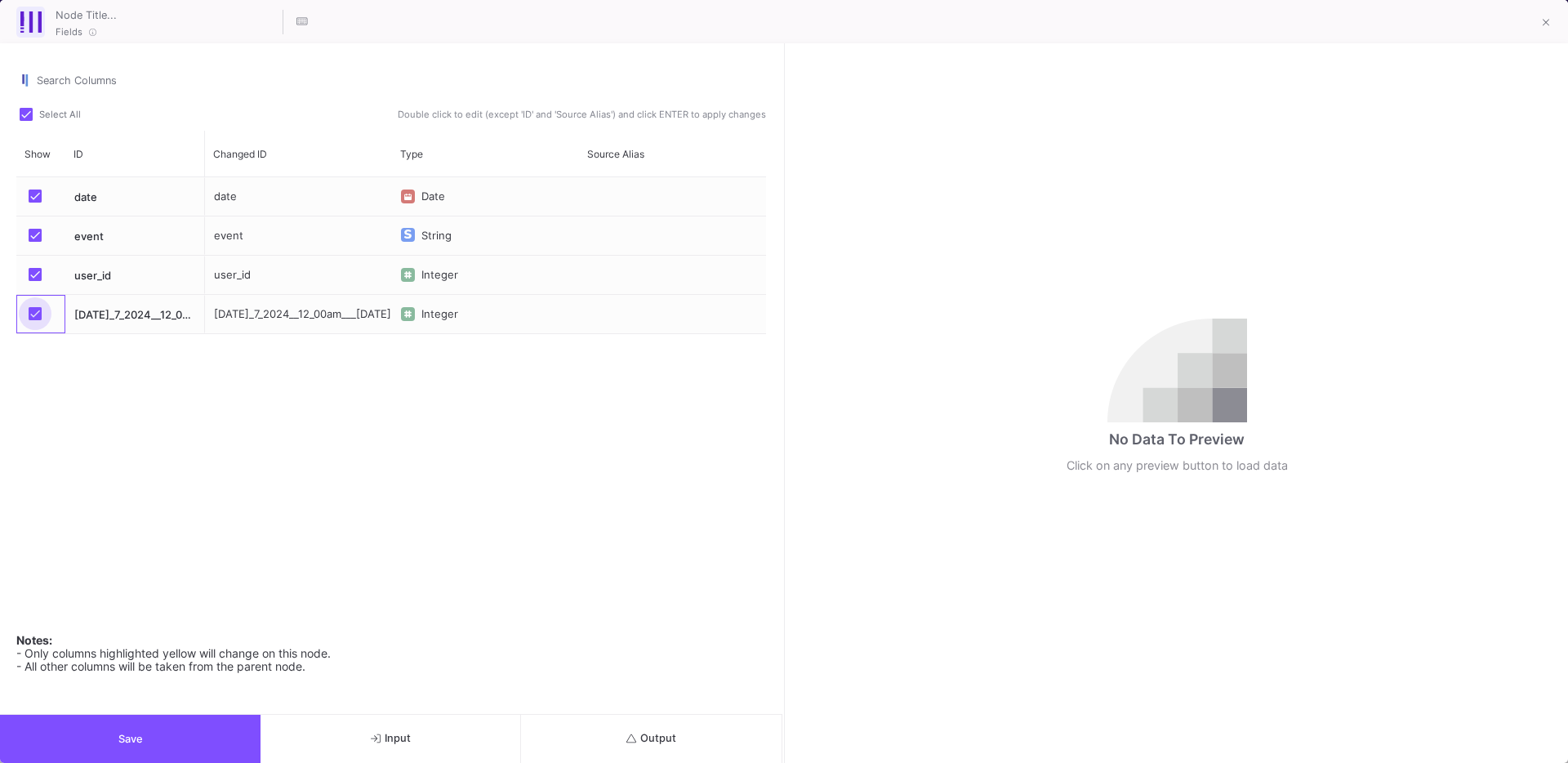 click at bounding box center (35, 314) 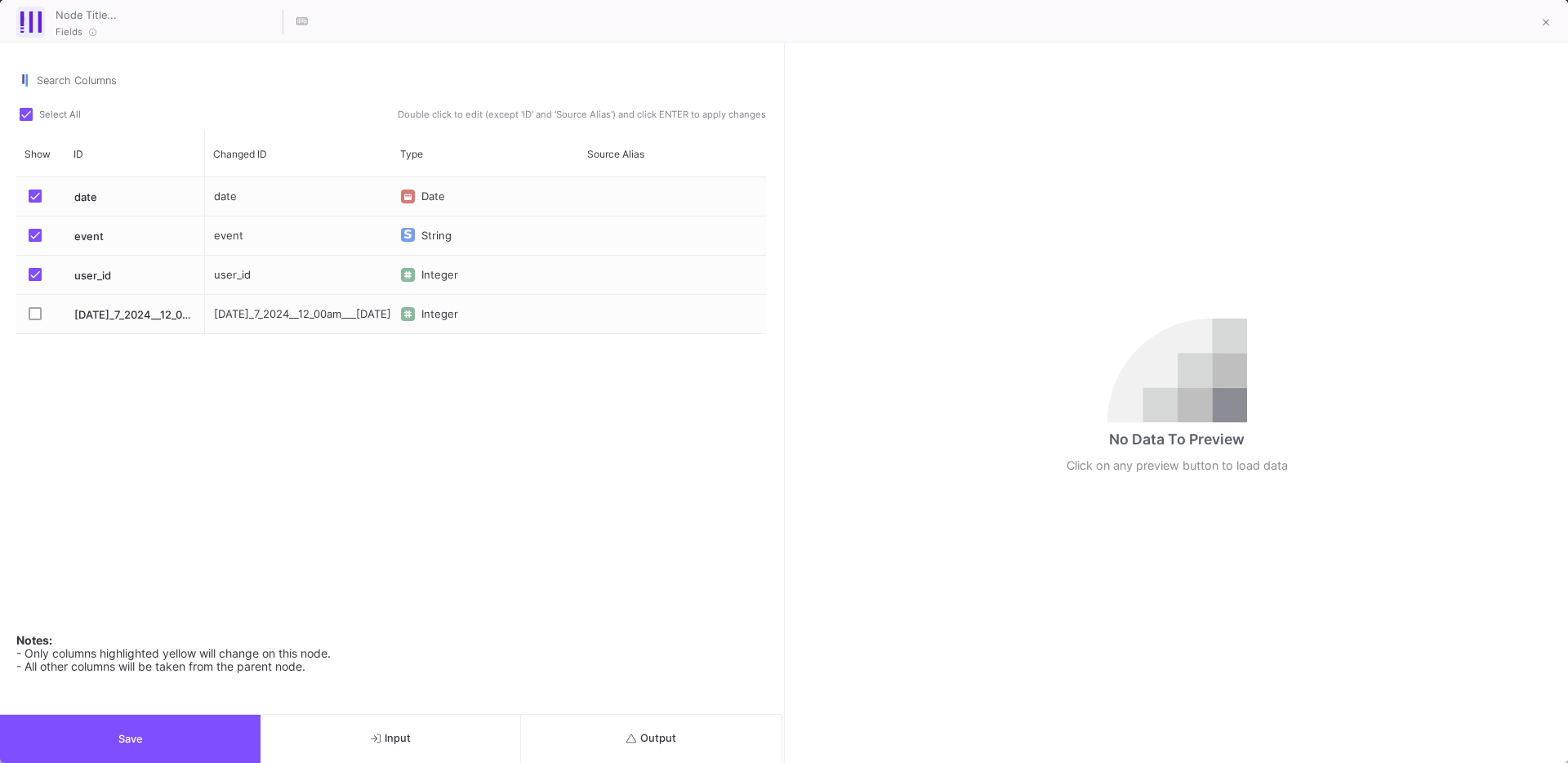 checkbox on "false" 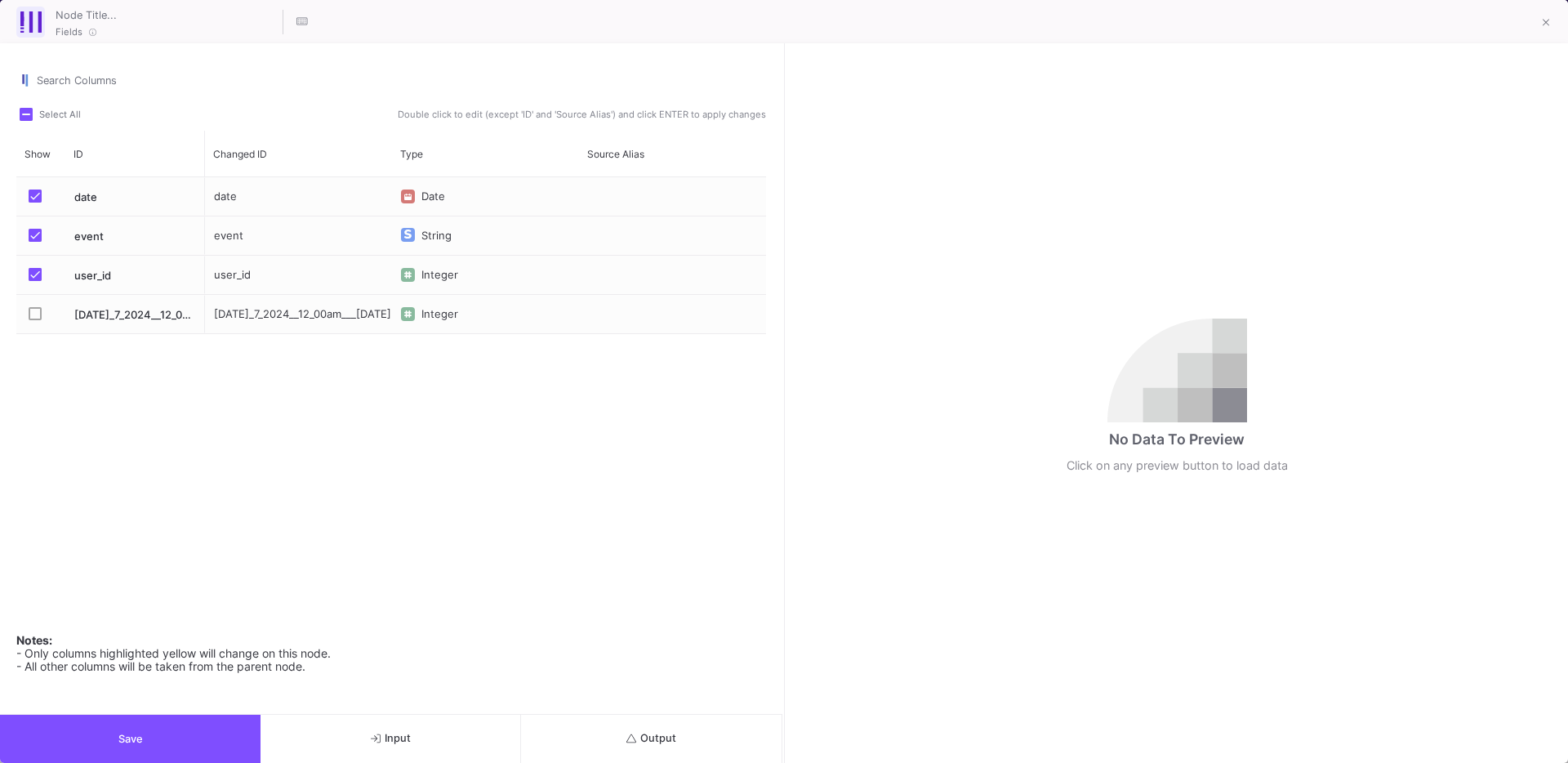 click at bounding box center [35, 235] 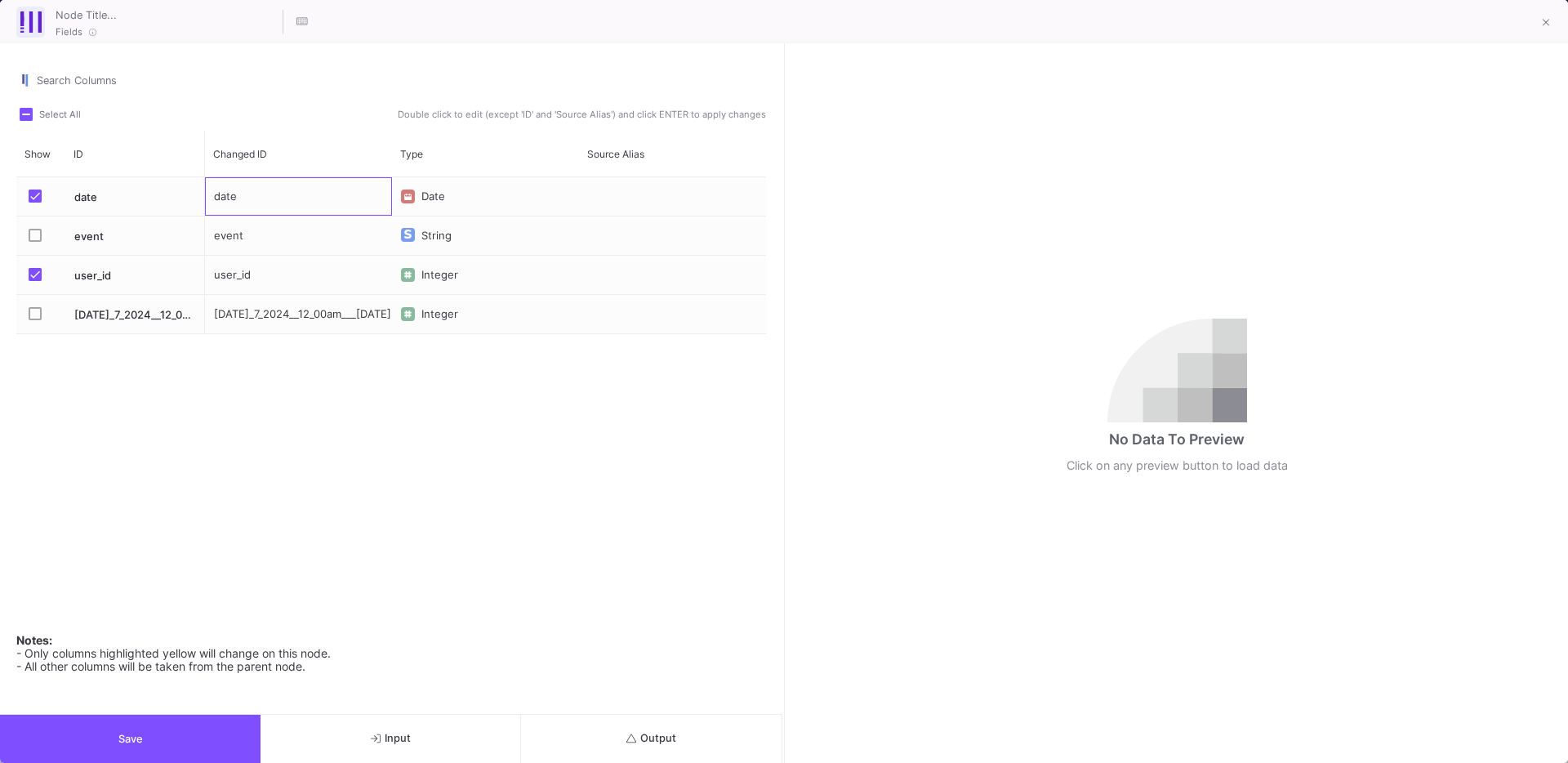 click on "date" at bounding box center (298, 196) 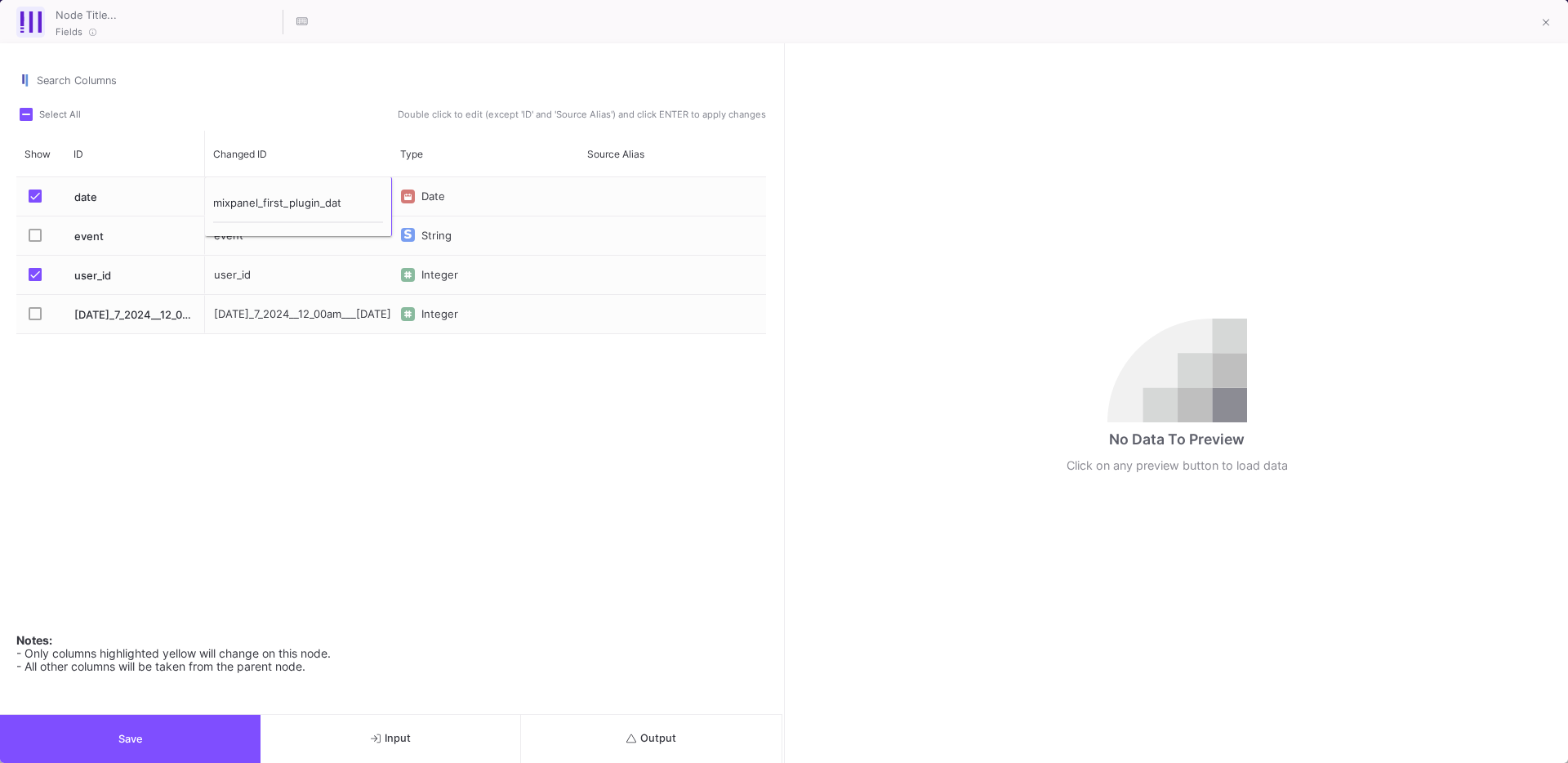 type on "mixpanel_first_plugin_date" 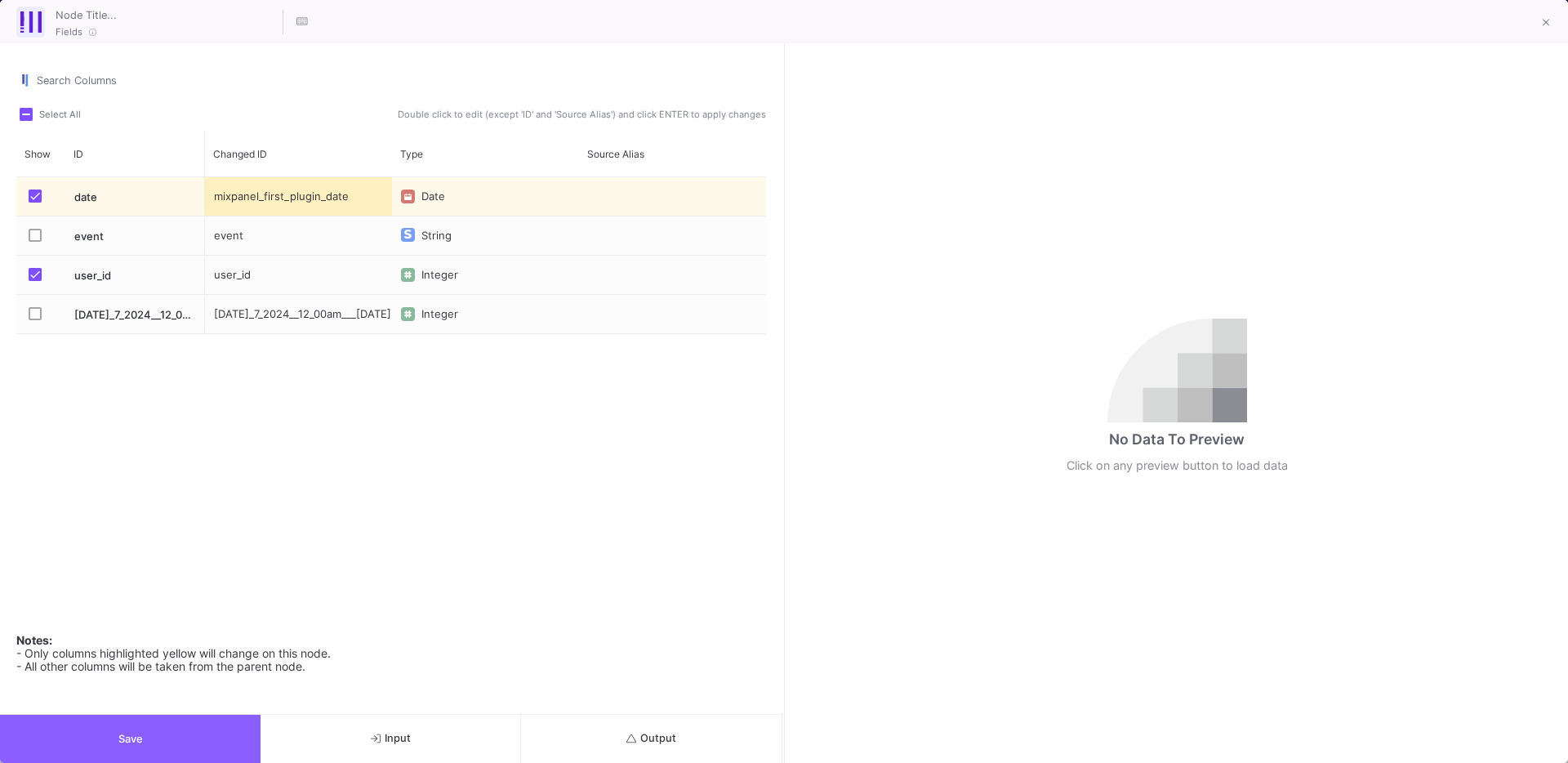 click on "Save" at bounding box center [131, 738] 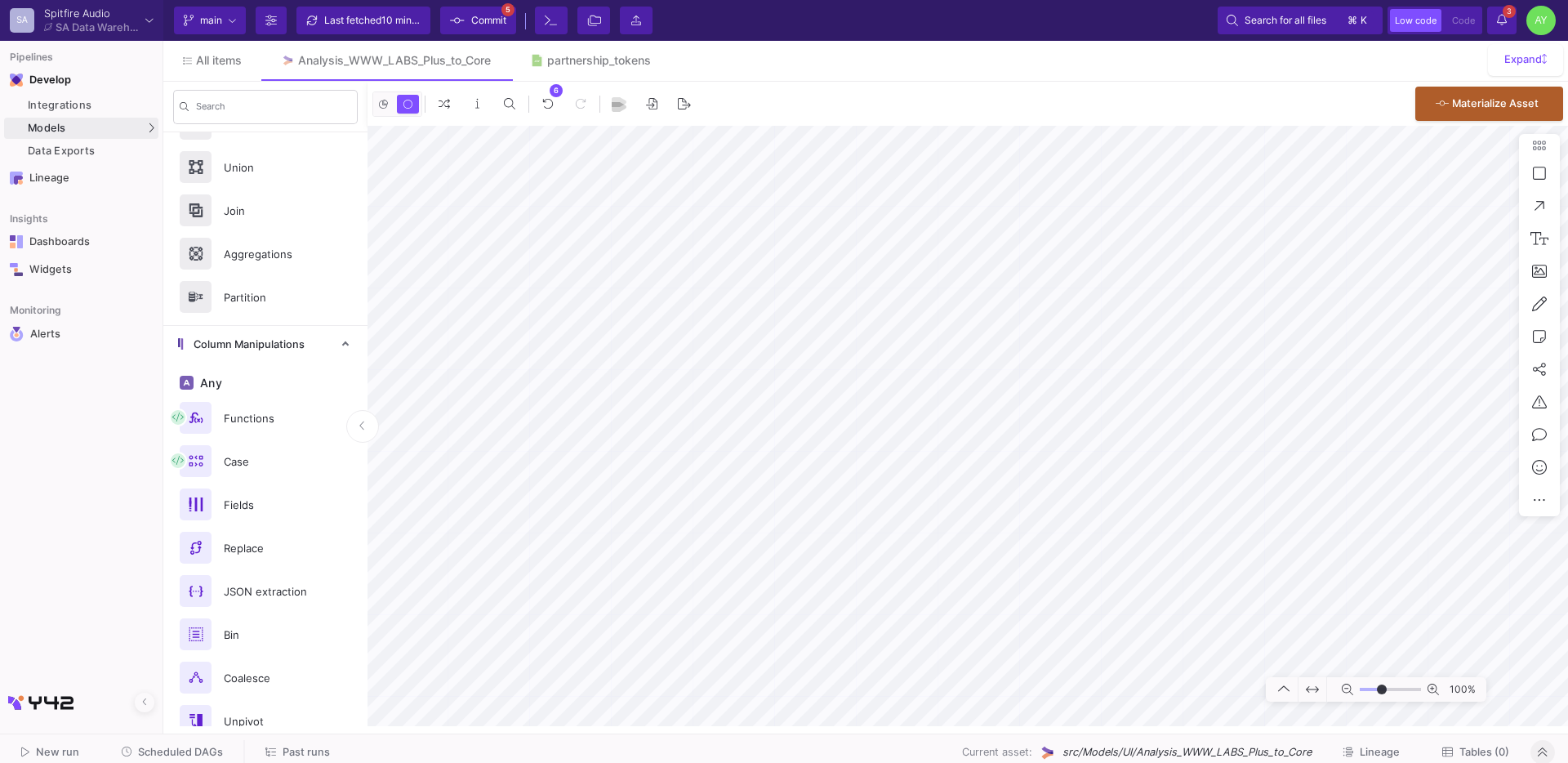 scroll, scrollTop: 0, scrollLeft: 0, axis: both 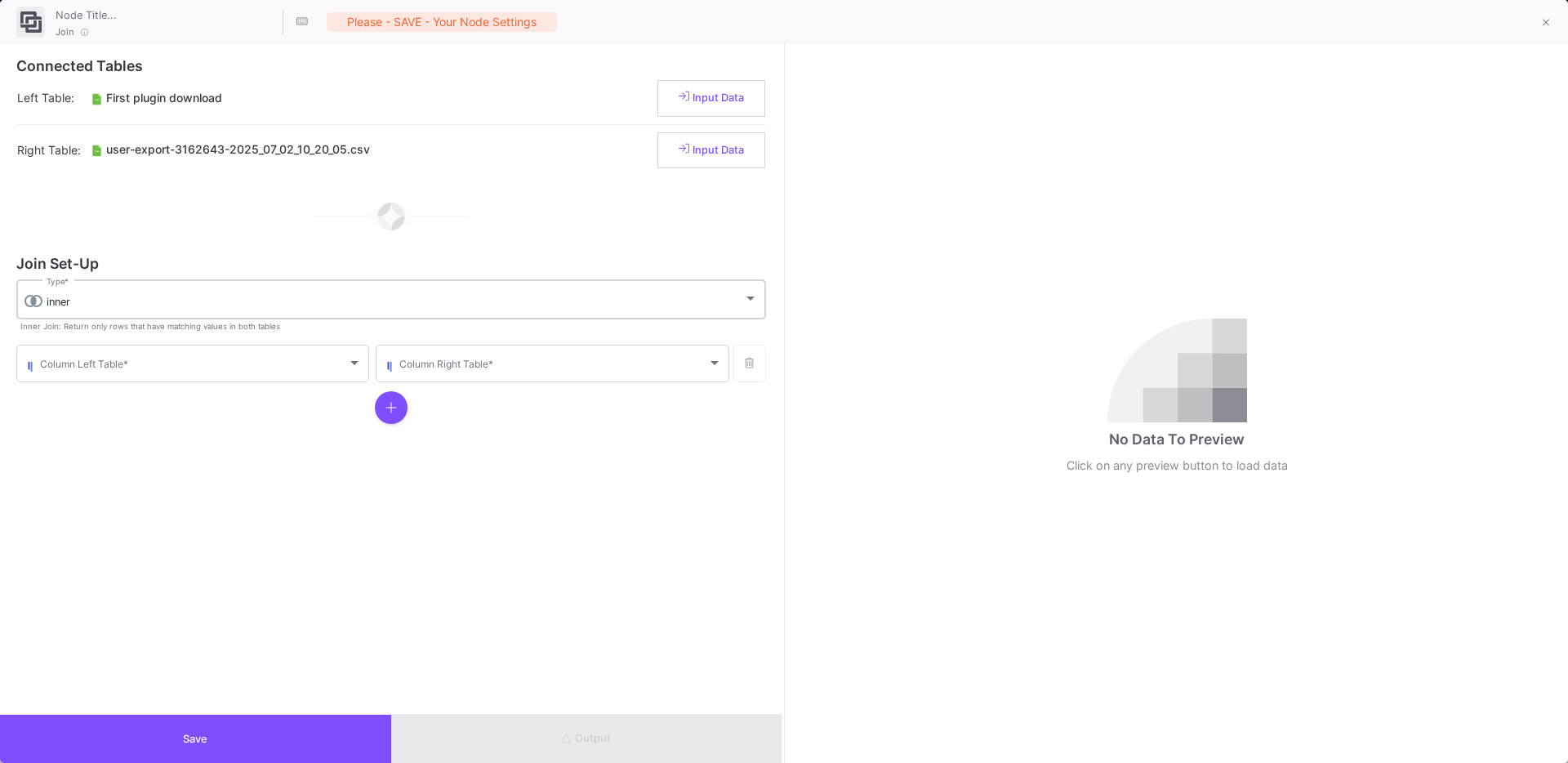 click on "inner  Type   *" at bounding box center [402, 298] 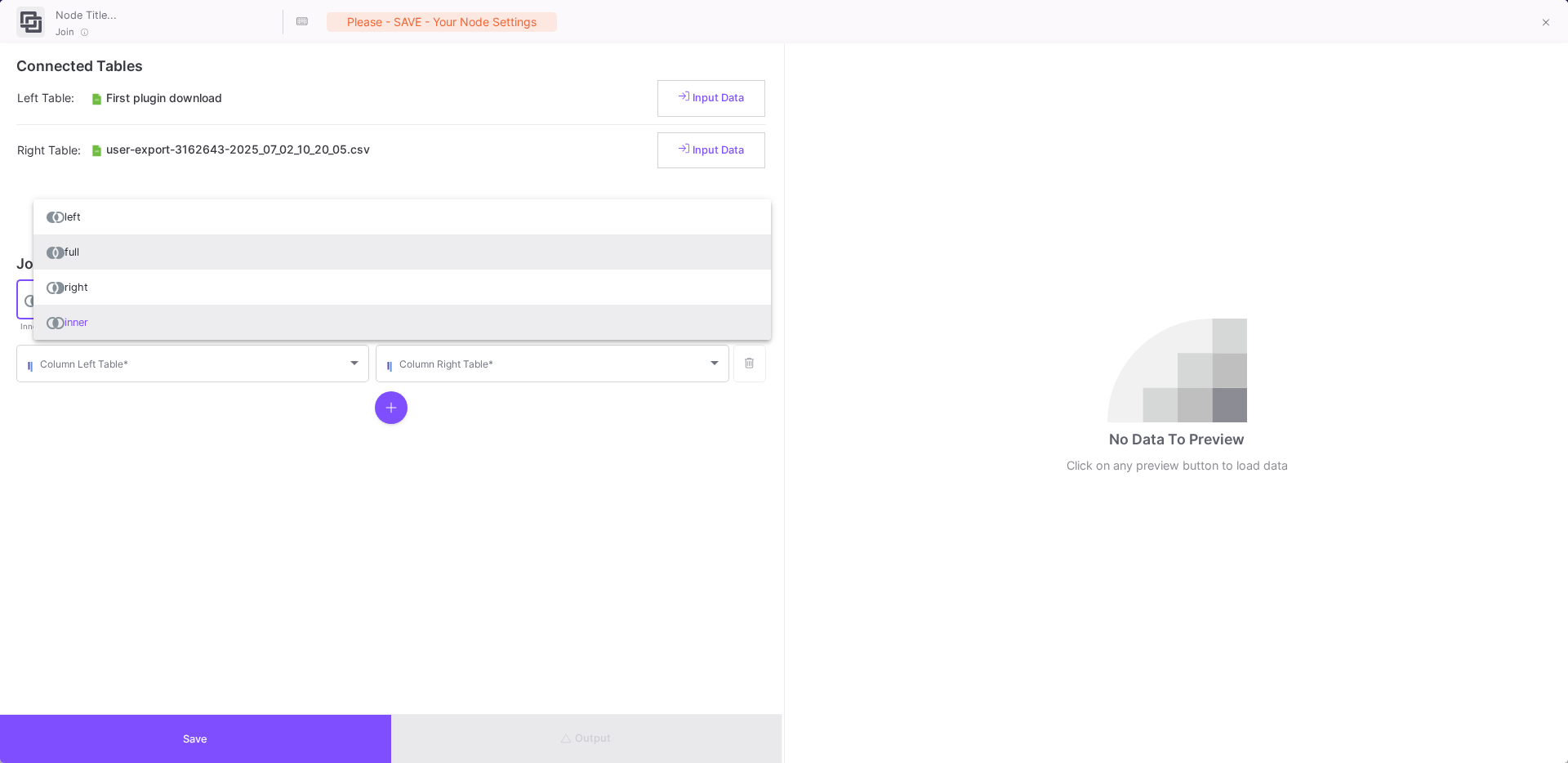 click on "full" at bounding box center [402, 252] 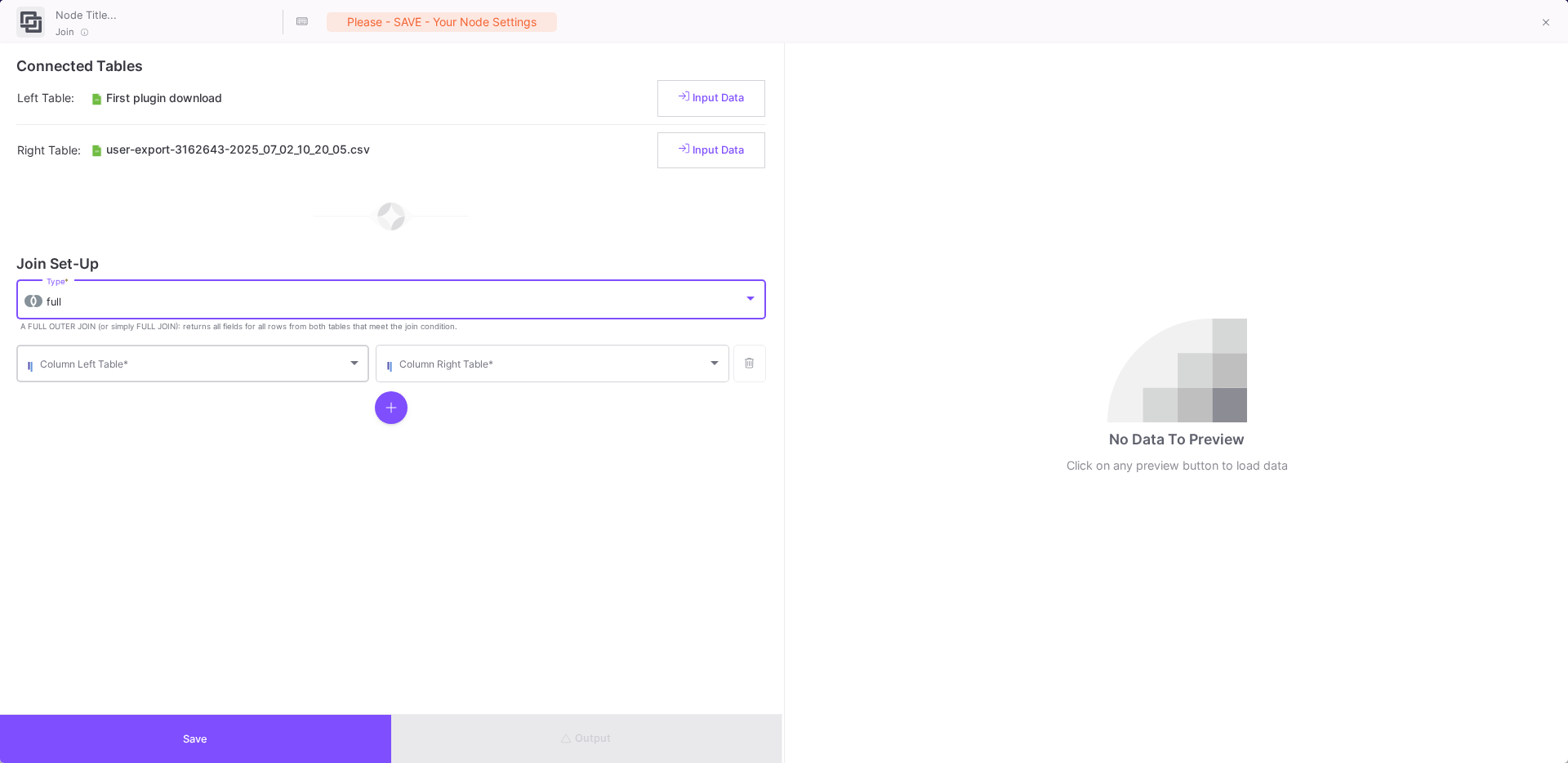 click on "Column Left Table   *" at bounding box center (201, 362) 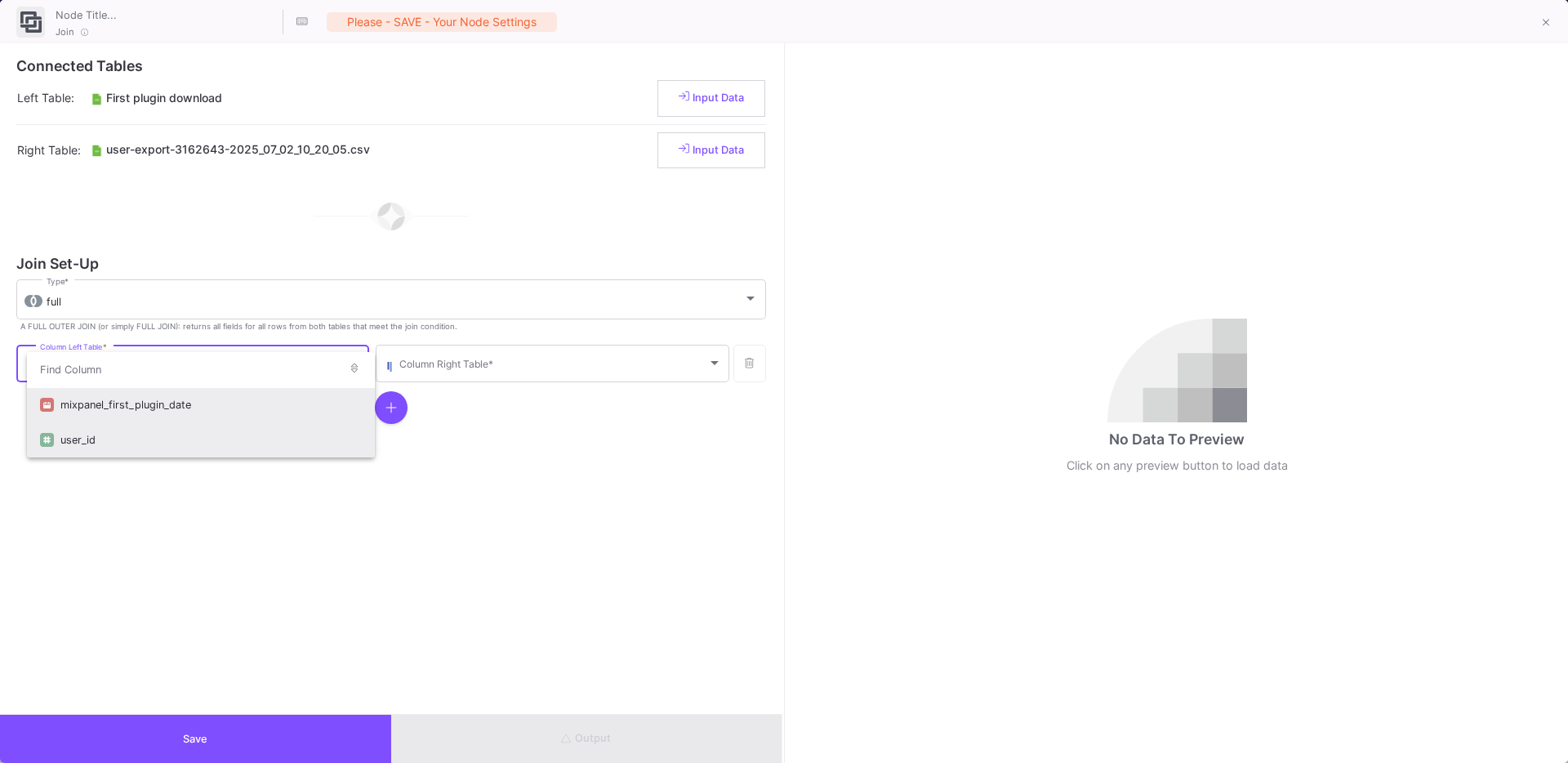 click on "user_id" at bounding box center (211, 440) 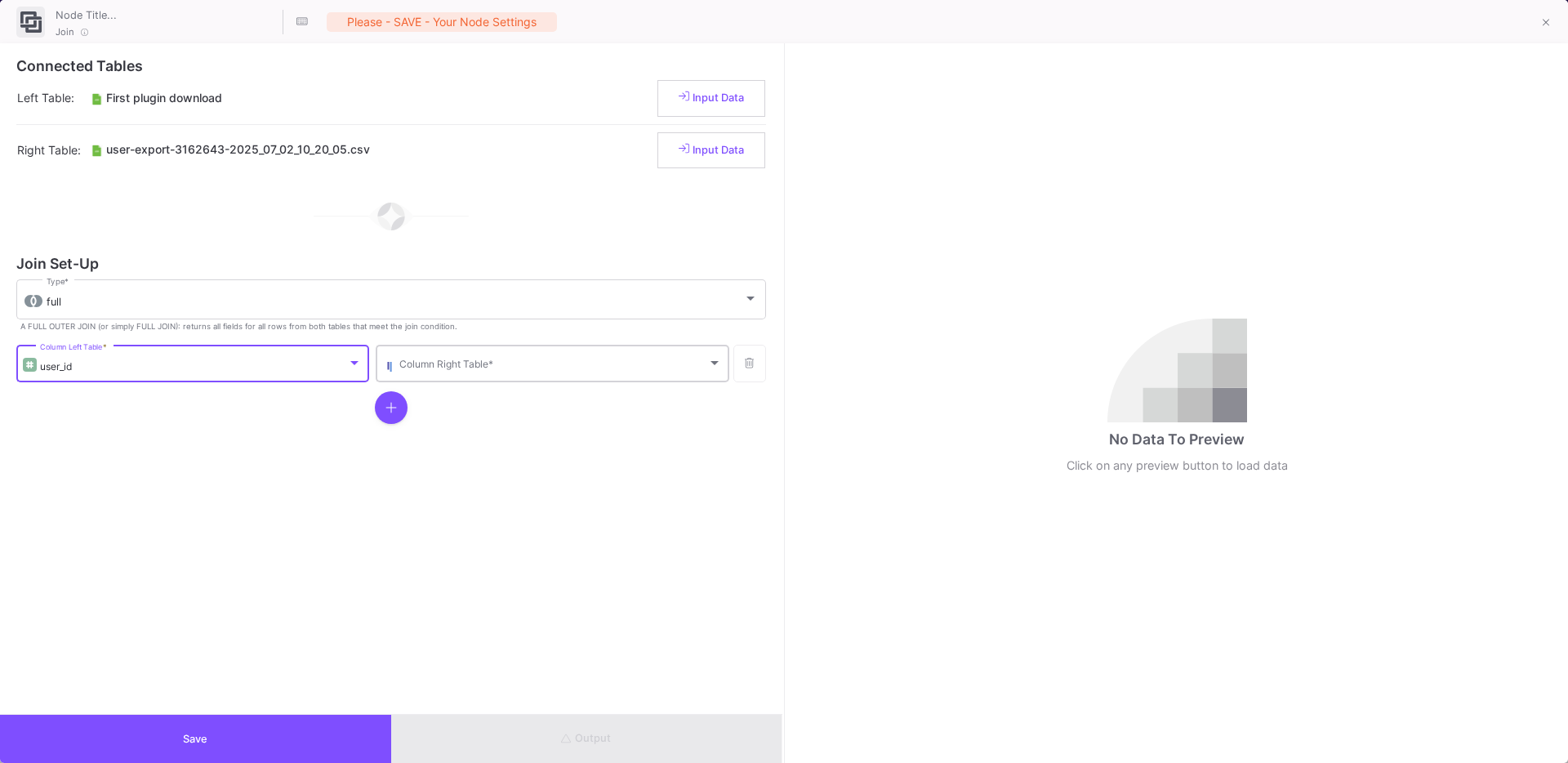click on "Column Right Table   *" at bounding box center (560, 362) 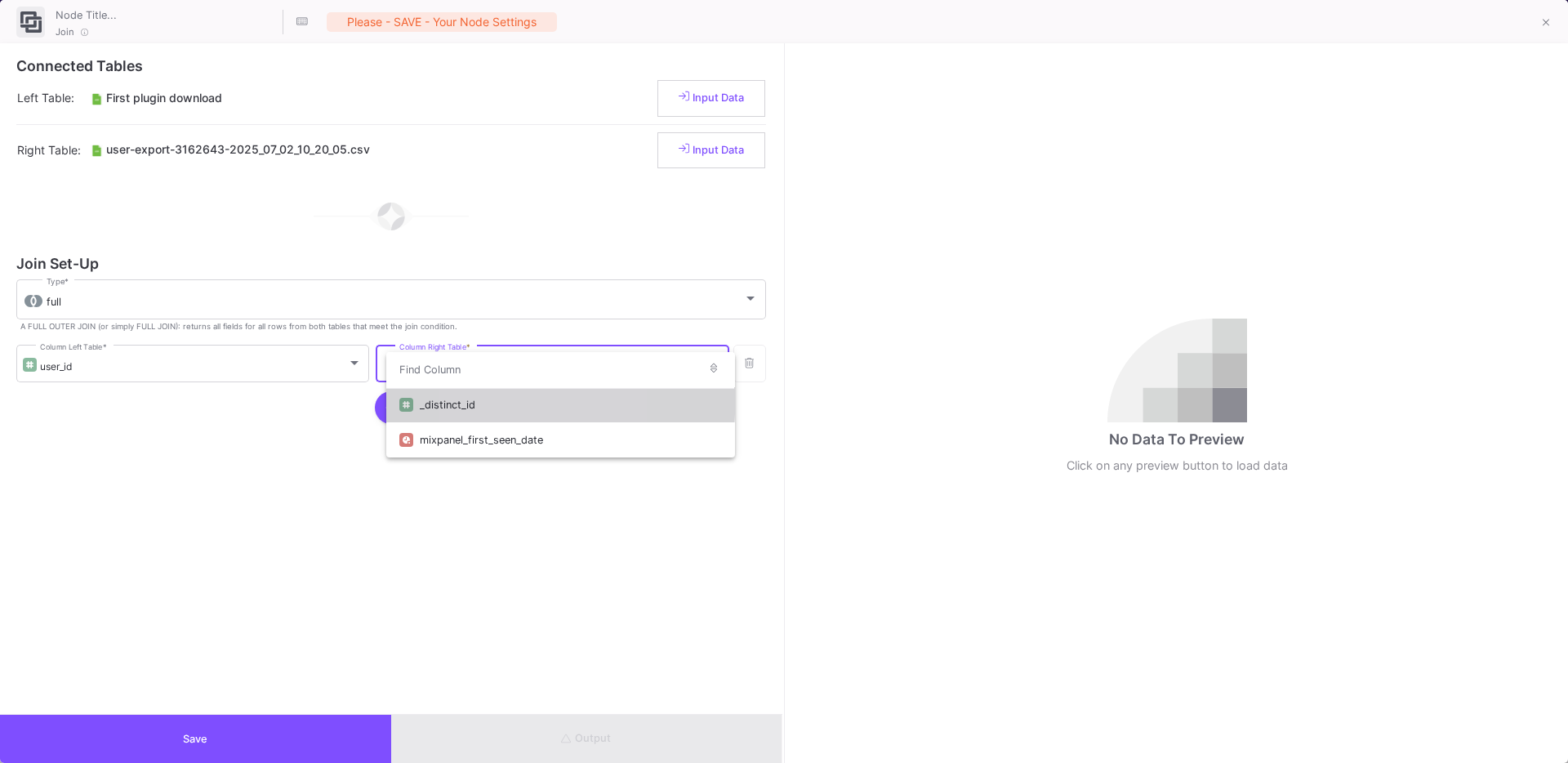 click on "_distinct_id" at bounding box center (570, 404) 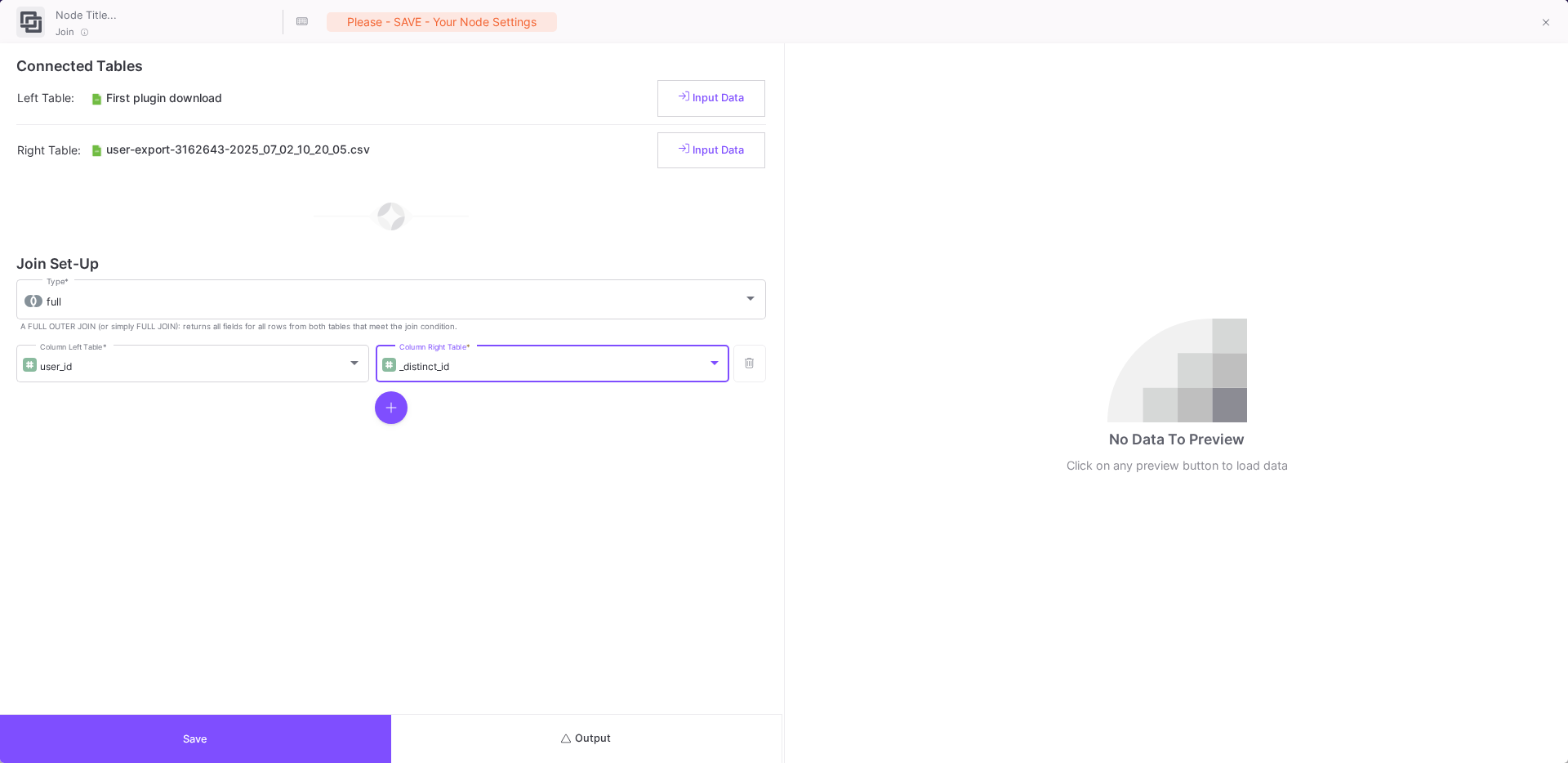 click on "Output" at bounding box center (586, 738) 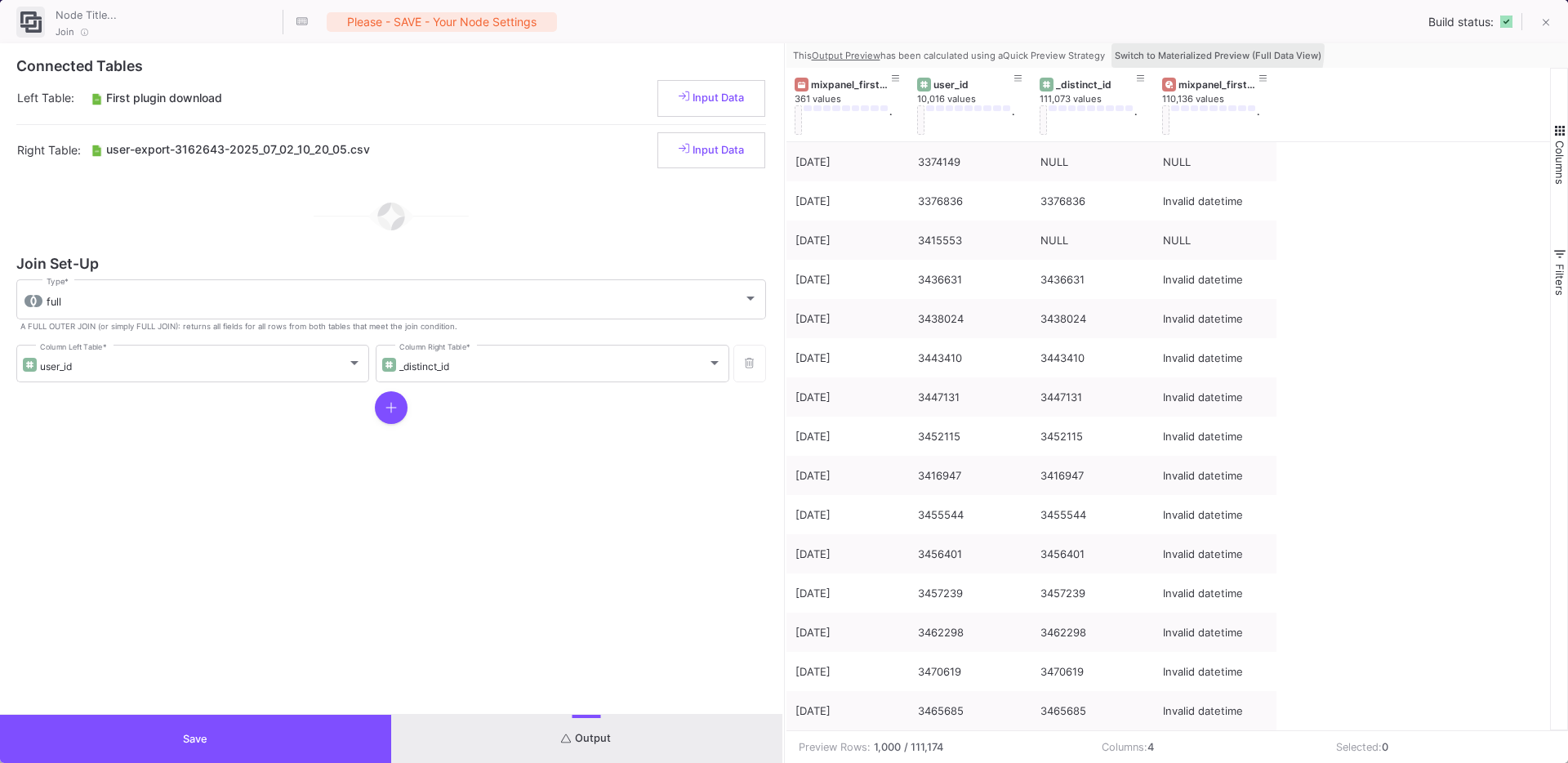 click on "Switch to Materialized Preview (Full Data View)" at bounding box center (1218, 56) 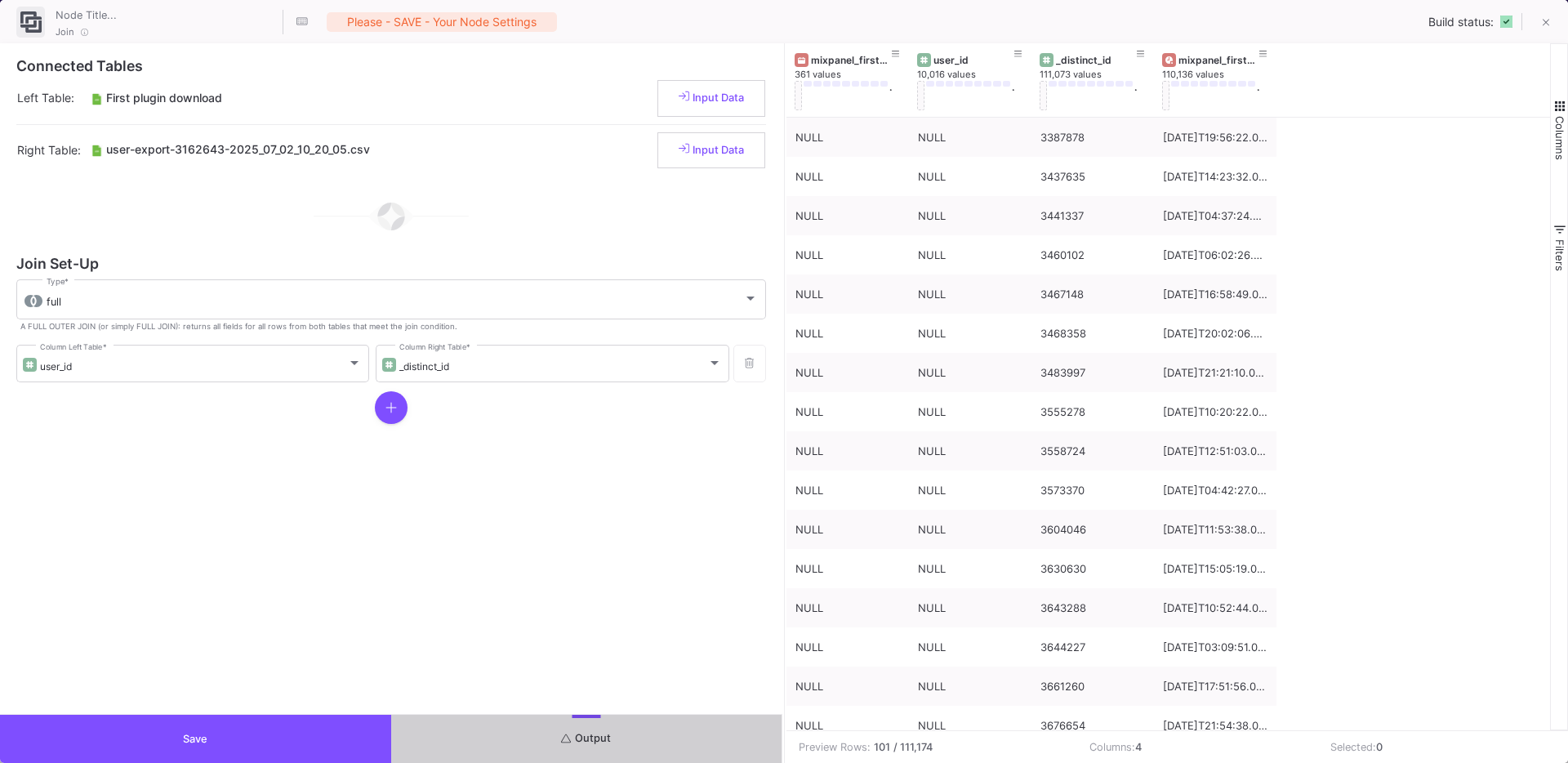 click on "Save" at bounding box center (195, 738) 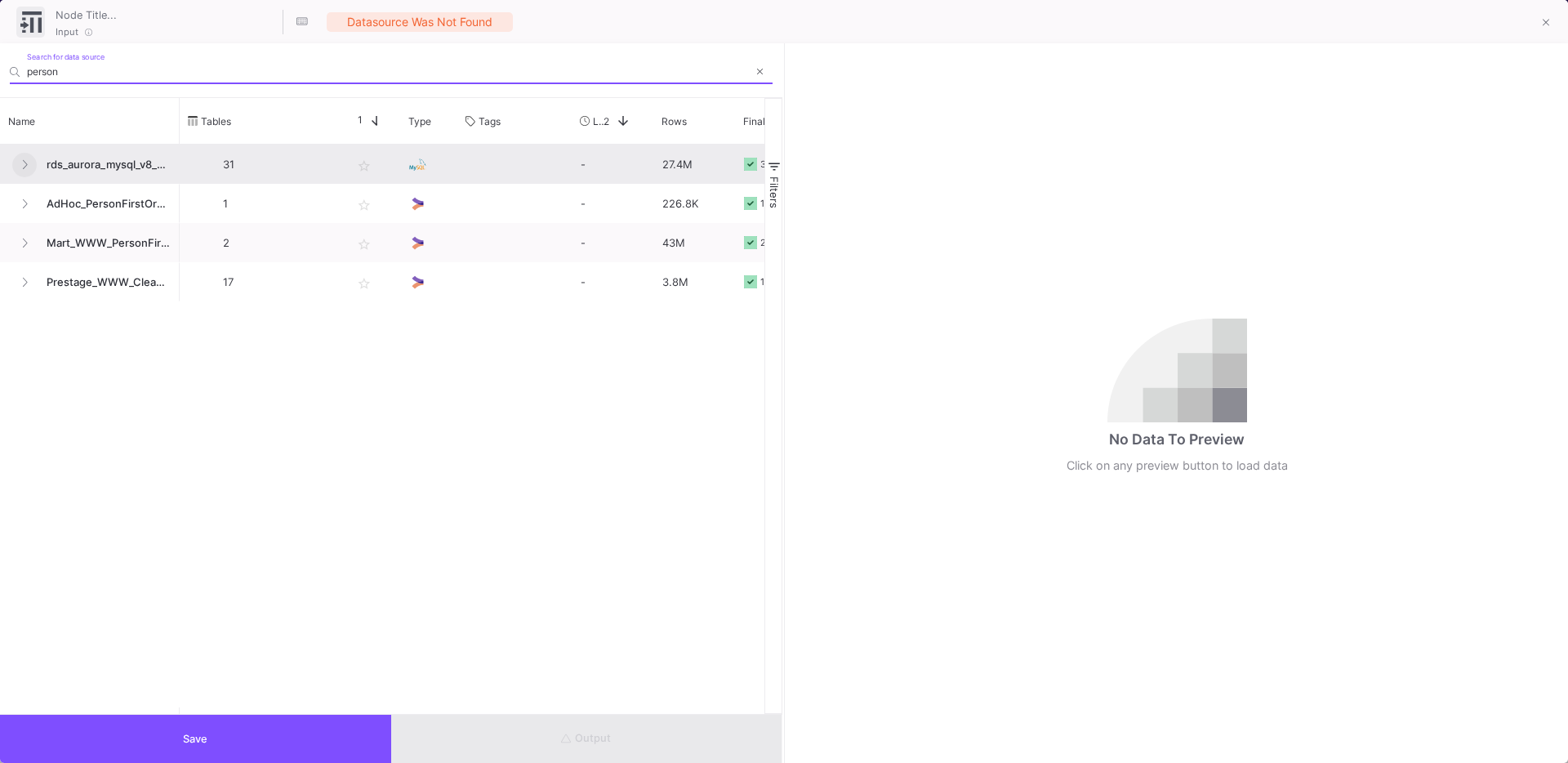 type on "person" 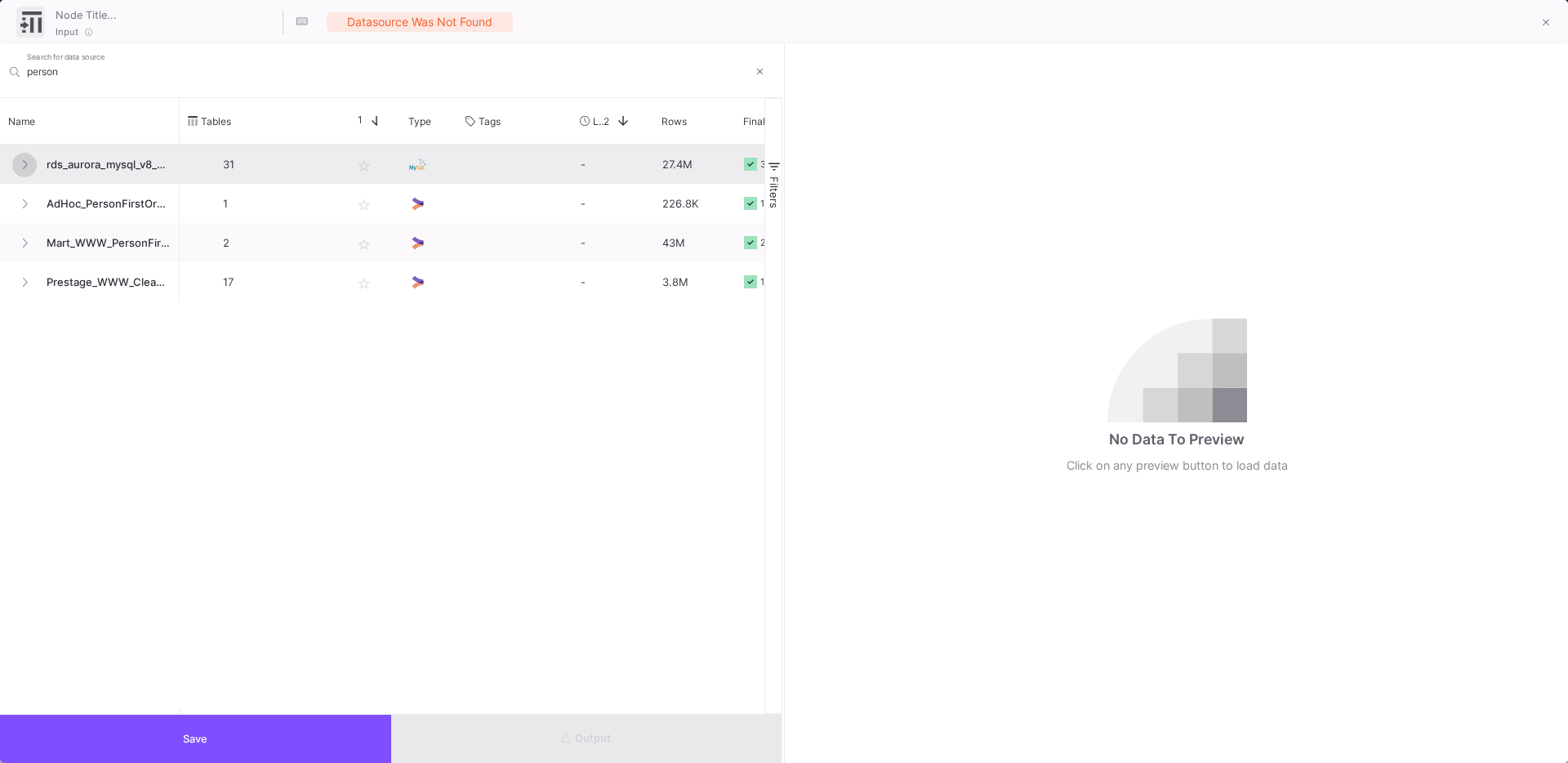 click at bounding box center [24, 165] 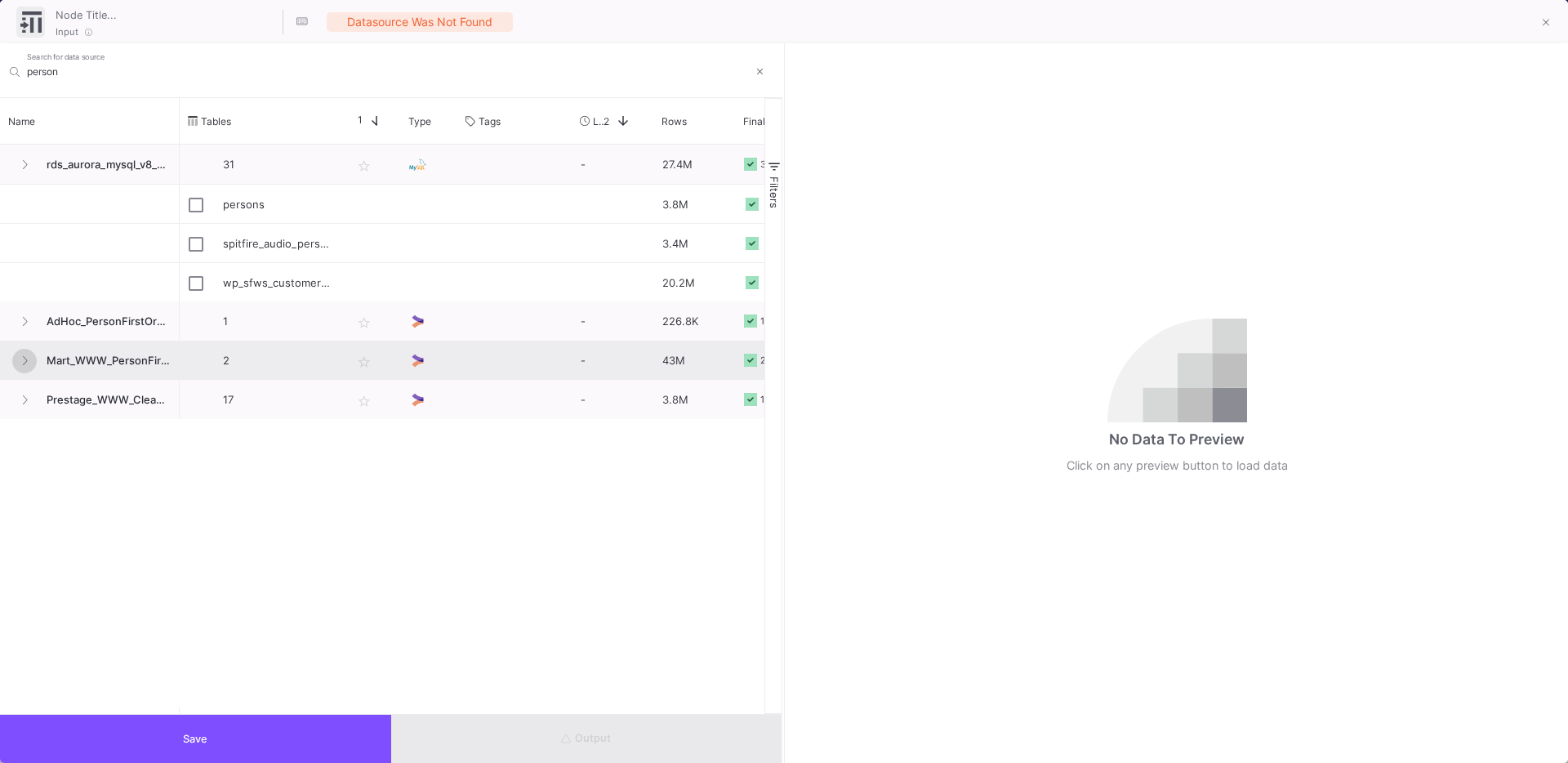click at bounding box center [24, 361] 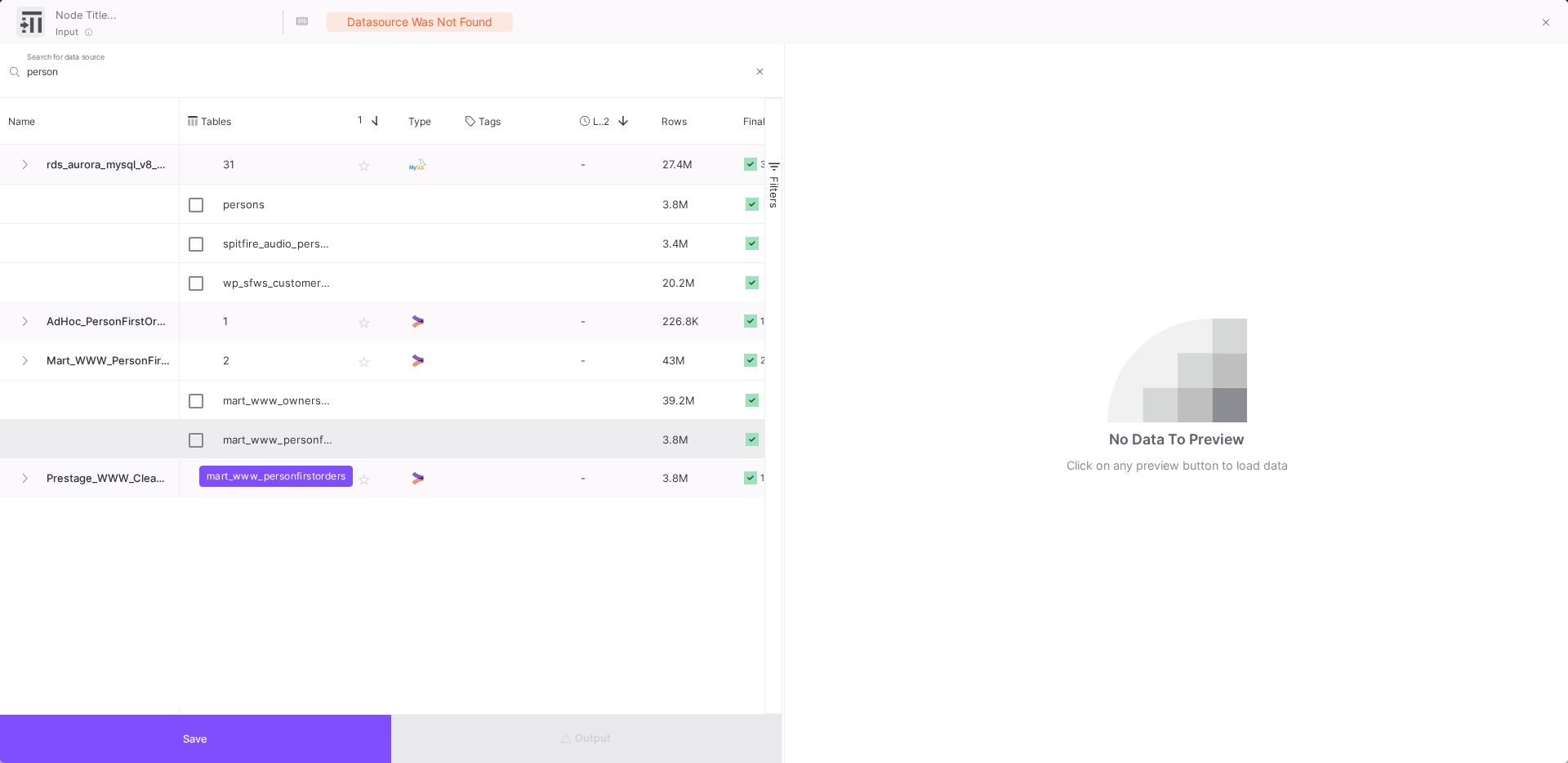click on "mart_www_personfirstorders" at bounding box center [278, 440] 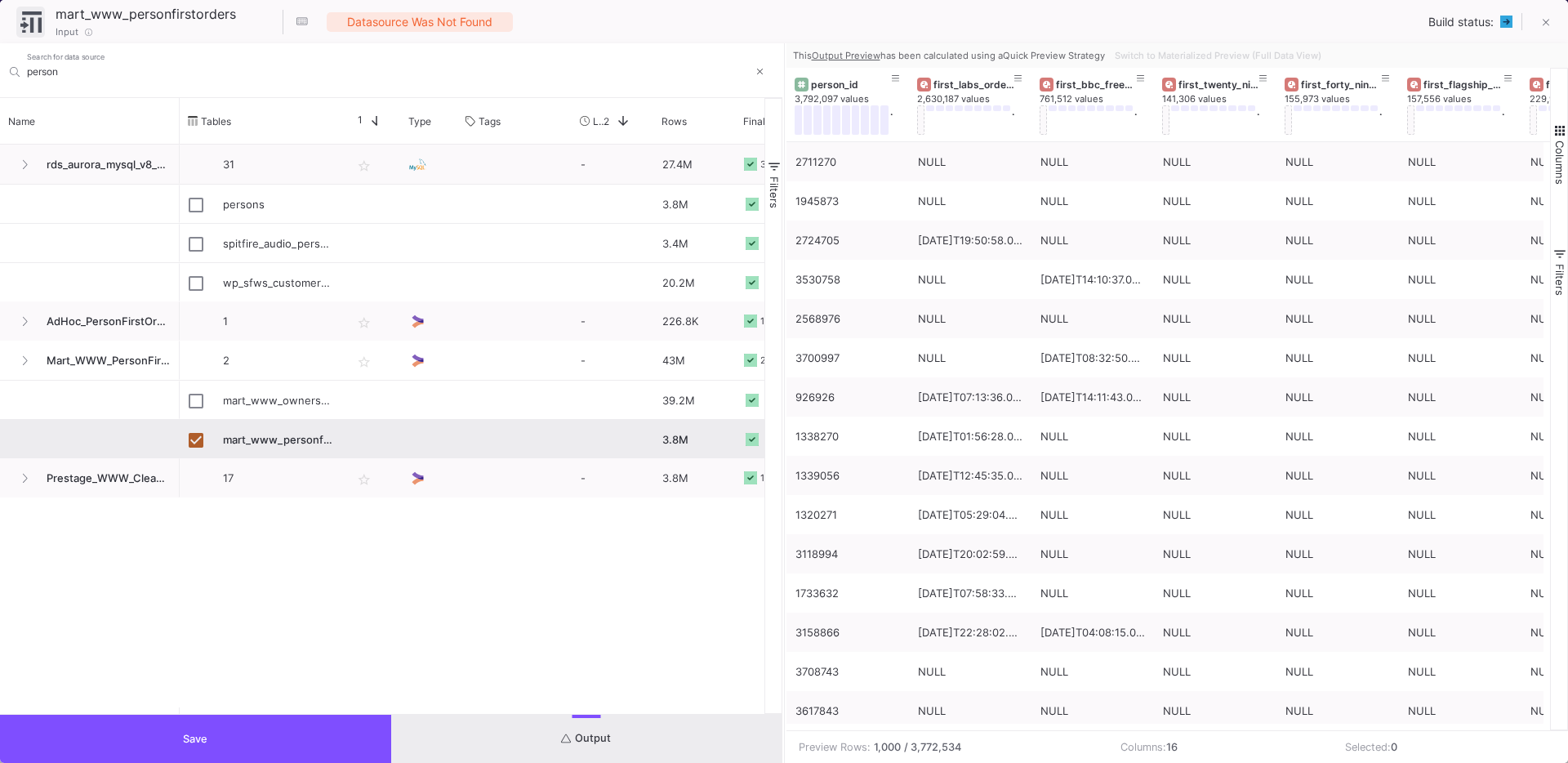 click on "Save" at bounding box center [195, 738] 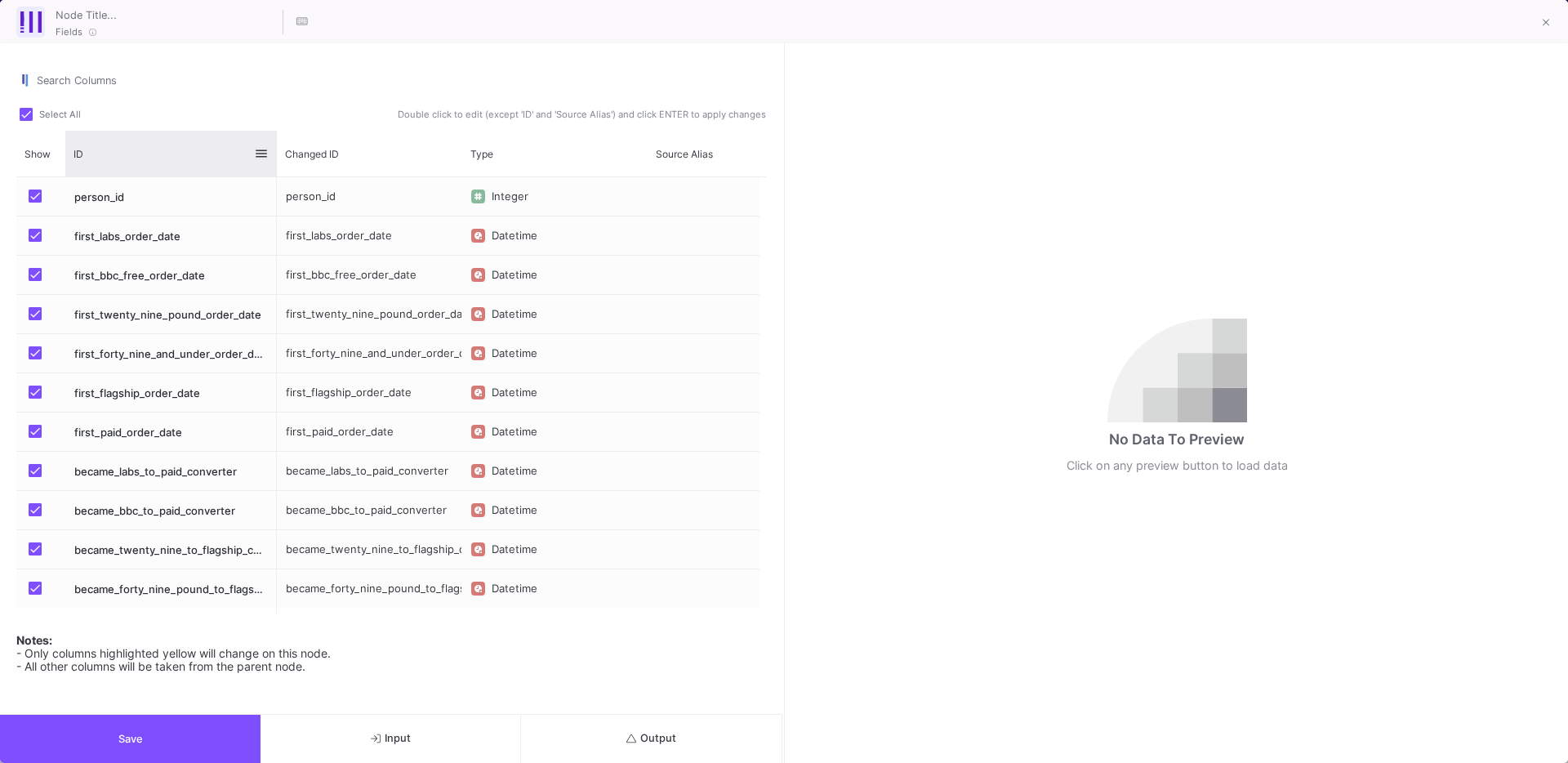 drag, startPoint x: 201, startPoint y: 166, endPoint x: 298, endPoint y: 176, distance: 97.5141 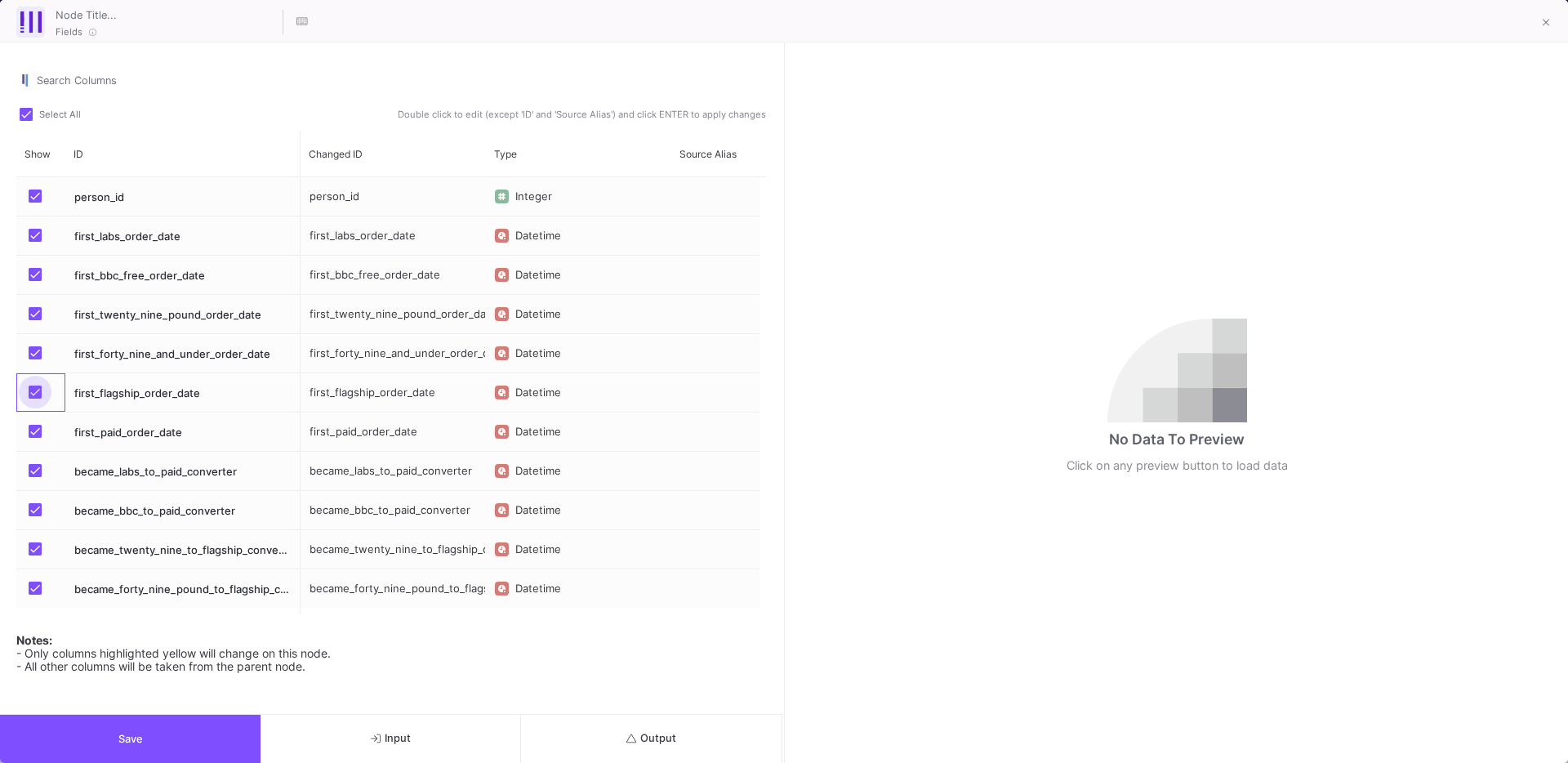 click at bounding box center (35, 392) 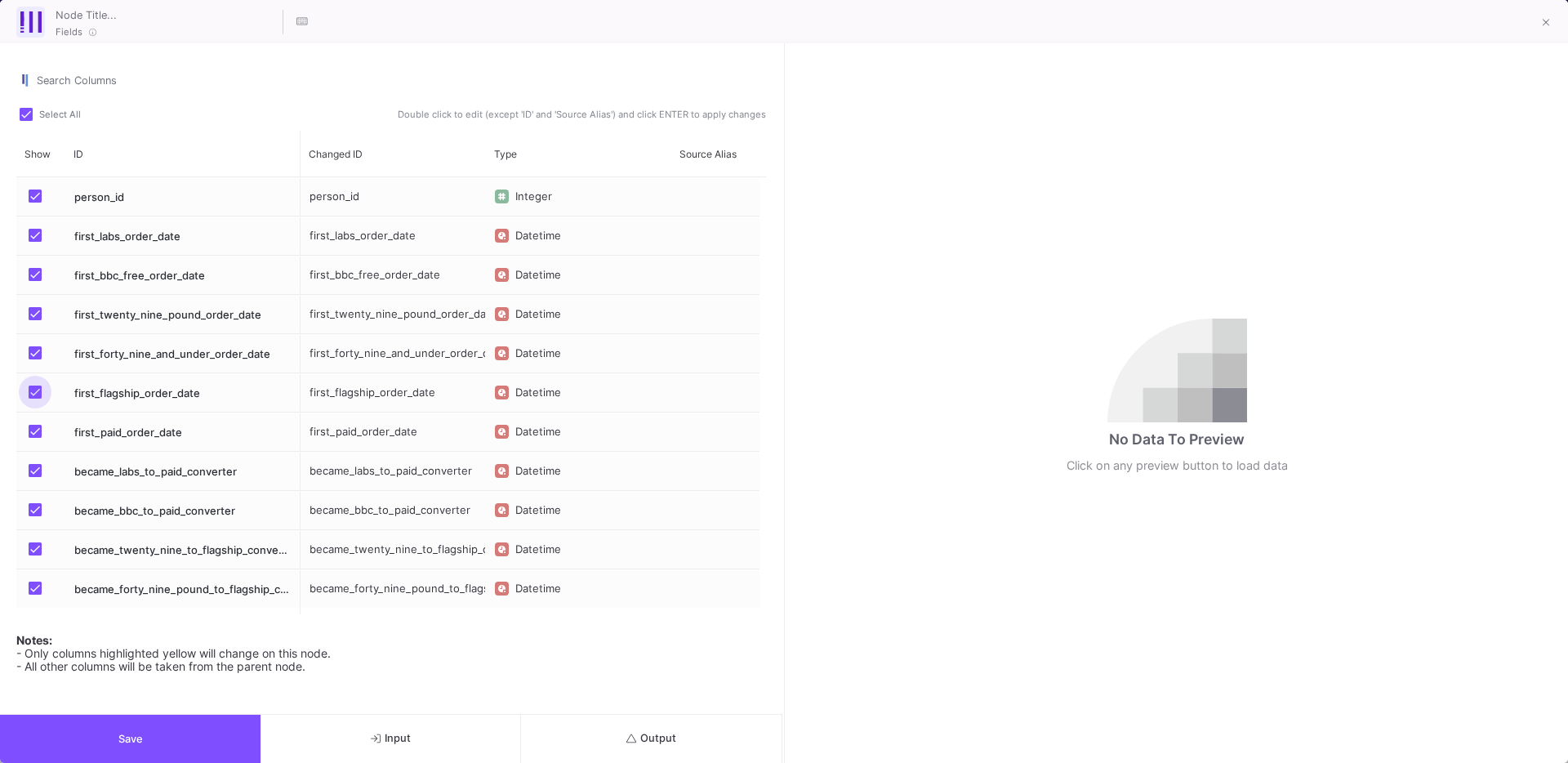 checkbox on "false" 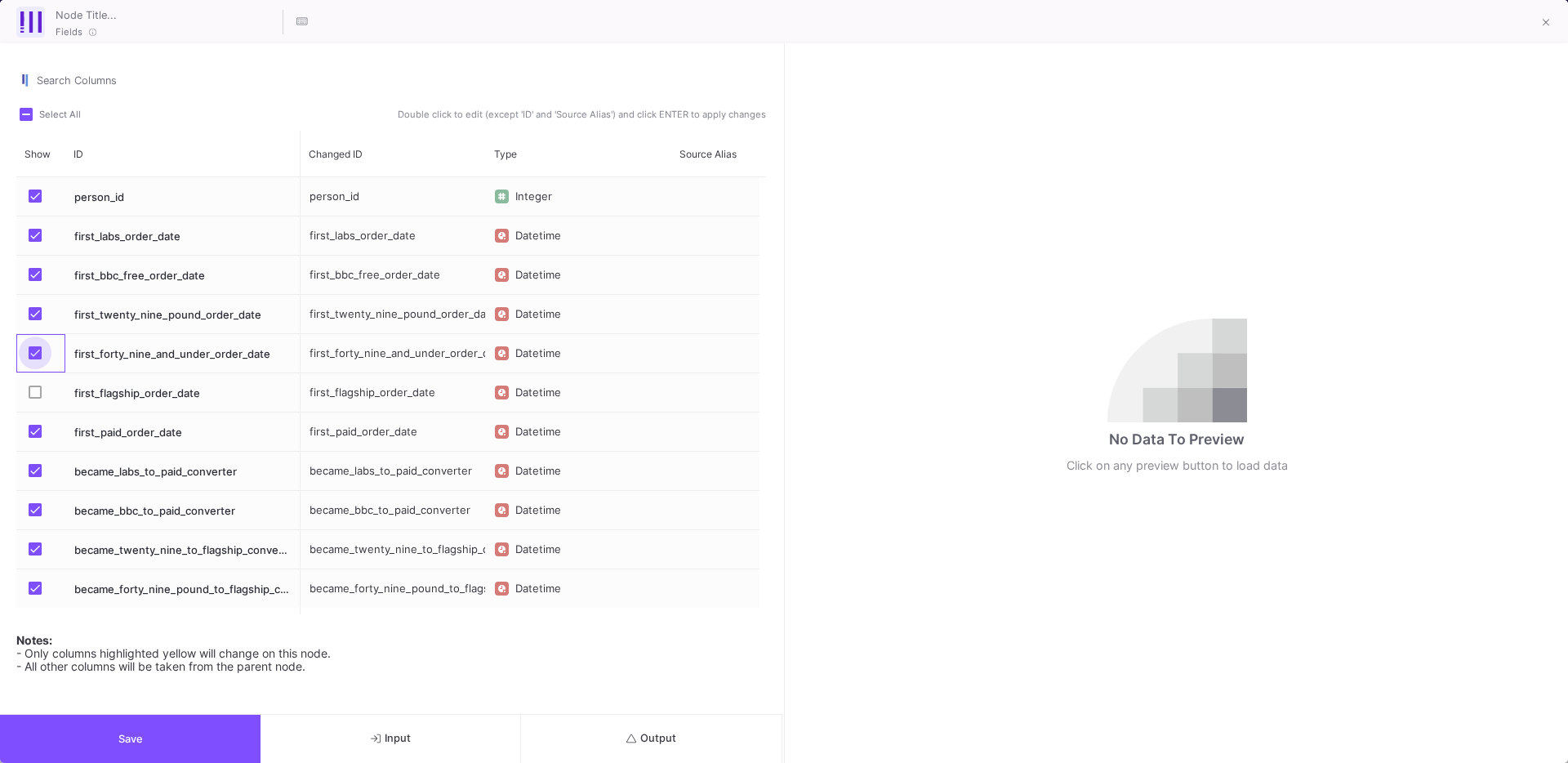 click at bounding box center (35, 353) 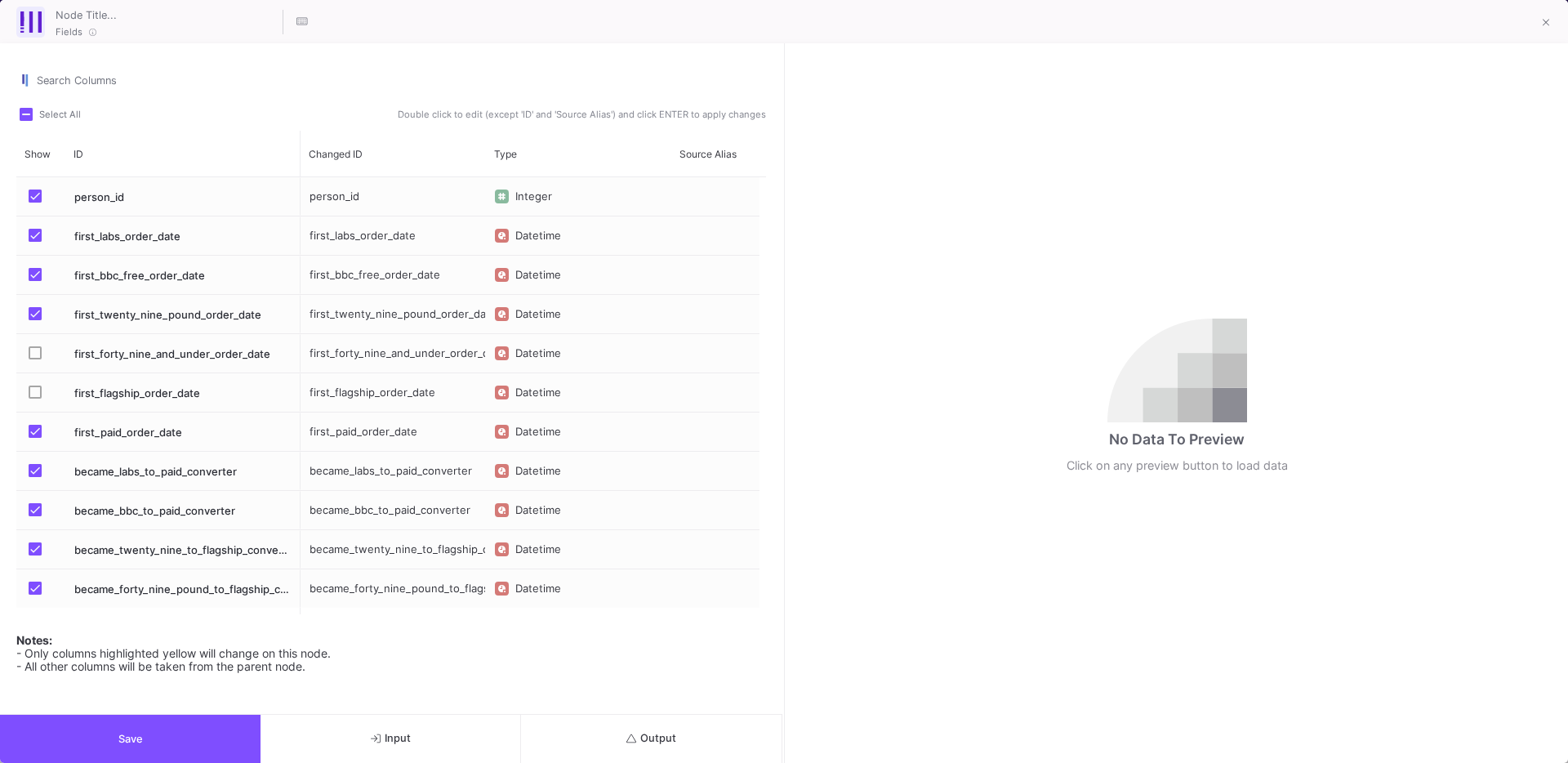 click at bounding box center (35, 314) 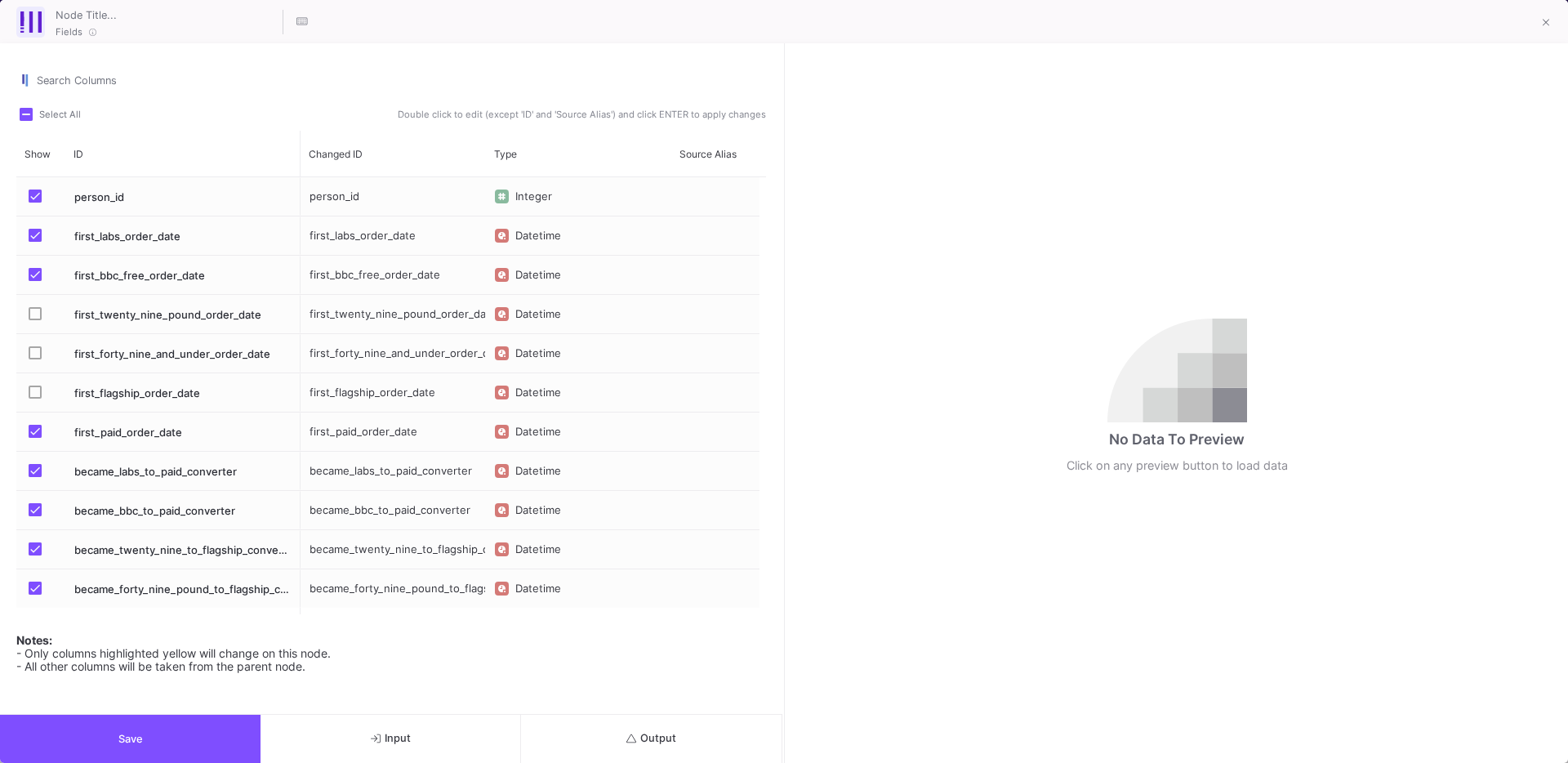 scroll, scrollTop: 20, scrollLeft: 0, axis: vertical 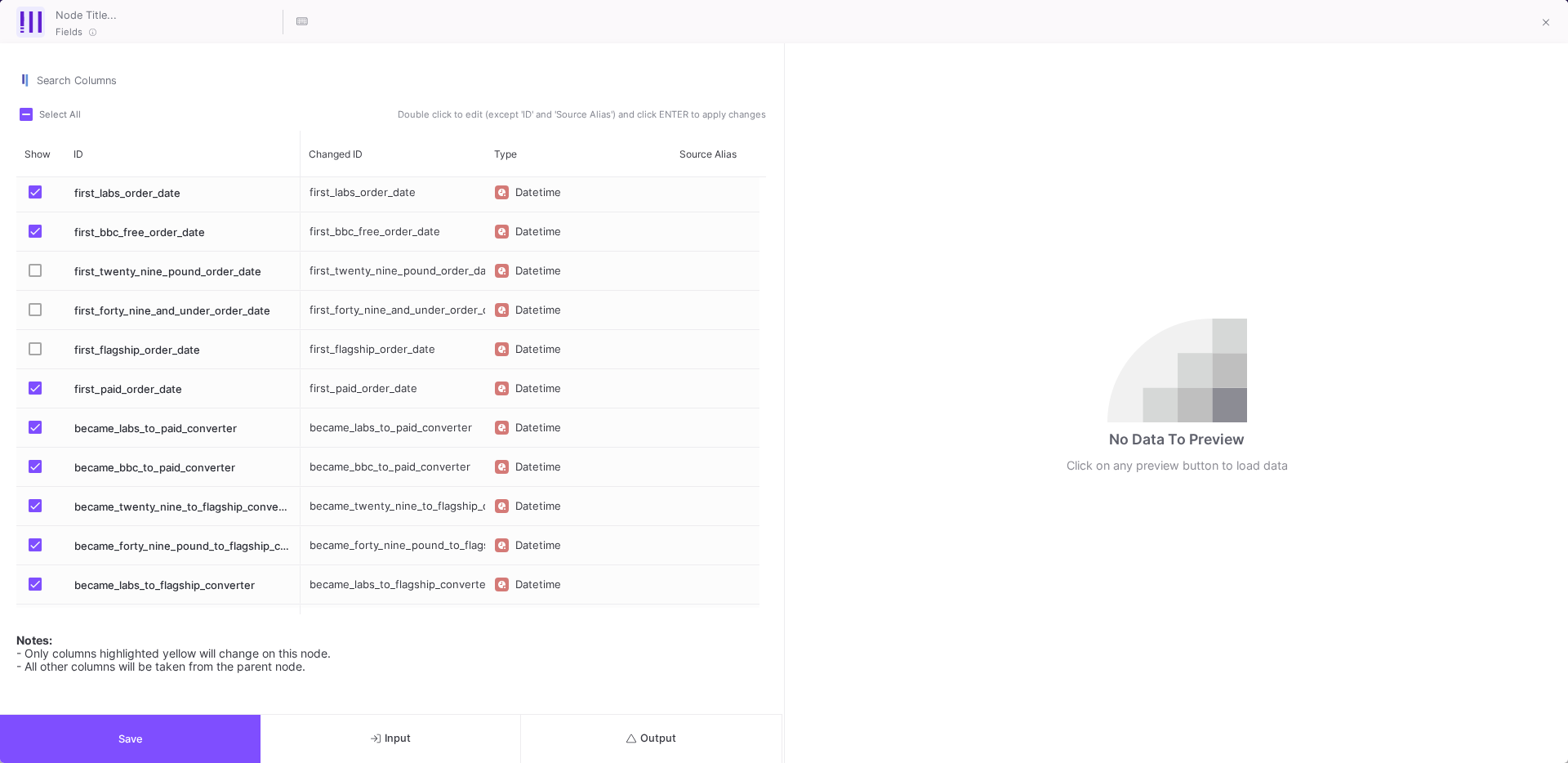 click at bounding box center [35, 427] 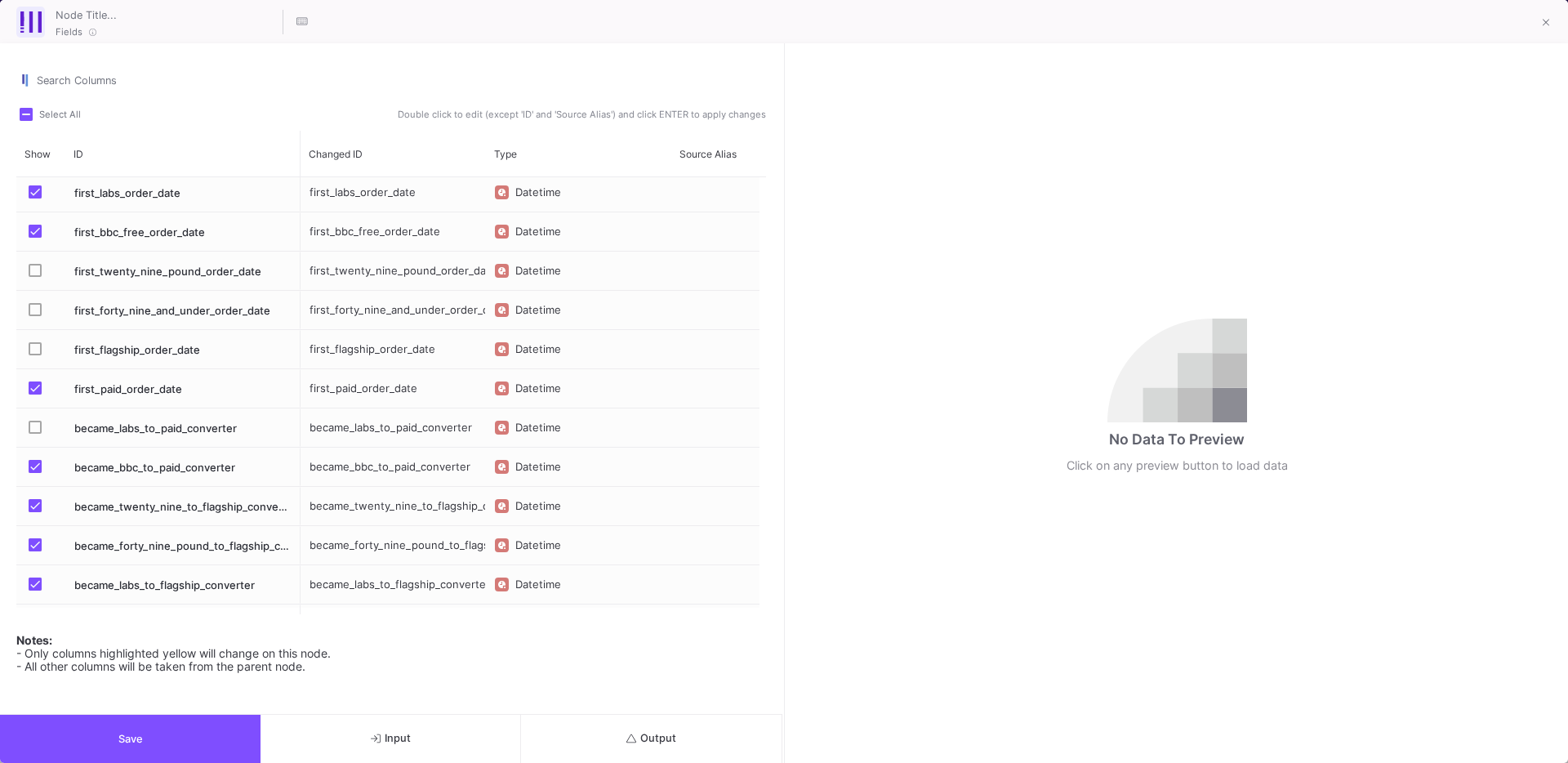 click at bounding box center [35, 466] 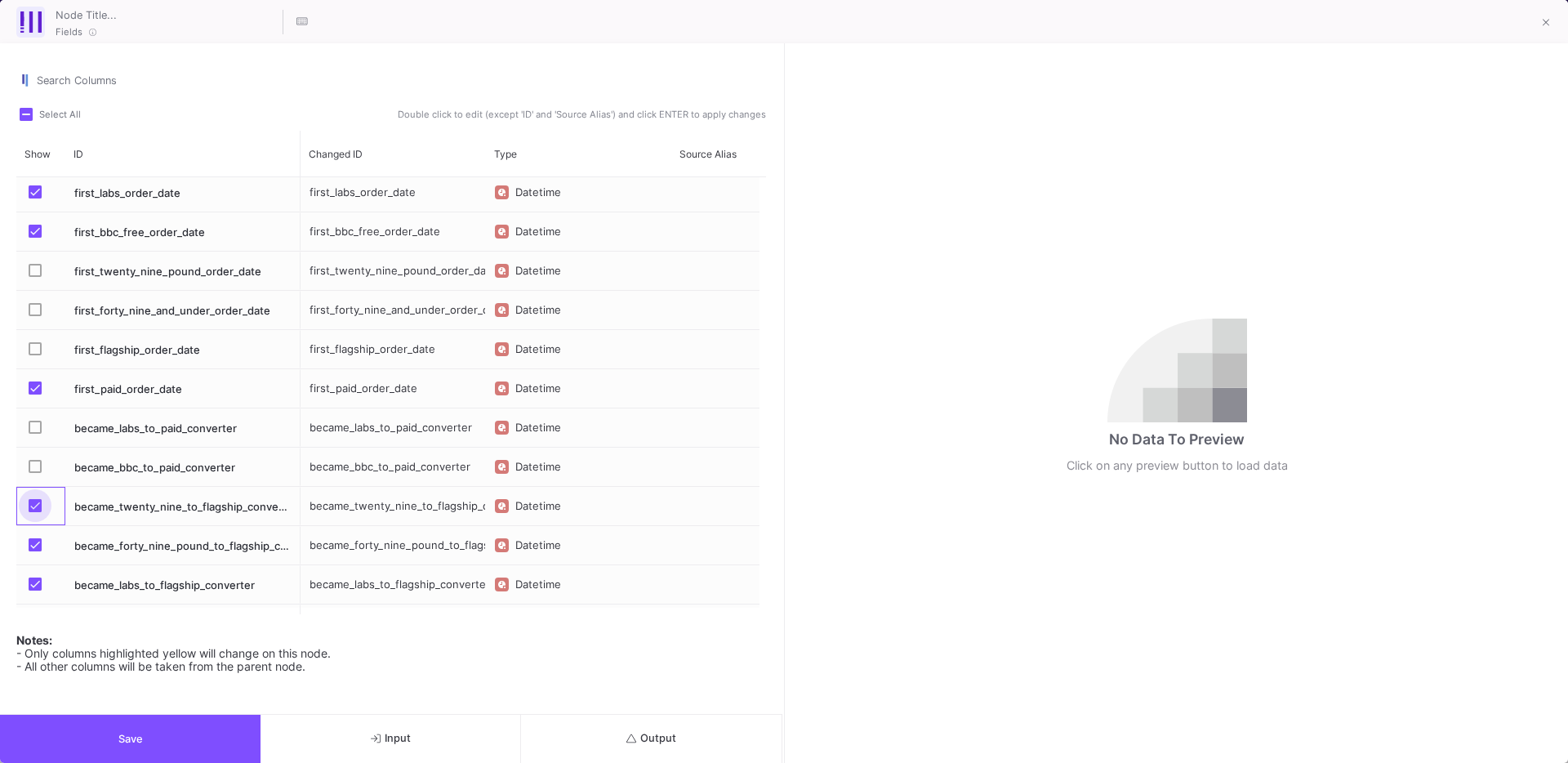 click at bounding box center [35, 506] 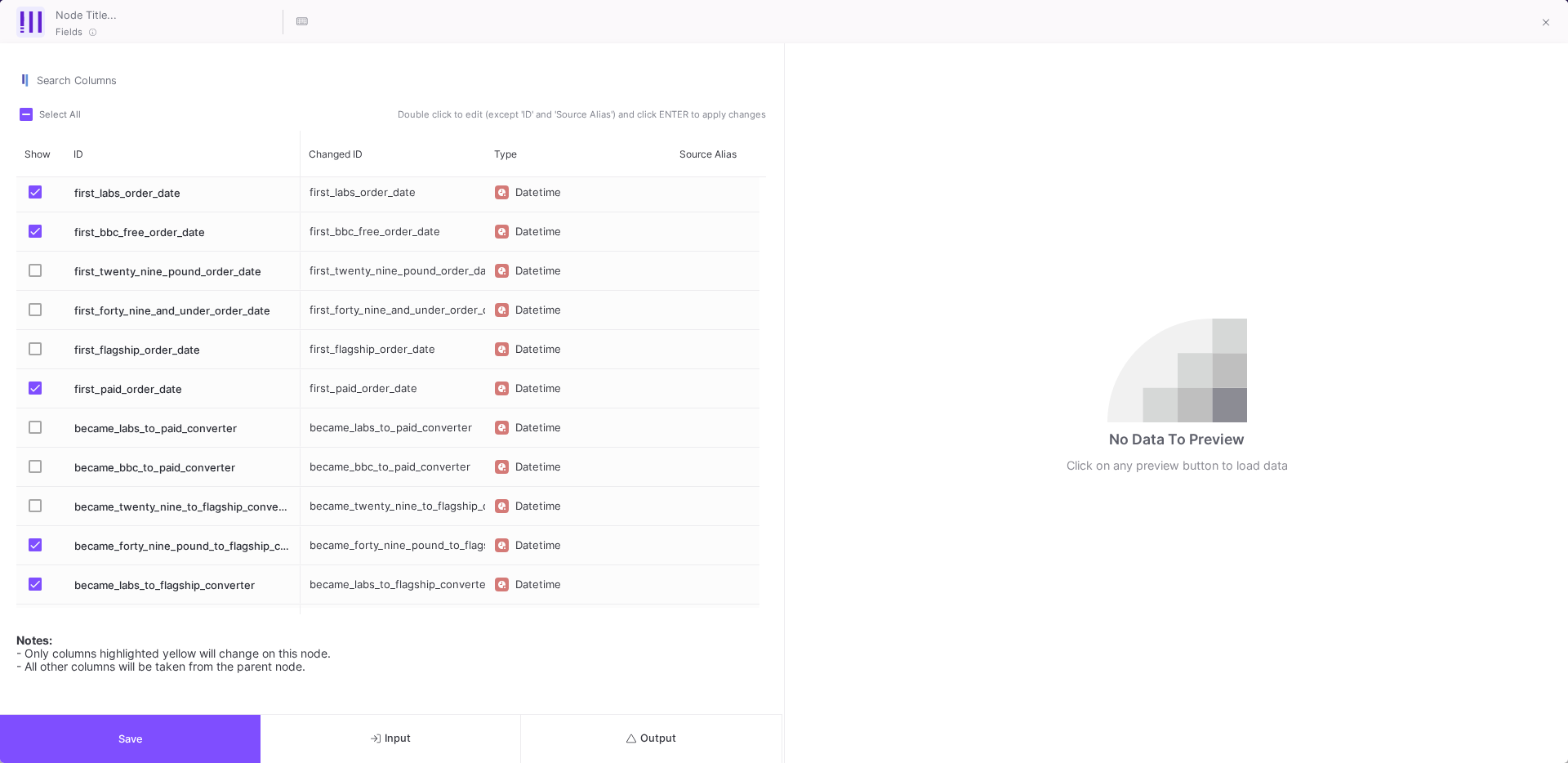 click at bounding box center (35, 545) 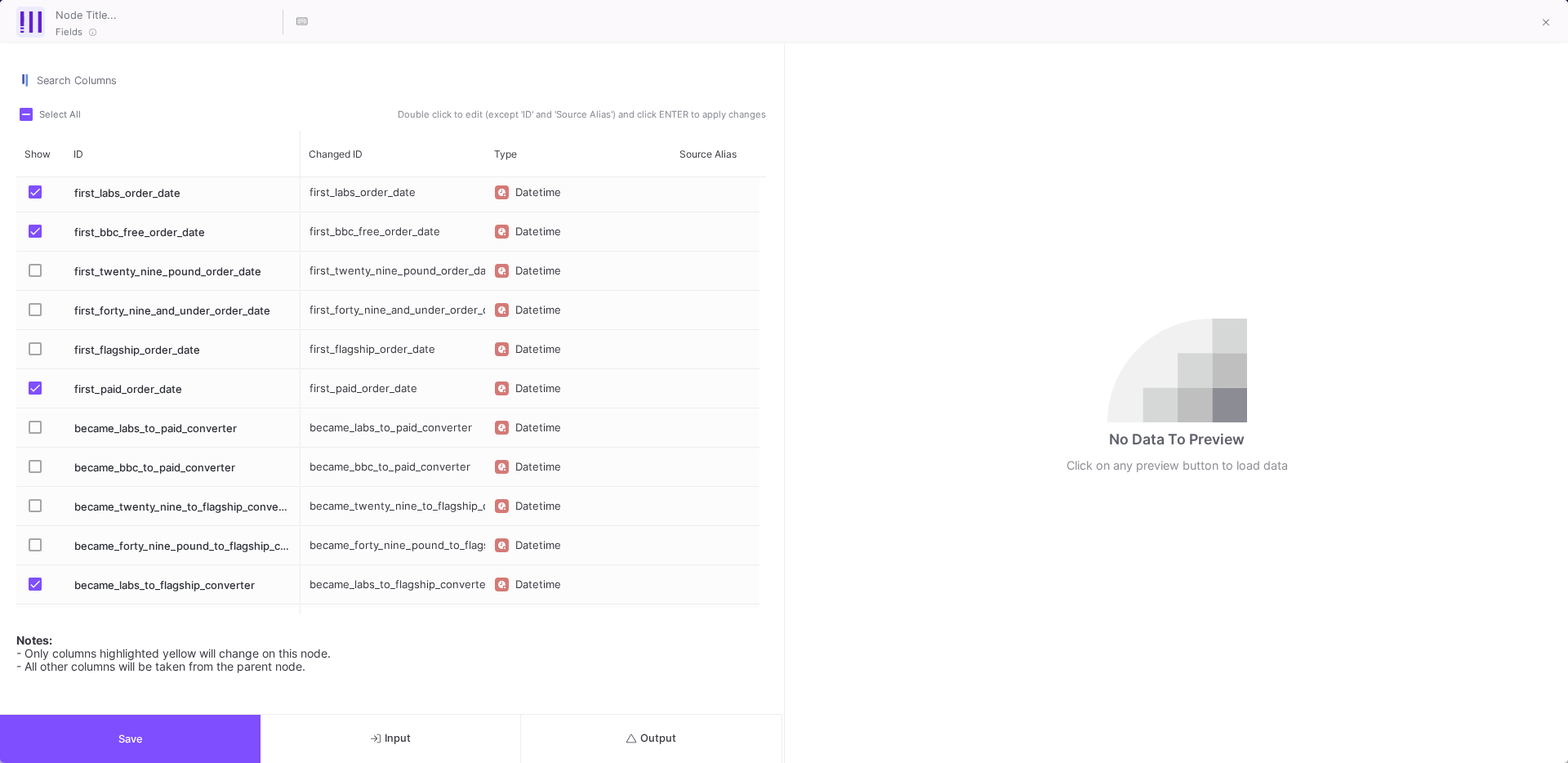scroll, scrollTop: 70, scrollLeft: 0, axis: vertical 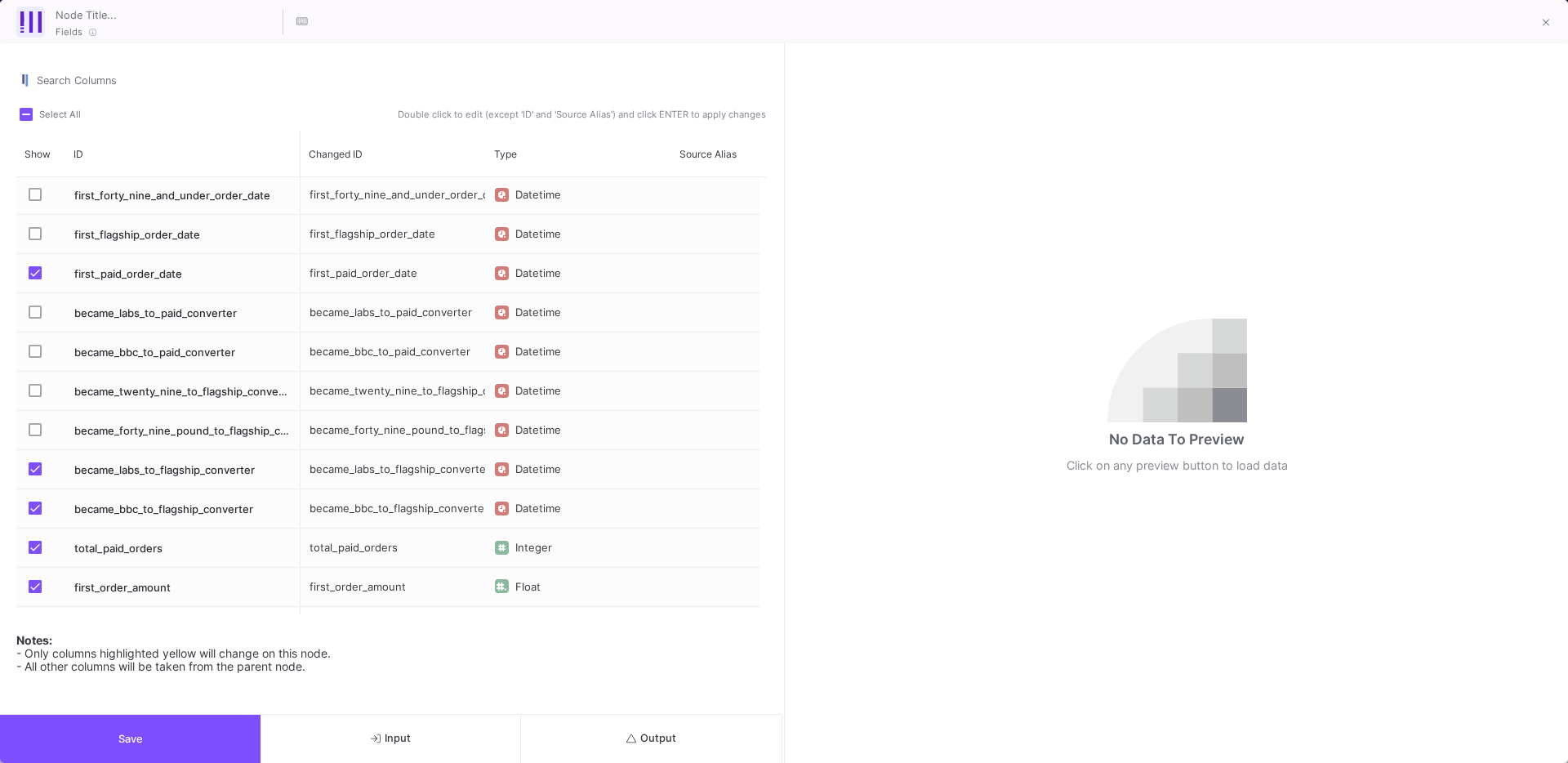 click at bounding box center (40, 471) 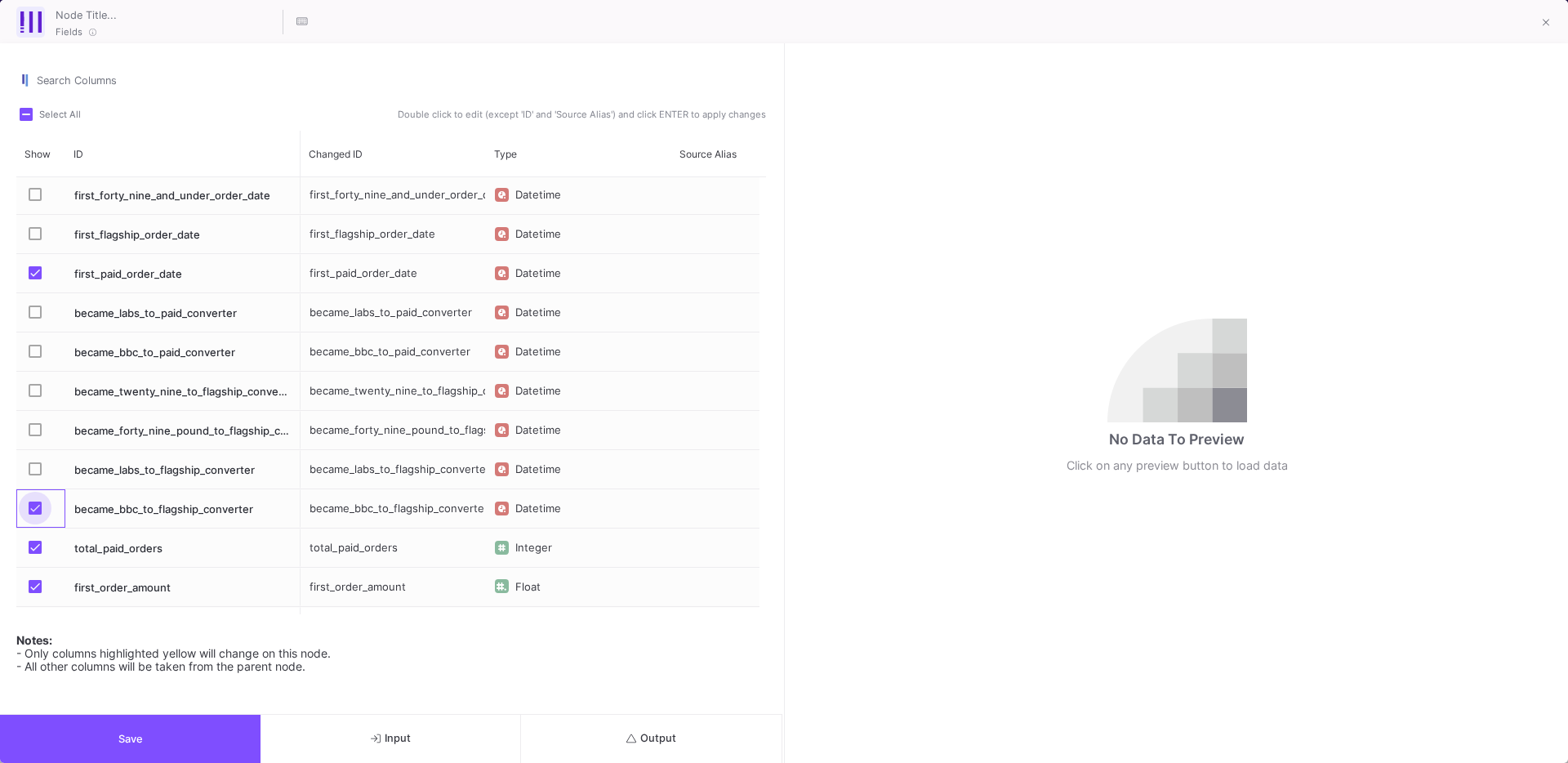 click at bounding box center [35, 508] 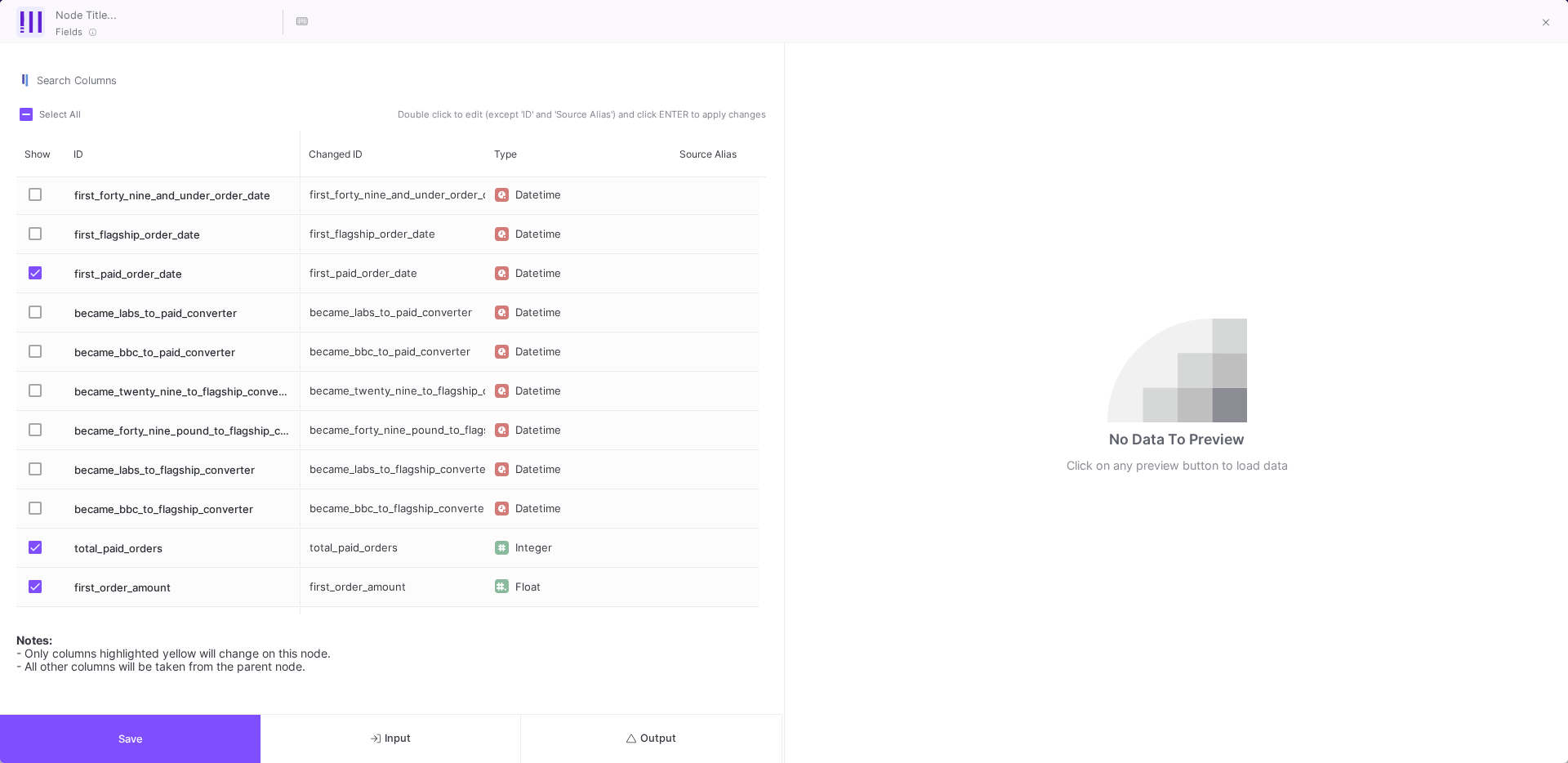 scroll, scrollTop: 197, scrollLeft: 0, axis: vertical 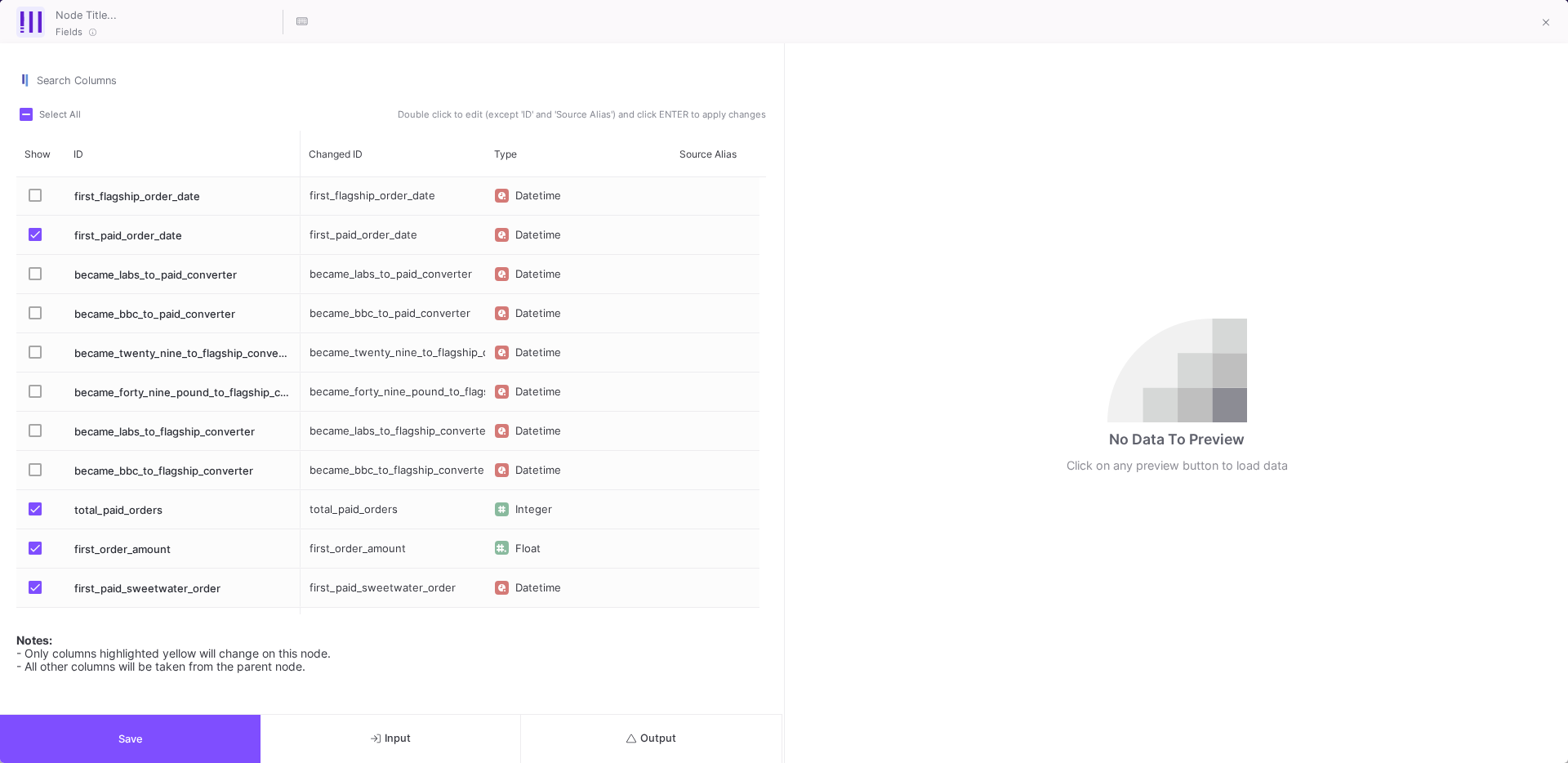 click at bounding box center (35, 587) 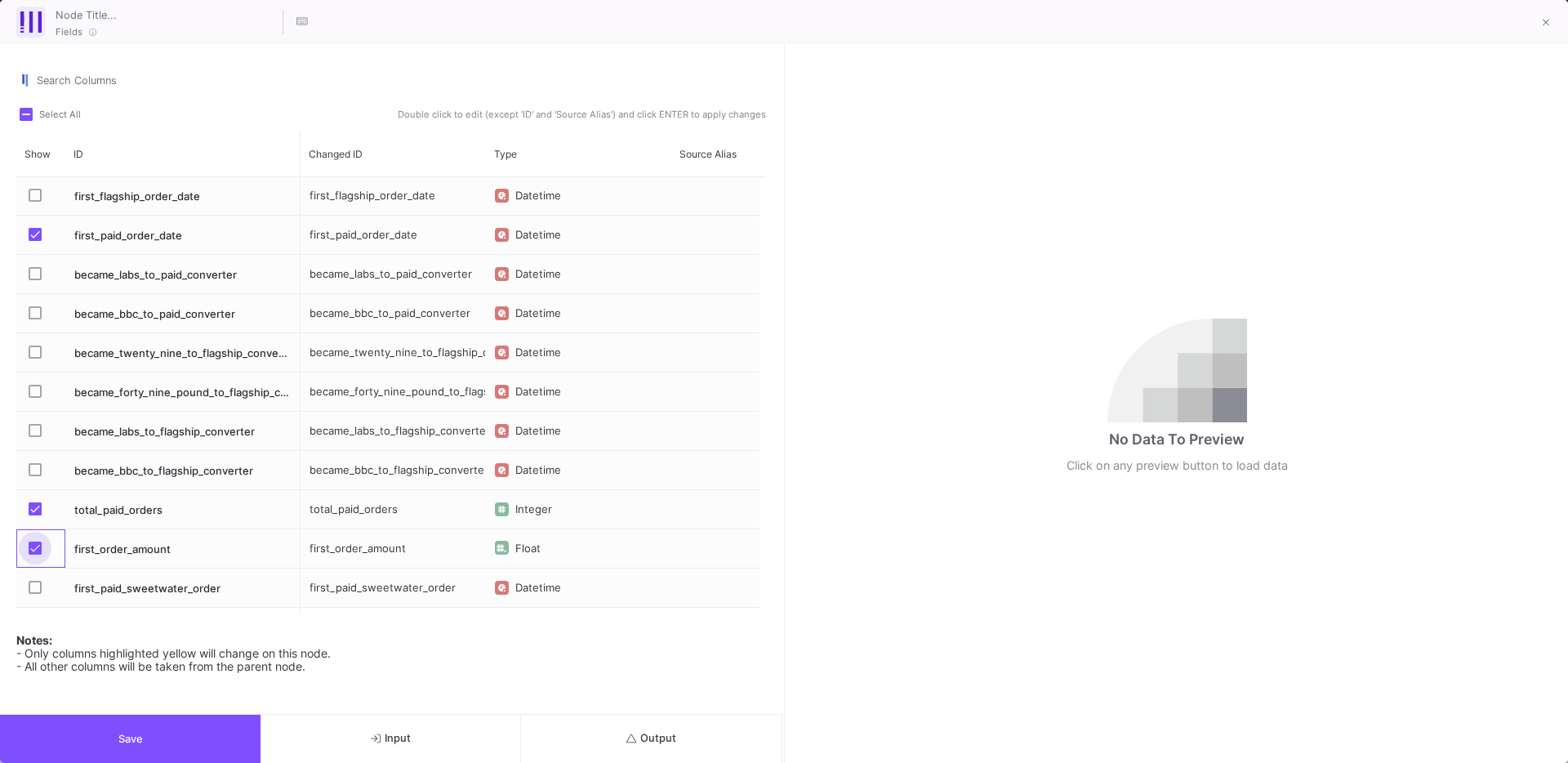 click at bounding box center (35, 548) 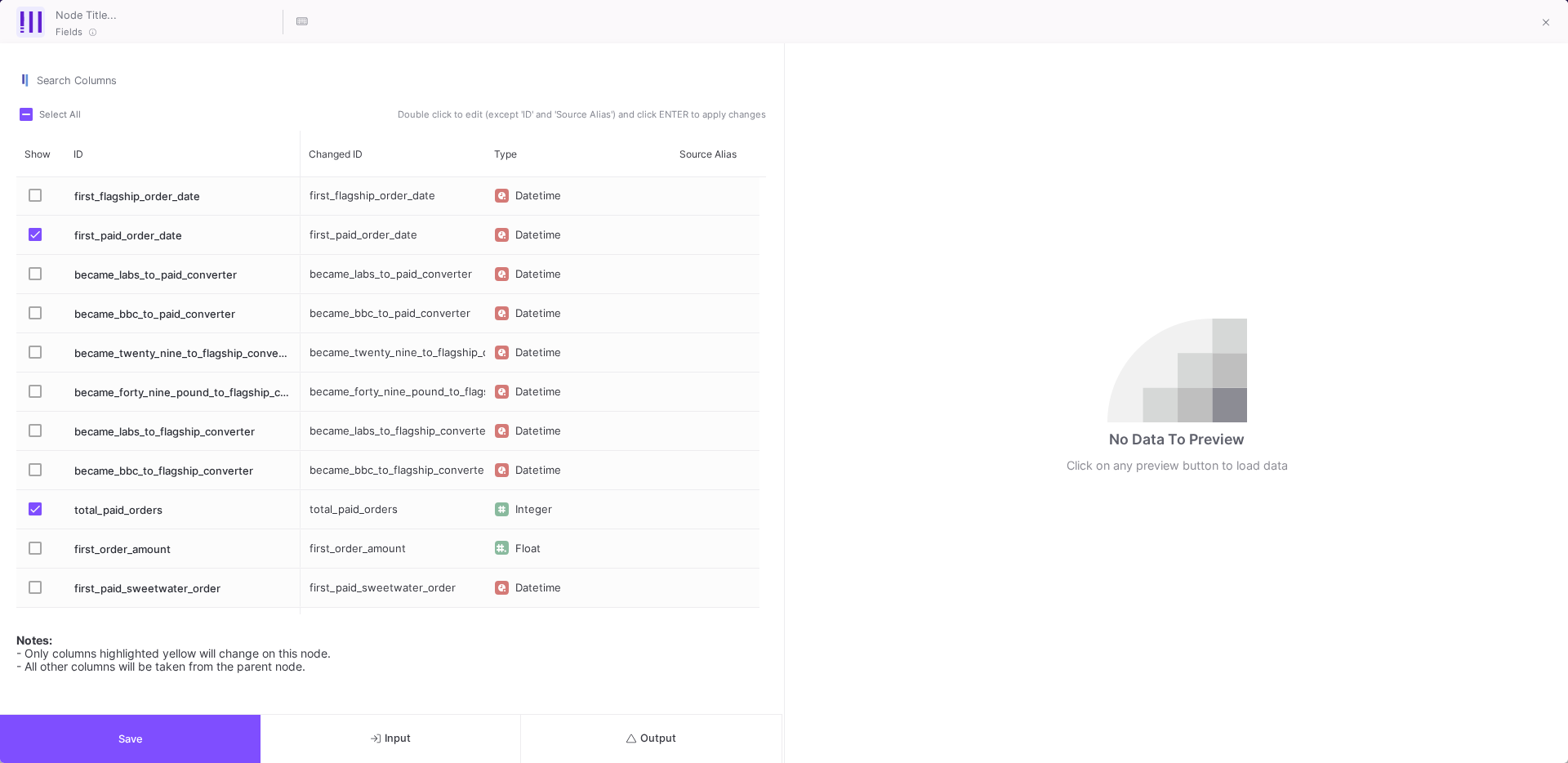 click at bounding box center [35, 509] 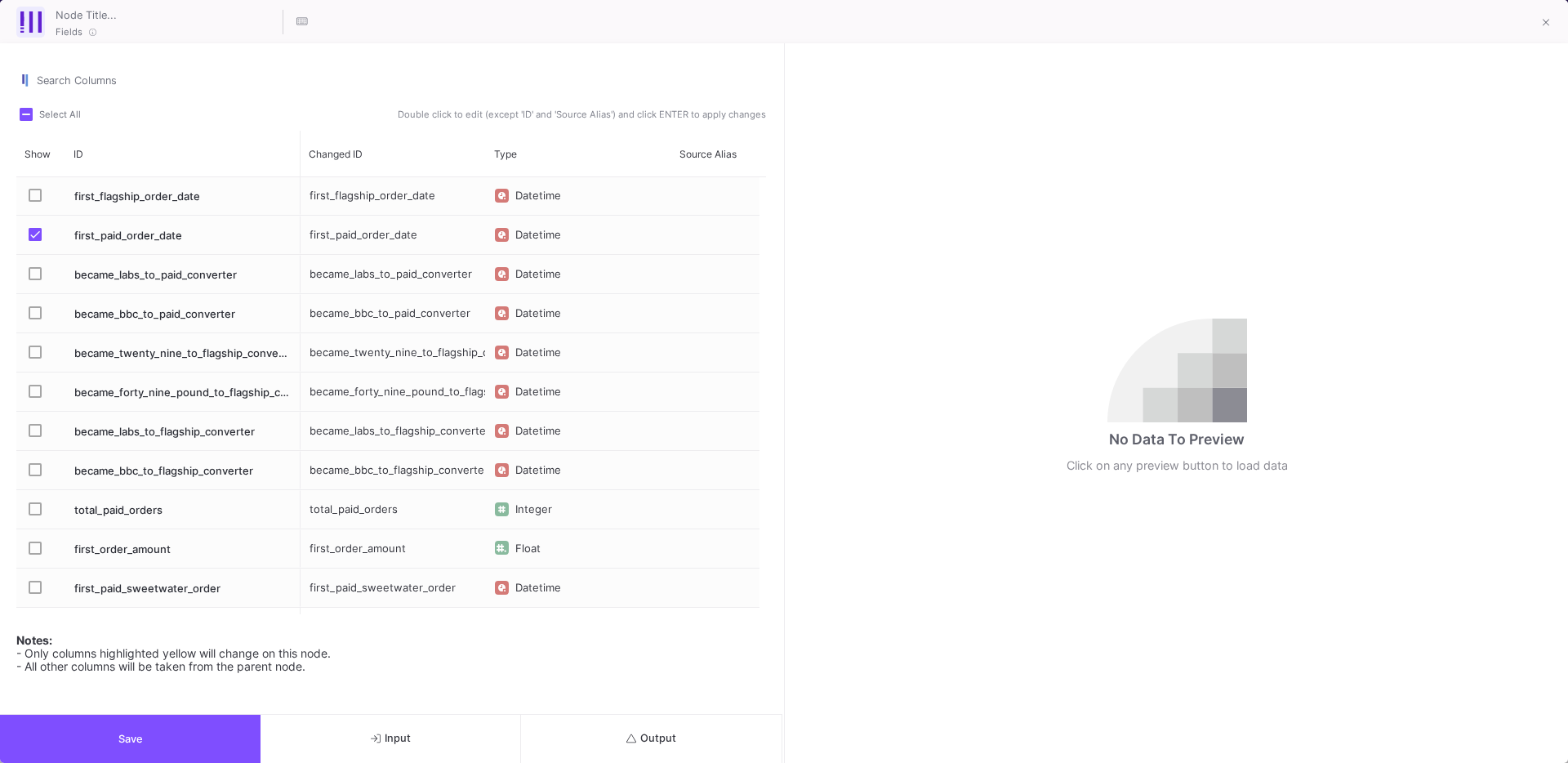 scroll, scrollTop: 0, scrollLeft: 0, axis: both 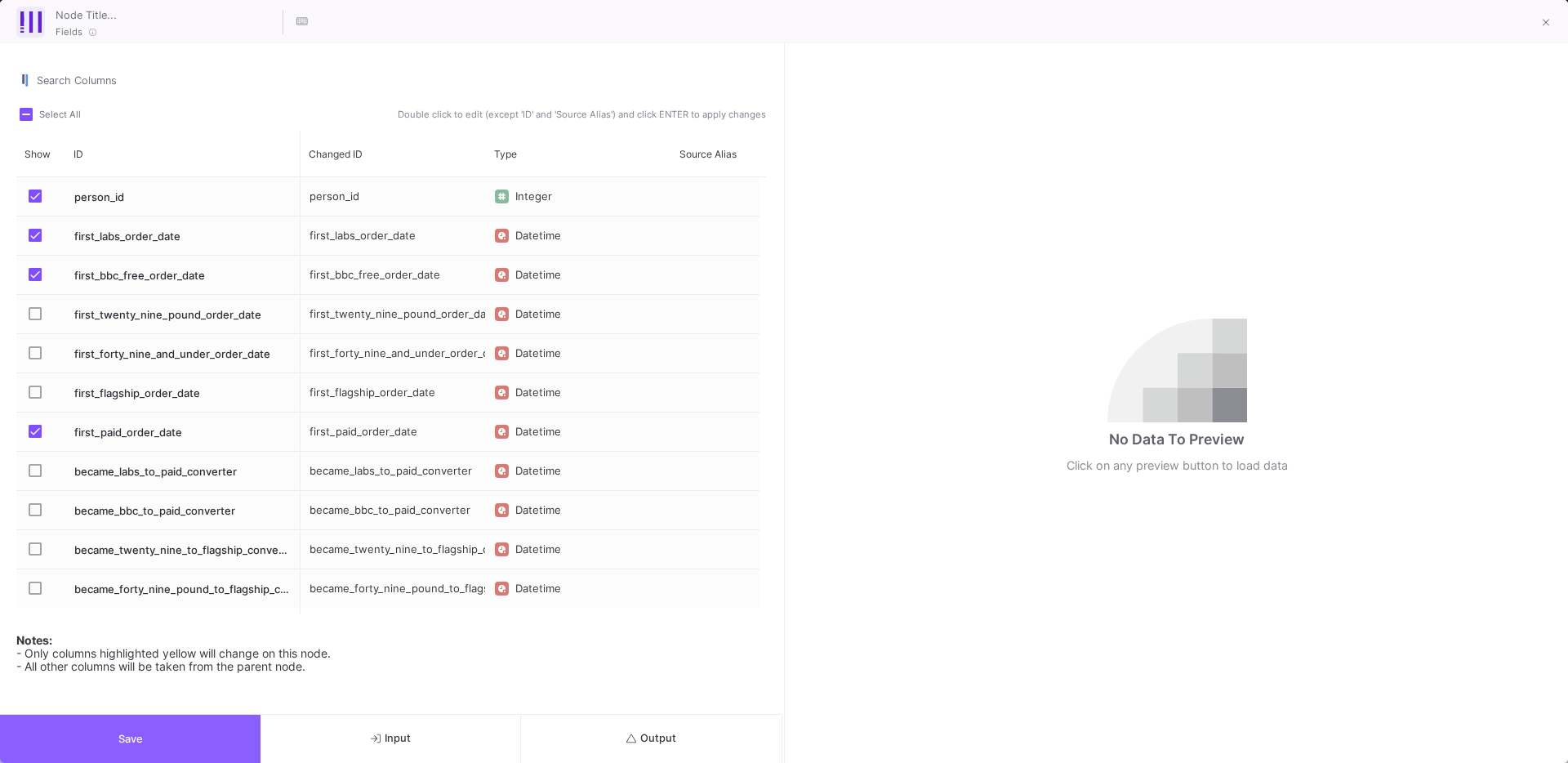click on "Save" at bounding box center (130, 738) 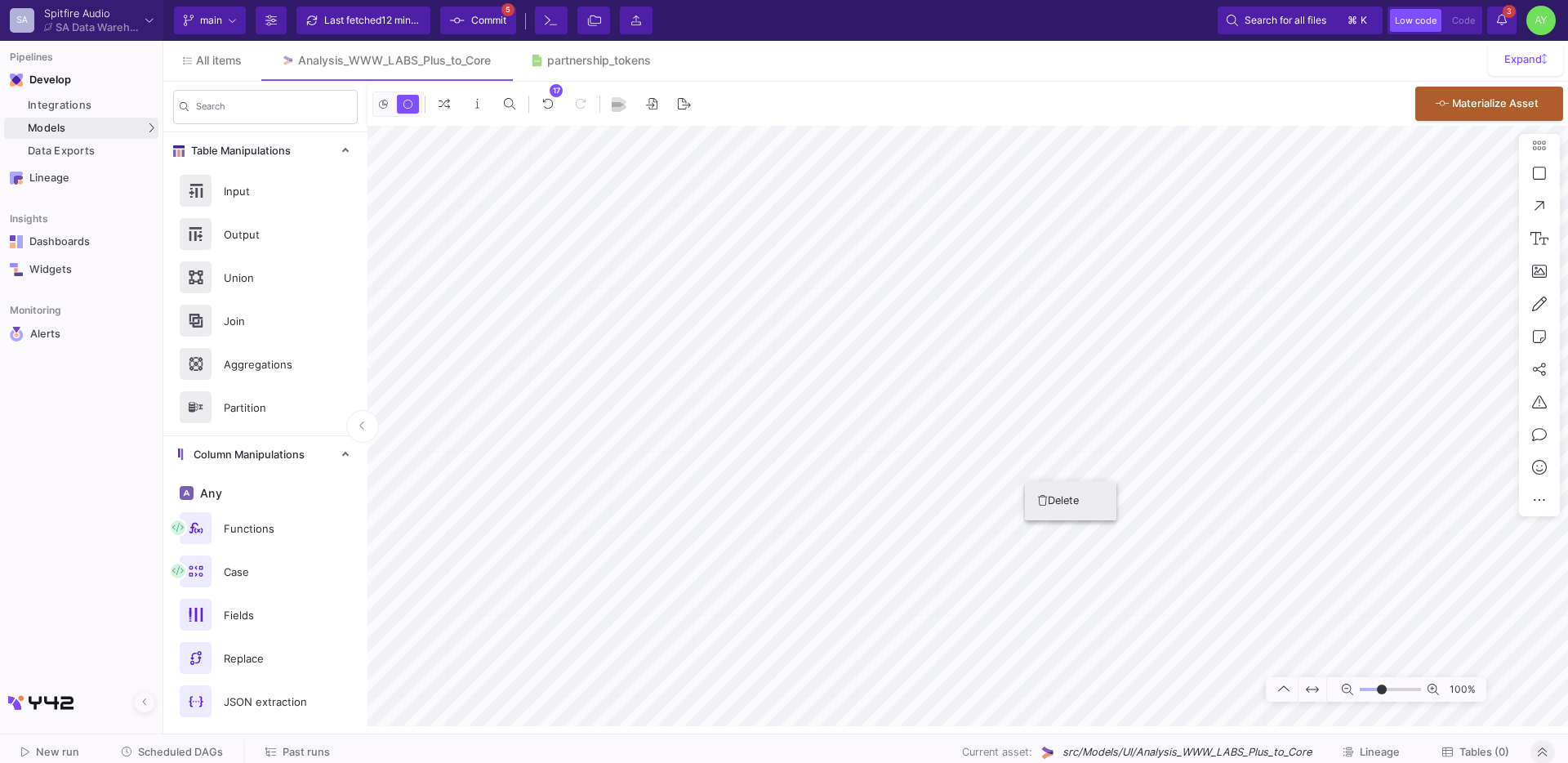 type 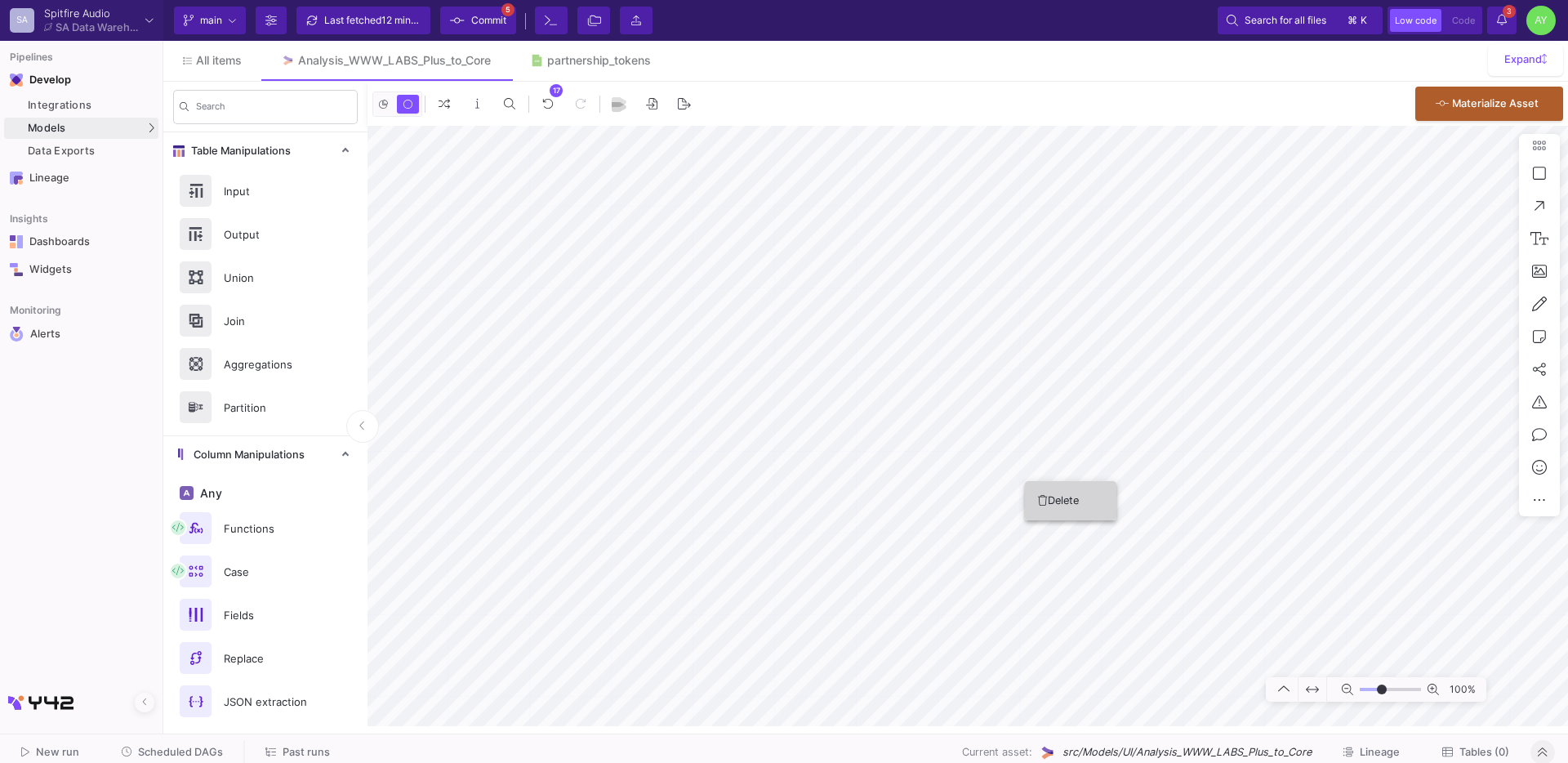 click on "Delete" at bounding box center (1071, 501) 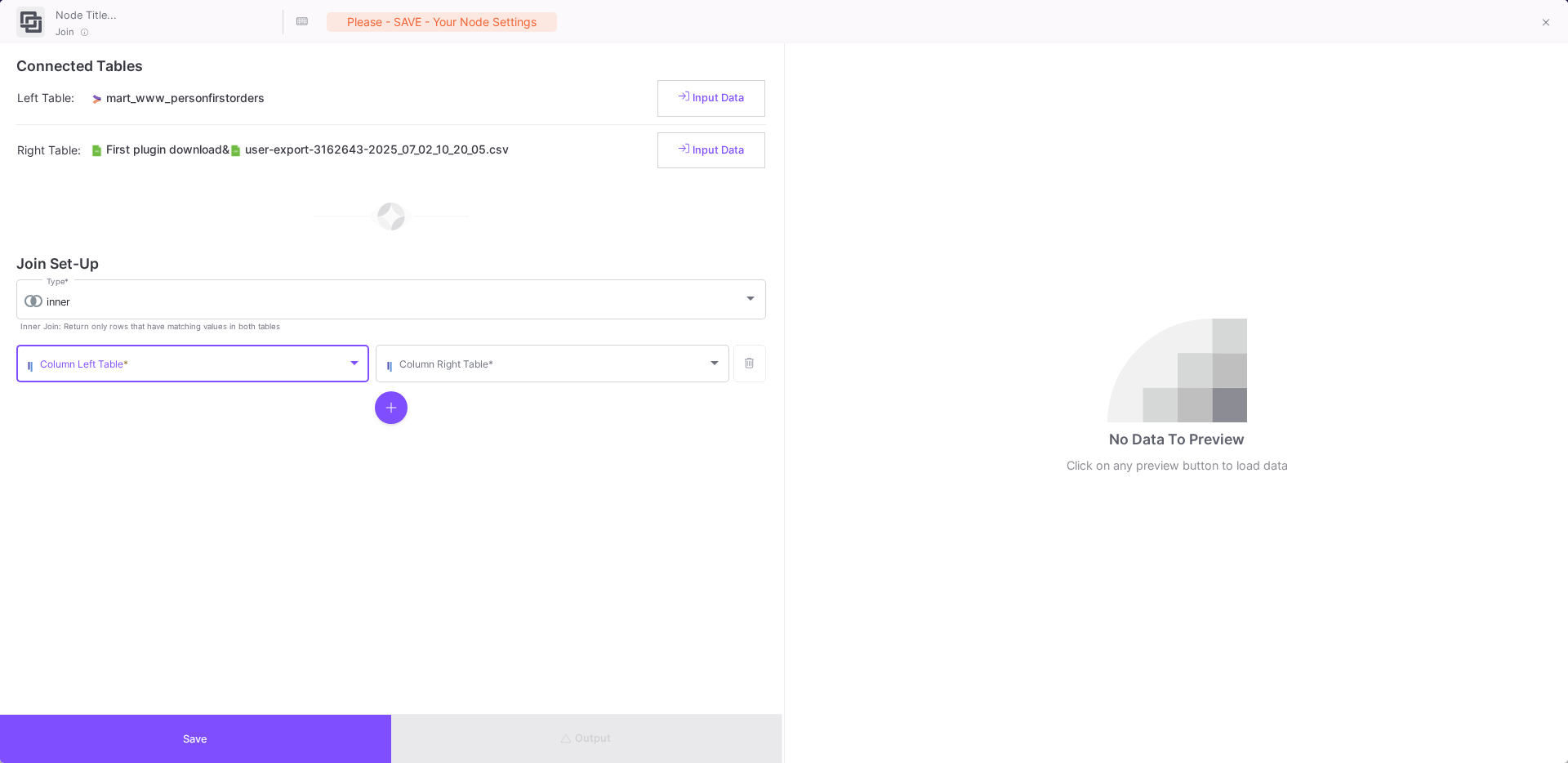 click at bounding box center [194, 366] 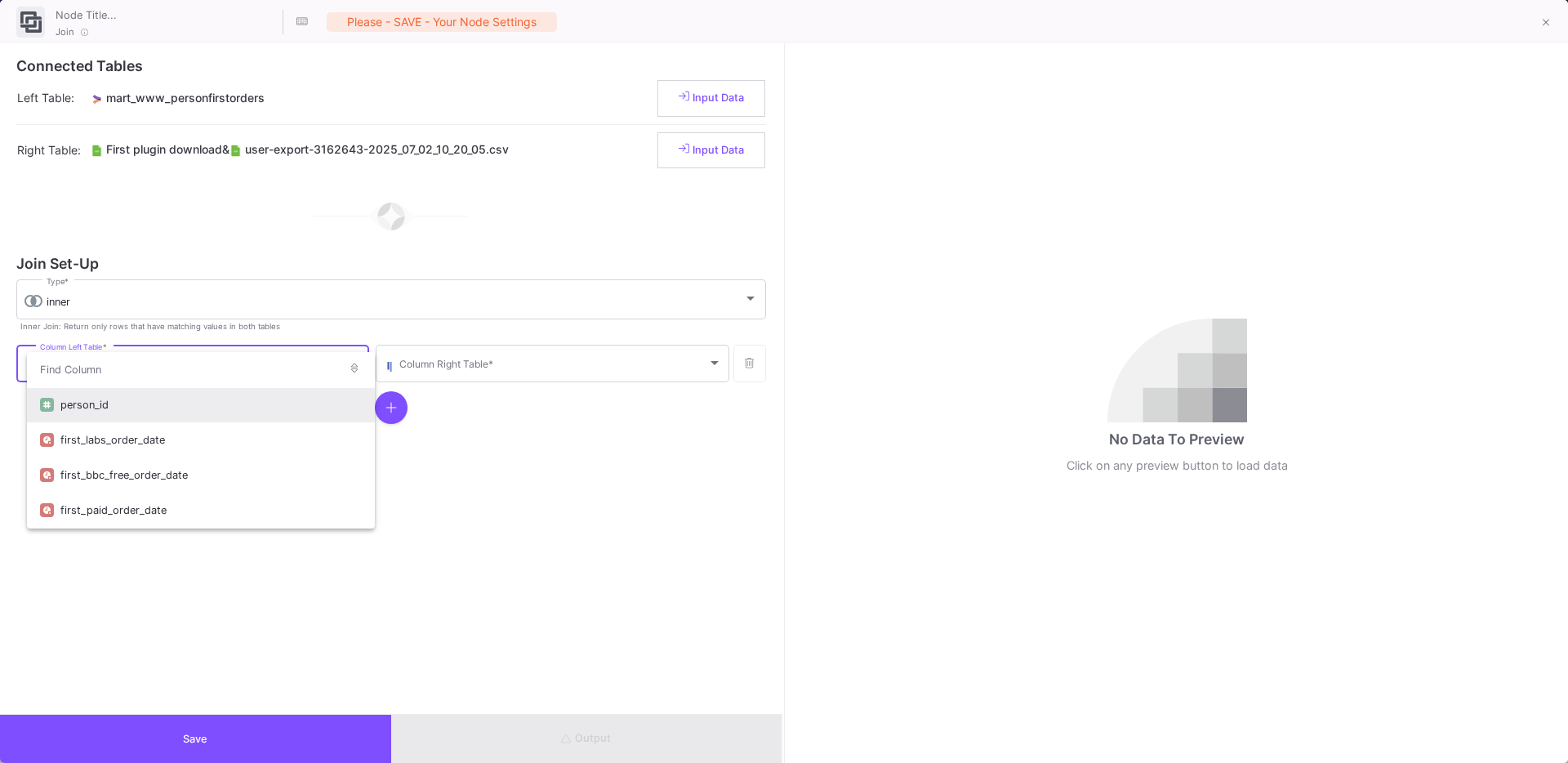 click on "person_id" at bounding box center [211, 404] 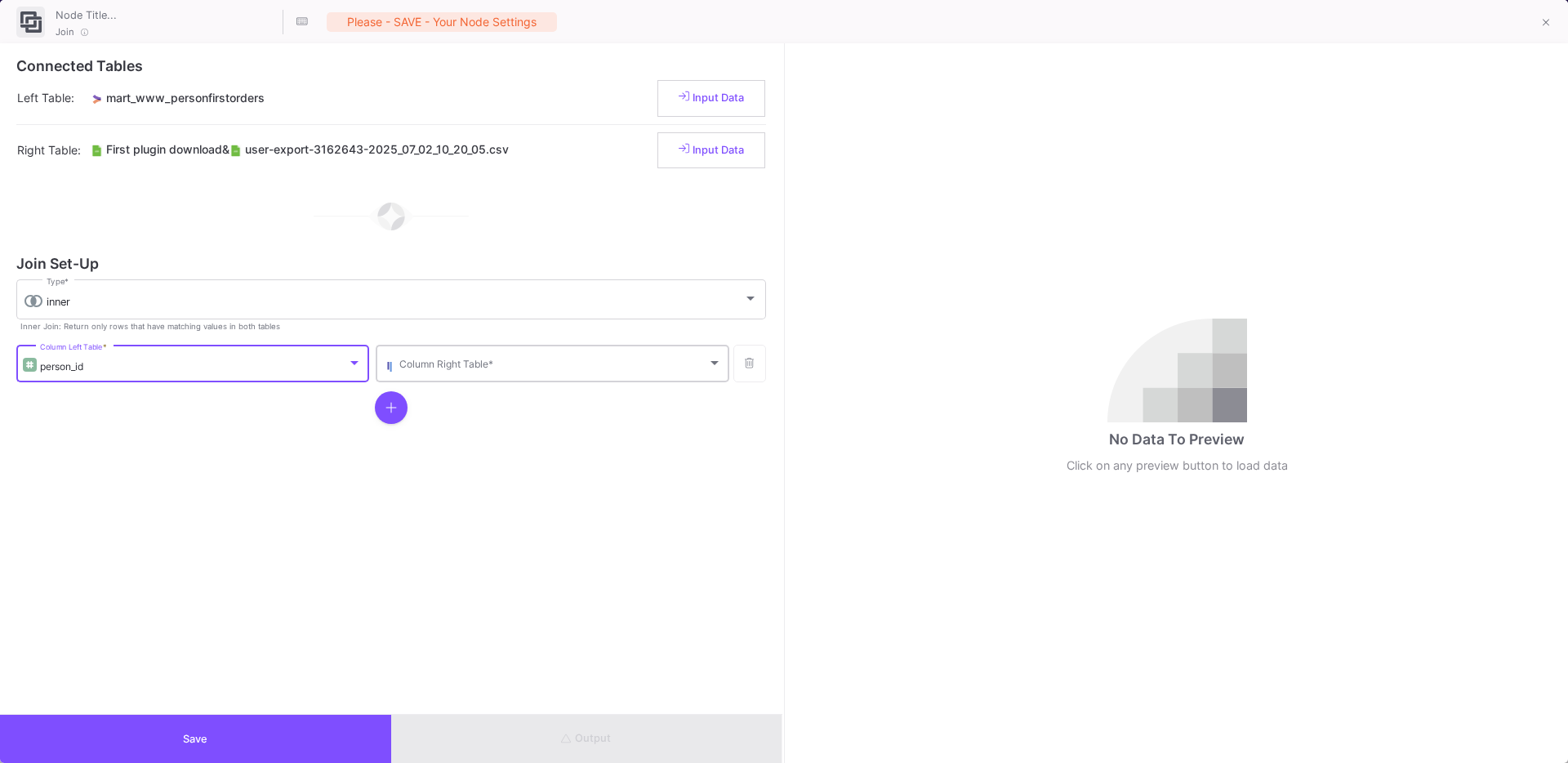 click on "Column Right Table   *" at bounding box center [560, 362] 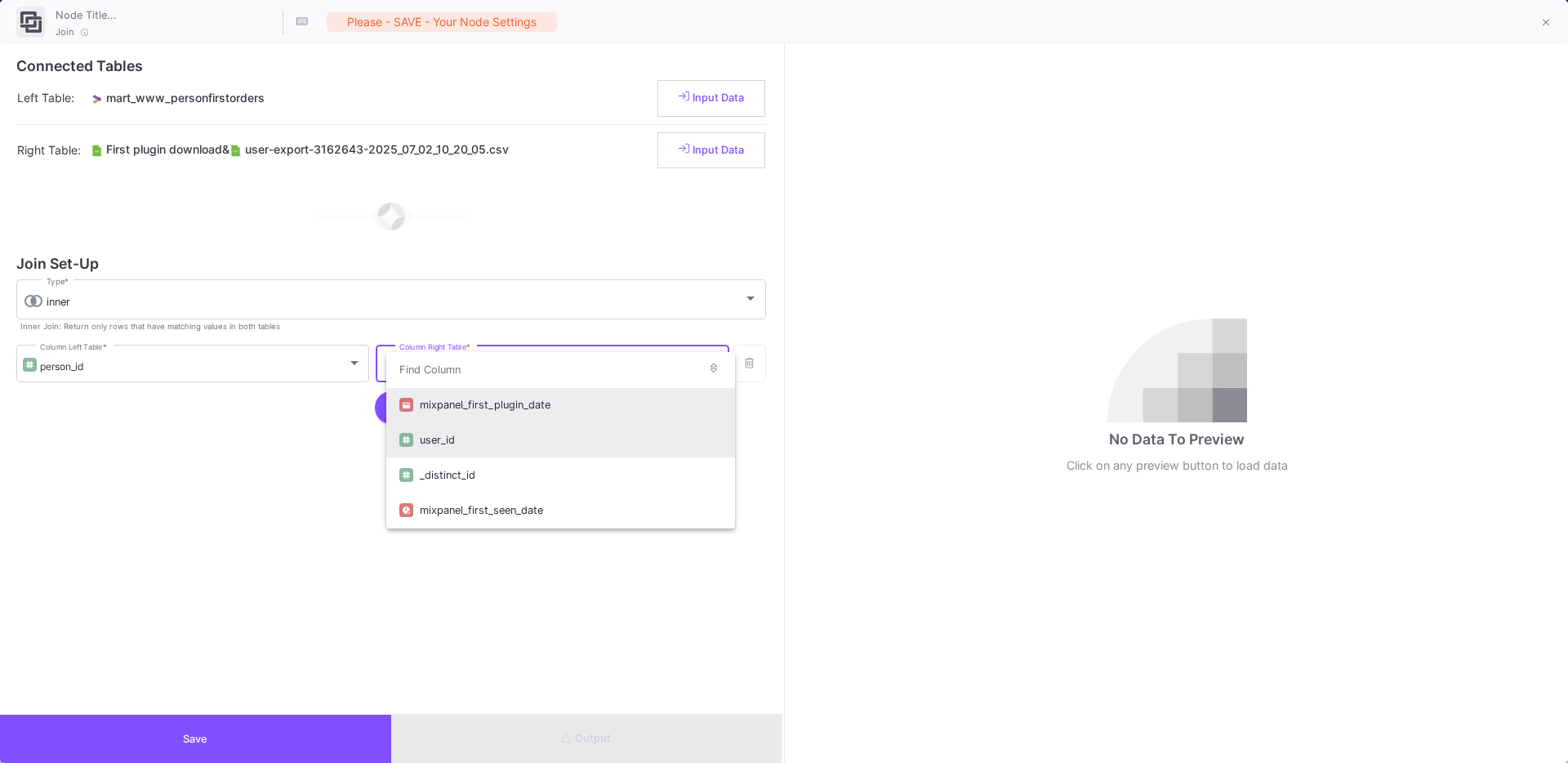 click on "user_id" at bounding box center (570, 440) 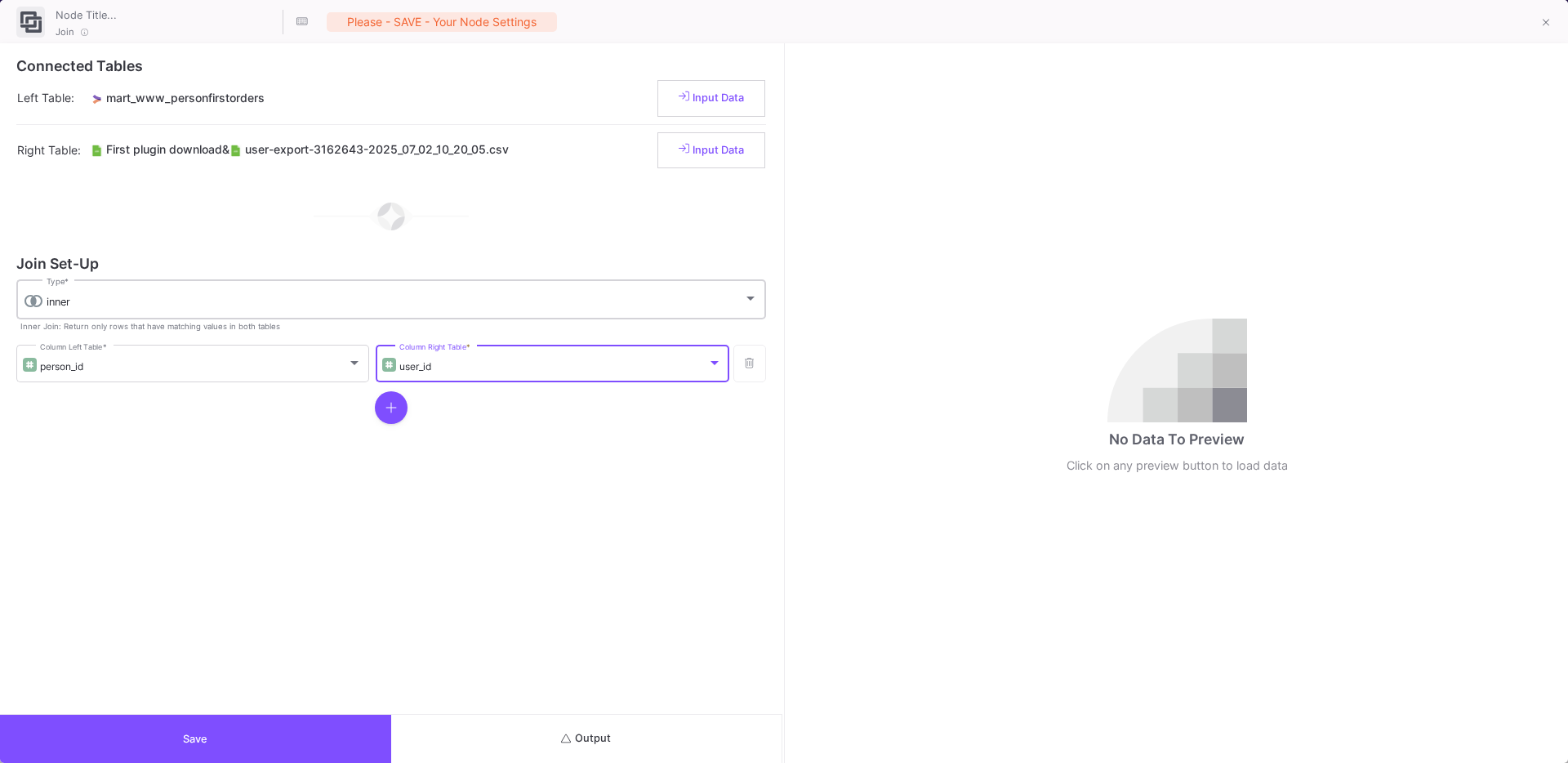 click on "inner  Type   *" at bounding box center [402, 298] 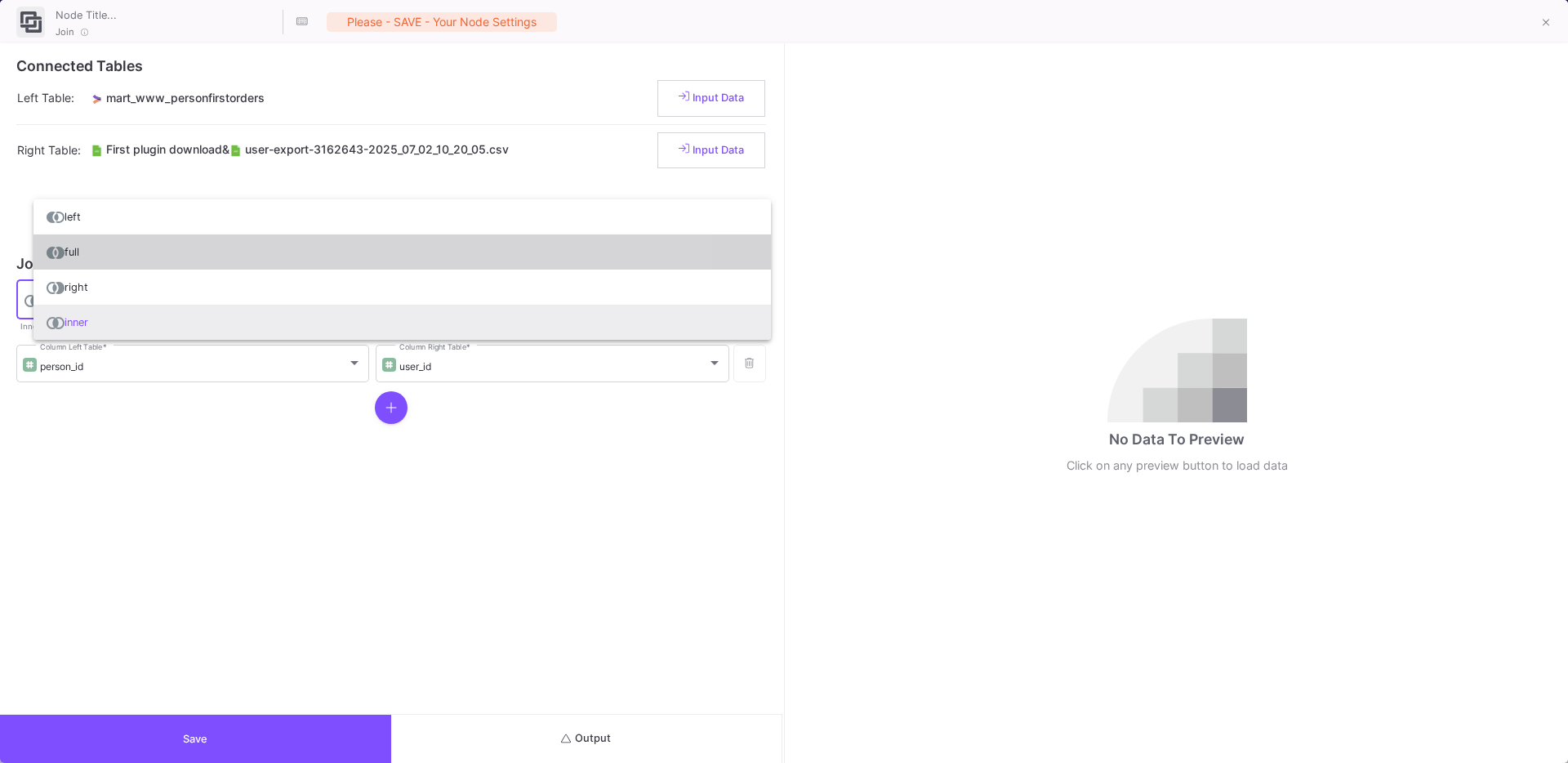 click on "full" at bounding box center (402, 252) 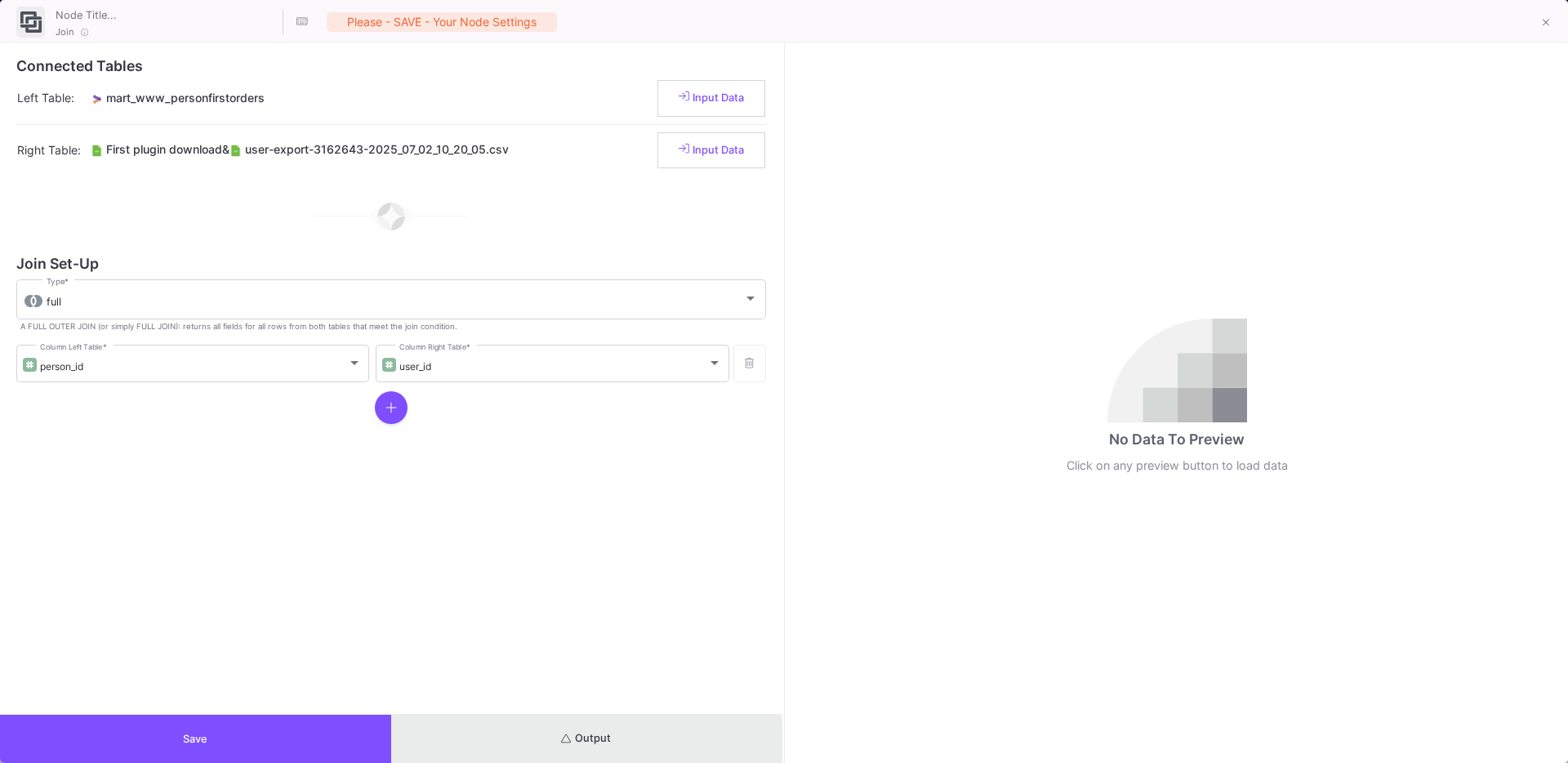 click on "Output" at bounding box center (586, 738) 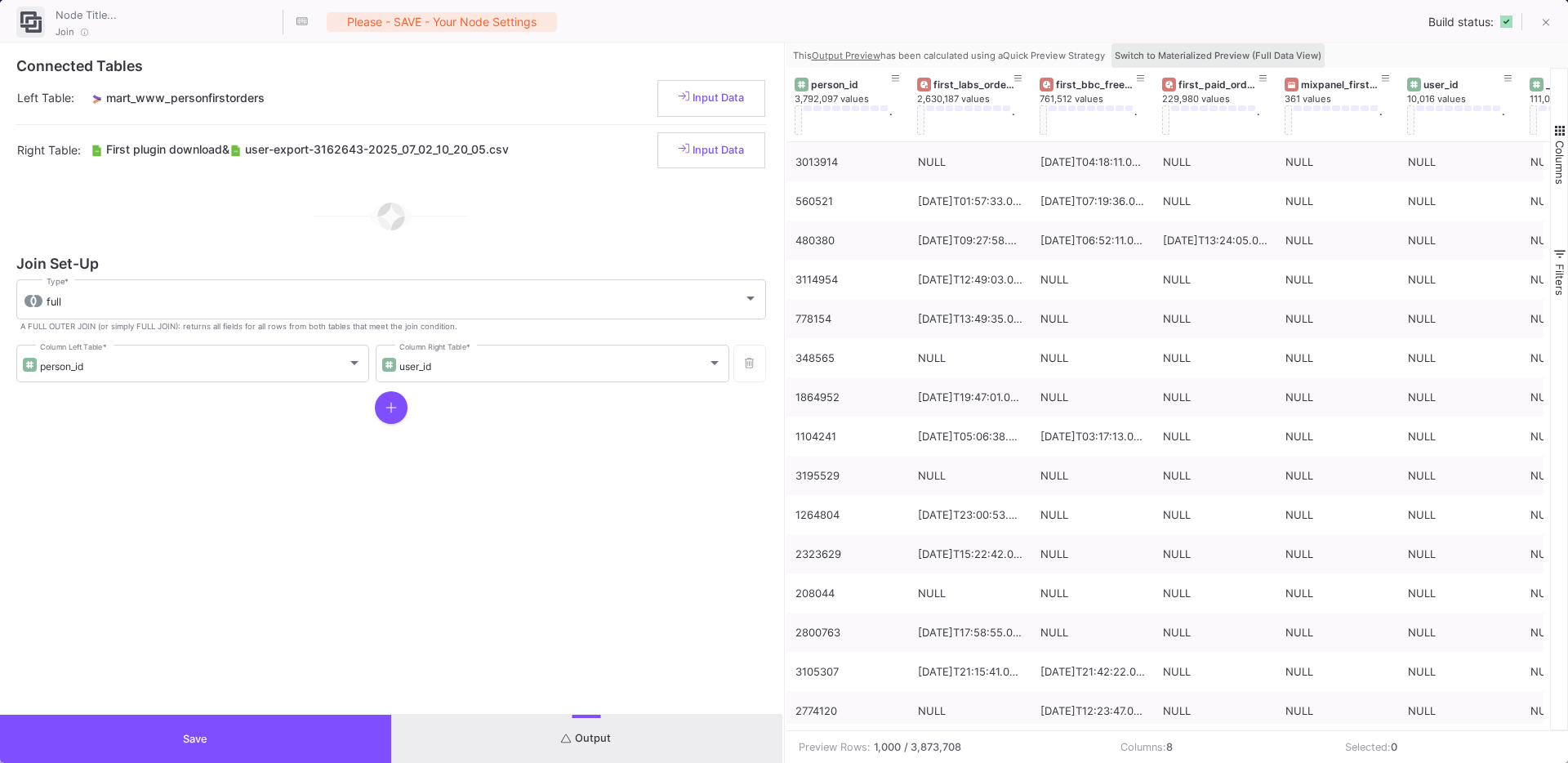 click on "Switch to Materialized Preview (Full Data View)" at bounding box center (1218, 56) 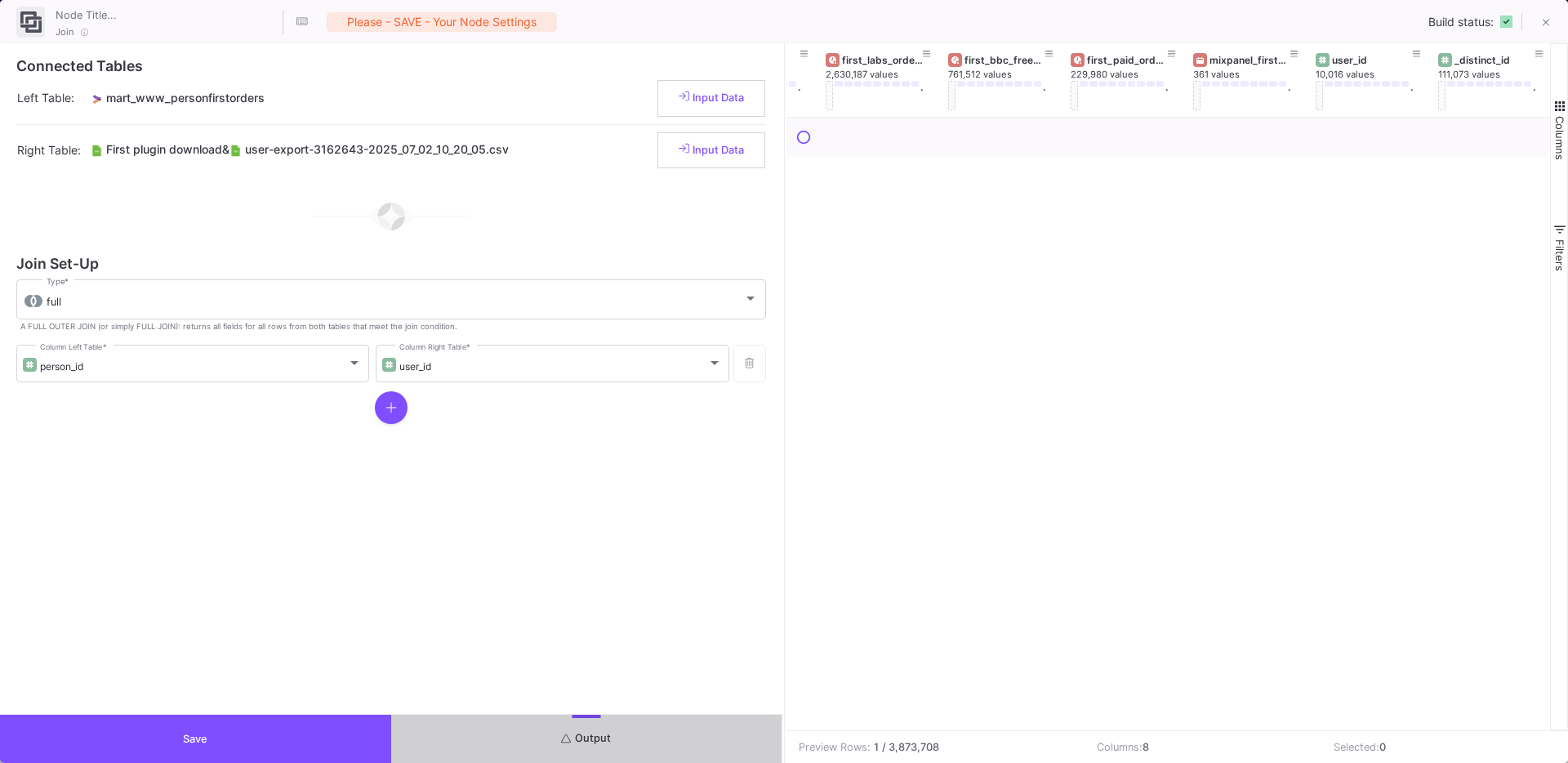 scroll, scrollTop: 0, scrollLeft: 181, axis: horizontal 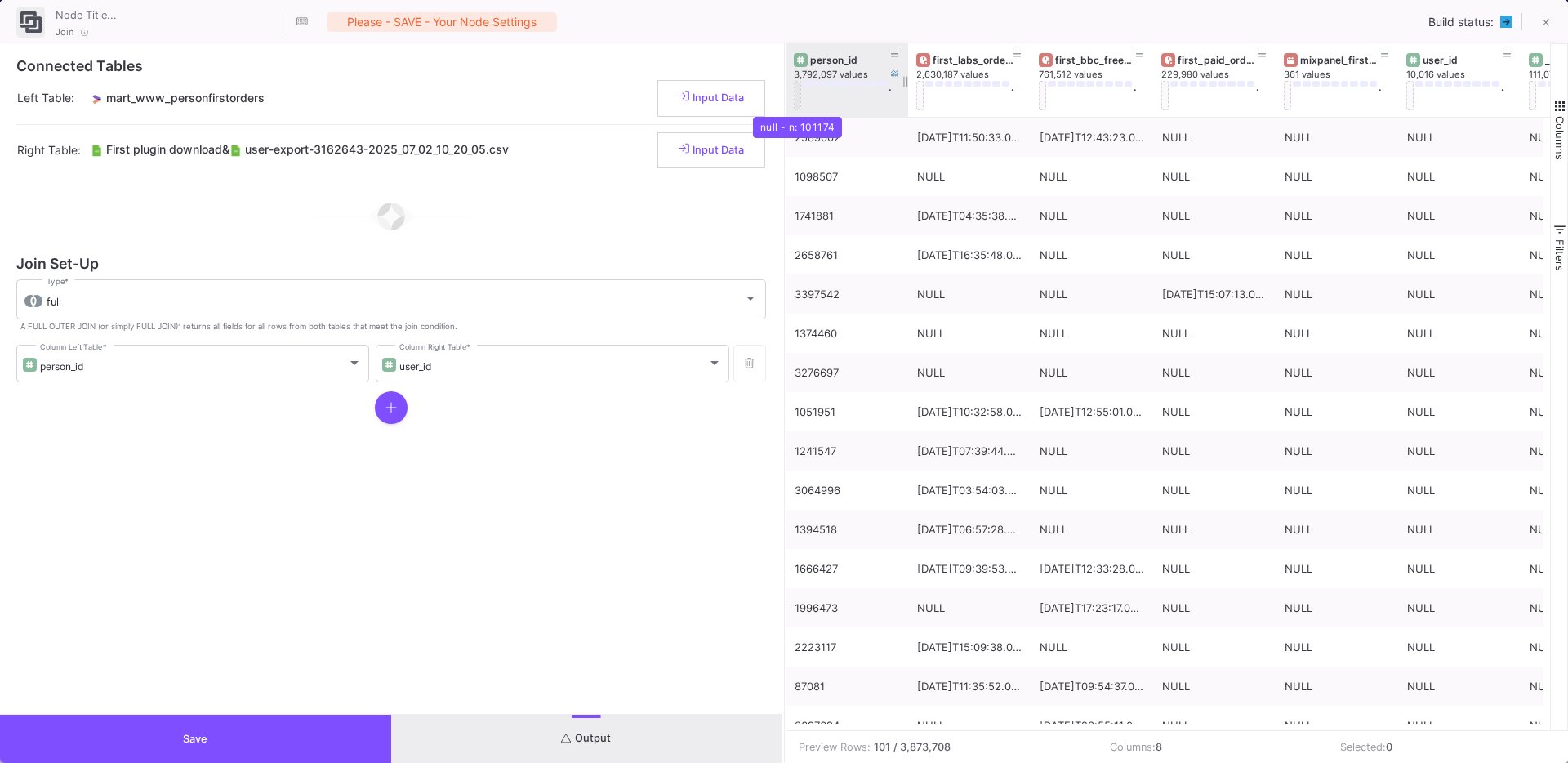click at bounding box center (798, 96) 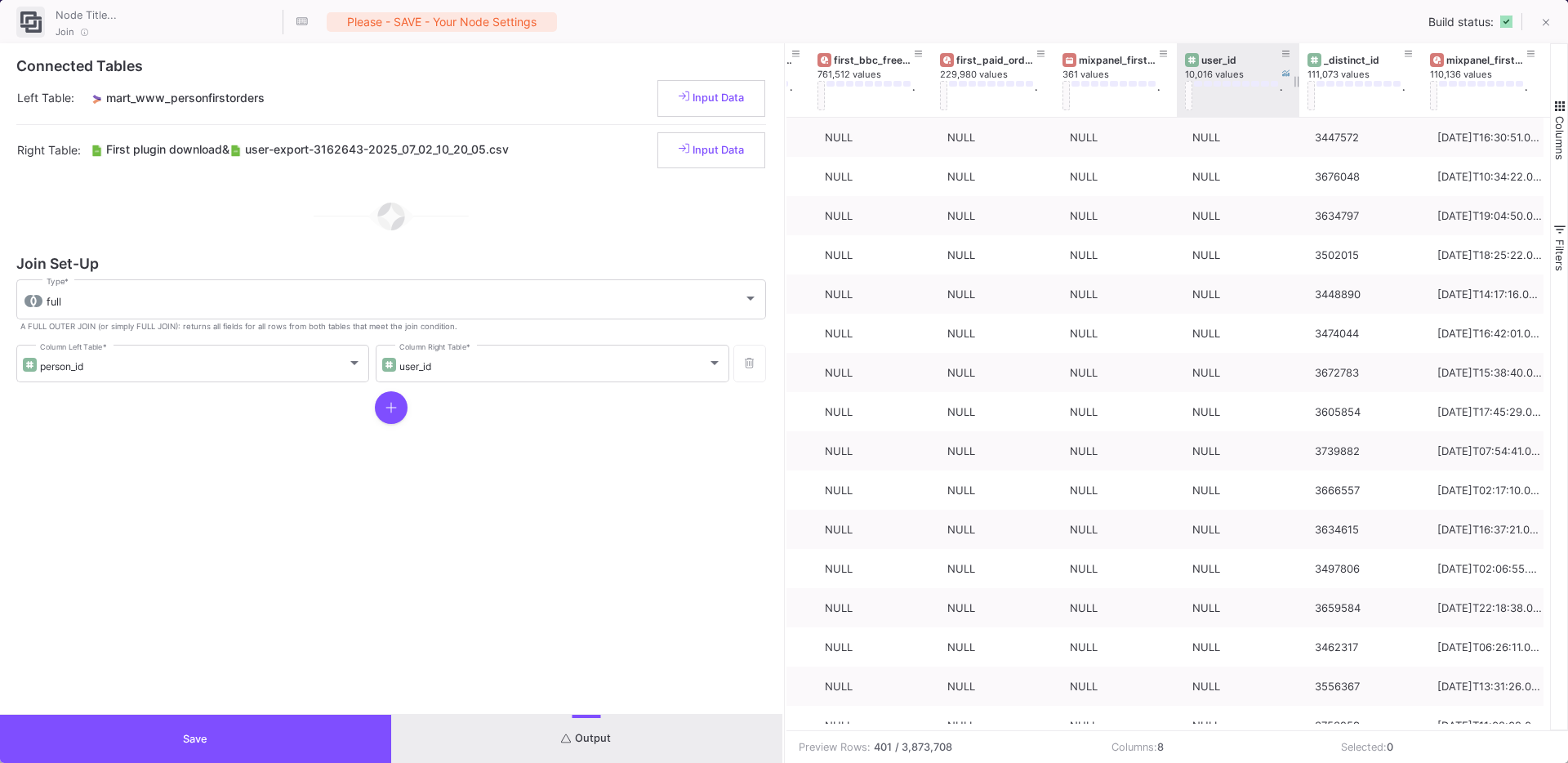 click on "user_id" at bounding box center (1241, 60) 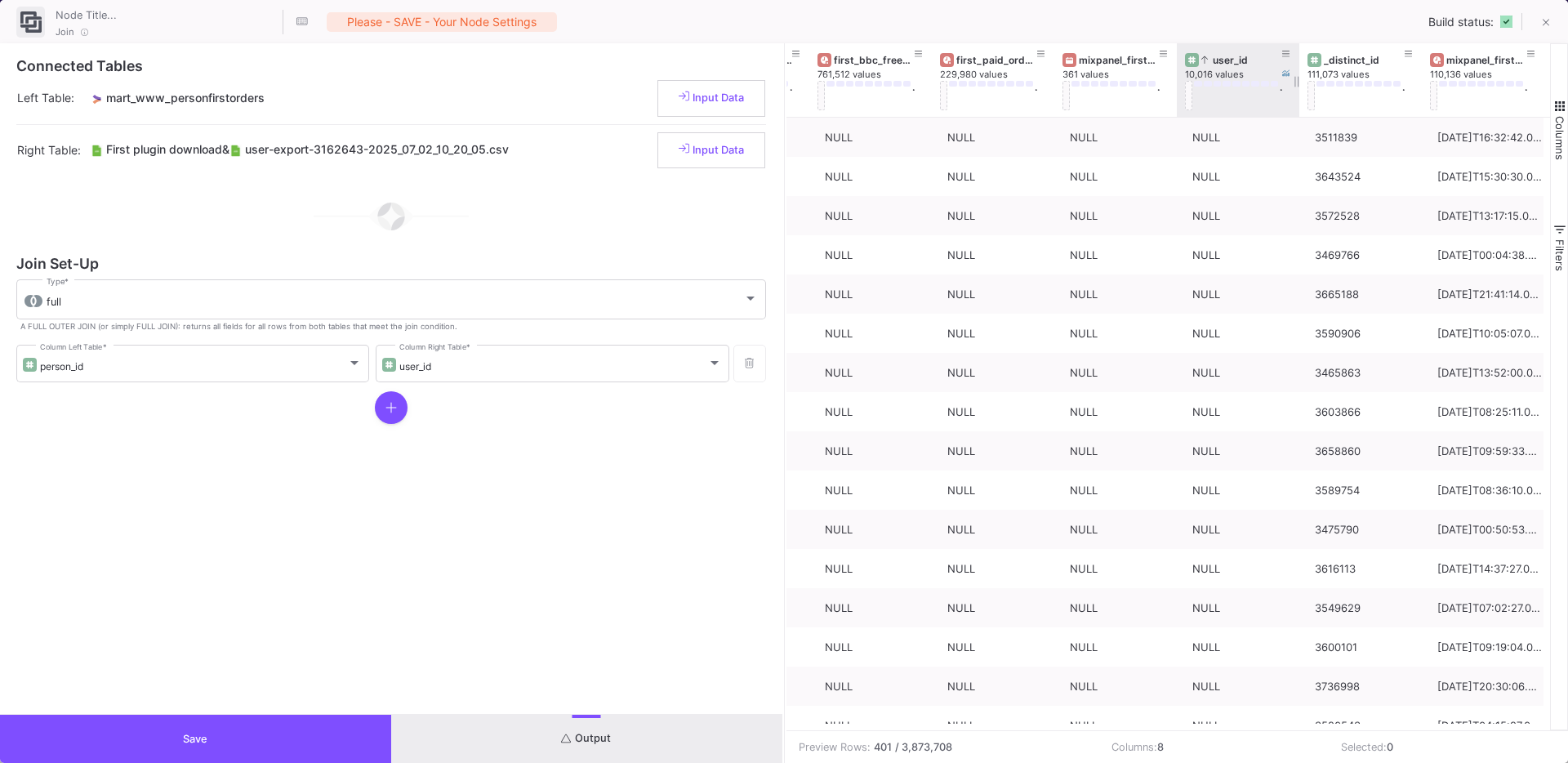 click on "user_id" at bounding box center (1241, 60) 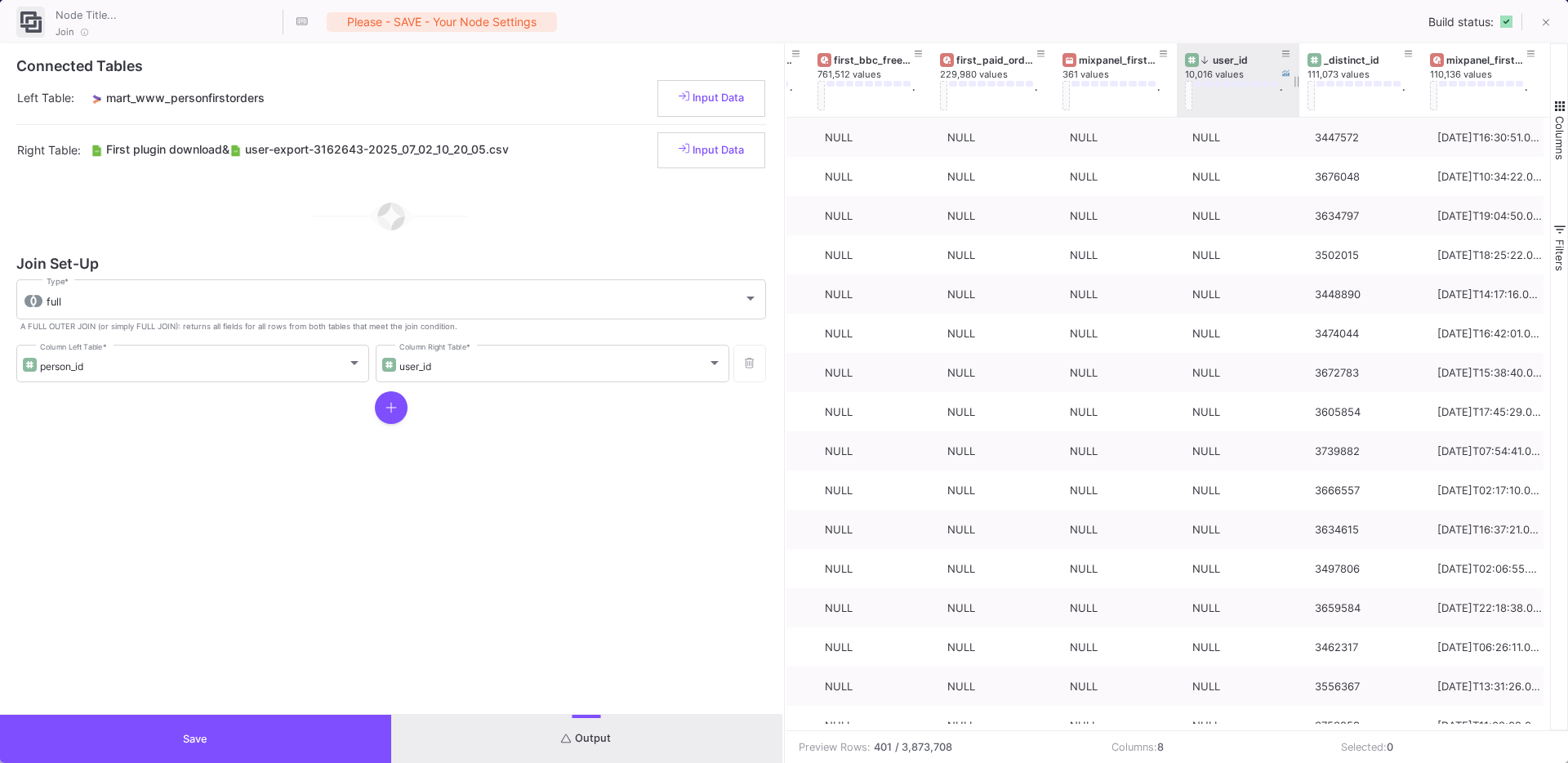 click on "user_id" at bounding box center [1241, 60] 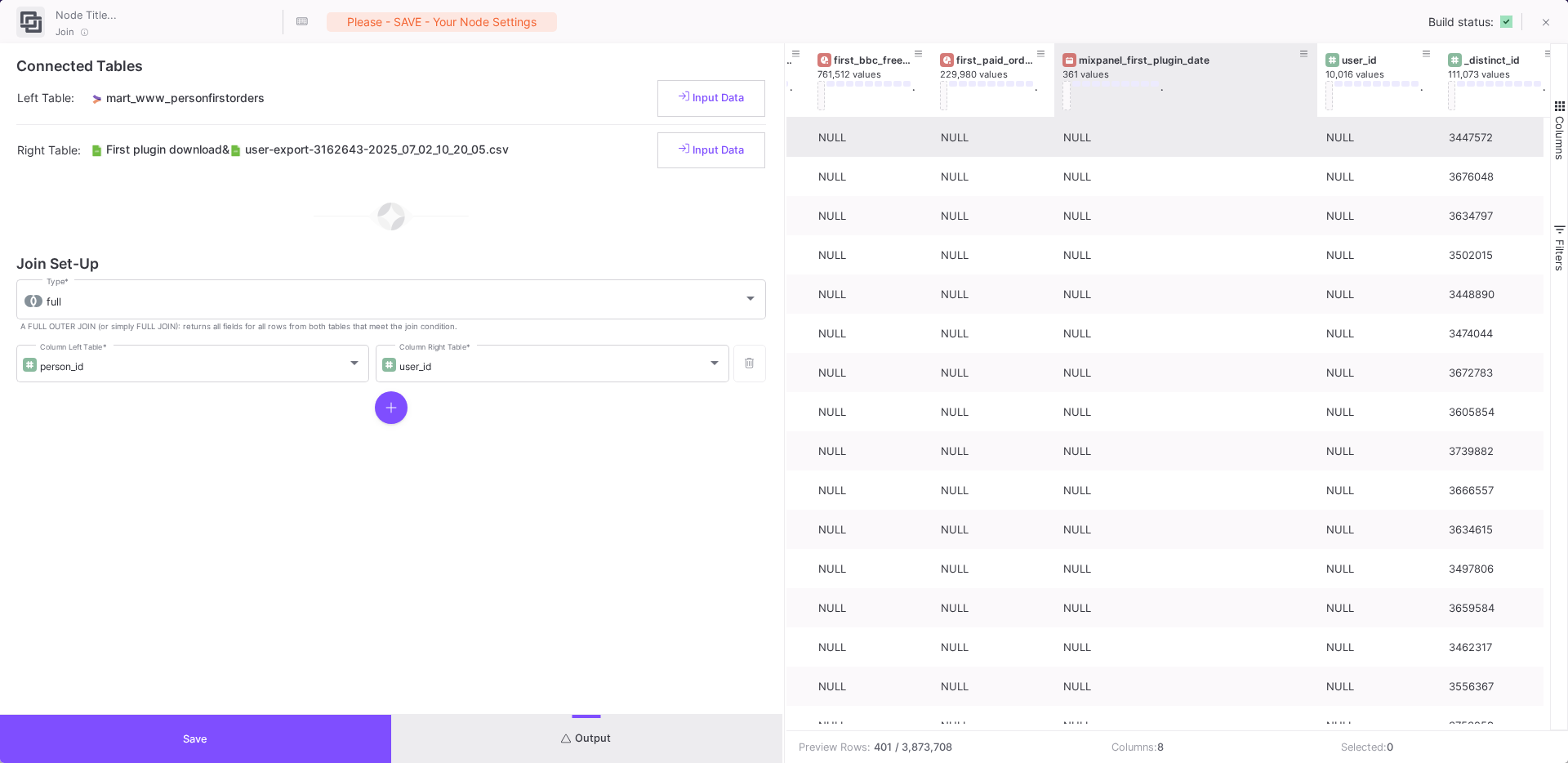 drag, startPoint x: 1174, startPoint y: 105, endPoint x: 1316, endPoint y: 144, distance: 147.25828 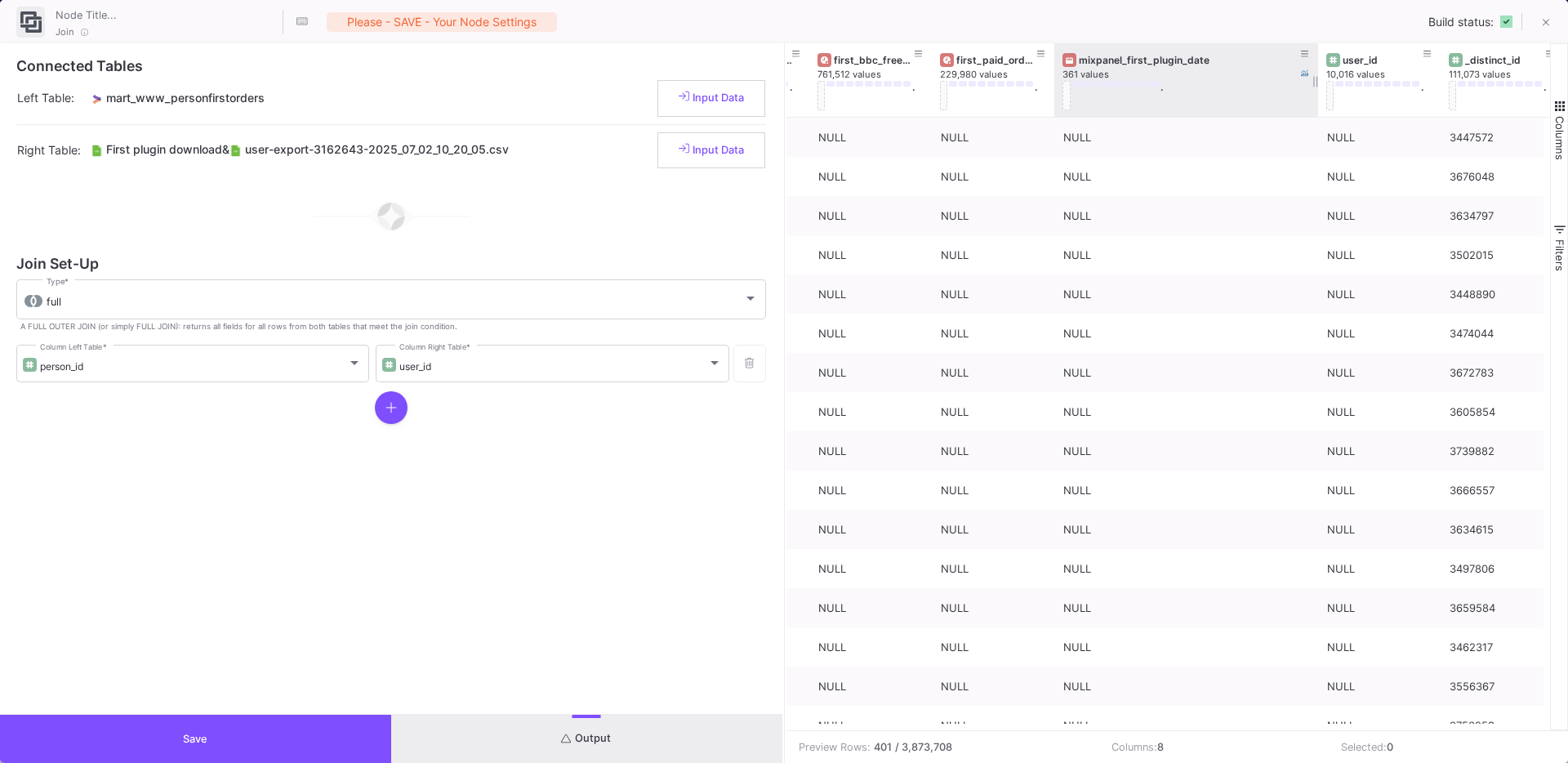 click on "mixpanel_first_plugin_date" at bounding box center [1186, 60] 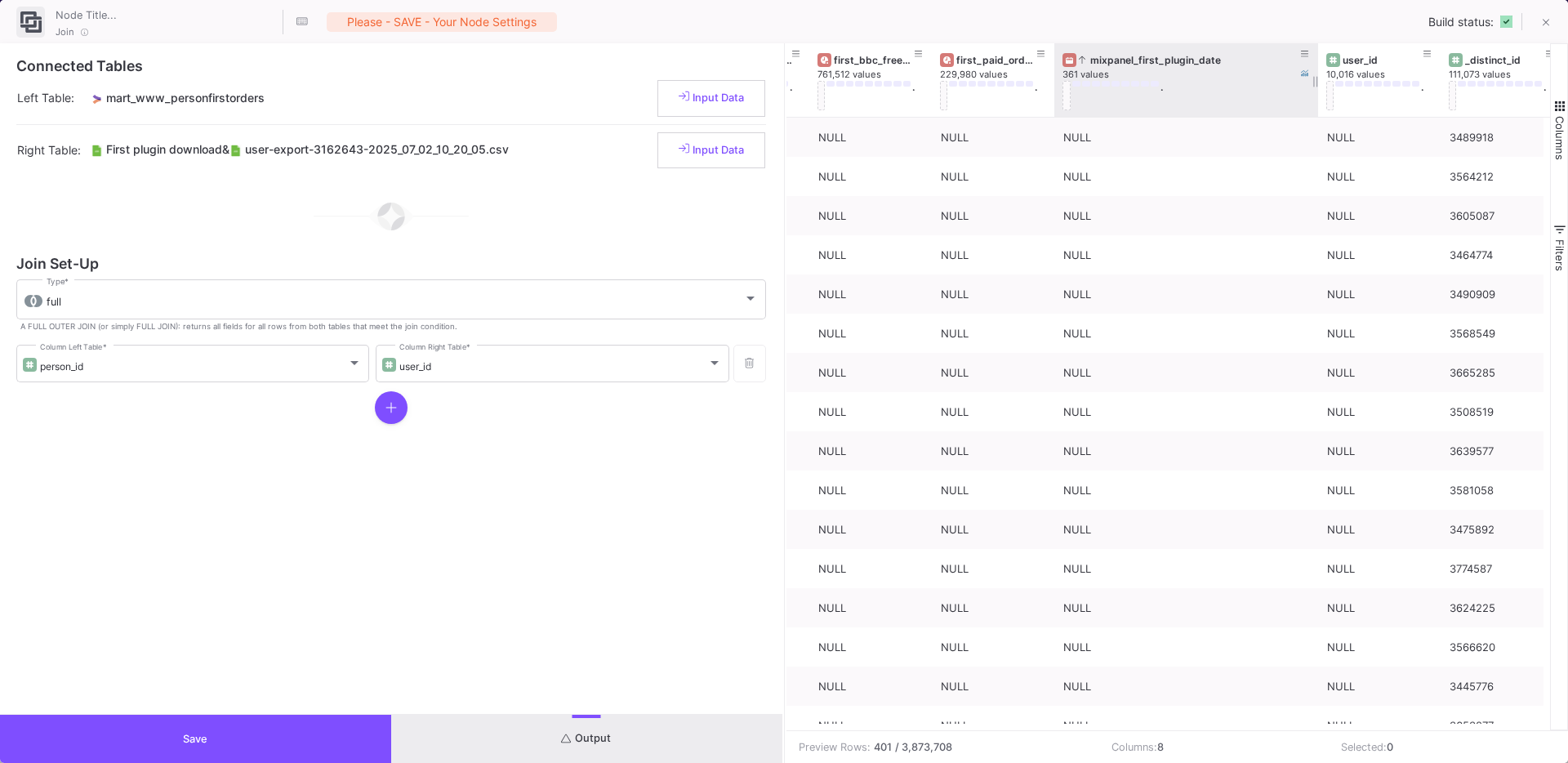 click on "mixpanel_first_plugin_date" at bounding box center [1190, 60] 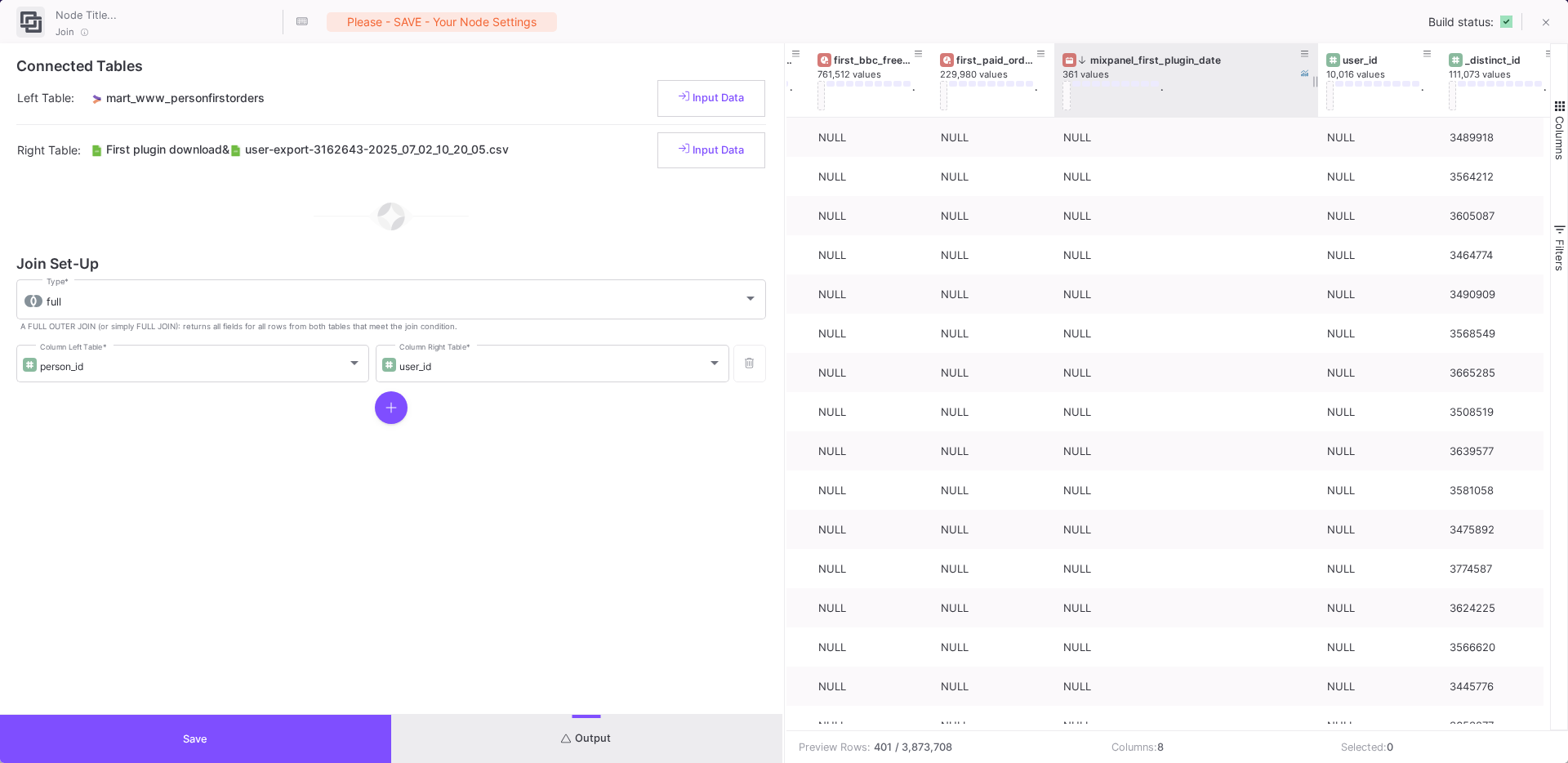 click on "mixpanel_first_plugin_date" at bounding box center [1190, 60] 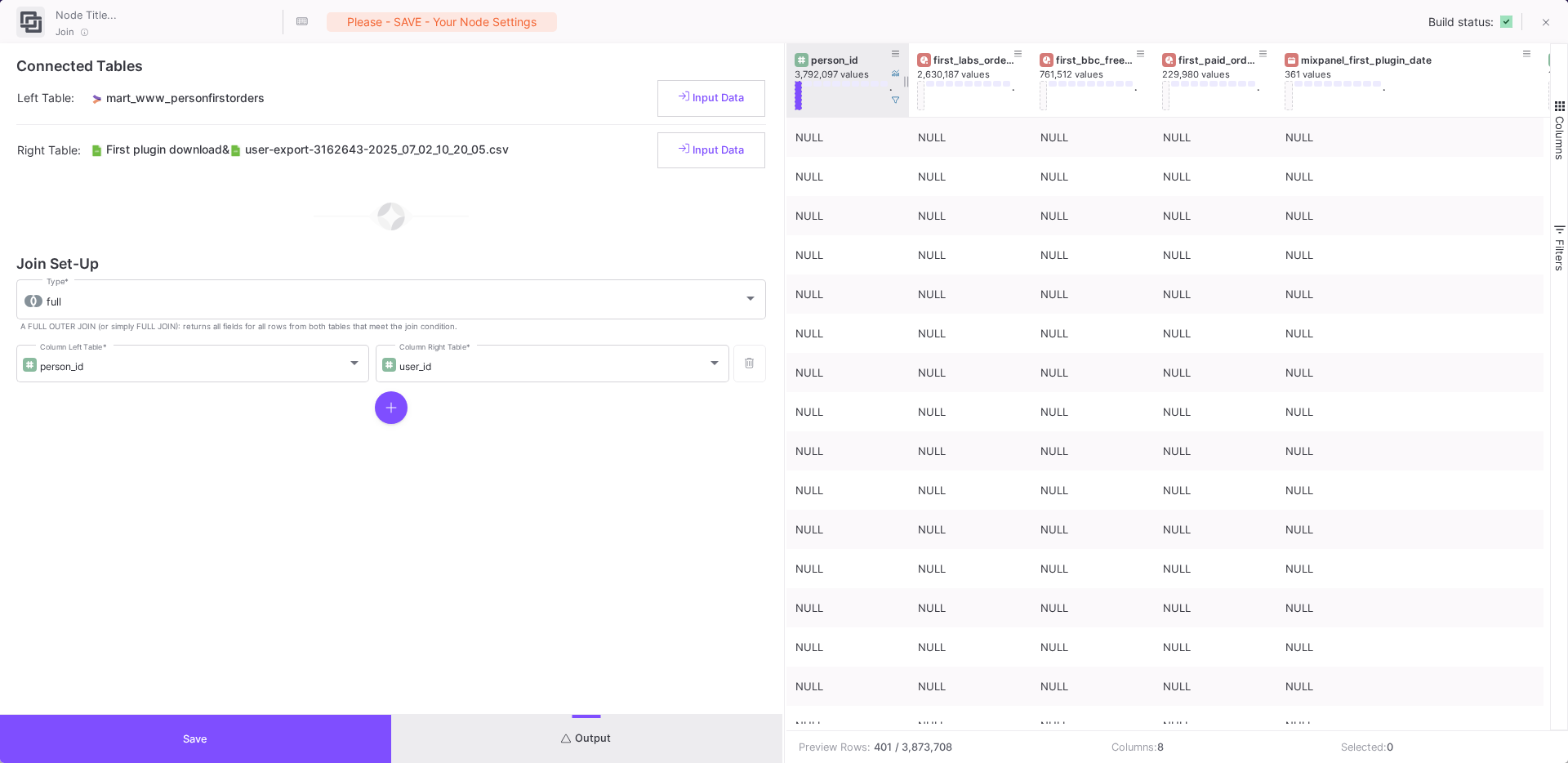 click at bounding box center (799, 96) 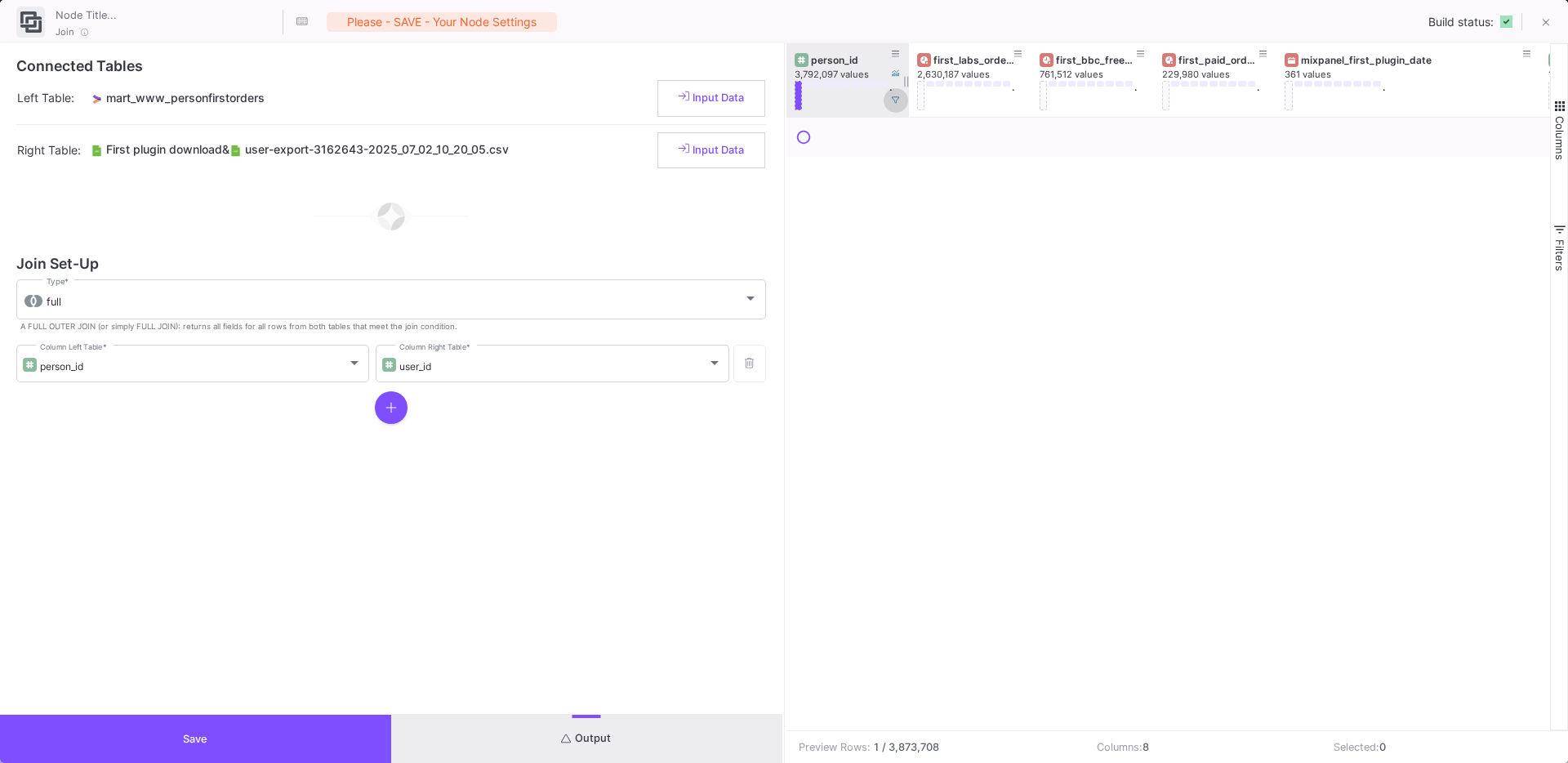 click 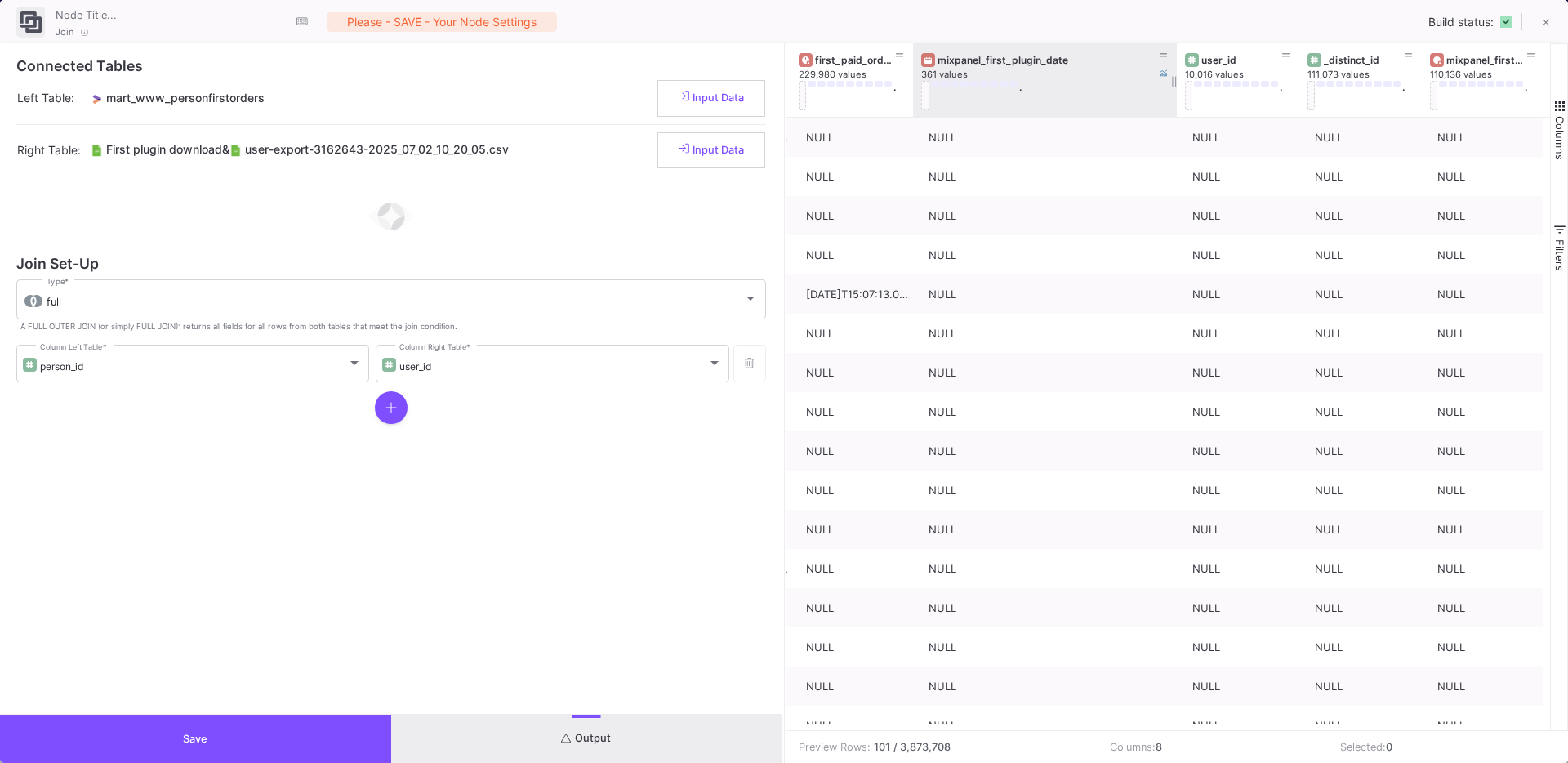 click on "mixpanel_first_plugin_date" at bounding box center [1045, 60] 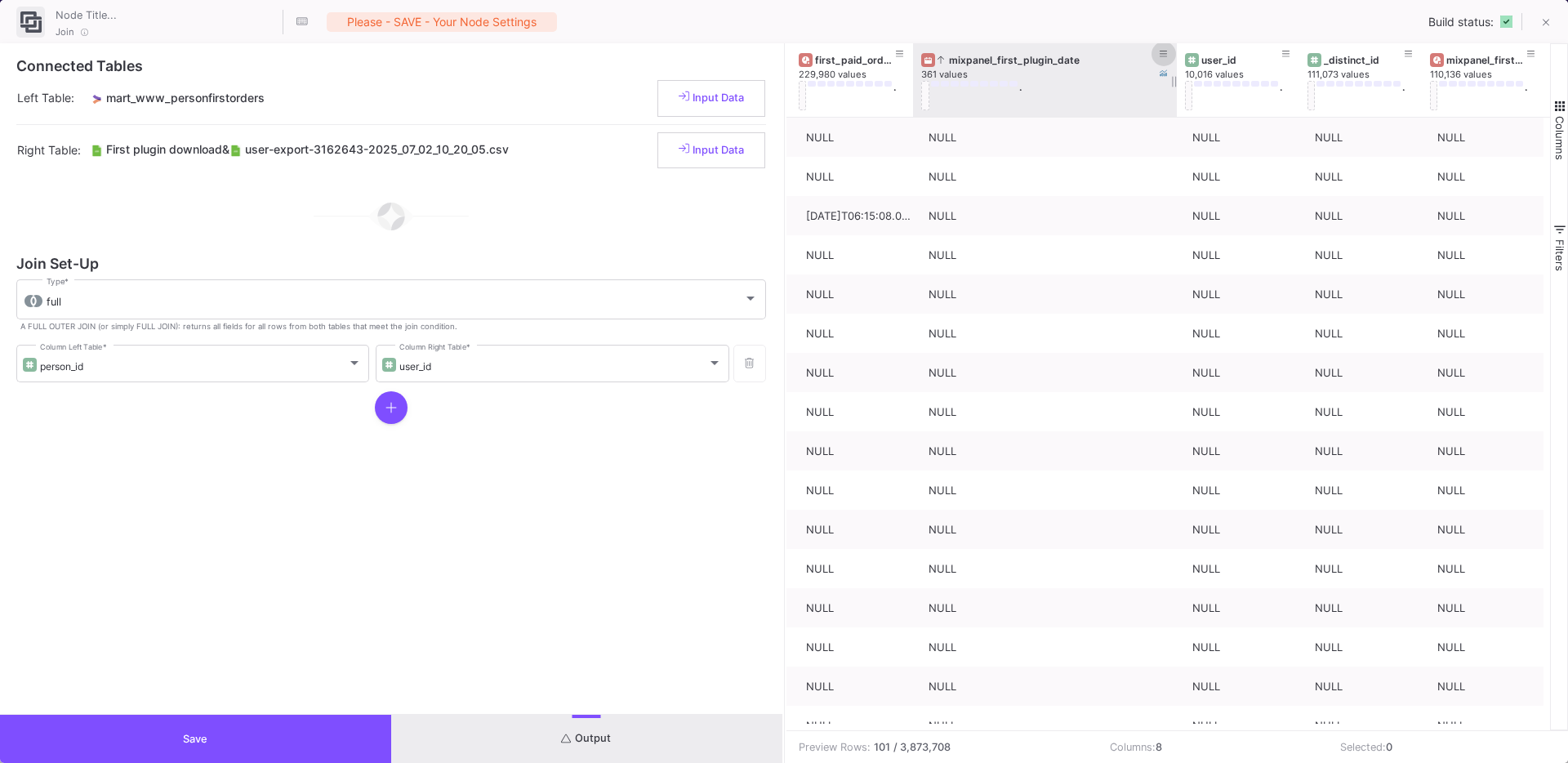 click at bounding box center (1164, 54) 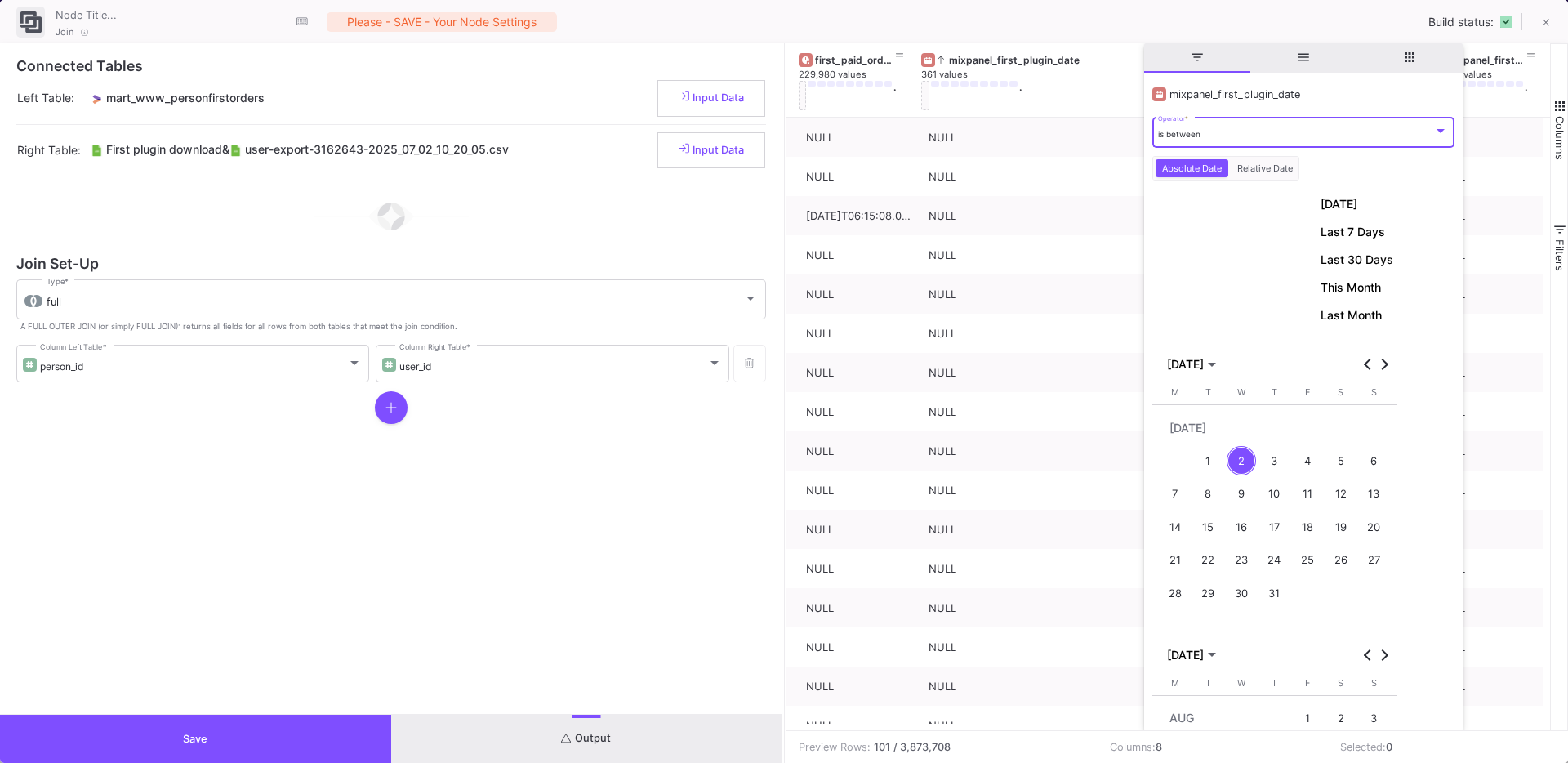 click on "is between Operator  *" at bounding box center (1303, 131) 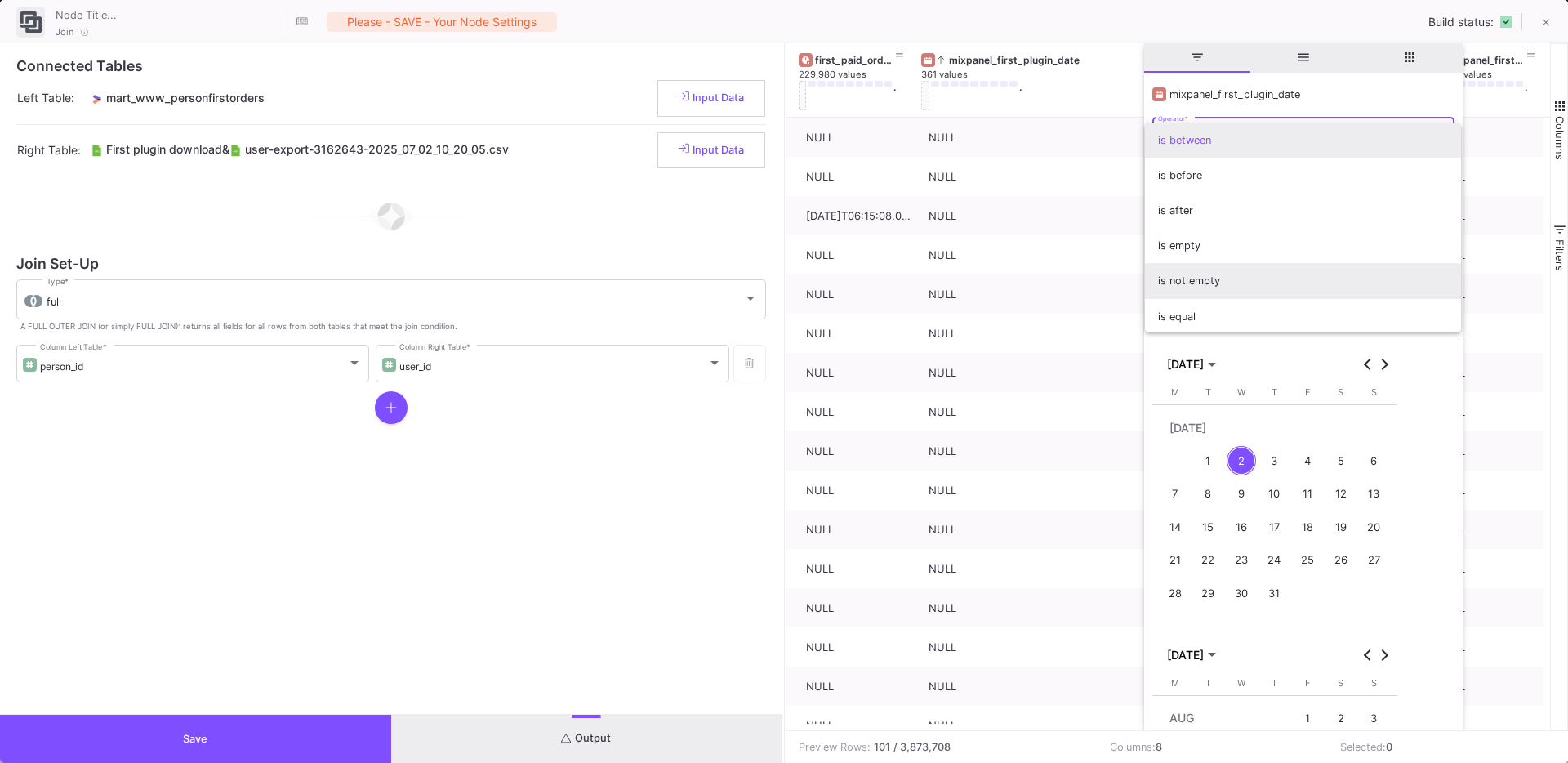 click on "is not empty" at bounding box center [1303, 280] 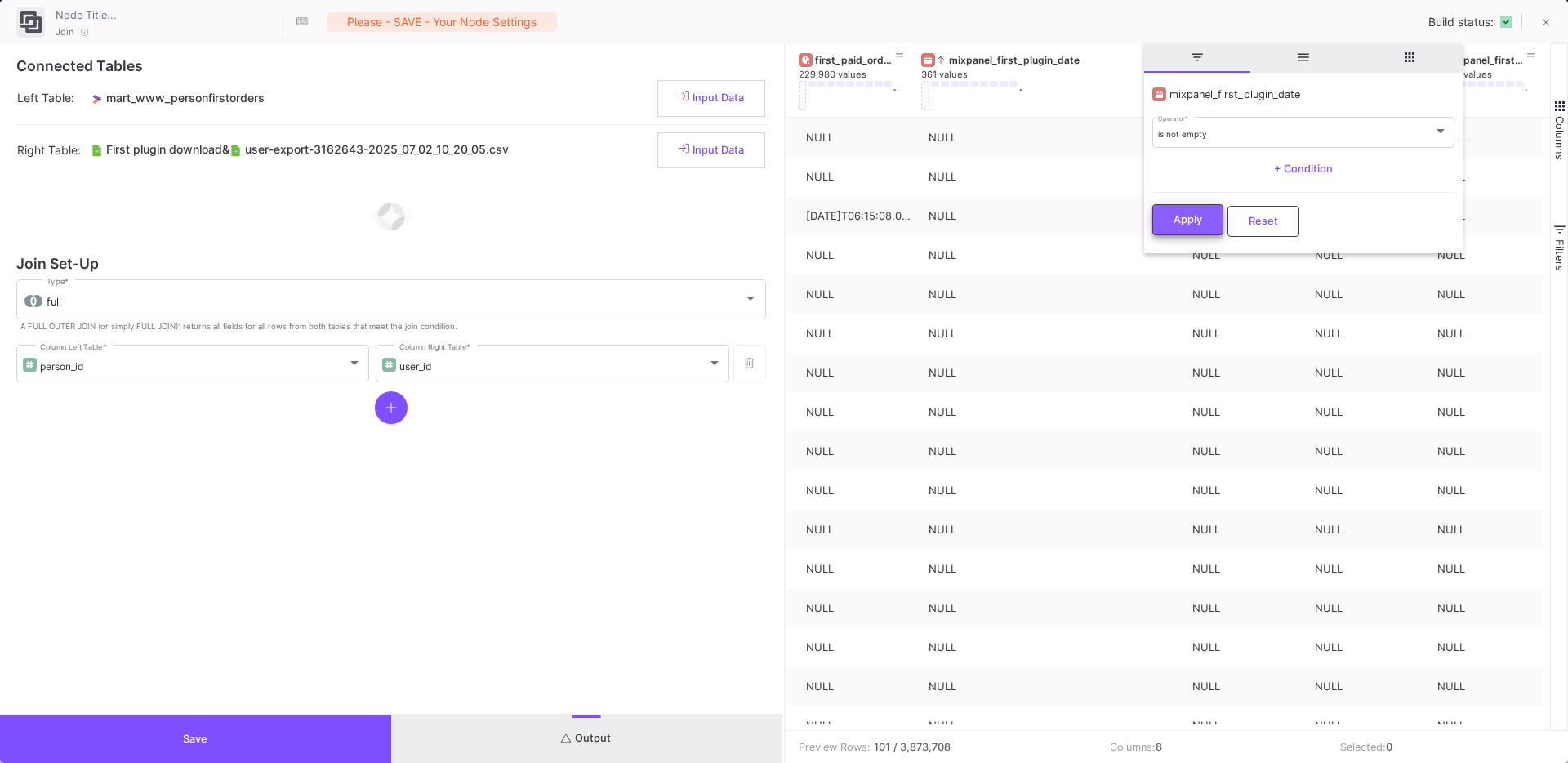 click on "Apply" at bounding box center [1187, 219] 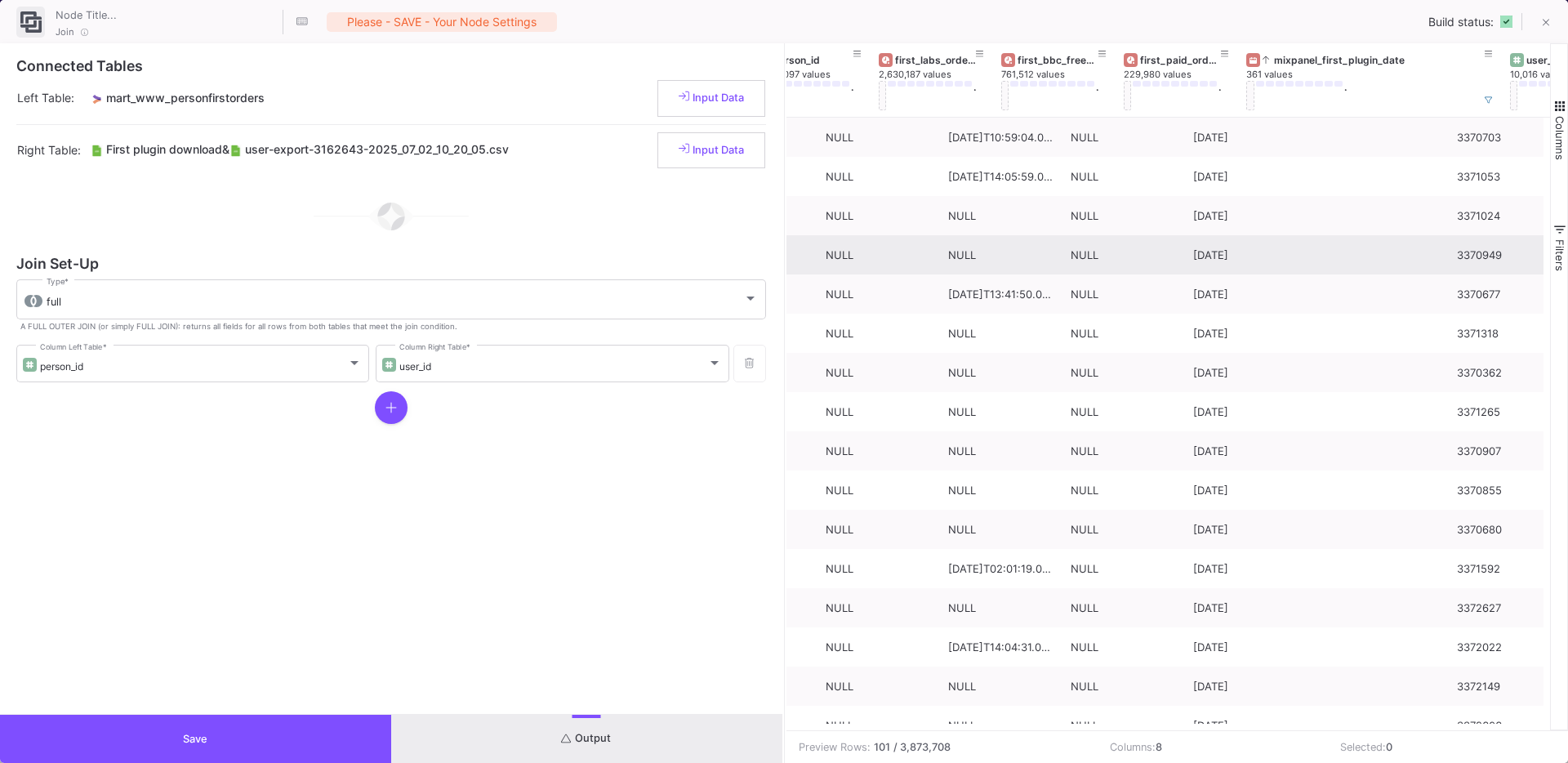 scroll, scrollTop: 0, scrollLeft: 0, axis: both 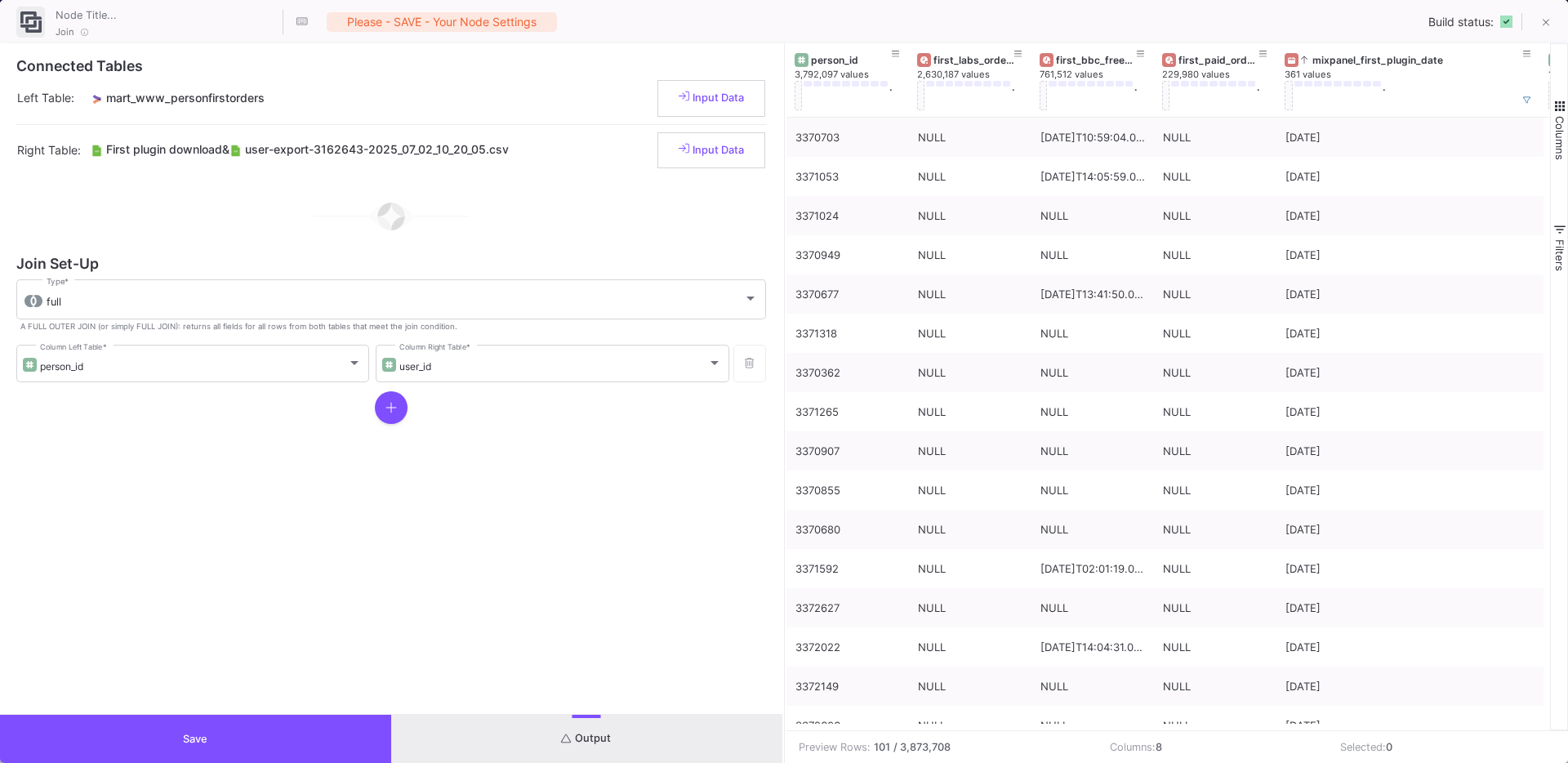 click on "Save" at bounding box center (195, 738) 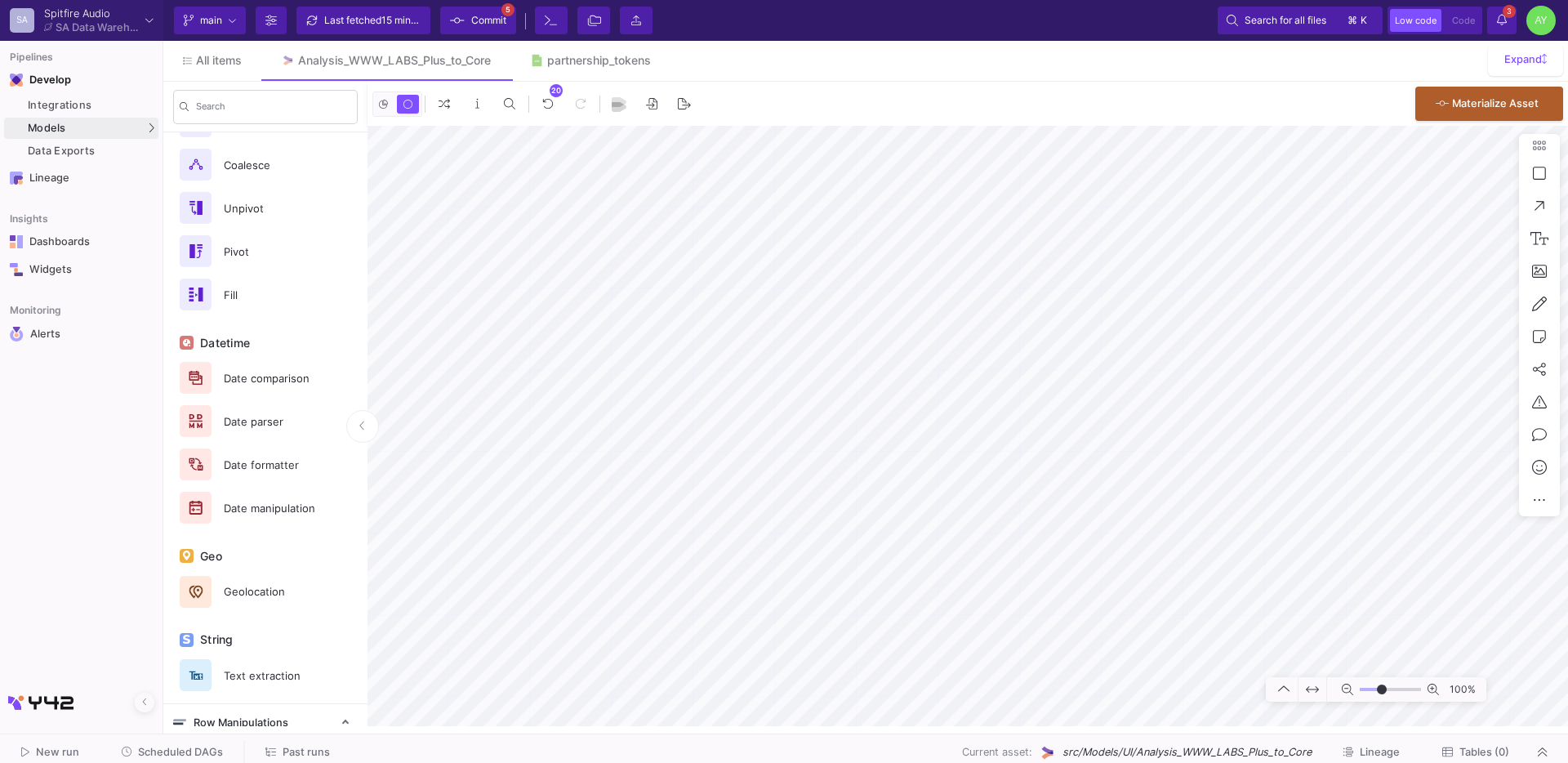 scroll, scrollTop: 775, scrollLeft: 0, axis: vertical 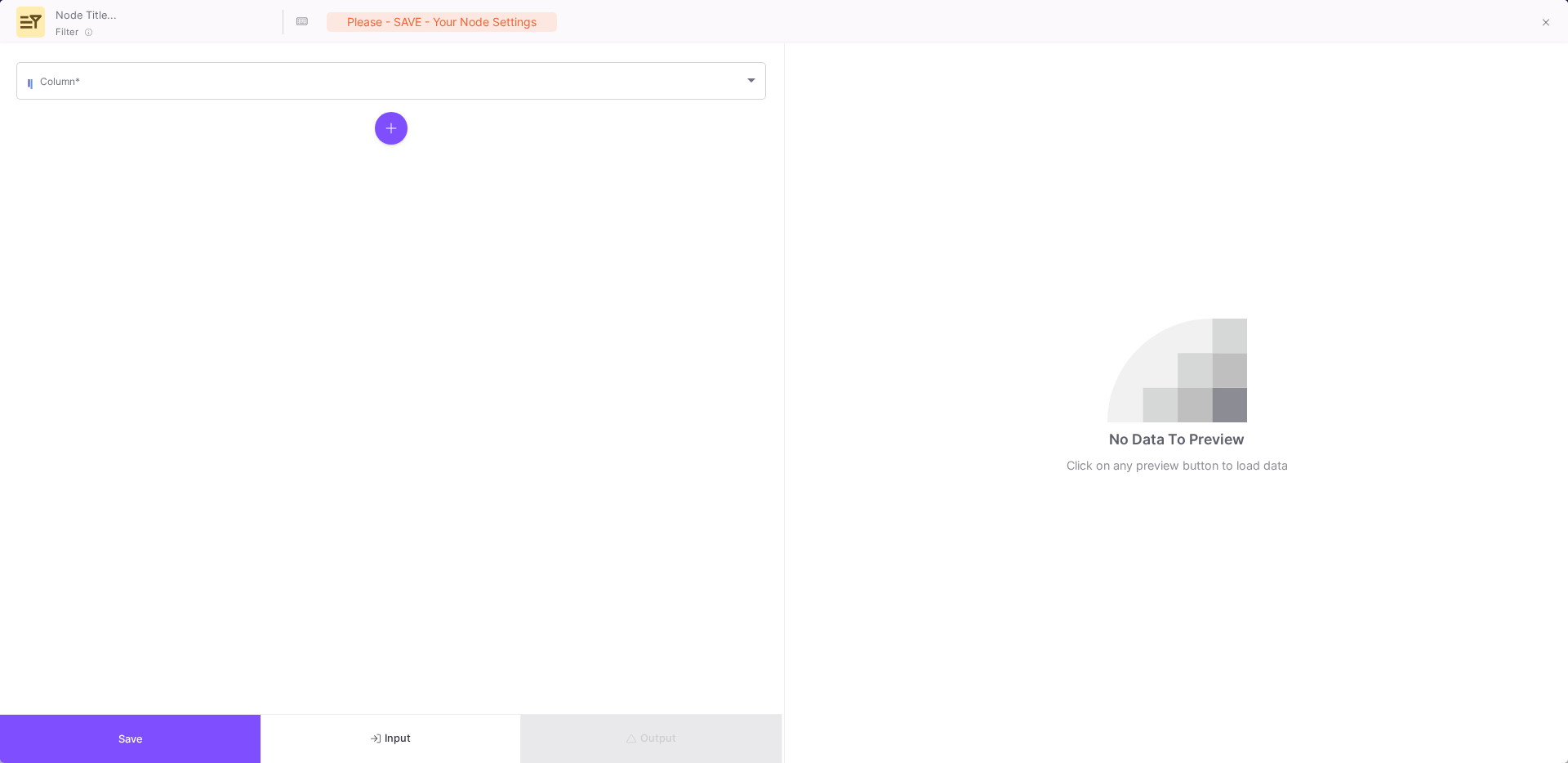 click on "Column   *" at bounding box center [399, 79] 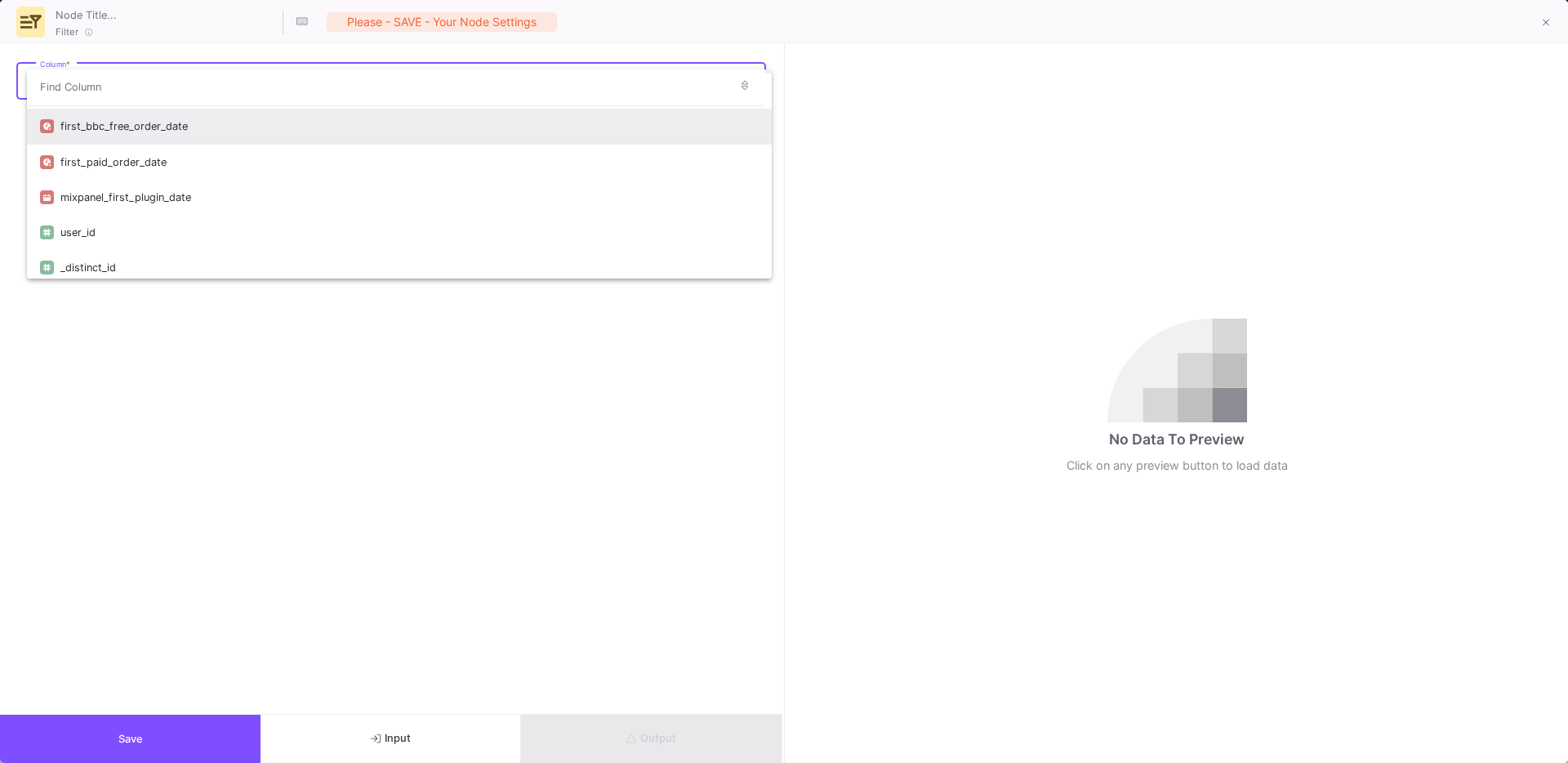 scroll, scrollTop: 90, scrollLeft: 0, axis: vertical 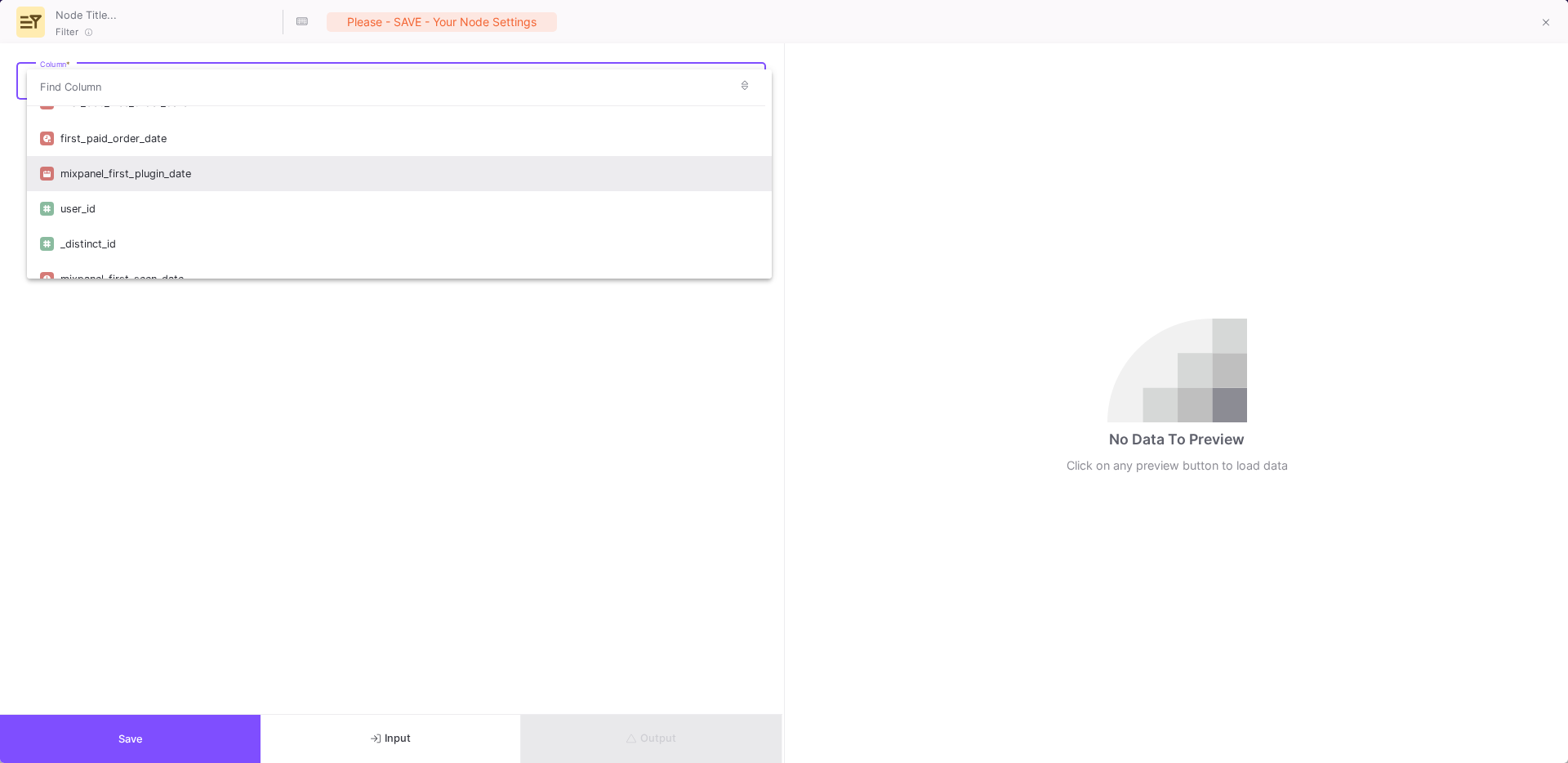 click on "mixpanel_first_plugin_date" at bounding box center [409, 173] 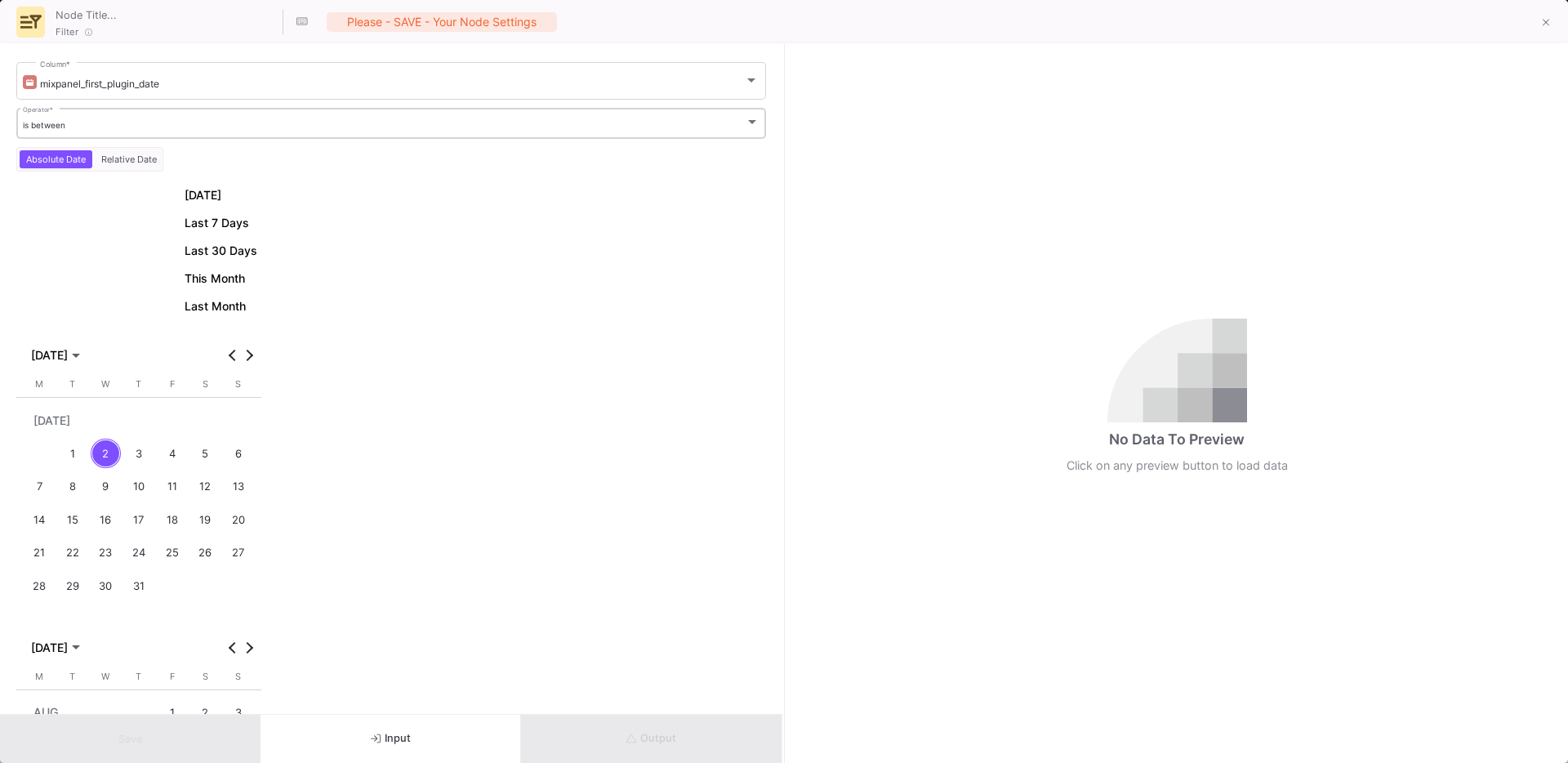 click on "is between Operator  *" at bounding box center [391, 122] 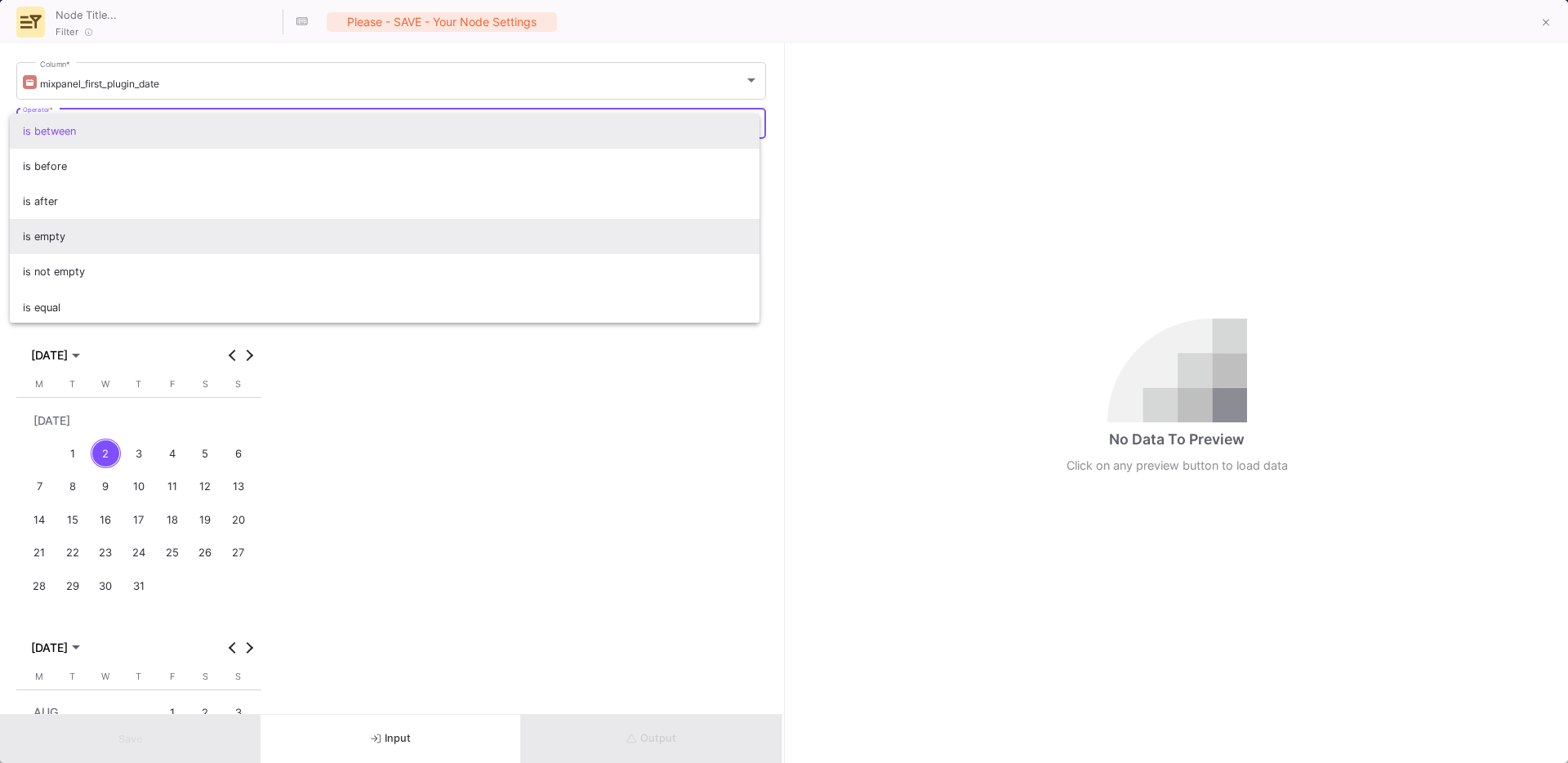 scroll, scrollTop: 2, scrollLeft: 0, axis: vertical 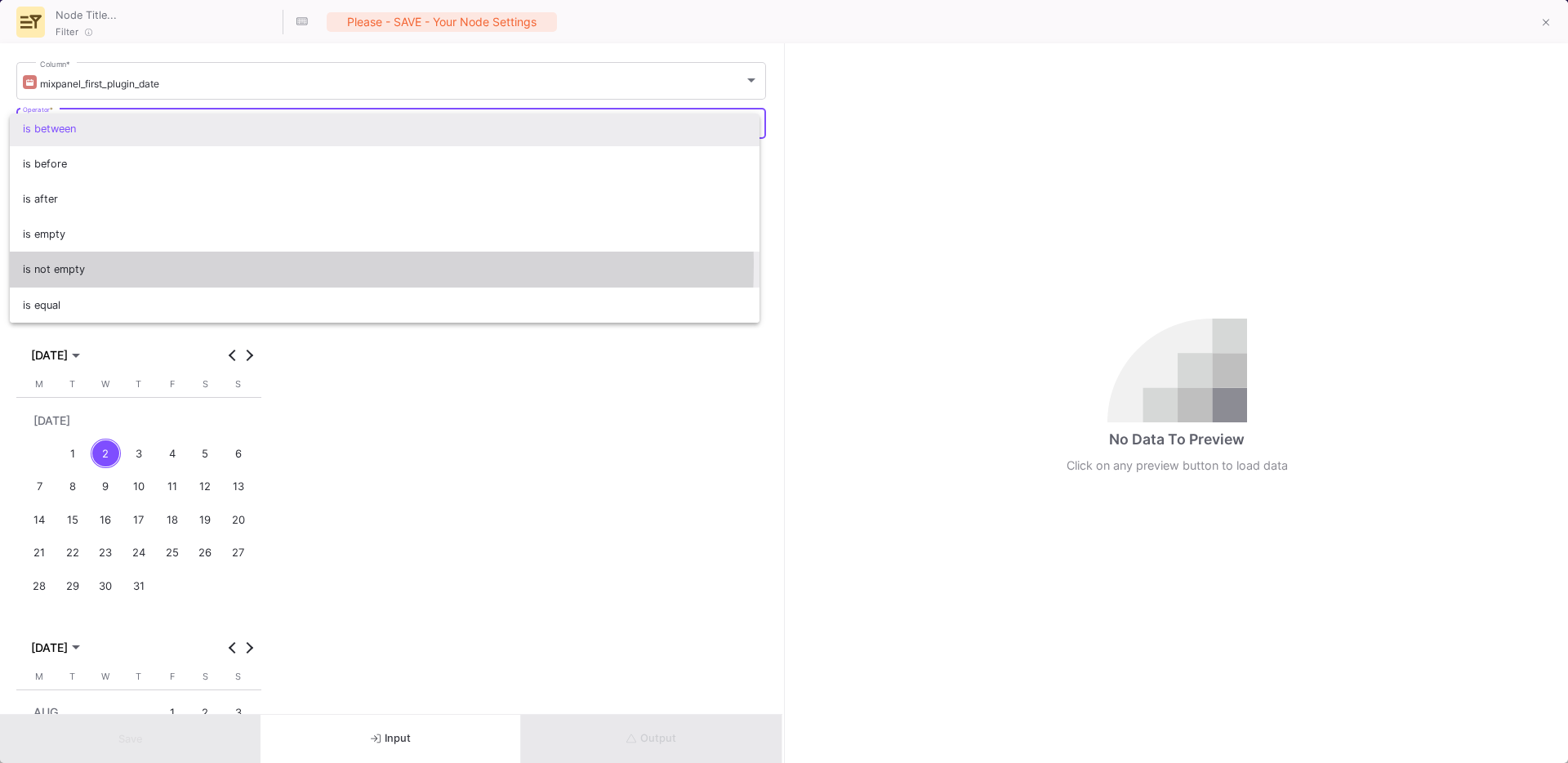 click on "is not empty" at bounding box center [385, 269] 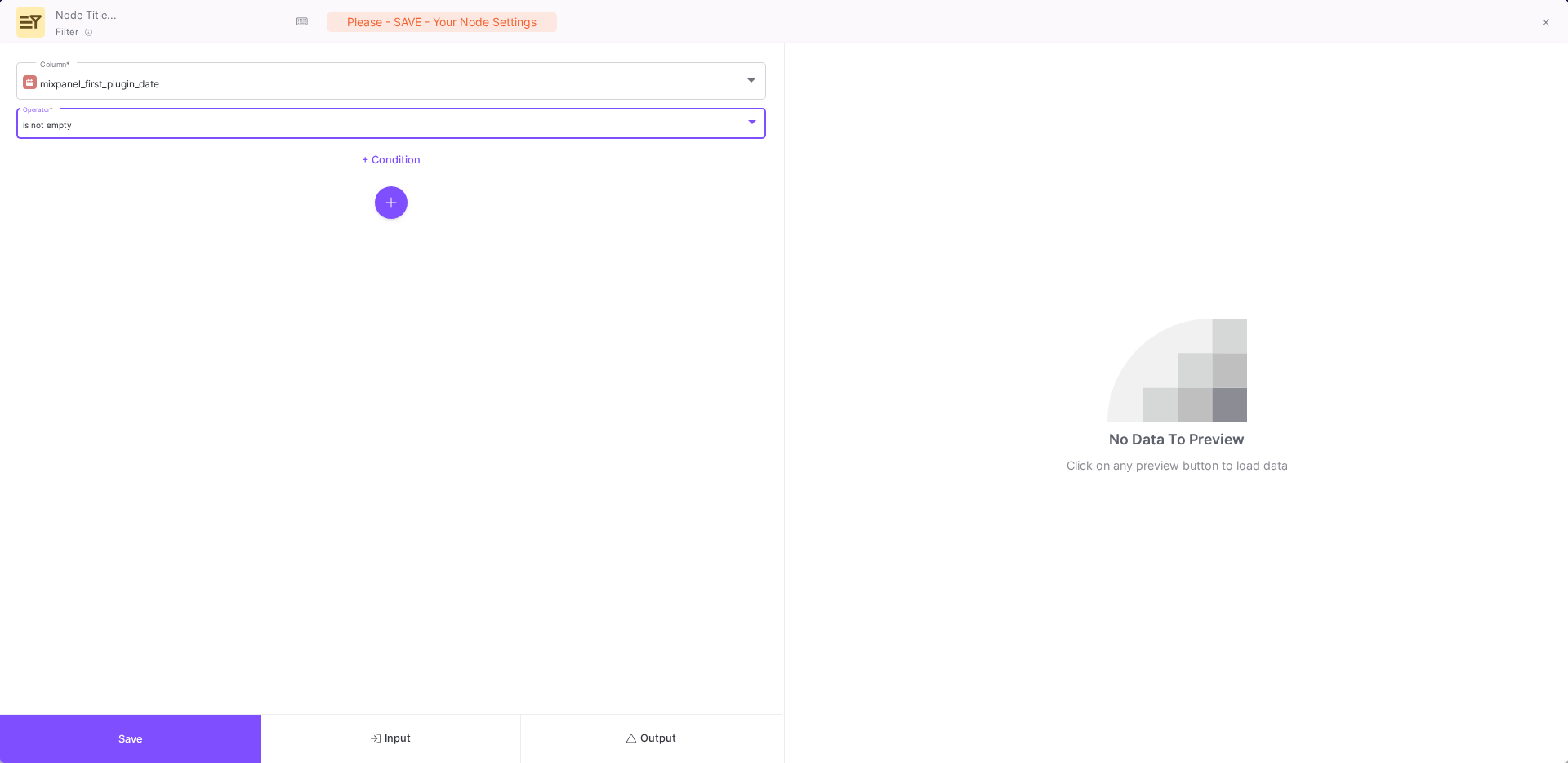 click on "Save" at bounding box center (130, 738) 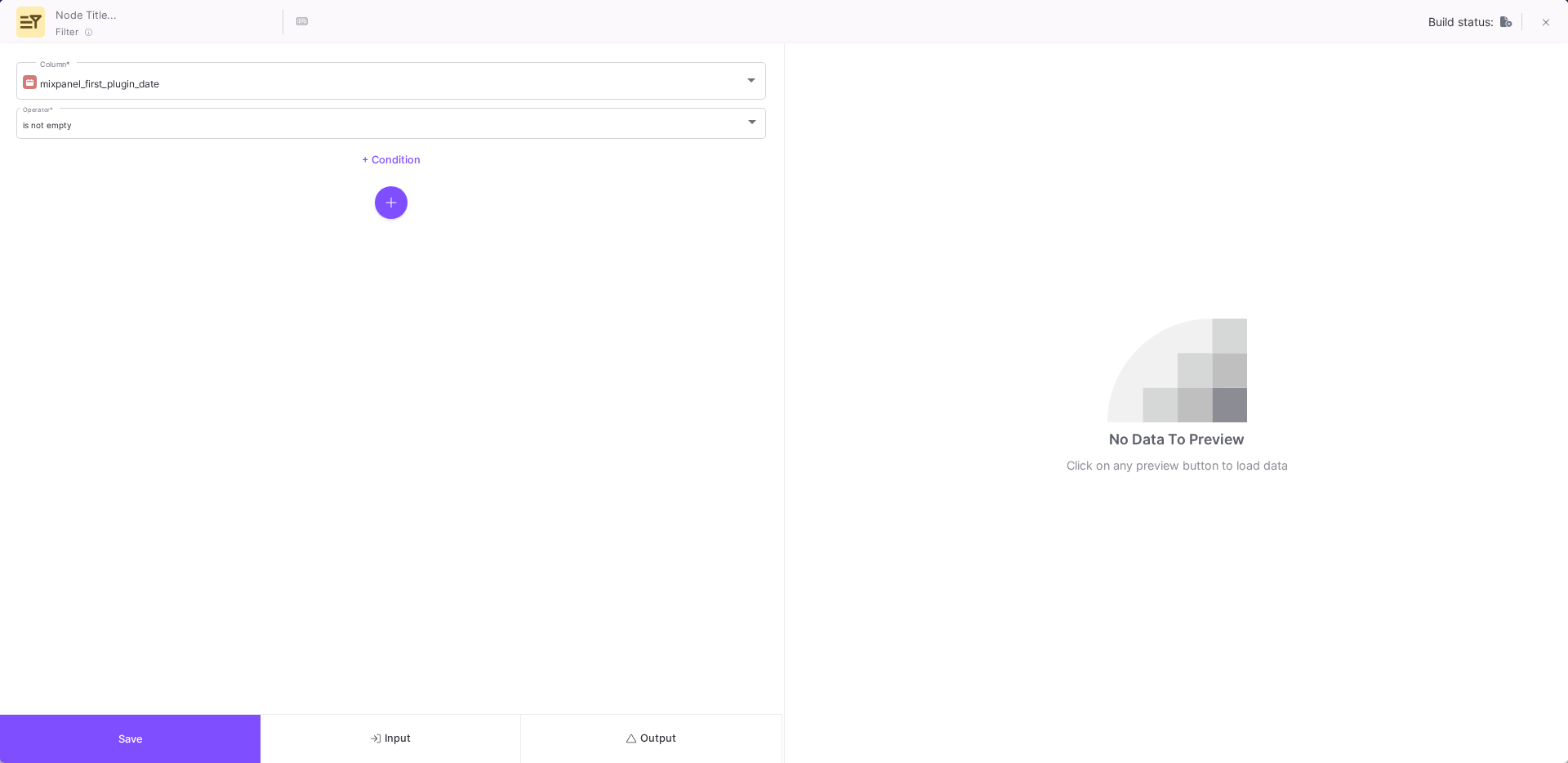 click on "Output" at bounding box center [651, 738] 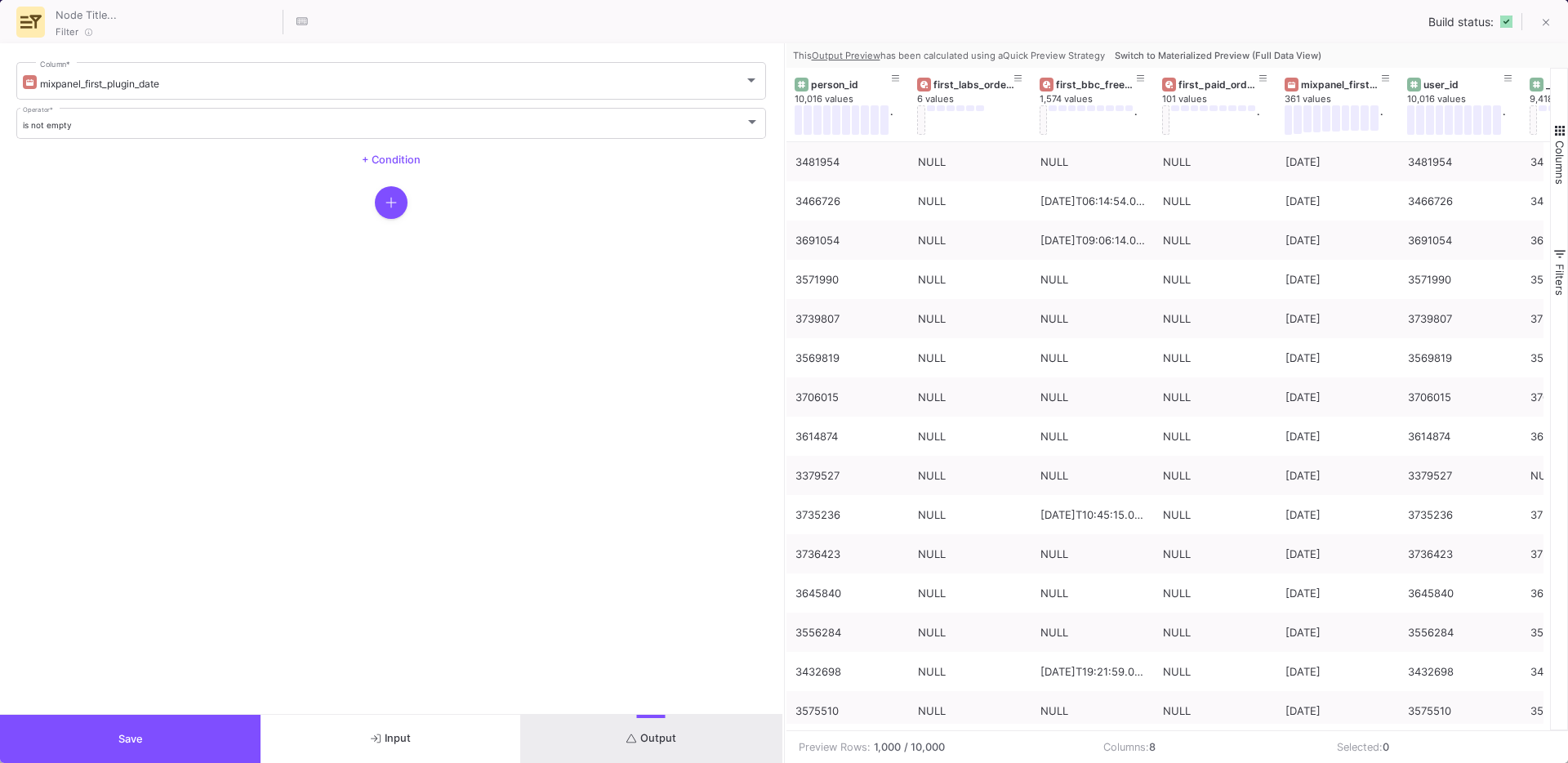 click on "Switch to Materialized Preview (Full Data View)" at bounding box center [1218, 56] 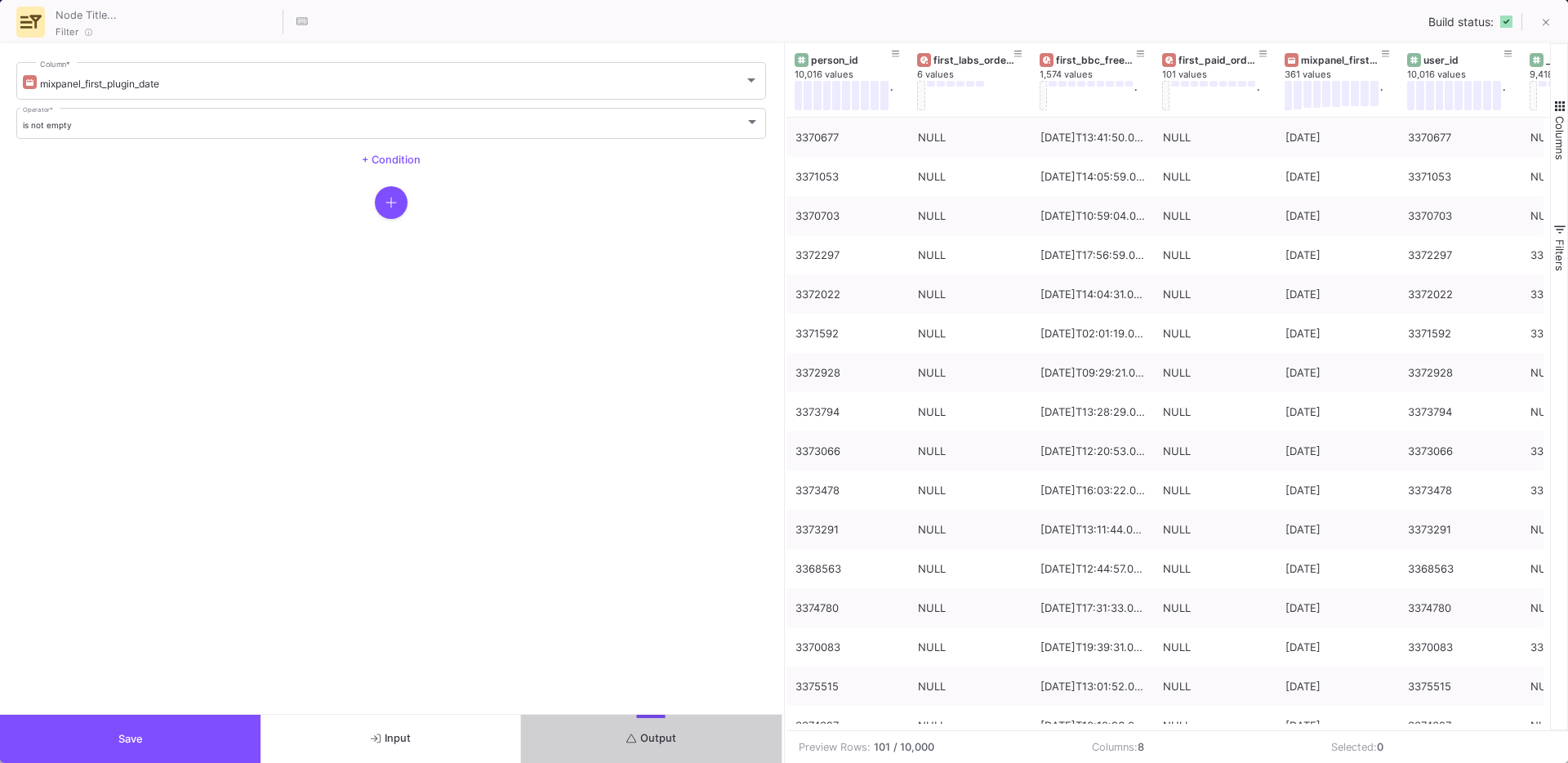 click on "Save" at bounding box center [130, 738] 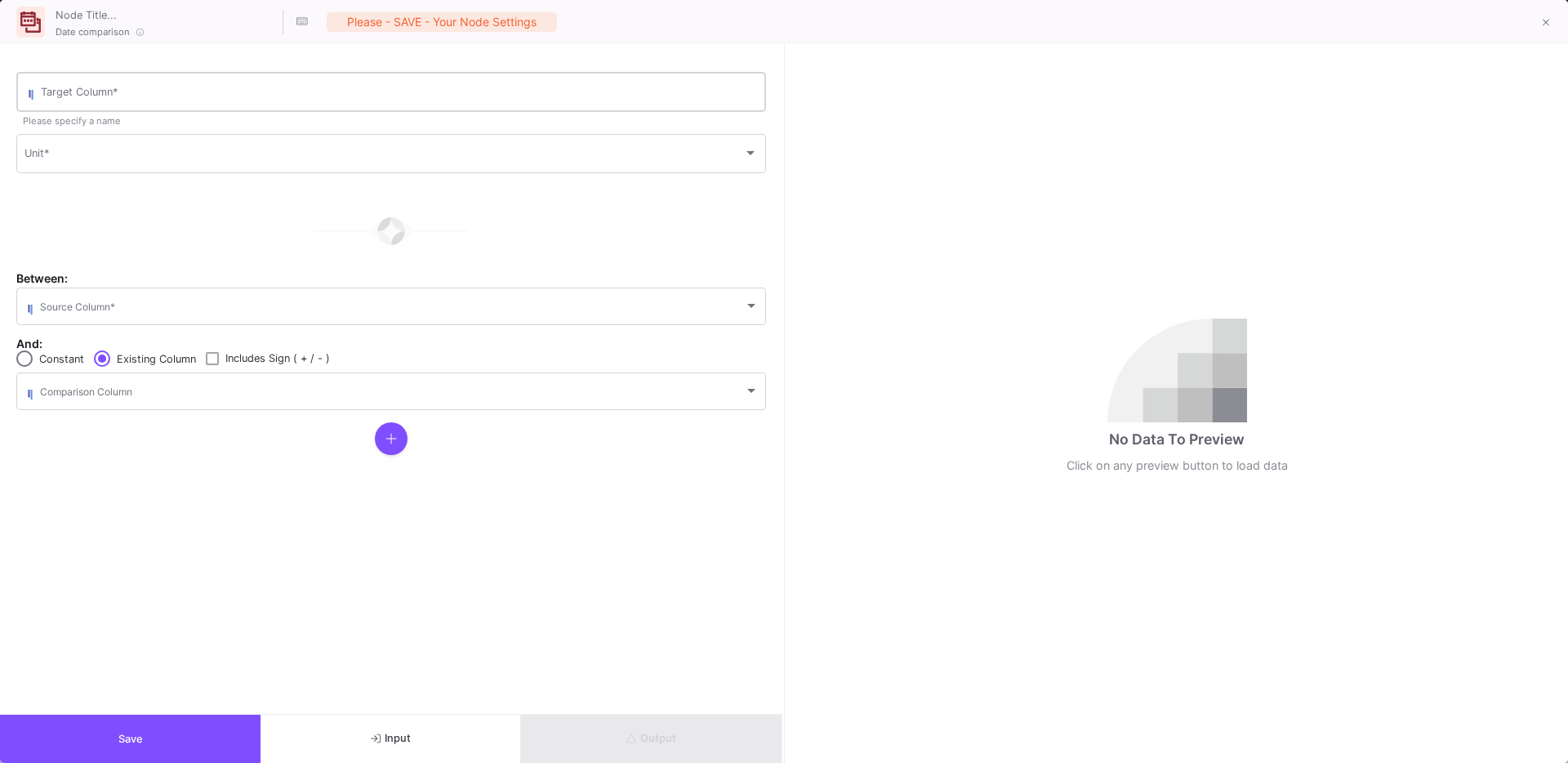click on "Target Column  *" at bounding box center (399, 91) 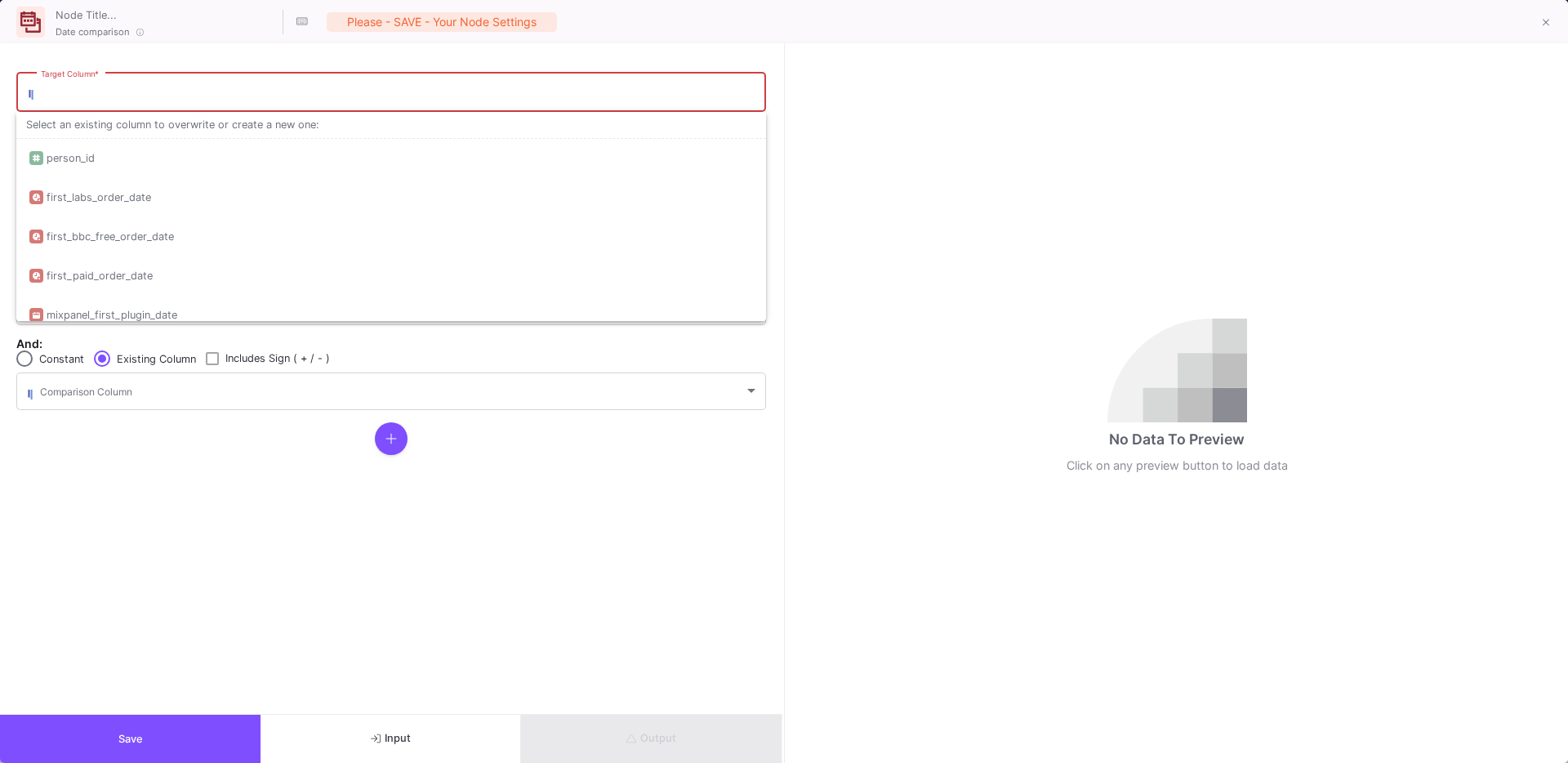 click on "Target Column  * Please specify a name Unit  * Between:  Source Column   * And:   Constant   Existing Column   Includes Sign ( + / - )  Comparison Column" at bounding box center [391, 378] 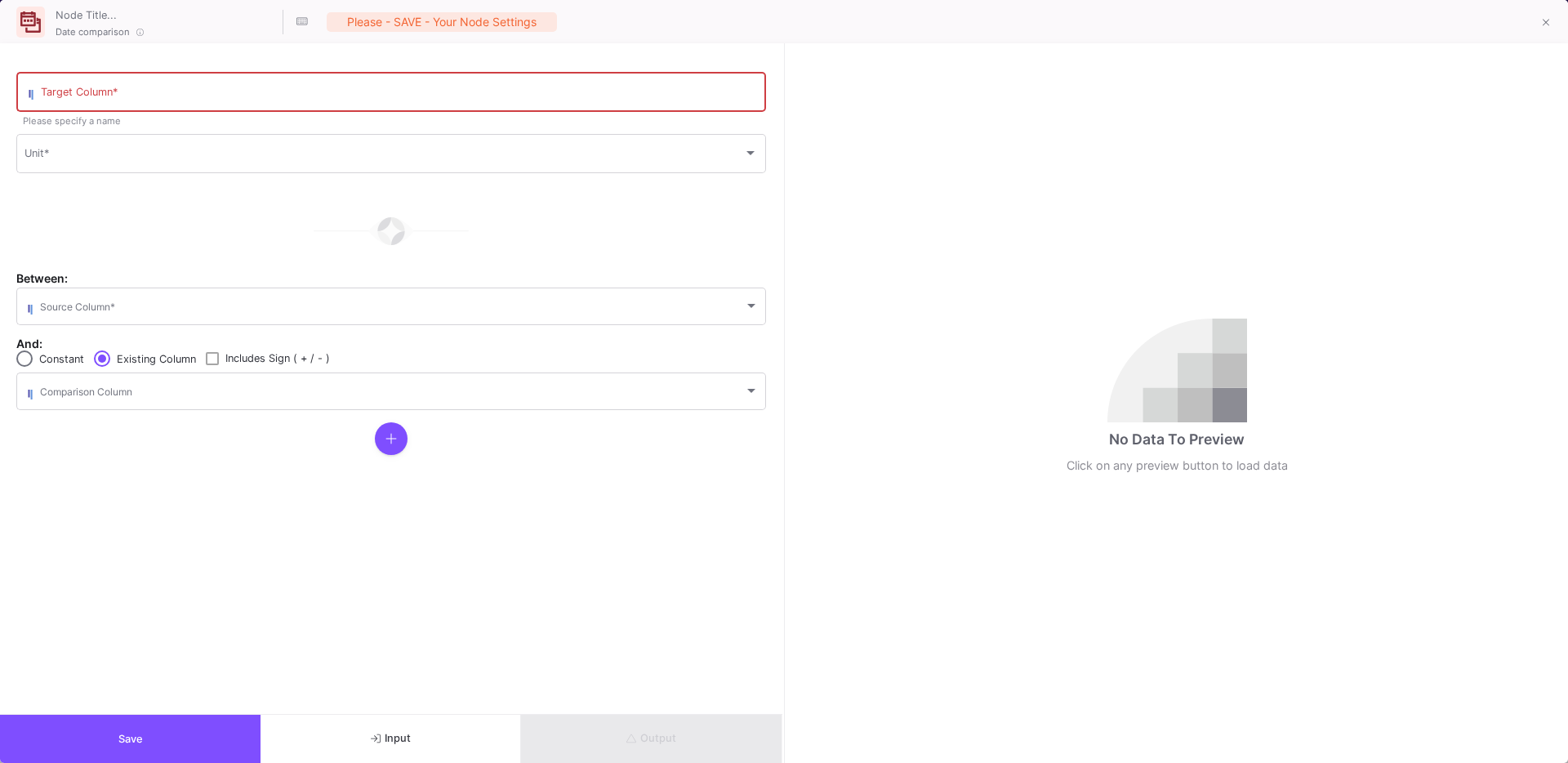 click on "Target Column  *" at bounding box center (399, 95) 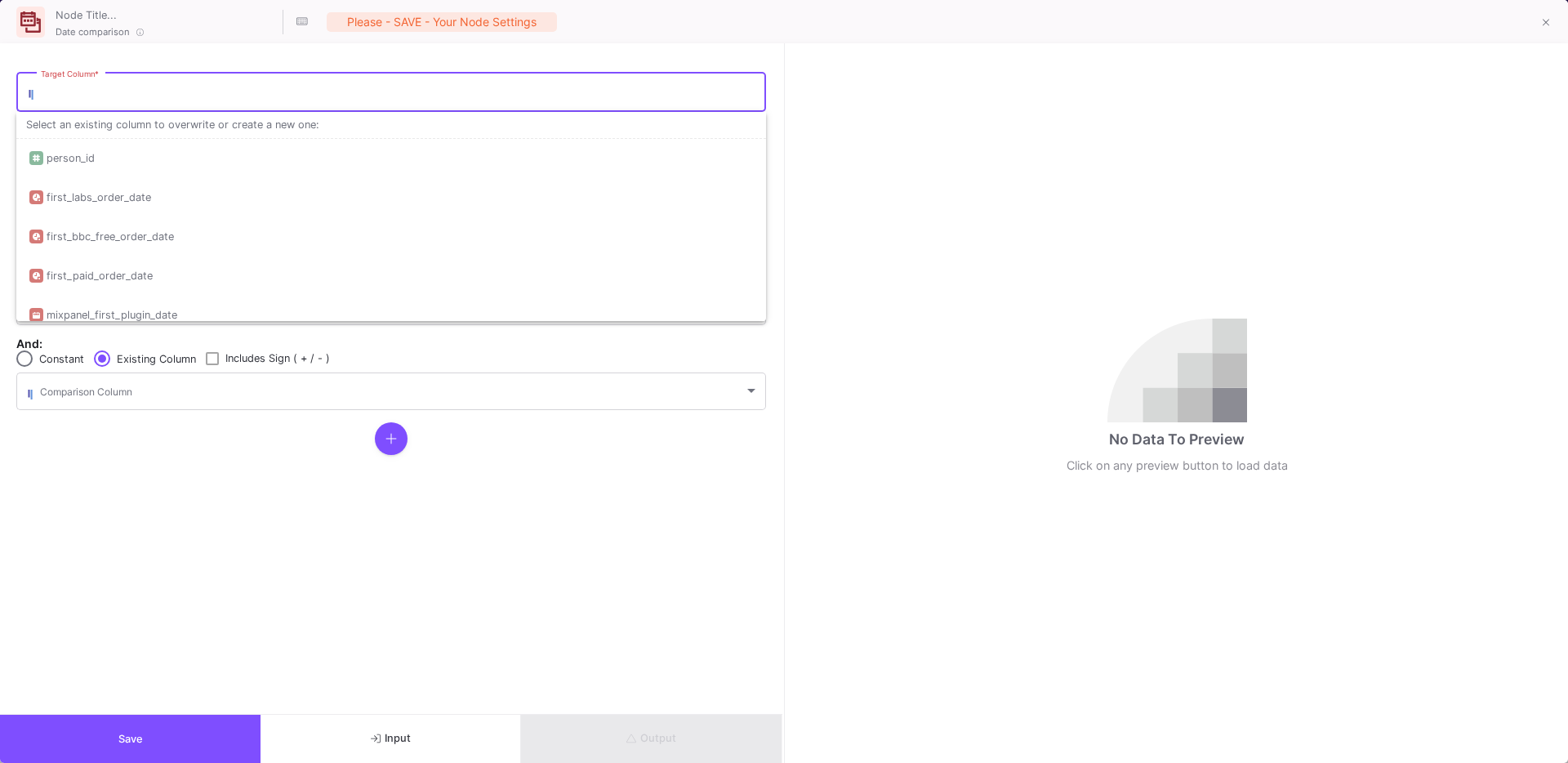 type on "a" 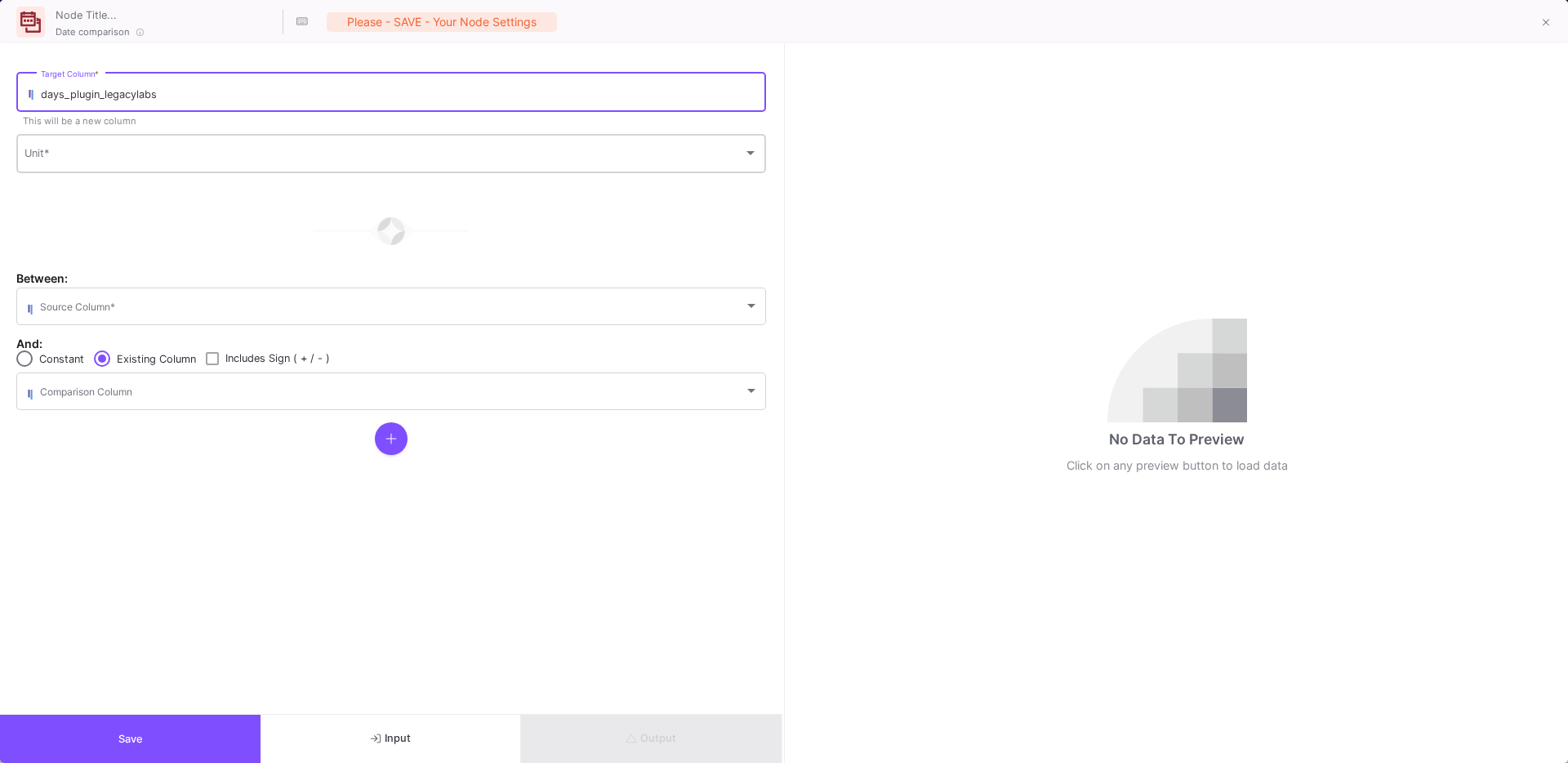 type on "days_plugin_legacylabs" 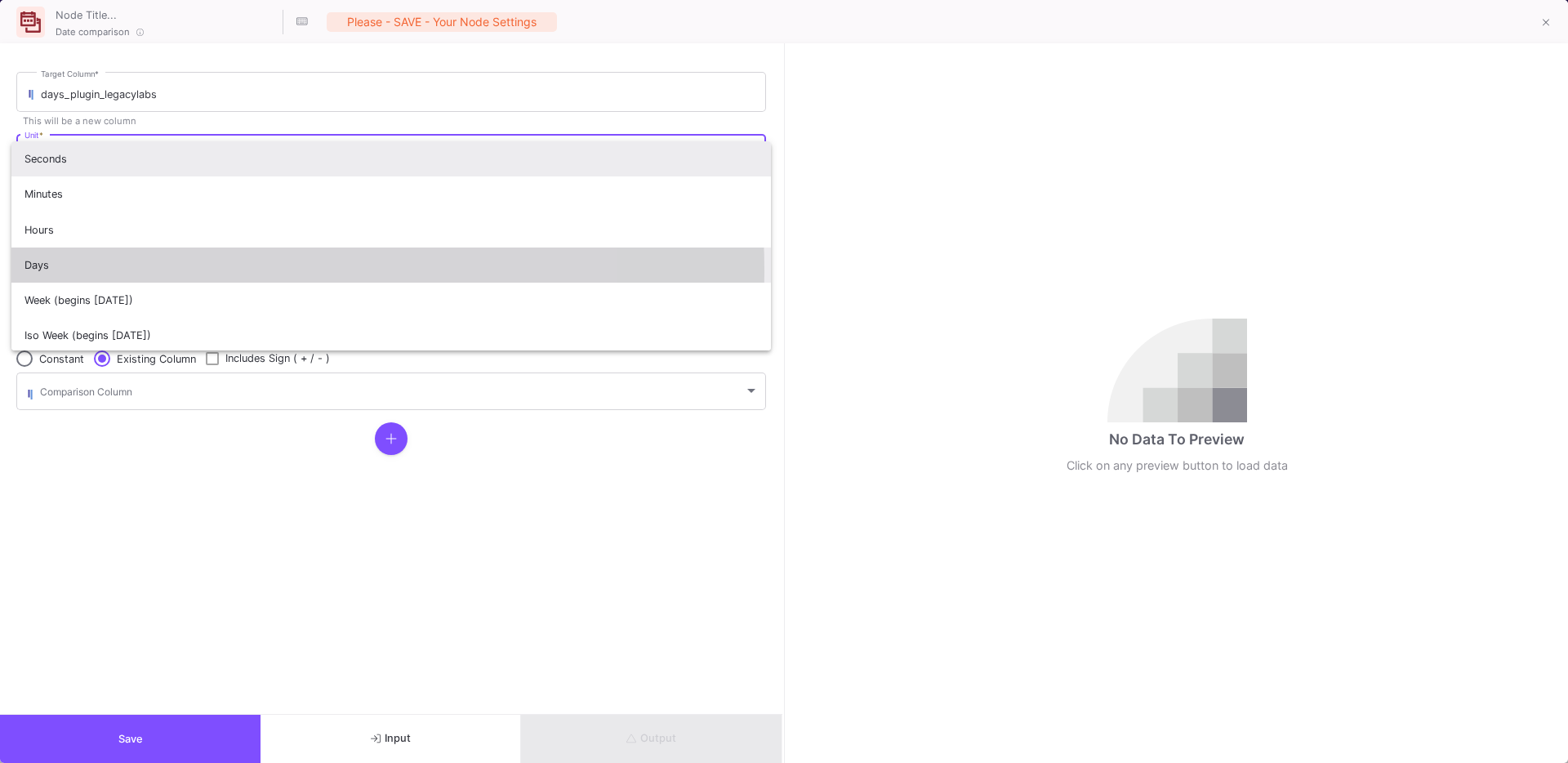 click on "Days" at bounding box center [391, 265] 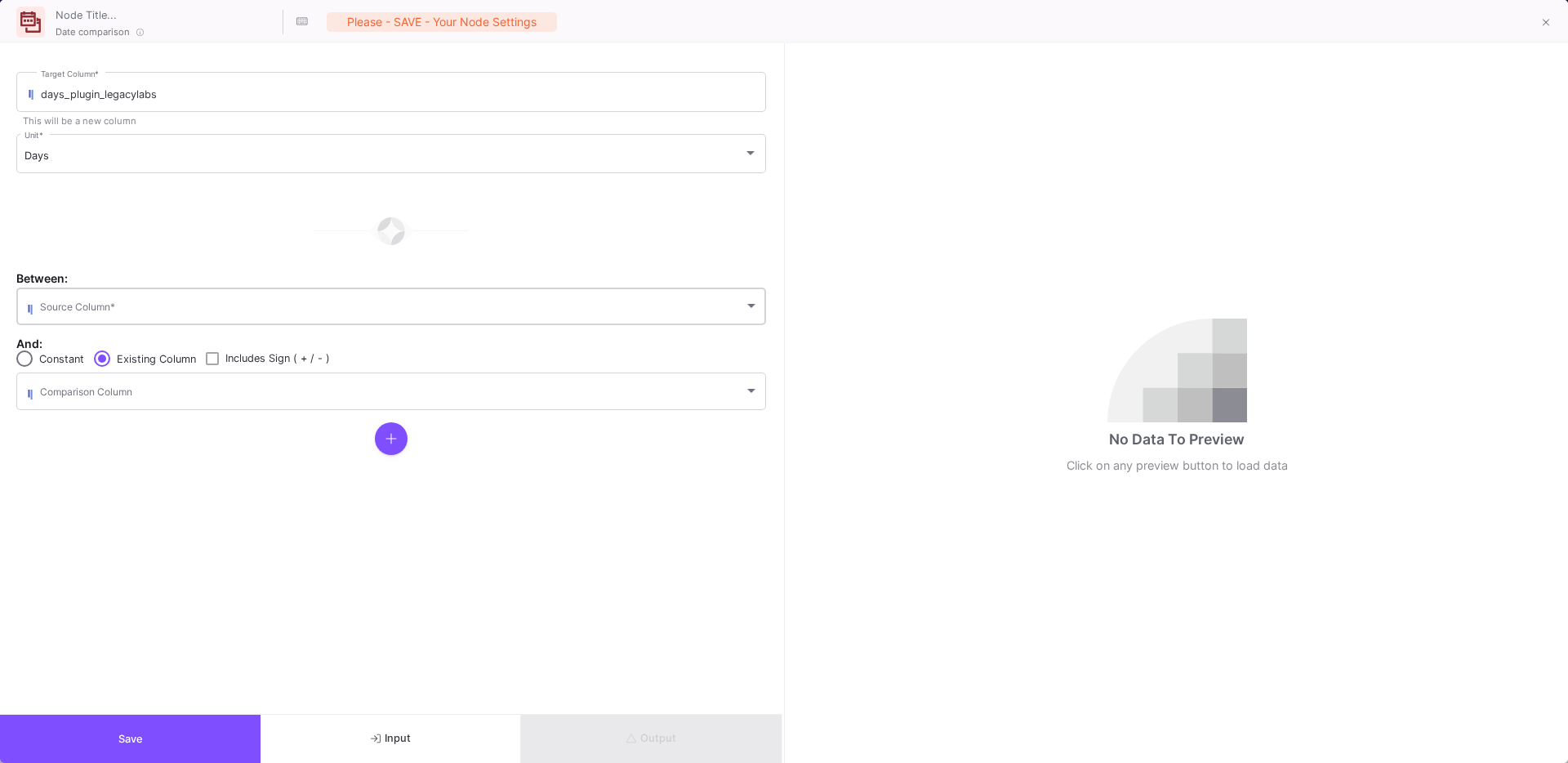 click on "Source Column   *" at bounding box center [399, 305] 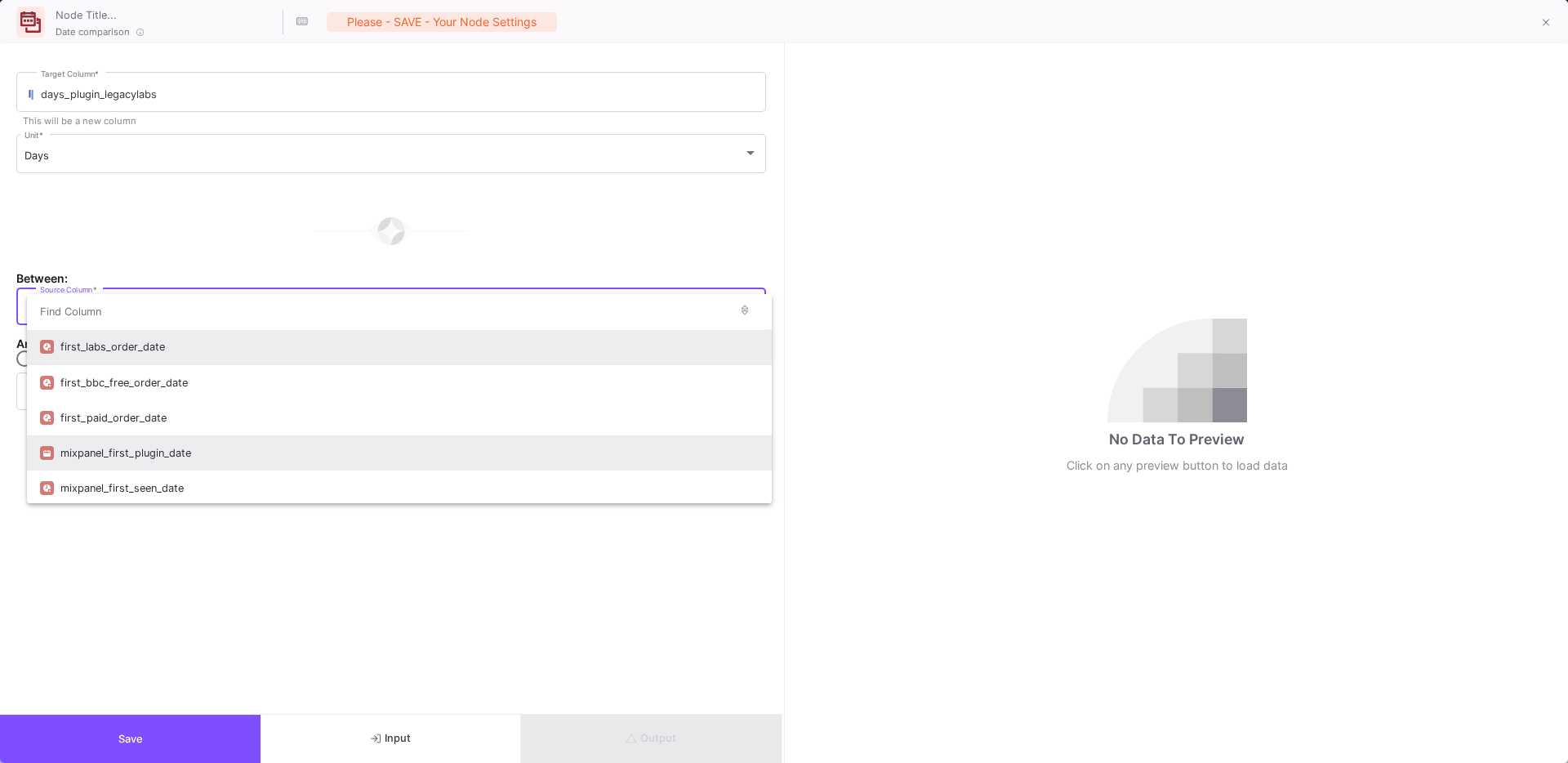 click on "mixpanel_first_plugin_date" at bounding box center [409, 453] 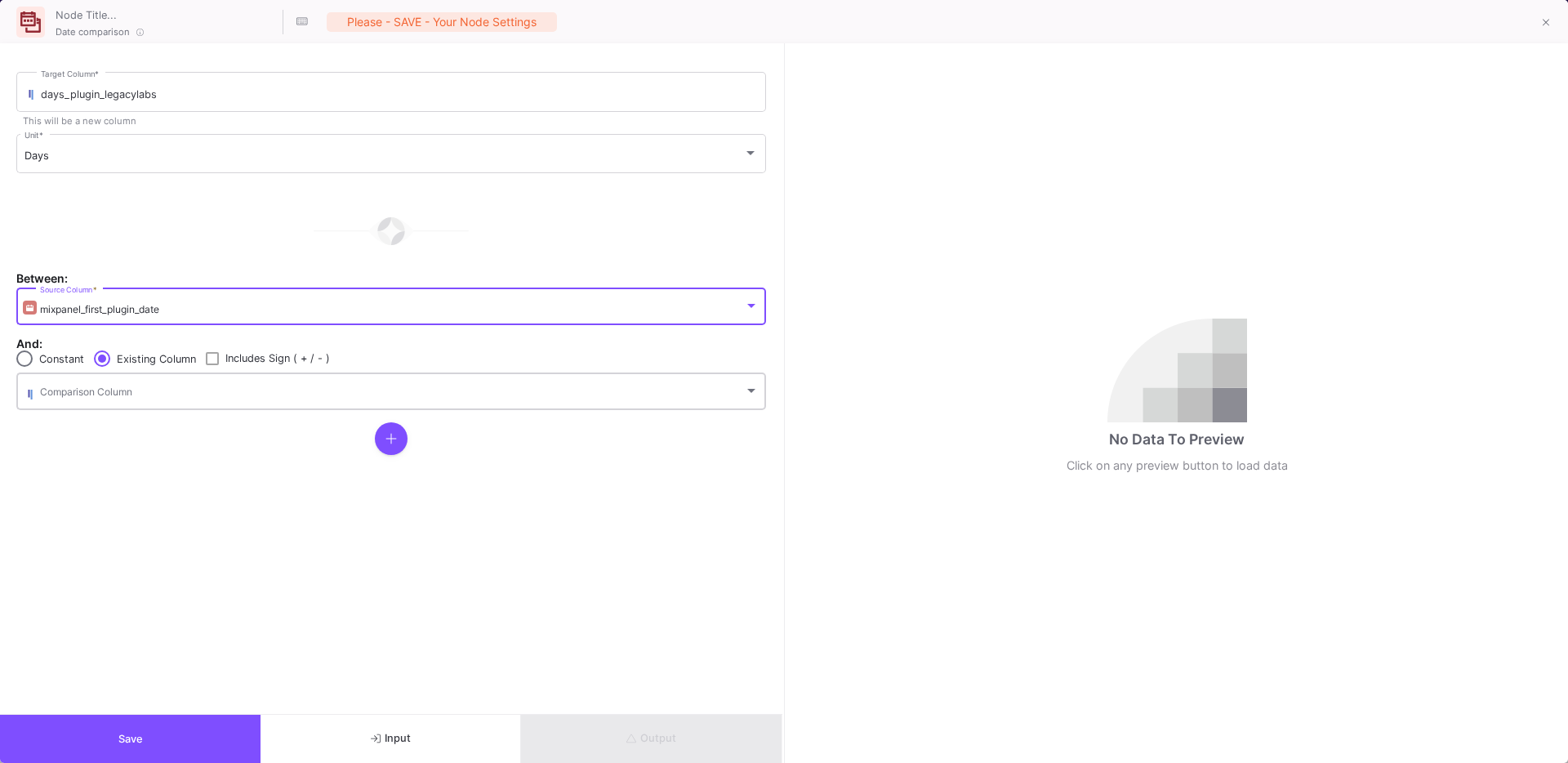 click at bounding box center (392, 394) 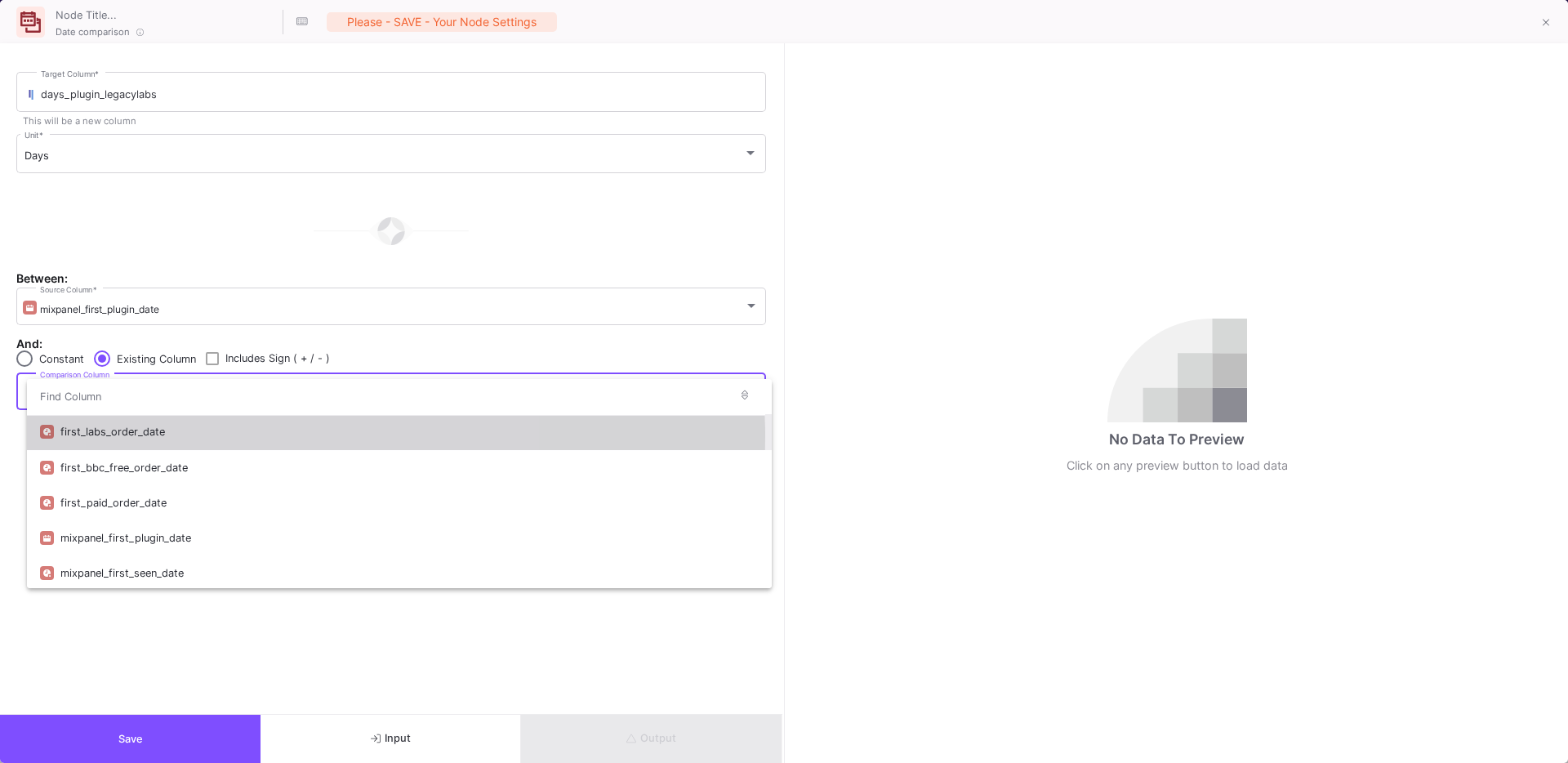 click on "first_labs_order_date" at bounding box center [409, 431] 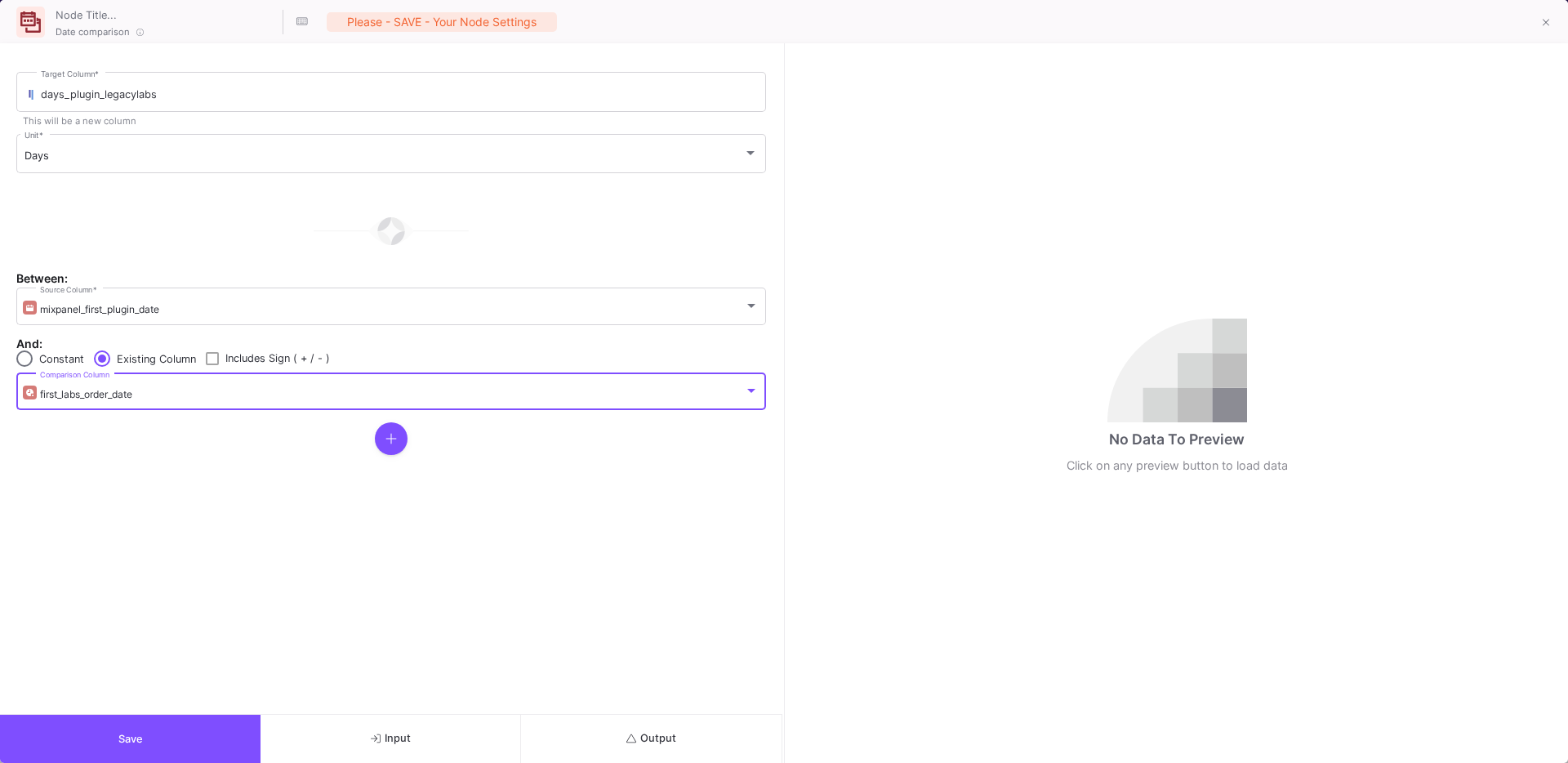 click at bounding box center [212, 359] 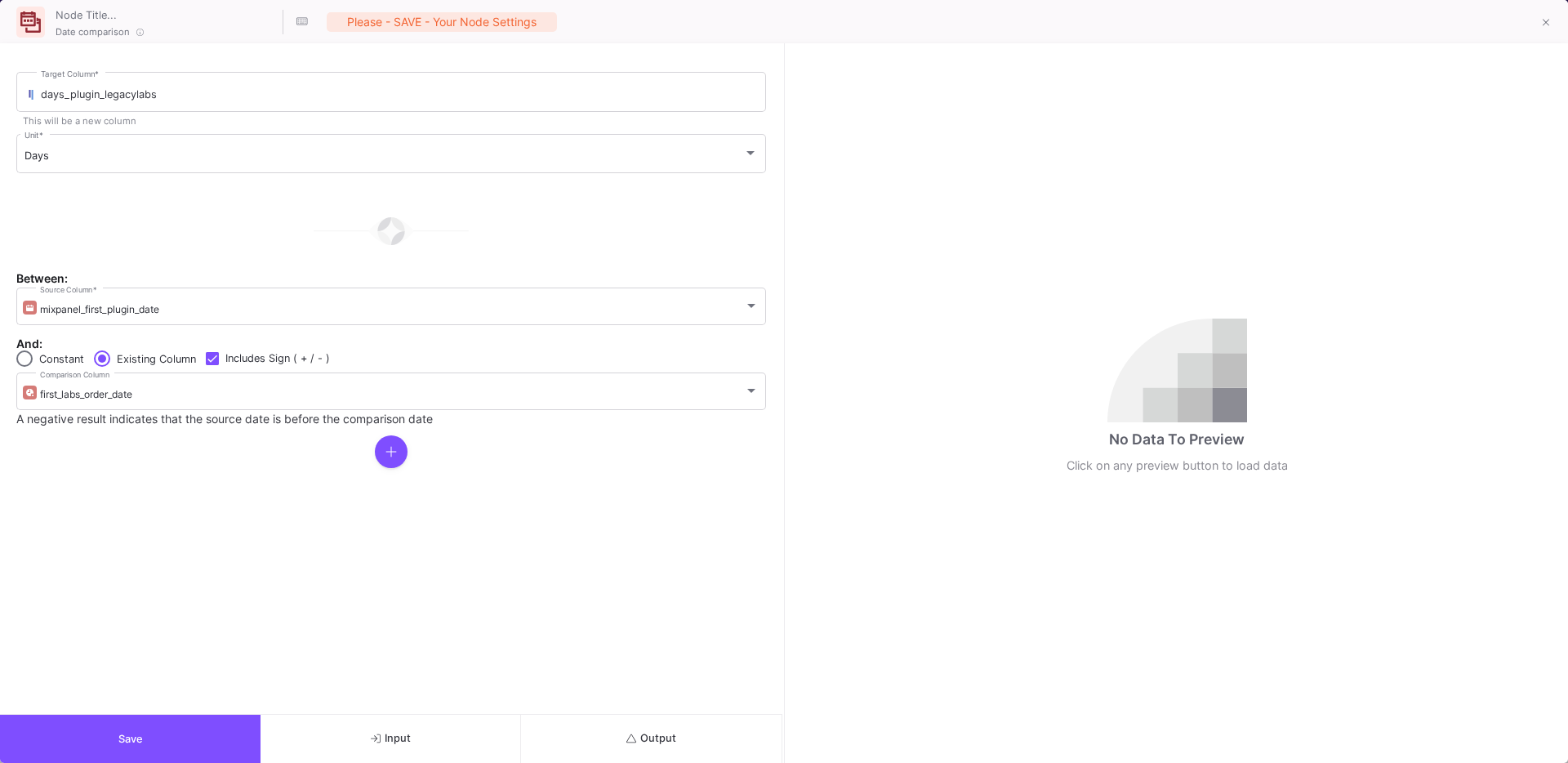 click on "Output" at bounding box center [651, 738] 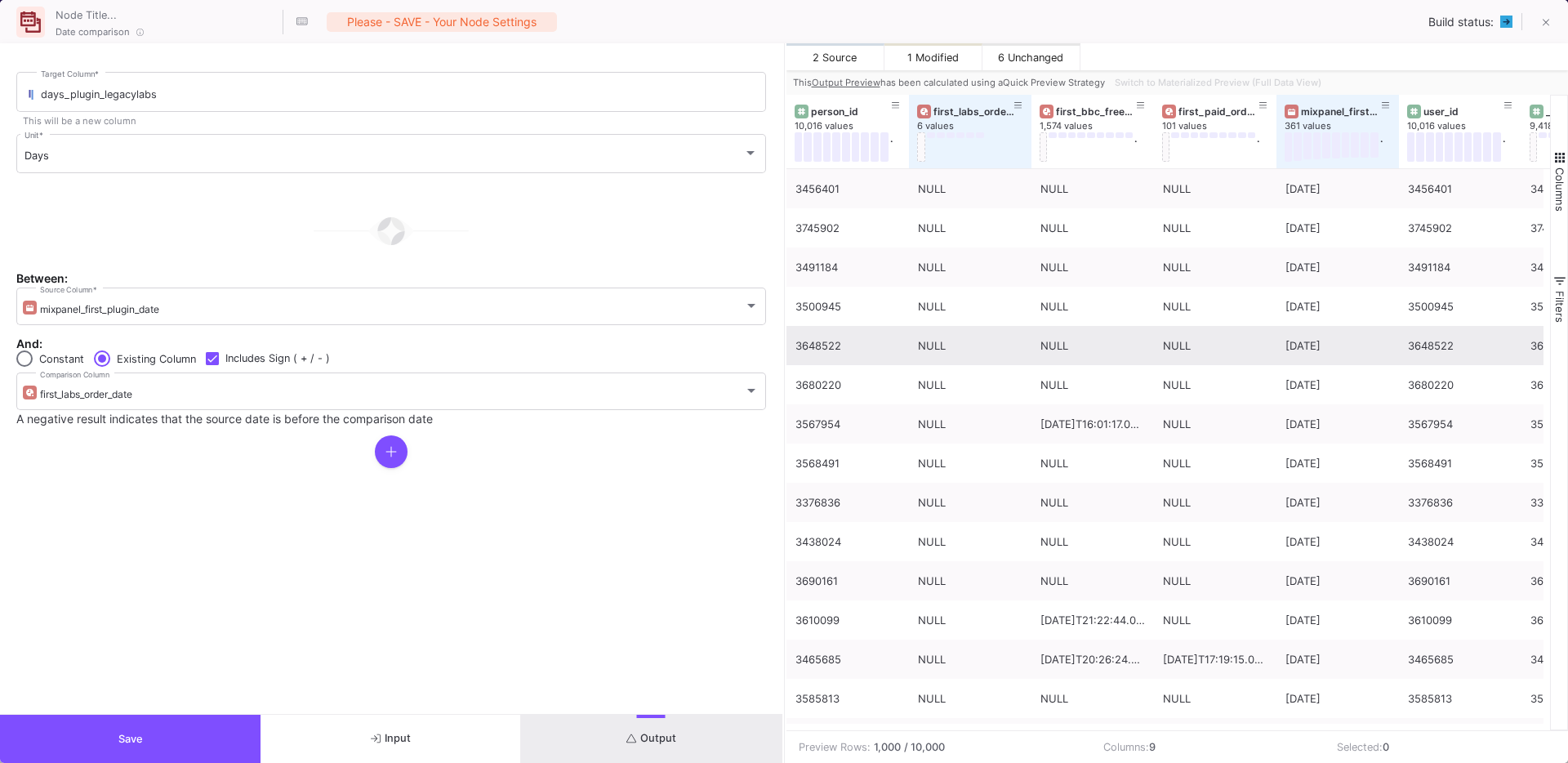 scroll, scrollTop: 0, scrollLeft: 225, axis: horizontal 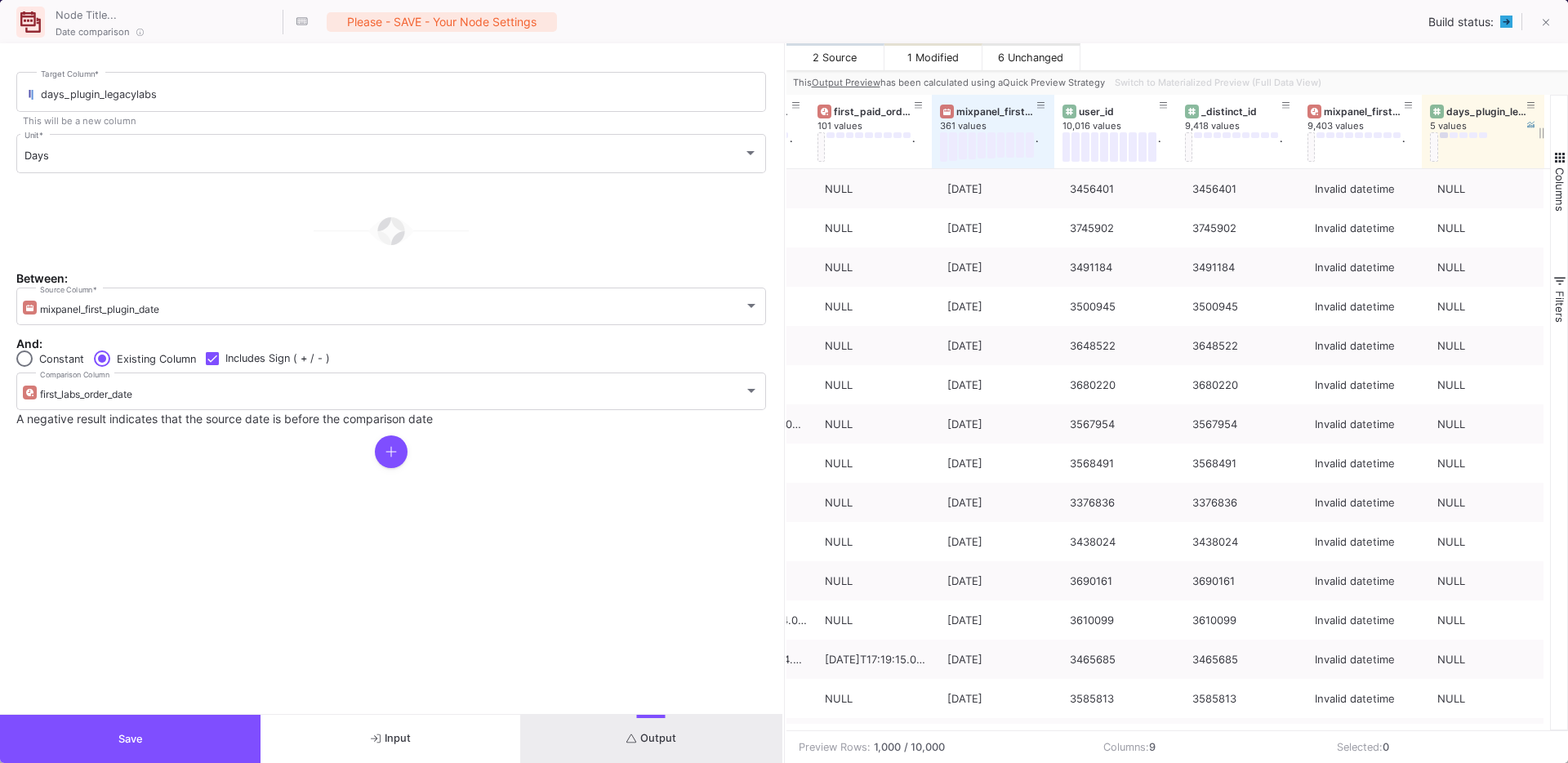 click at bounding box center (1444, 135) 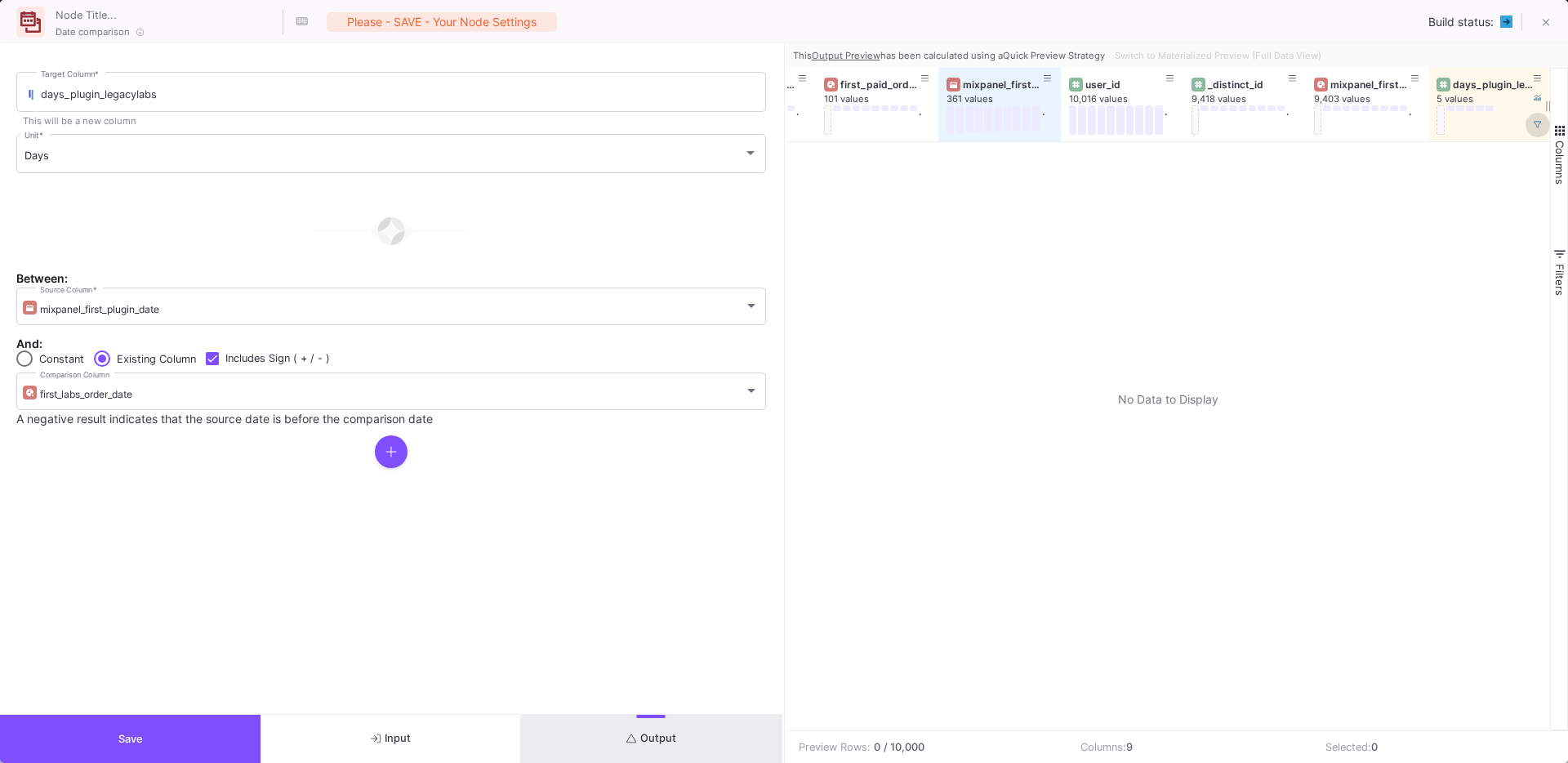 click 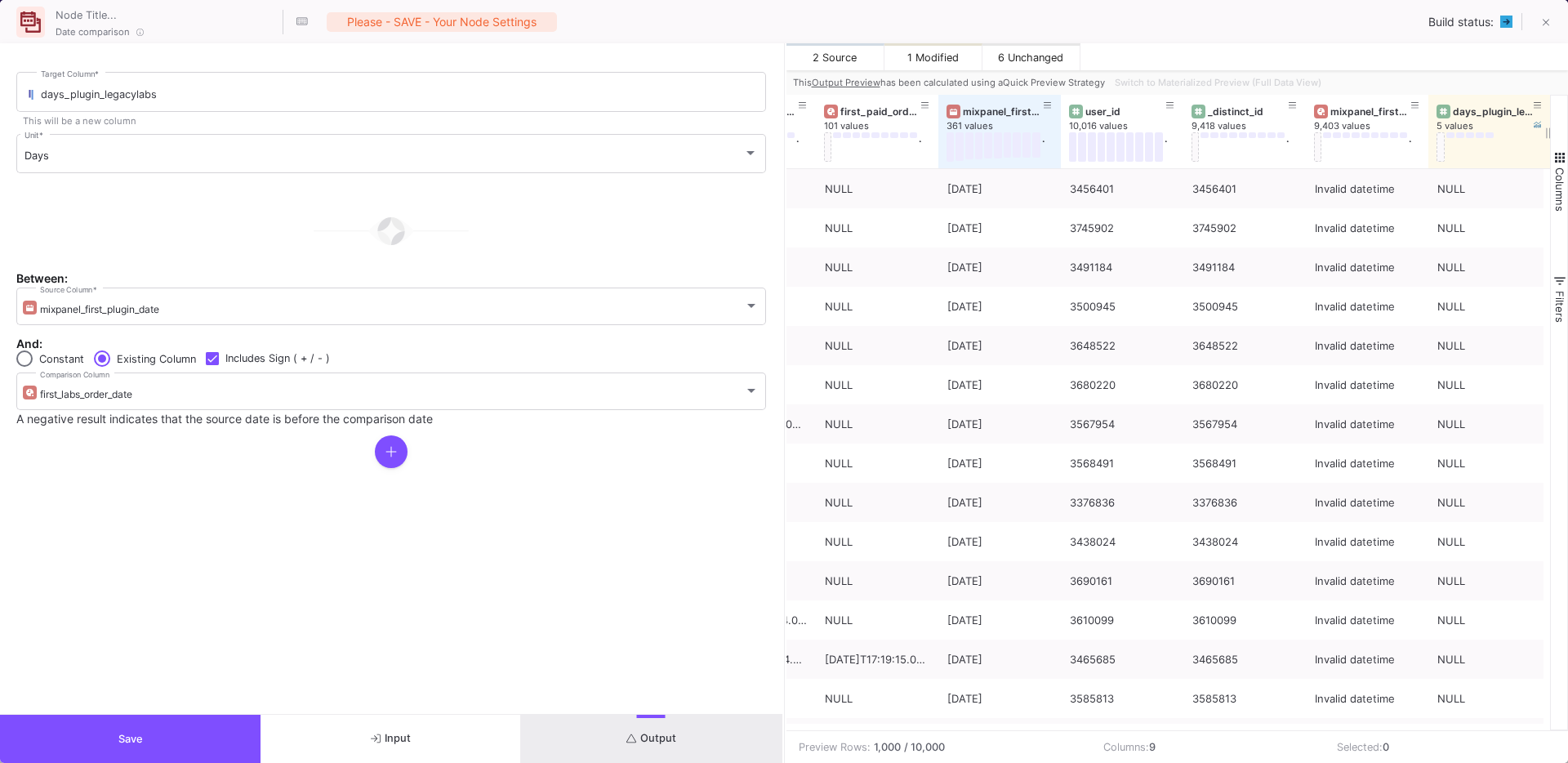 click on "days_plugin_legacylabs" at bounding box center [1493, 111] 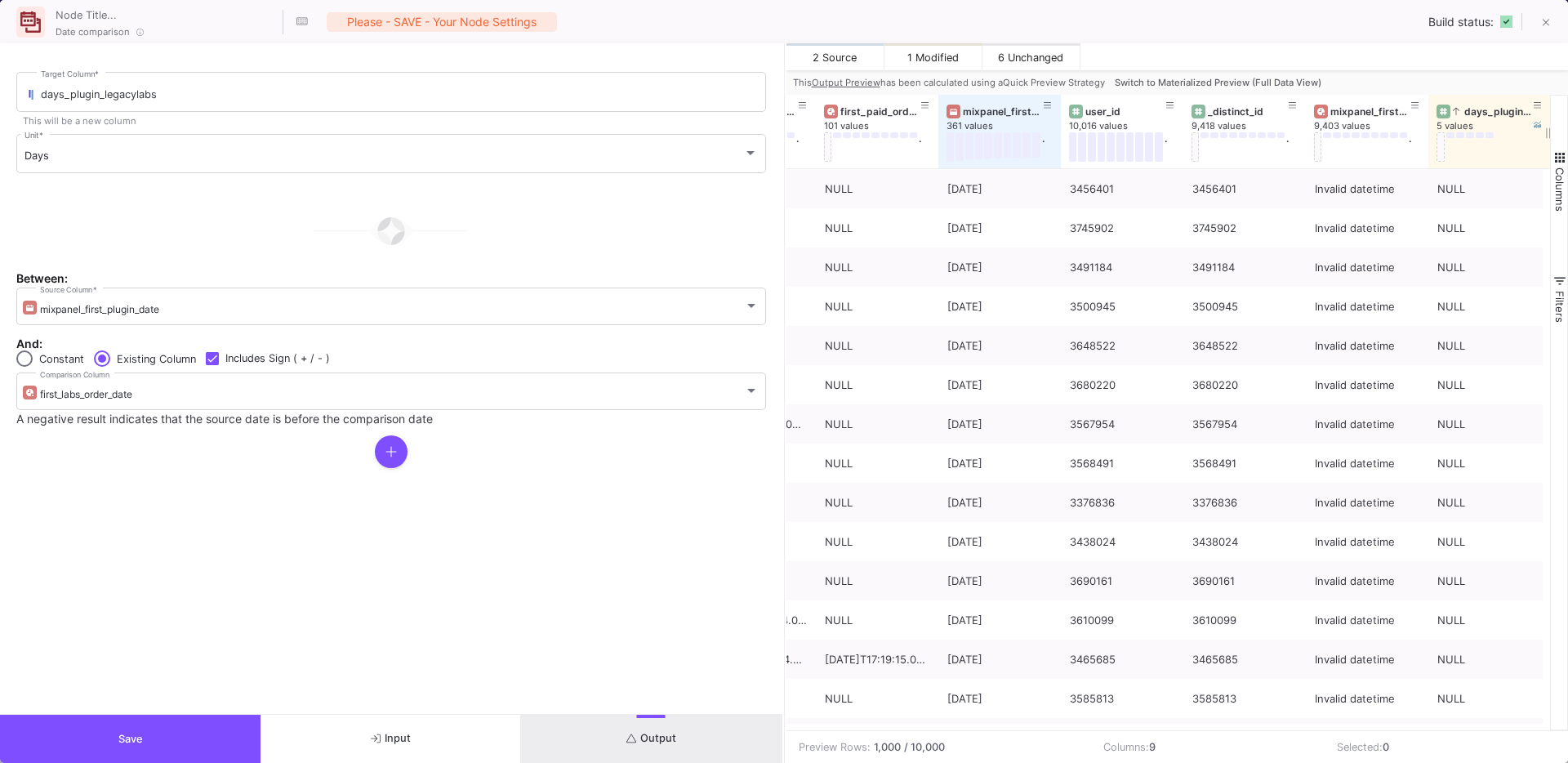click on "days_plugin_legacylabs" at bounding box center (1493, 111) 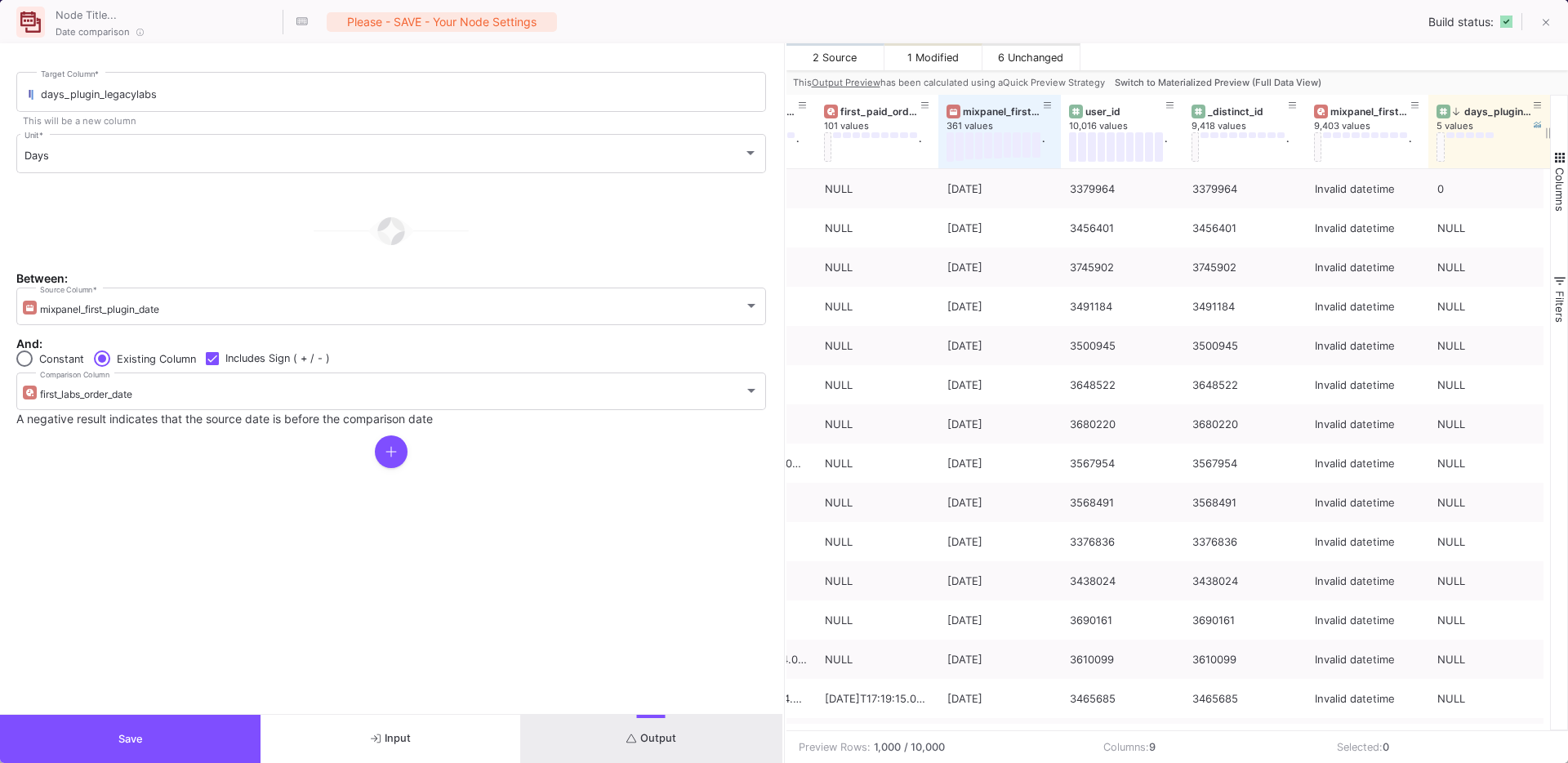 click on "days_plugin_legacylabs" at bounding box center (1493, 111) 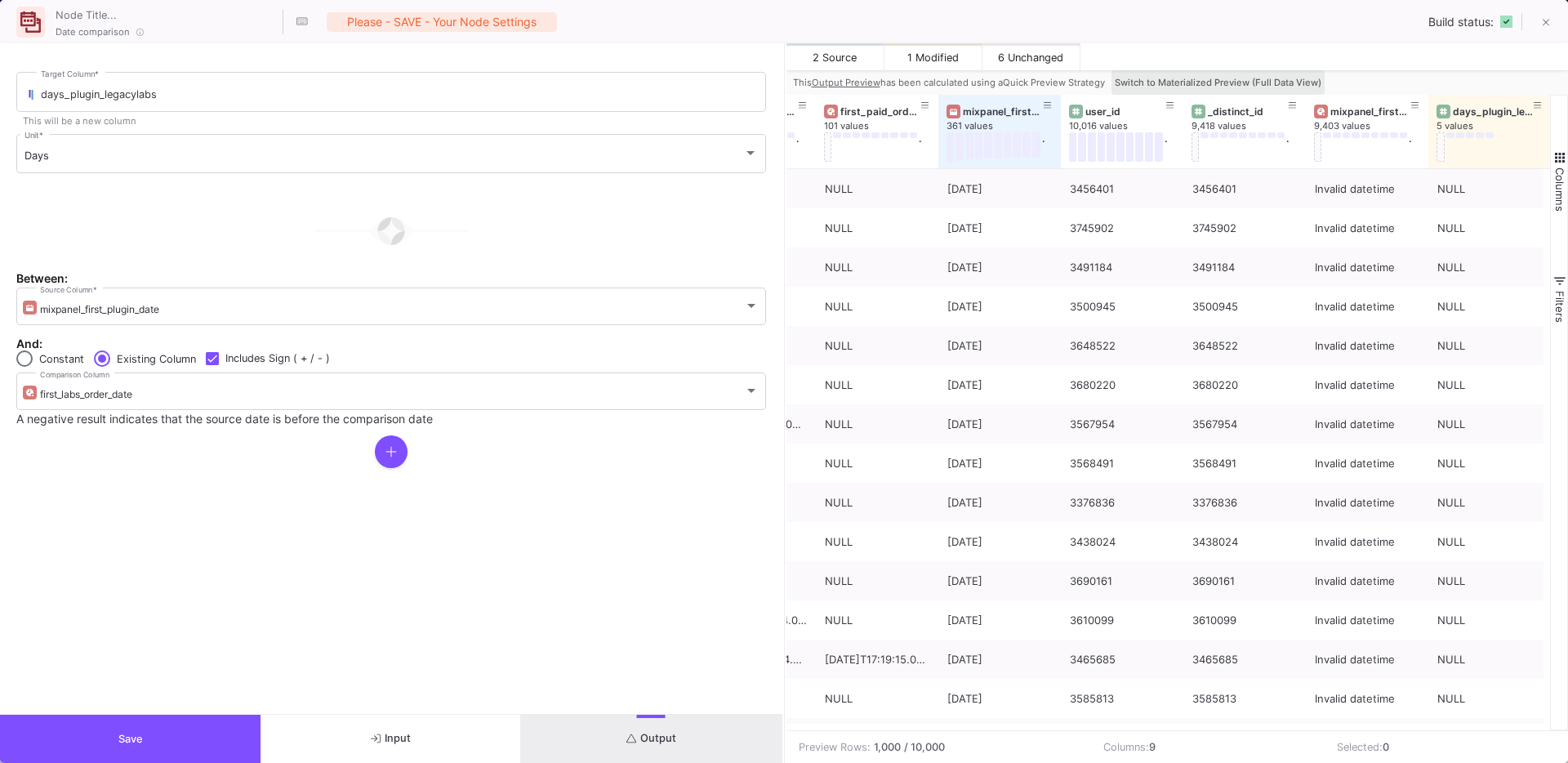 click on "Switch to Materialized Preview (Full Data View)" at bounding box center (1218, 83) 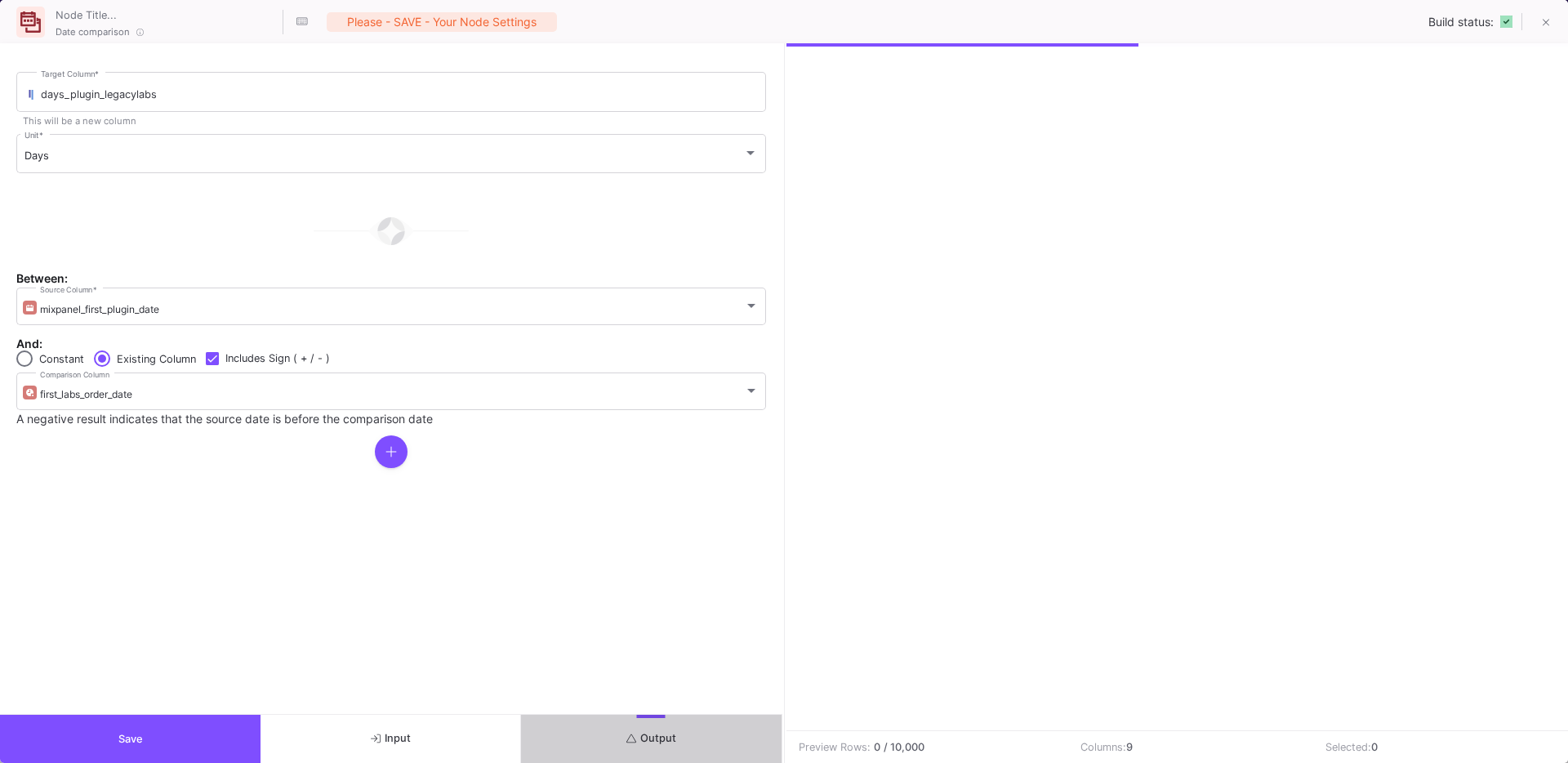 scroll, scrollTop: 0, scrollLeft: 338, axis: horizontal 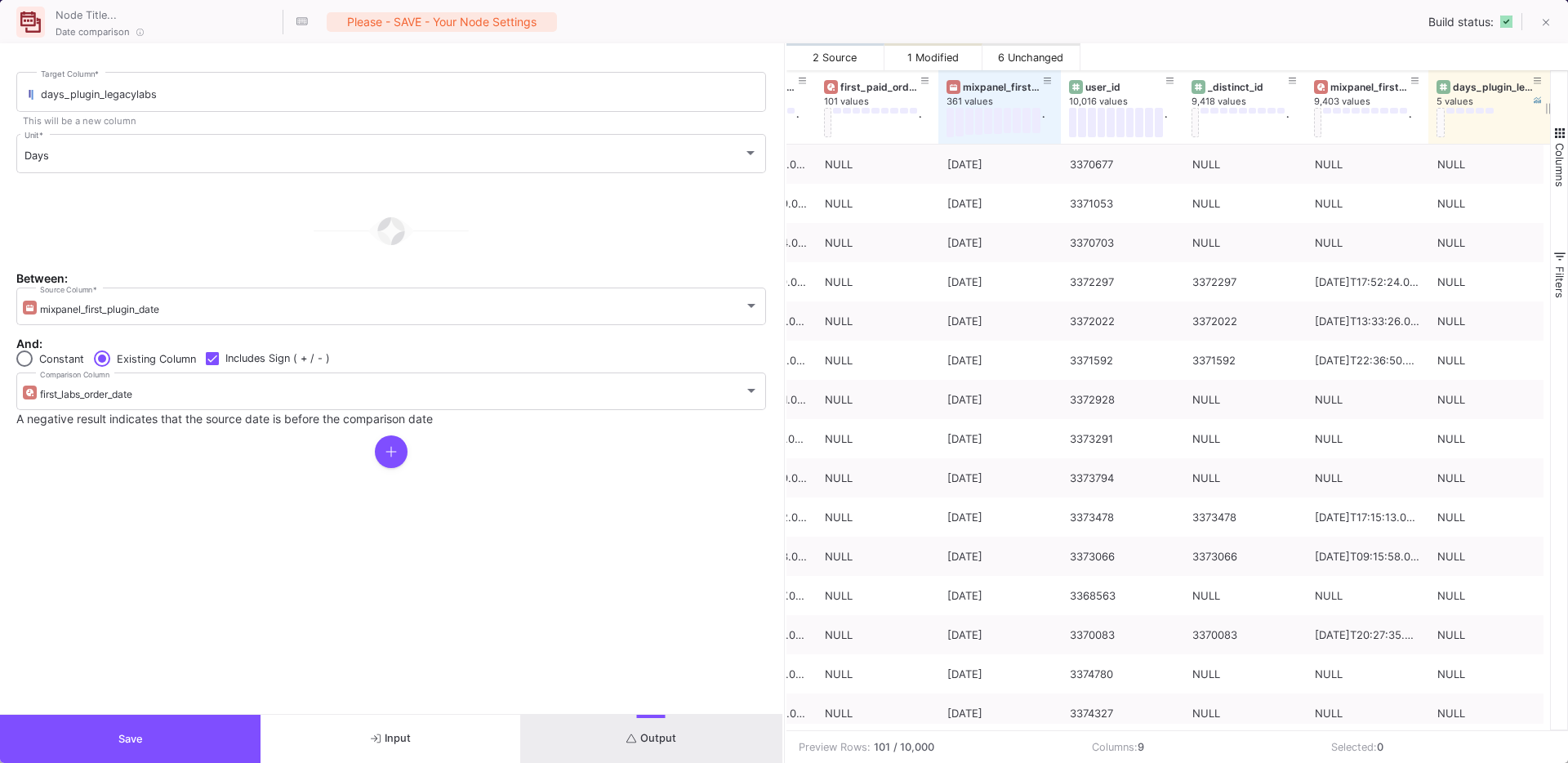 click on "days_plugin_legacylabs" at bounding box center (1493, 87) 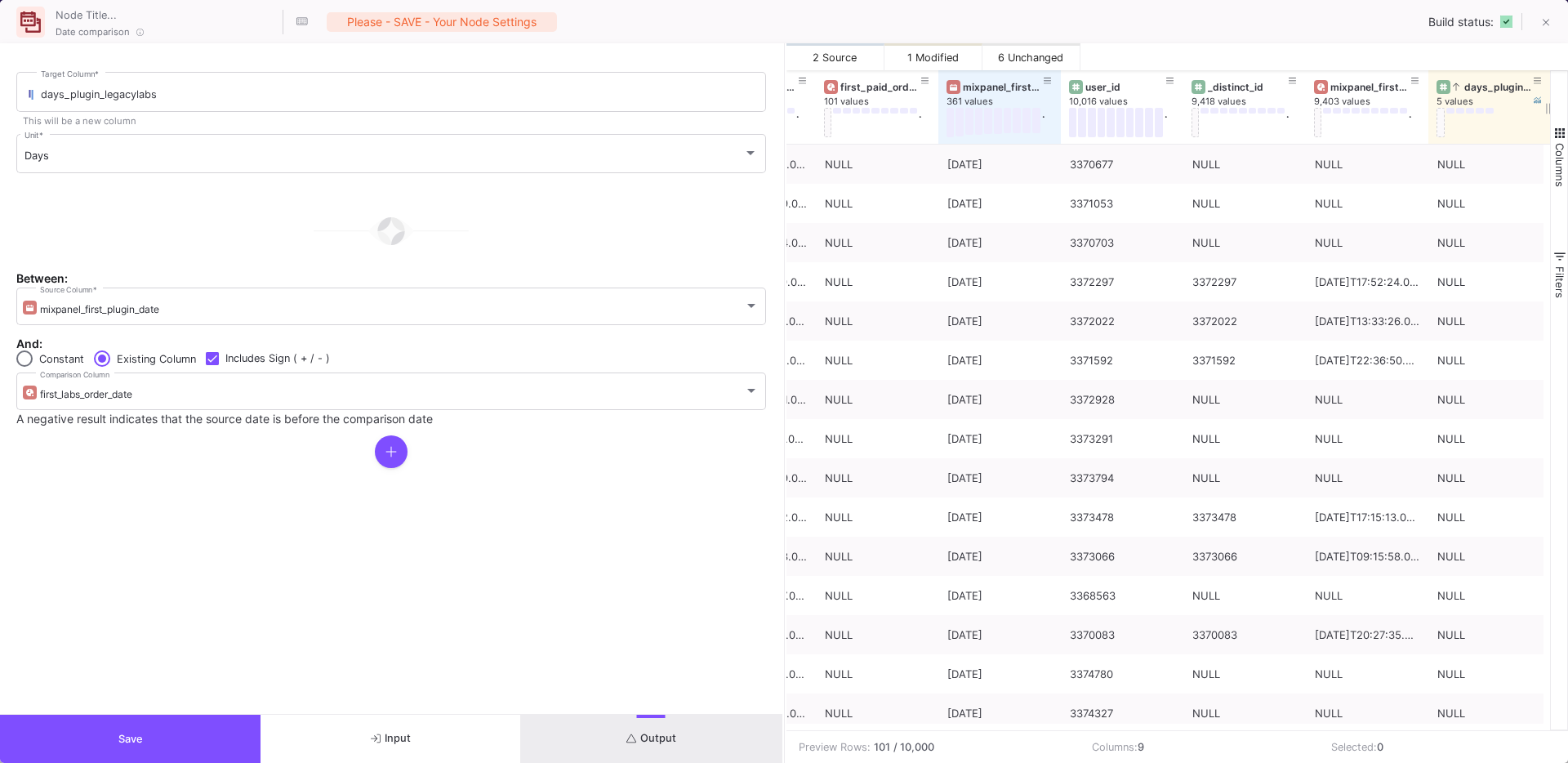 click on "days_plugin_legacylabs" at bounding box center [1493, 87] 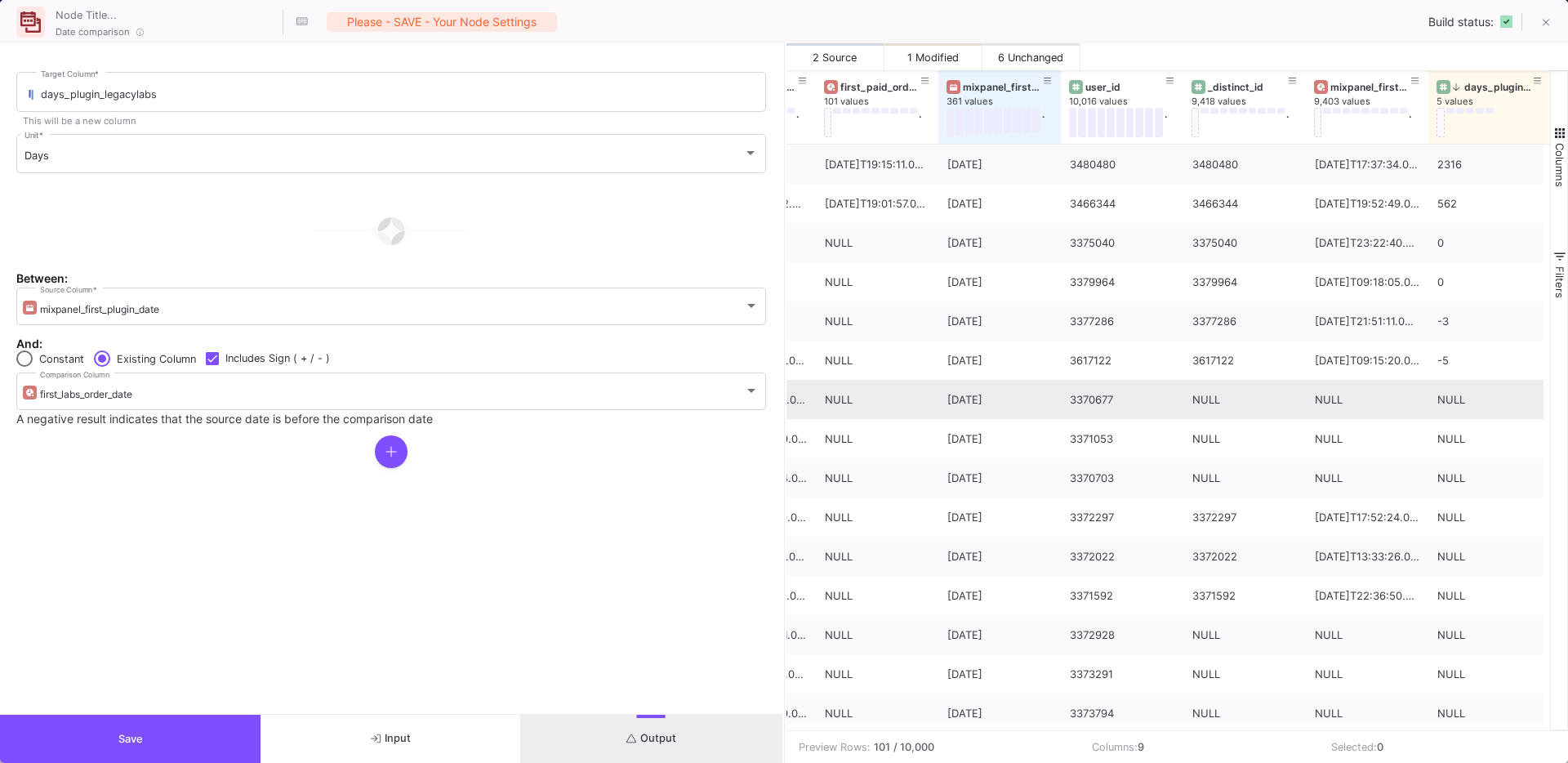 scroll, scrollTop: 0, scrollLeft: 127, axis: horizontal 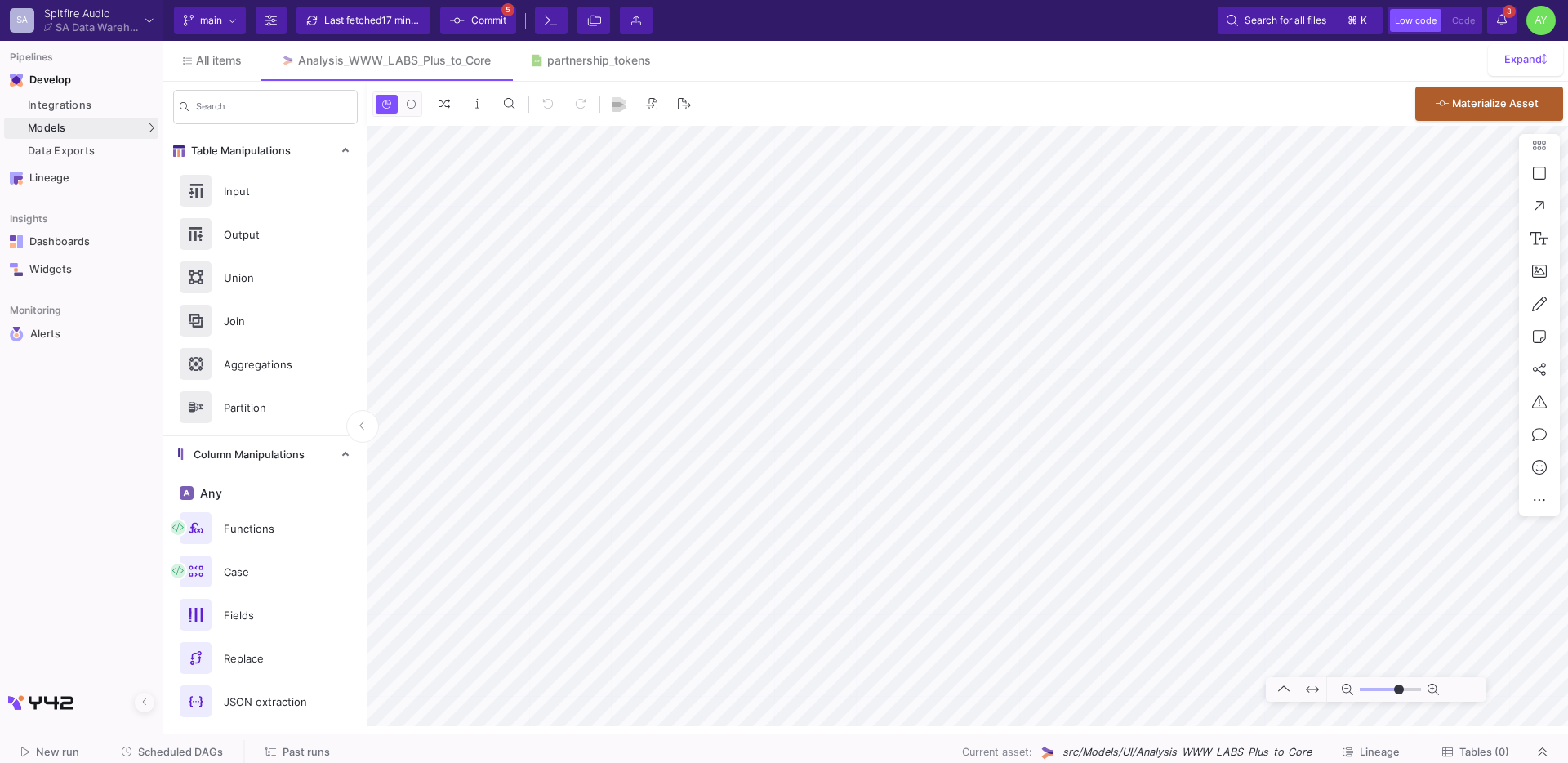 type on "-8" 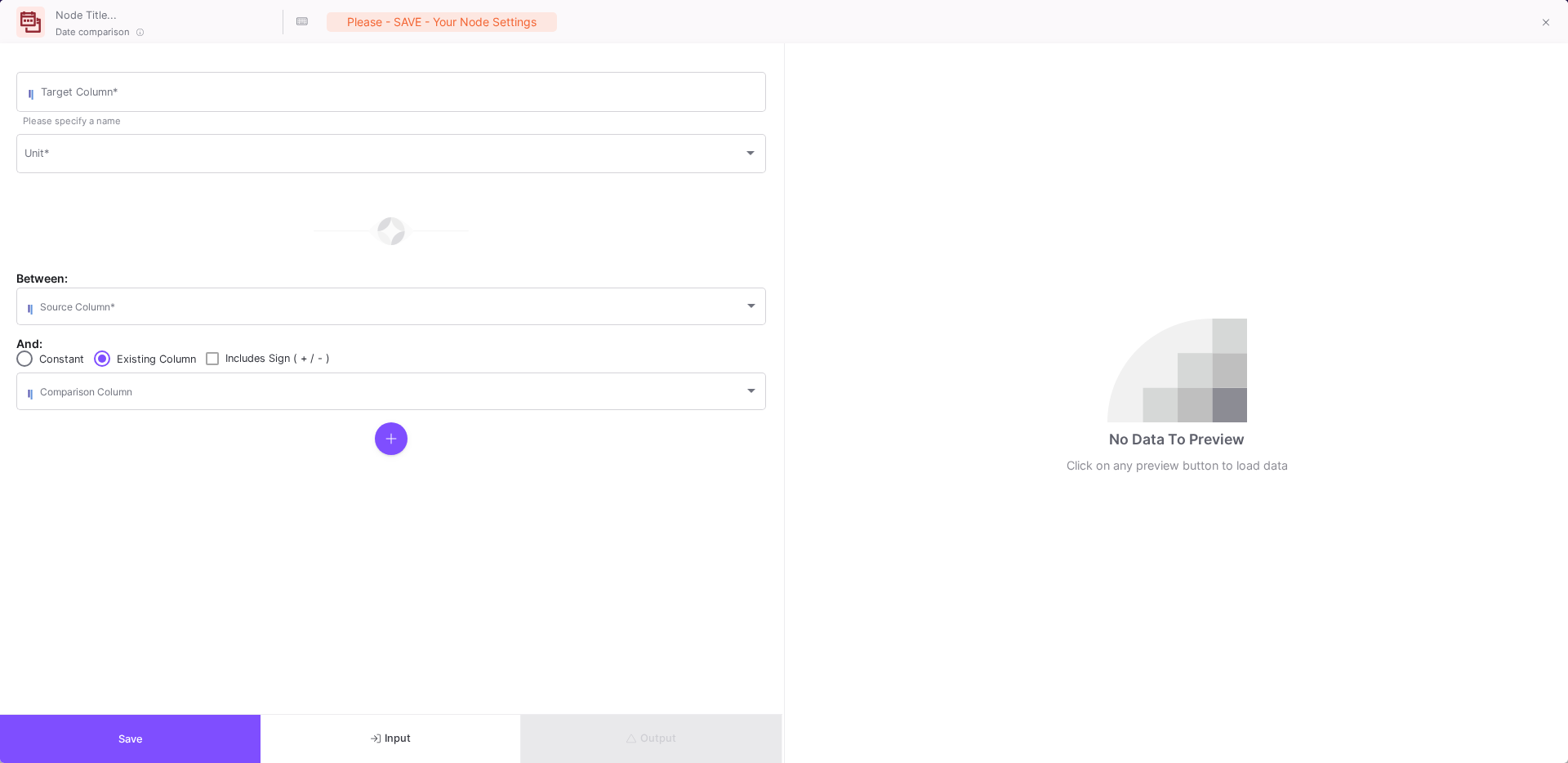 click on "Output" at bounding box center (651, 738) 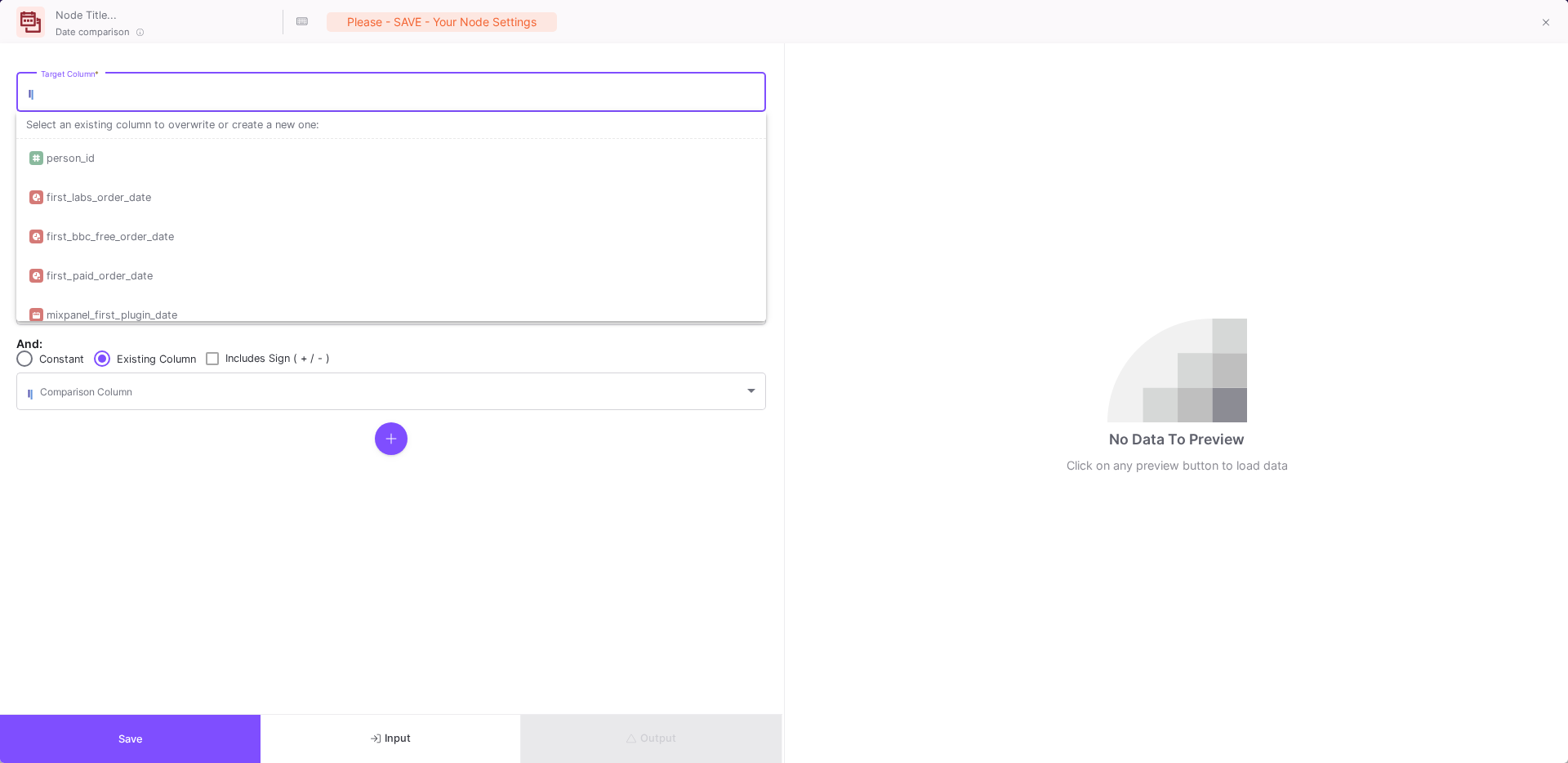 click on "Target Column  *" at bounding box center (399, 95) 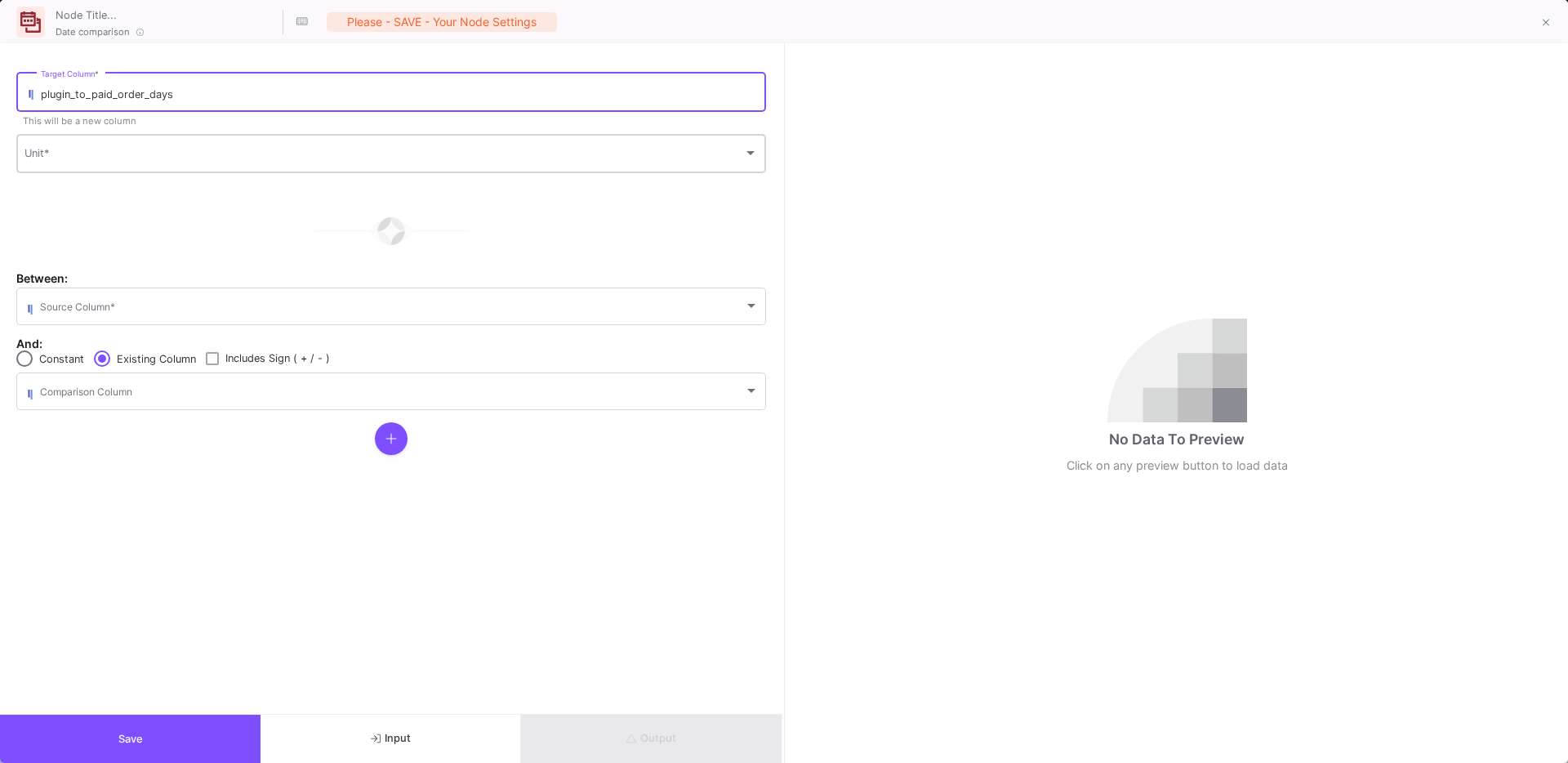 type on "plugin_to_paid_order_days" 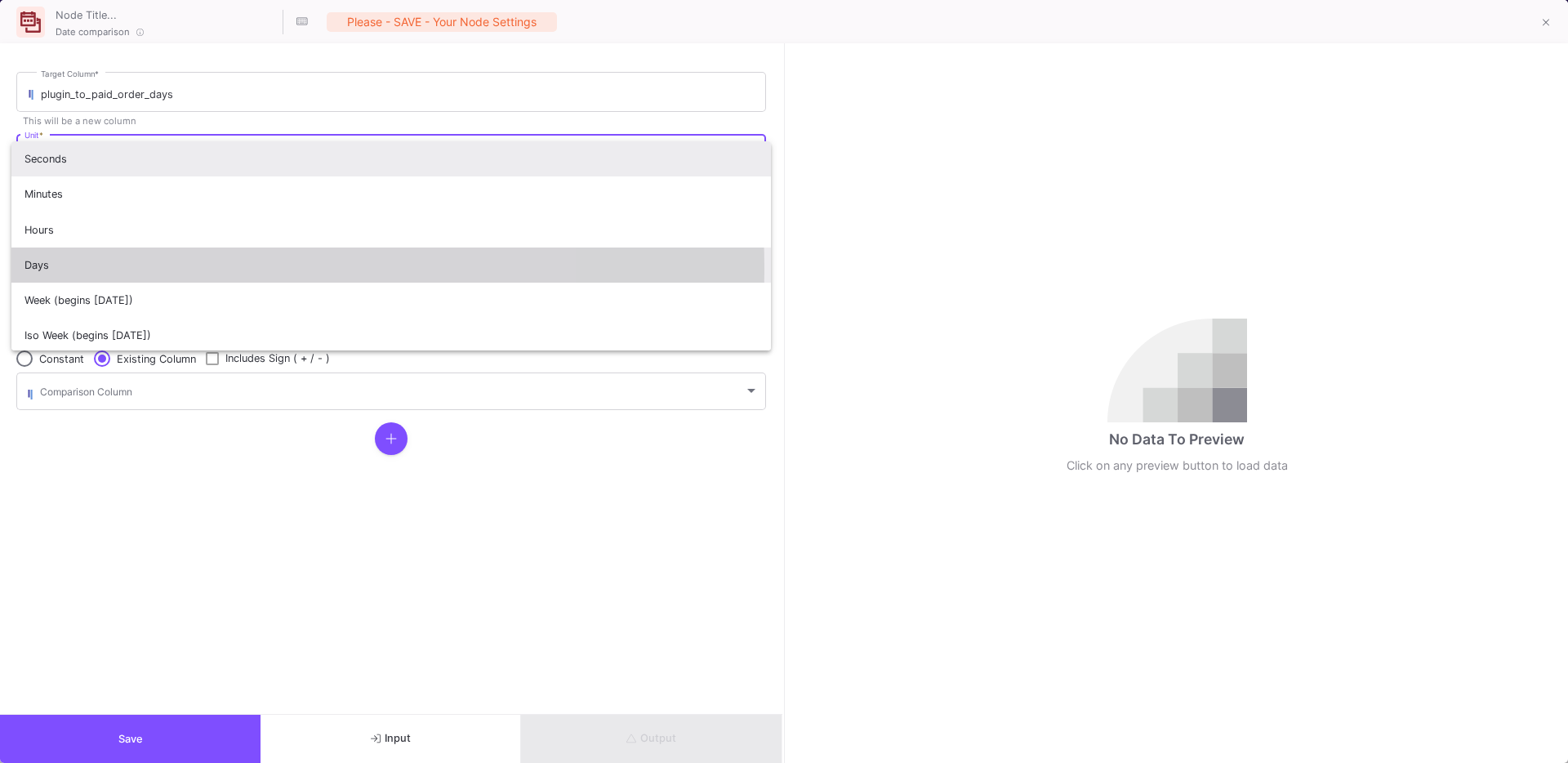 click on "Days" at bounding box center (391, 265) 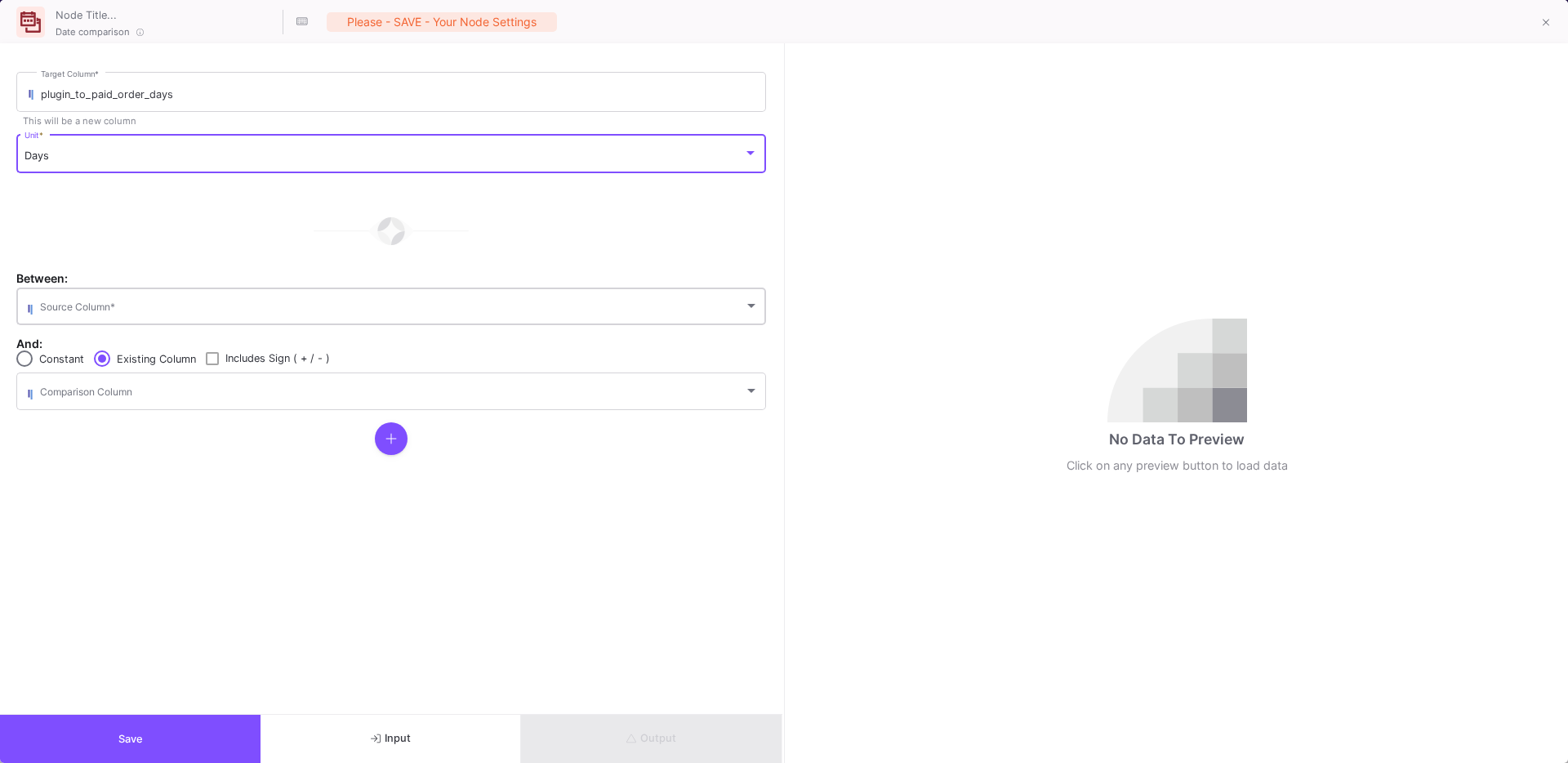 click at bounding box center [392, 309] 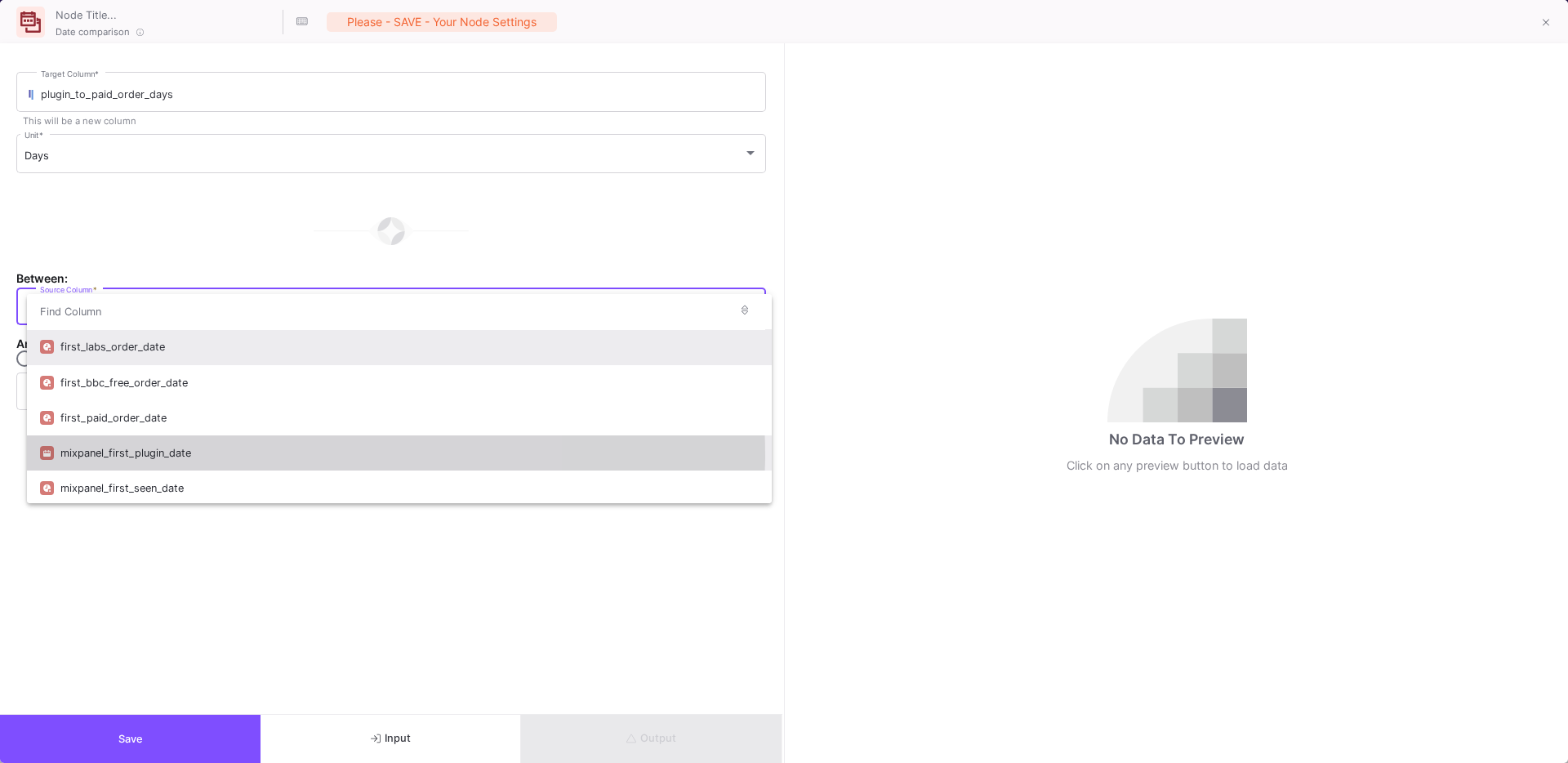 click on "mixpanel_first_plugin_date" at bounding box center [409, 453] 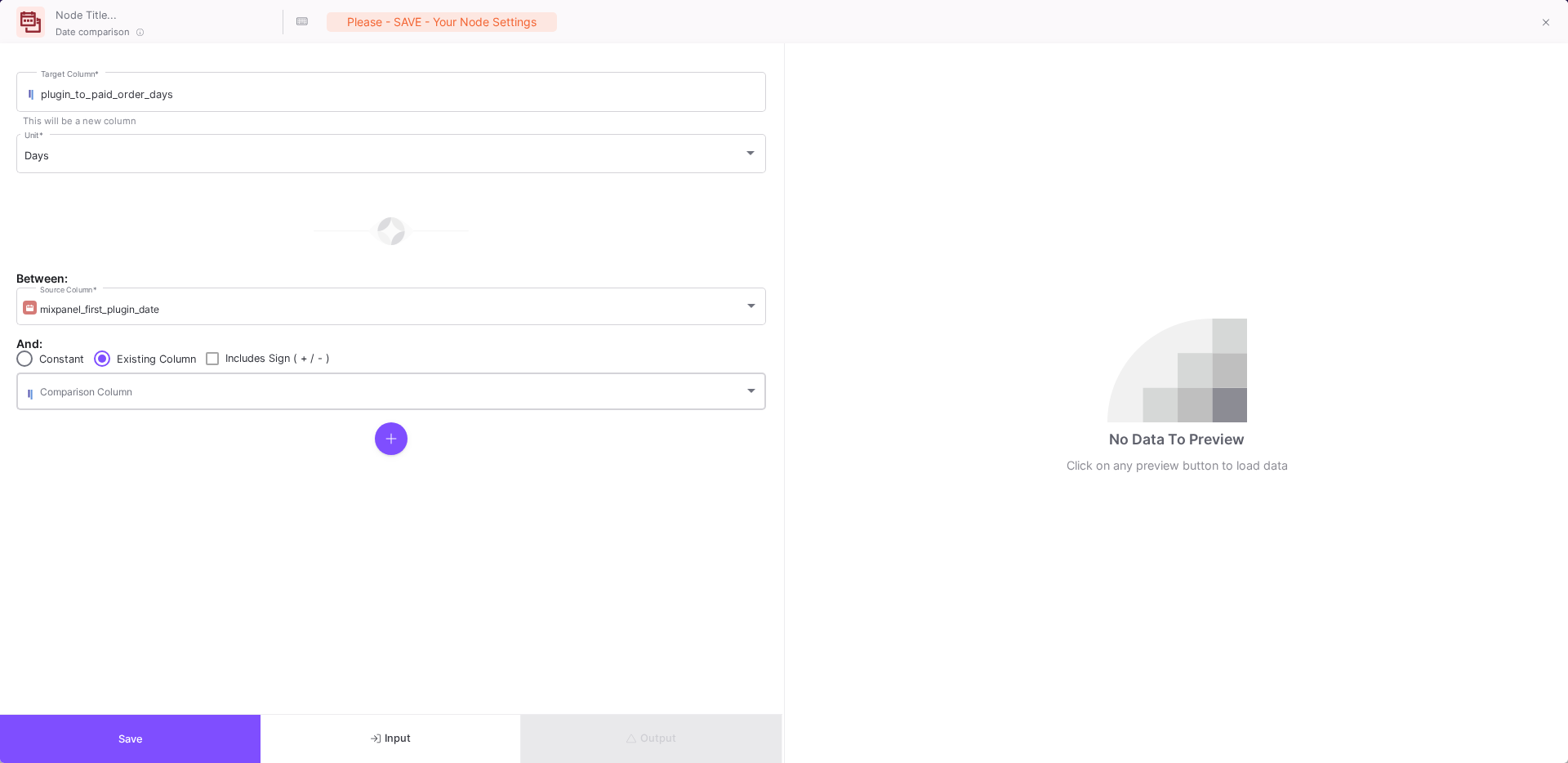 click on "Comparison Column" at bounding box center (399, 390) 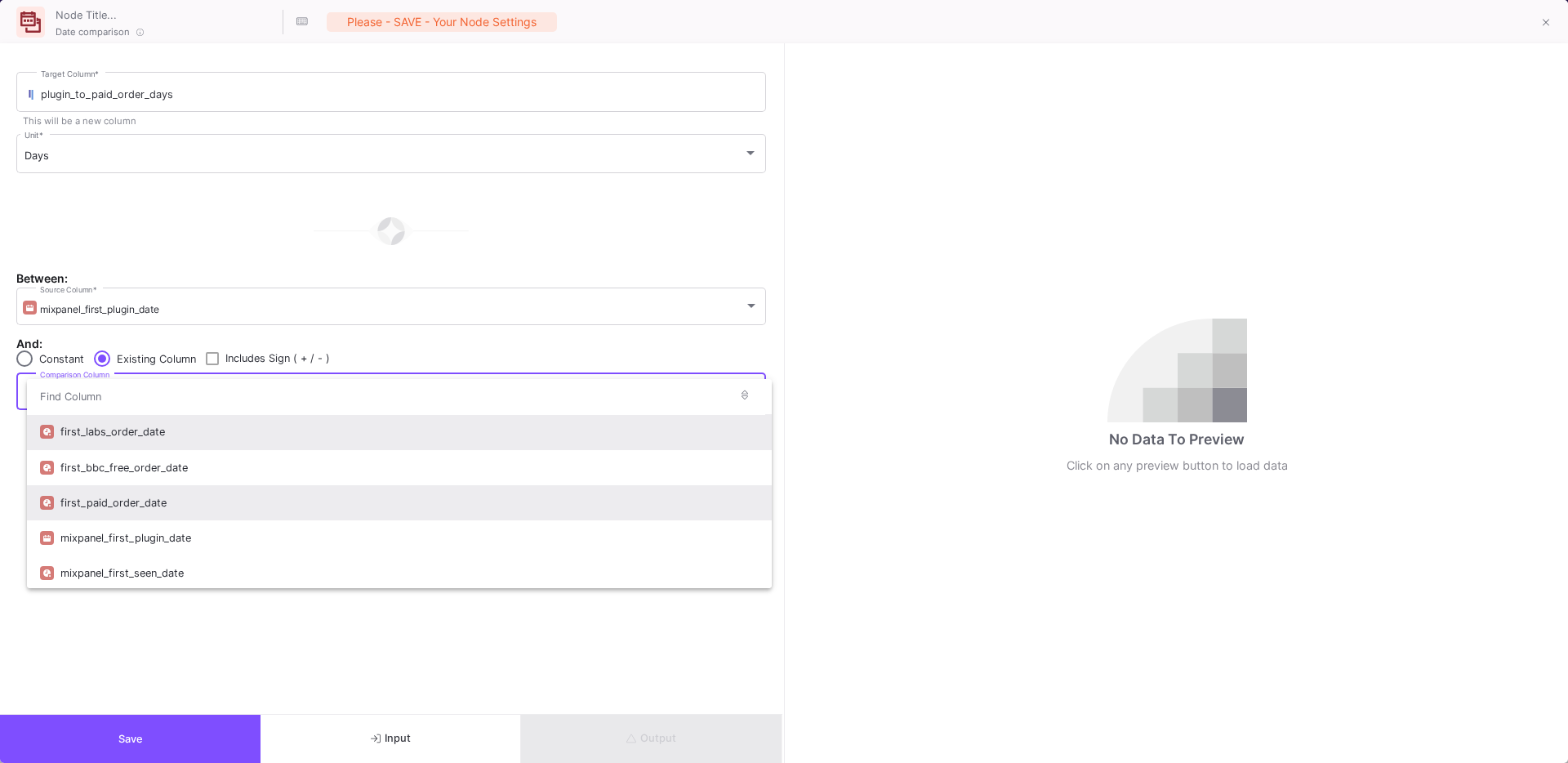 click on "first_paid_order_date" at bounding box center (409, 502) 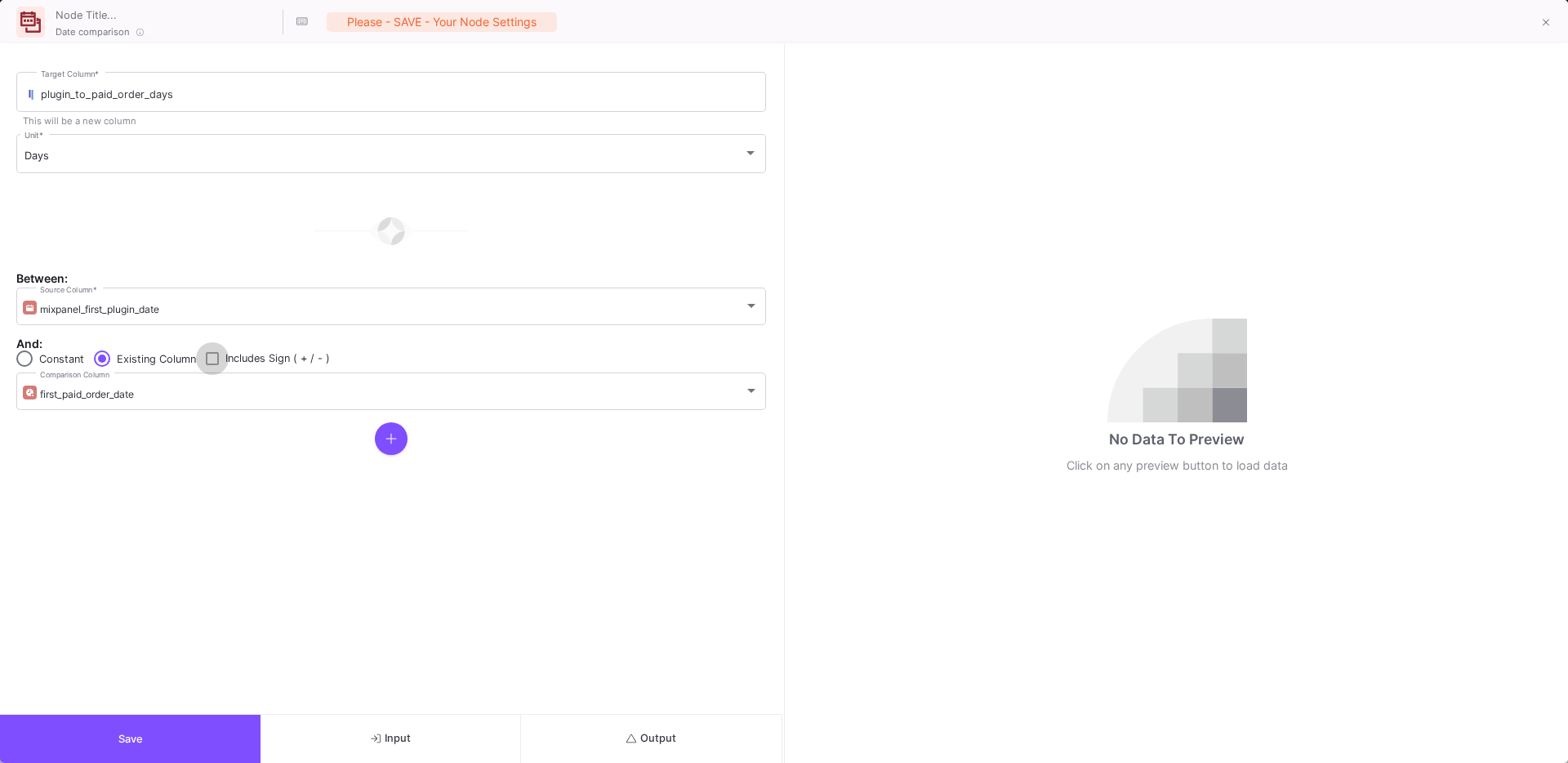 click at bounding box center (212, 359) 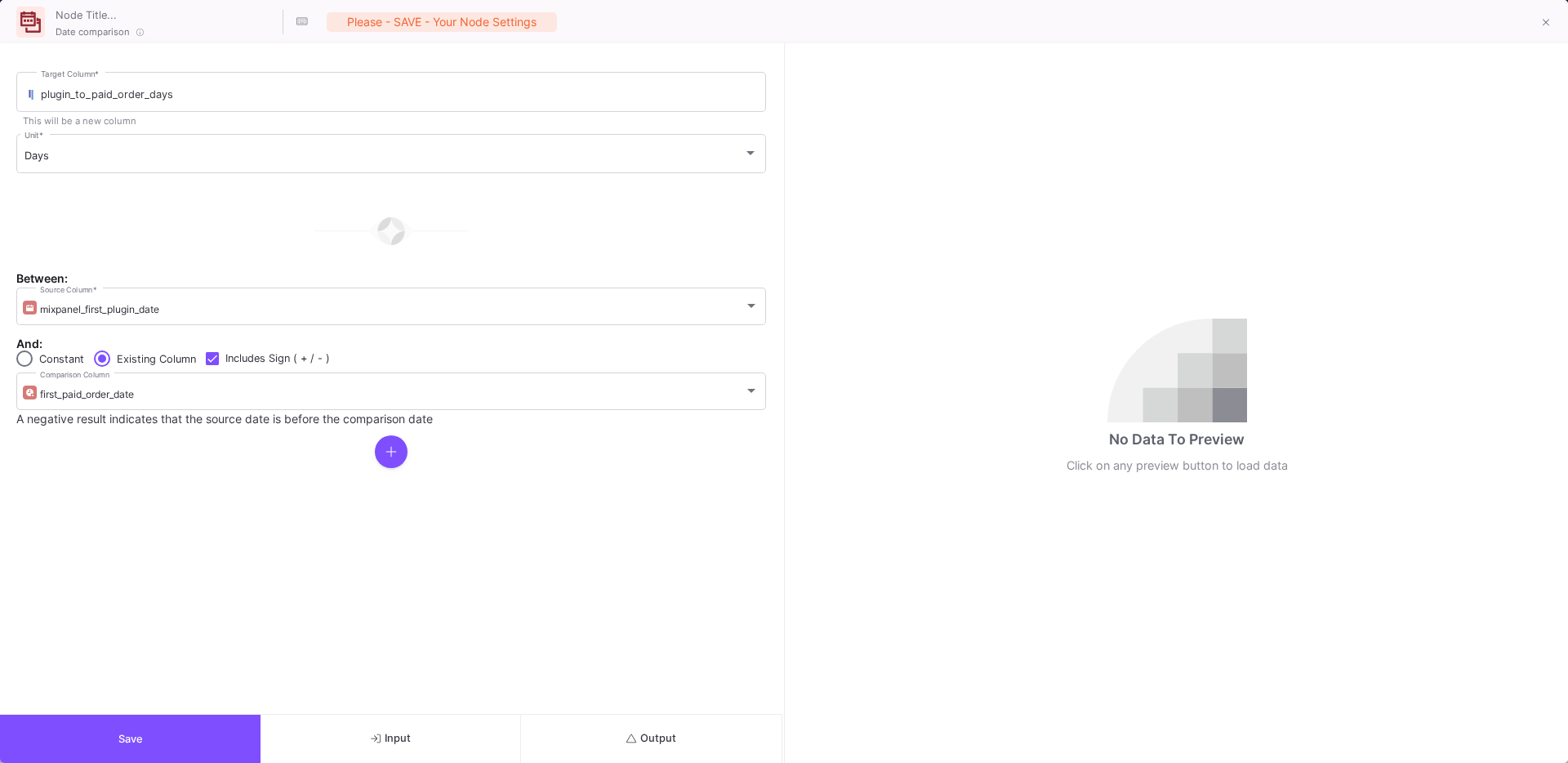 click on "Save   Input   Output" at bounding box center [391, 738] 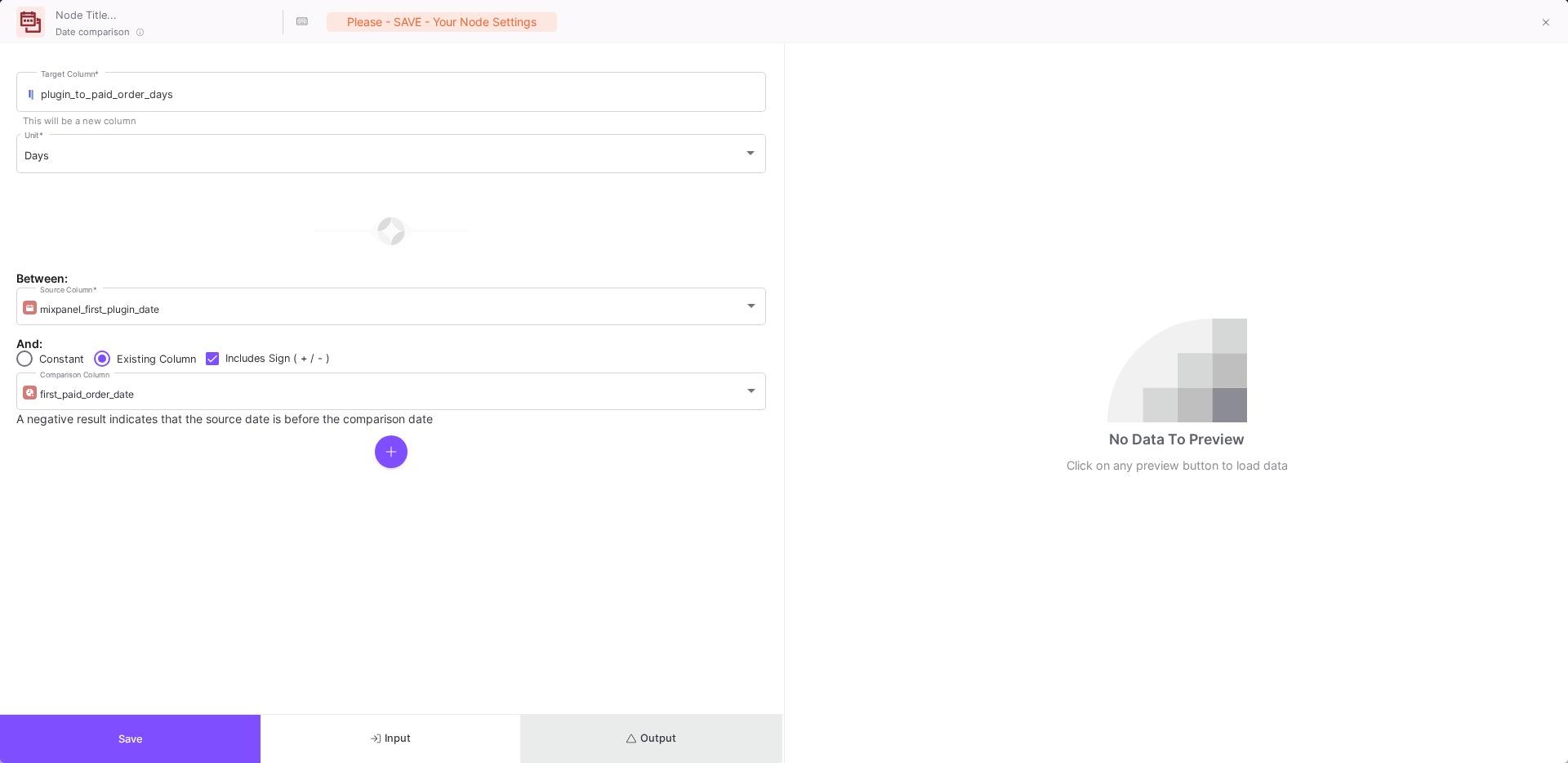 click on "Output" at bounding box center [651, 738] 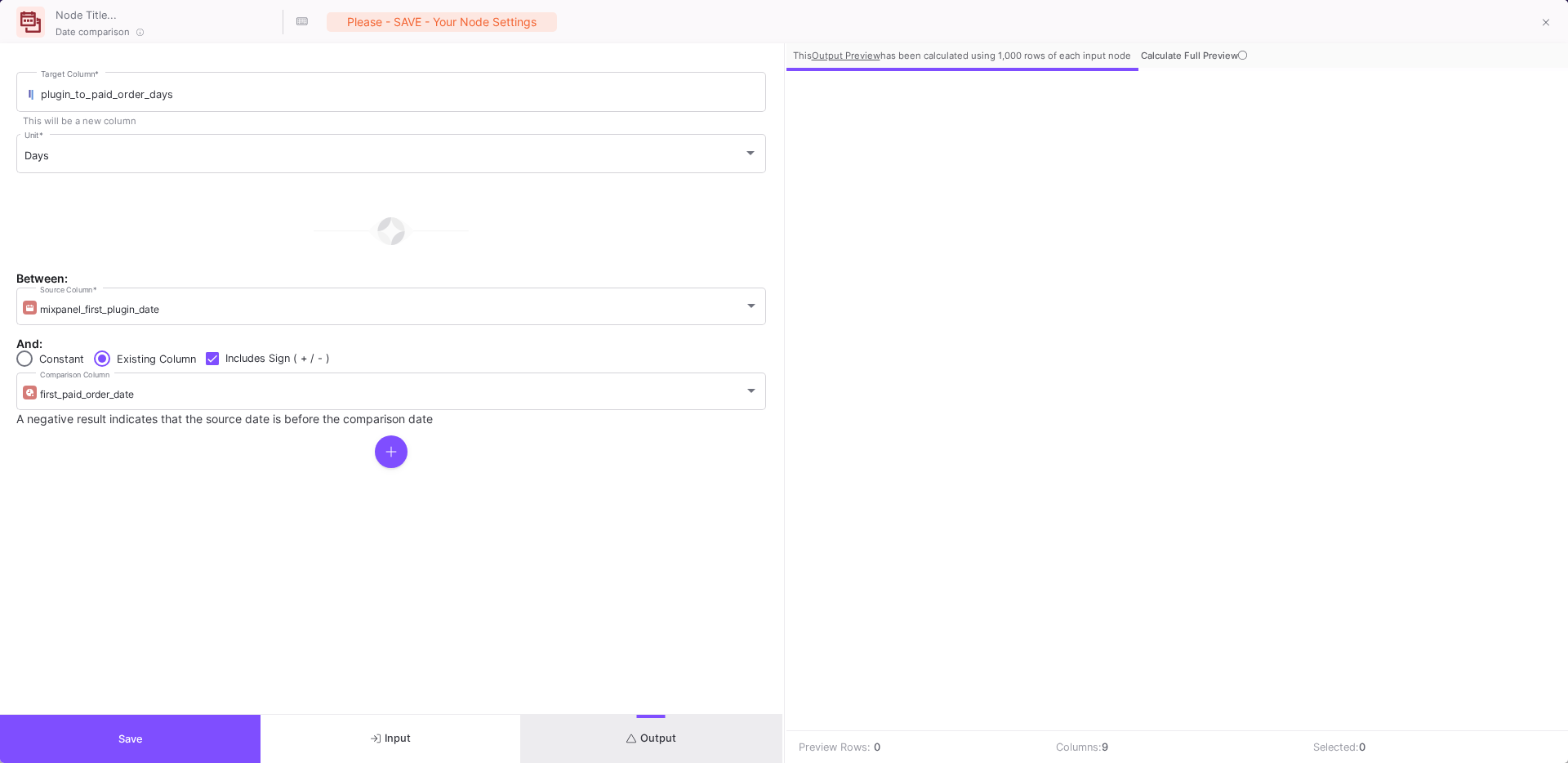 scroll, scrollTop: 0, scrollLeft: 338, axis: horizontal 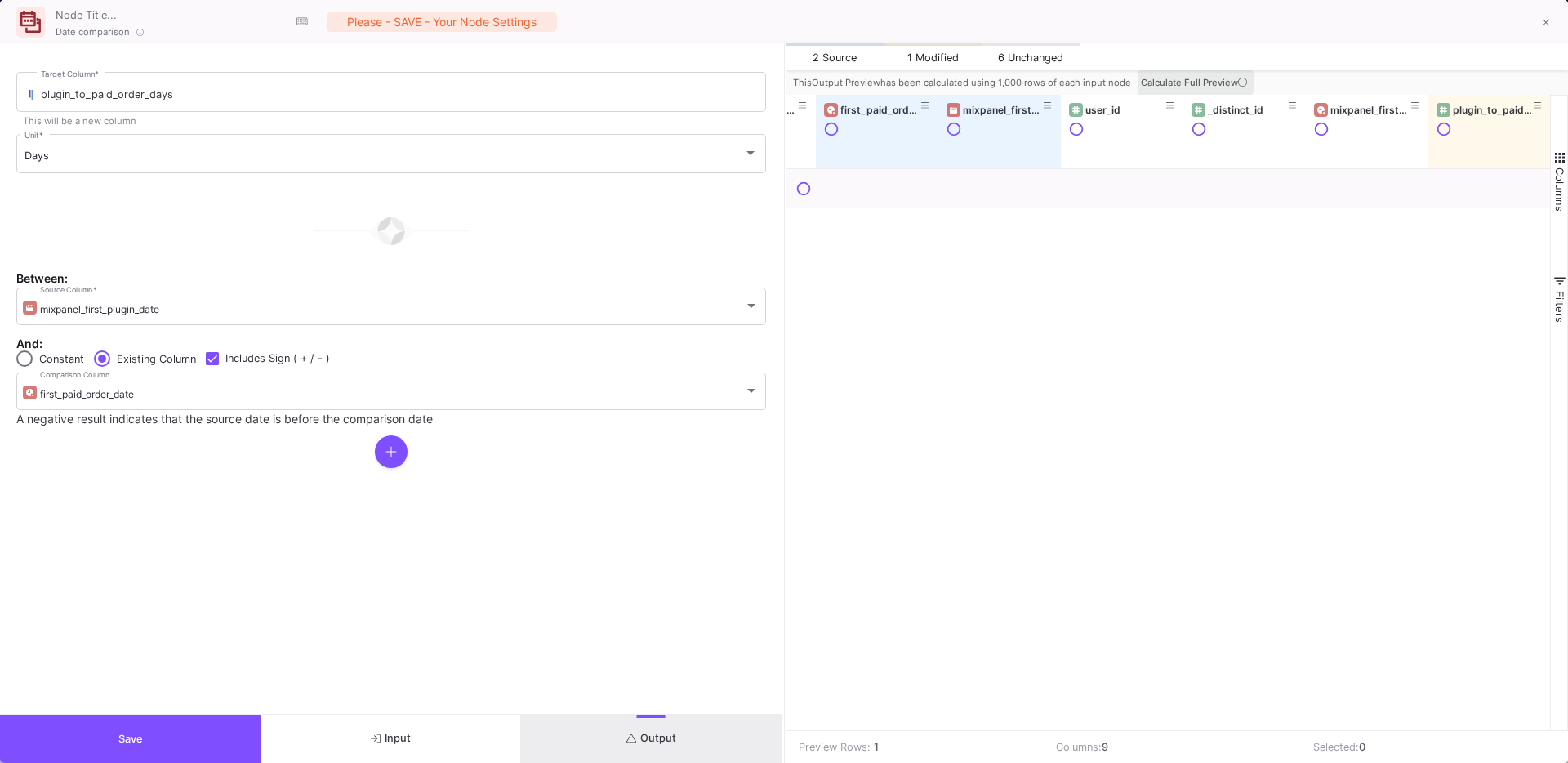 click on "Calculate Full Preview" at bounding box center [1196, 83] 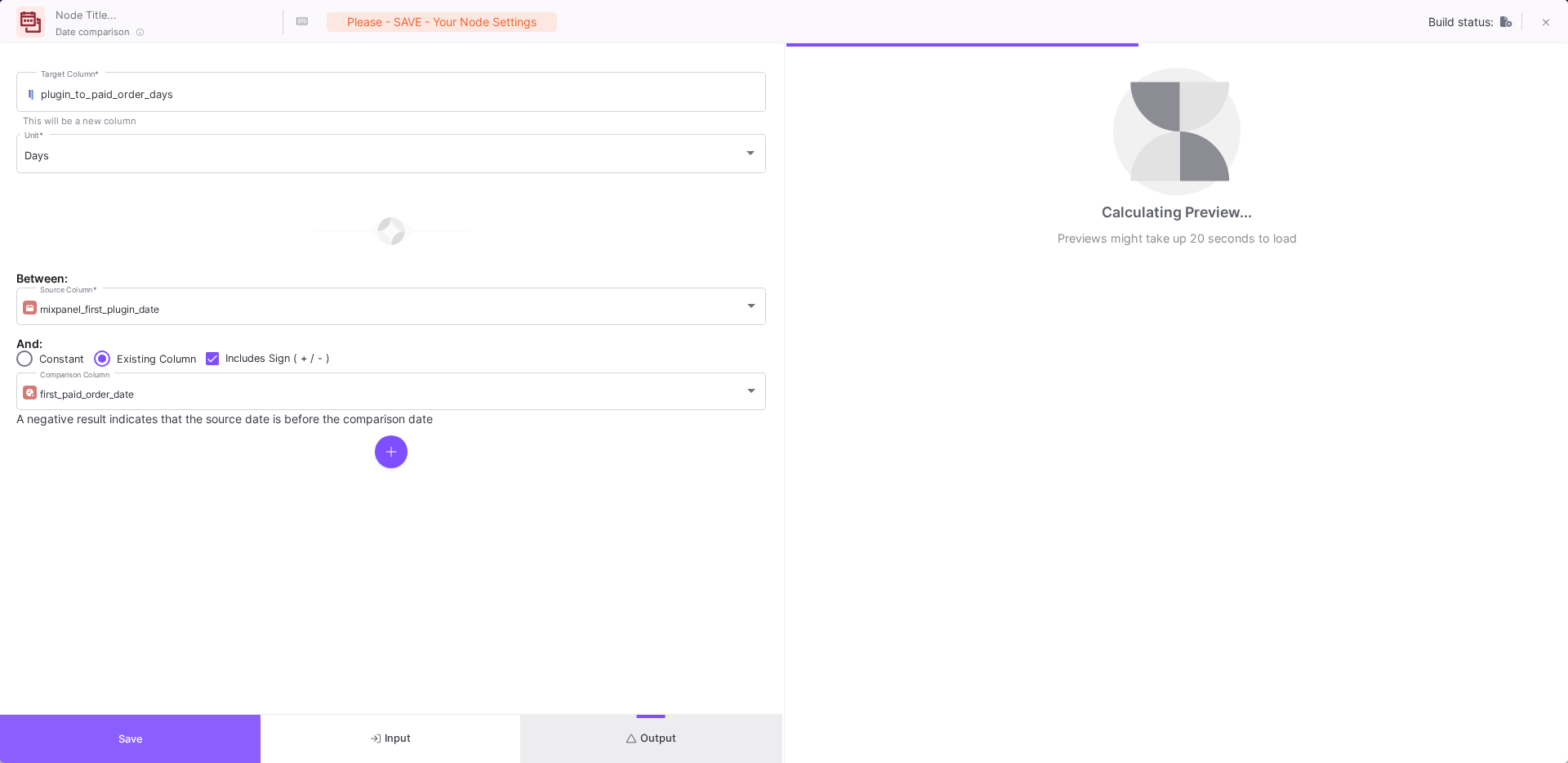 click on "Save" at bounding box center [130, 738] 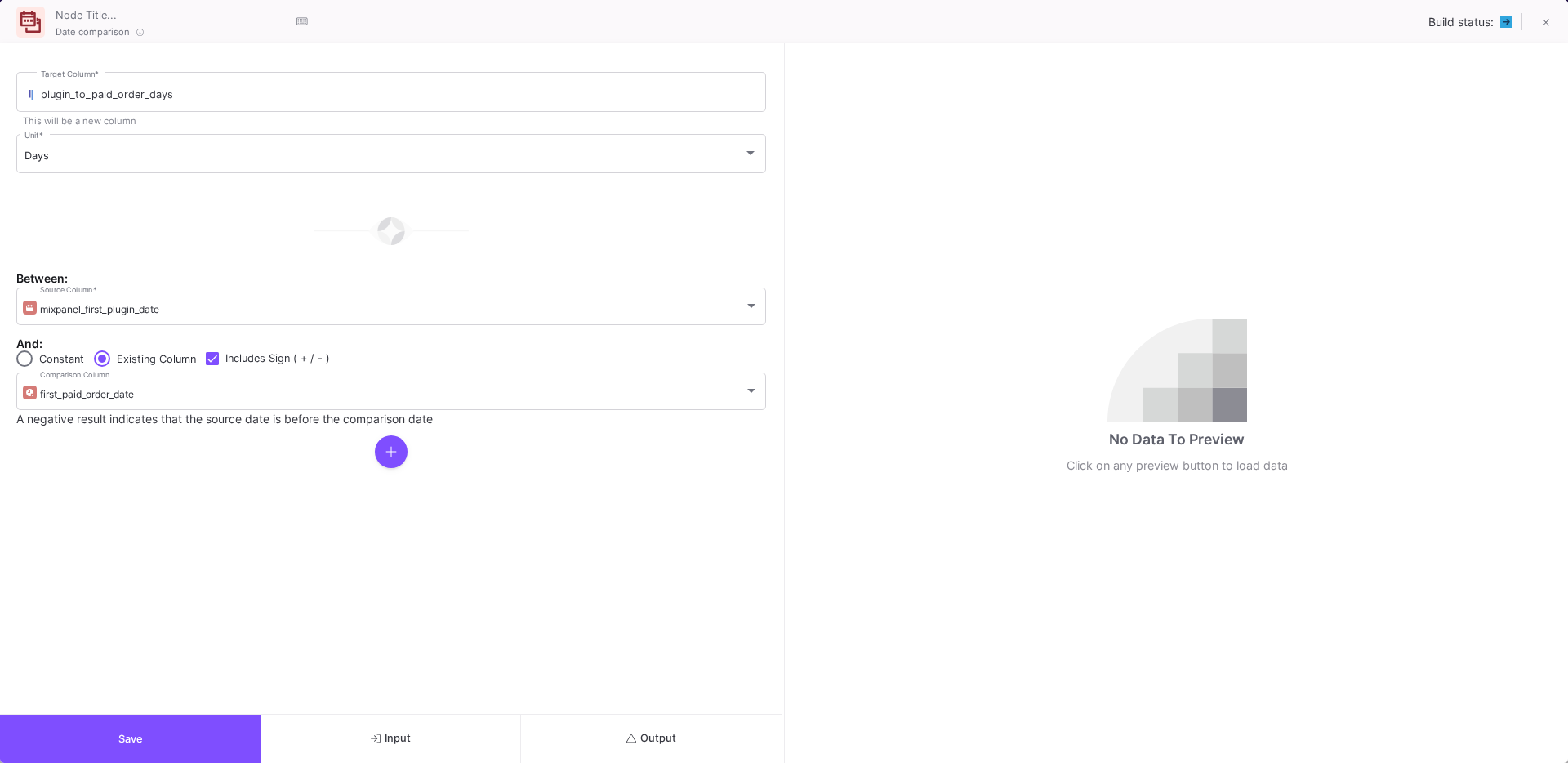 click on "Output" at bounding box center (651, 738) 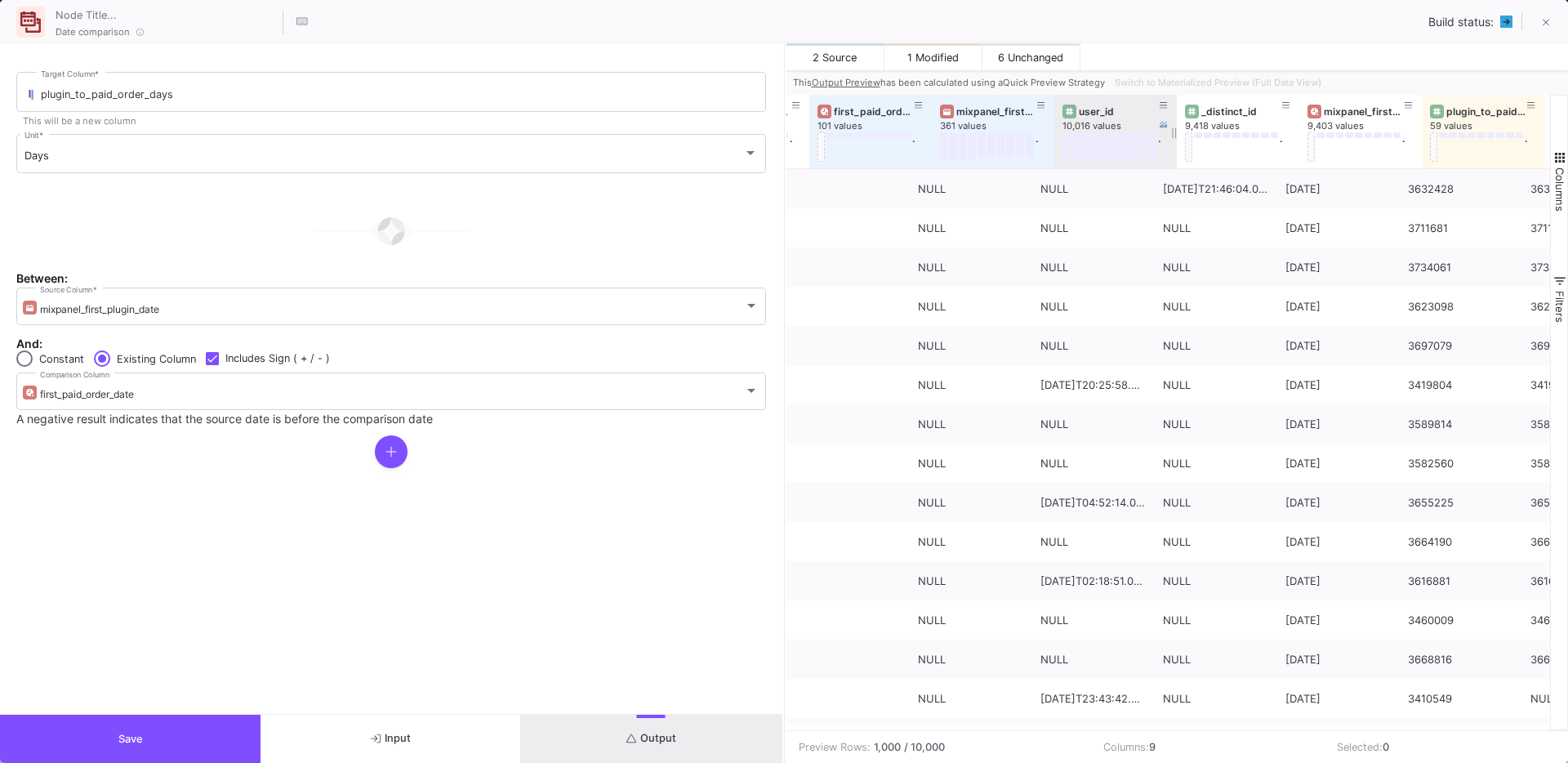 scroll, scrollTop: 0, scrollLeft: 345, axis: horizontal 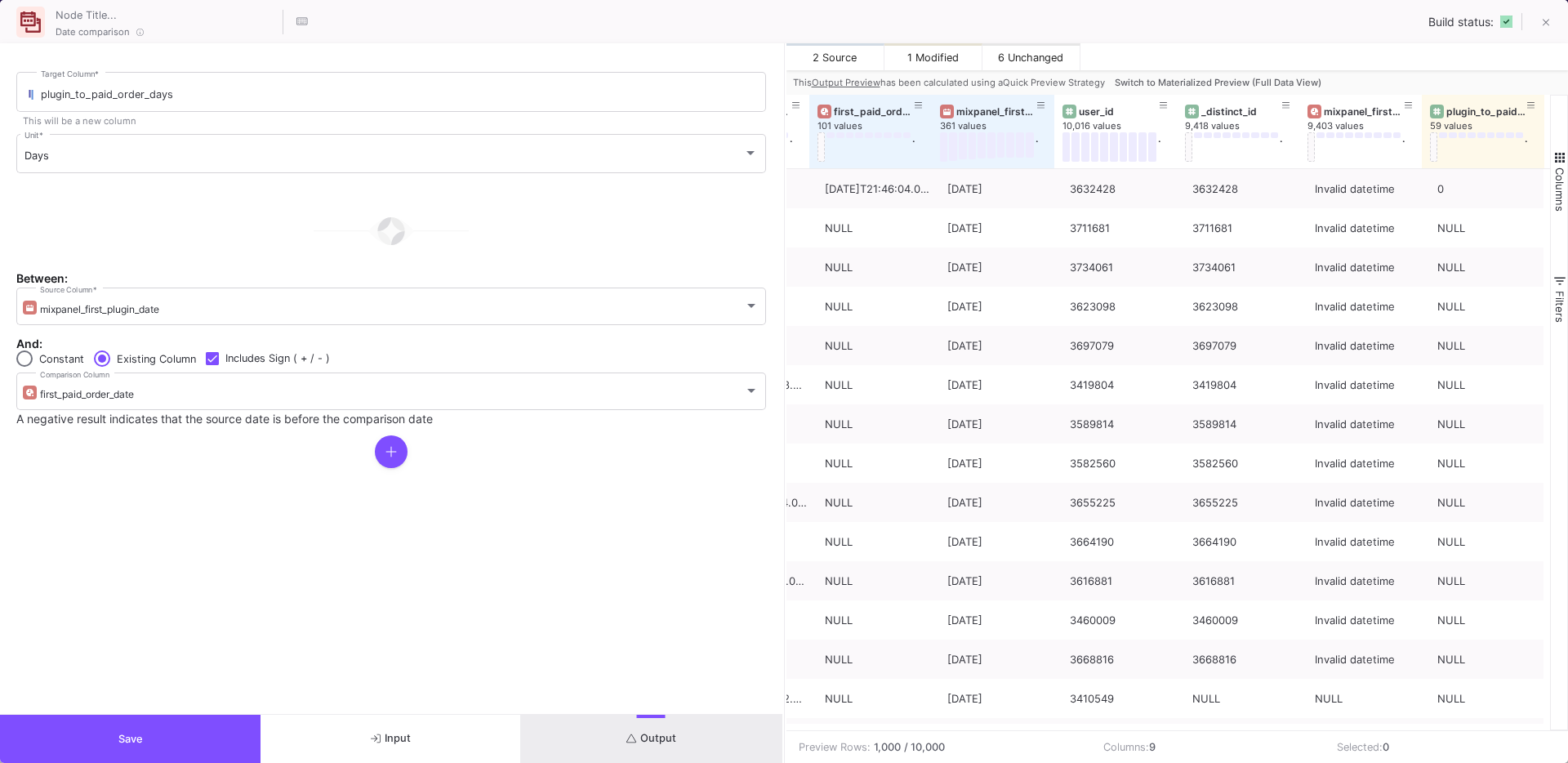 click on "Switch to Materialized Preview (Full Data View)" at bounding box center [1218, 83] 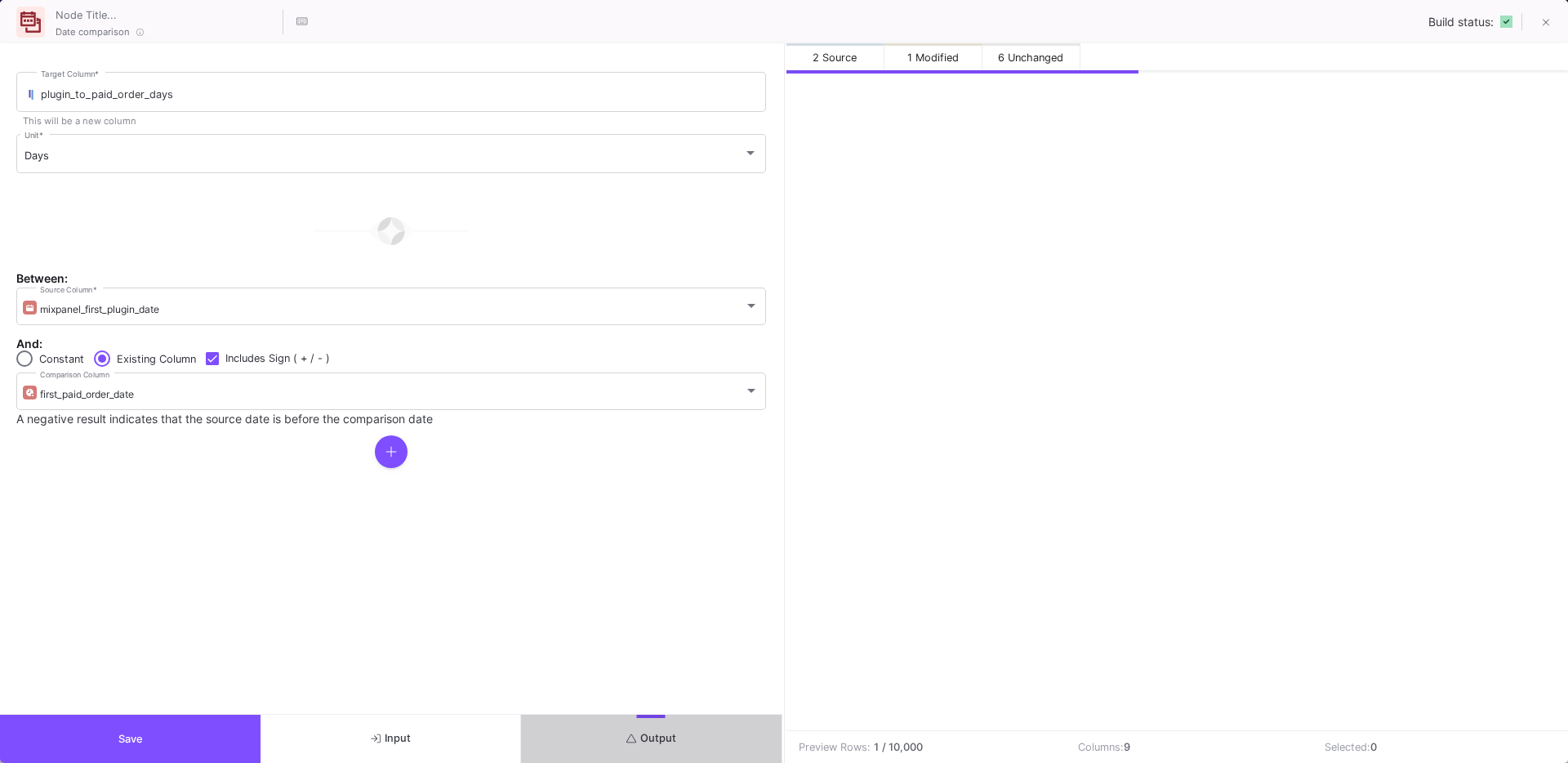 scroll, scrollTop: 0, scrollLeft: 338, axis: horizontal 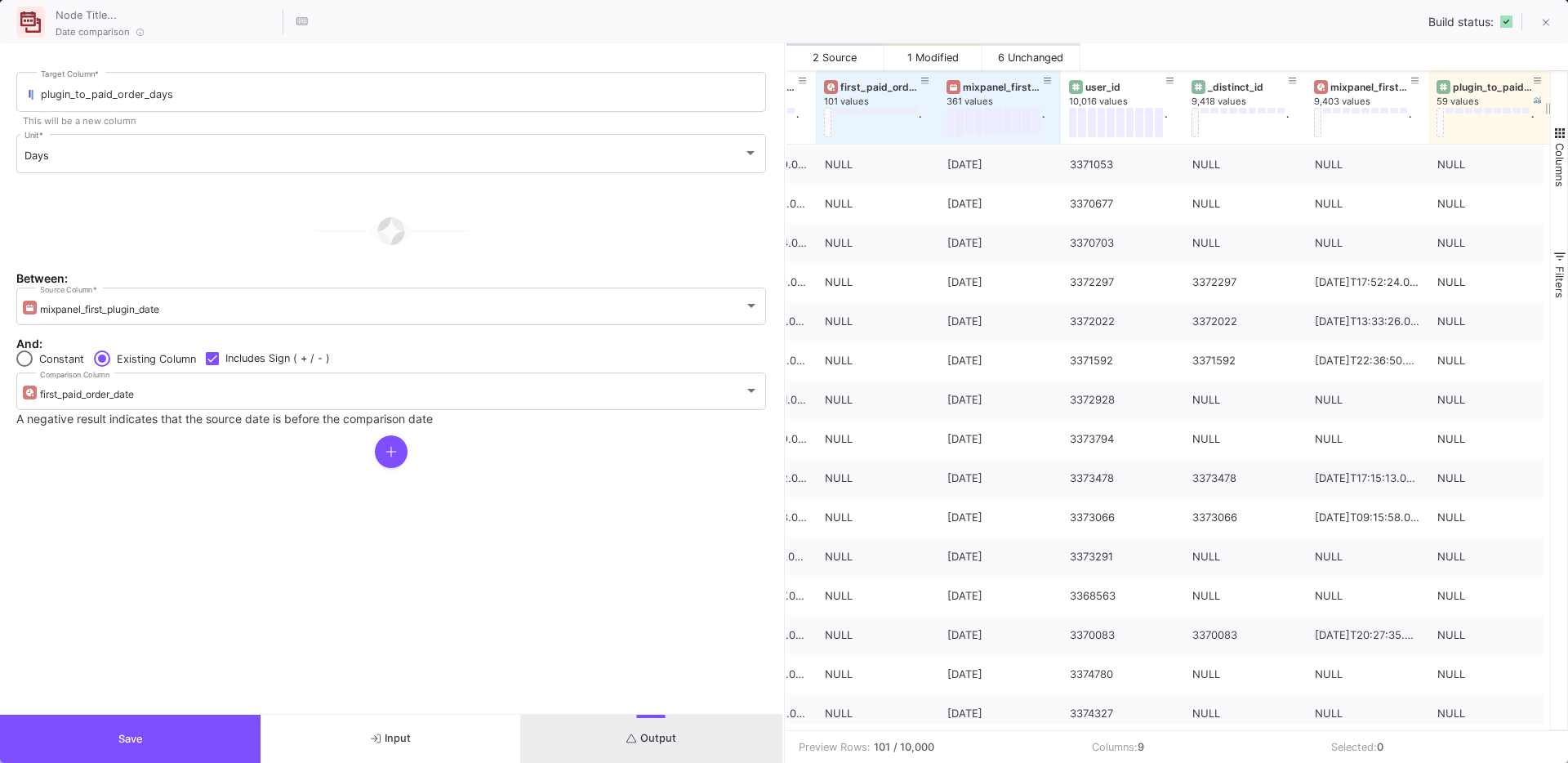 click on "plugin_to_paid_order_days" at bounding box center [1493, 87] 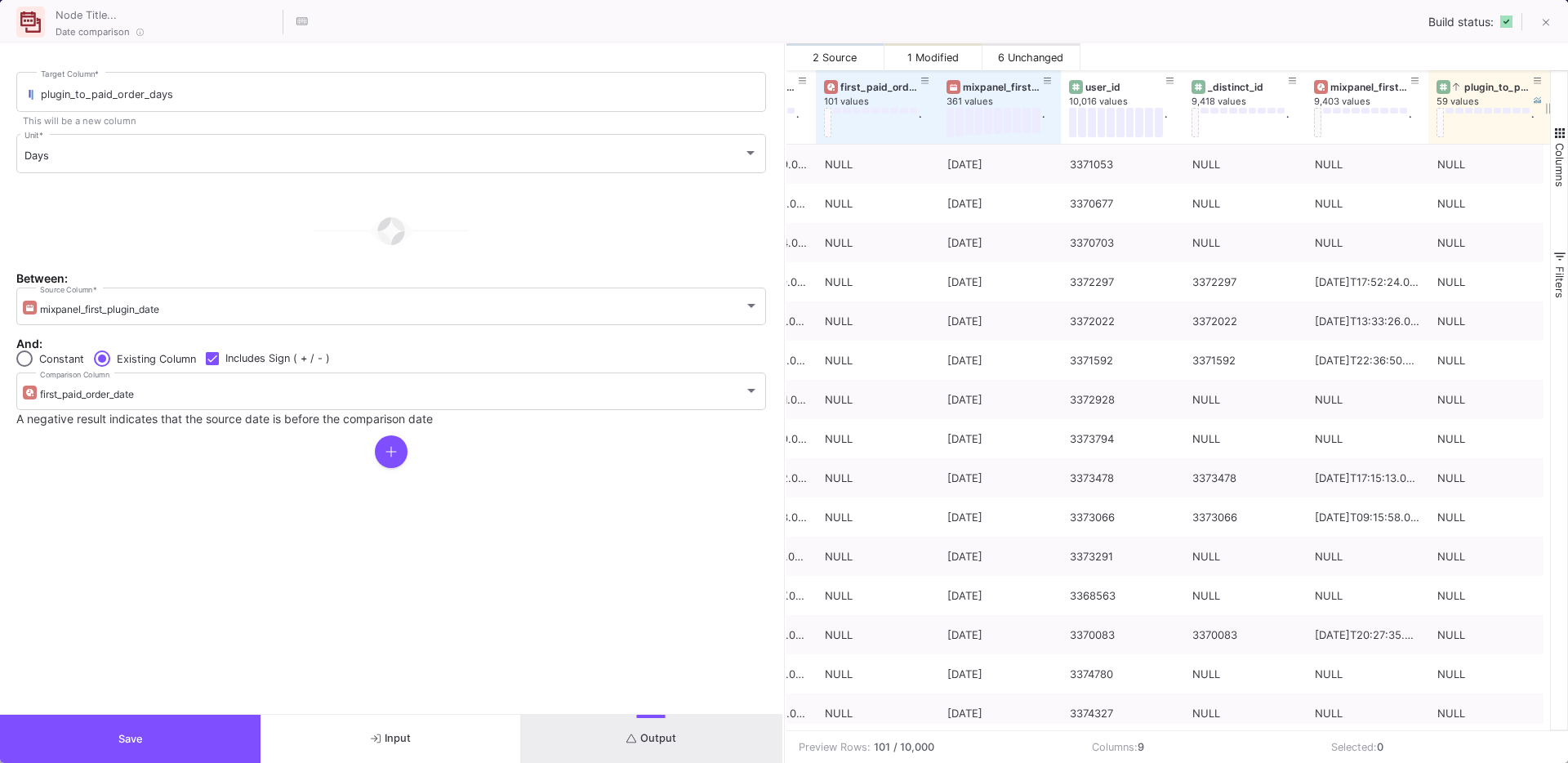 click on "plugin_to_paid_order_days" at bounding box center [1490, 87] 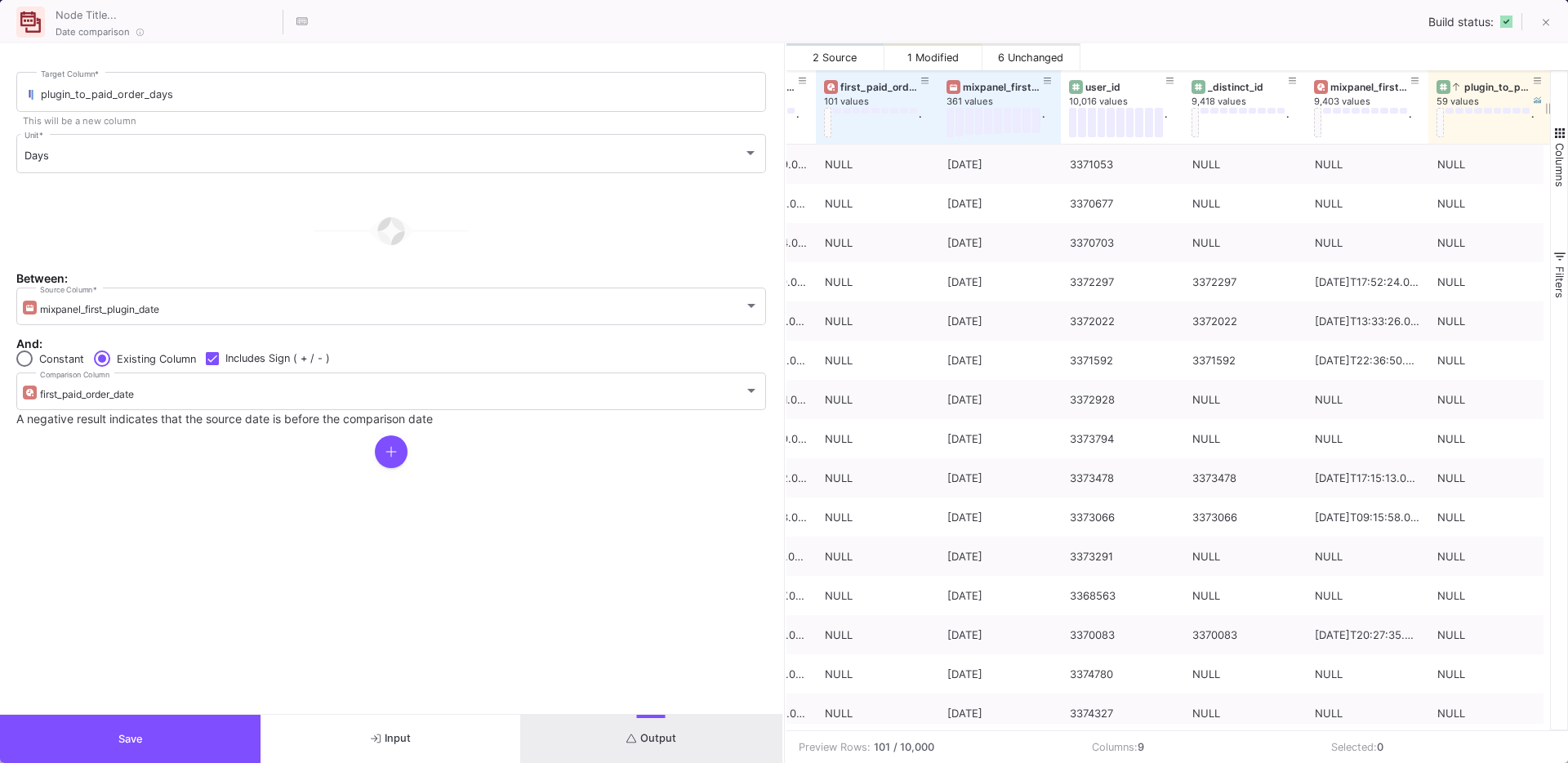 click on "plugin_to_paid_order_days" at bounding box center [1493, 87] 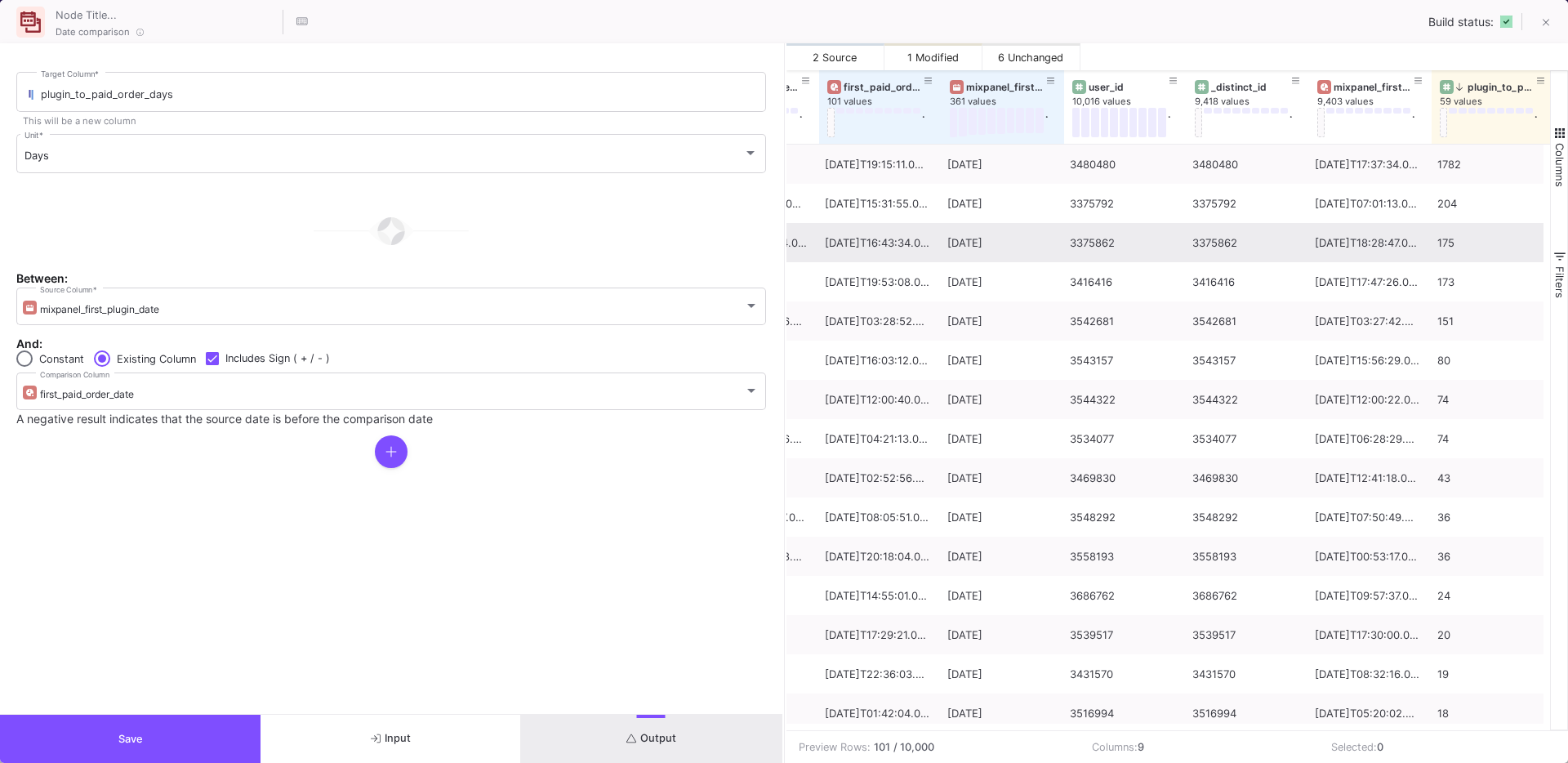scroll, scrollTop: 0, scrollLeft: 294, axis: horizontal 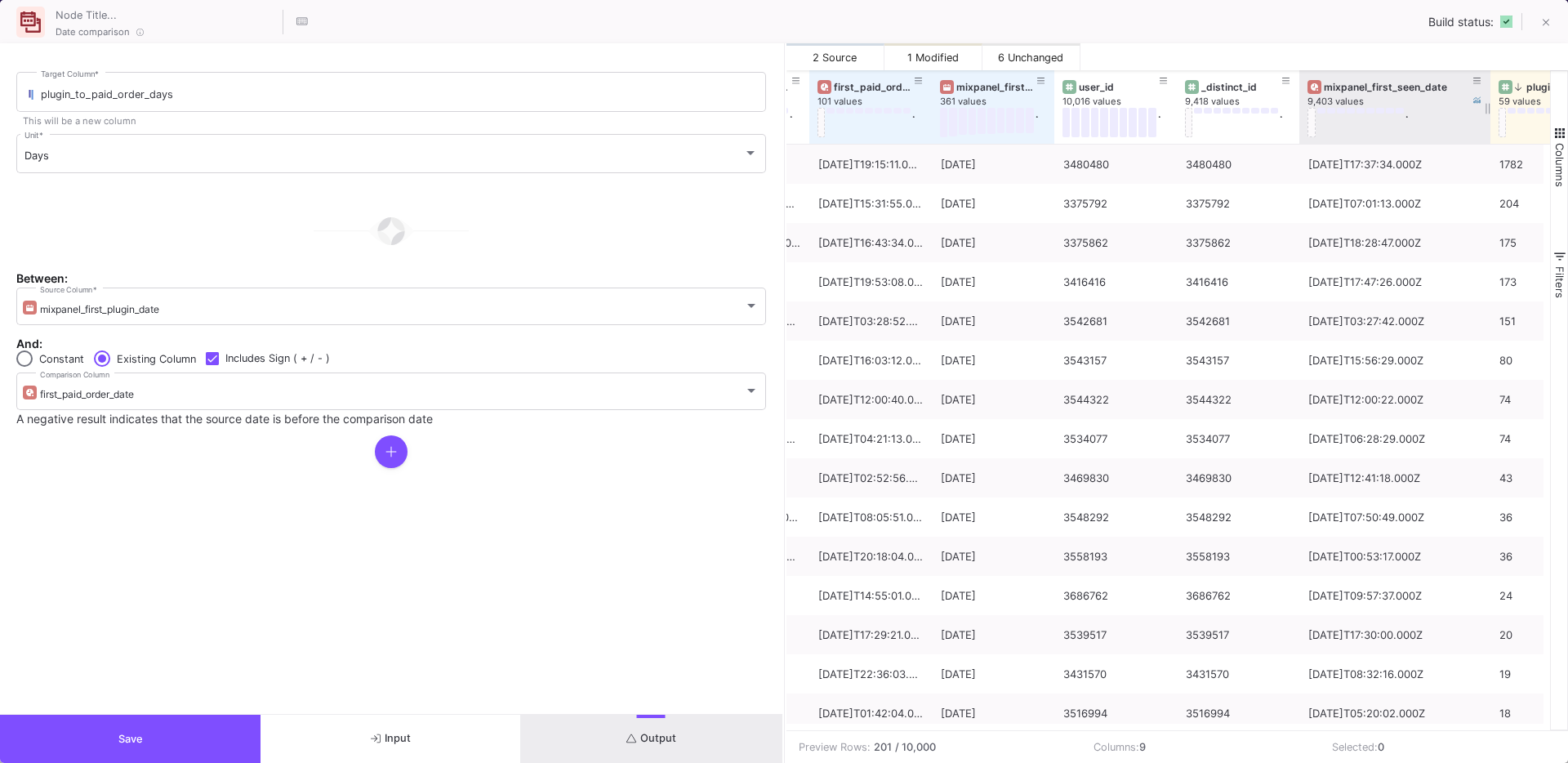 drag, startPoint x: 1419, startPoint y: 130, endPoint x: 1487, endPoint y: 138, distance: 68.46897 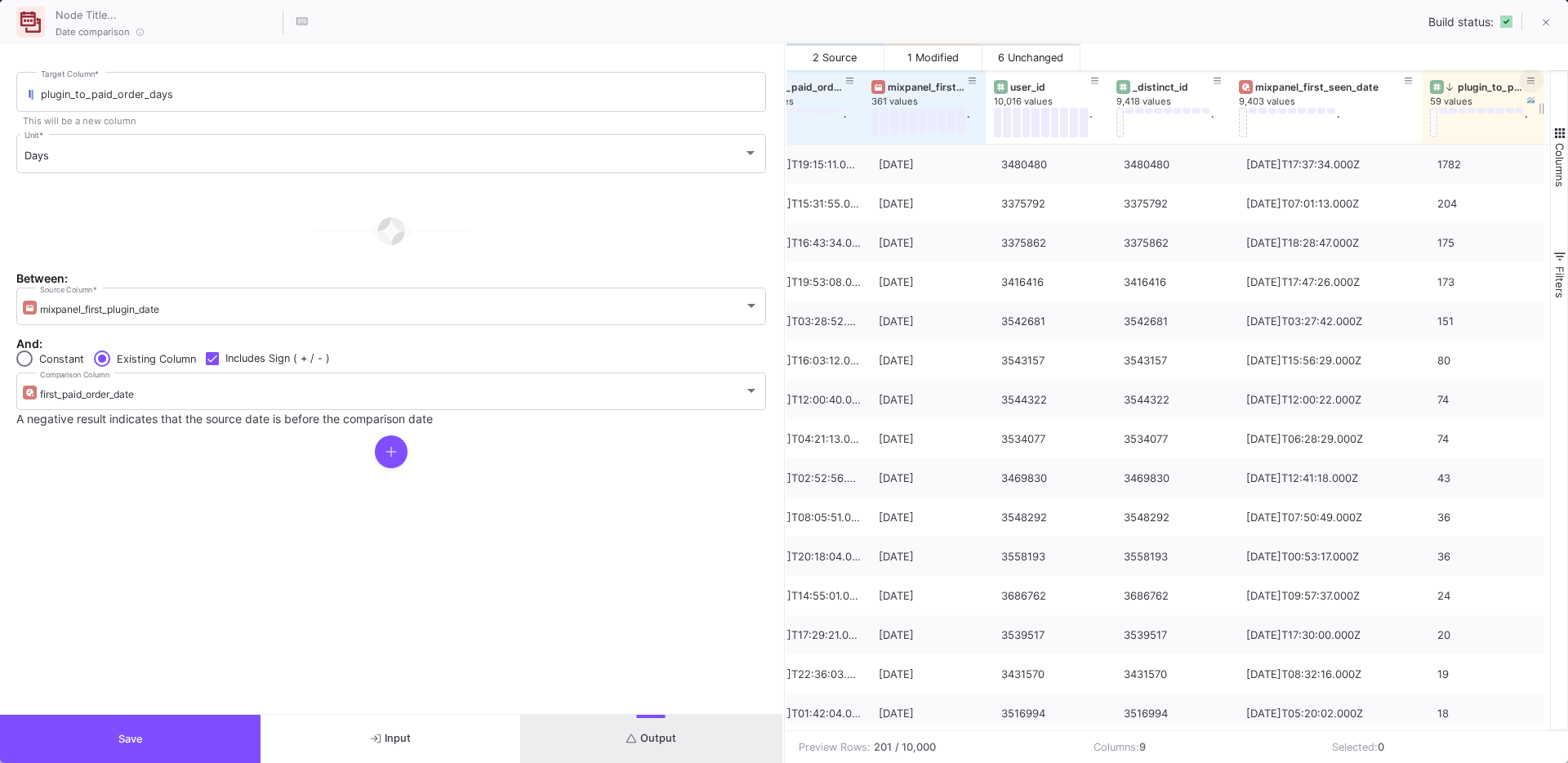 click 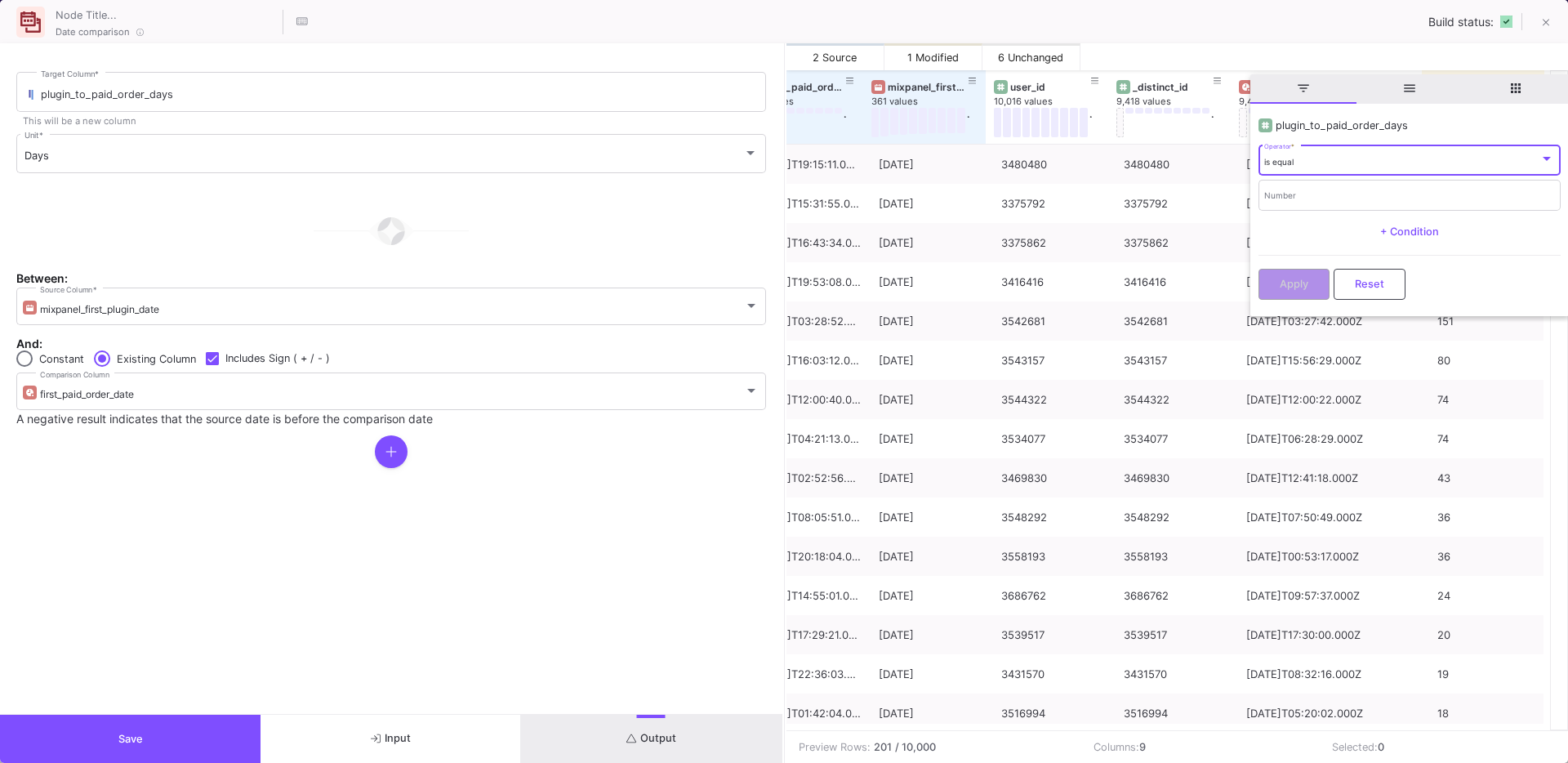 click on "is equal Operator  *" at bounding box center [1409, 158] 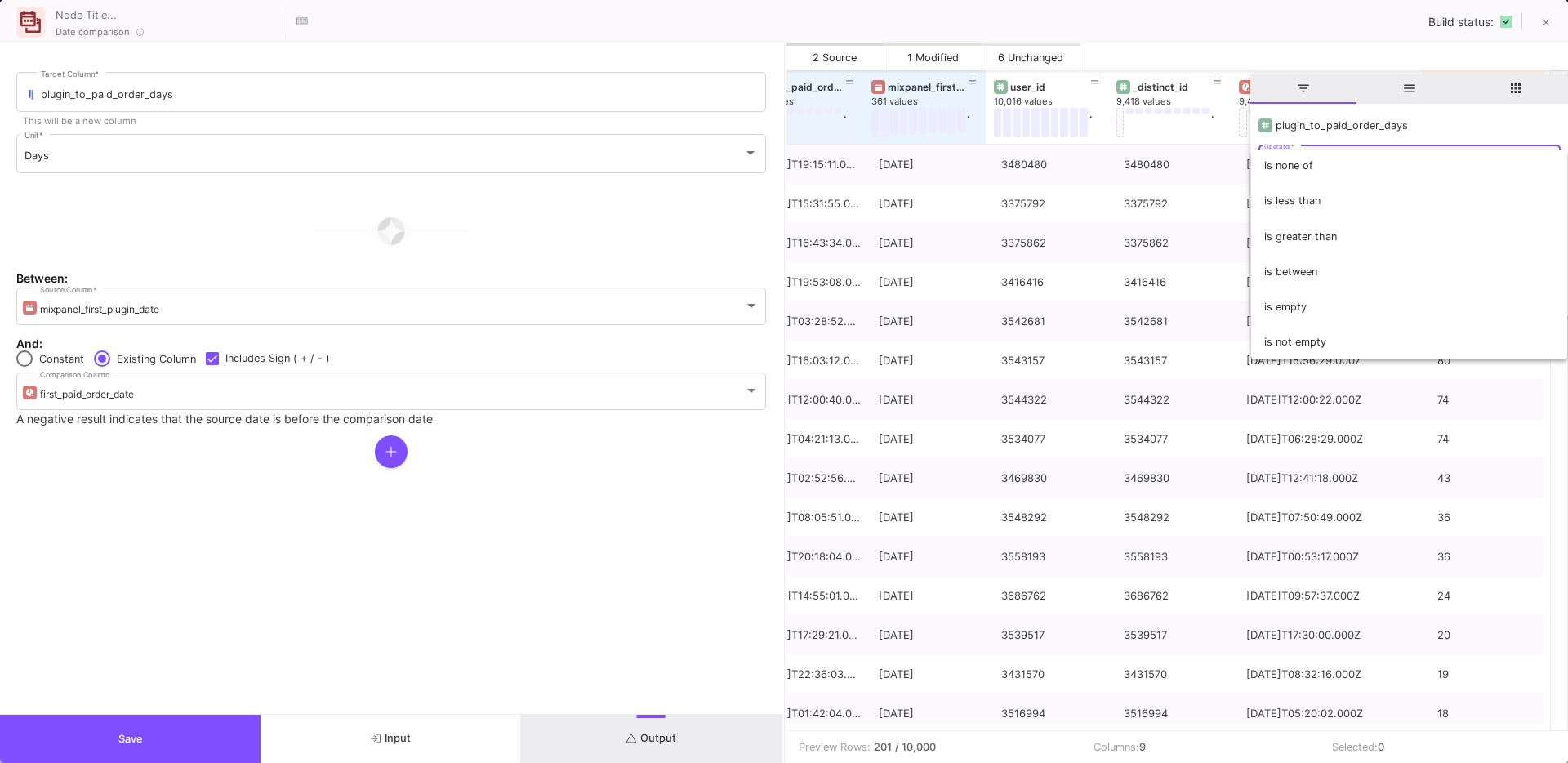 click at bounding box center (784, 382) 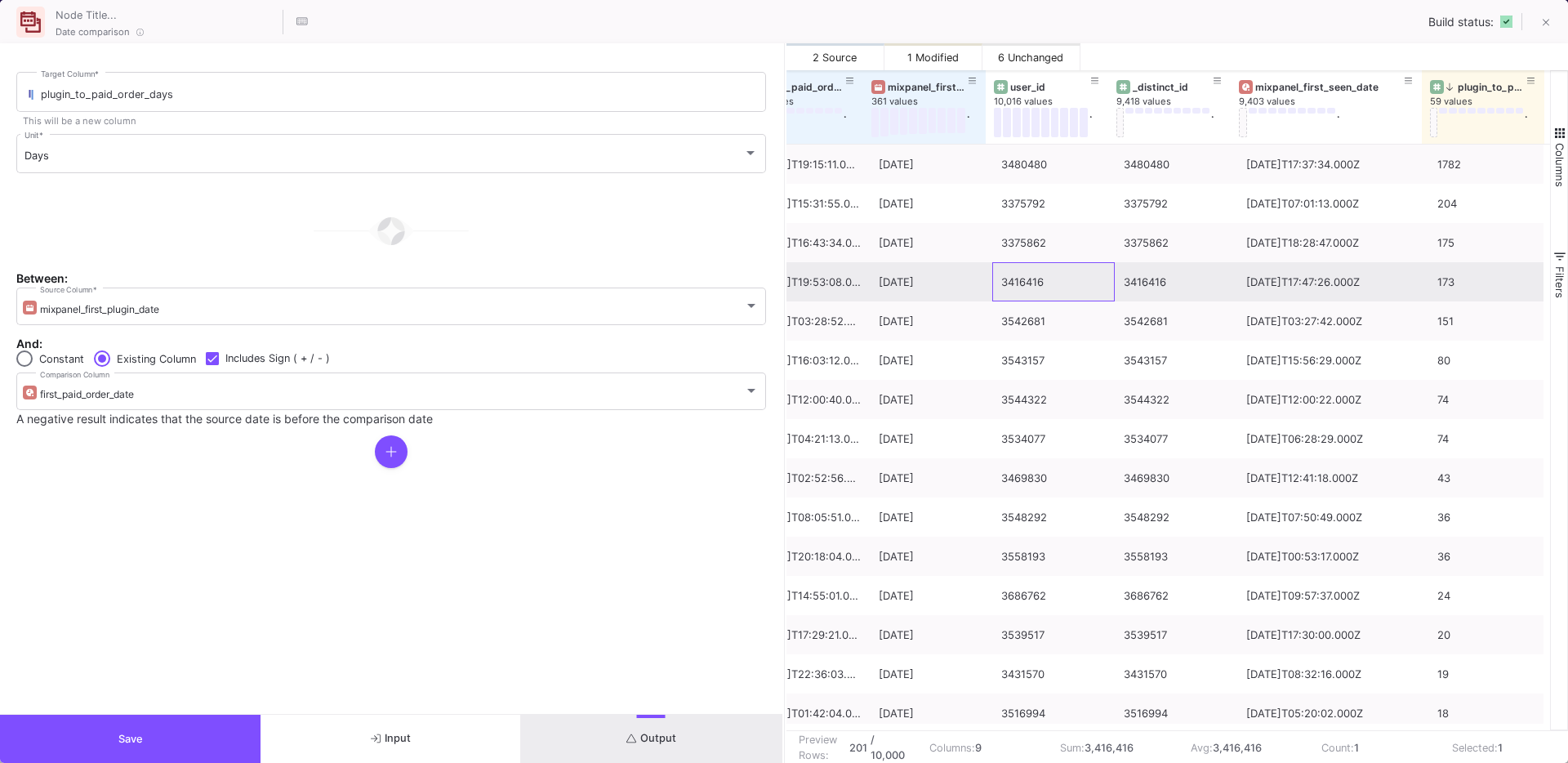 click on "3416416" at bounding box center (1054, 282) 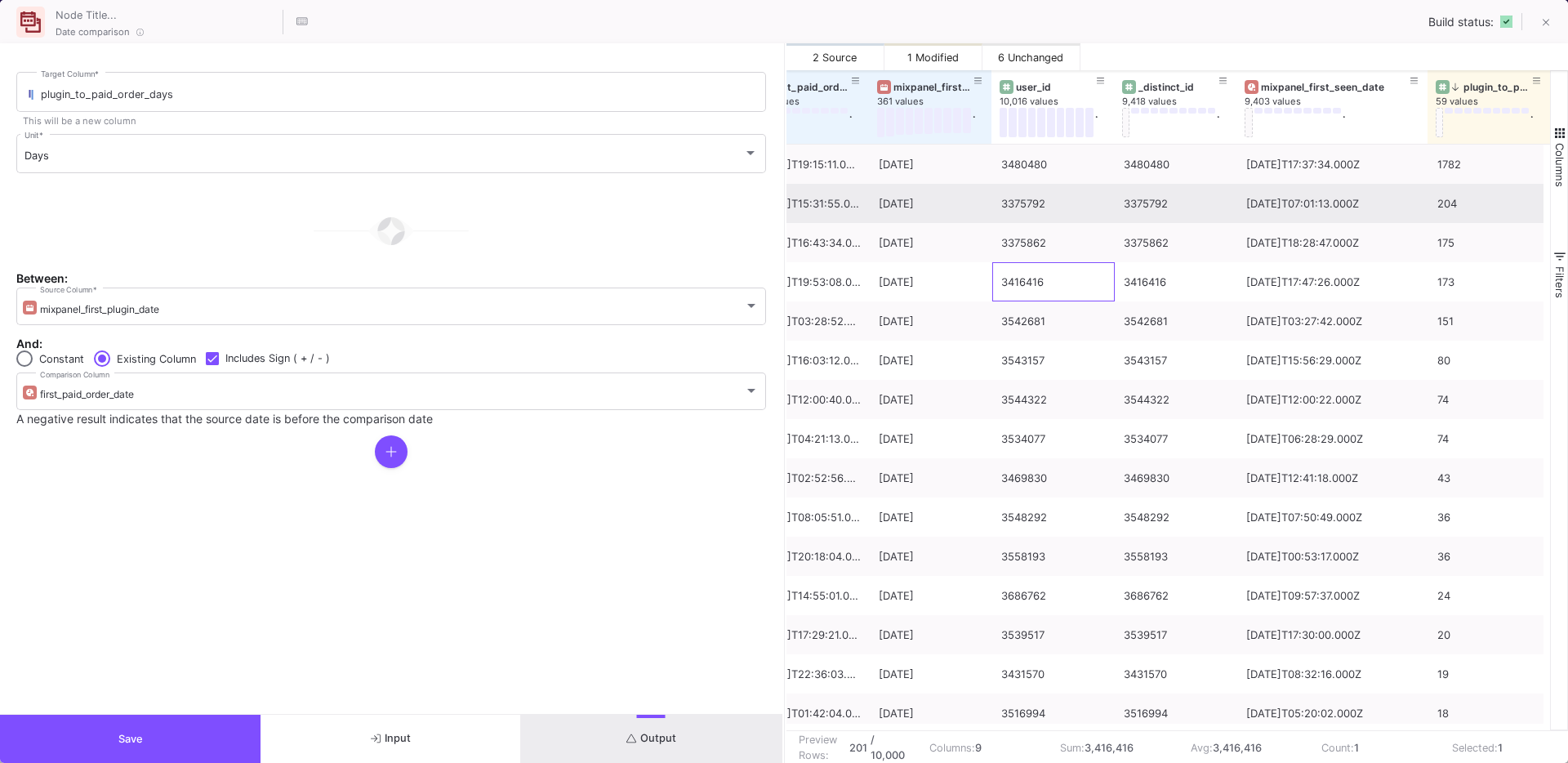 click on "3375792" at bounding box center [1054, 203] 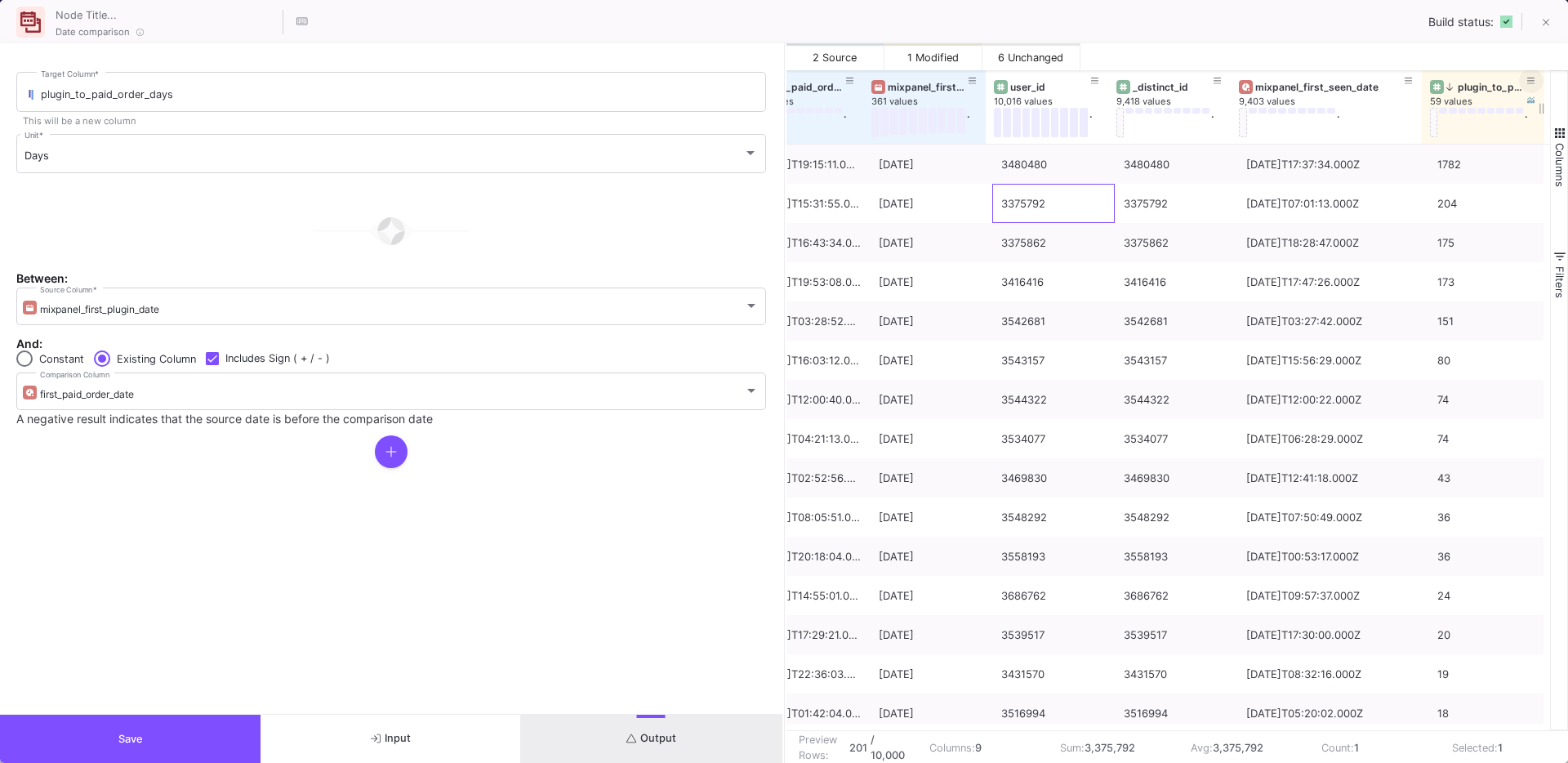 click 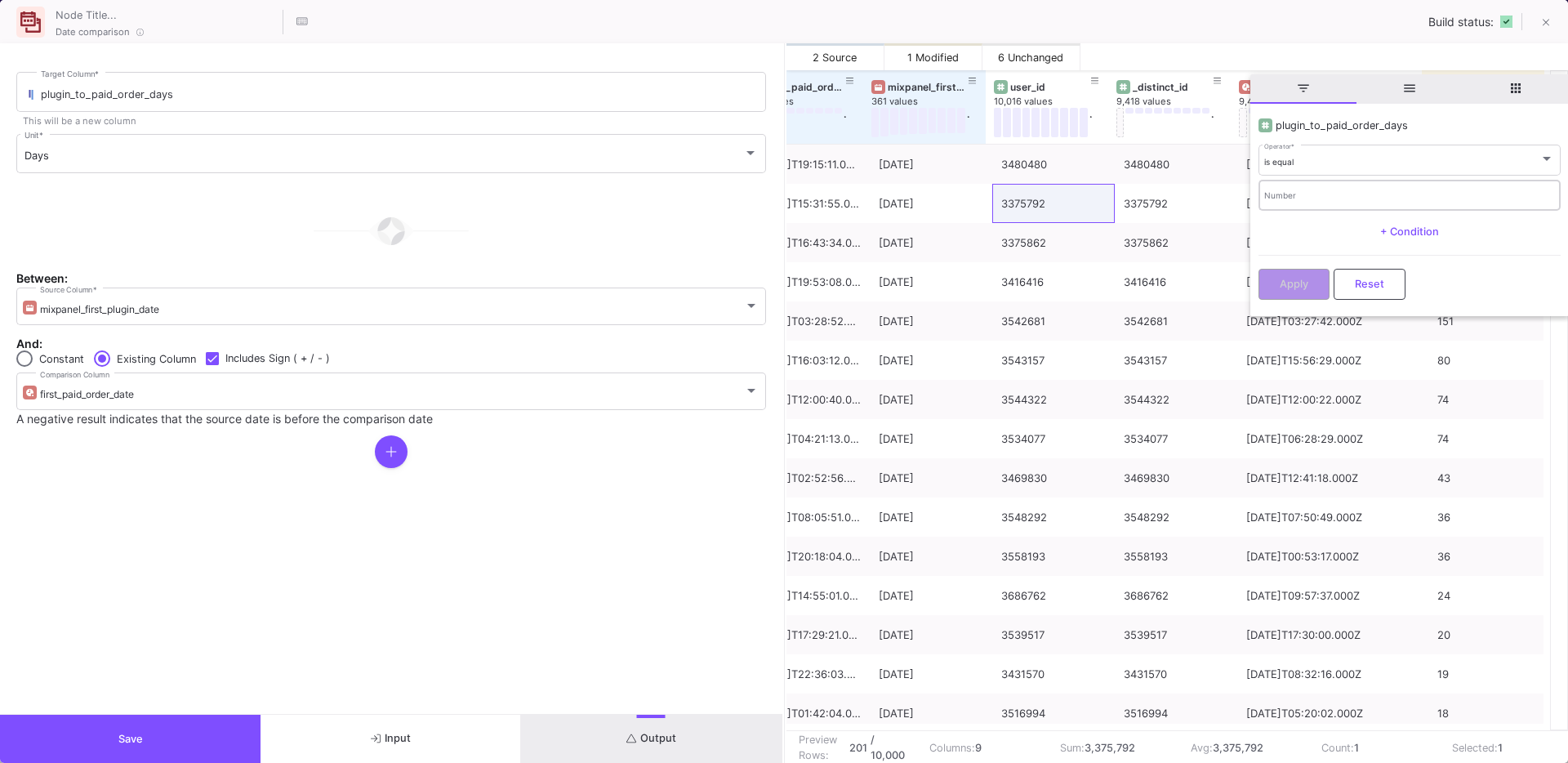 click on "Number" at bounding box center (1409, 194) 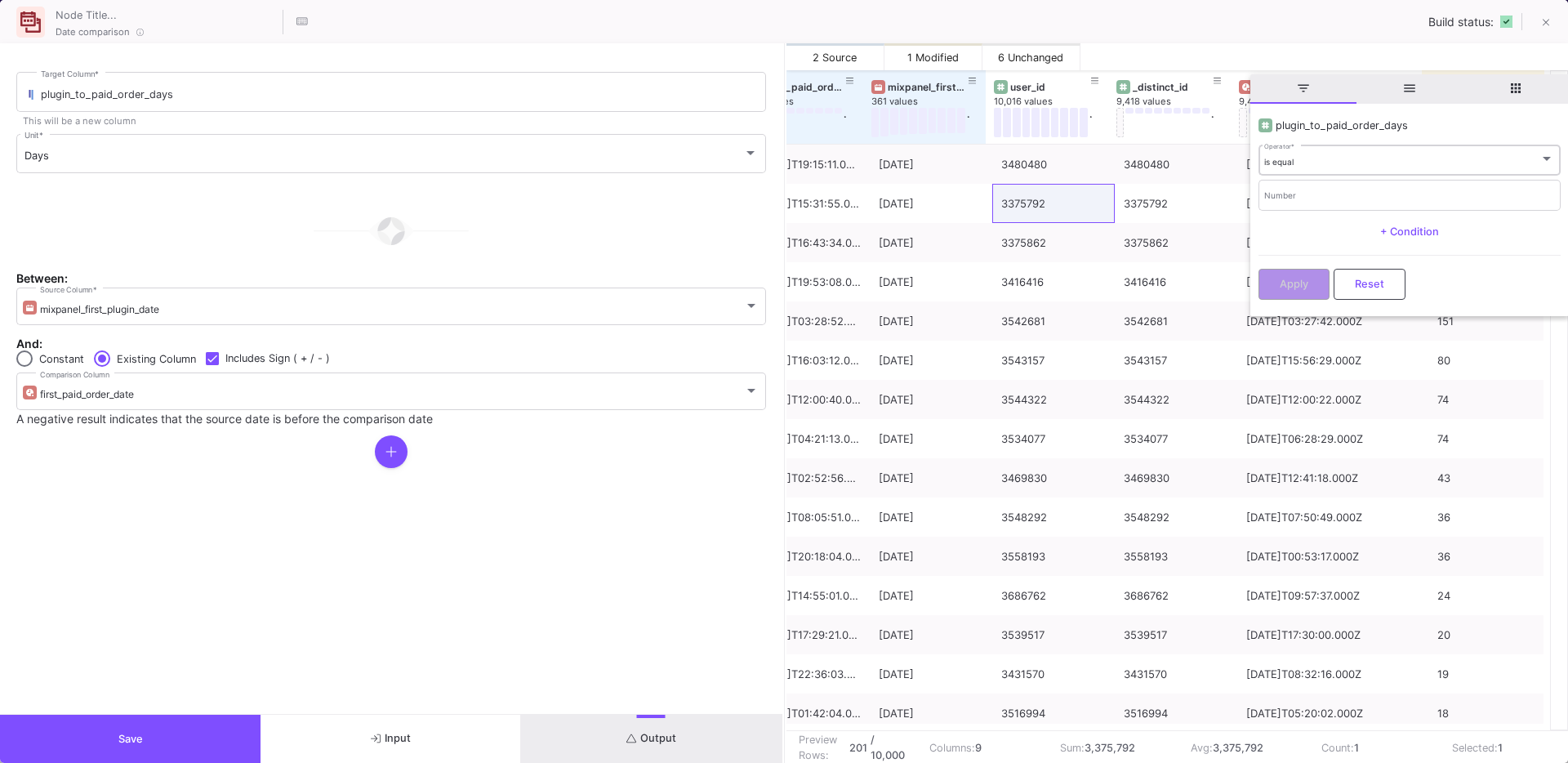 click on "is equal Operator  *" at bounding box center (1409, 158) 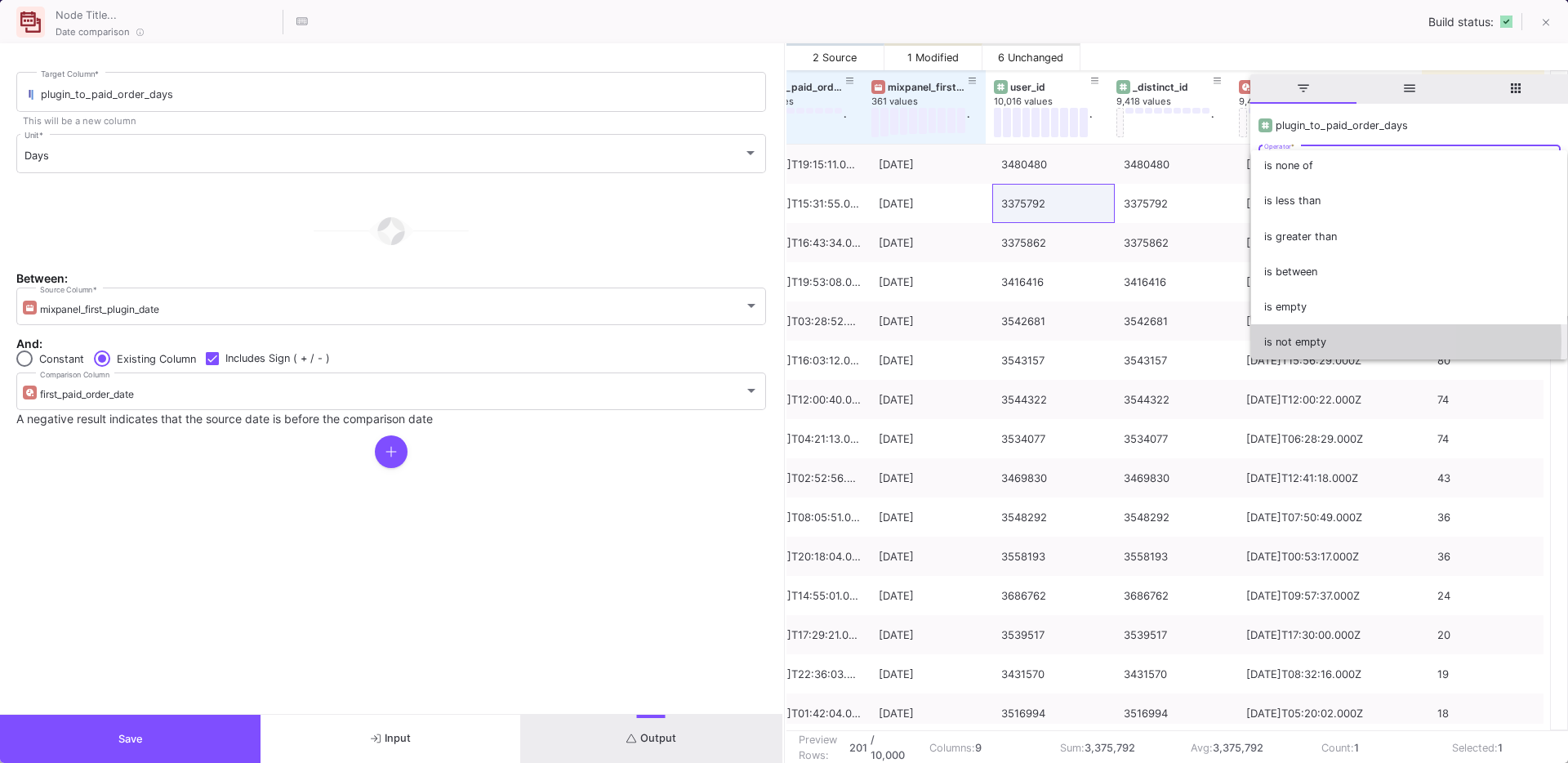 click on "is not empty" at bounding box center [1409, 341] 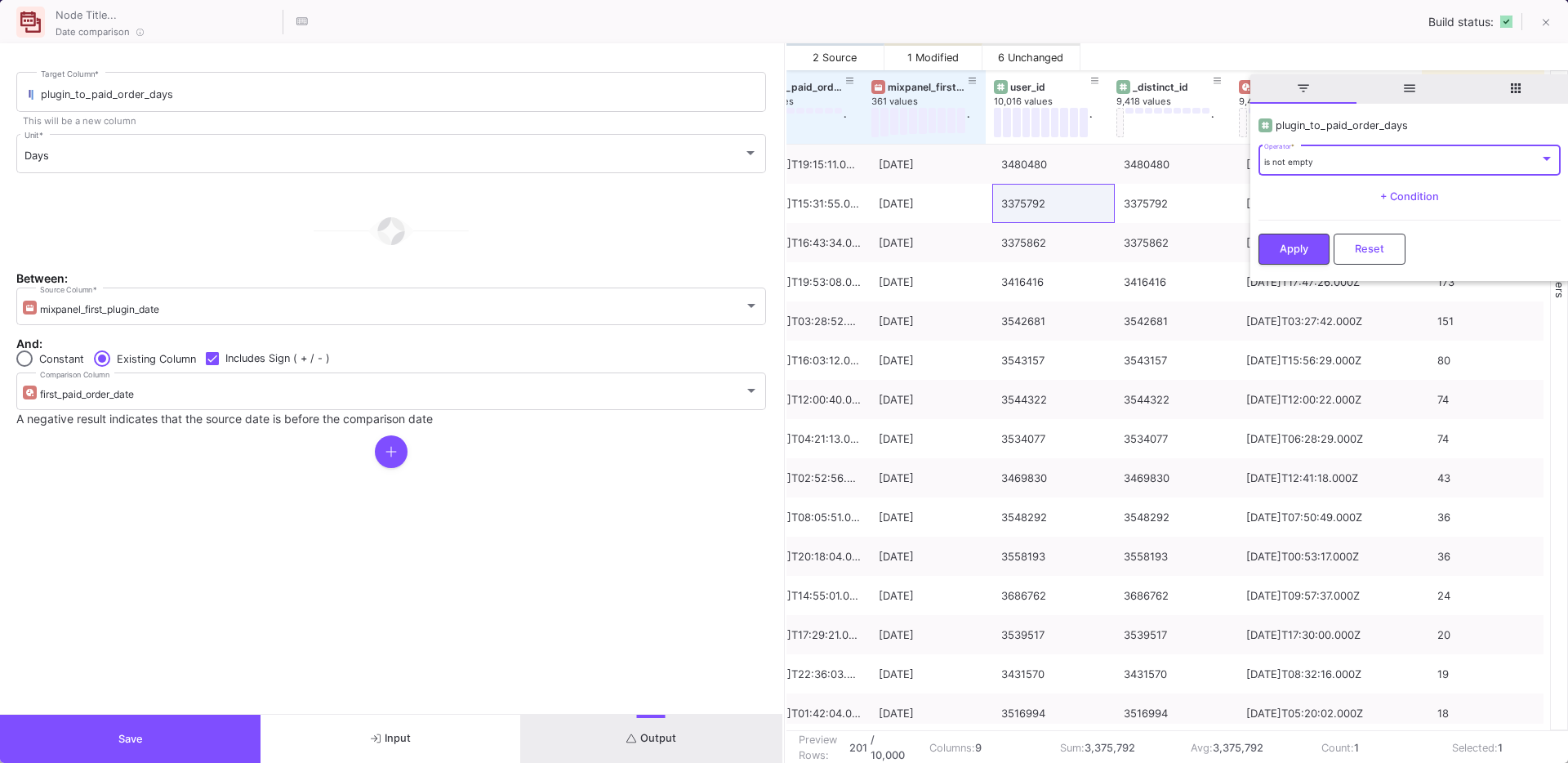 click on "Apply   Reset" at bounding box center (1410, 244) 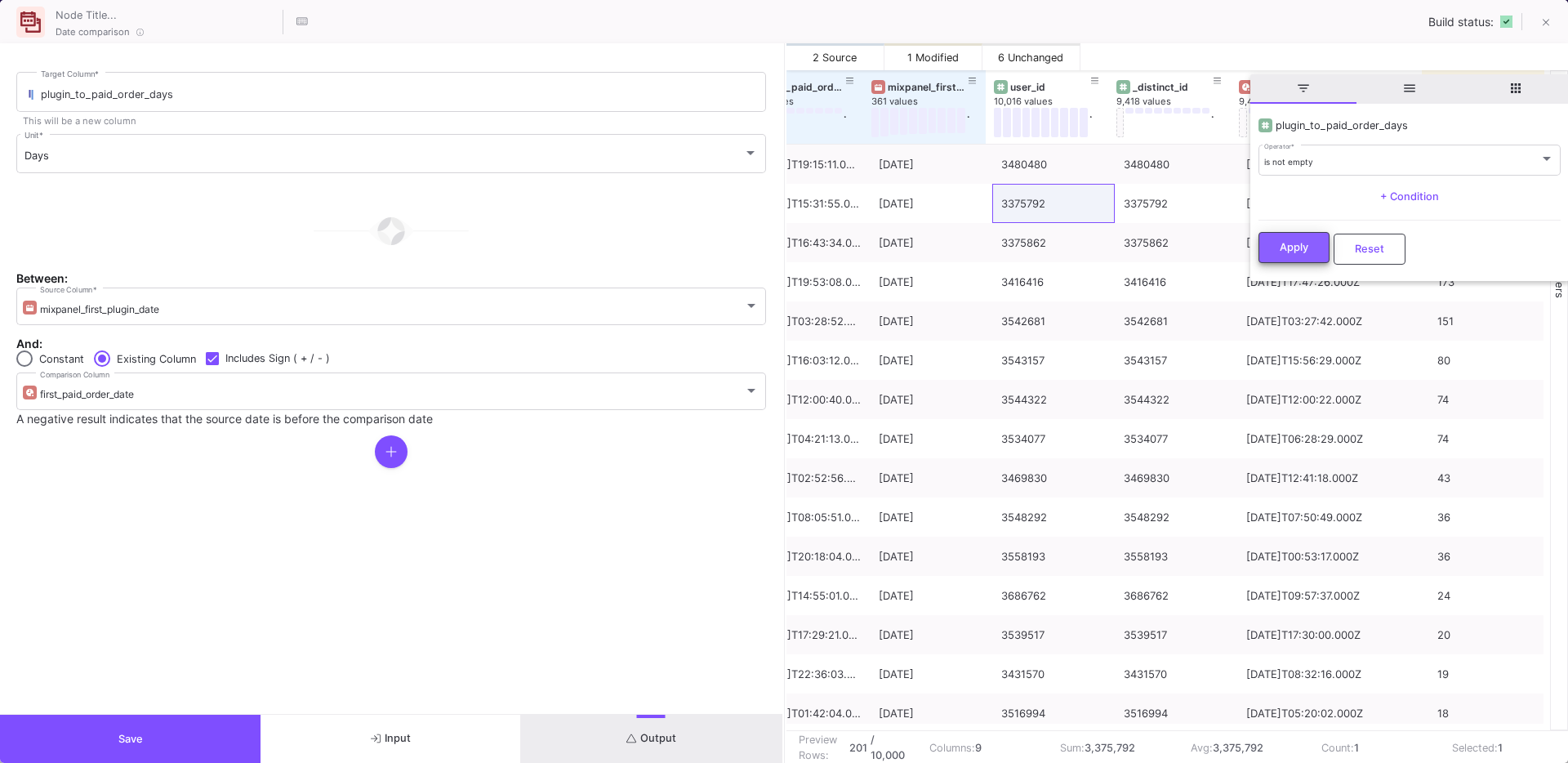 click on "Apply" at bounding box center (1294, 248) 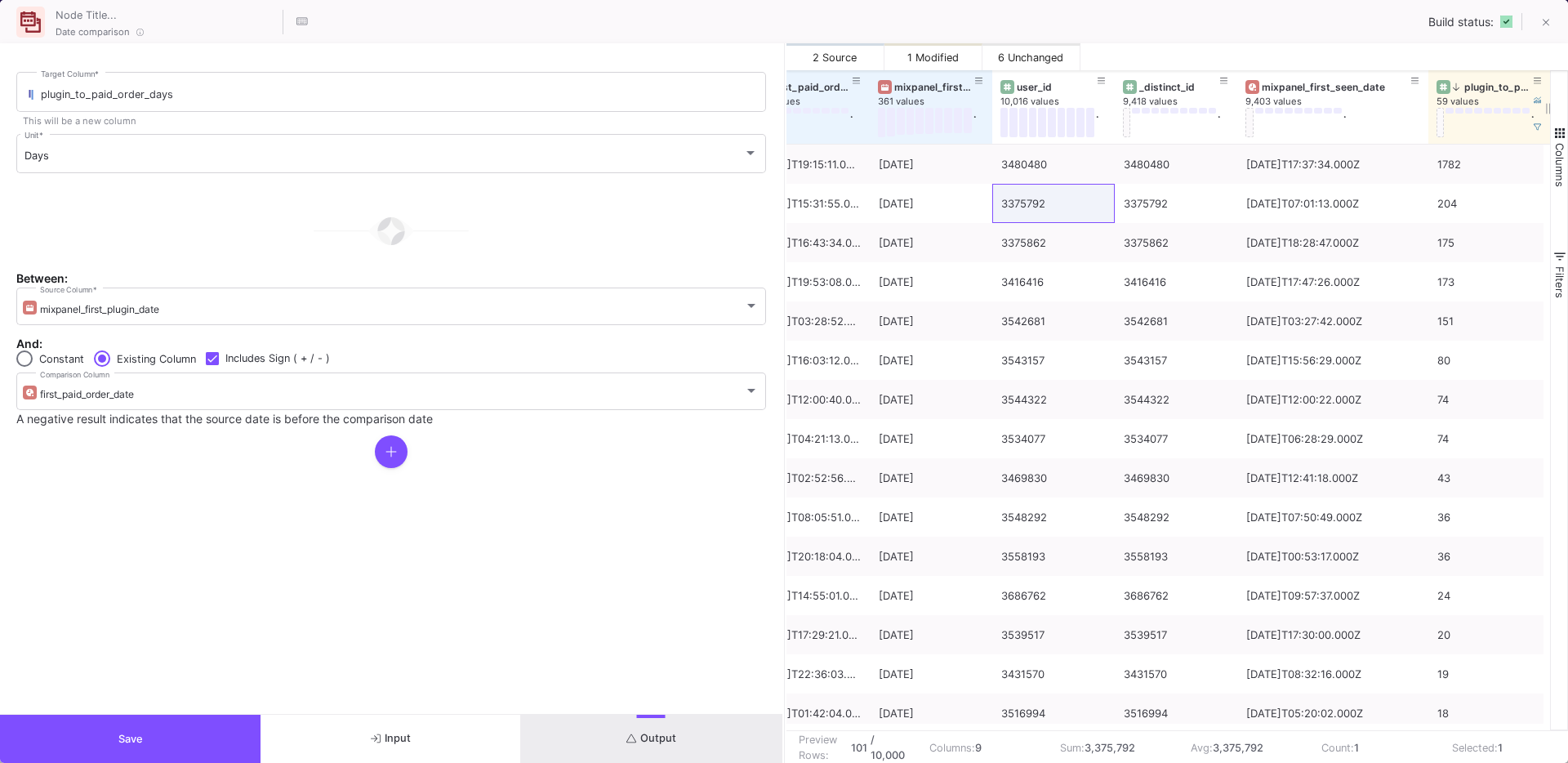 click on "plugin_to_paid_order_days" at bounding box center [1493, 87] 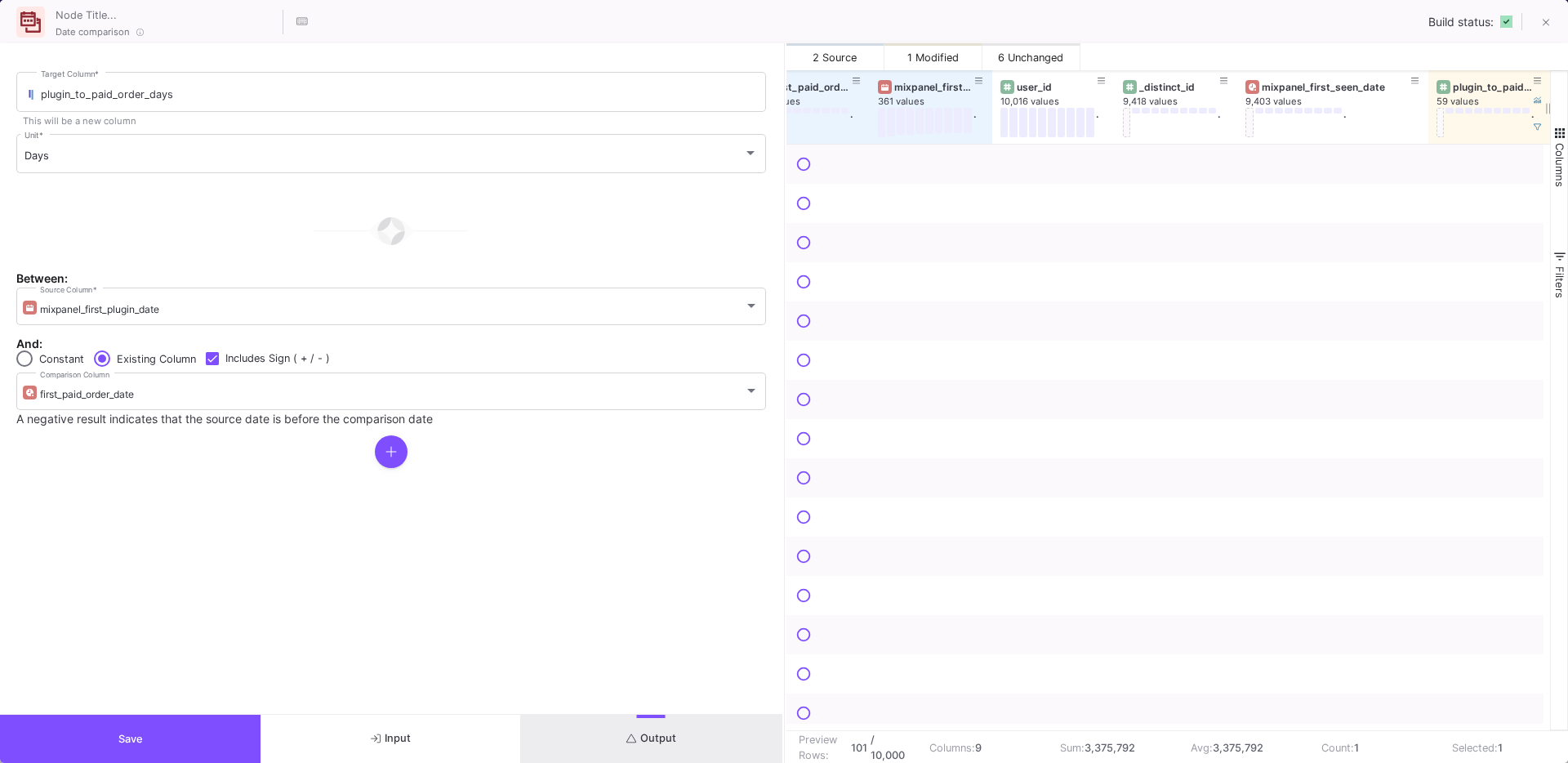 click on "plugin_to_paid_order_days" at bounding box center [1493, 87] 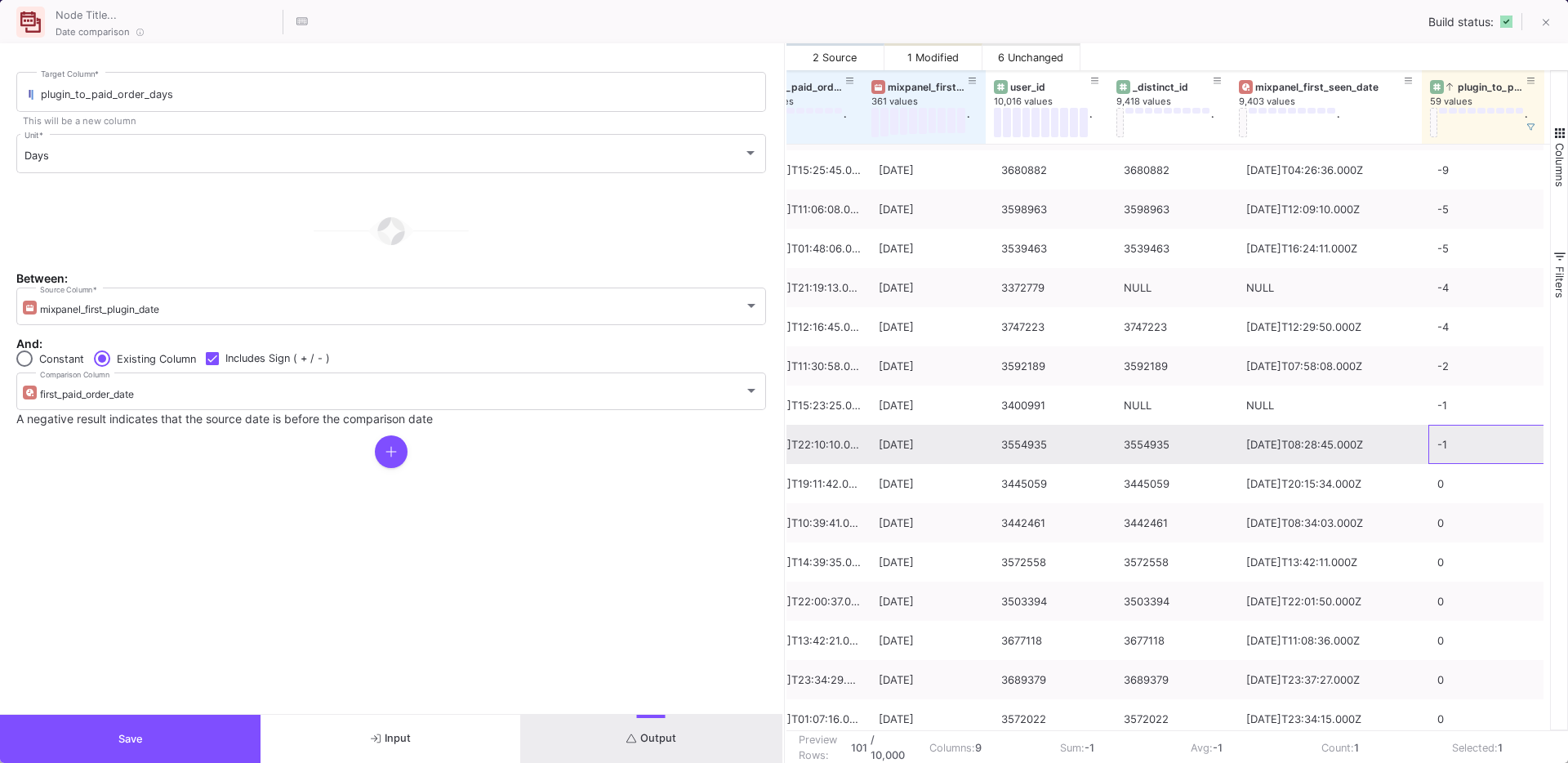 click on "-1" at bounding box center (1490, 444) 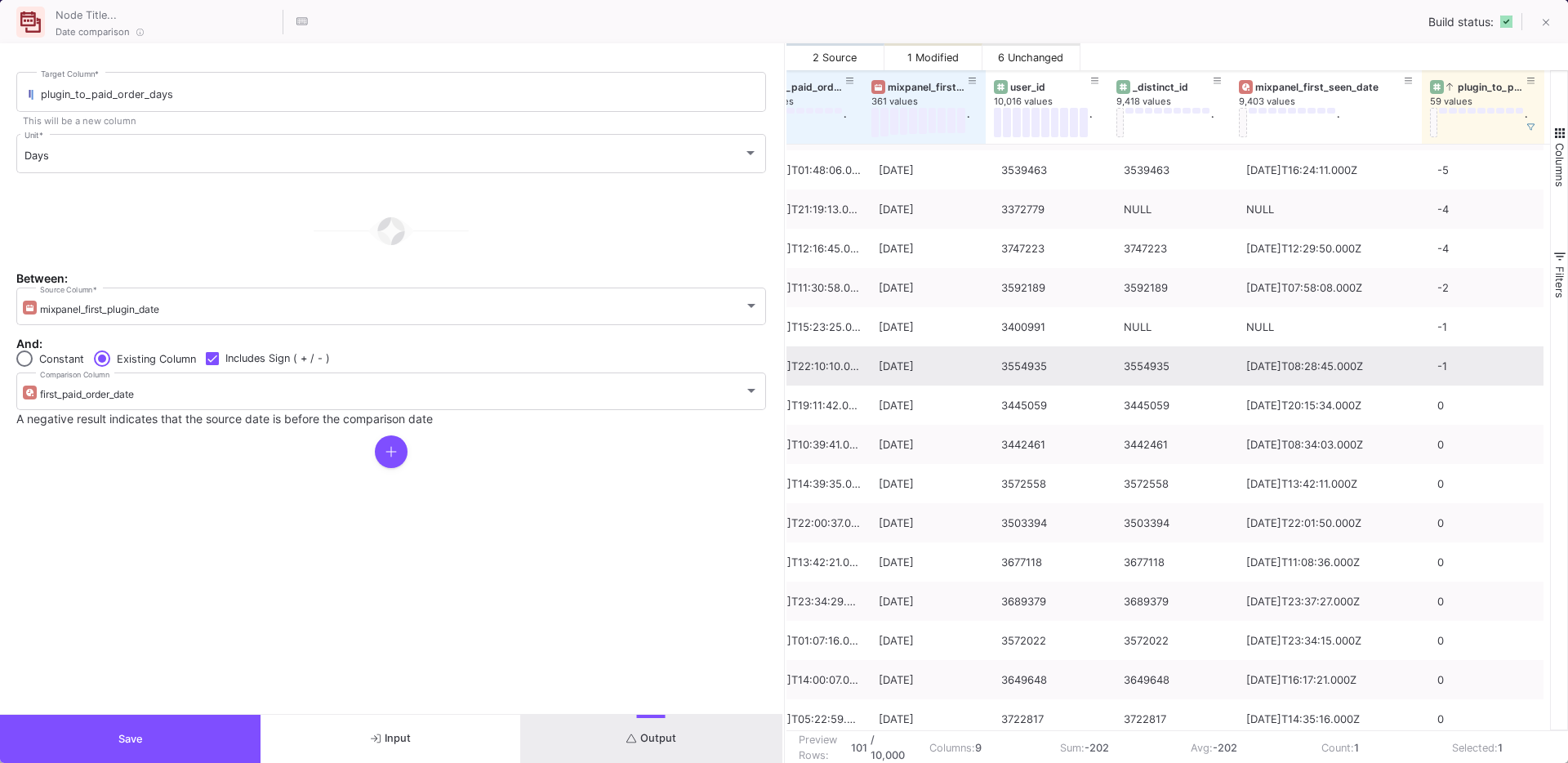 click on "-1" at bounding box center (1490, 366) 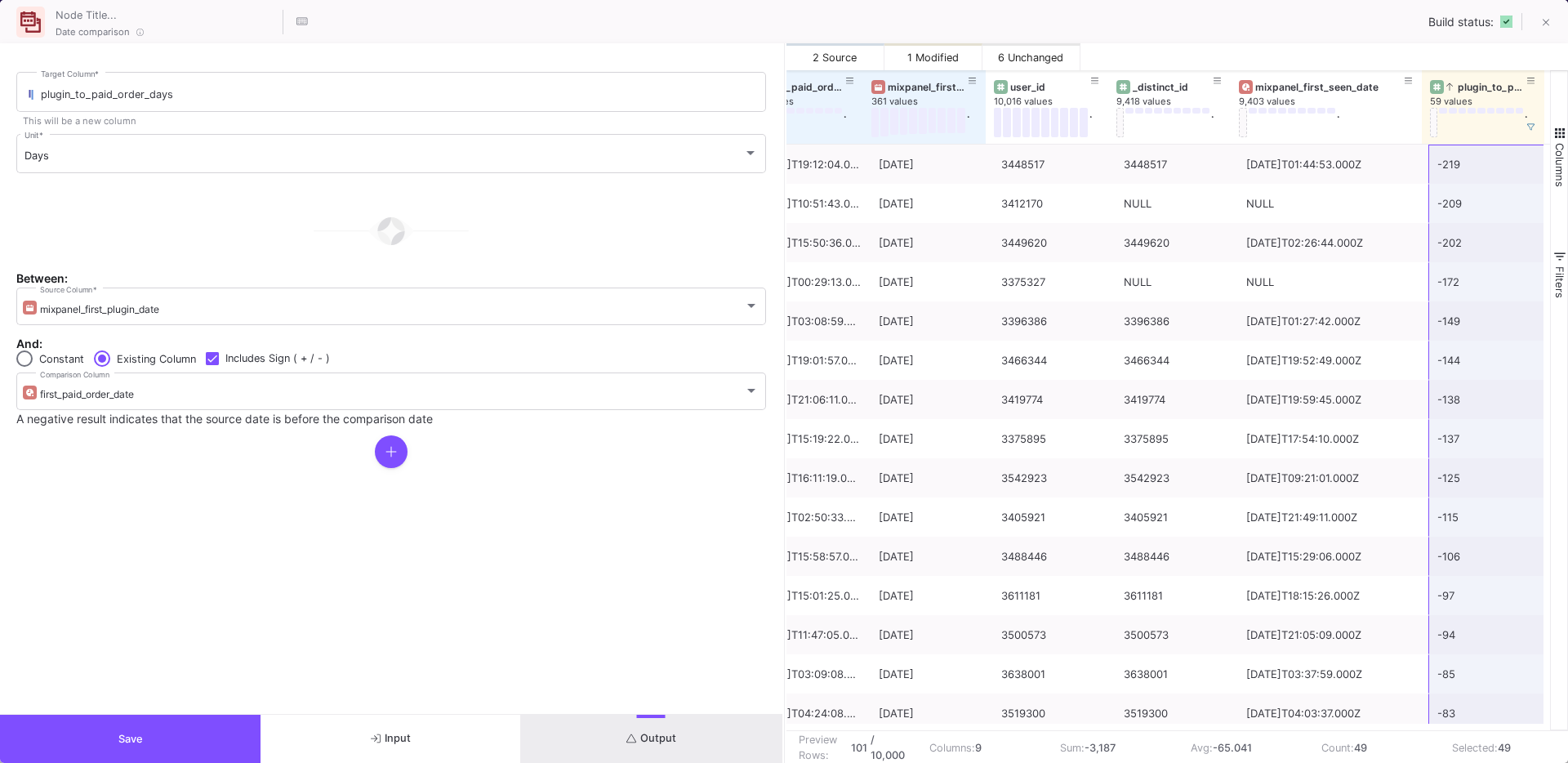 click on "Save" at bounding box center [130, 738] 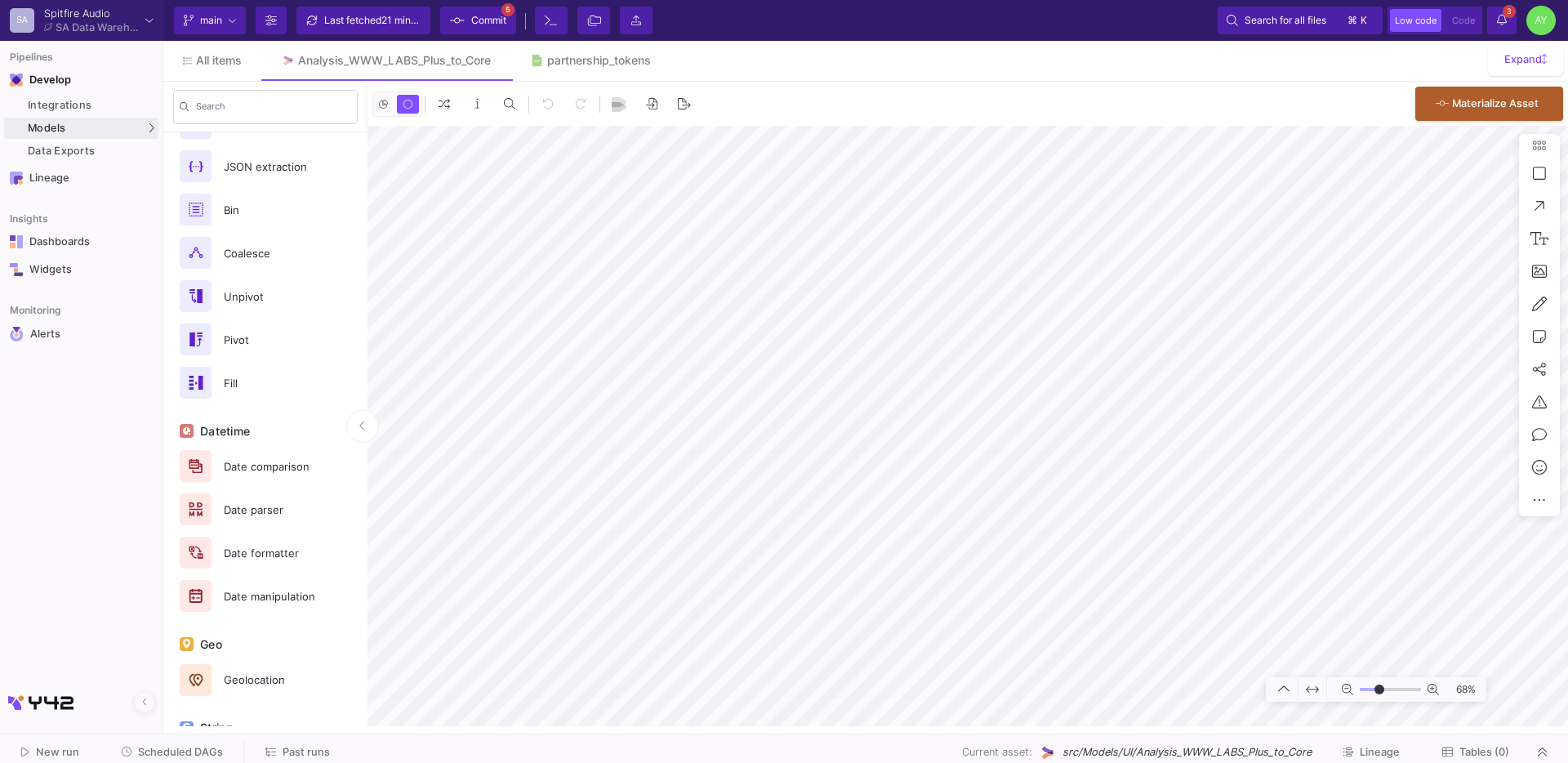 scroll, scrollTop: 775, scrollLeft: 0, axis: vertical 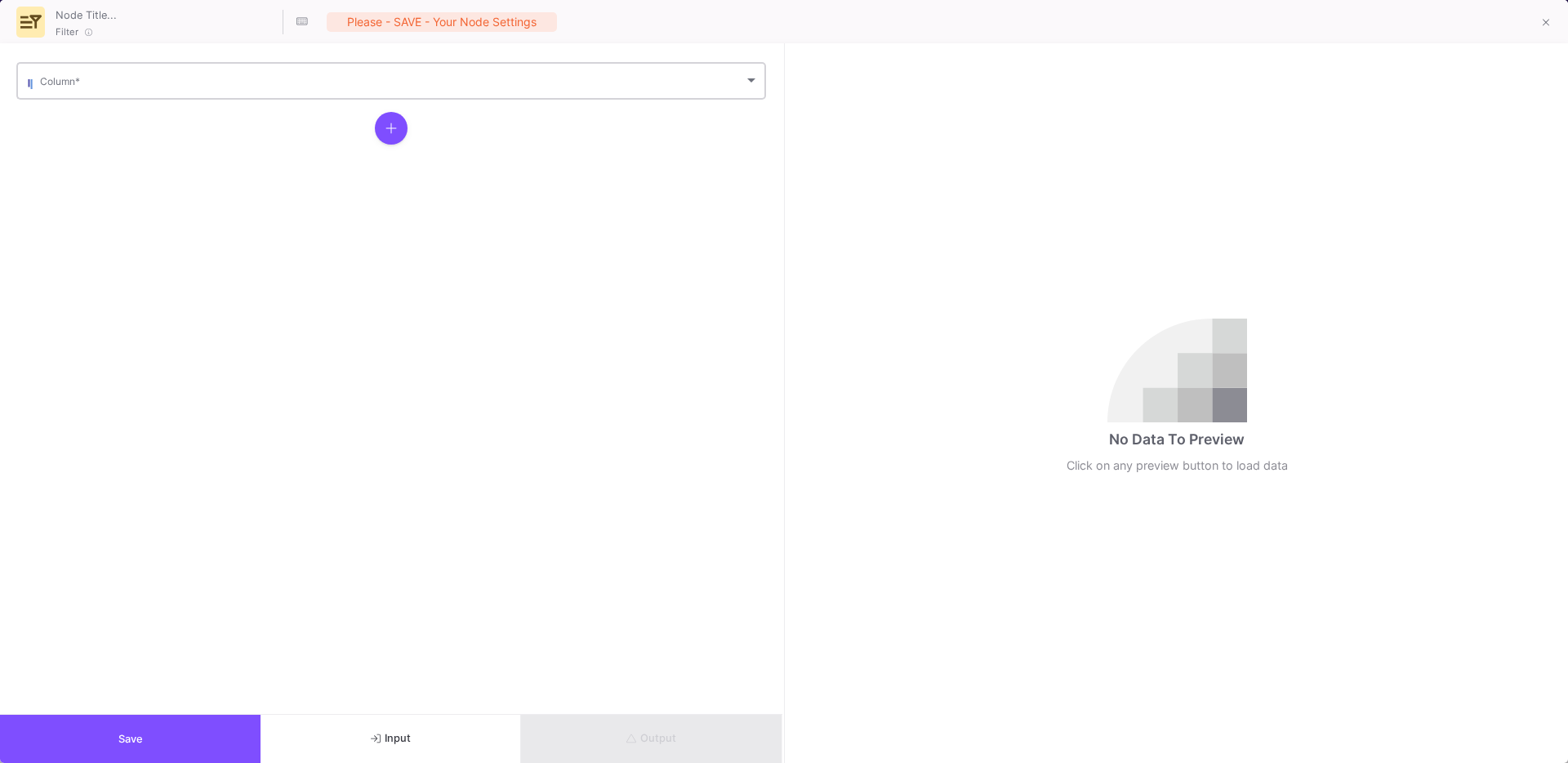 click at bounding box center [392, 83] 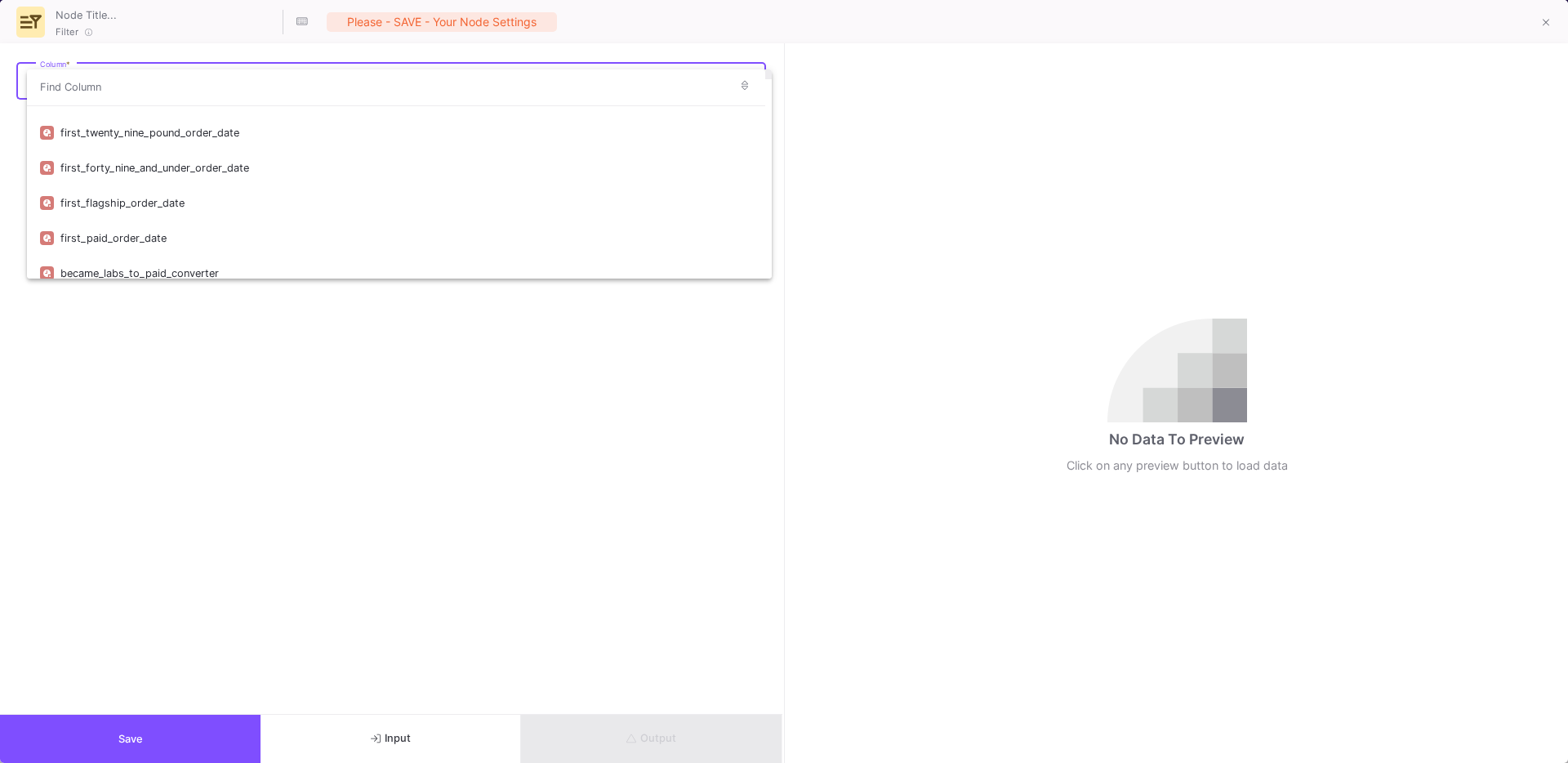 scroll, scrollTop: 96, scrollLeft: 0, axis: vertical 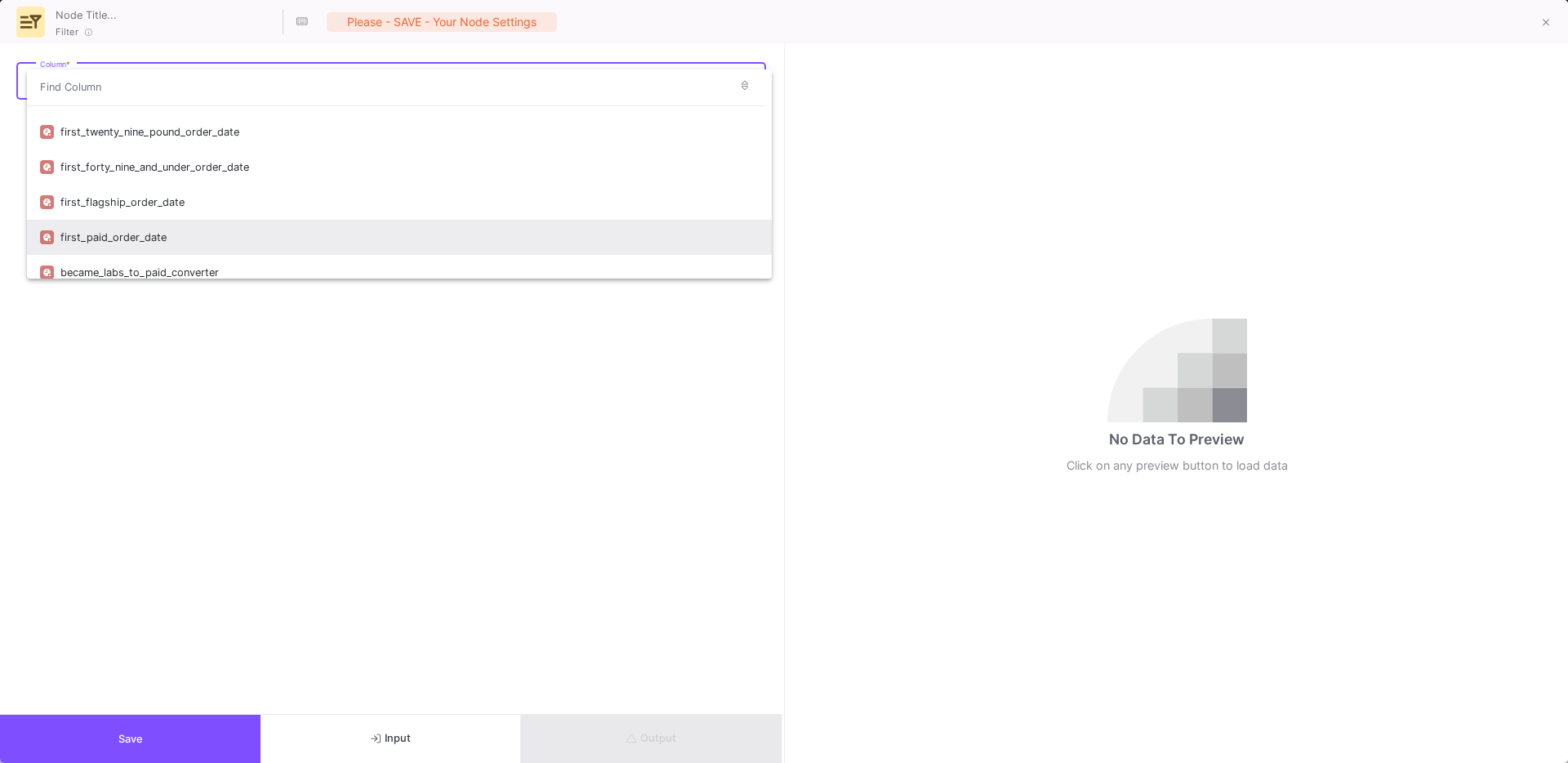 click on "first_paid_order_date" at bounding box center (409, 237) 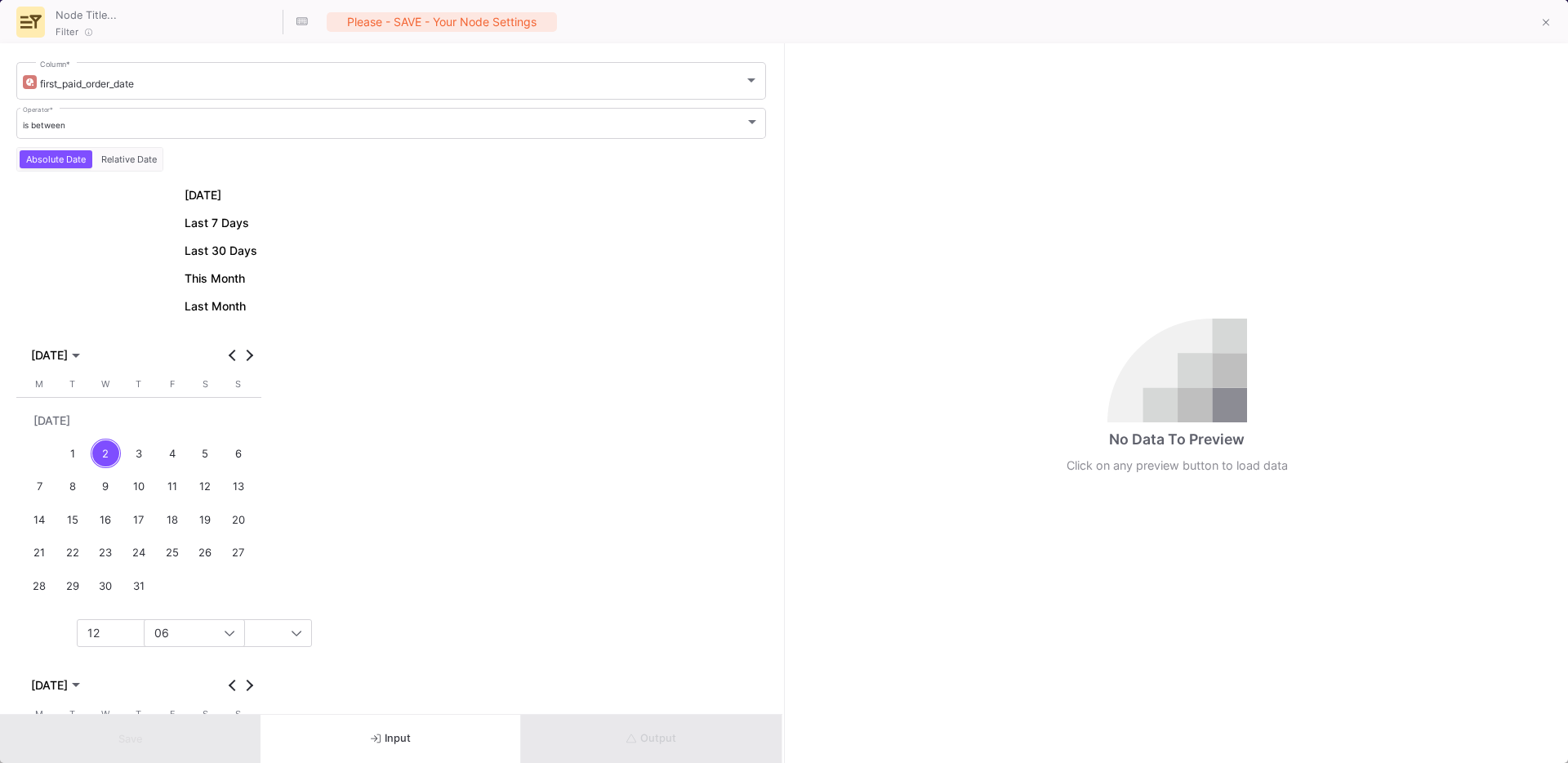click on "is between Operator  *" at bounding box center (391, 123) 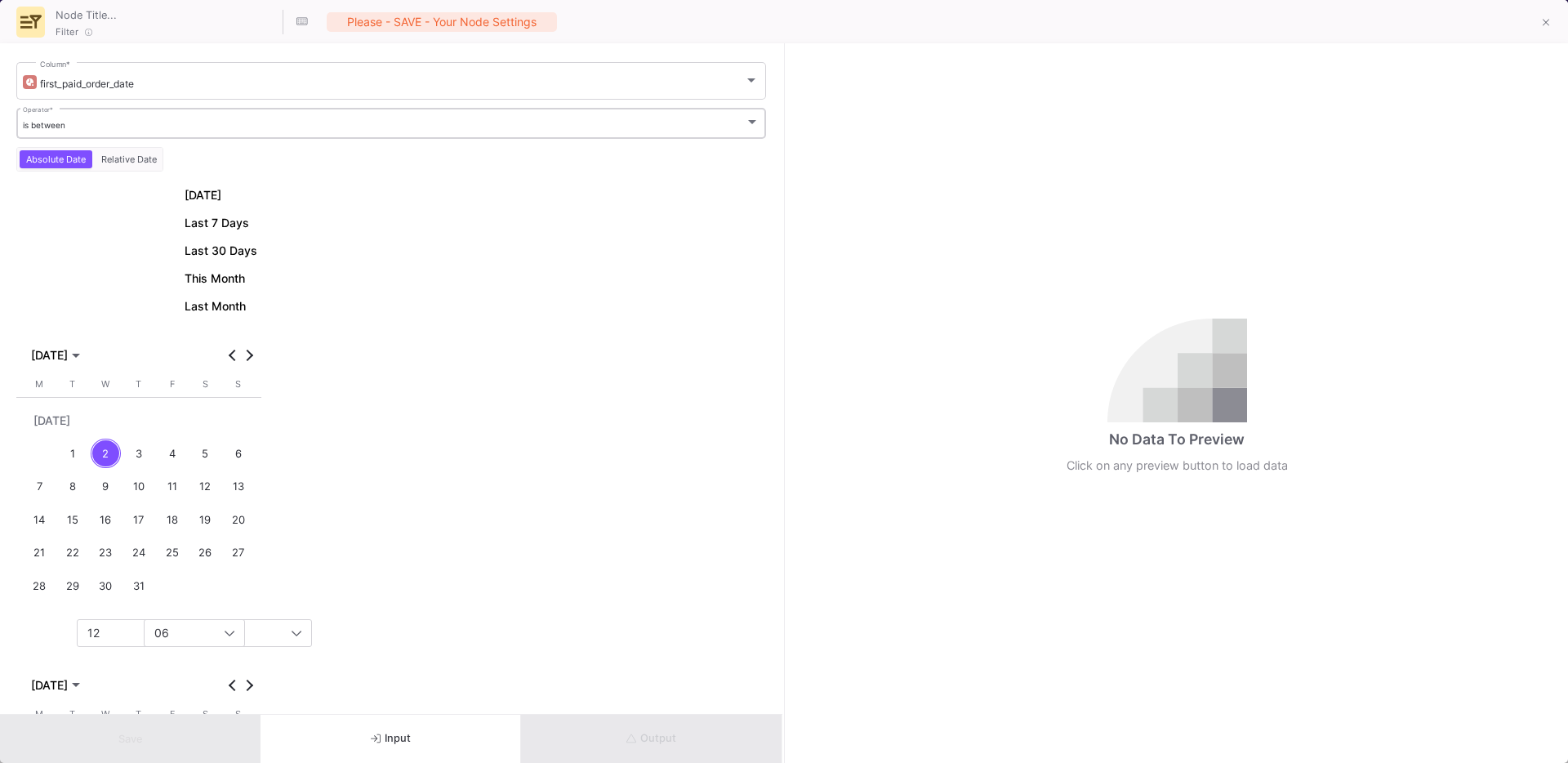 click on "is between Operator  *" at bounding box center (391, 122) 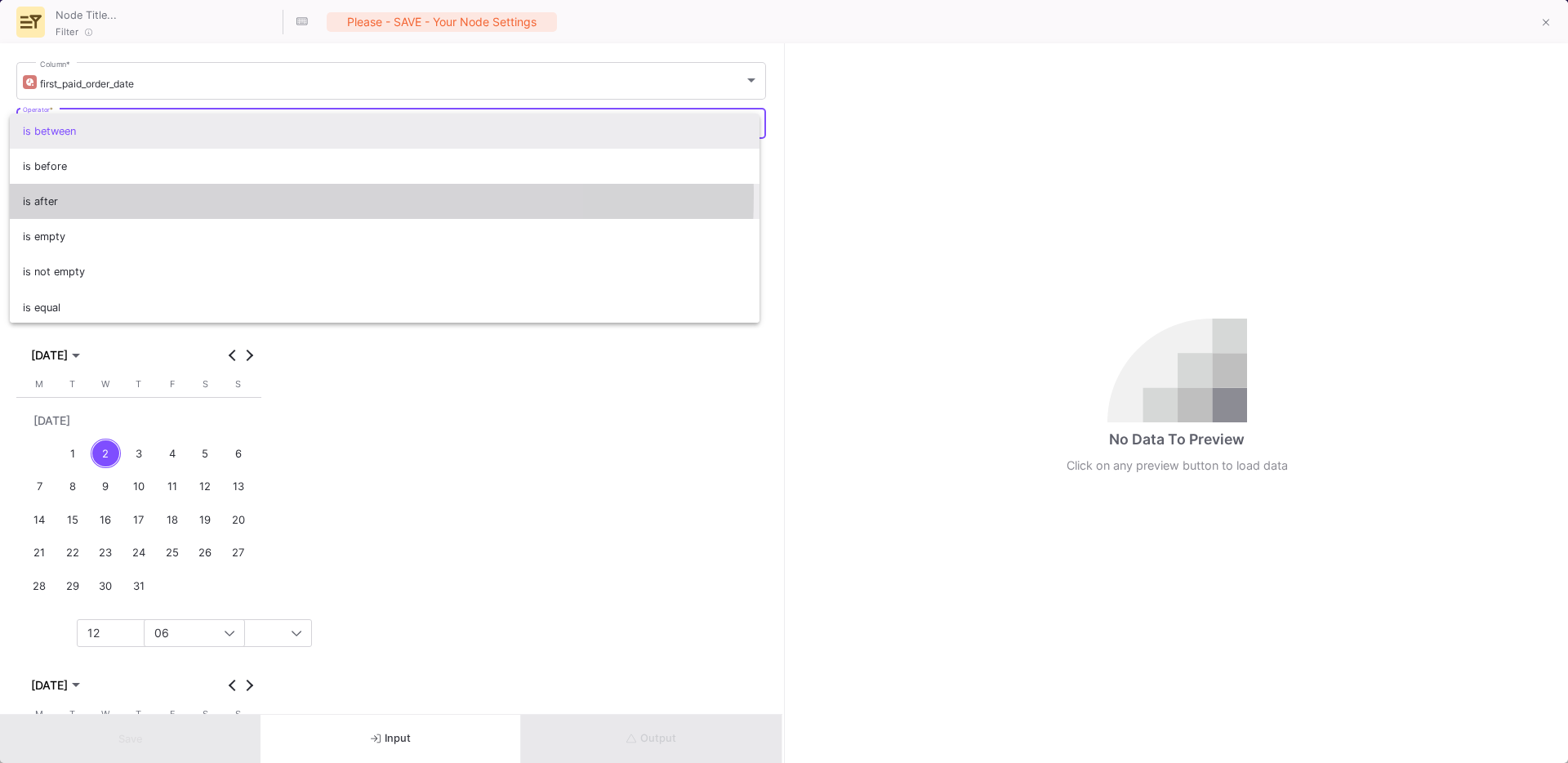 click on "is after" at bounding box center (385, 201) 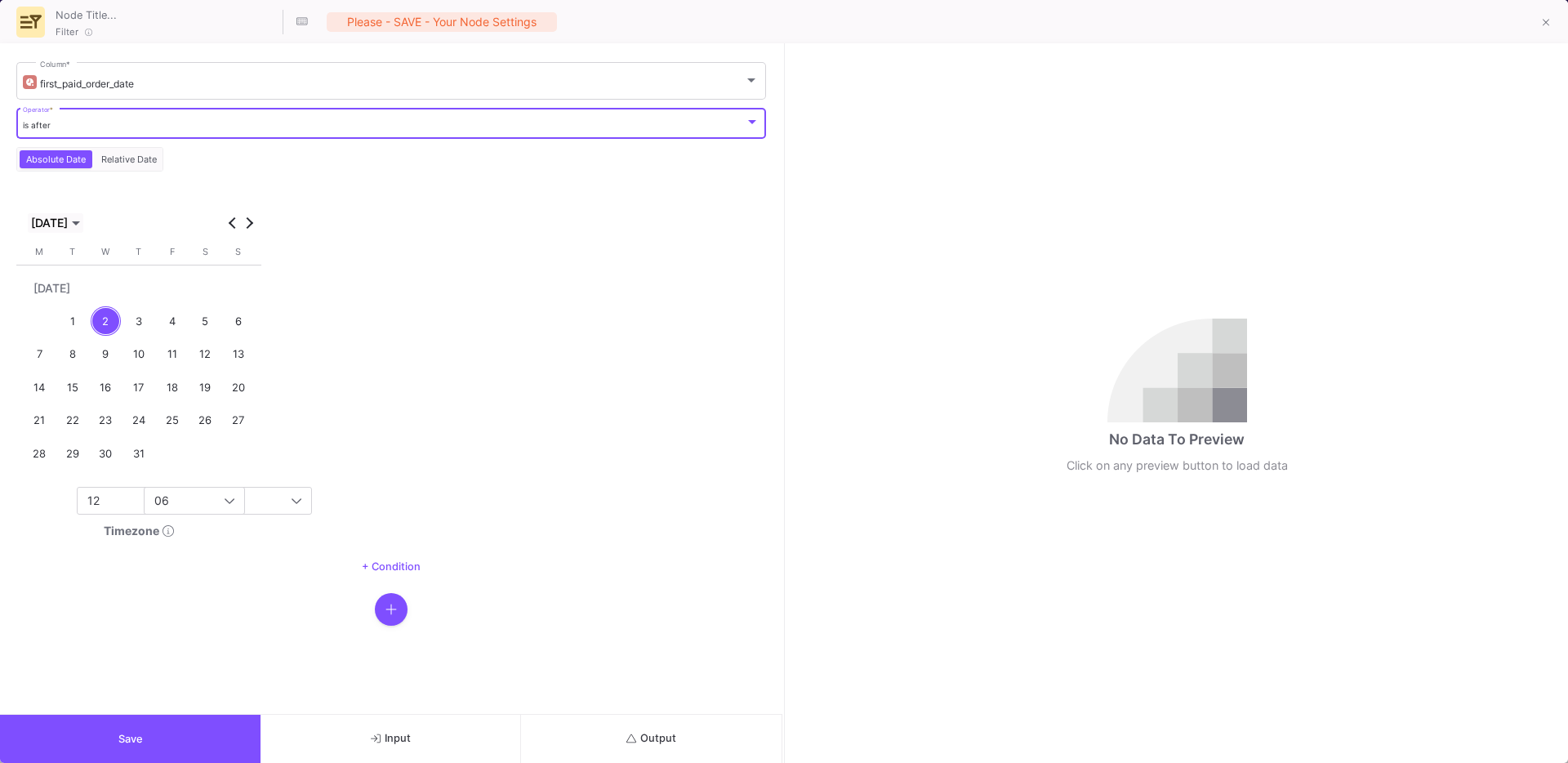 click on "JUL 2025" at bounding box center (49, 223) 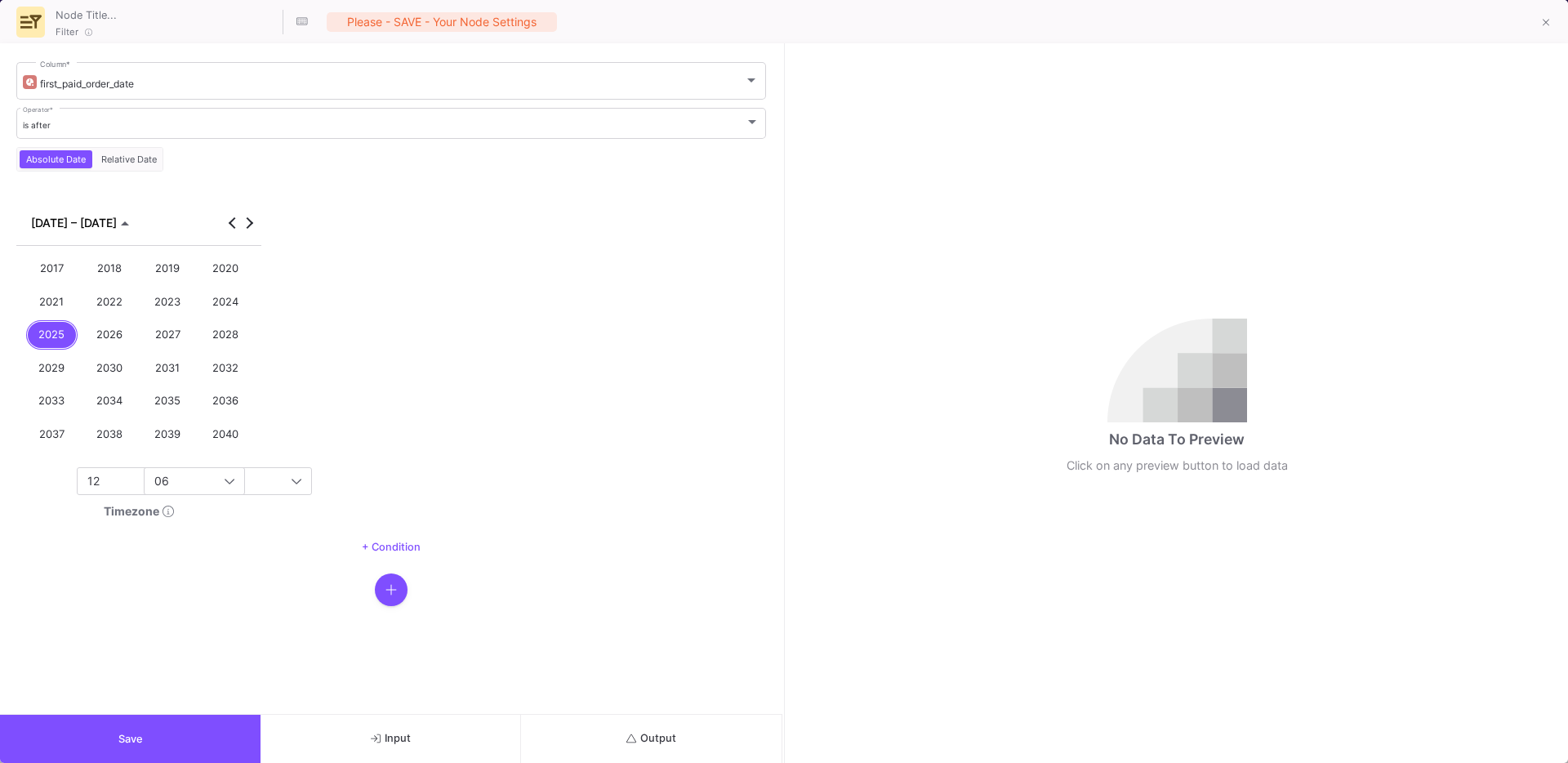 click on "2025" at bounding box center (52, 335) 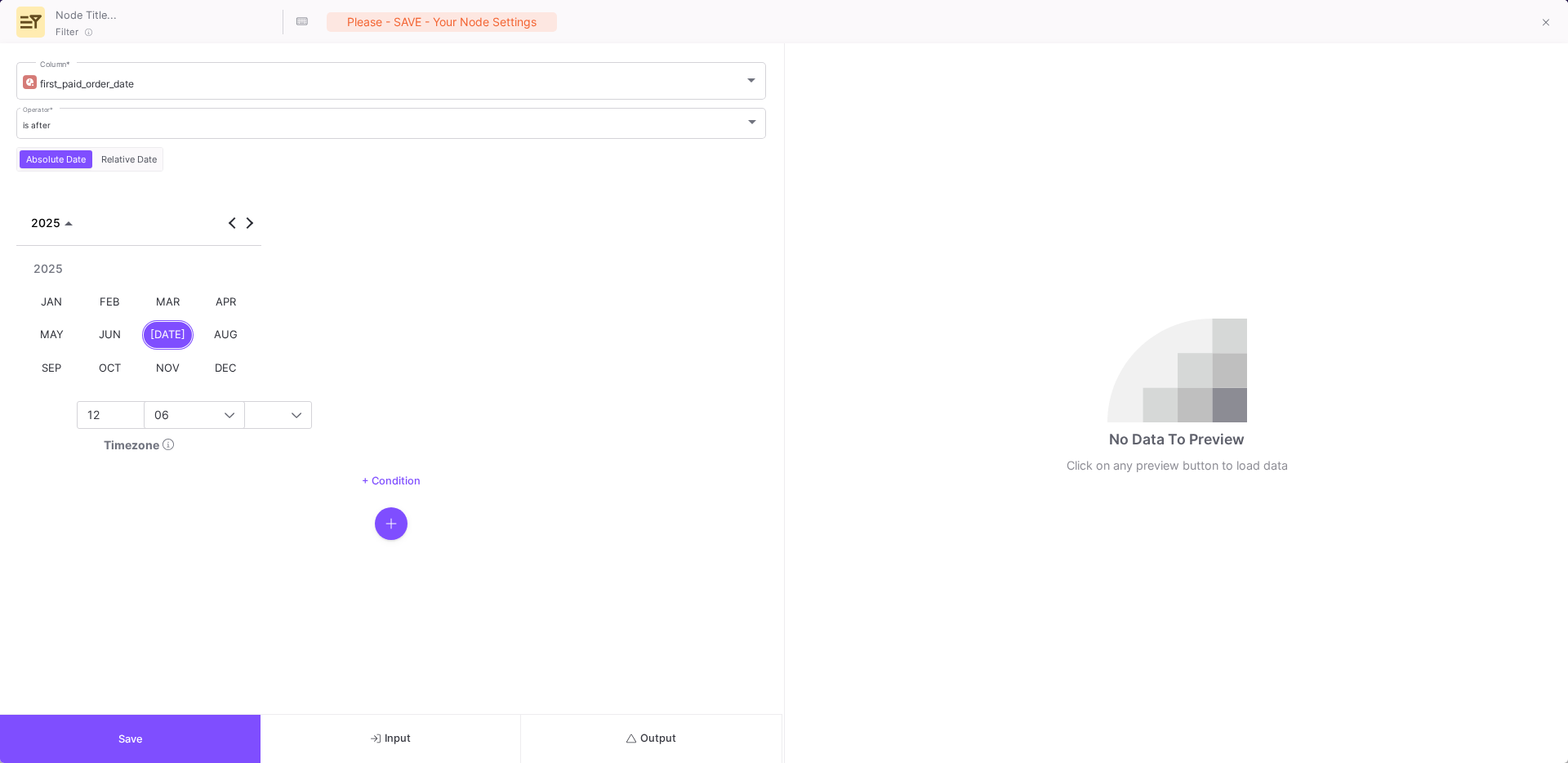 click on "JAN" at bounding box center (52, 301) 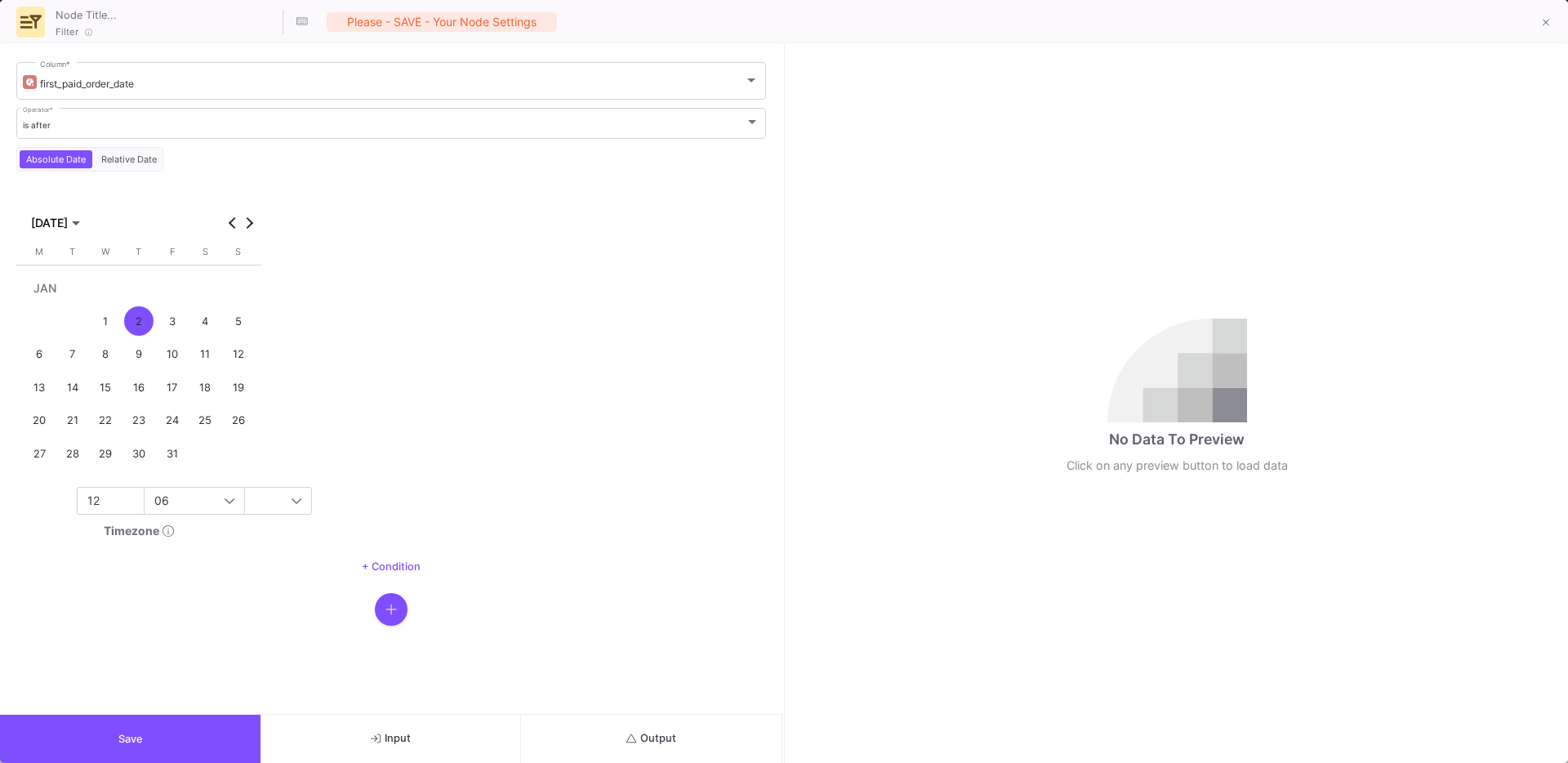 click on "1" at bounding box center [105, 321] 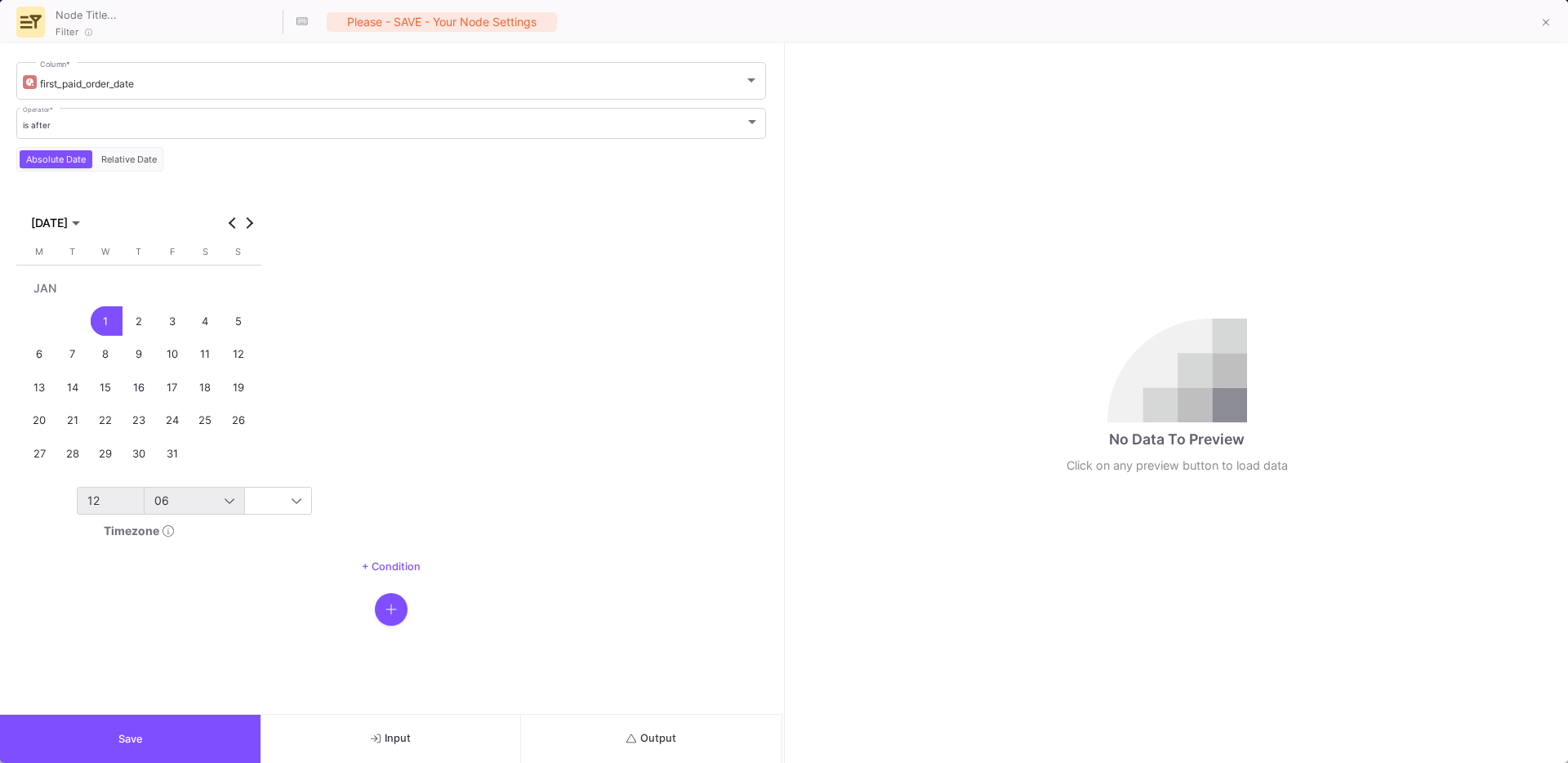 click on "12" at bounding box center [93, 500] 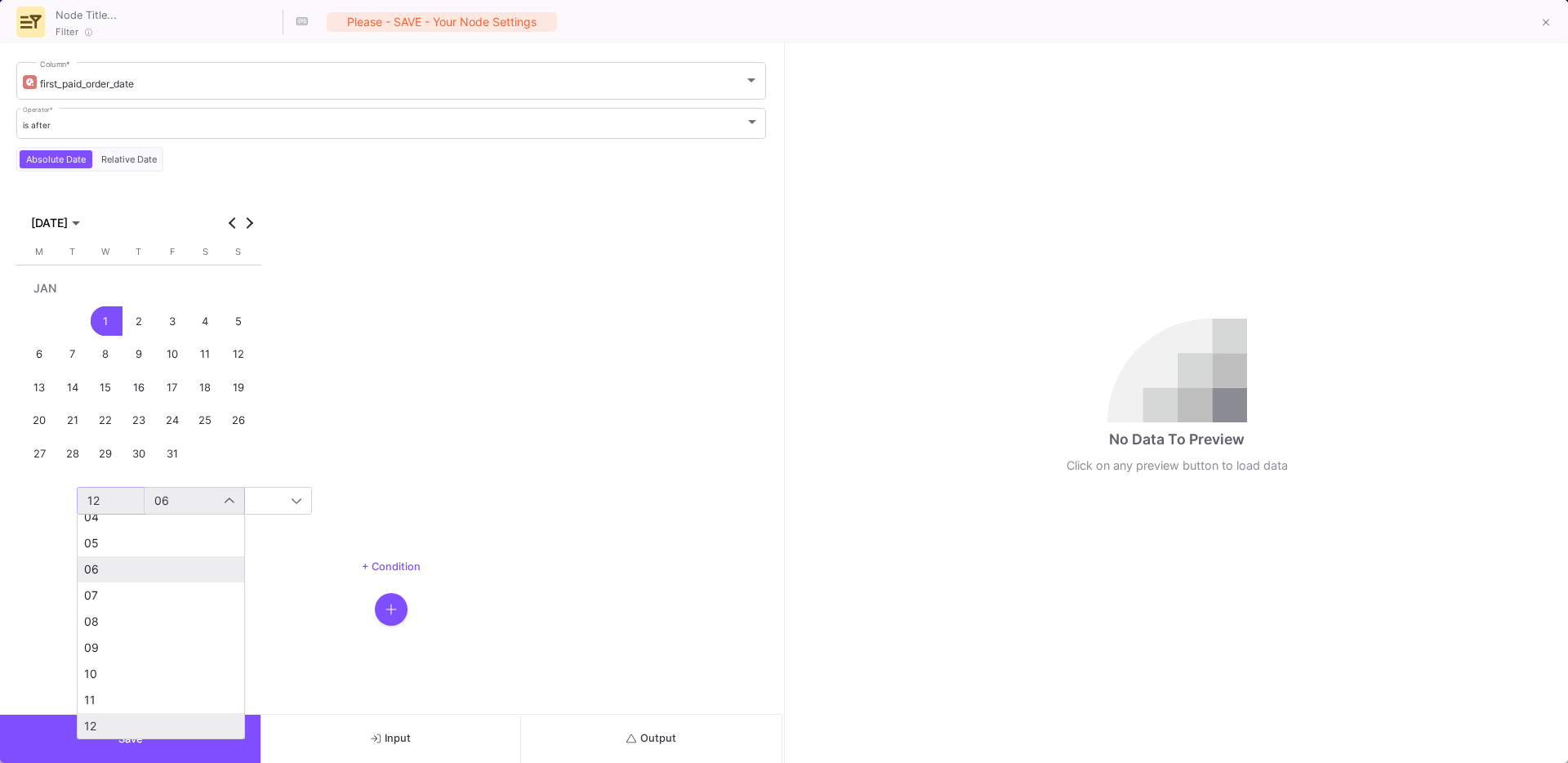 scroll, scrollTop: 0, scrollLeft: 0, axis: both 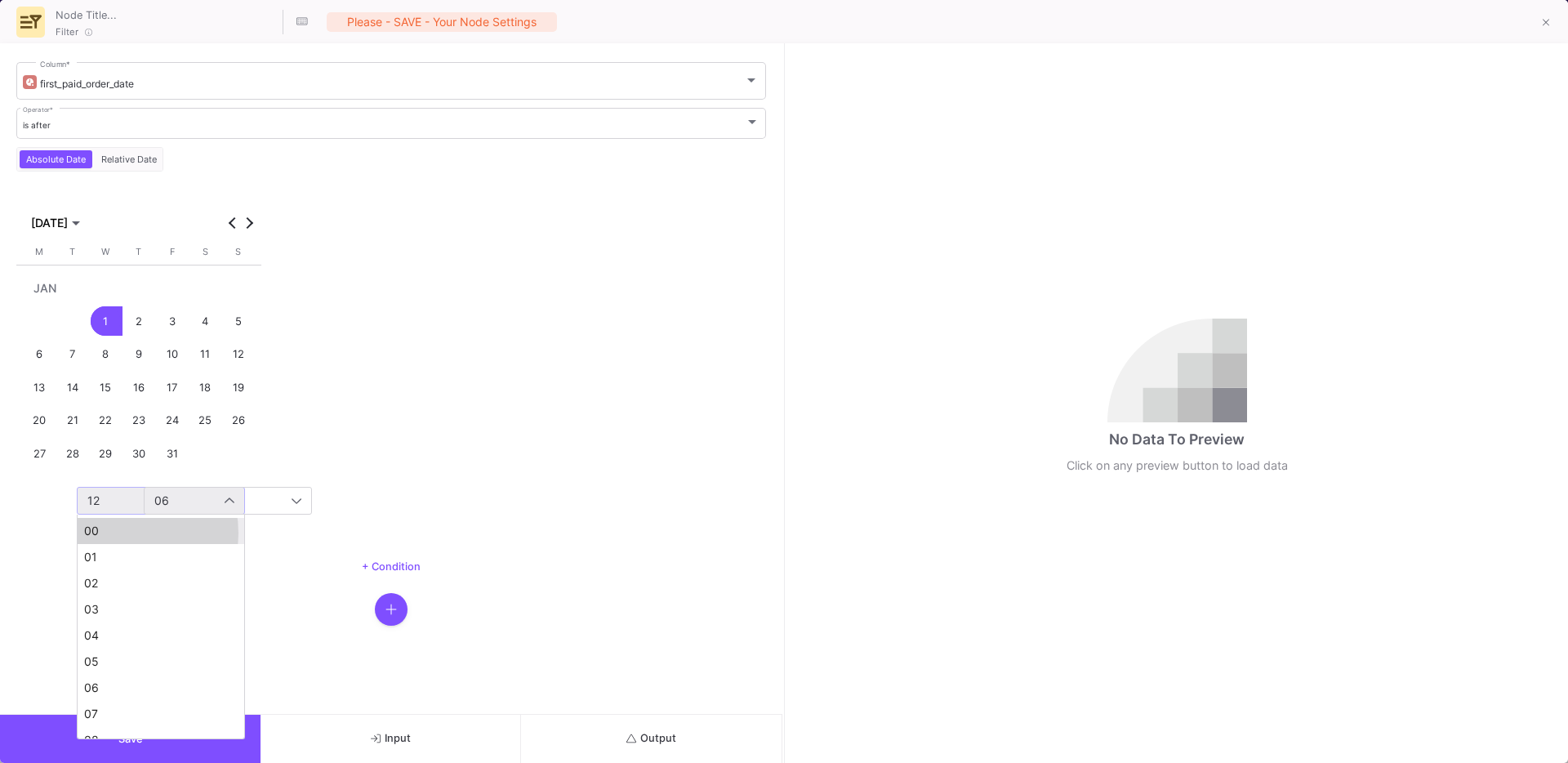 click on "00" at bounding box center (161, 531) 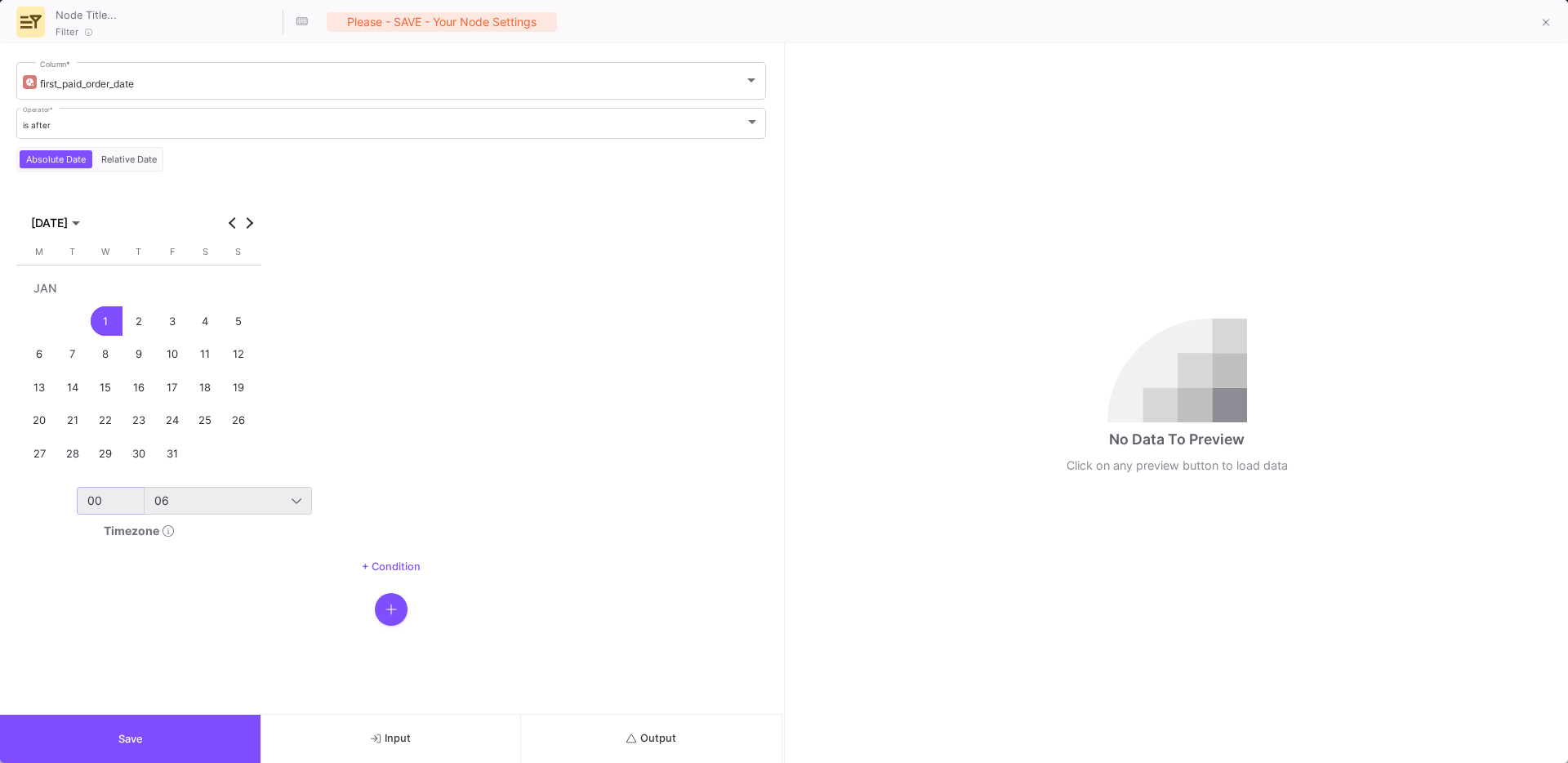 click on "06" 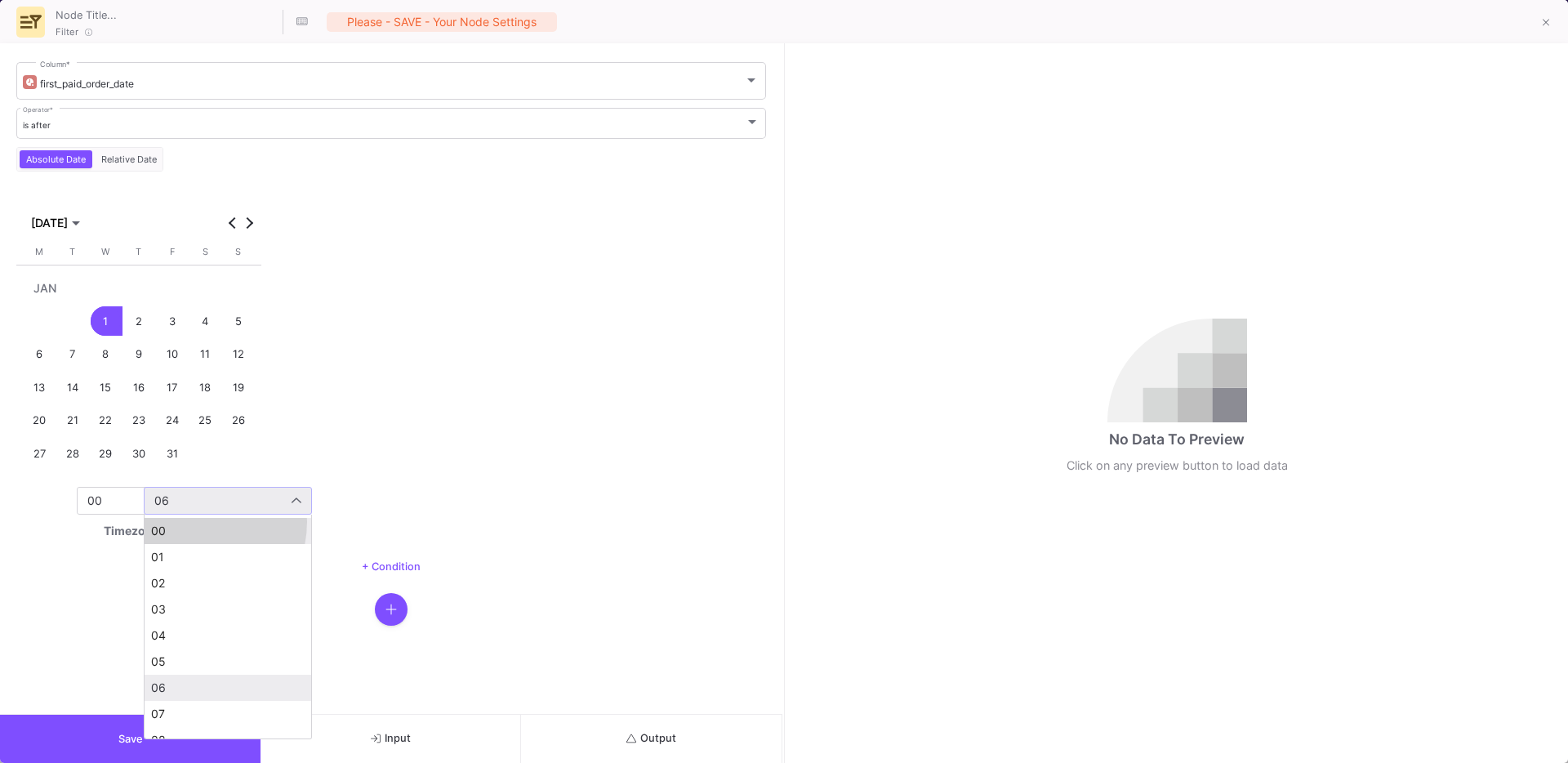 click on "00" at bounding box center (228, 531) 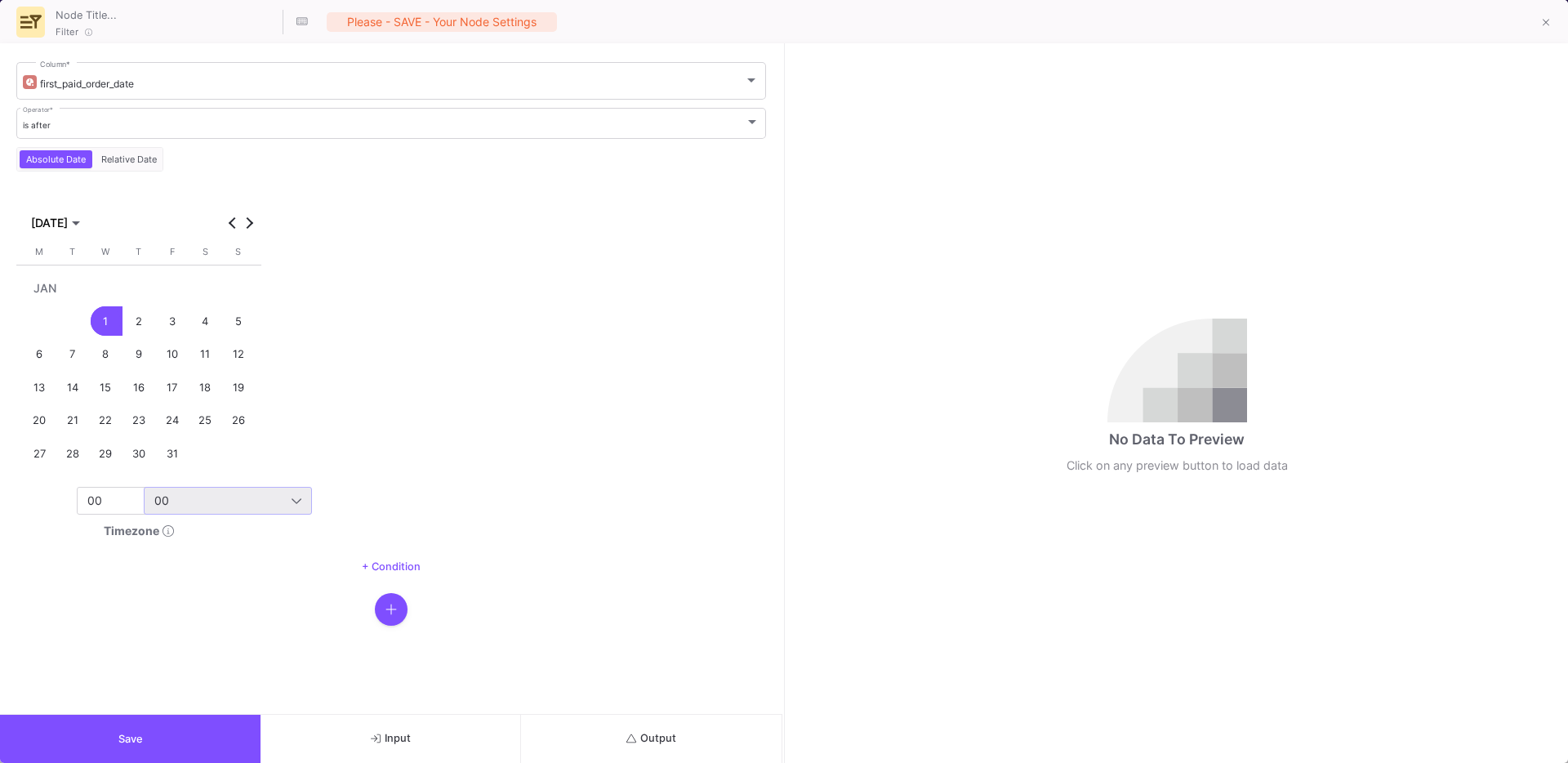 click on "Save" at bounding box center [130, 738] 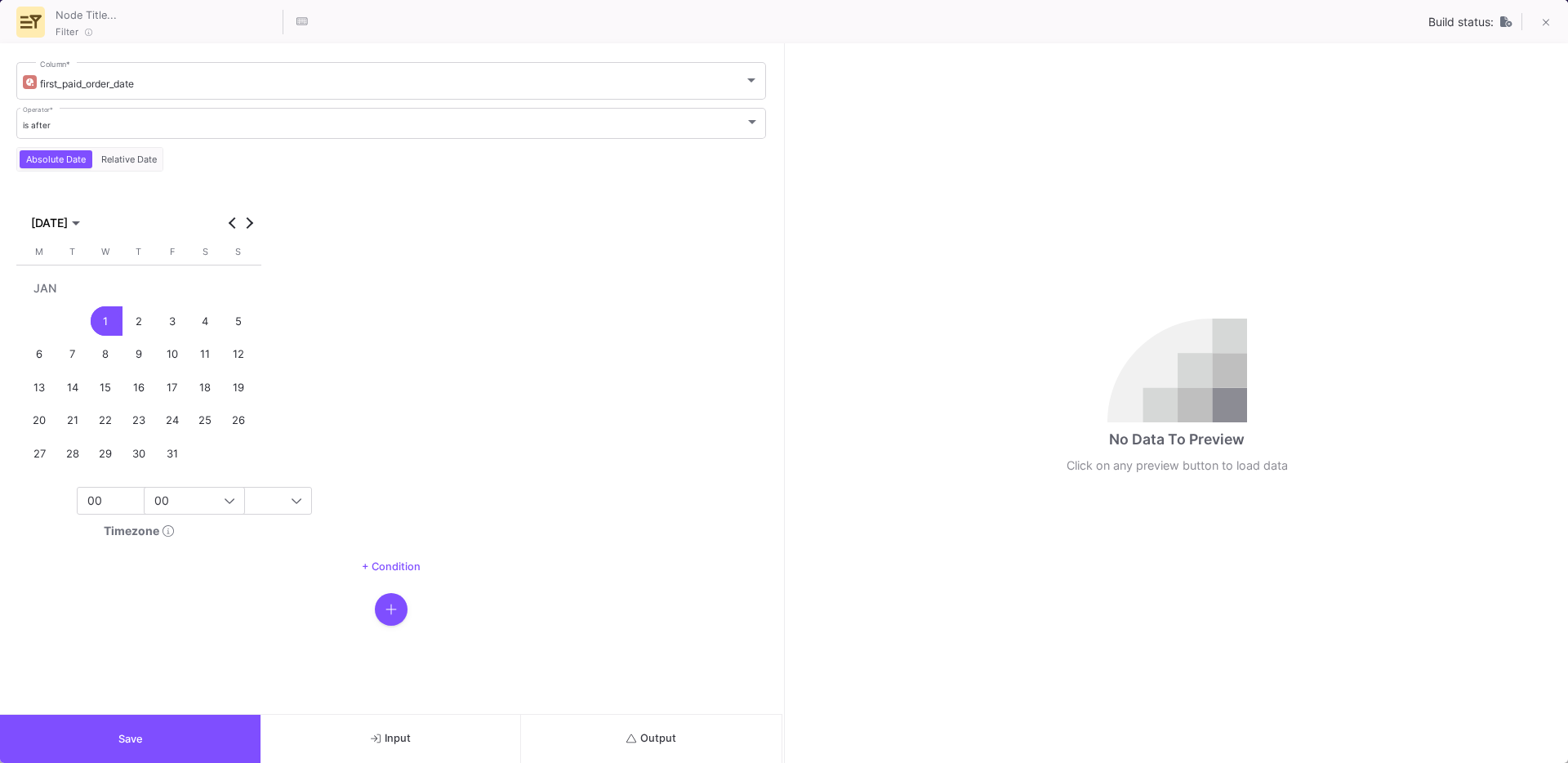 click on "Output" at bounding box center (651, 738) 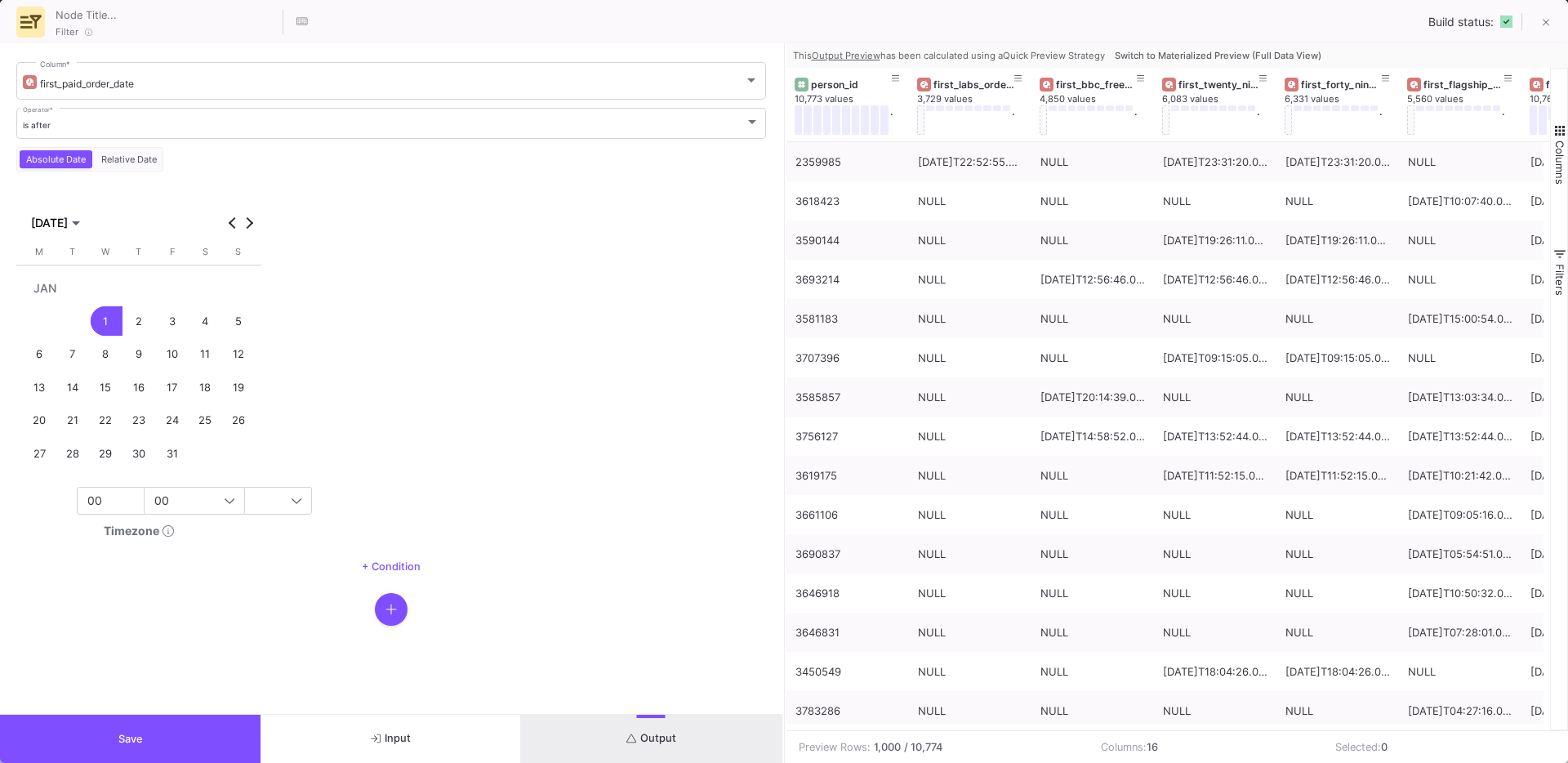 click on "Save" at bounding box center (130, 738) 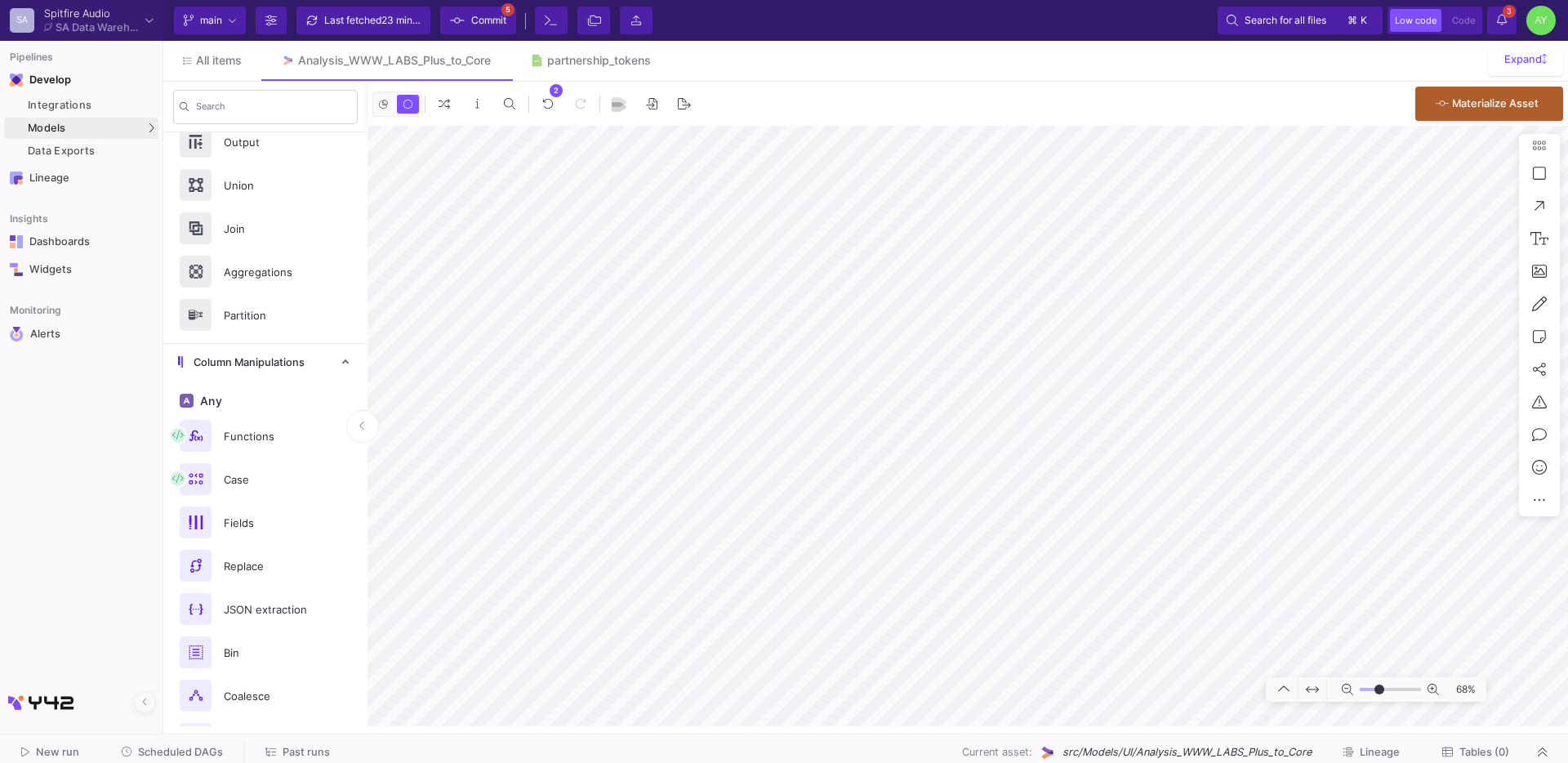 scroll, scrollTop: 0, scrollLeft: 0, axis: both 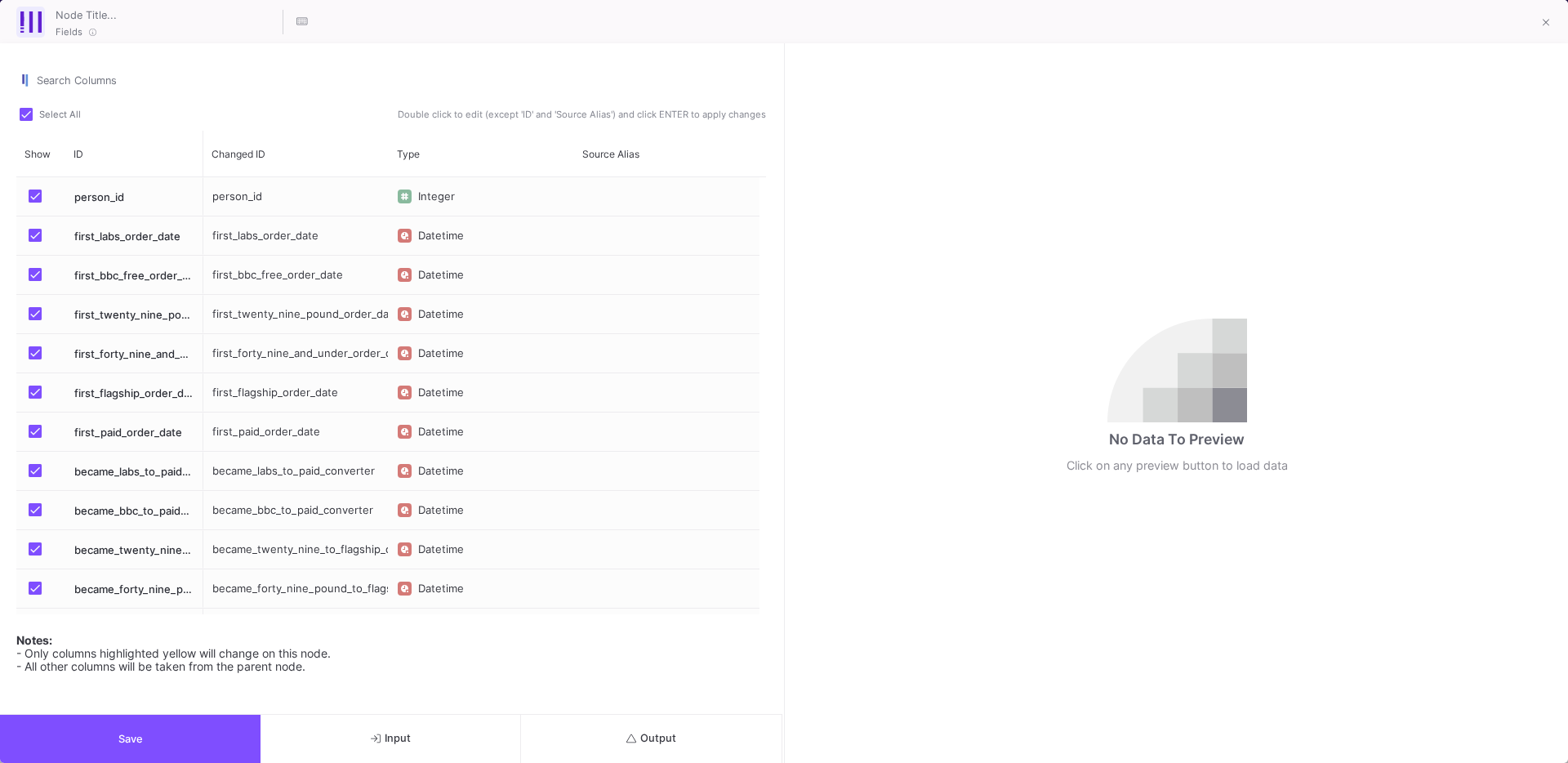 click at bounding box center (40, 315) 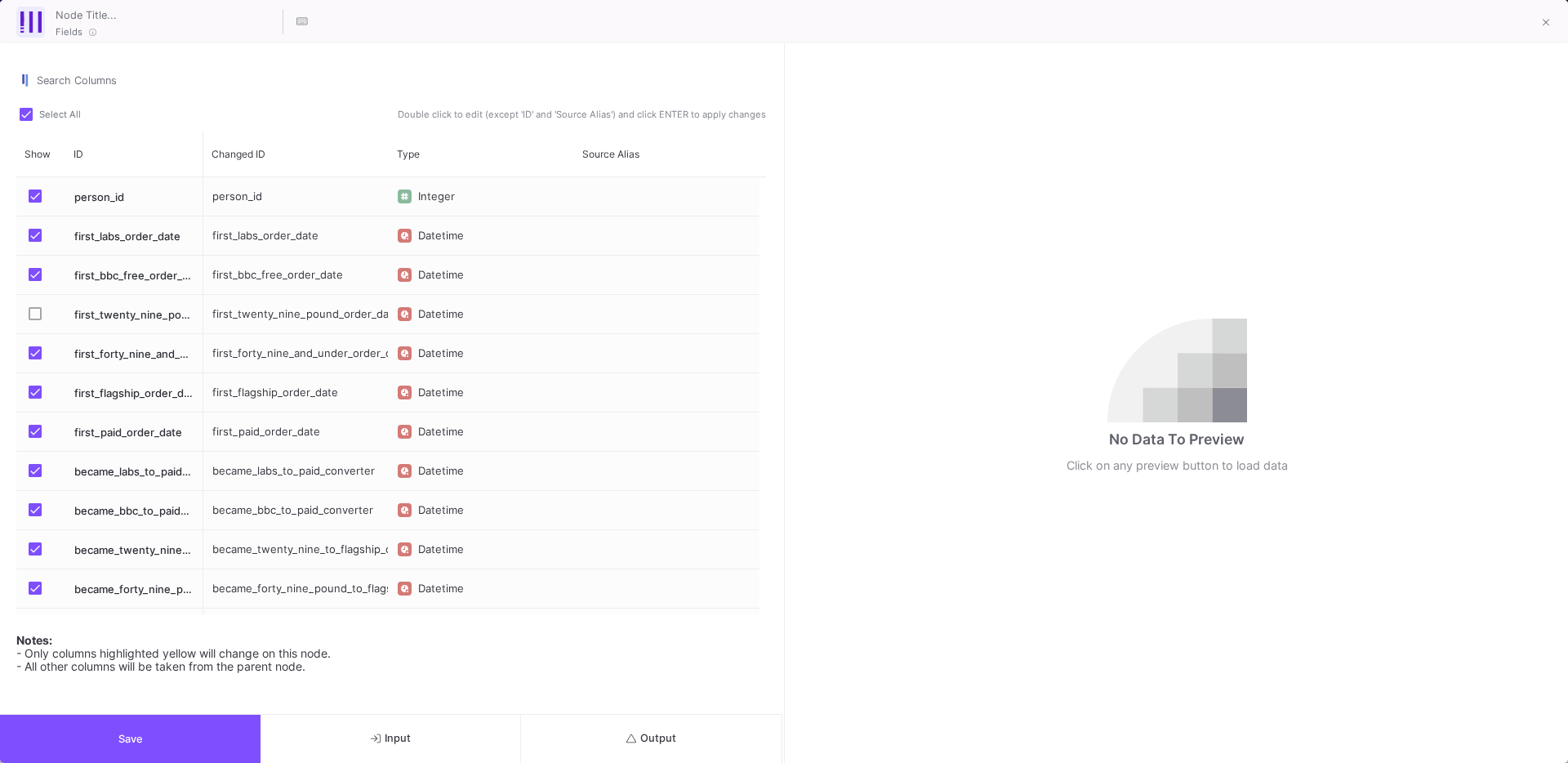 checkbox on "false" 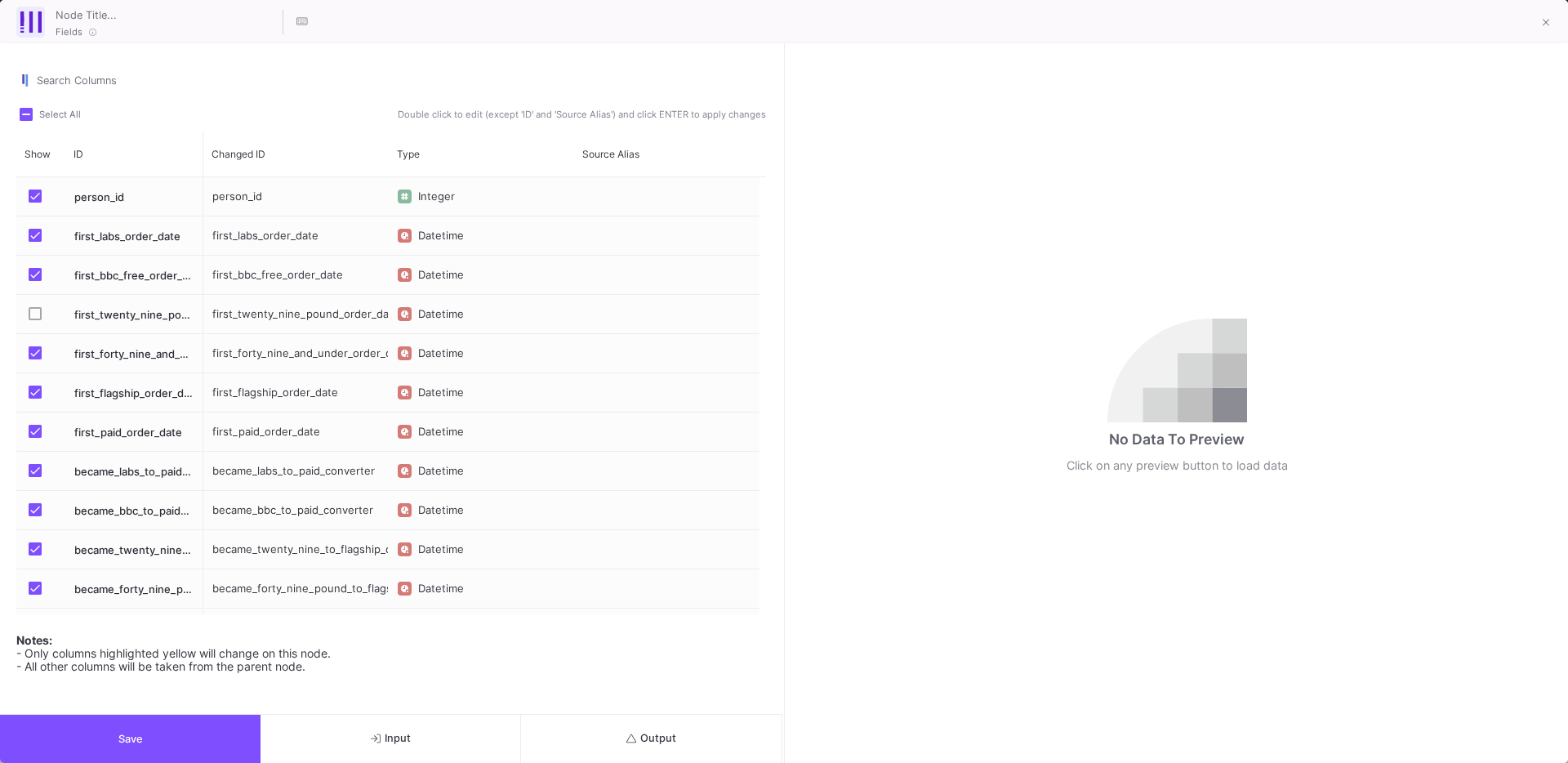 click at bounding box center (35, 353) 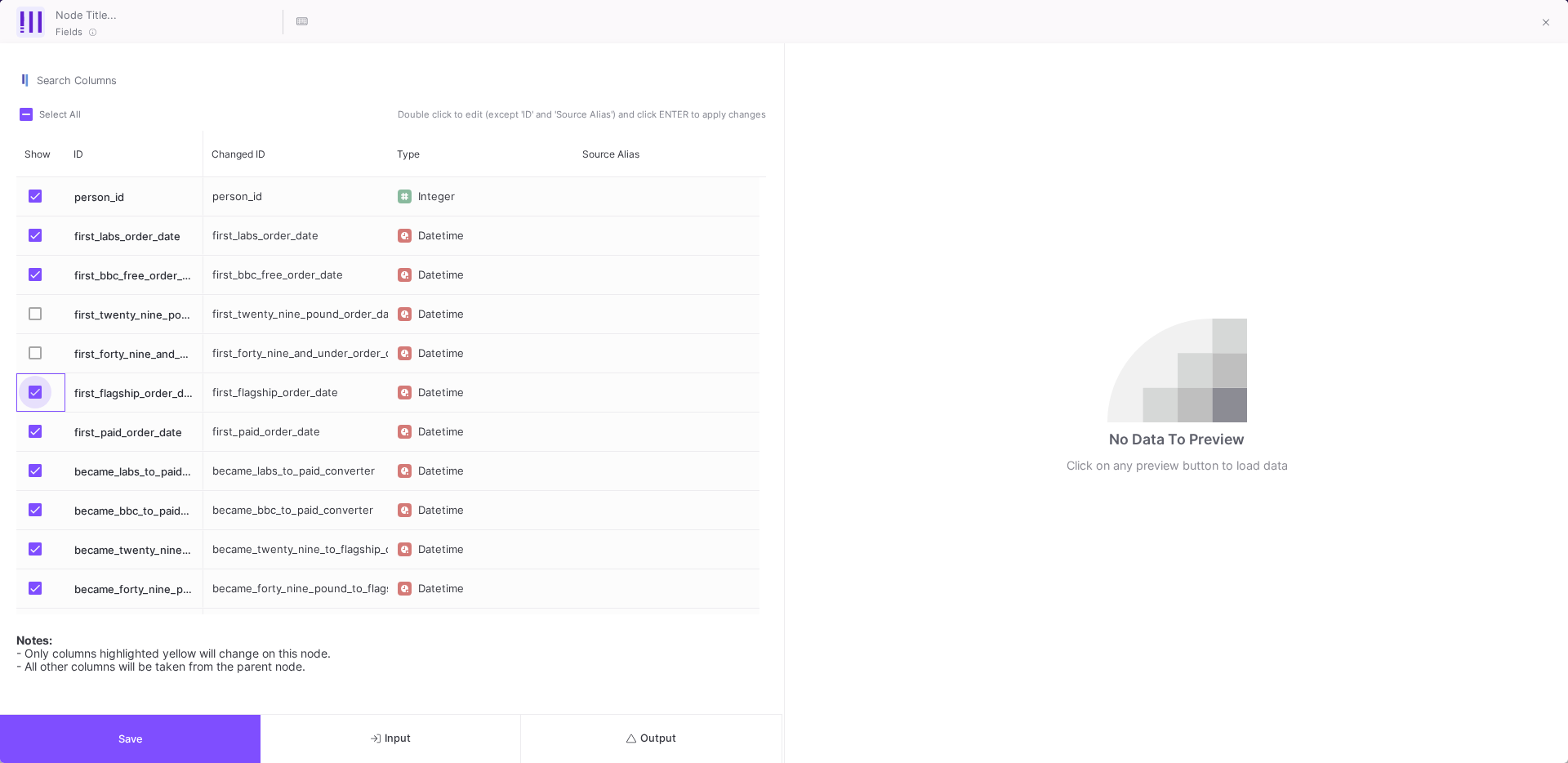 click at bounding box center [35, 392] 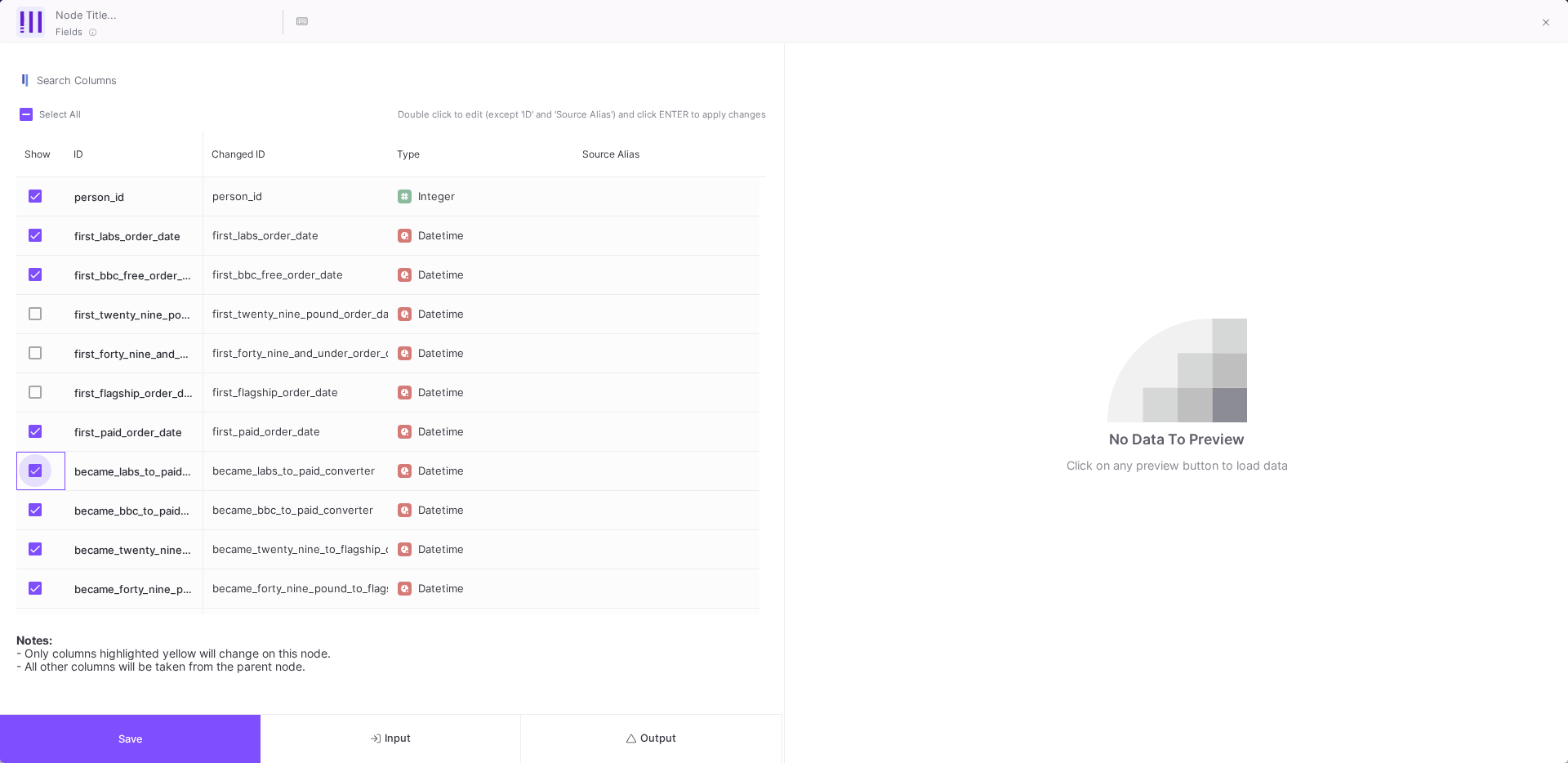click at bounding box center [35, 471] 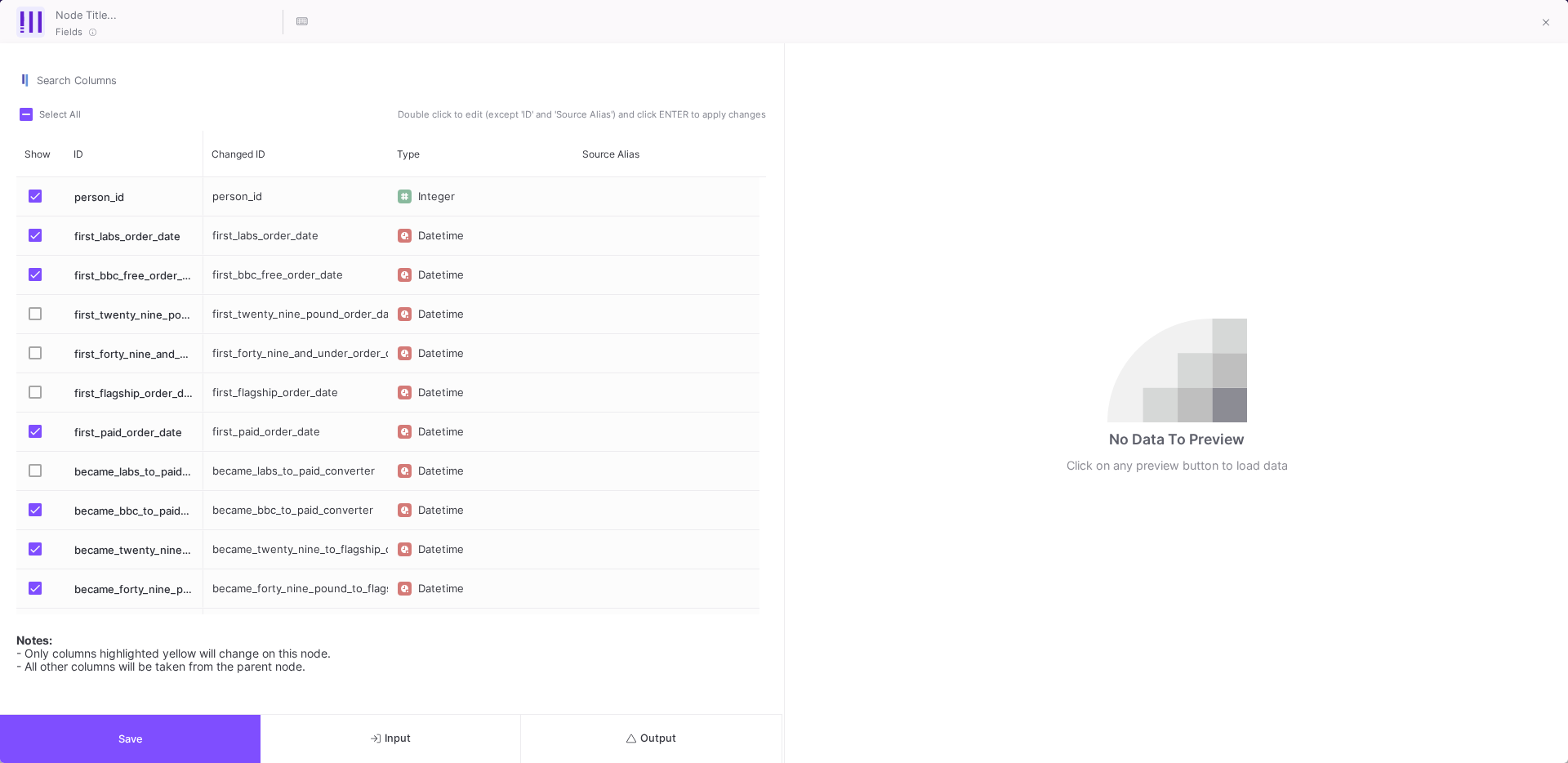 click at bounding box center (35, 510) 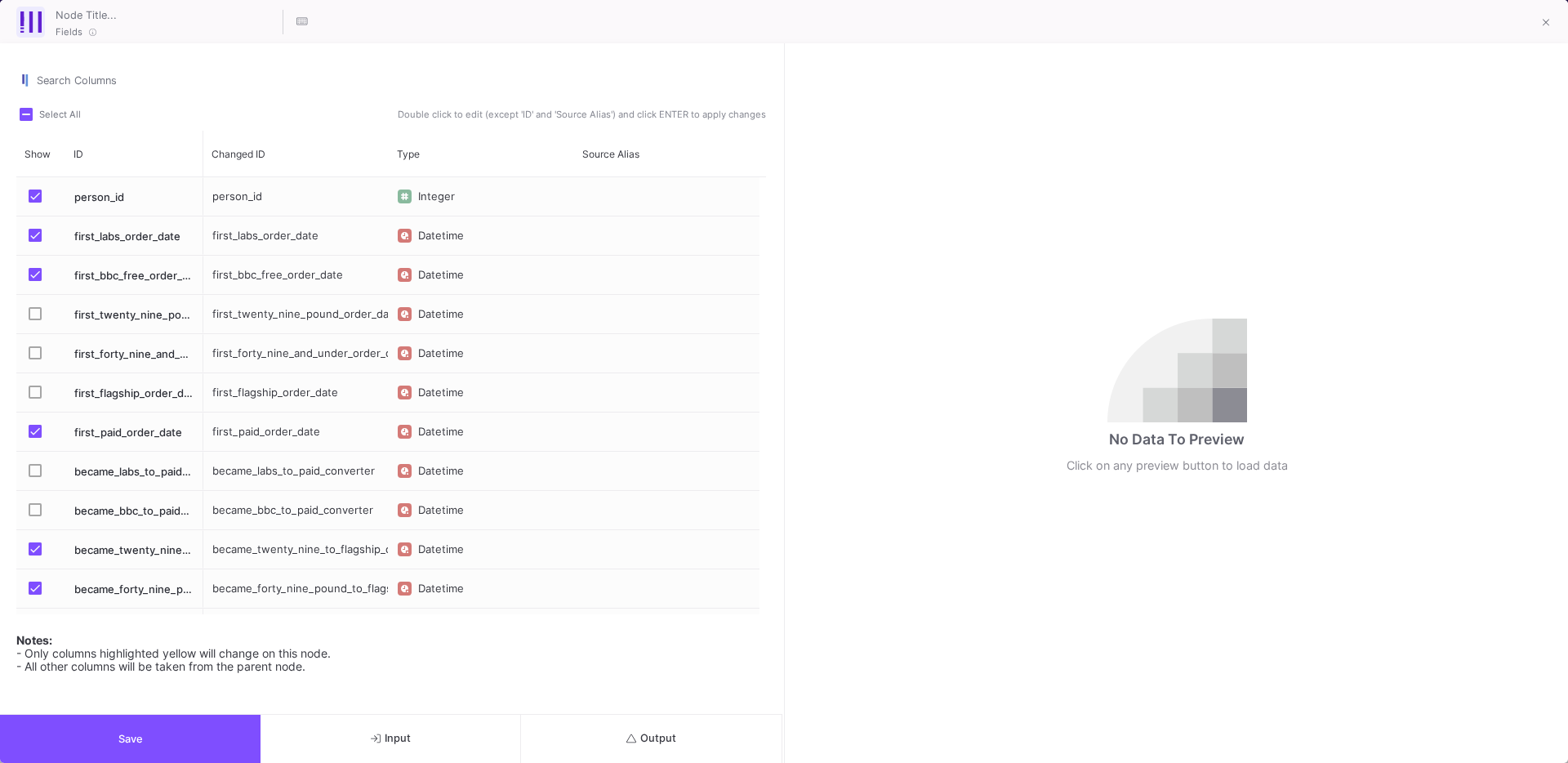 scroll, scrollTop: 35, scrollLeft: 0, axis: vertical 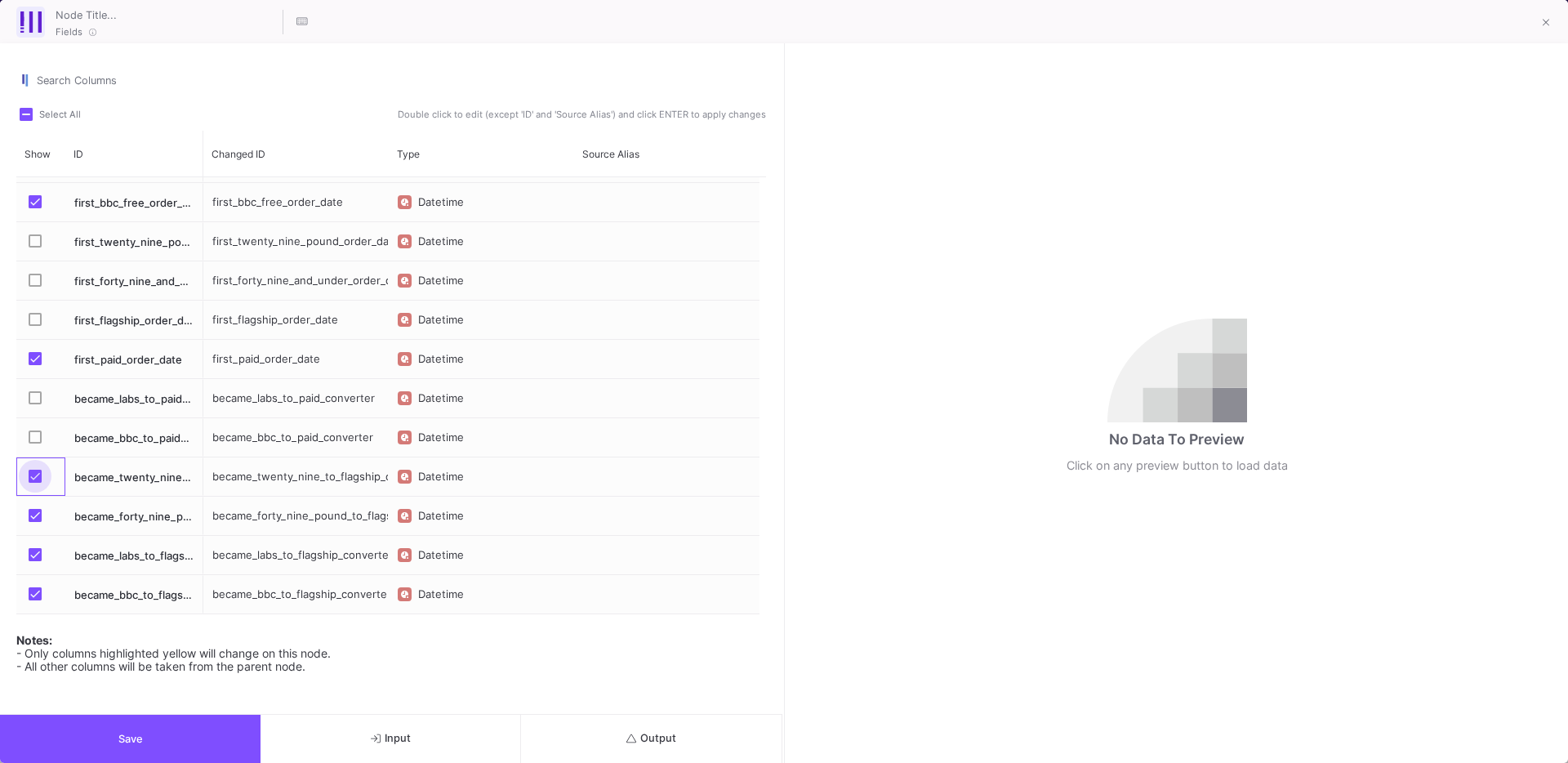 click at bounding box center [35, 476] 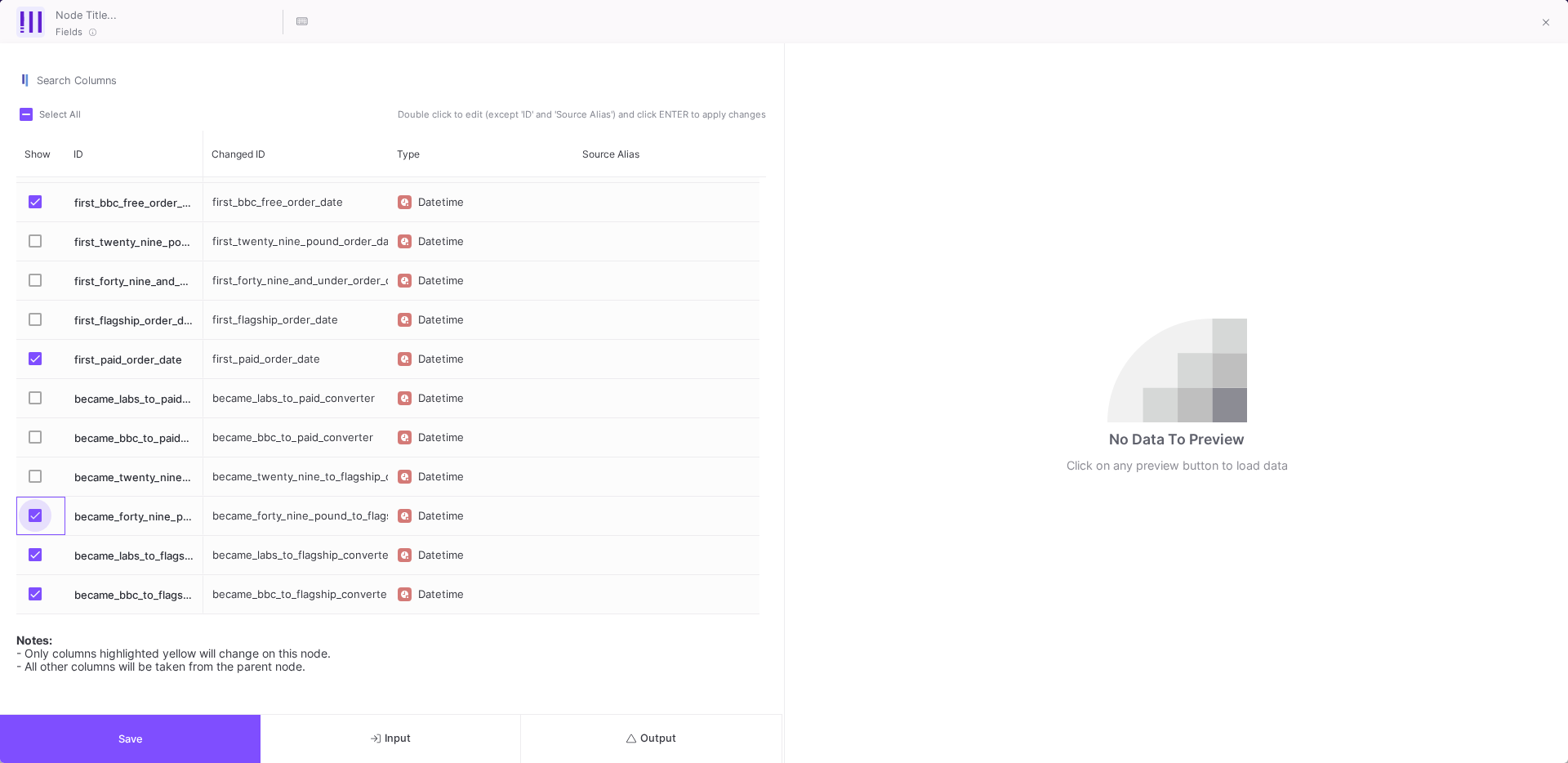 click at bounding box center [35, 515] 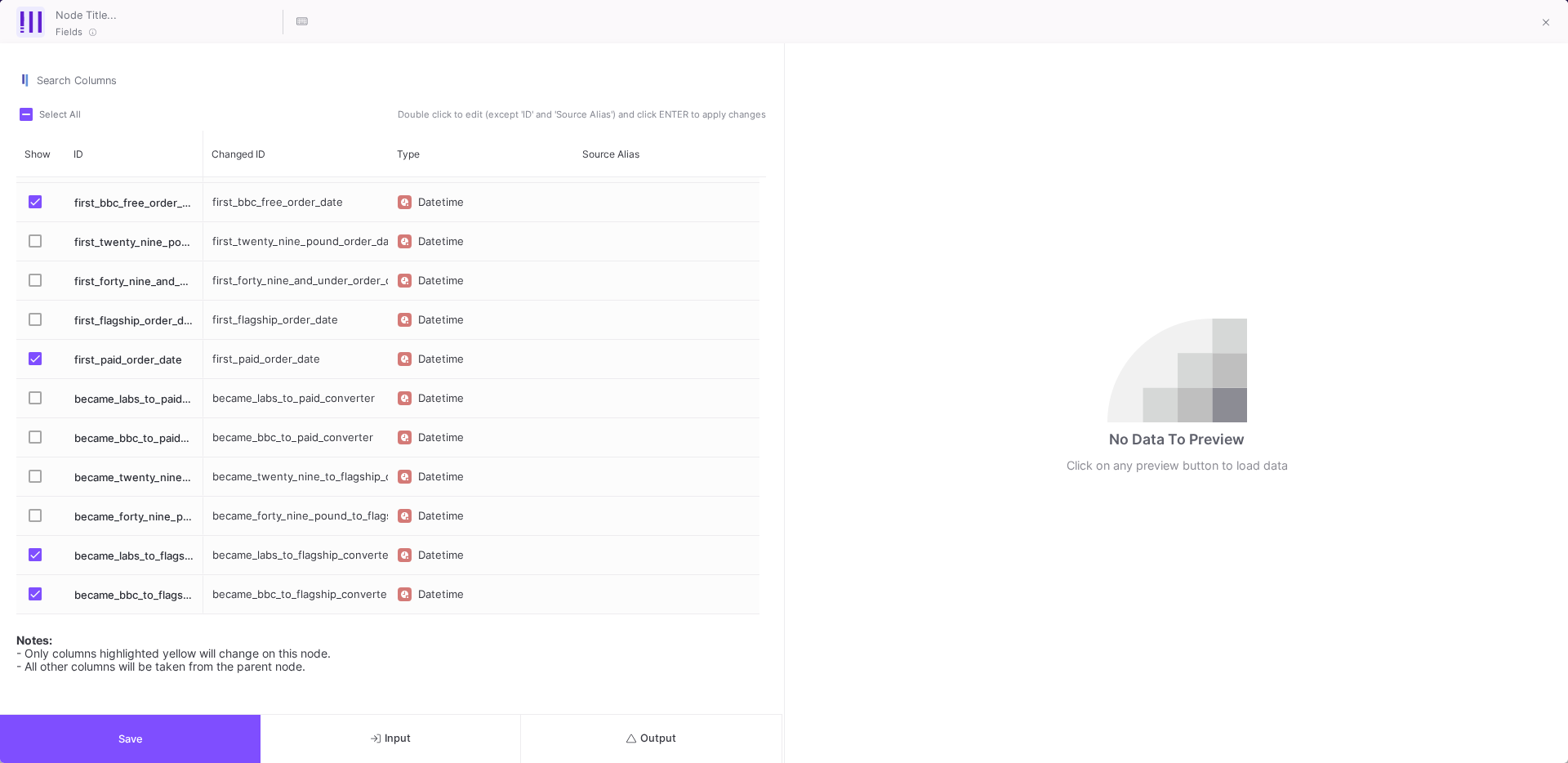 scroll, scrollTop: 90, scrollLeft: 0, axis: vertical 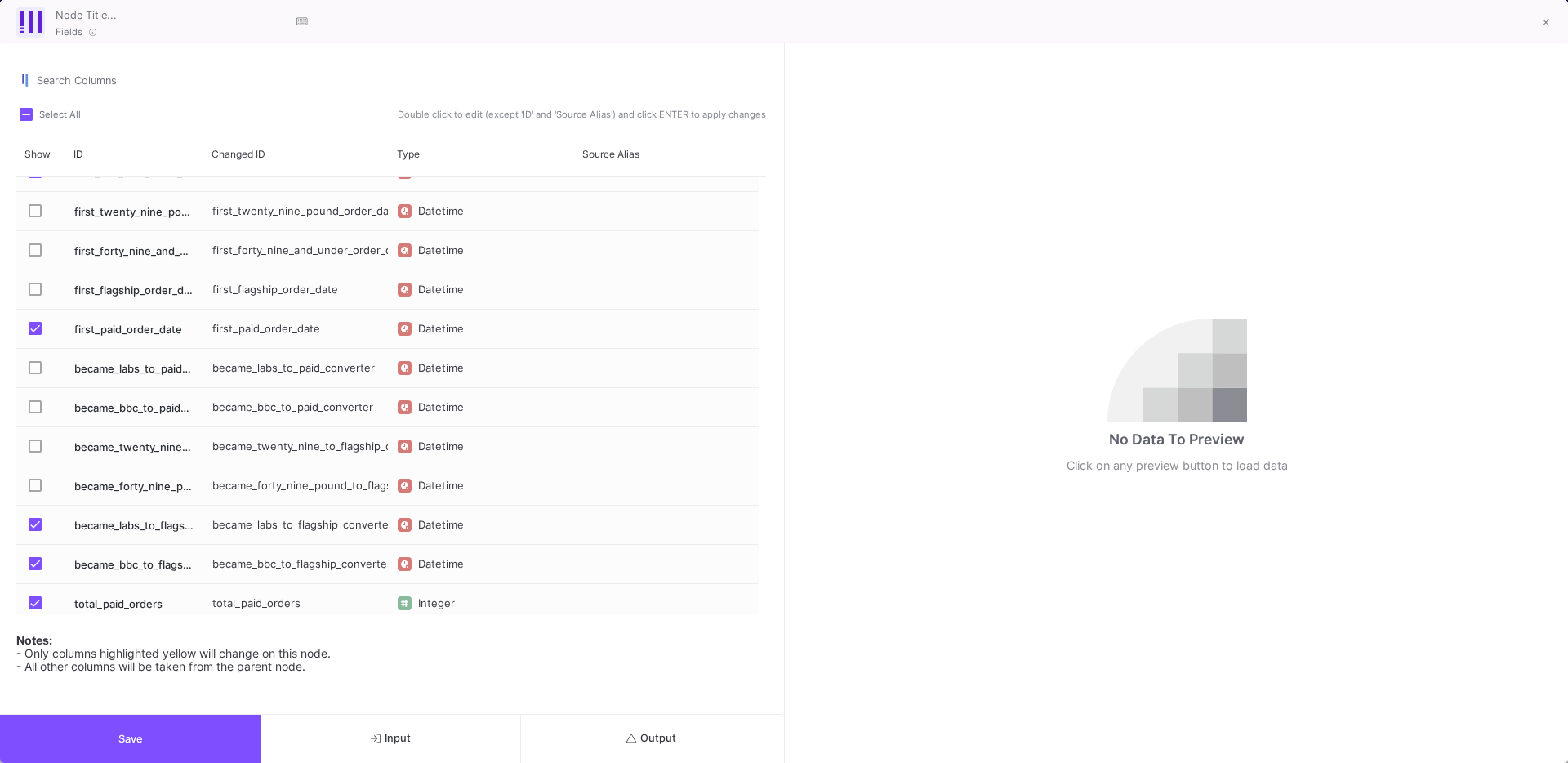 click at bounding box center (35, 524) 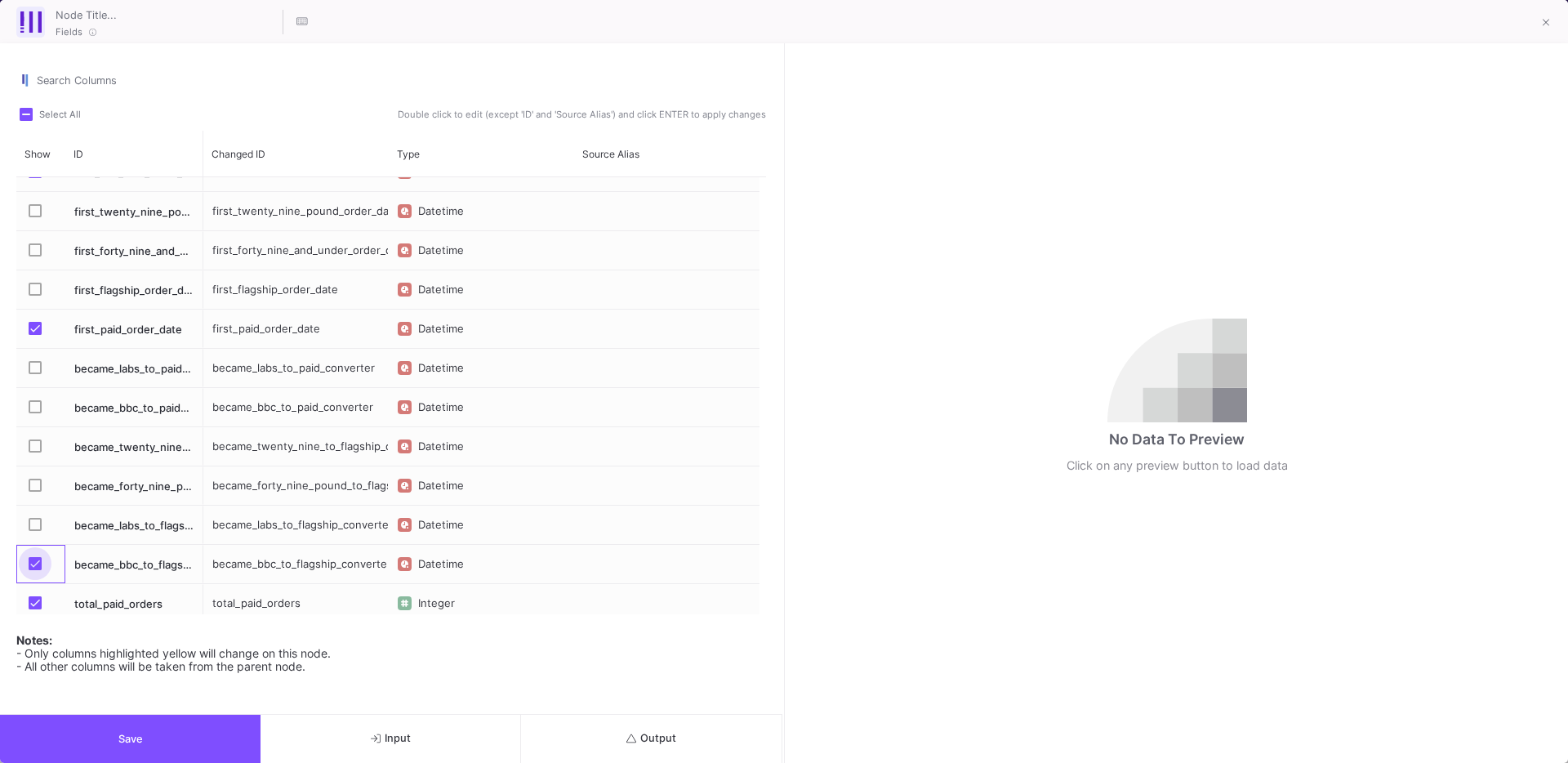 click at bounding box center (35, 564) 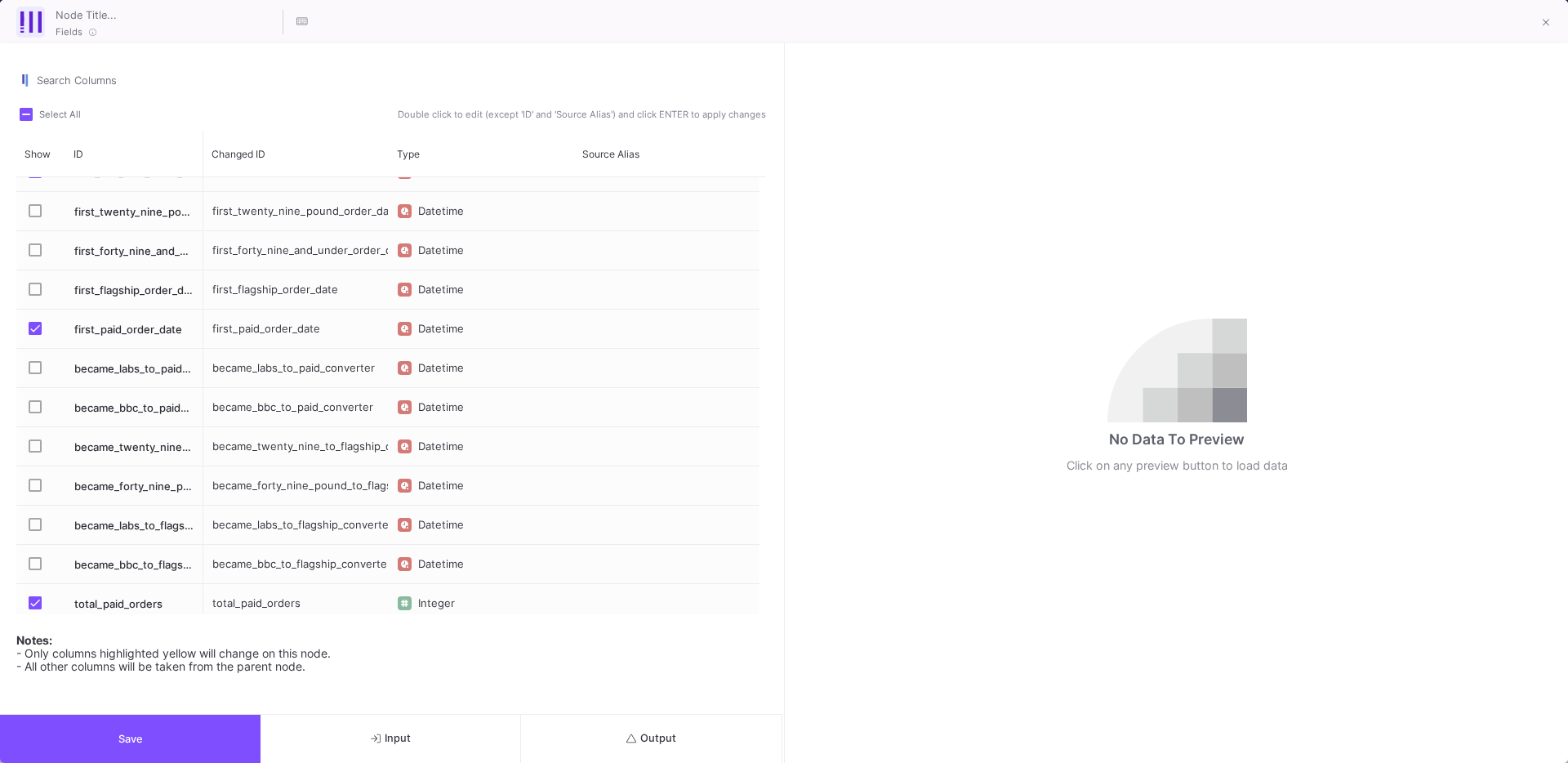 click at bounding box center [35, 603] 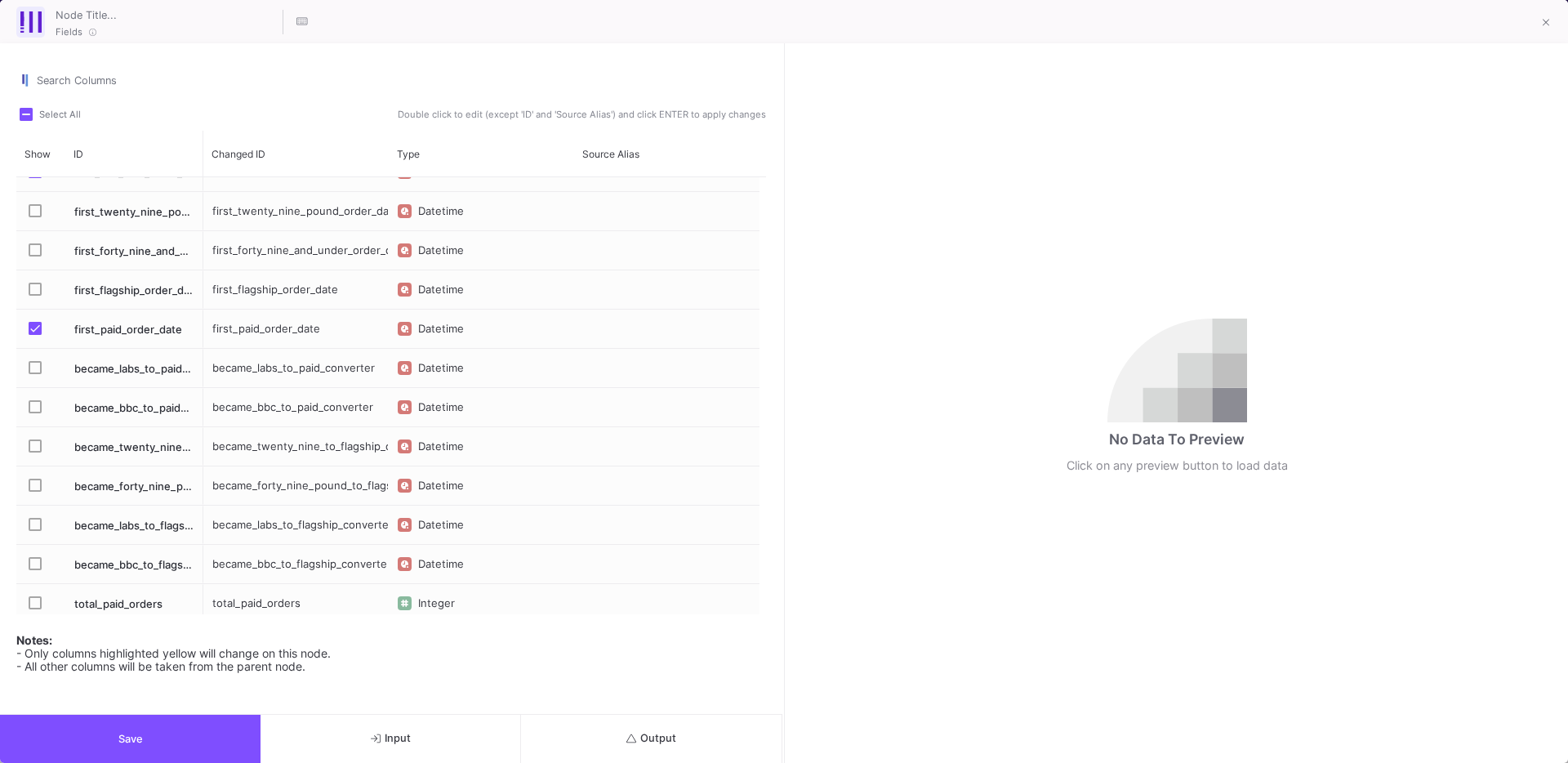 scroll, scrollTop: 149, scrollLeft: 0, axis: vertical 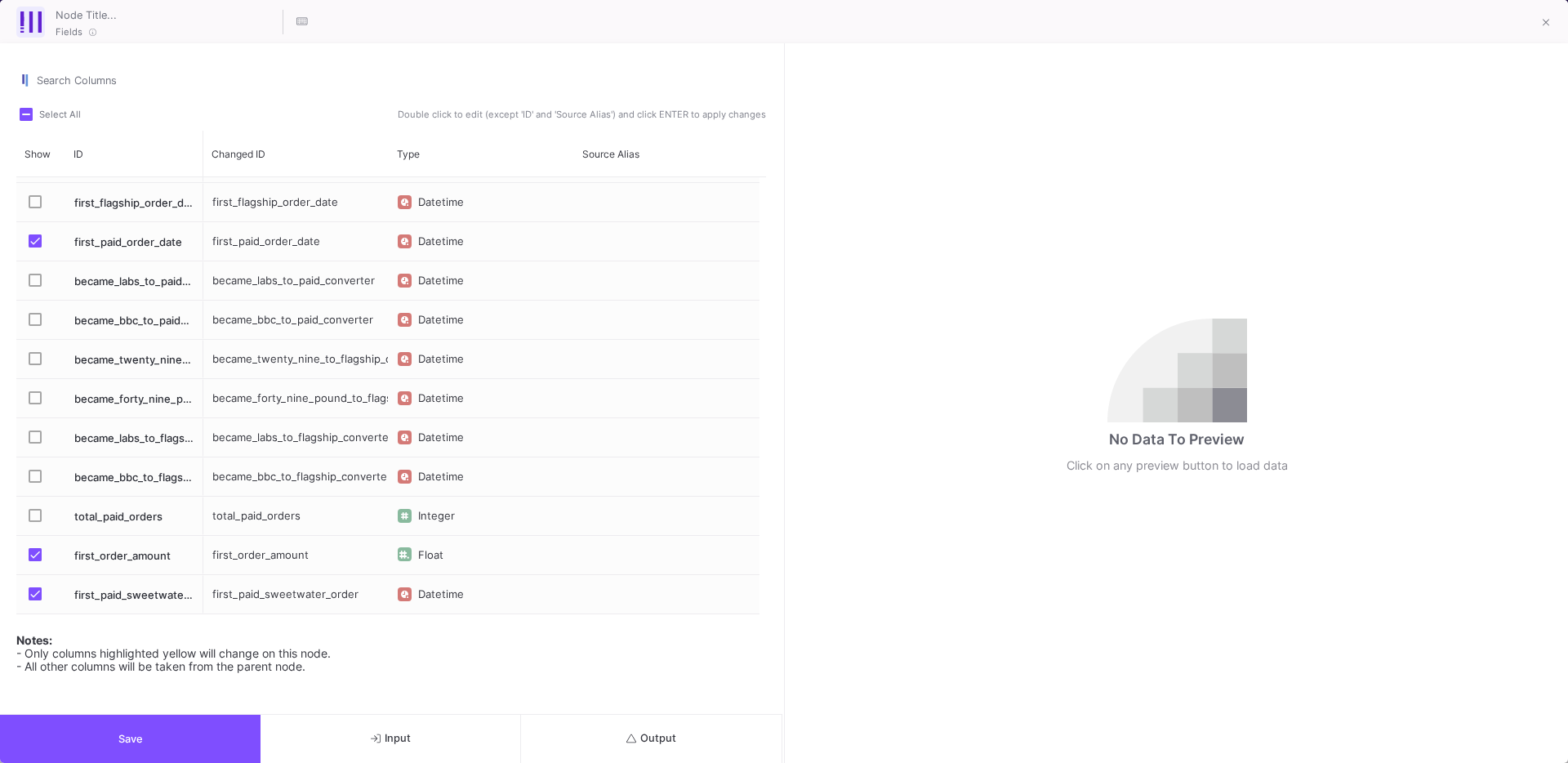 click at bounding box center [40, 556] 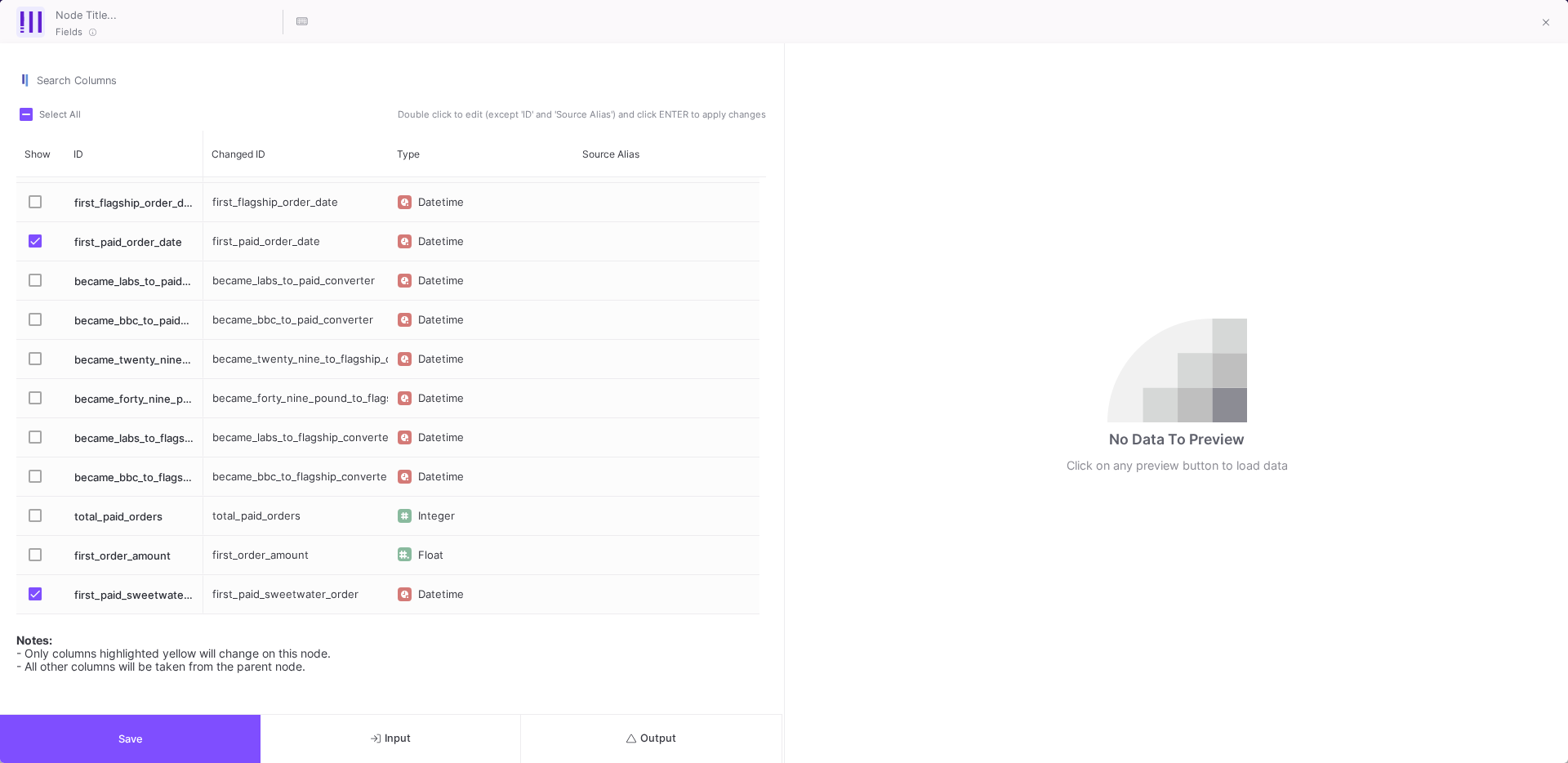 click at bounding box center [40, 594] 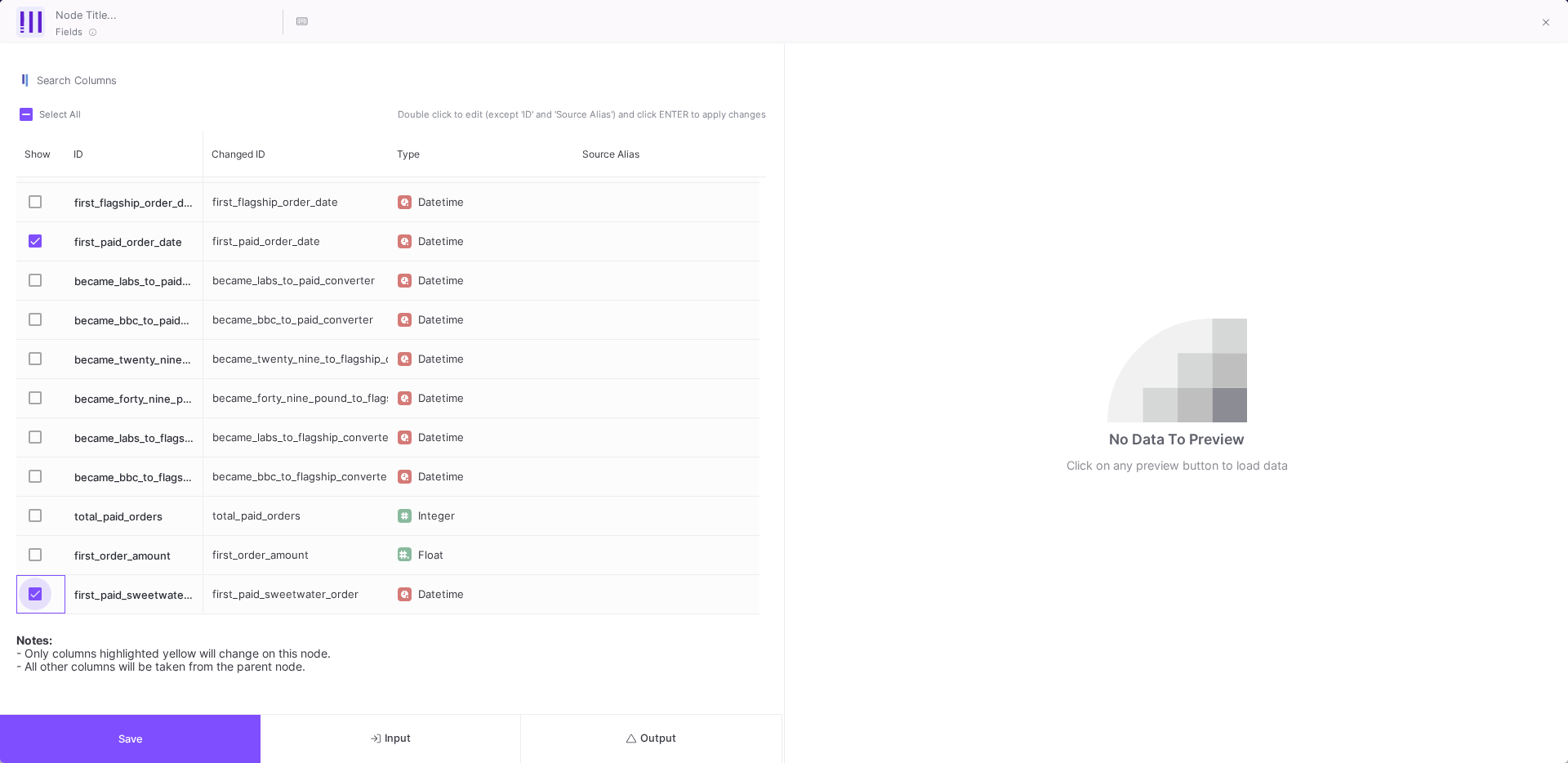 click at bounding box center (35, 594) 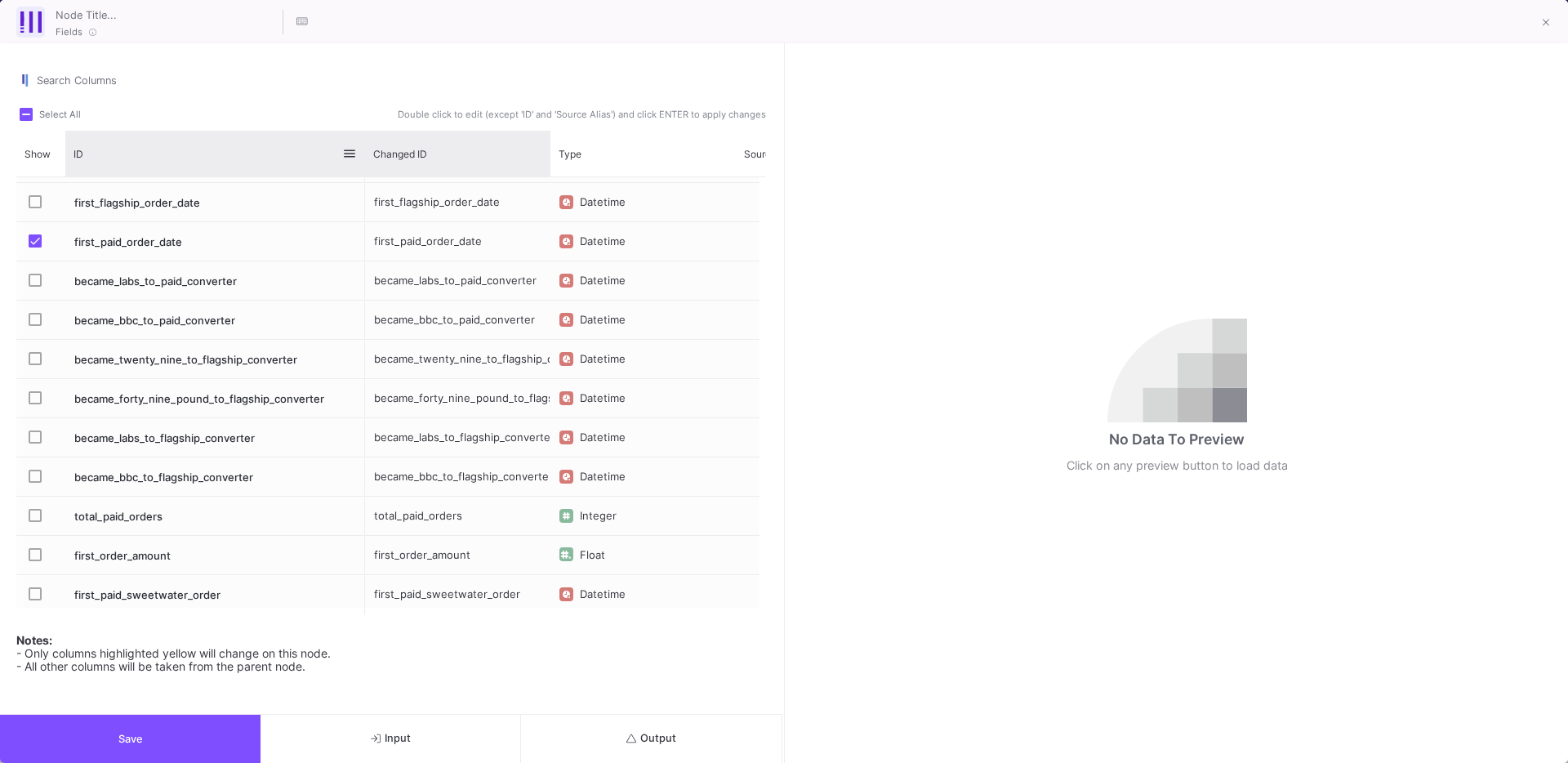 drag, startPoint x: 200, startPoint y: 171, endPoint x: 388, endPoint y: 173, distance: 188.01064 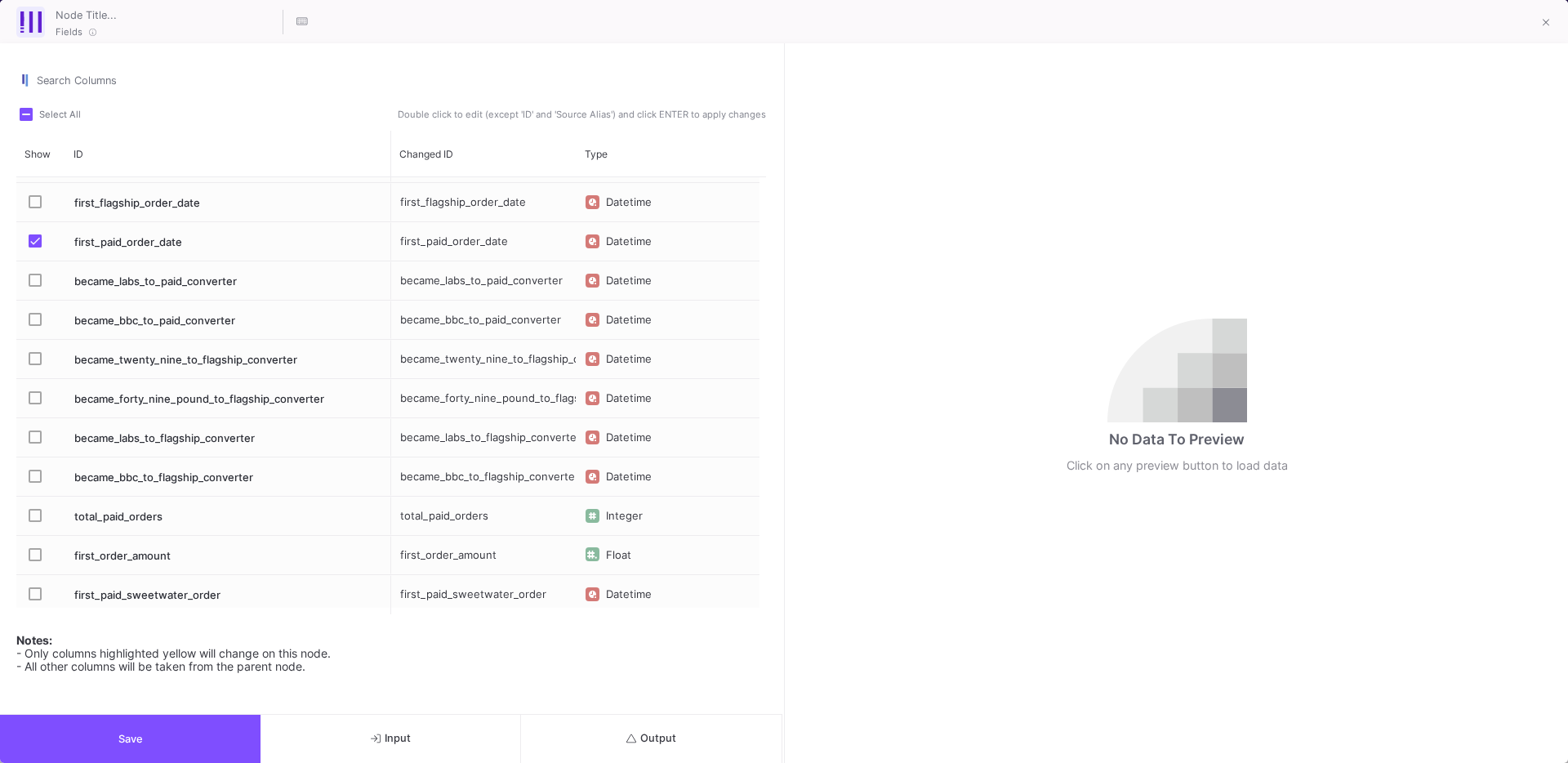 scroll, scrollTop: 0, scrollLeft: 0, axis: both 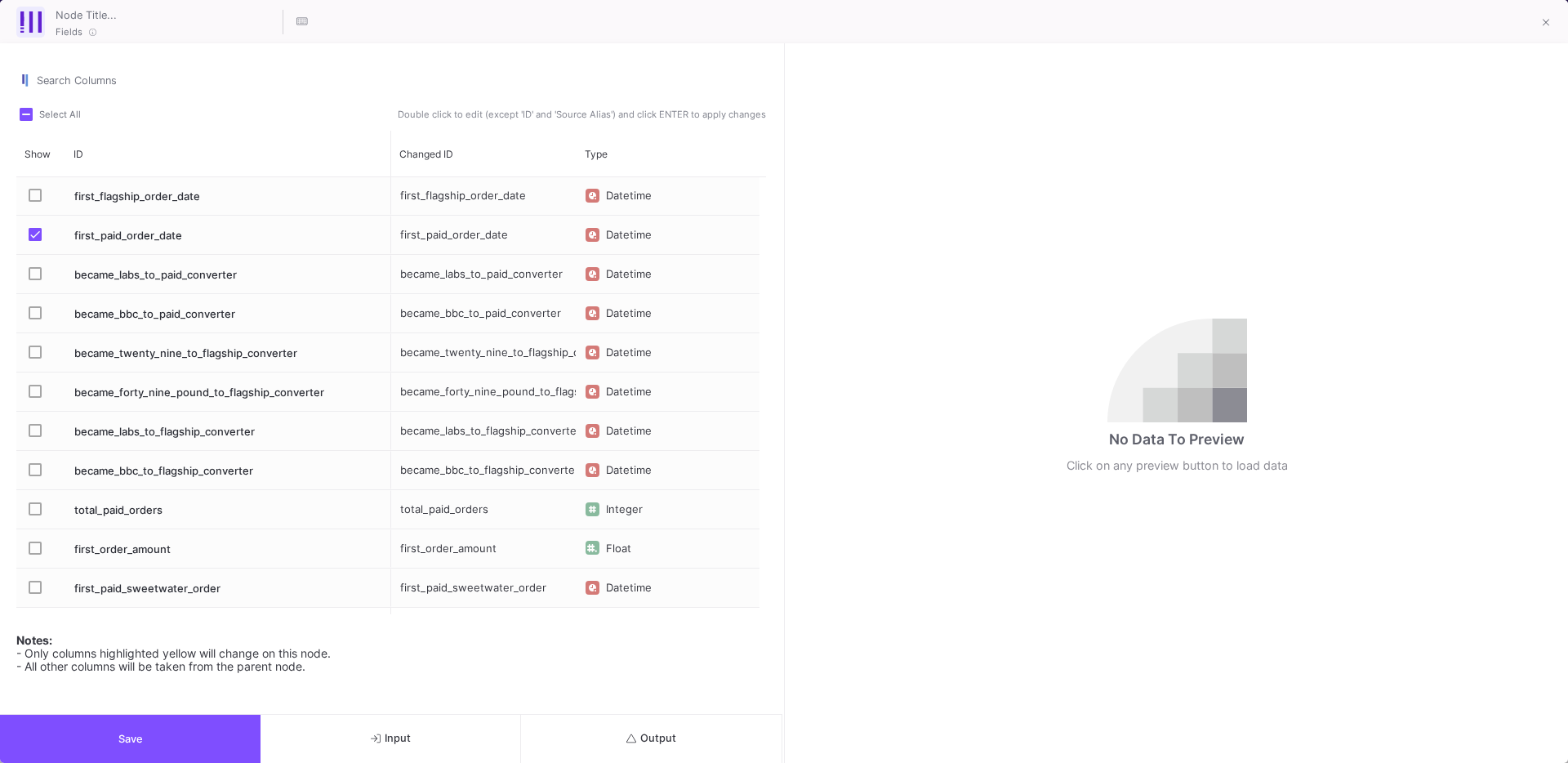 click on "Save" at bounding box center (131, 738) 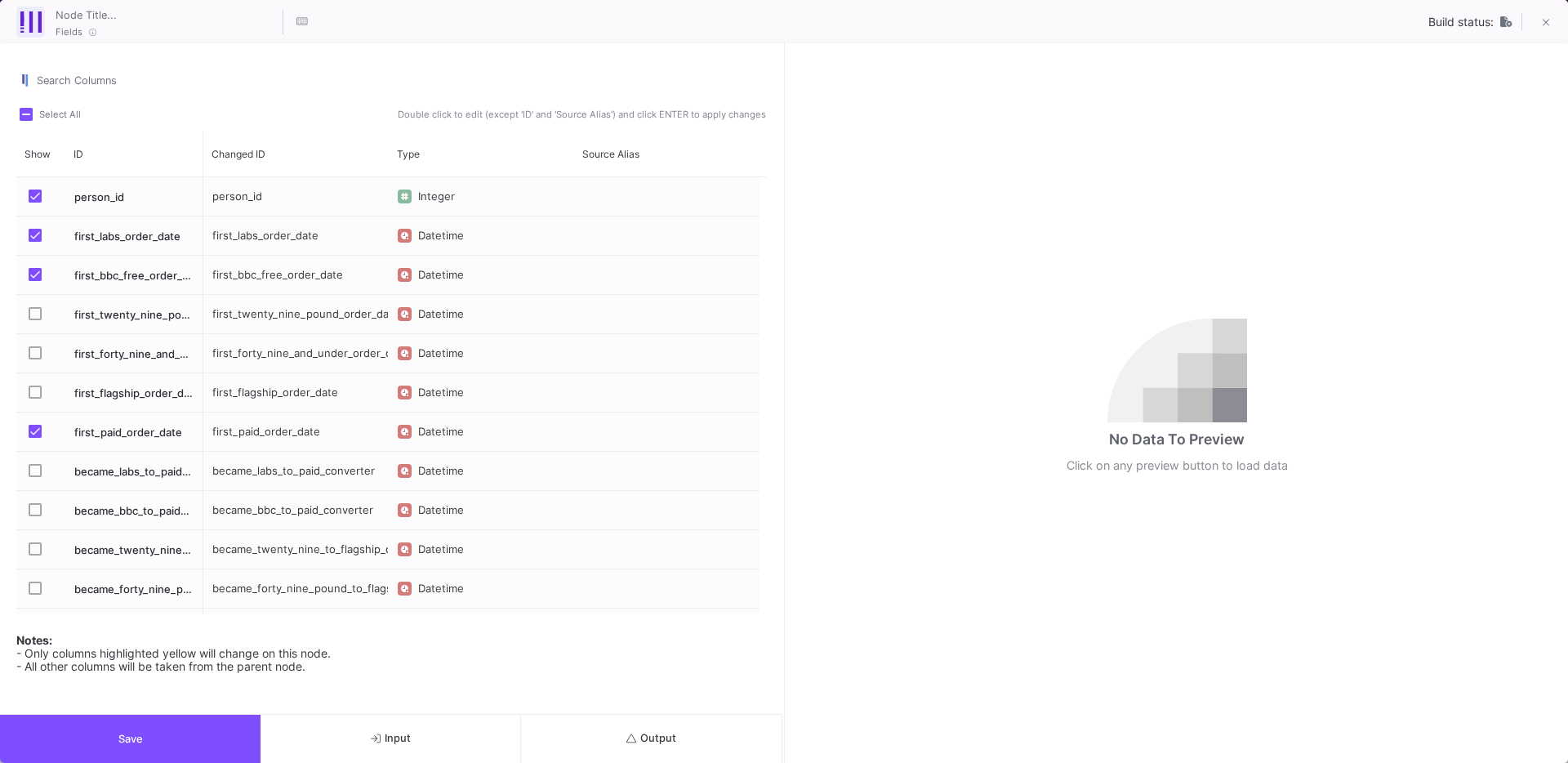 click on "Output" at bounding box center [651, 738] 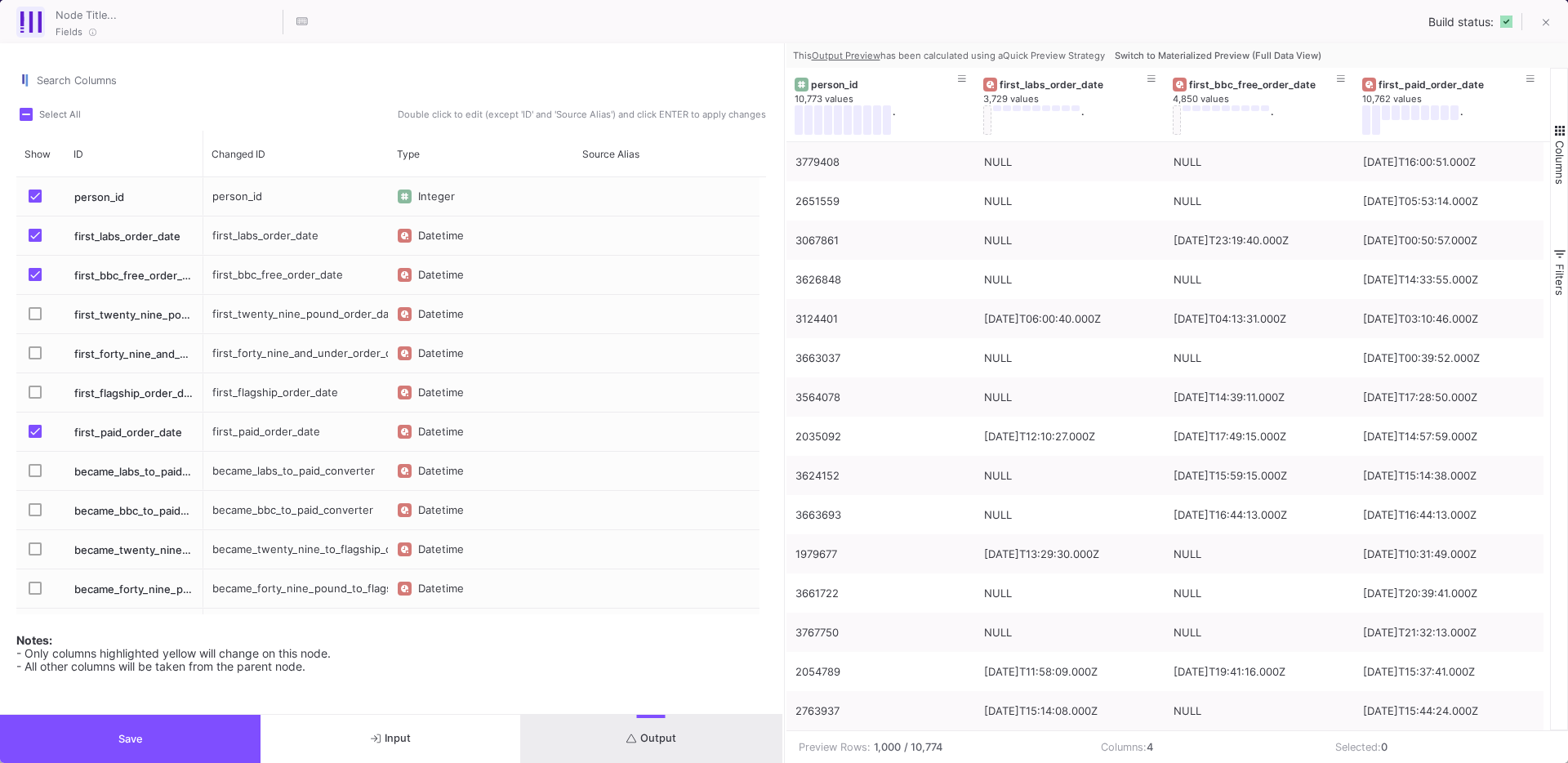 click on "Switch to Materialized Preview (Full Data View)" at bounding box center (1218, 56) 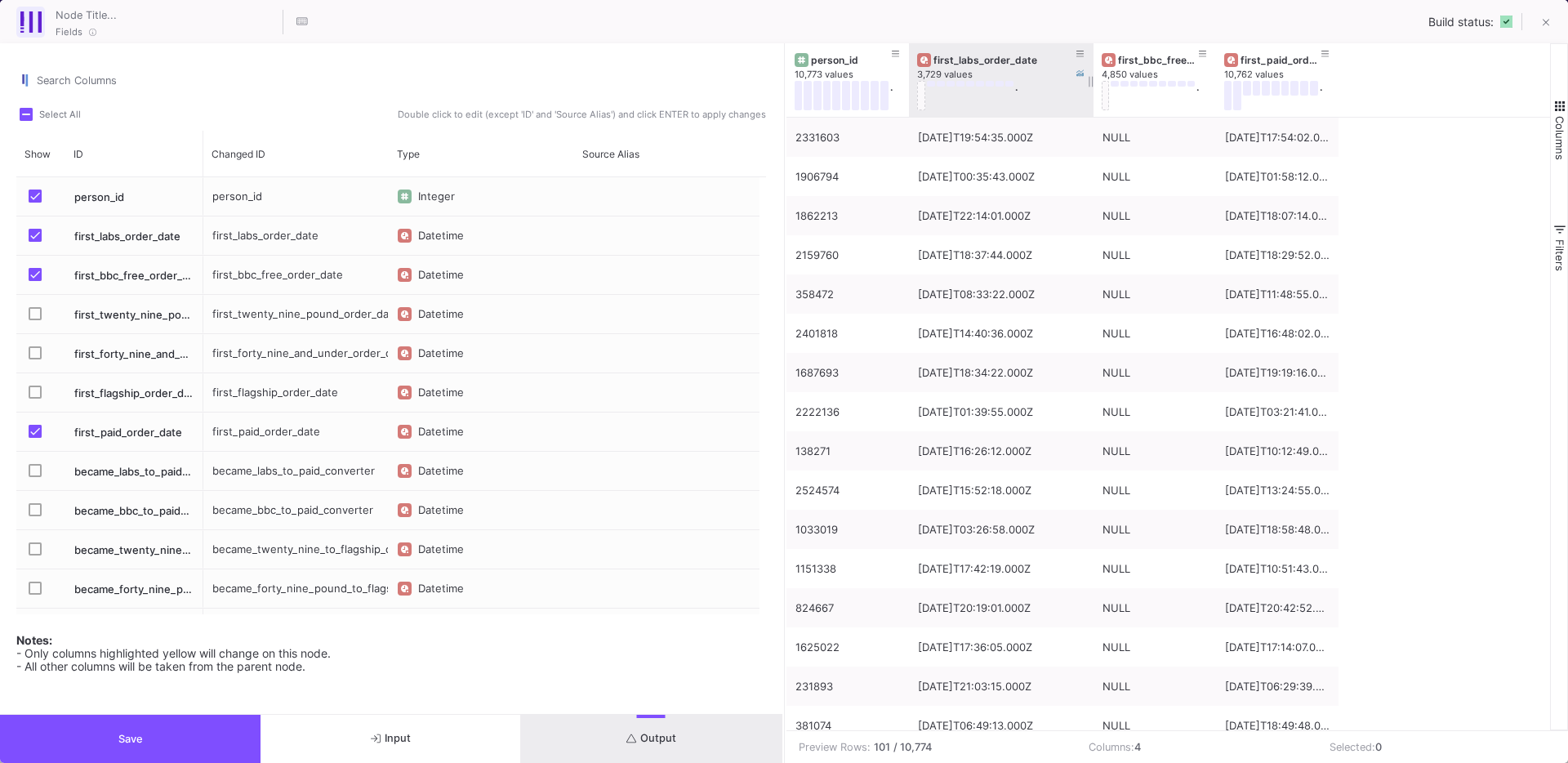 drag, startPoint x: 1029, startPoint y: 105, endPoint x: 1091, endPoint y: 94, distance: 62.96825 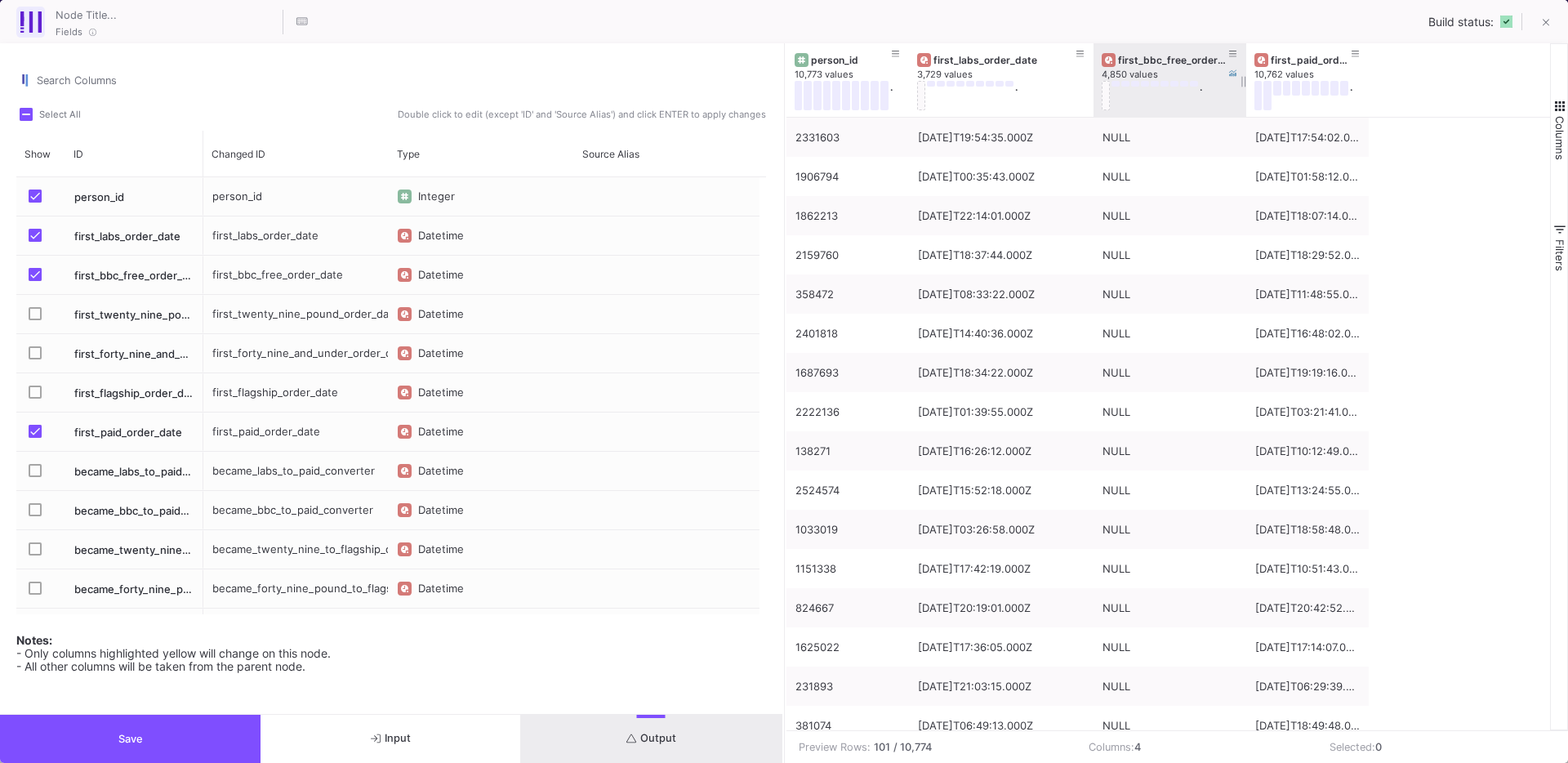 drag, startPoint x: 1214, startPoint y: 109, endPoint x: 1244, endPoint y: 105, distance: 30.265492 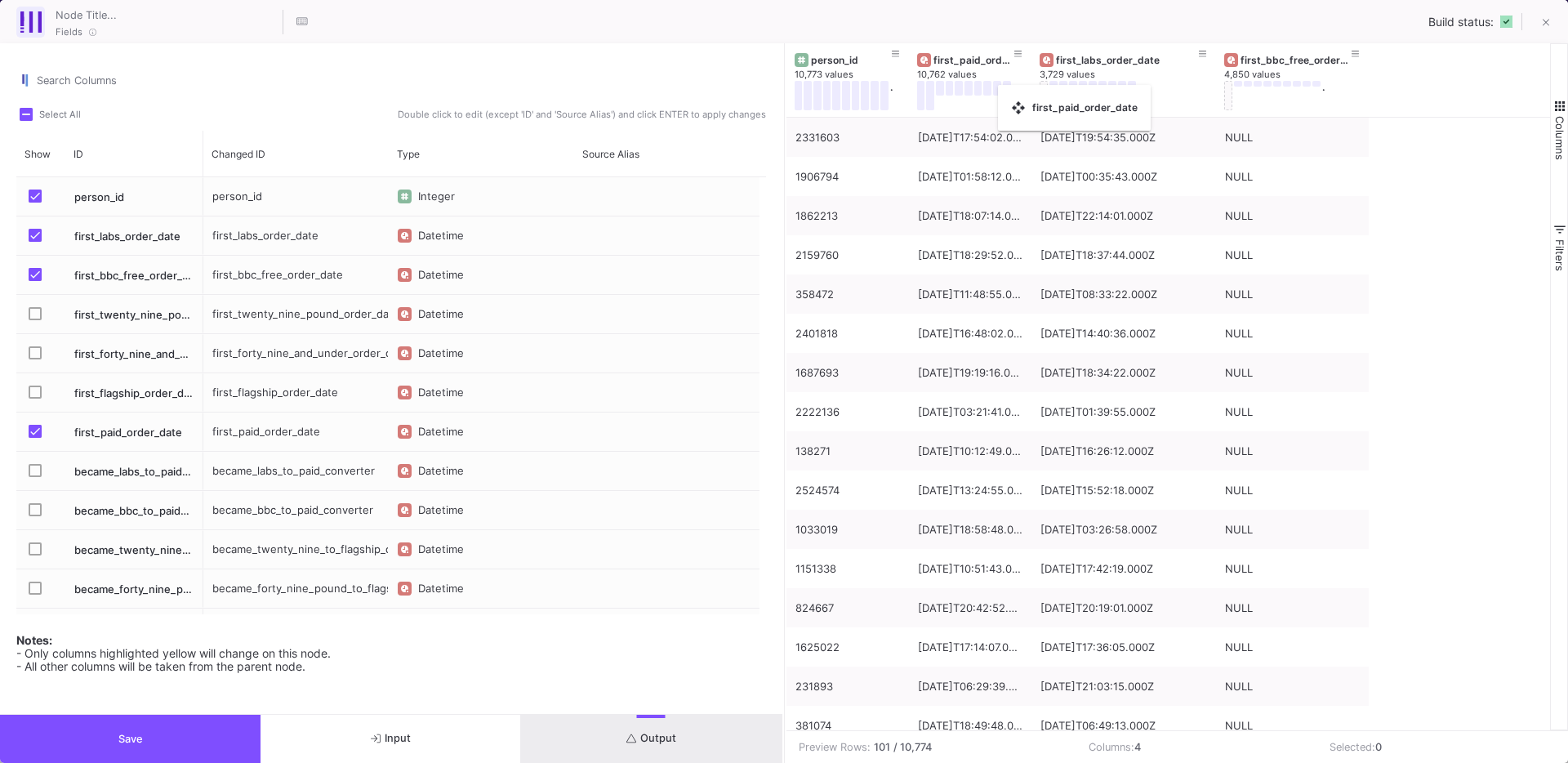 drag, startPoint x: 1286, startPoint y: 56, endPoint x: 1003, endPoint y: 95, distance: 285.67464 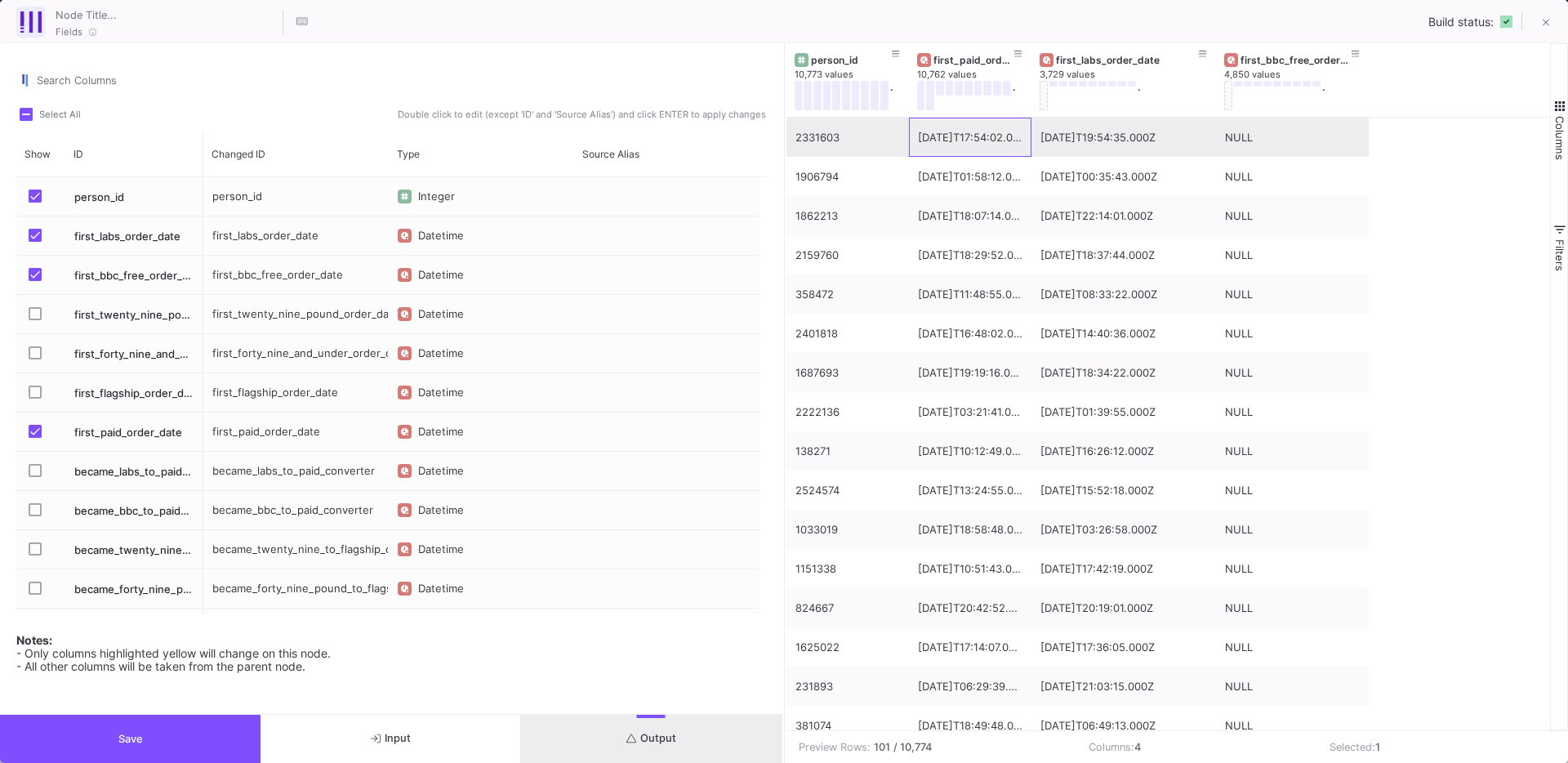 click on "2025-03-15T17:54:02.000Z" at bounding box center [970, 137] 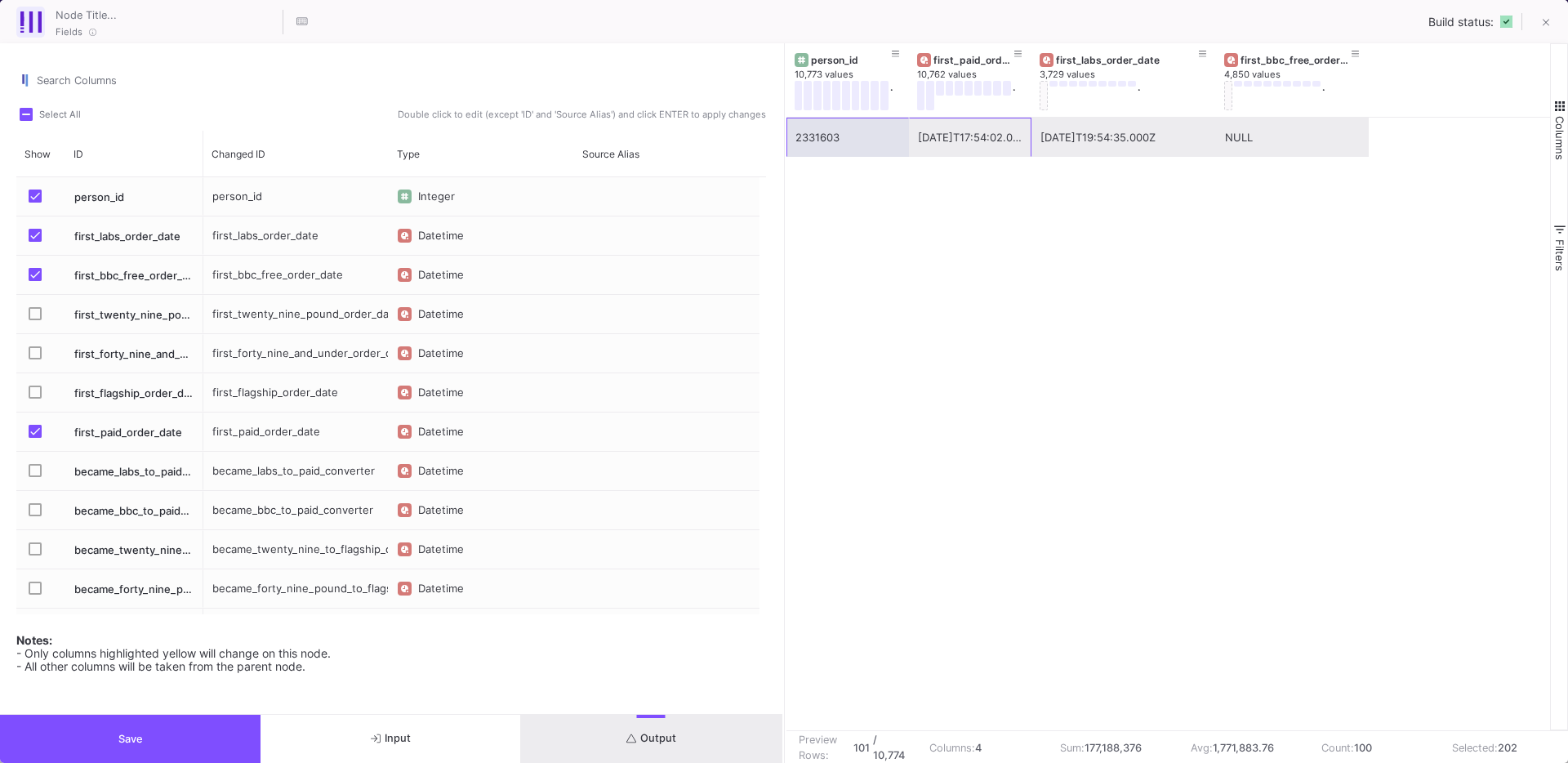 scroll, scrollTop: 3348, scrollLeft: 0, axis: vertical 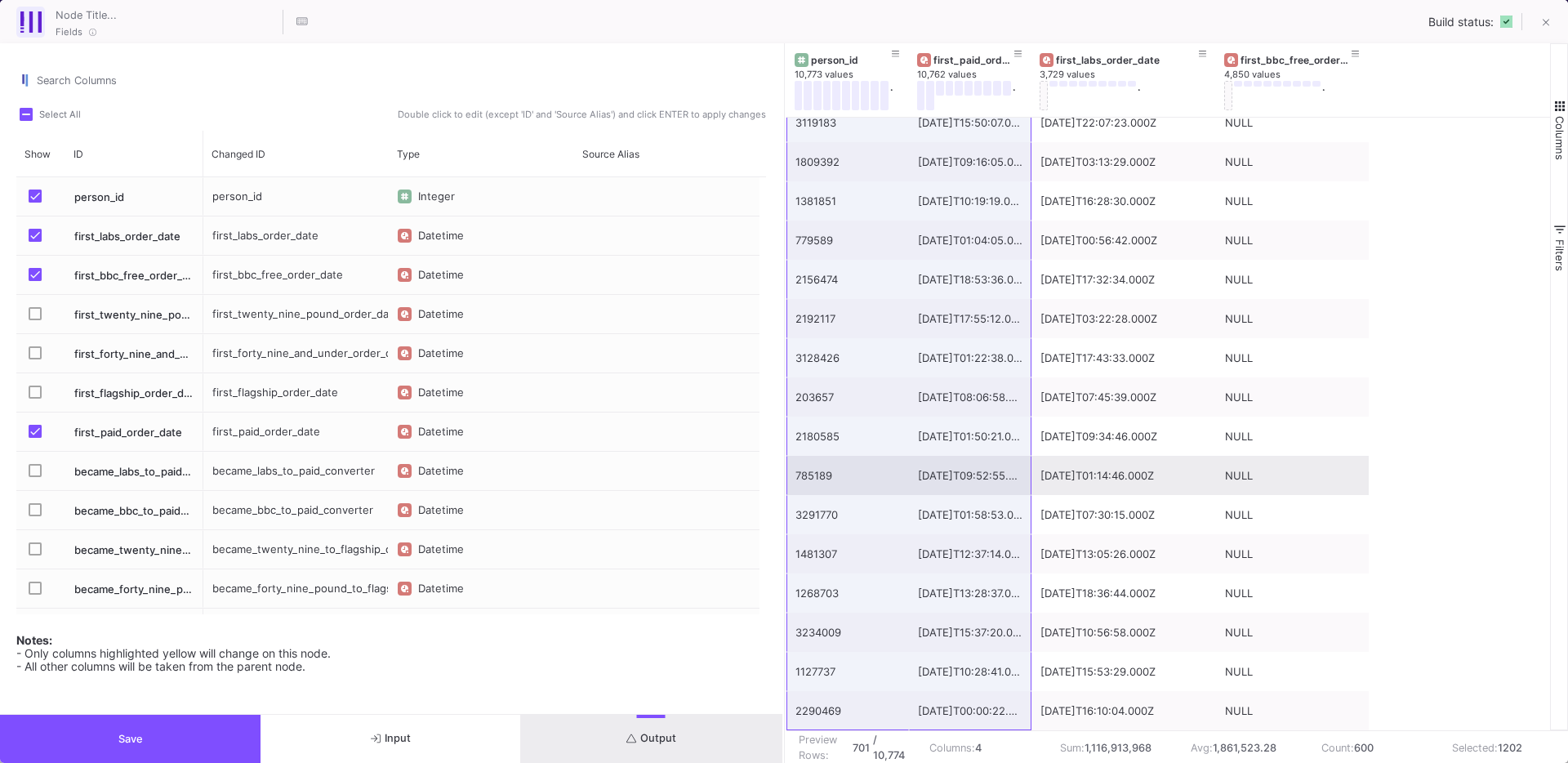 click on "2025-05-01T09:52:55.000Z" at bounding box center [970, 475] 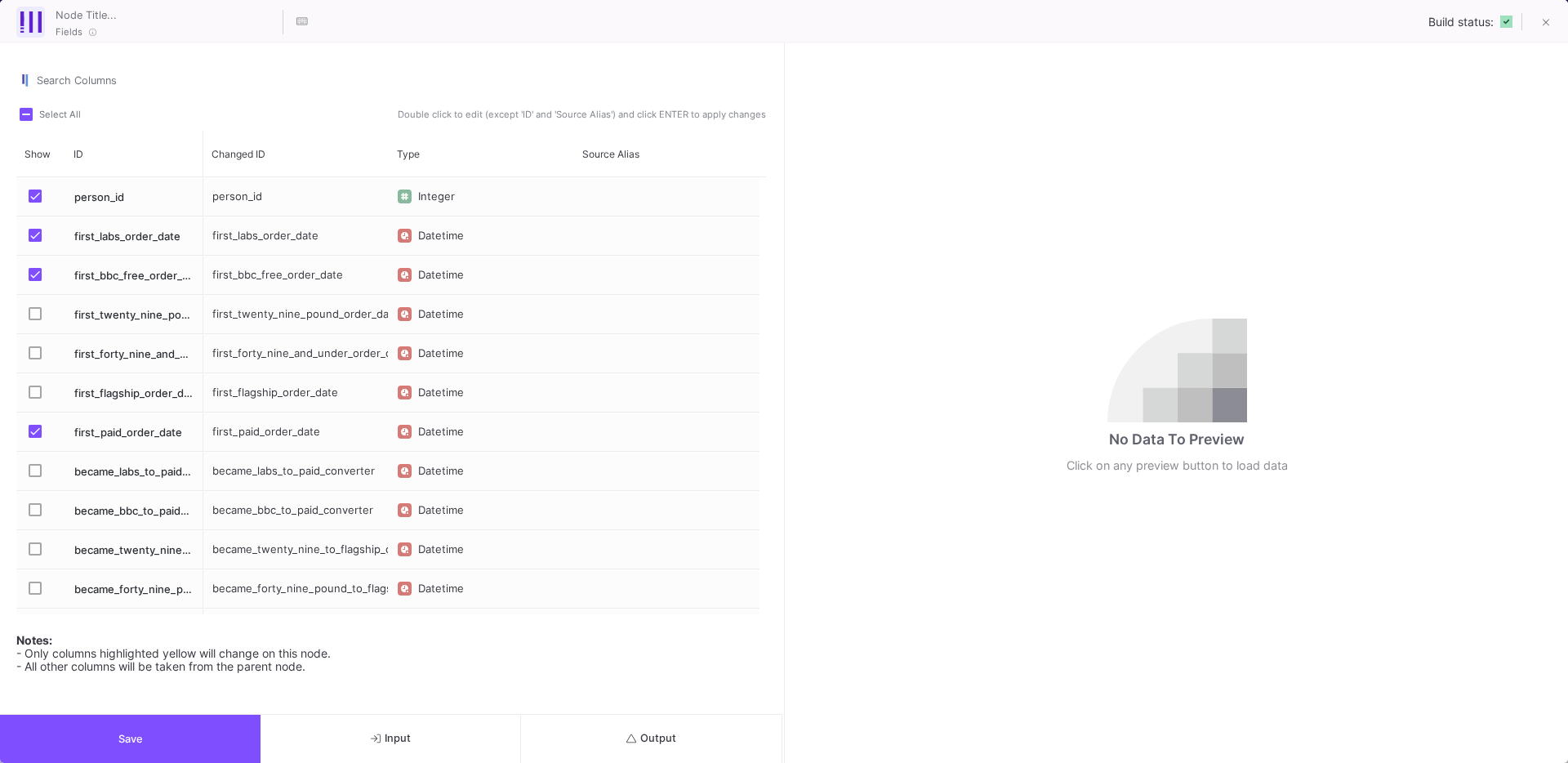 click at bounding box center [40, 237] 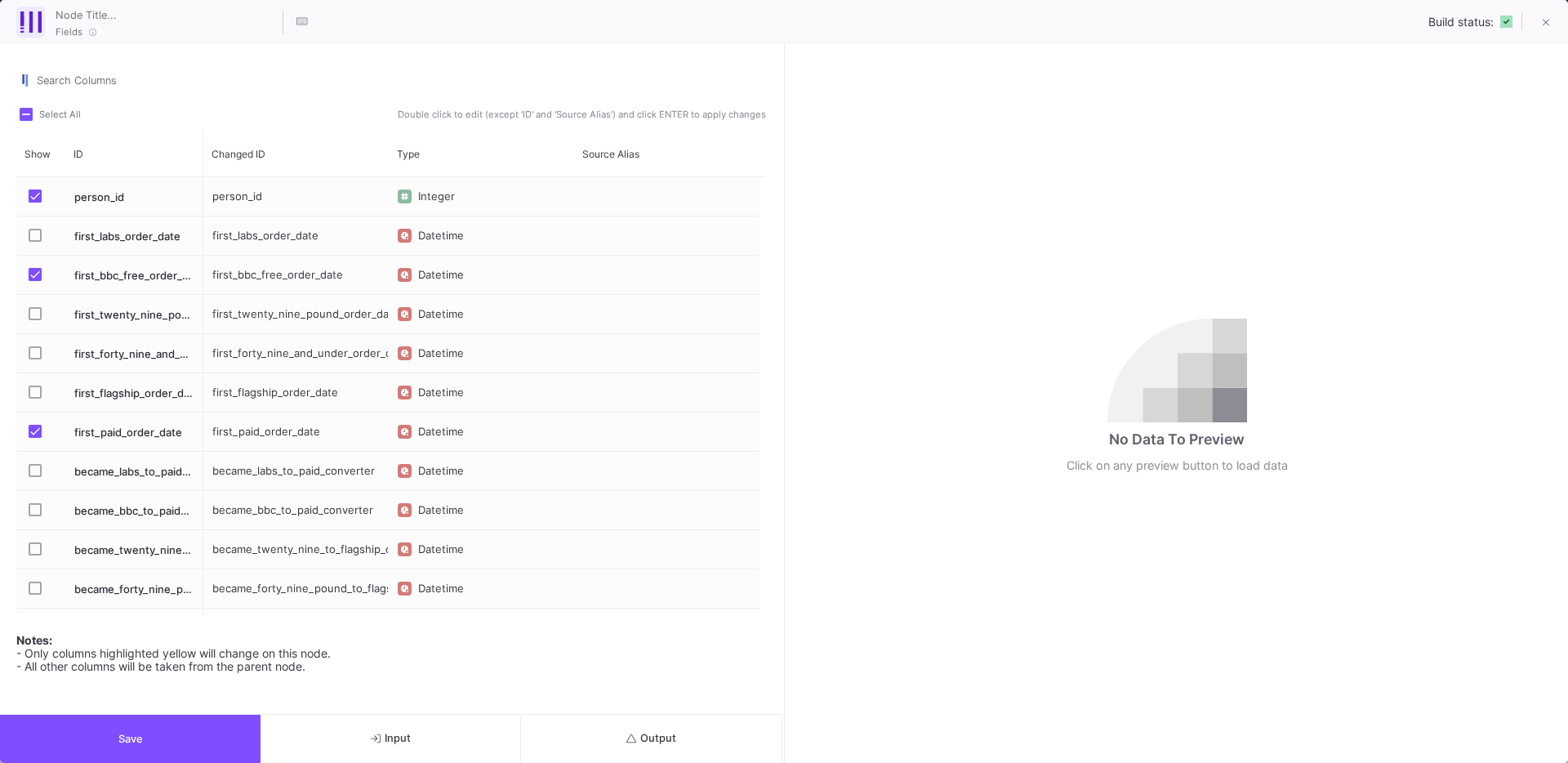 click at bounding box center (40, 276) 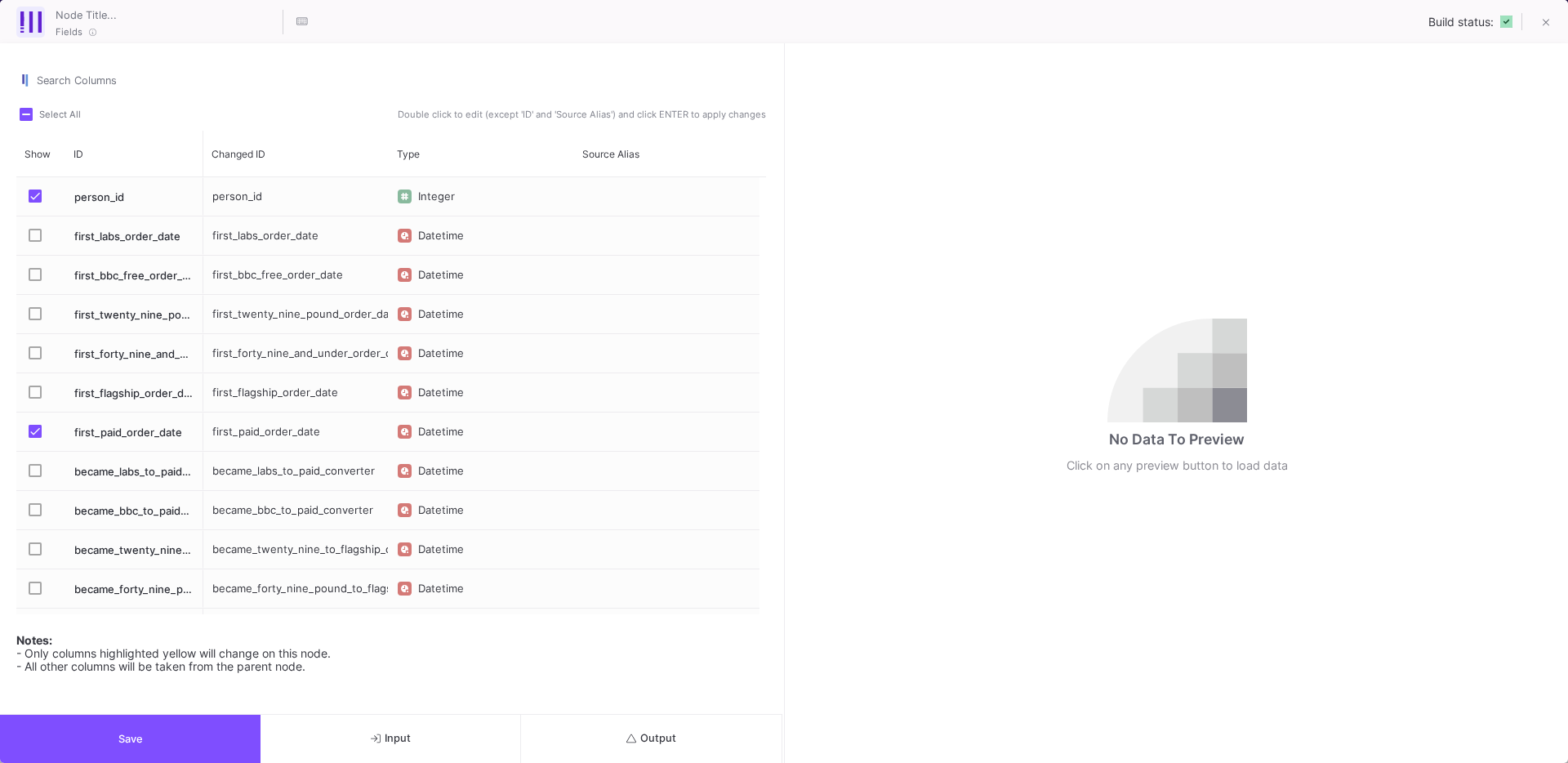 click on "Save" at bounding box center [130, 738] 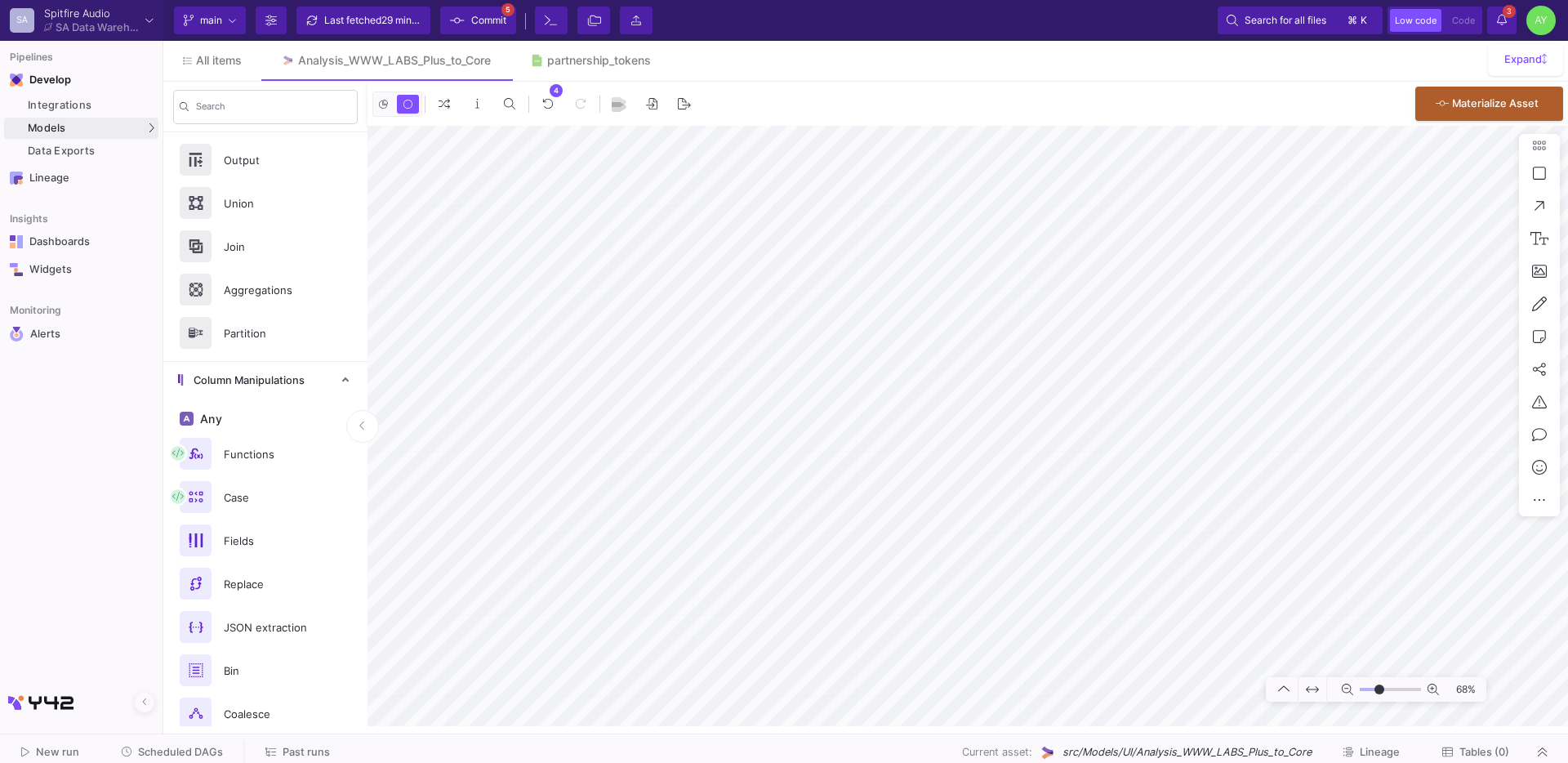 scroll, scrollTop: 0, scrollLeft: 0, axis: both 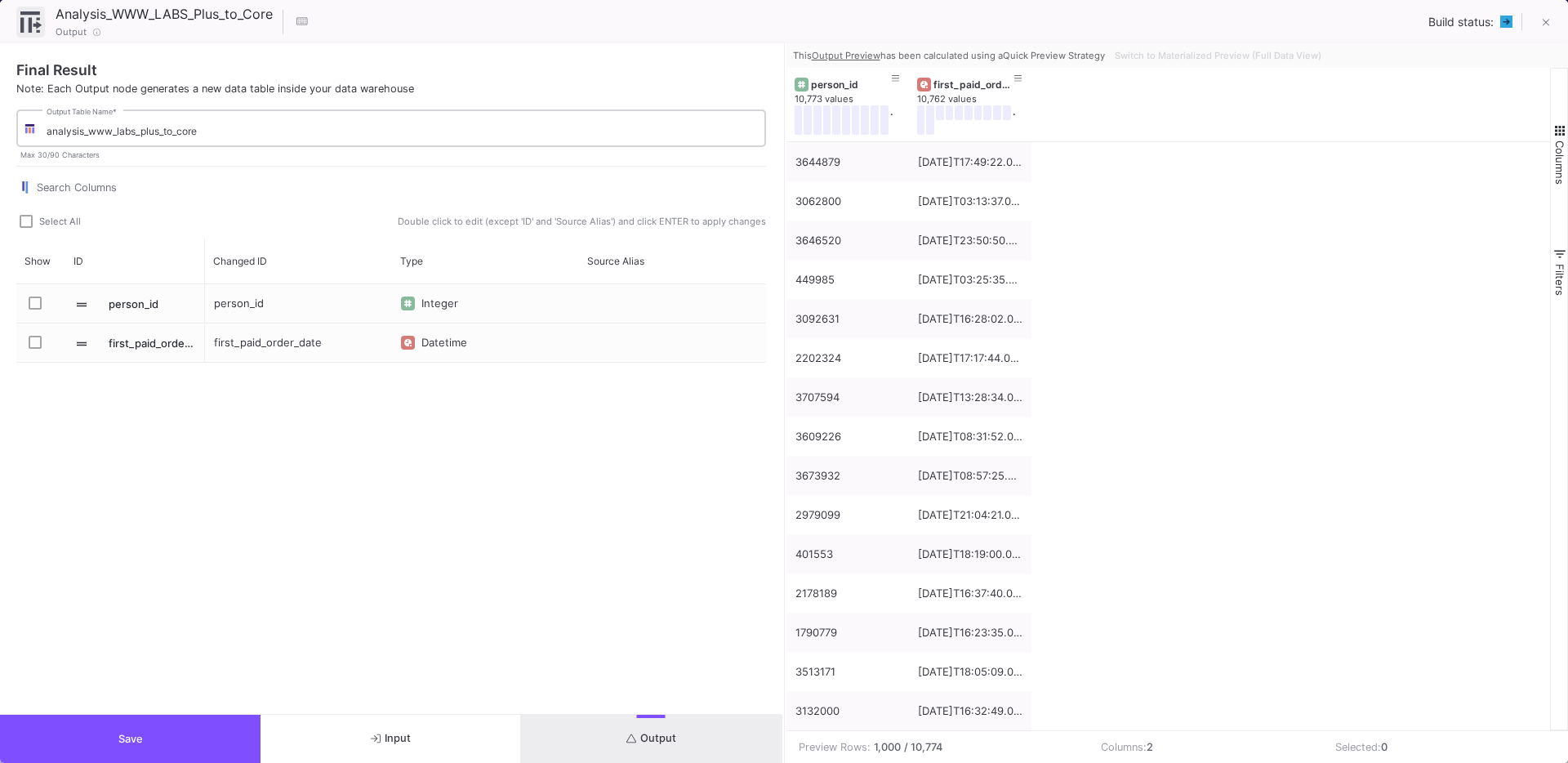 click on "analysis_www_labs_plus_to_core Output Table Name  *" at bounding box center [403, 127] 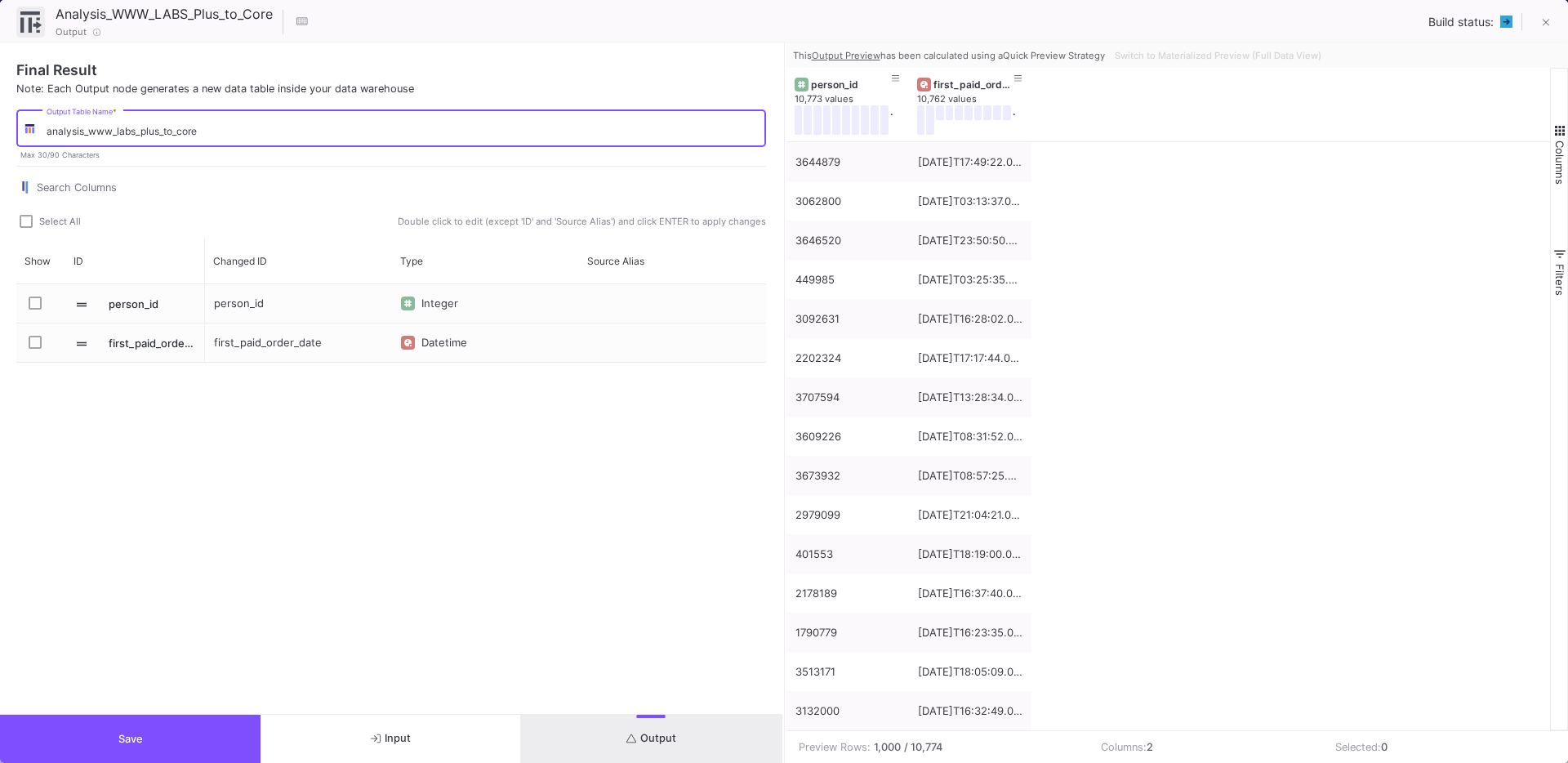 click on "analysis_www_labs_plus_to_core" at bounding box center [403, 131] 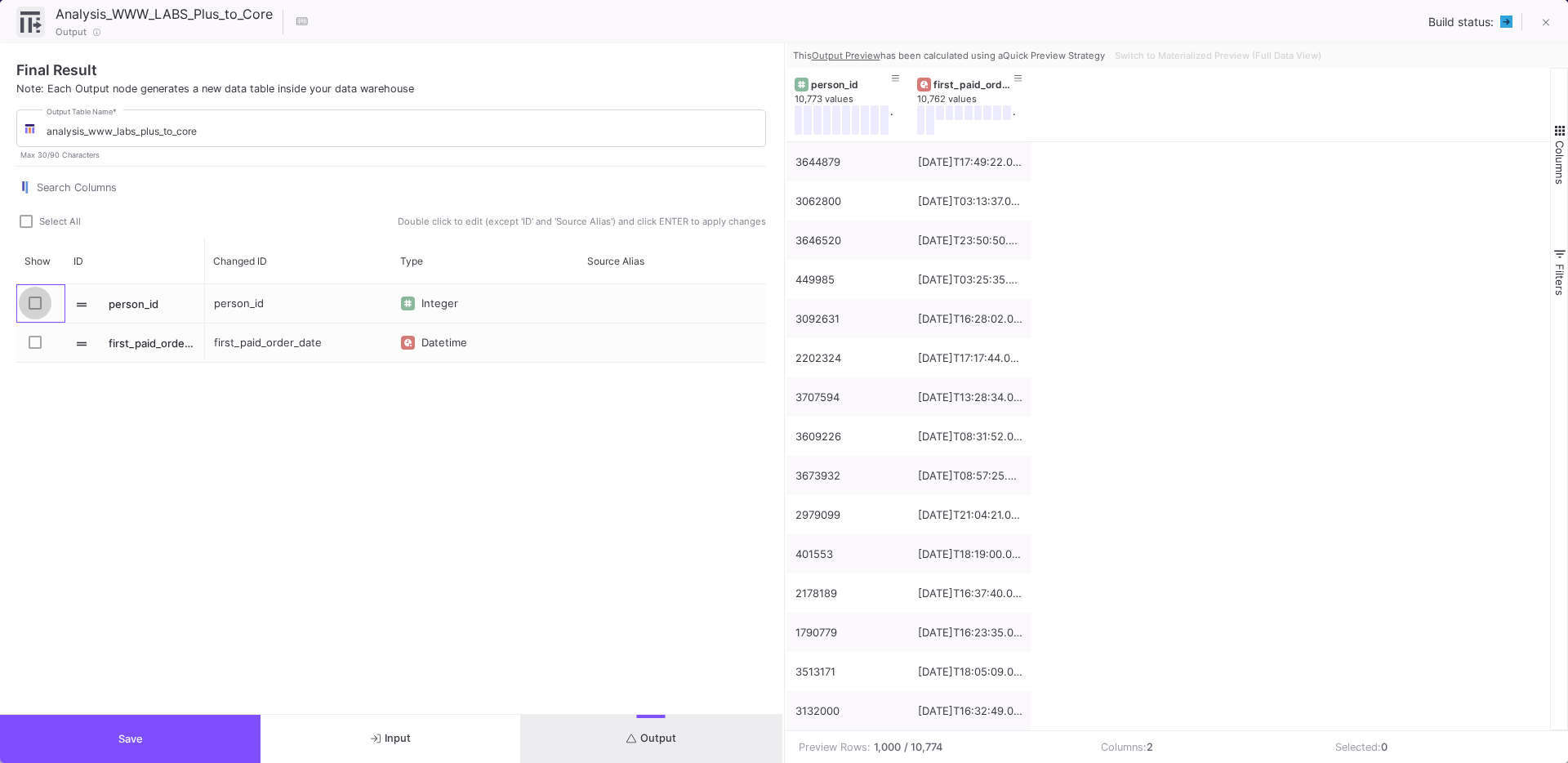 click at bounding box center [35, 303] 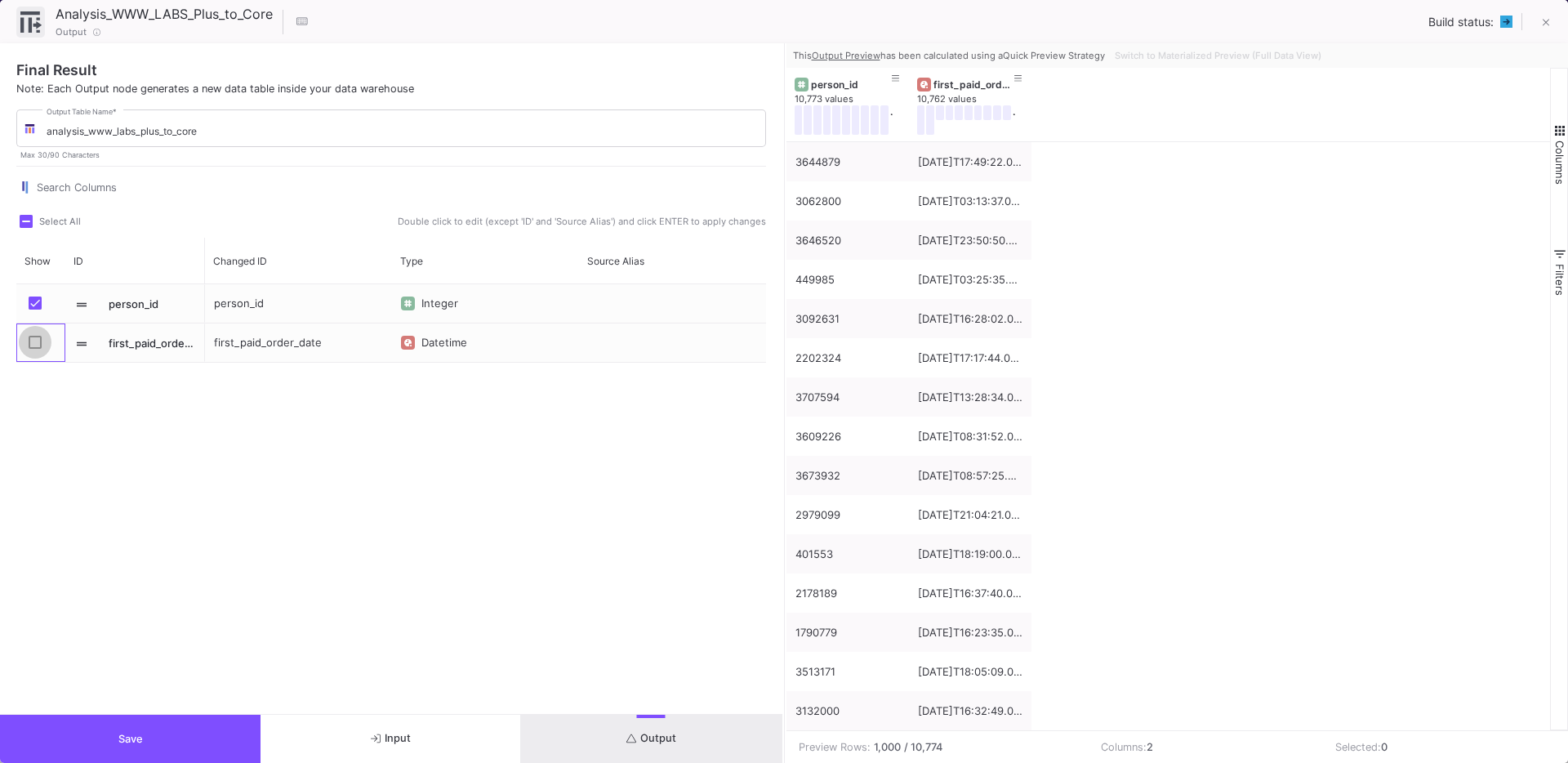 click at bounding box center [35, 342] 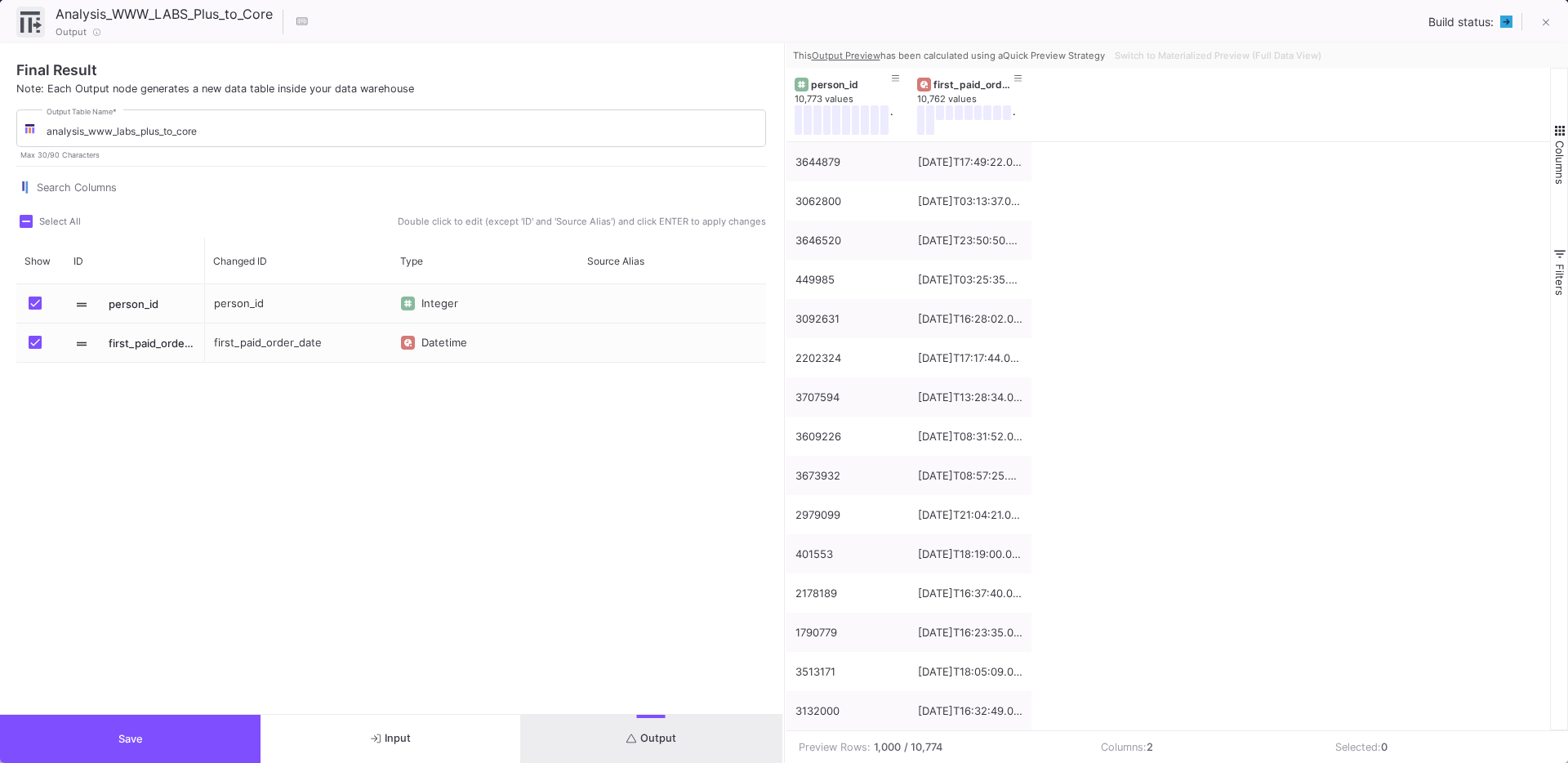 checkbox on "true" 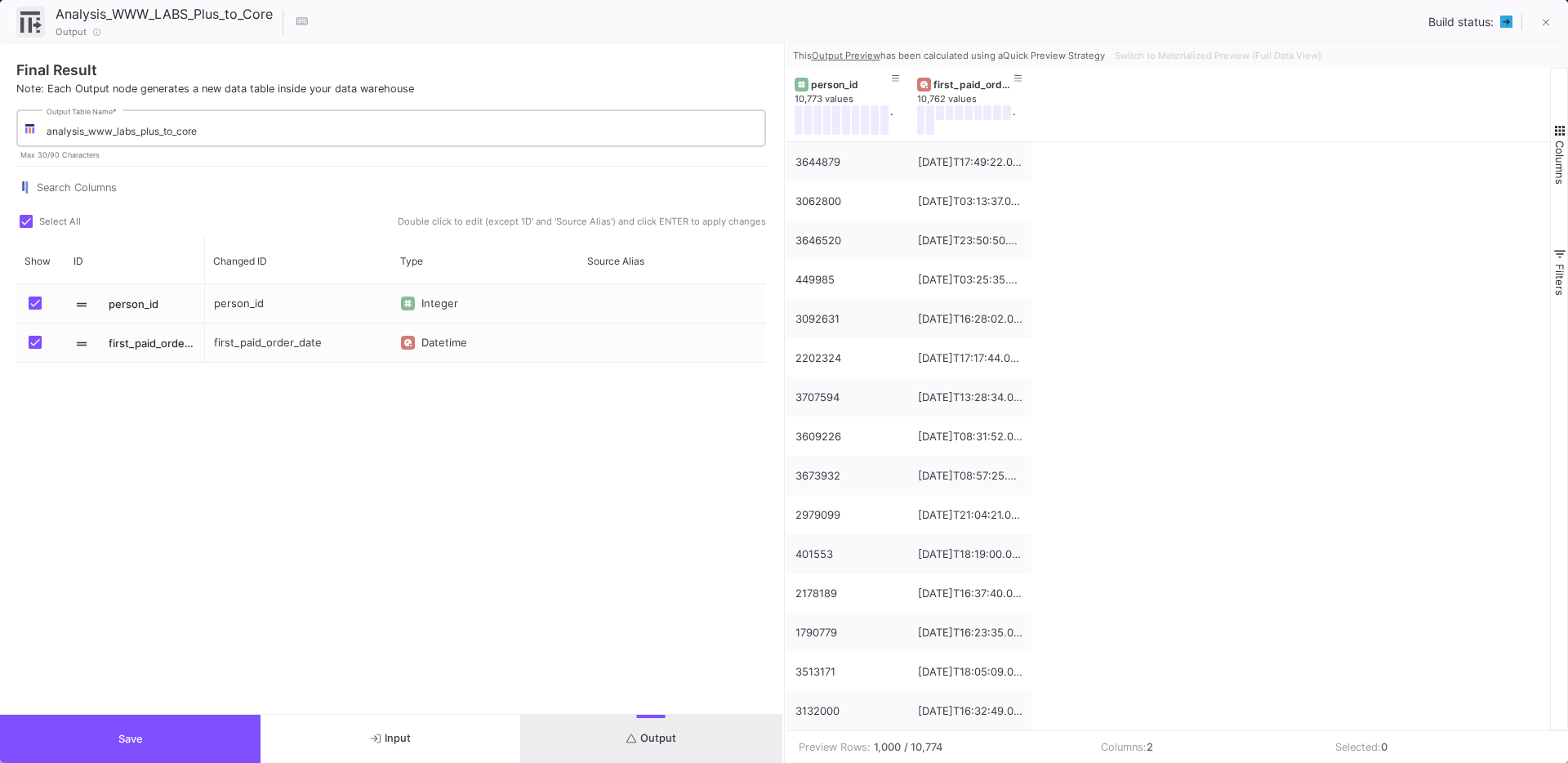 click on "analysis_www_labs_plus_to_core" at bounding box center (403, 131) 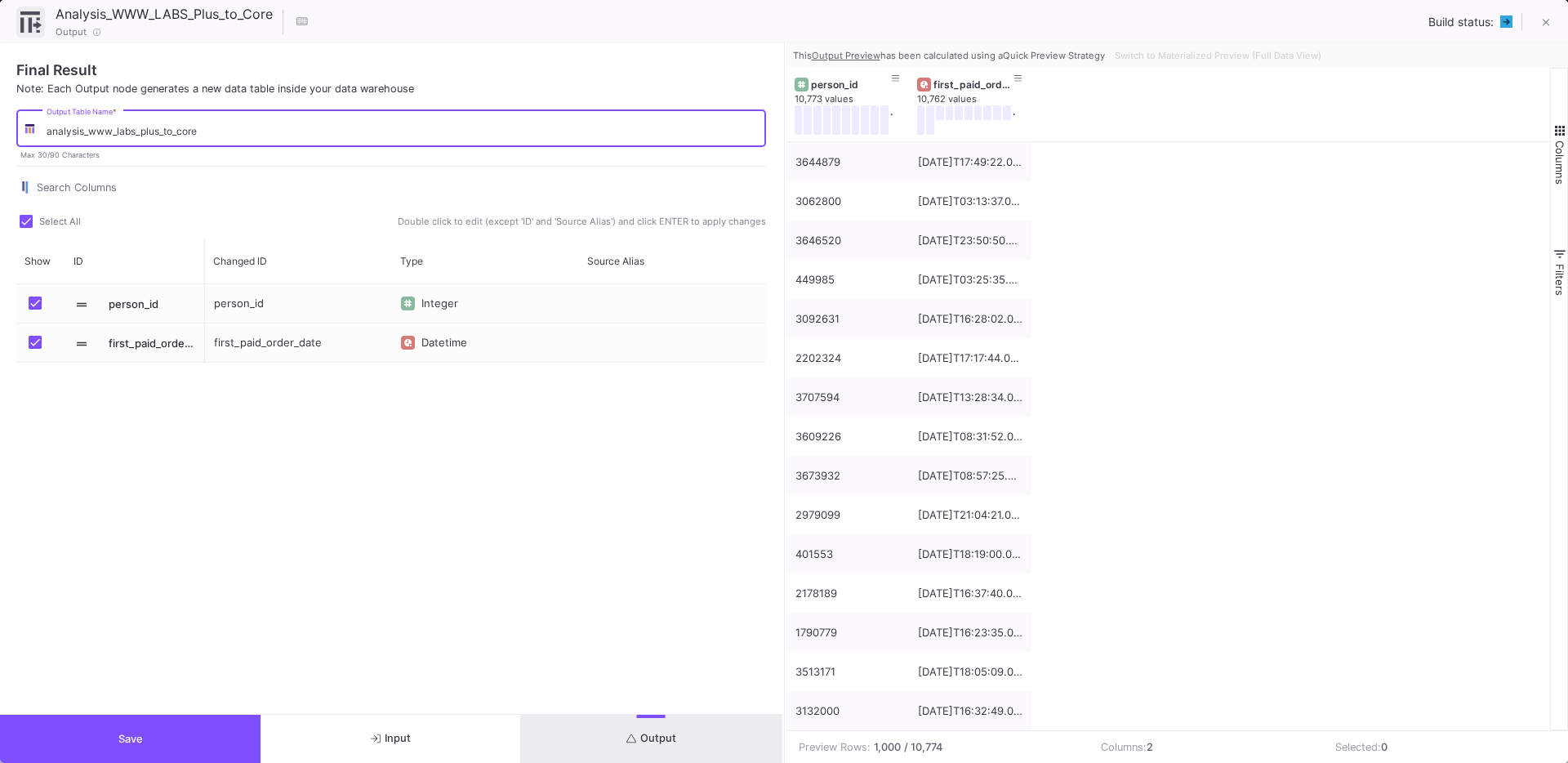 click on "analysis_www_labs_plus_to_core" at bounding box center (403, 131) 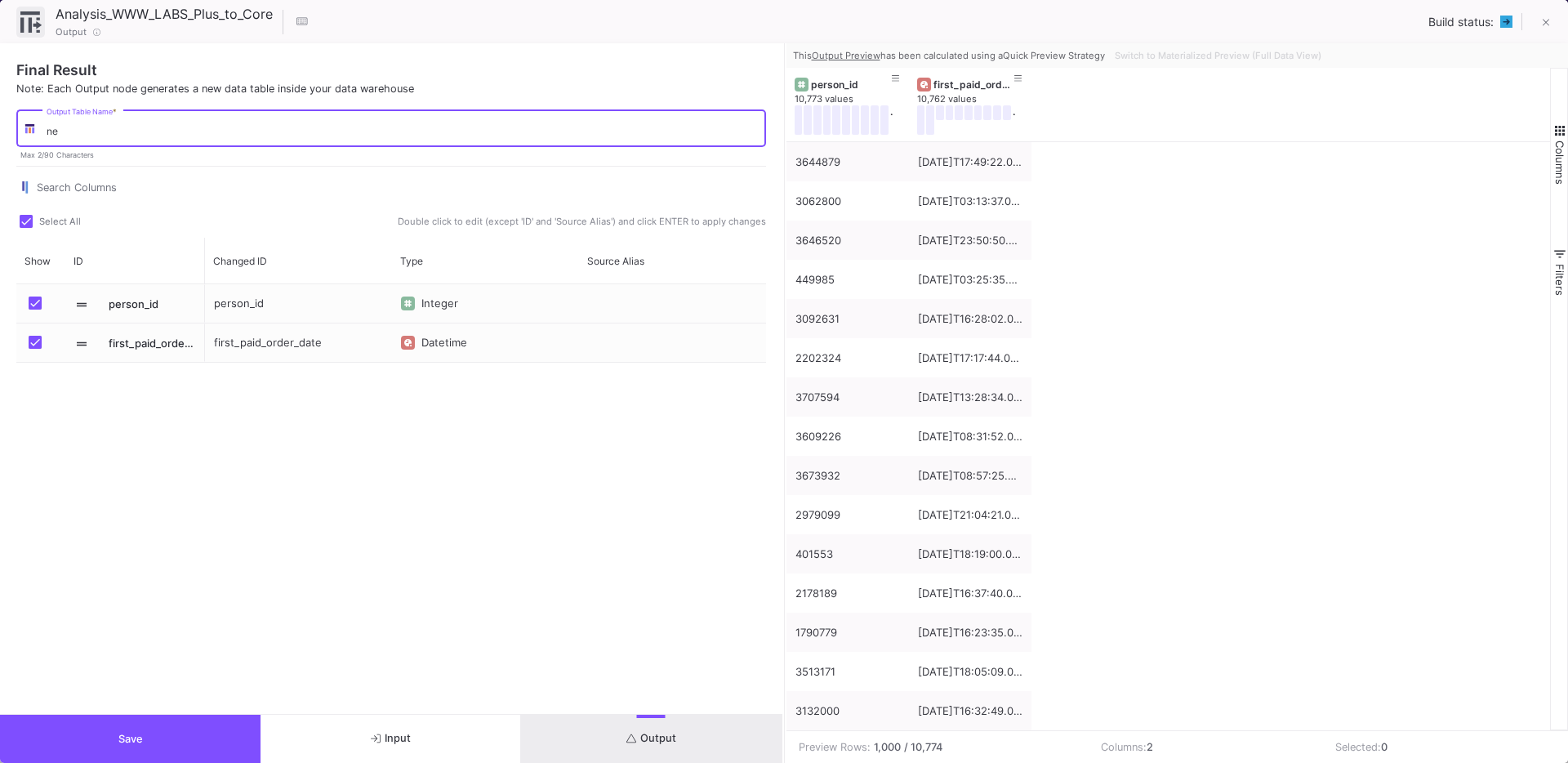 type on "n" 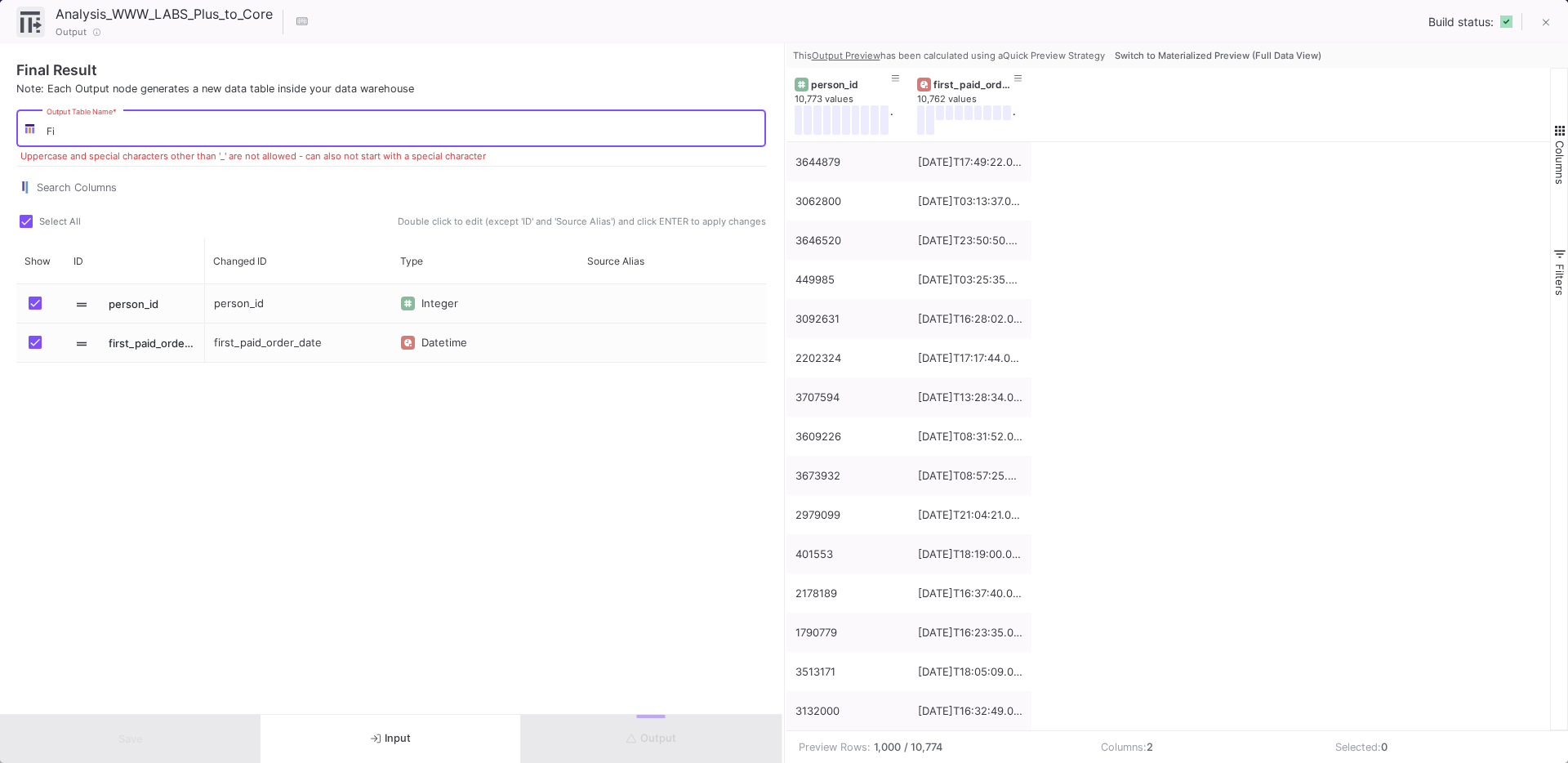 type on "F" 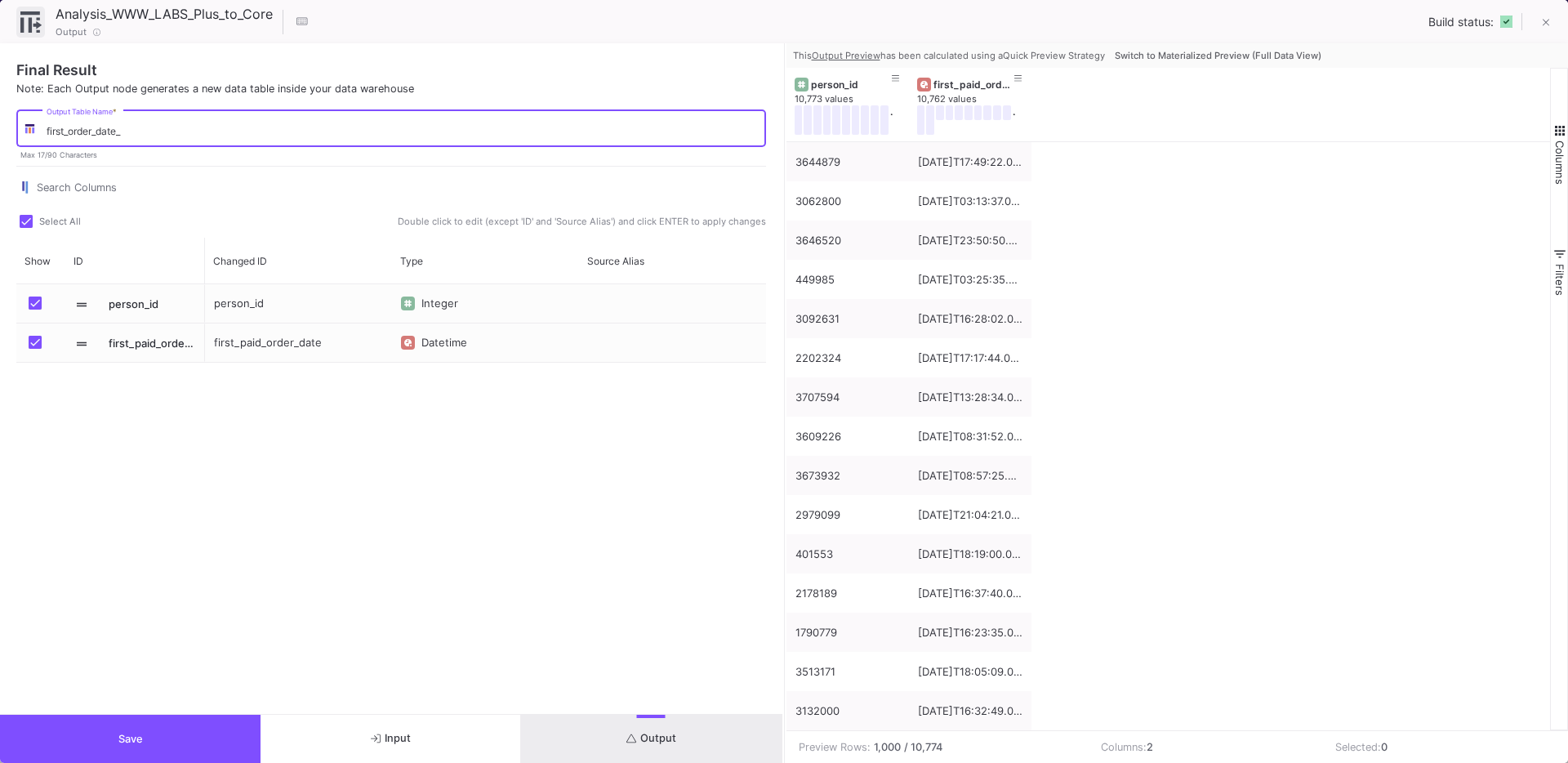 click on "first_order_date_" at bounding box center (403, 131) 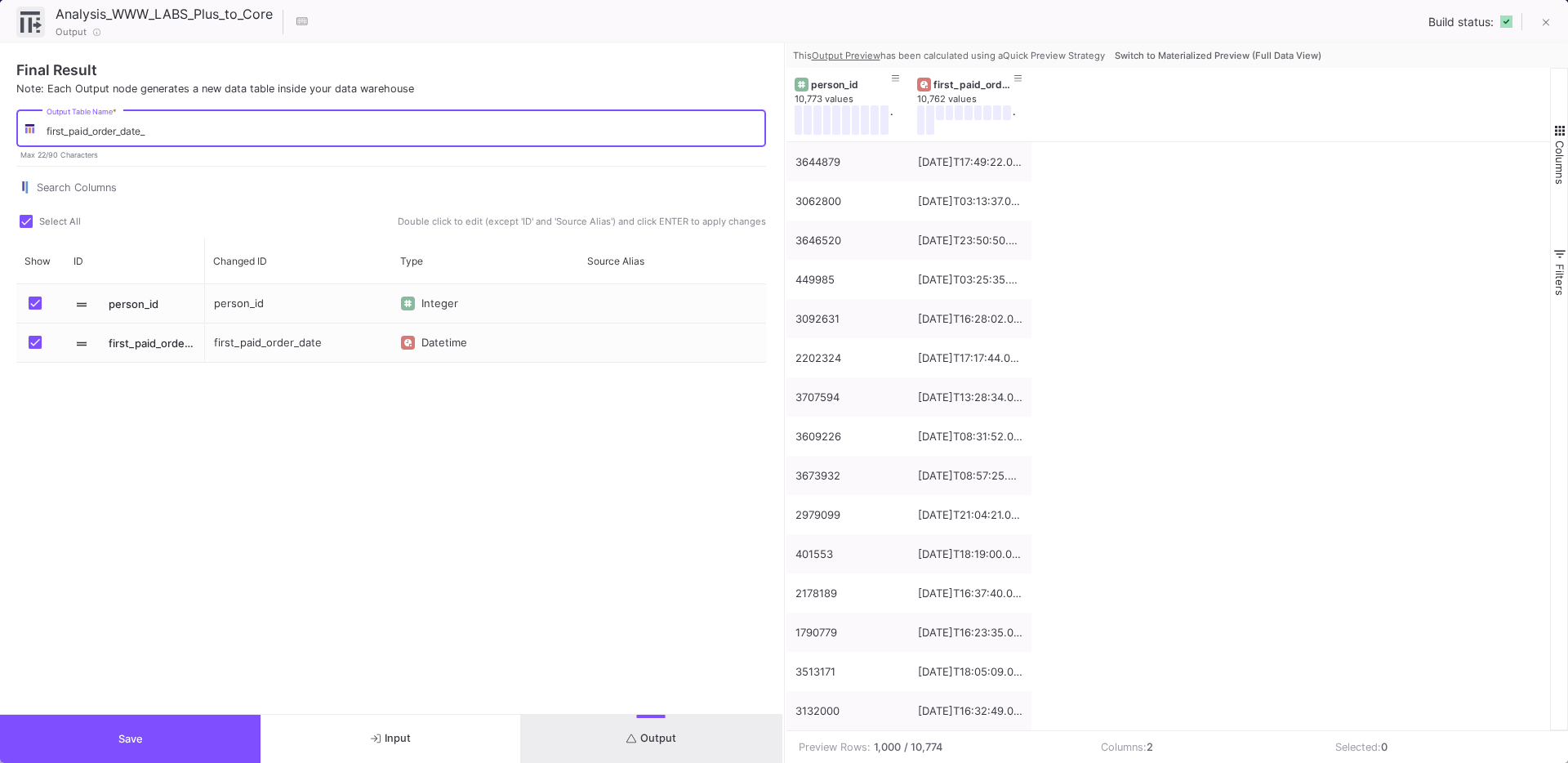 click on "first_paid_order_date_" at bounding box center (403, 131) 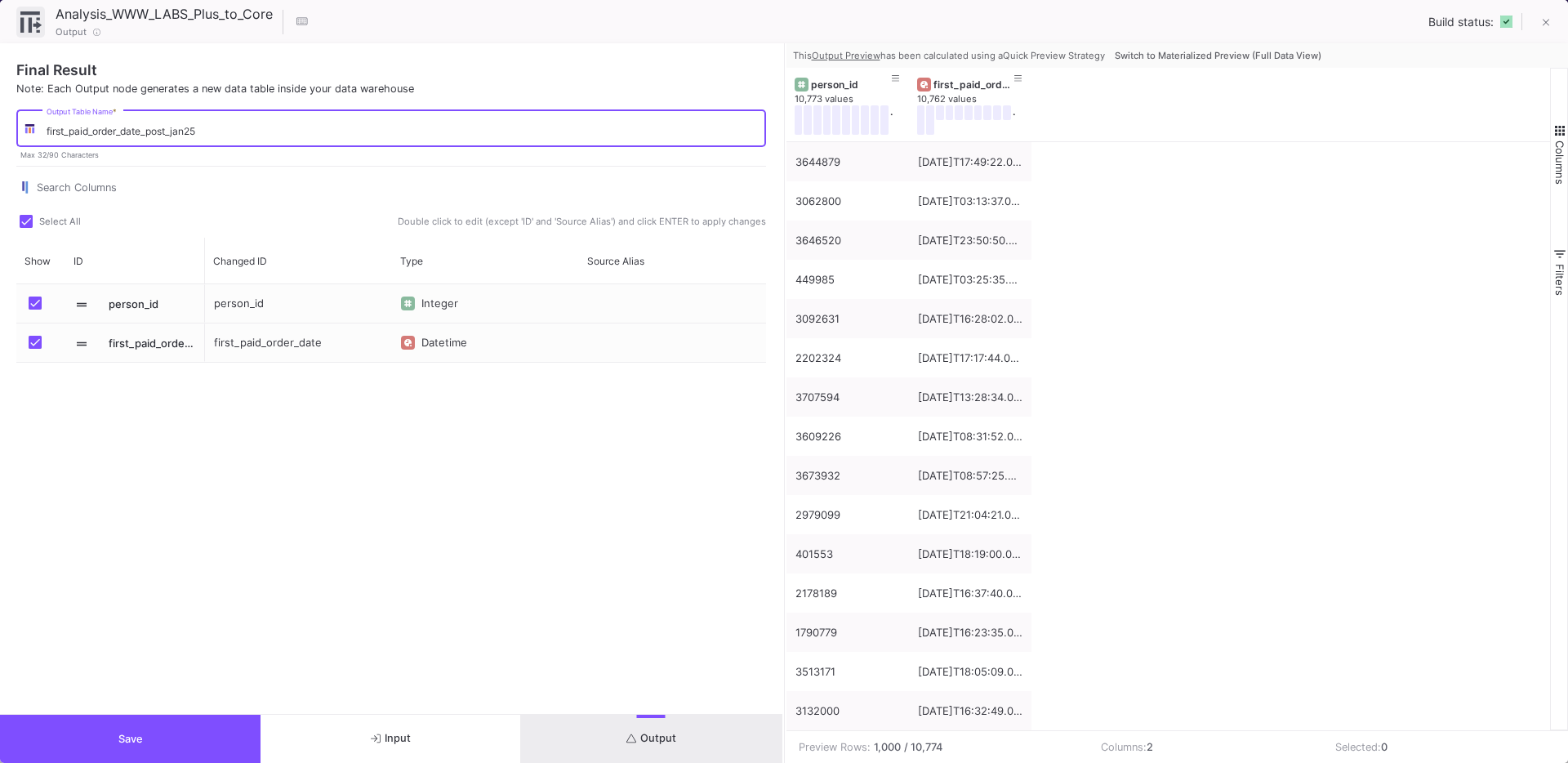 type on "first_paid_order_date_post_jan25" 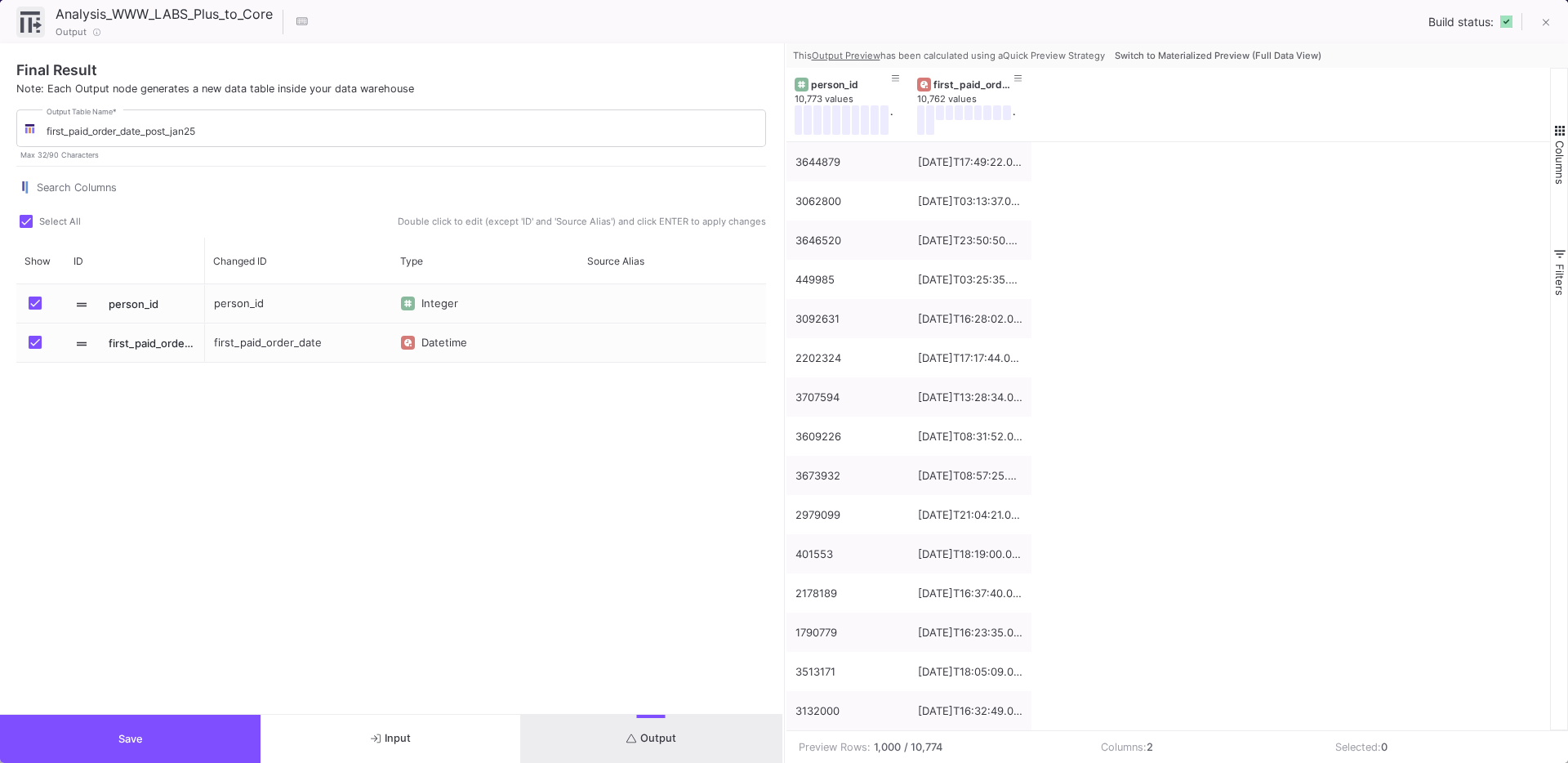 click on "person_id  Integer  first_paid_order_date  Datetime" at bounding box center [485, 479] 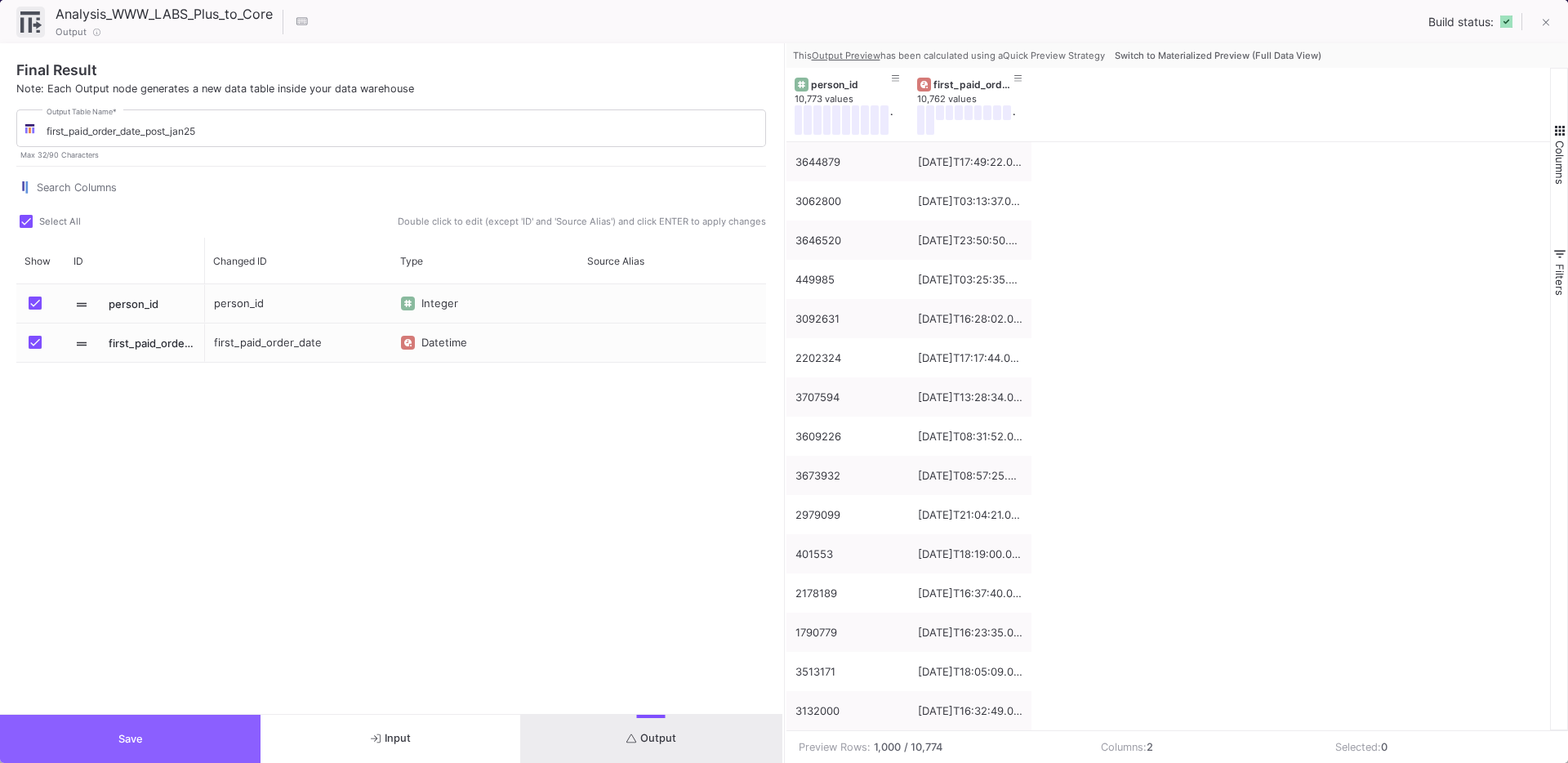 click on "Save" at bounding box center (130, 738) 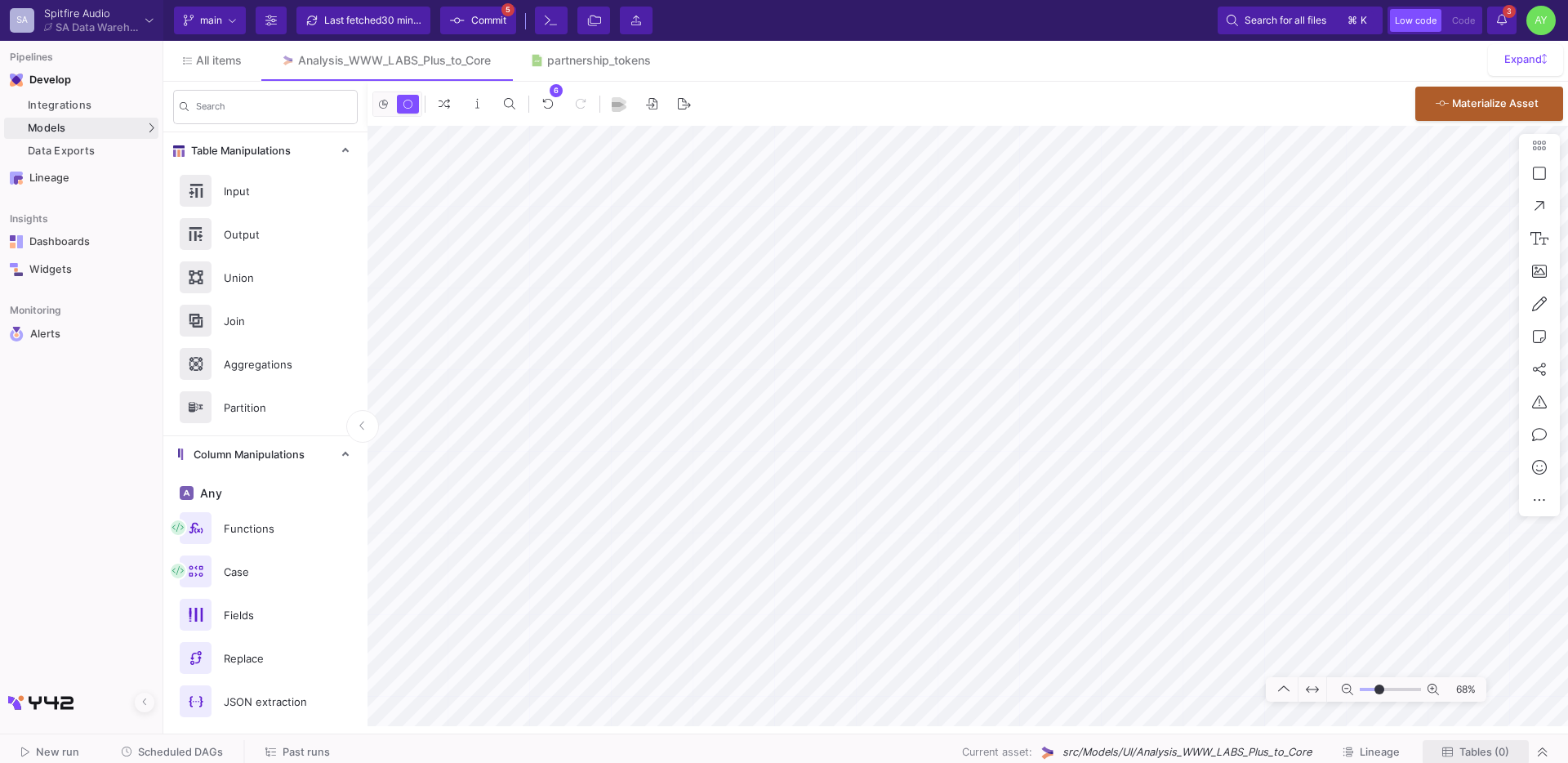 click on "Tables (0)" 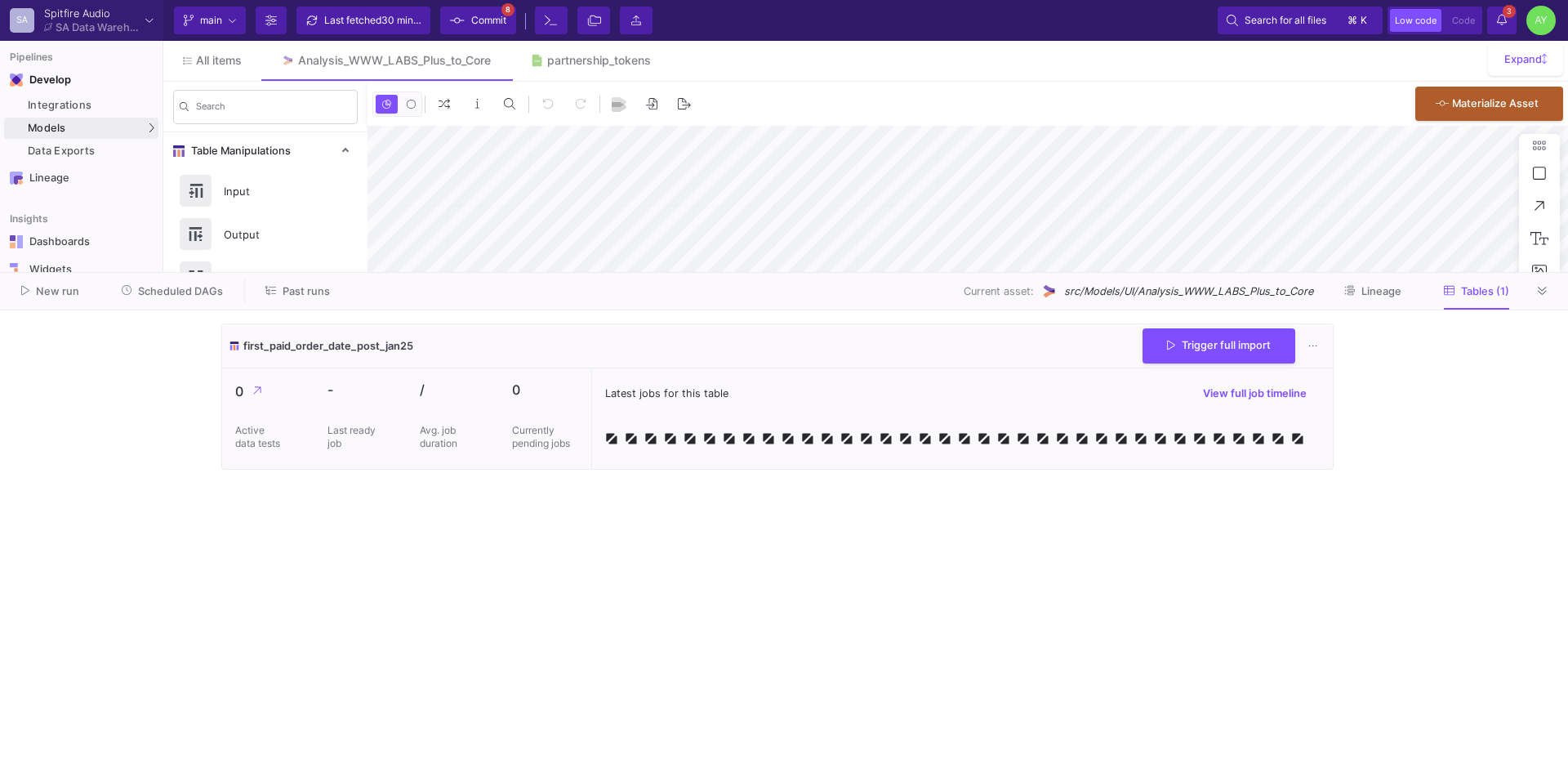 type on "-8" 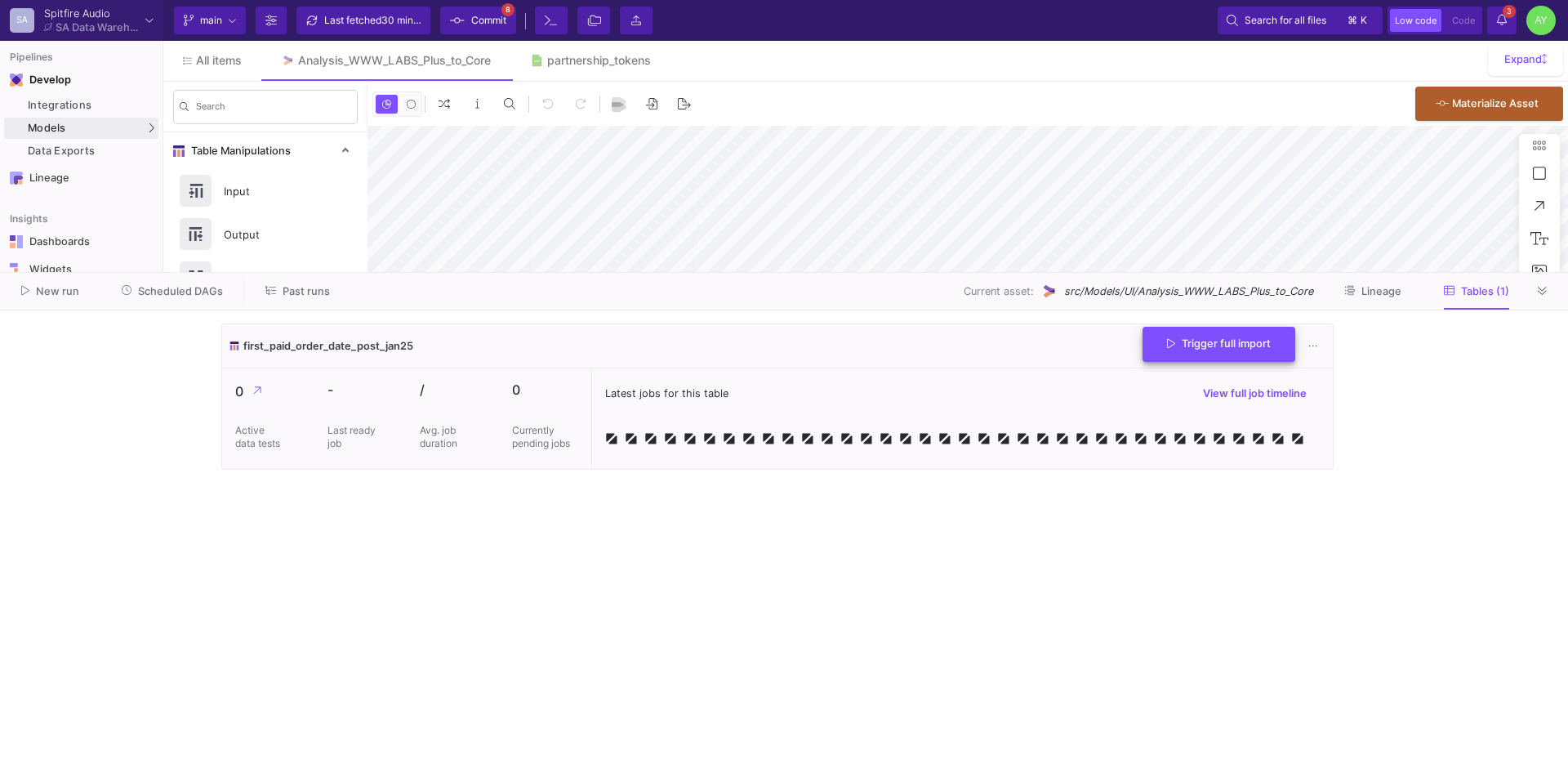 click on "Trigger full import" 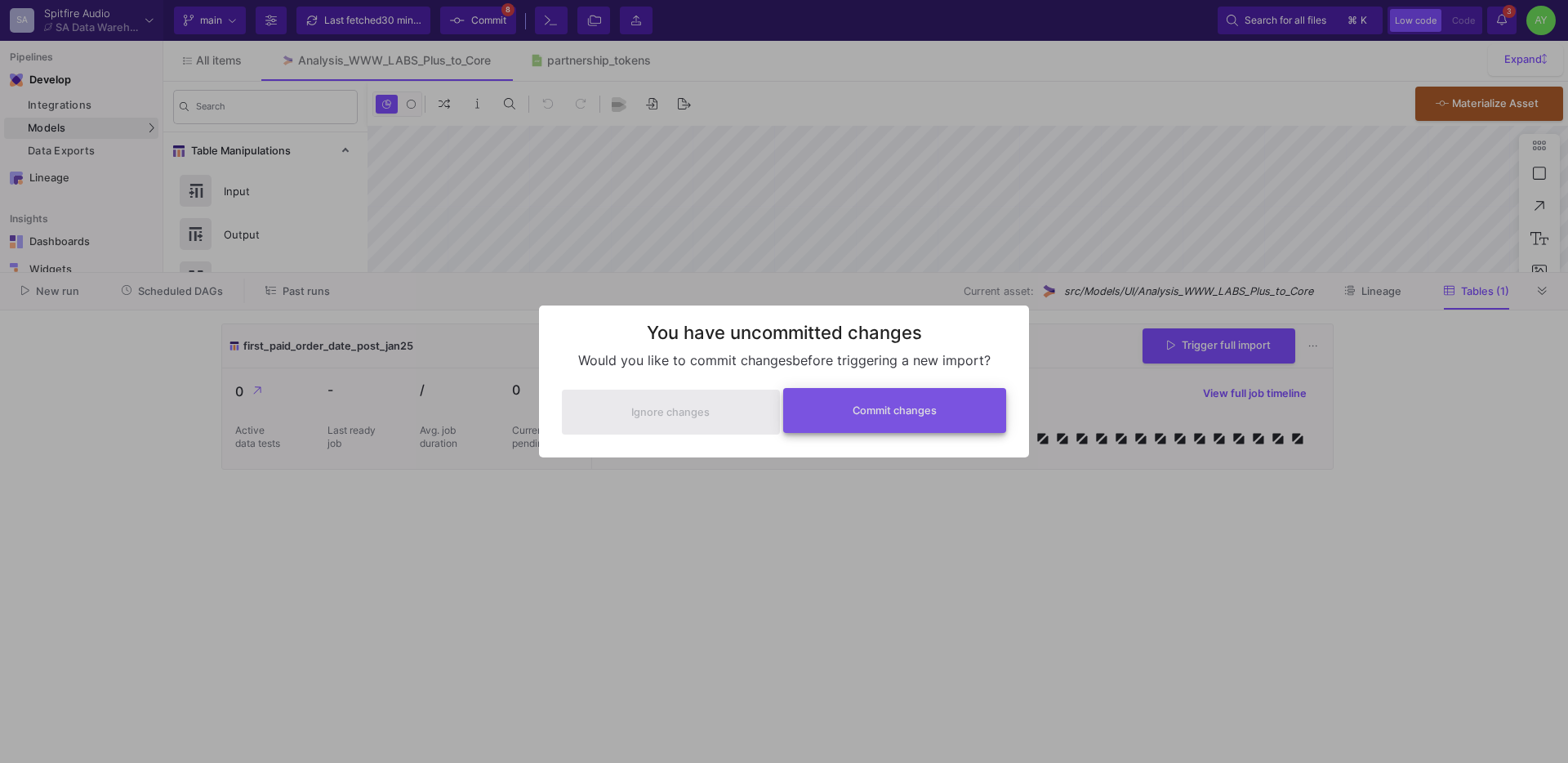 click on "Commit changes" at bounding box center [894, 410] 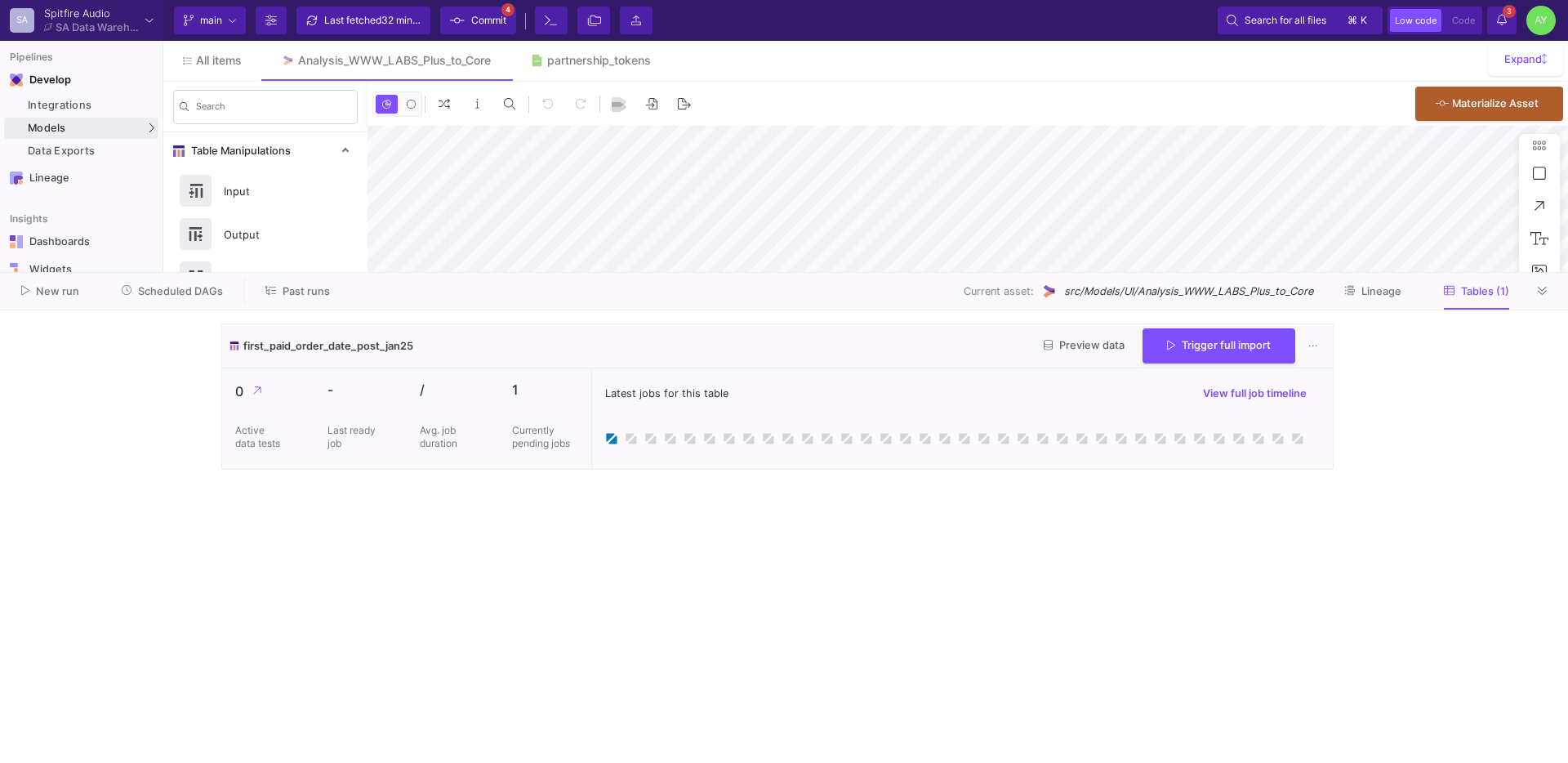 click 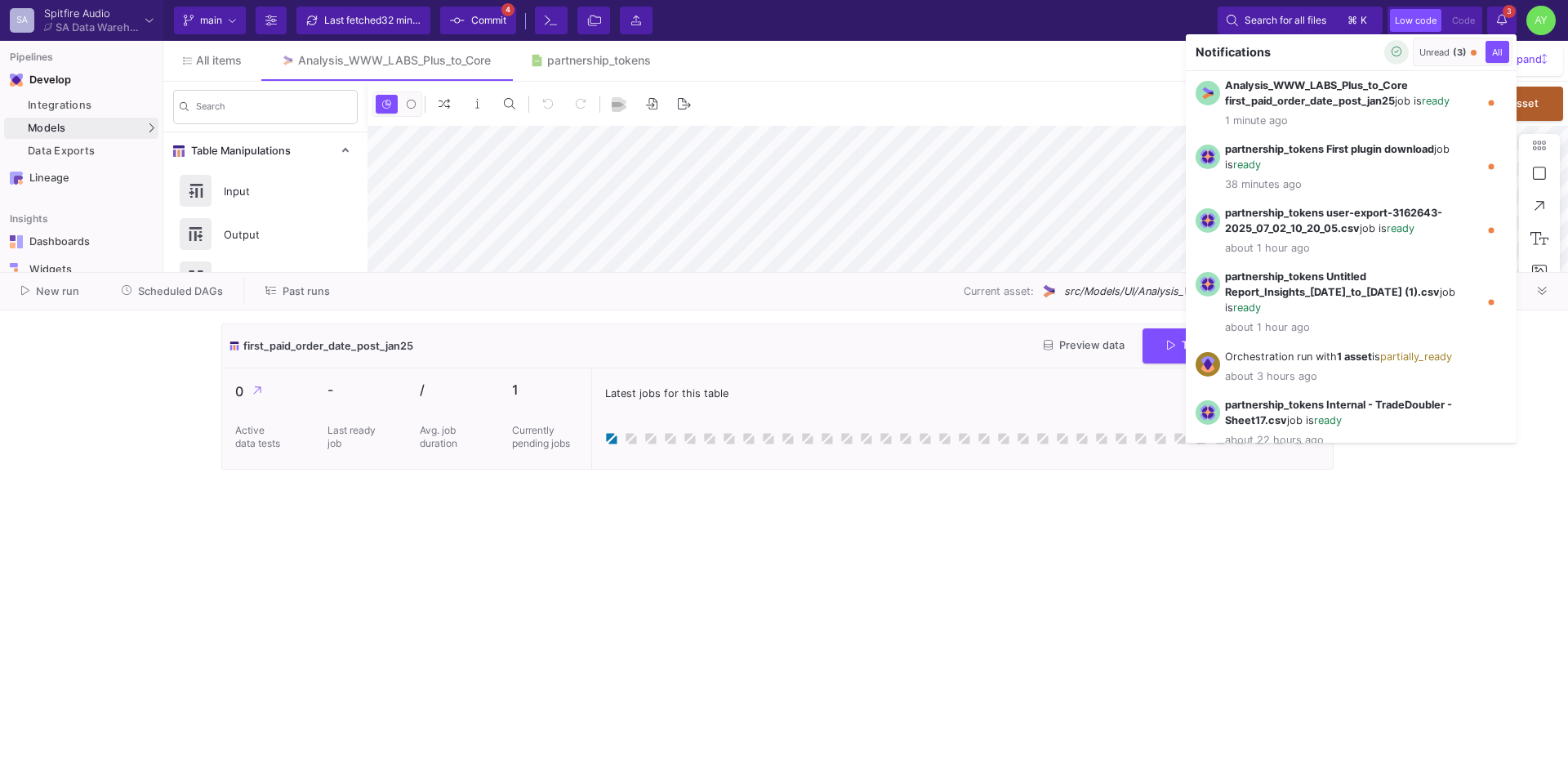 click at bounding box center [1396, 52] 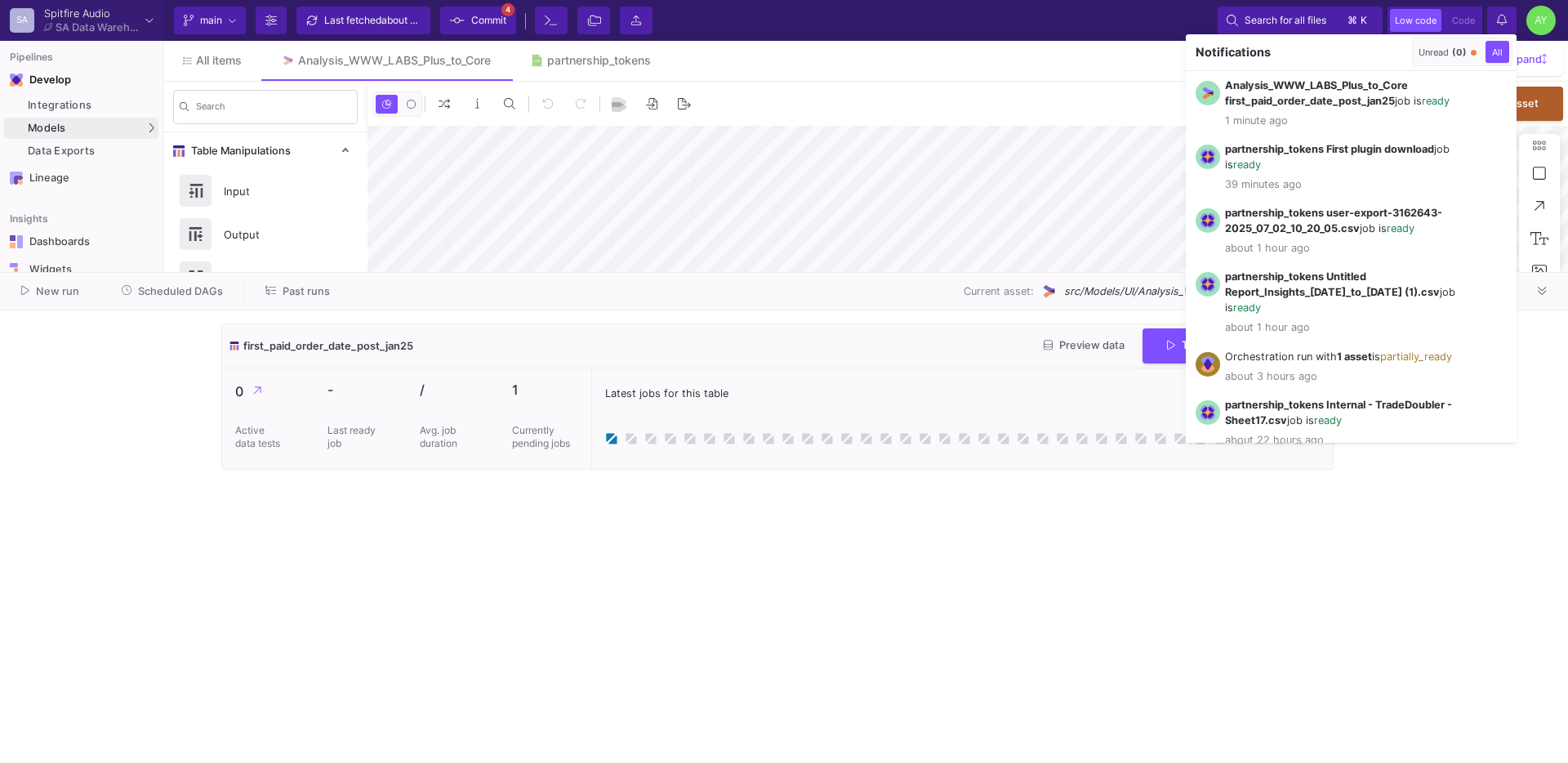 click at bounding box center (784, 382) 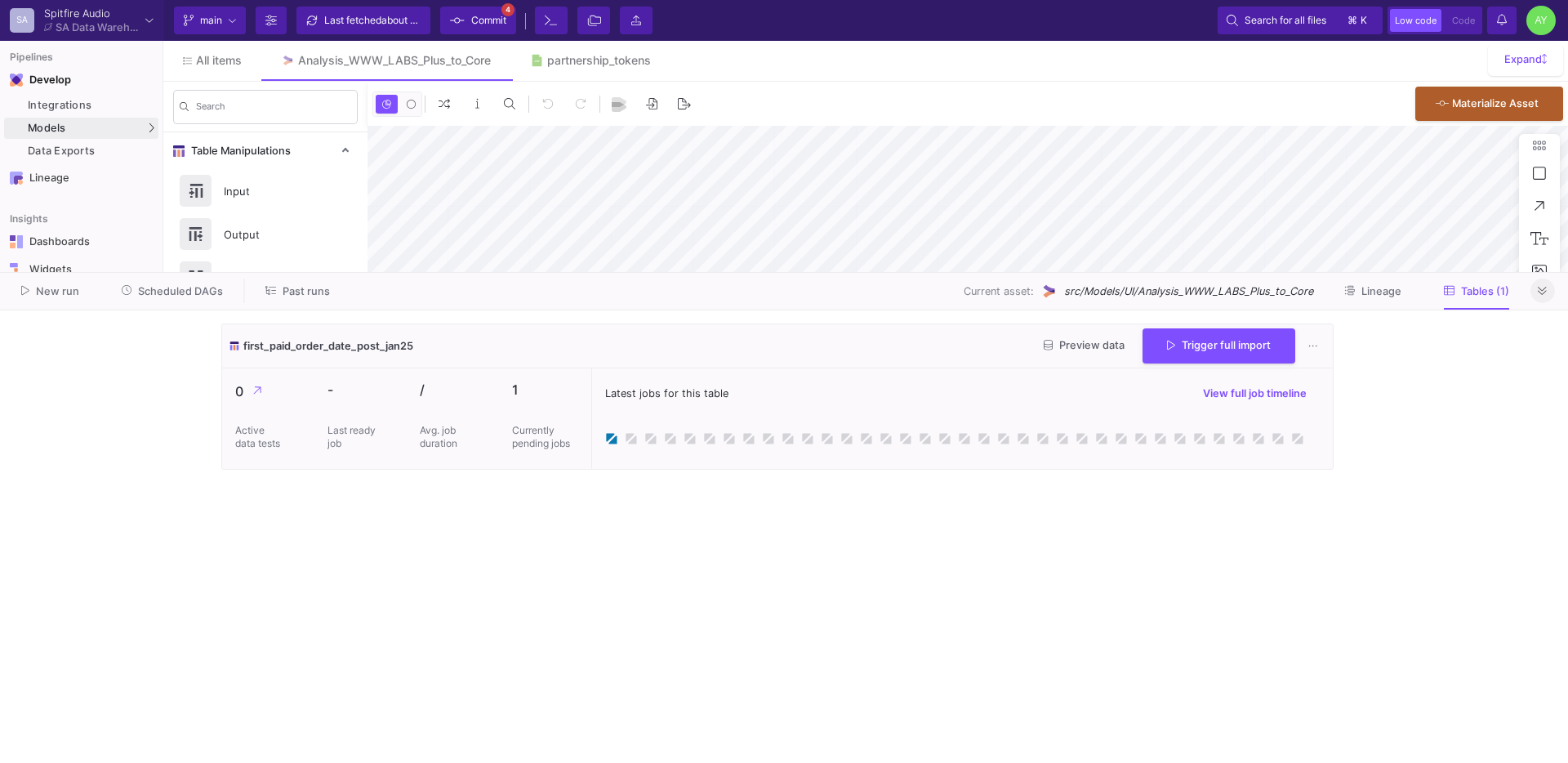 click 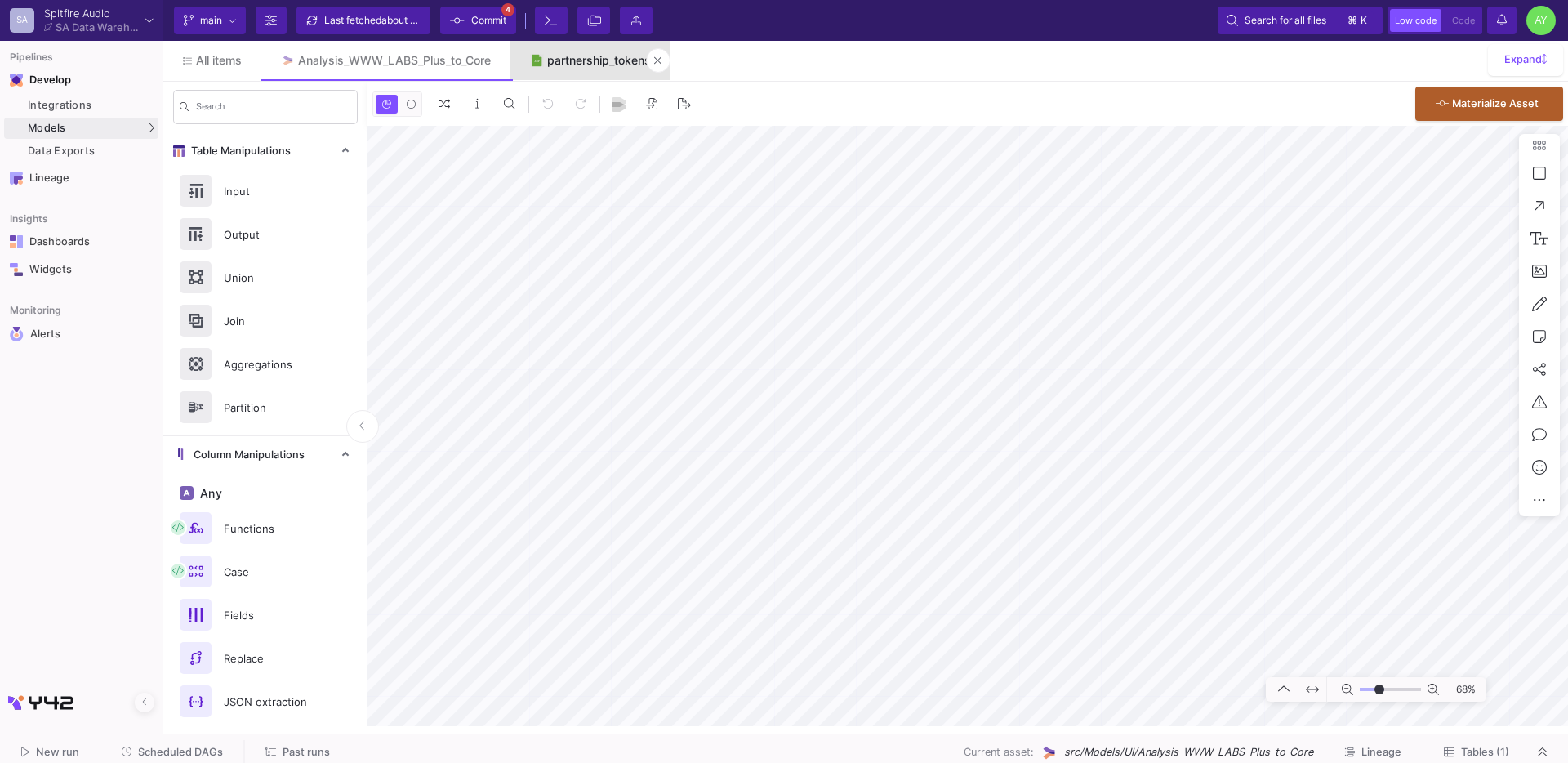 click on "partnership_tokens" at bounding box center [599, 60] 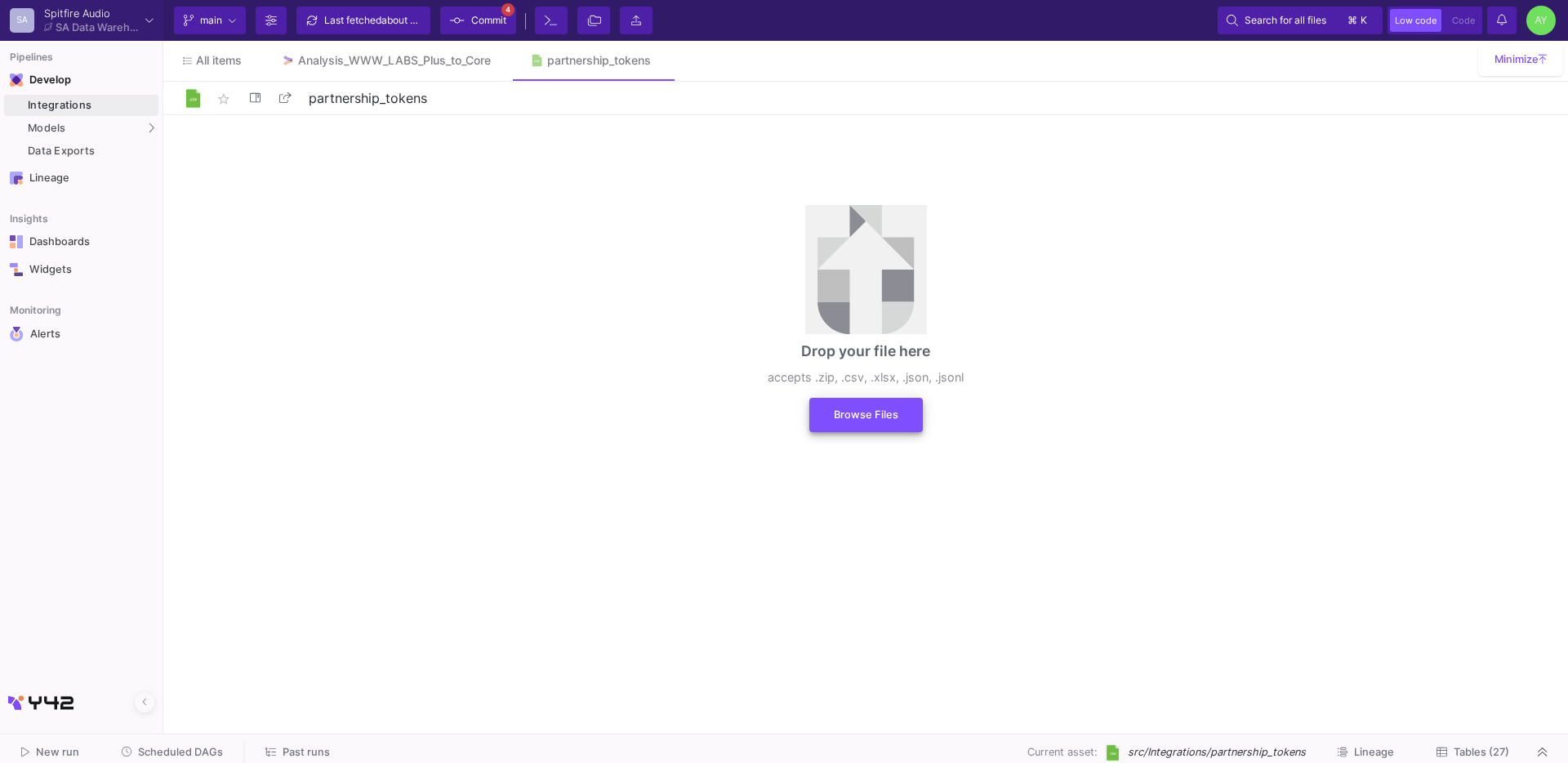 click on "Browse Files" 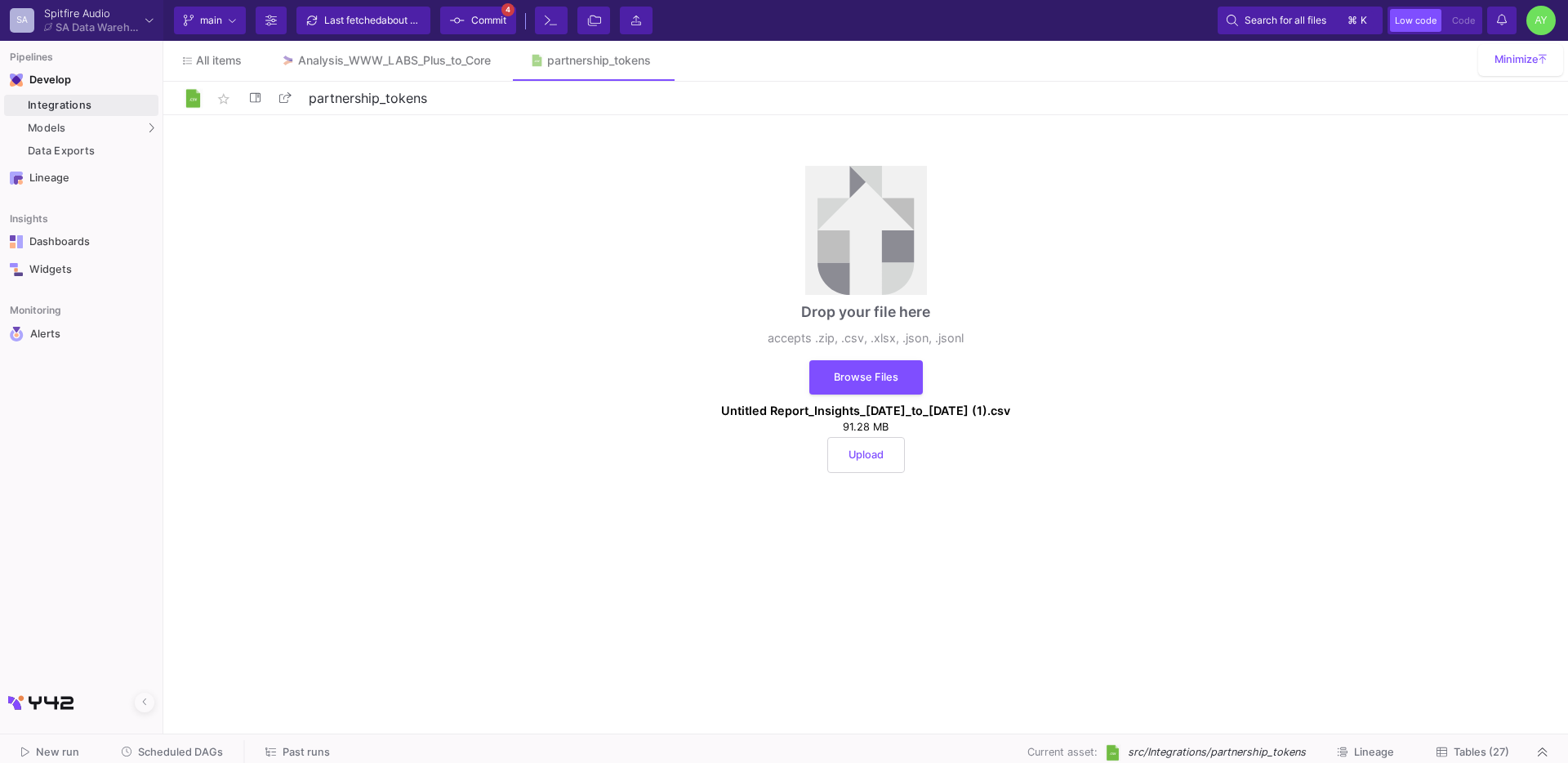 click on "Upload" 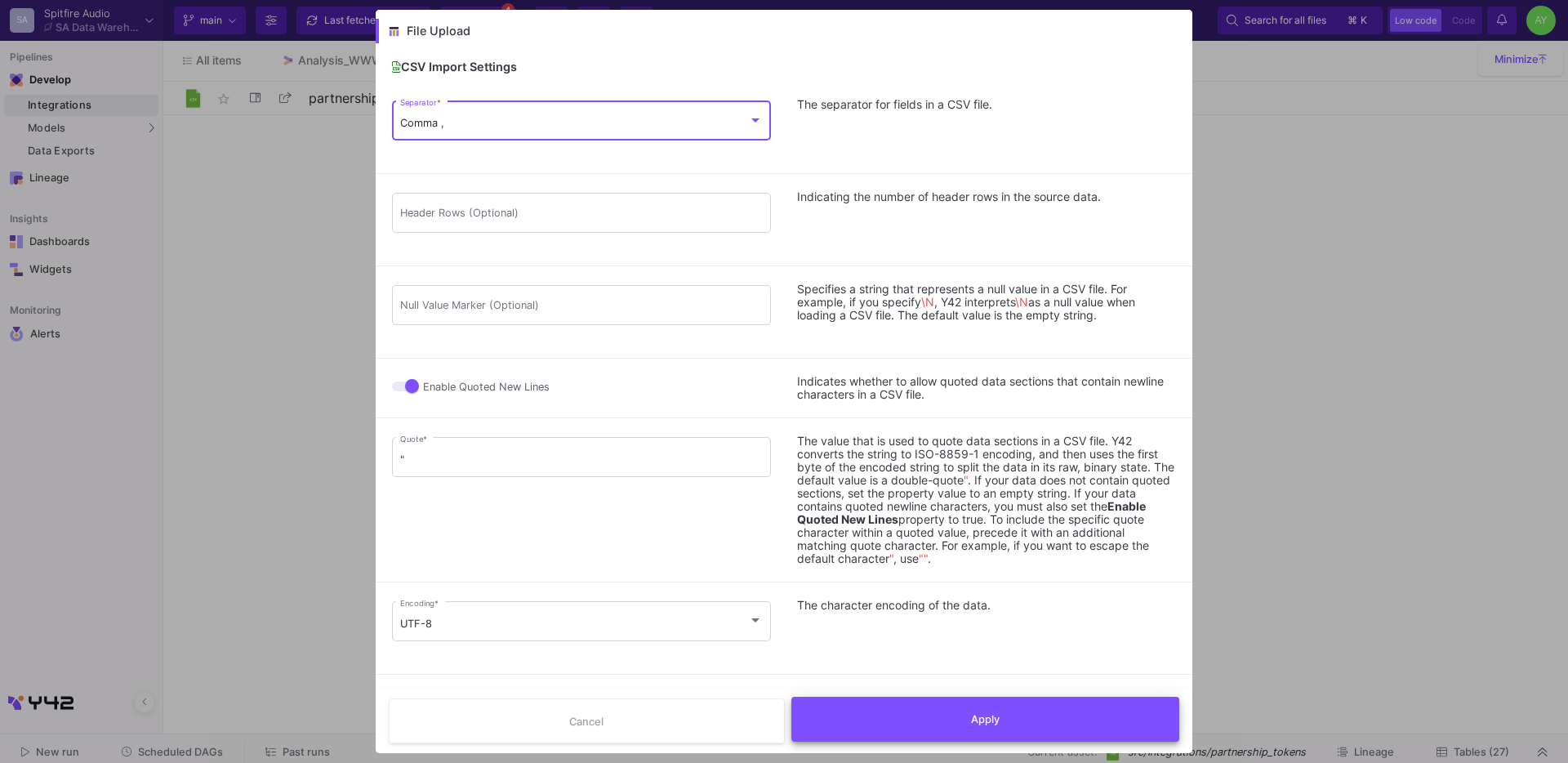 click on "Apply" at bounding box center [986, 719] 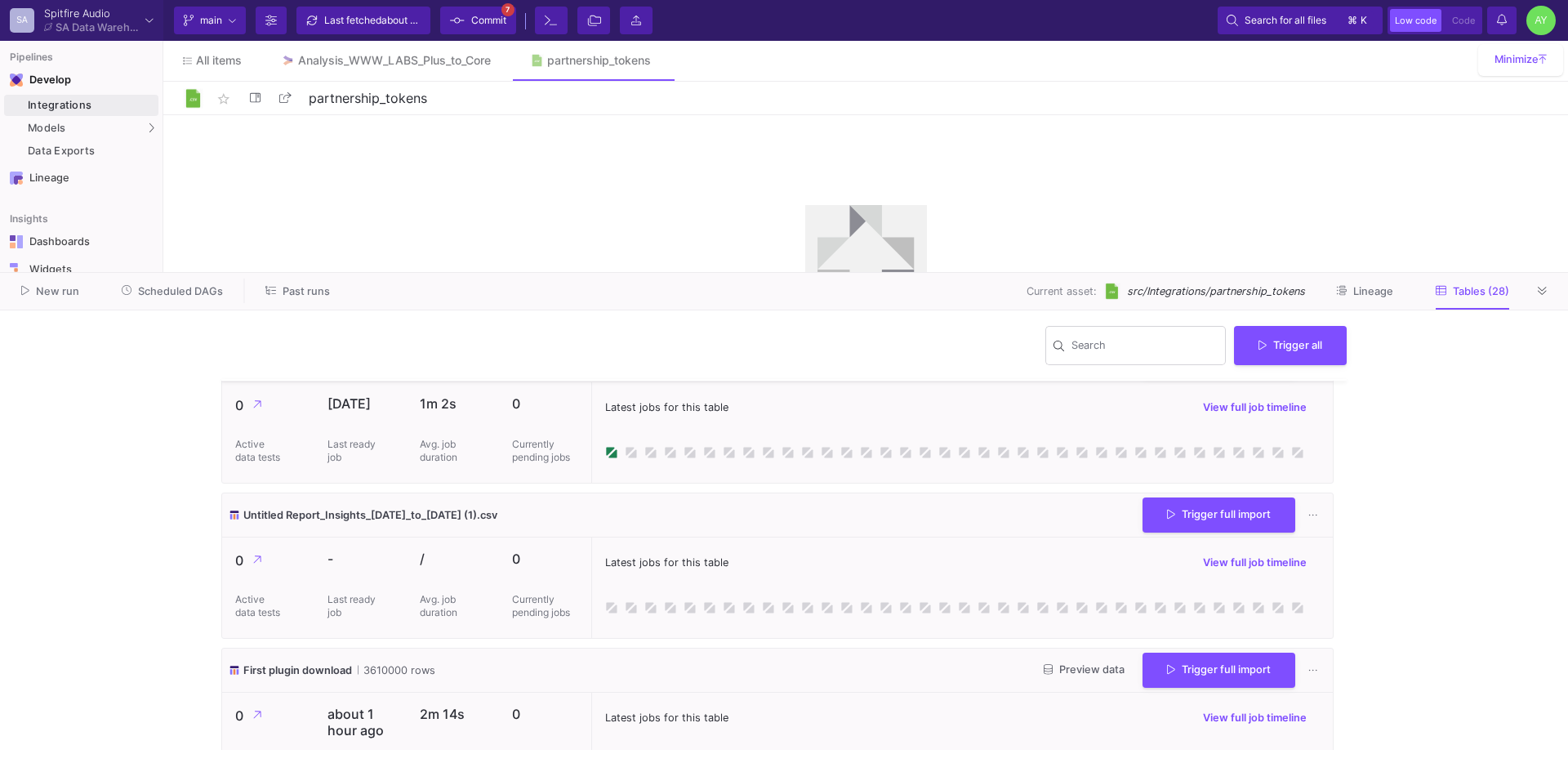 scroll, scrollTop: 3609, scrollLeft: 0, axis: vertical 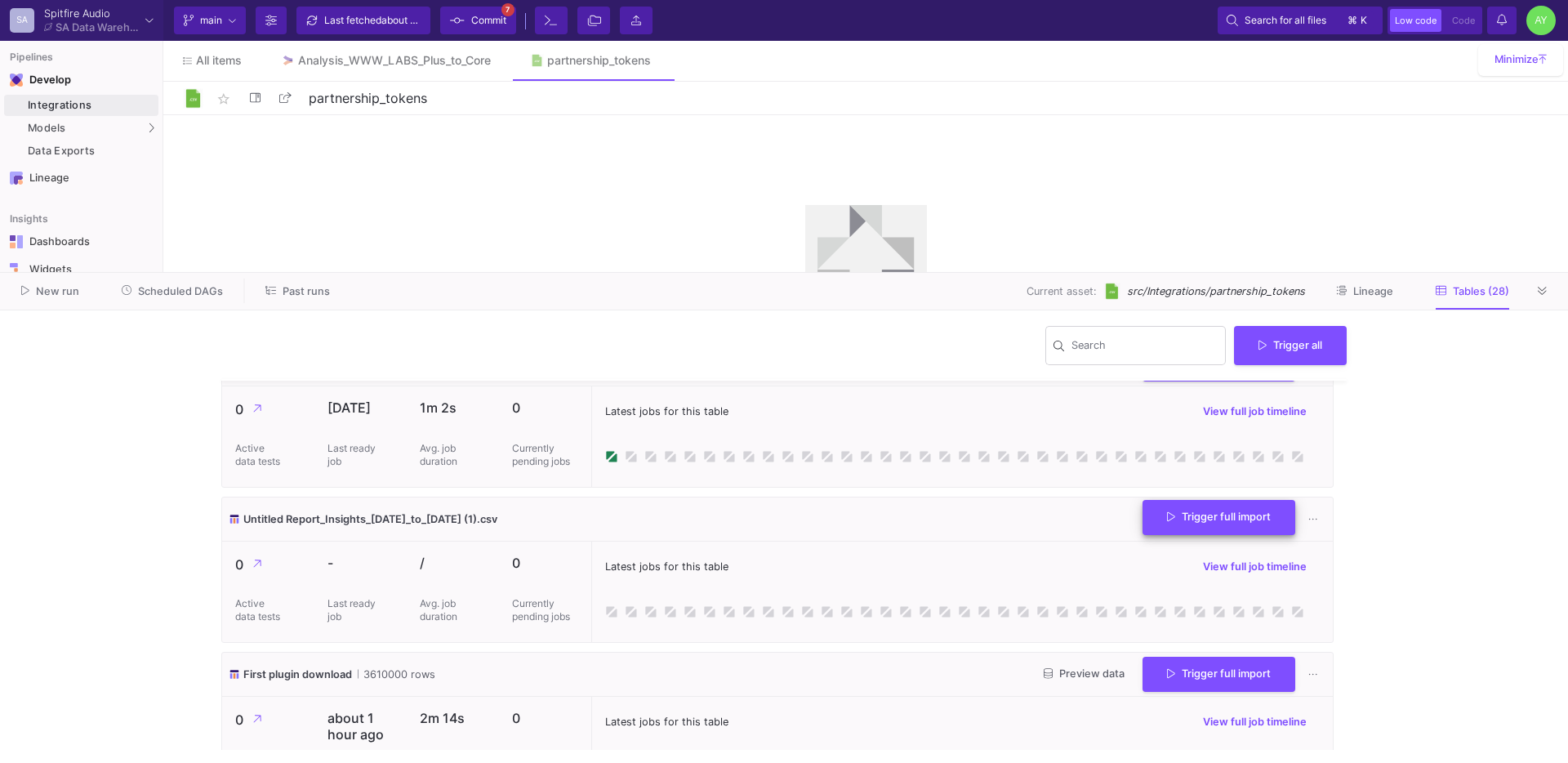 click on "Trigger full import" 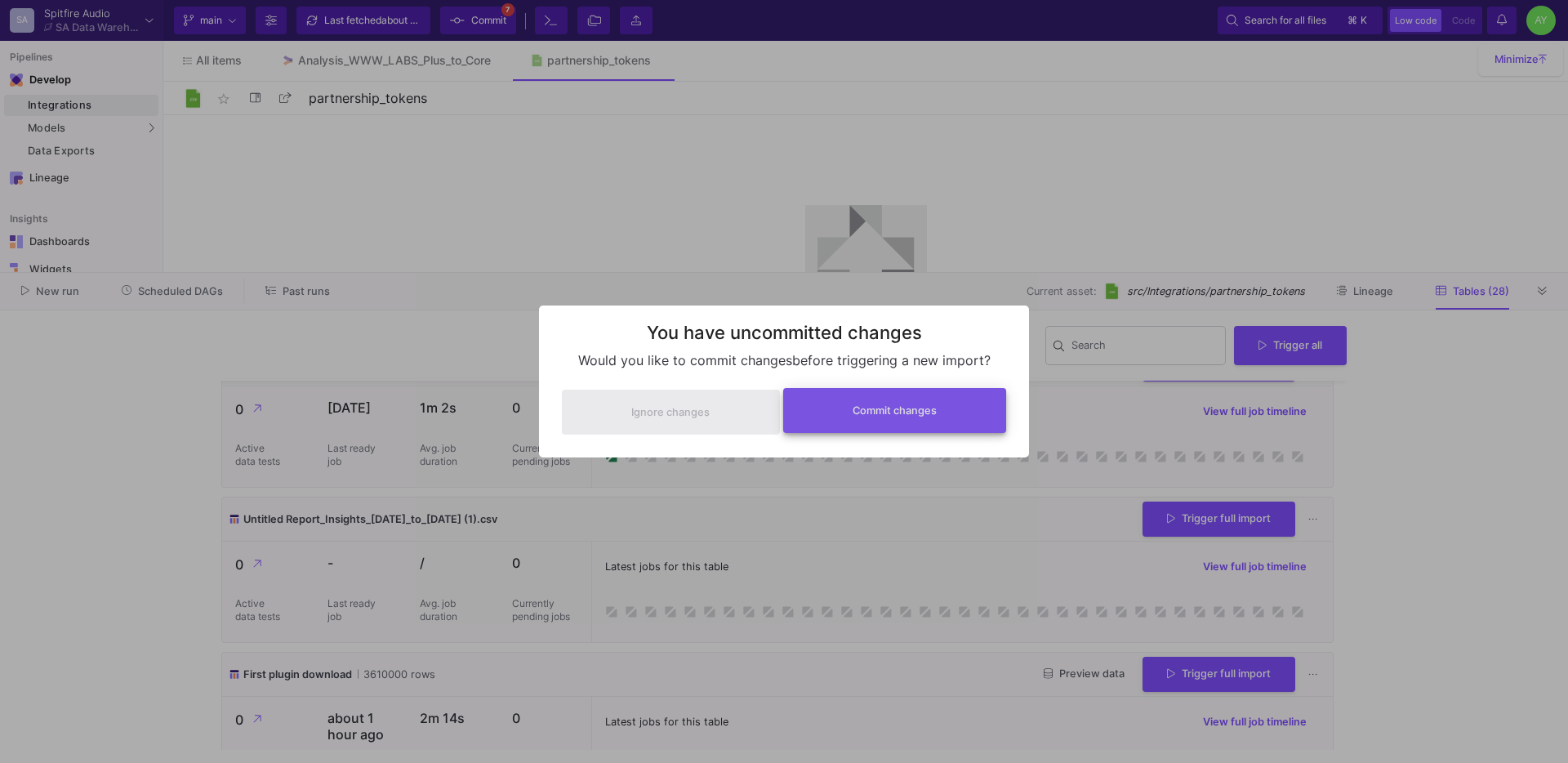 click on "Commit changes" at bounding box center [895, 410] 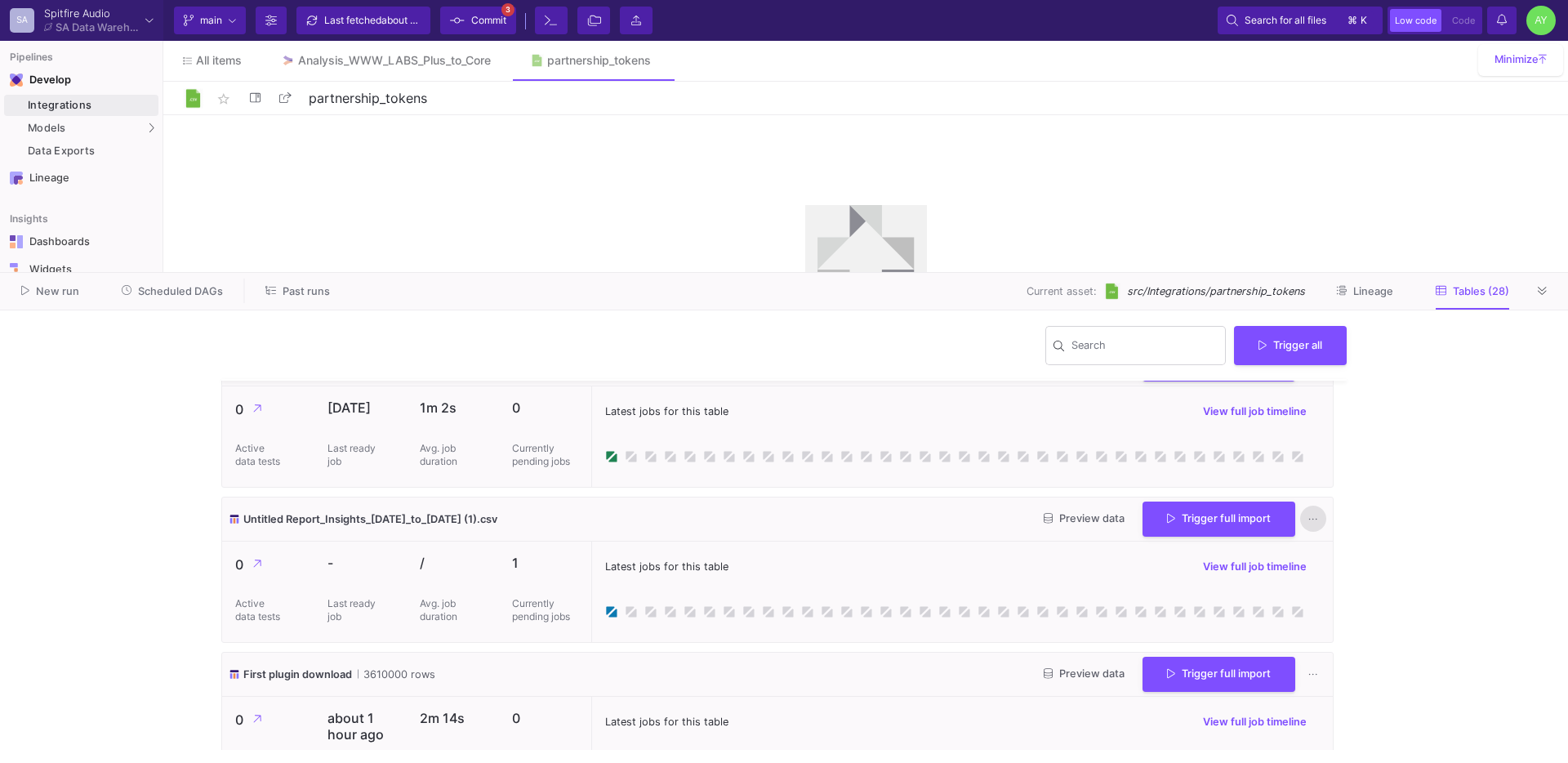click 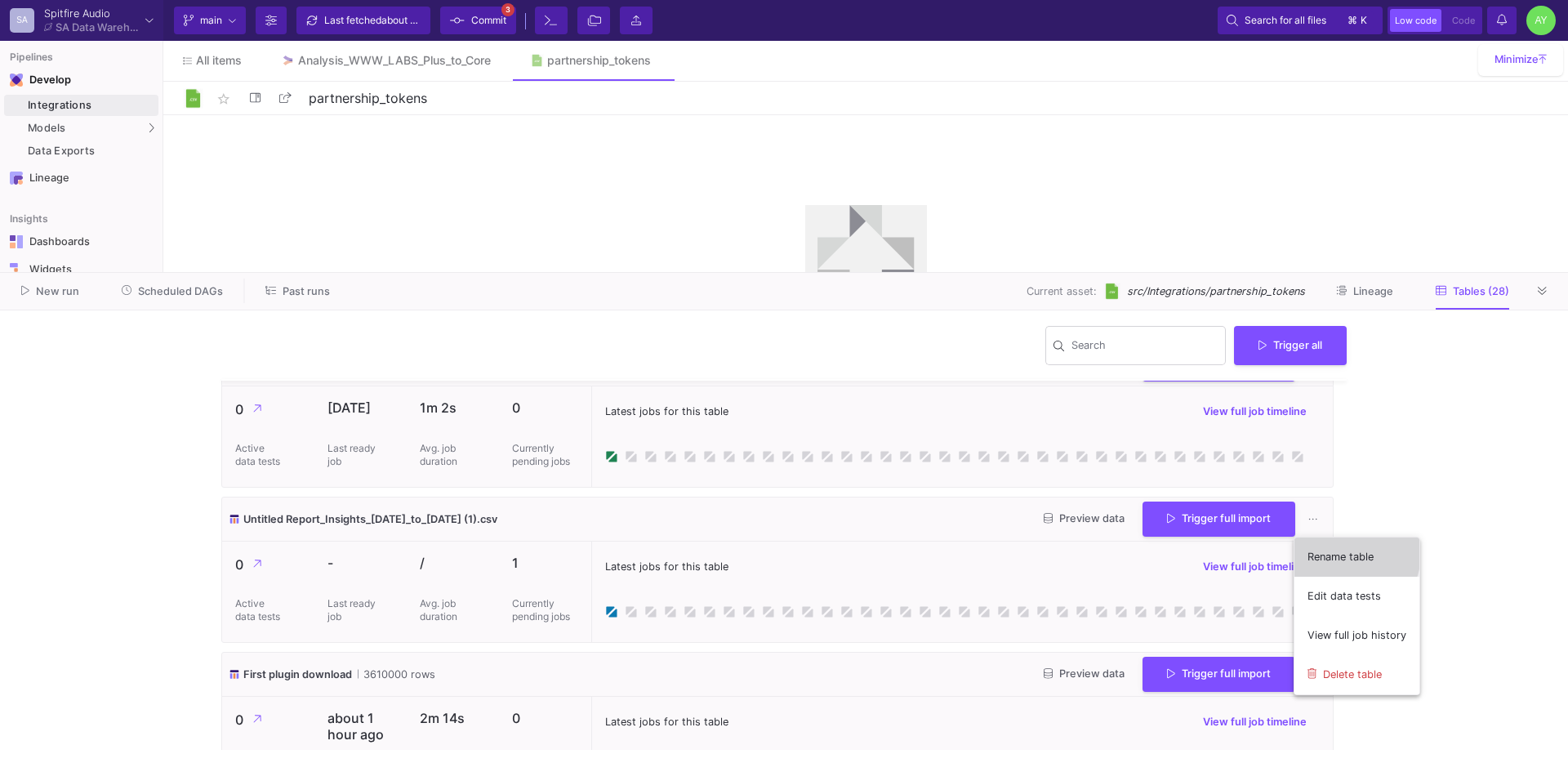 click on "Rename table" at bounding box center (1356, 557) 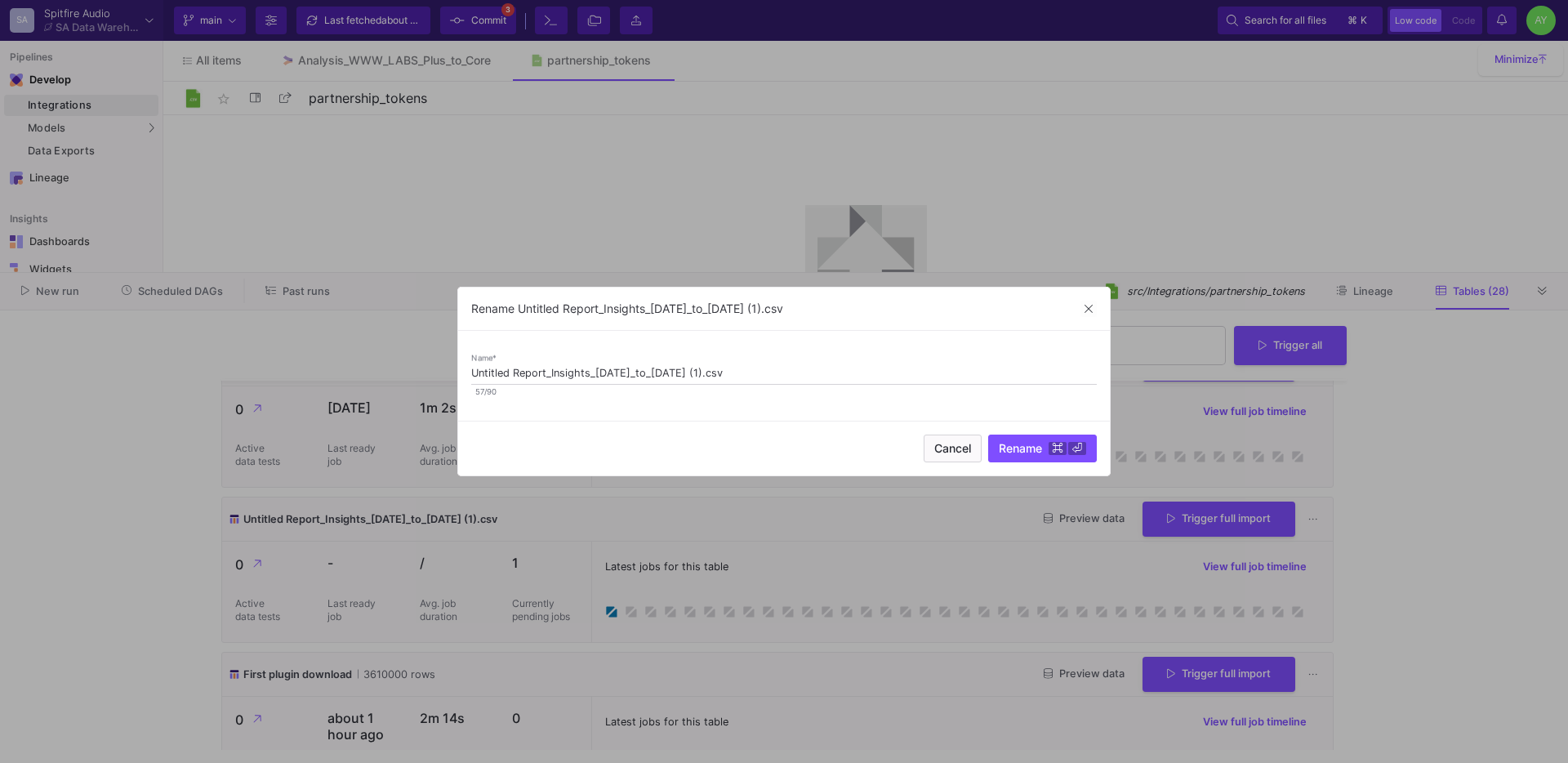 click on "Untitled Report_Insights_2024-04-01_to_2025-07-02 (1).csv" at bounding box center (784, 373) 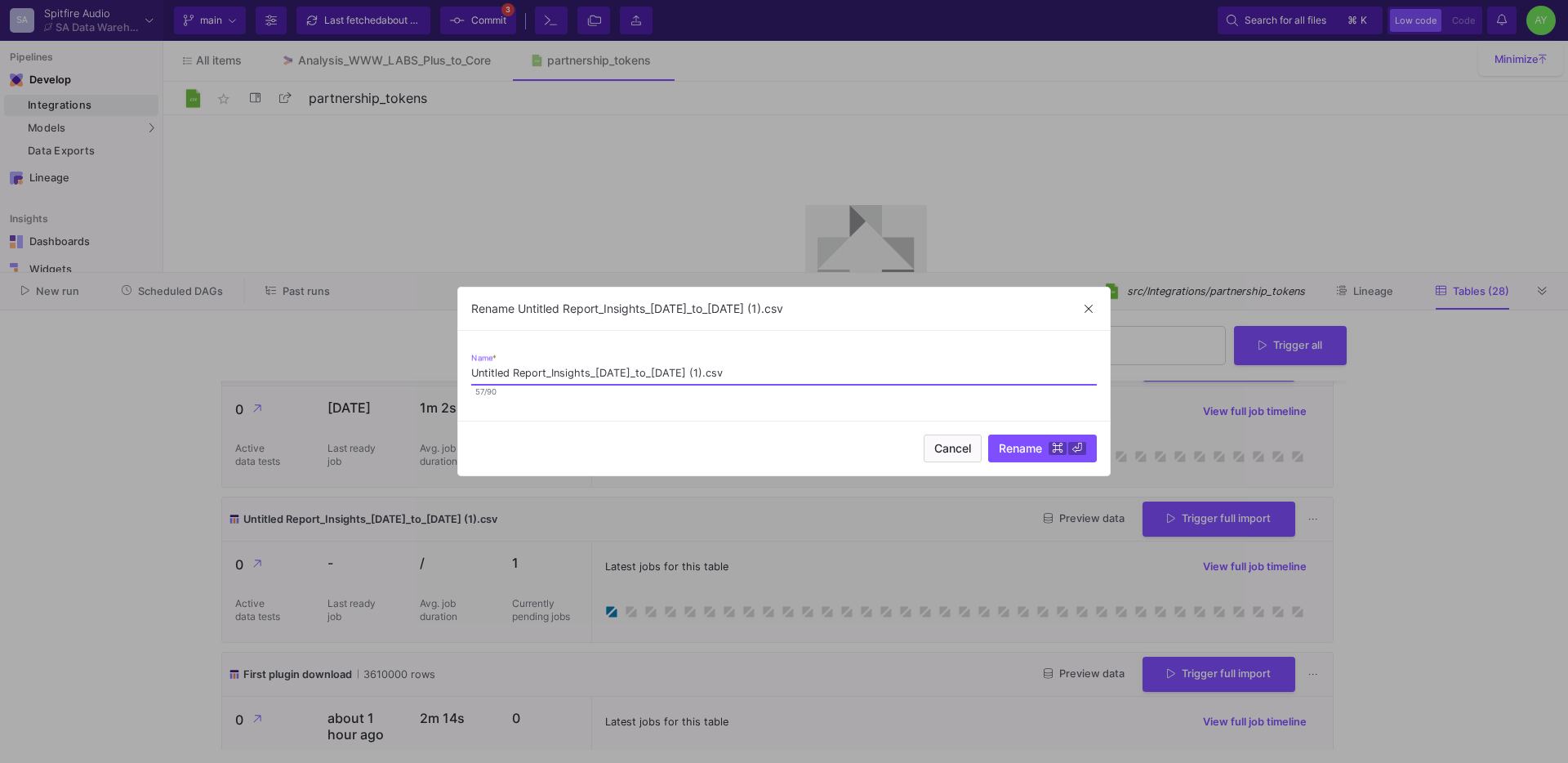 click on "Untitled Report_Insights_2024-04-01_to_2025-07-02 (1).csv" at bounding box center [784, 373] 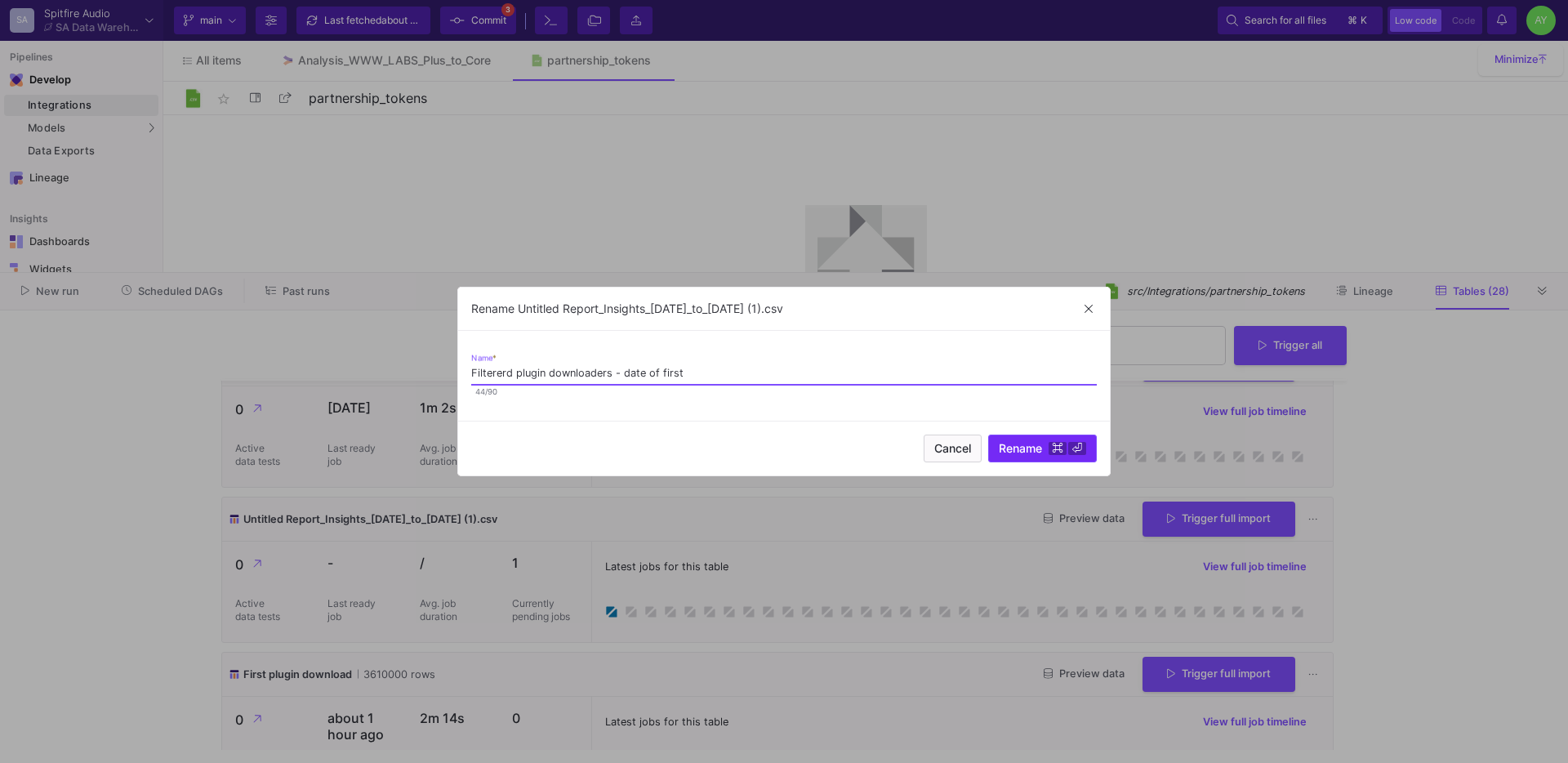 type on "Filtererd plugin downloaders - date of first" 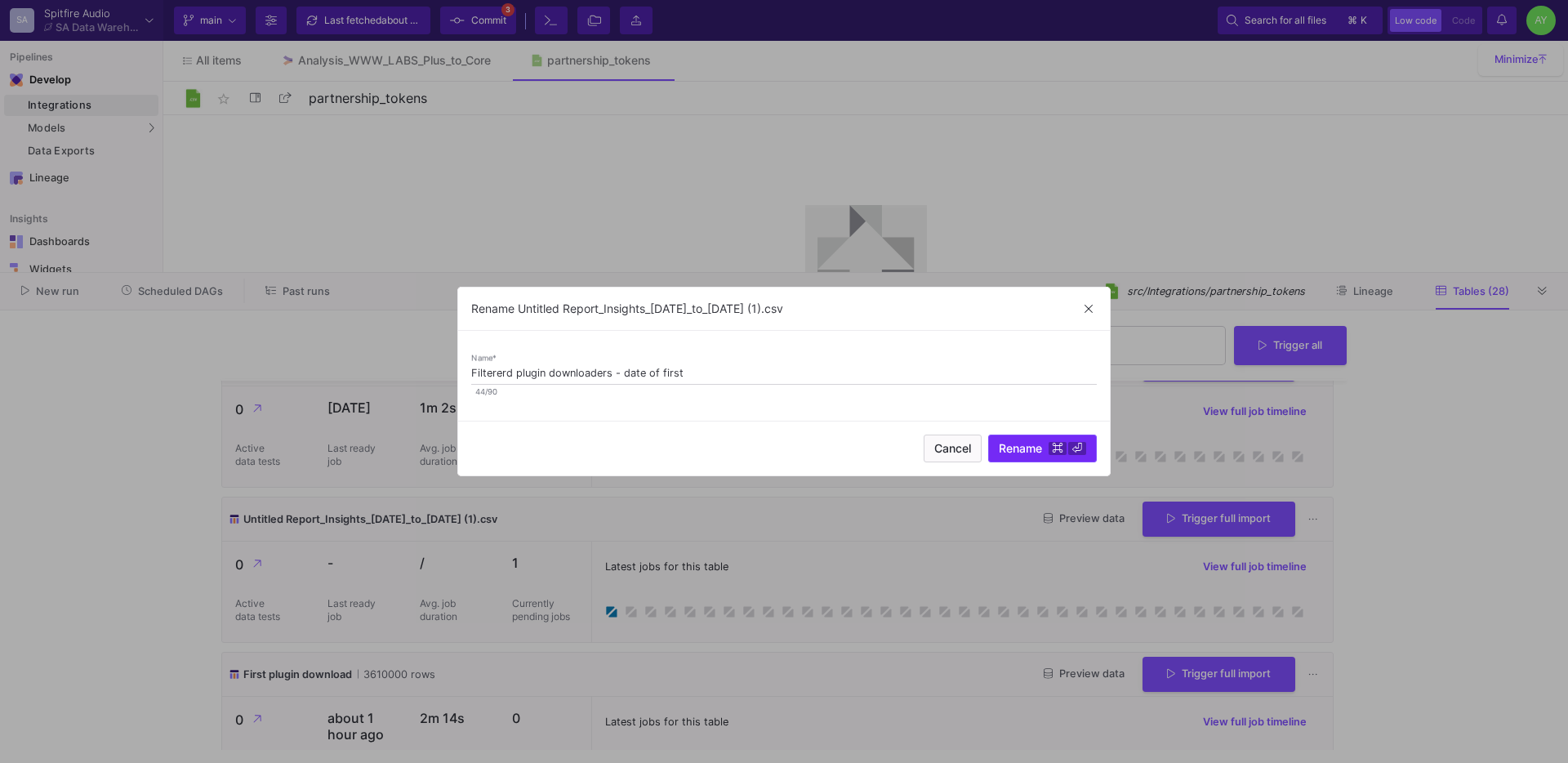 click on "Rename  ⌘ ⏎" at bounding box center (1042, 448) 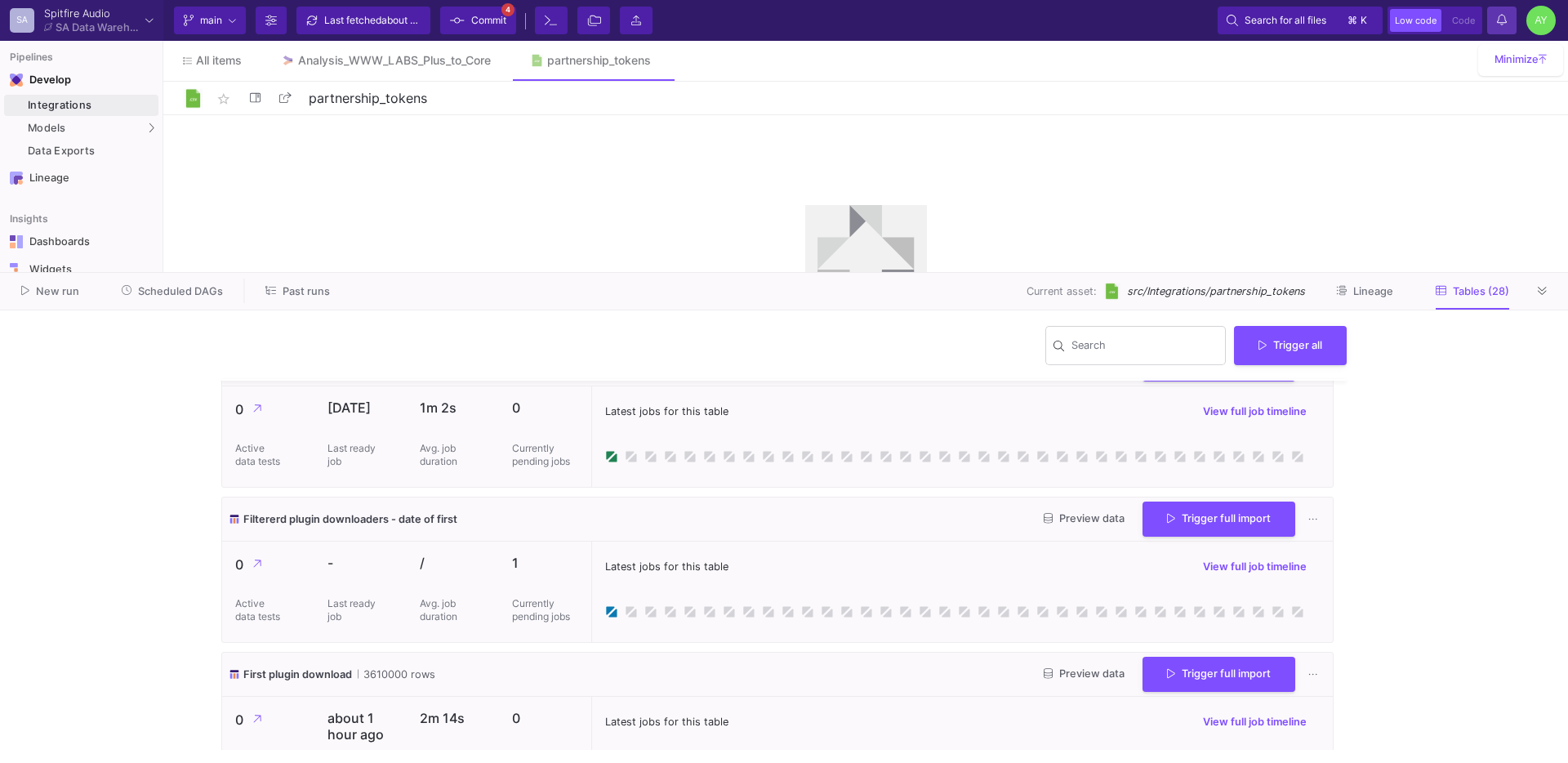 click on "Notifications" 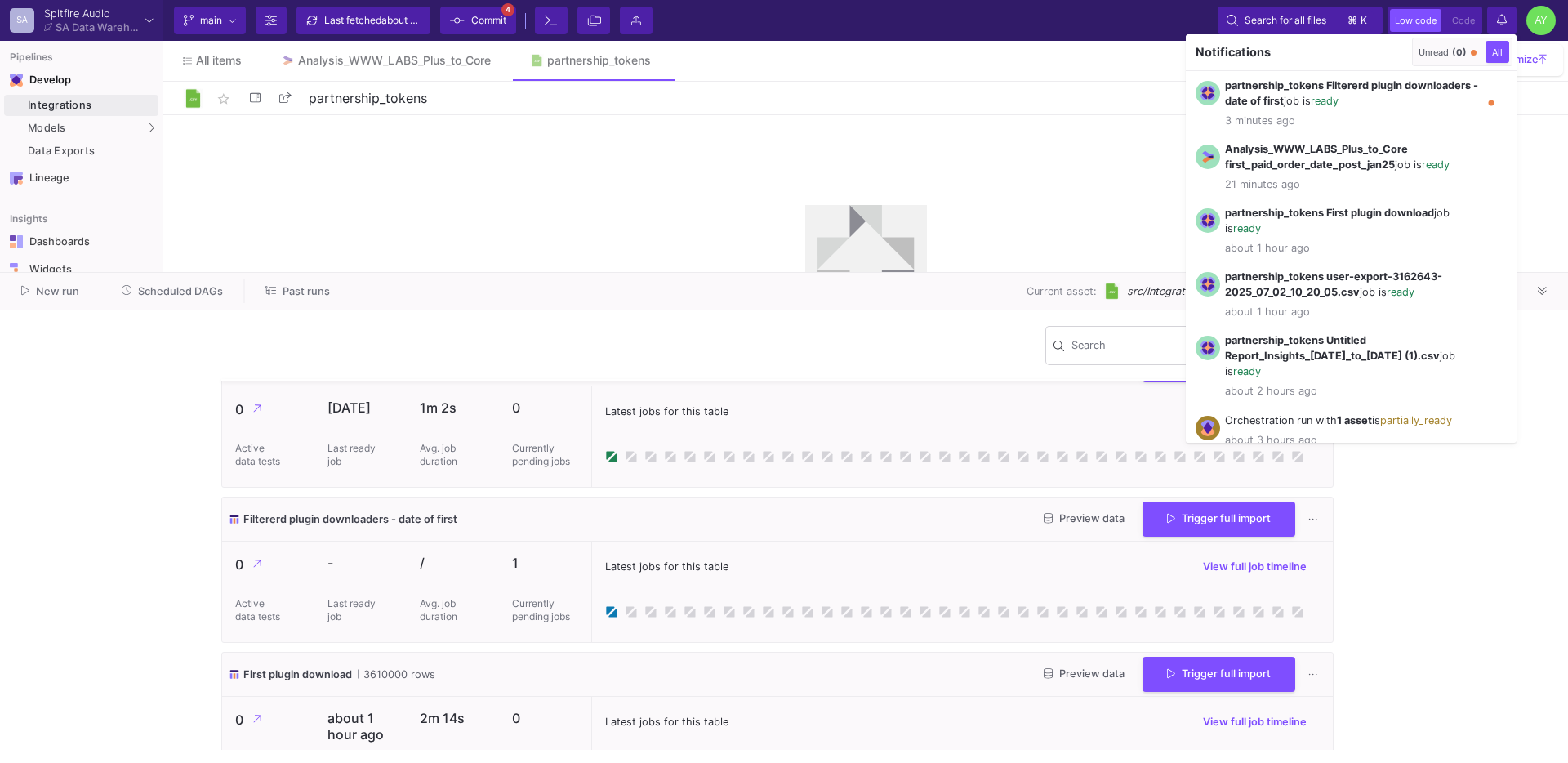 click at bounding box center (784, 382) 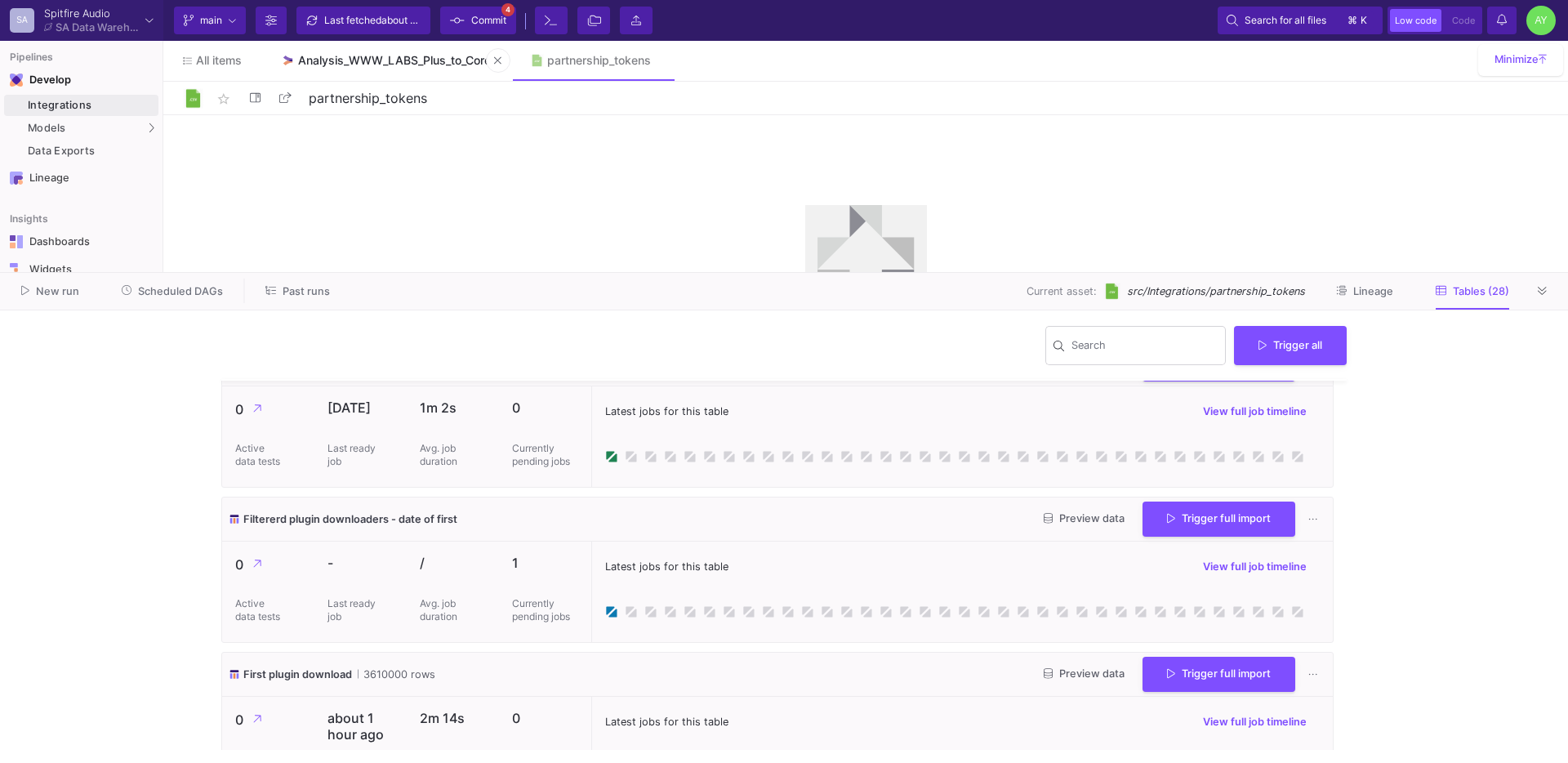 click on "Analysis_WWW_LABS_Plus_to_Core" at bounding box center (394, 60) 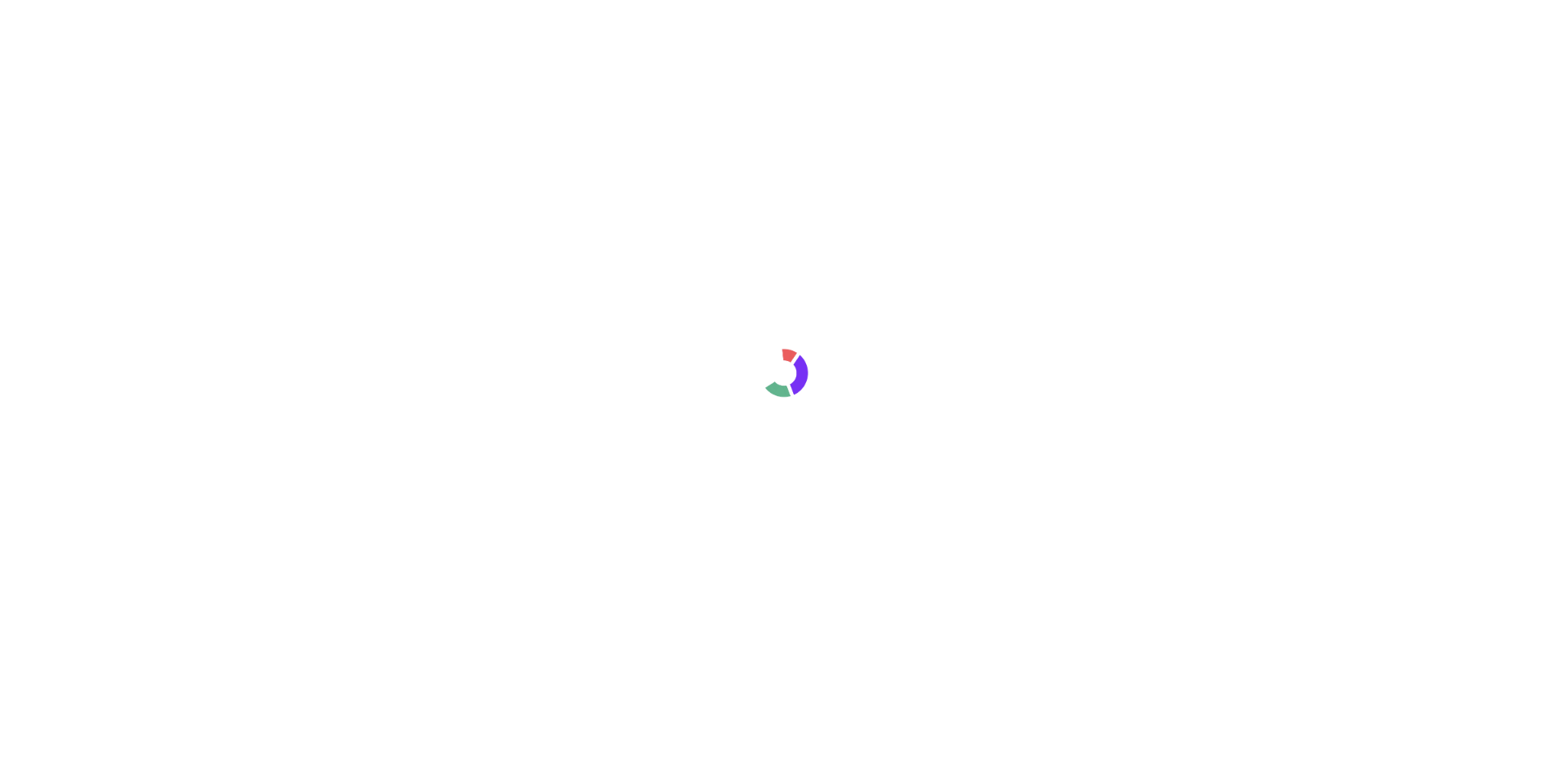 scroll, scrollTop: 0, scrollLeft: 0, axis: both 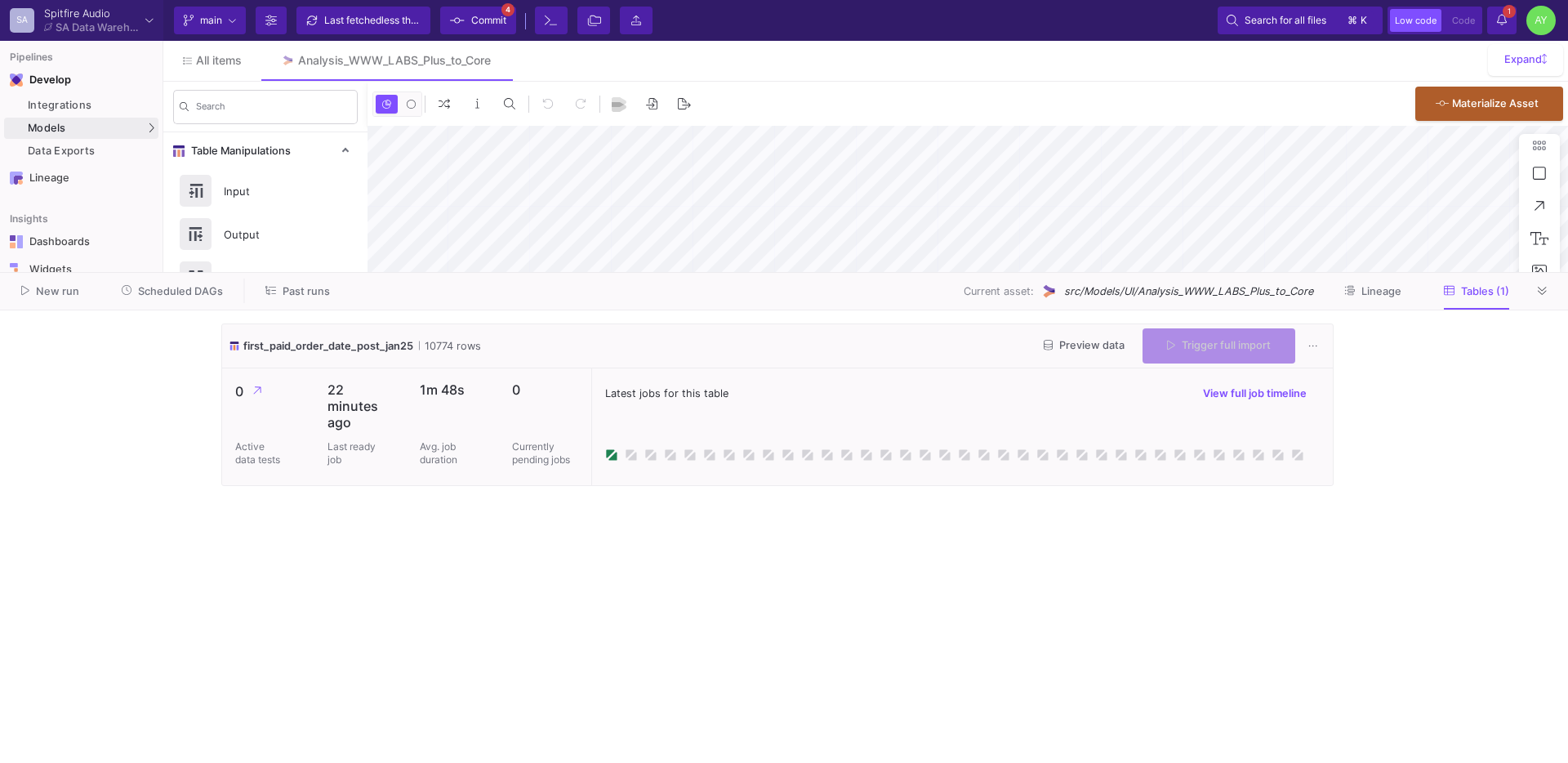 type on "0" 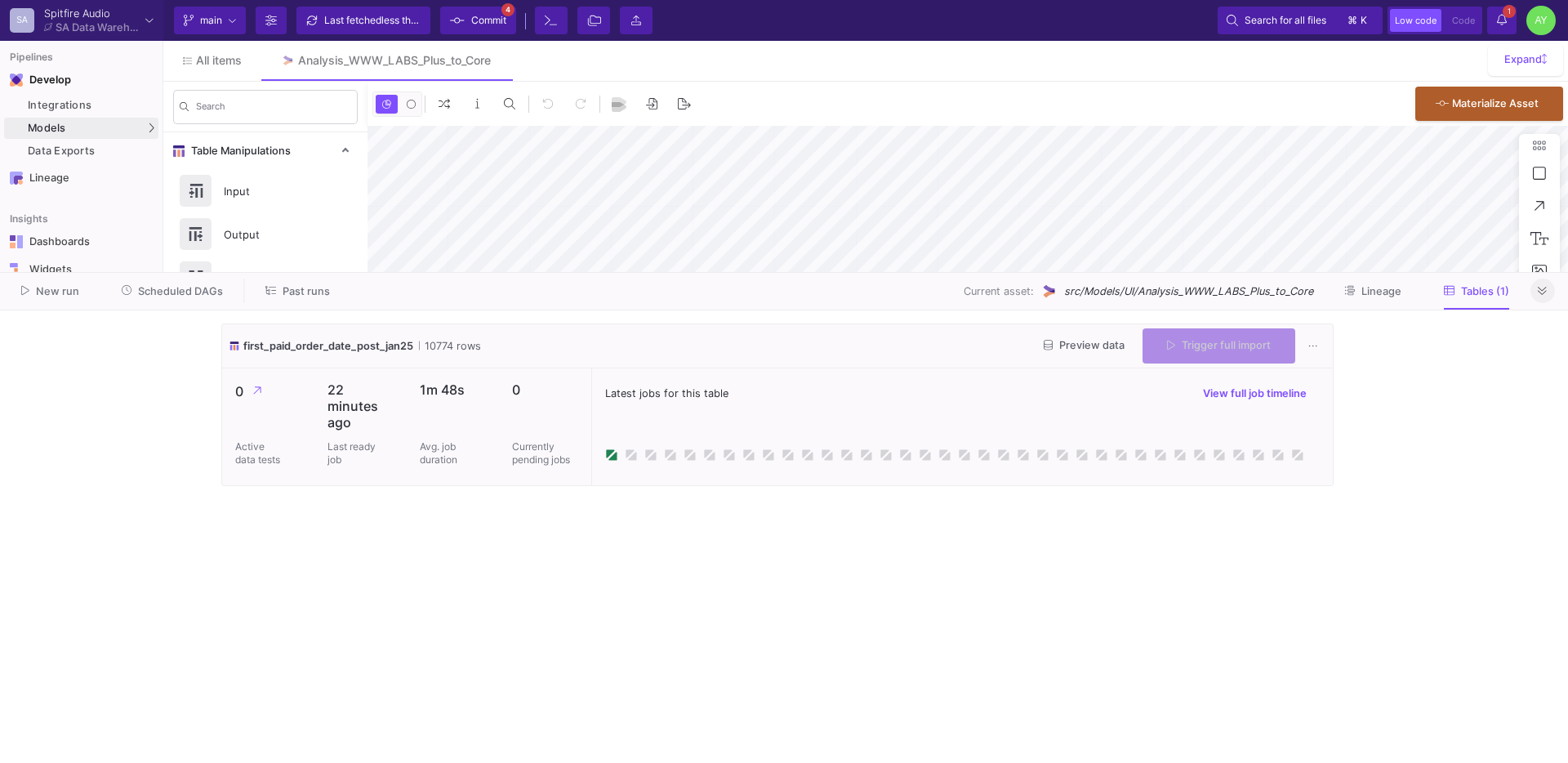 click 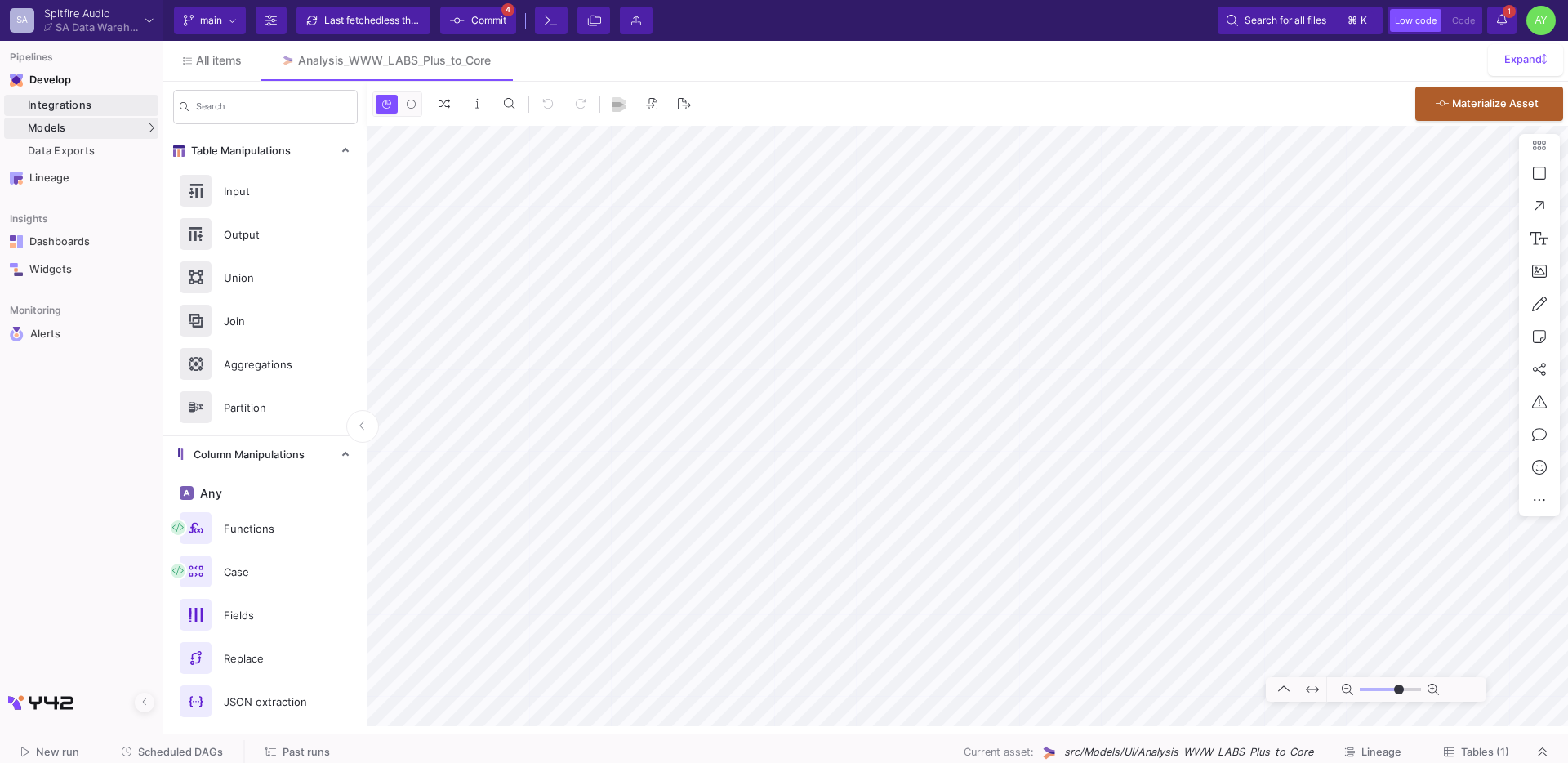 click on "Integrations" at bounding box center (91, 105) 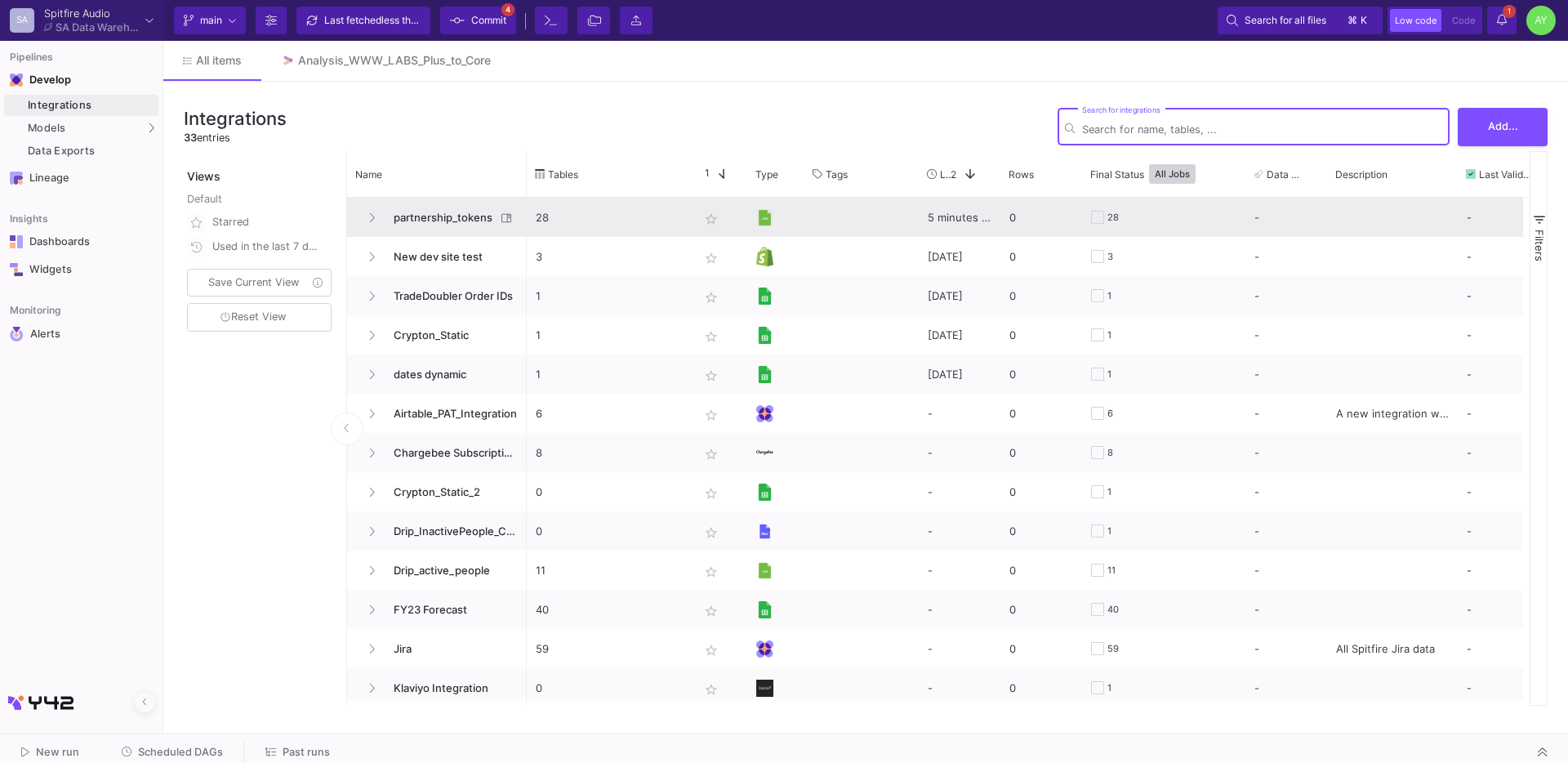 click on "partnership_tokens" 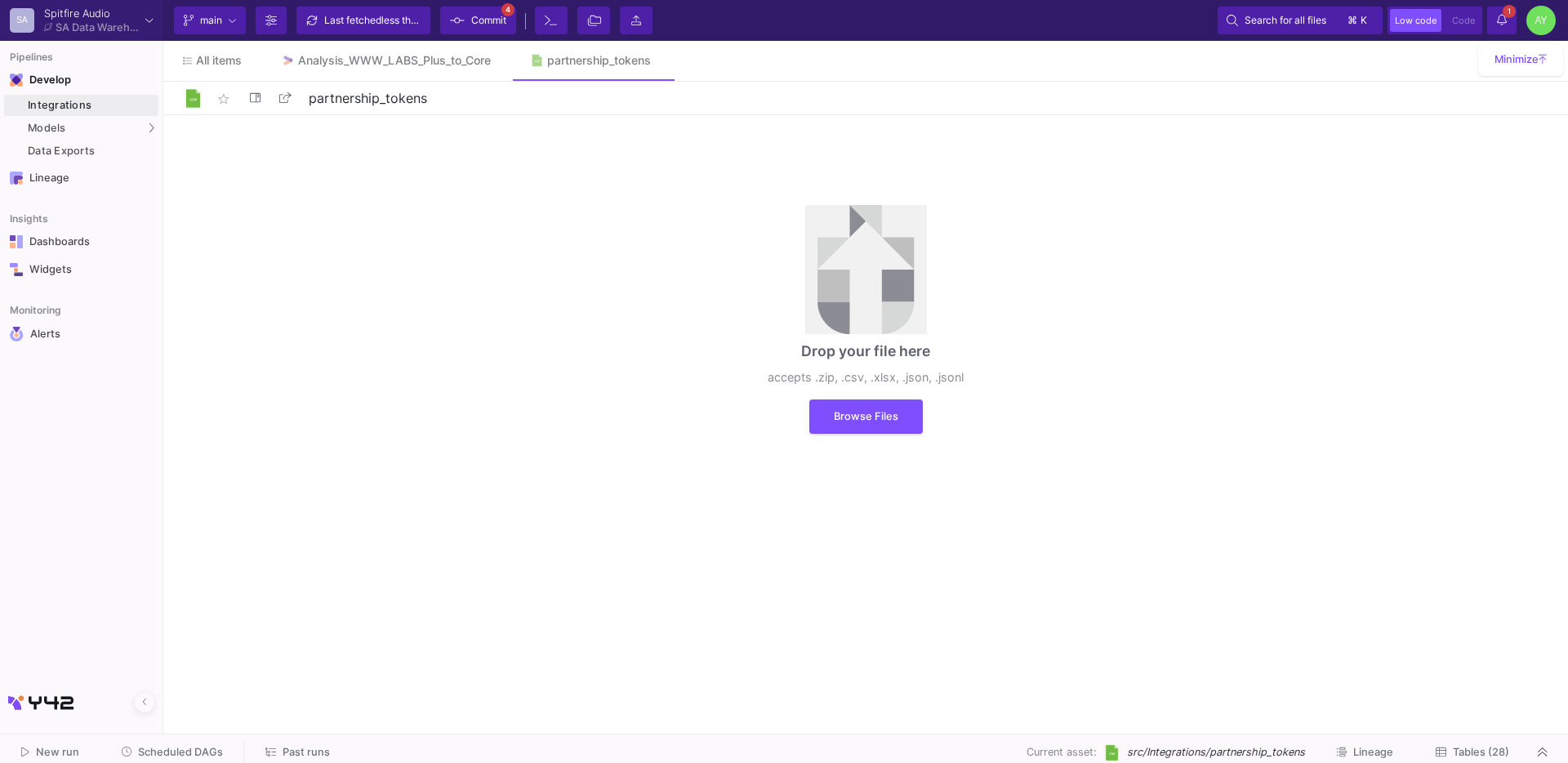 click on "Tables (28)" 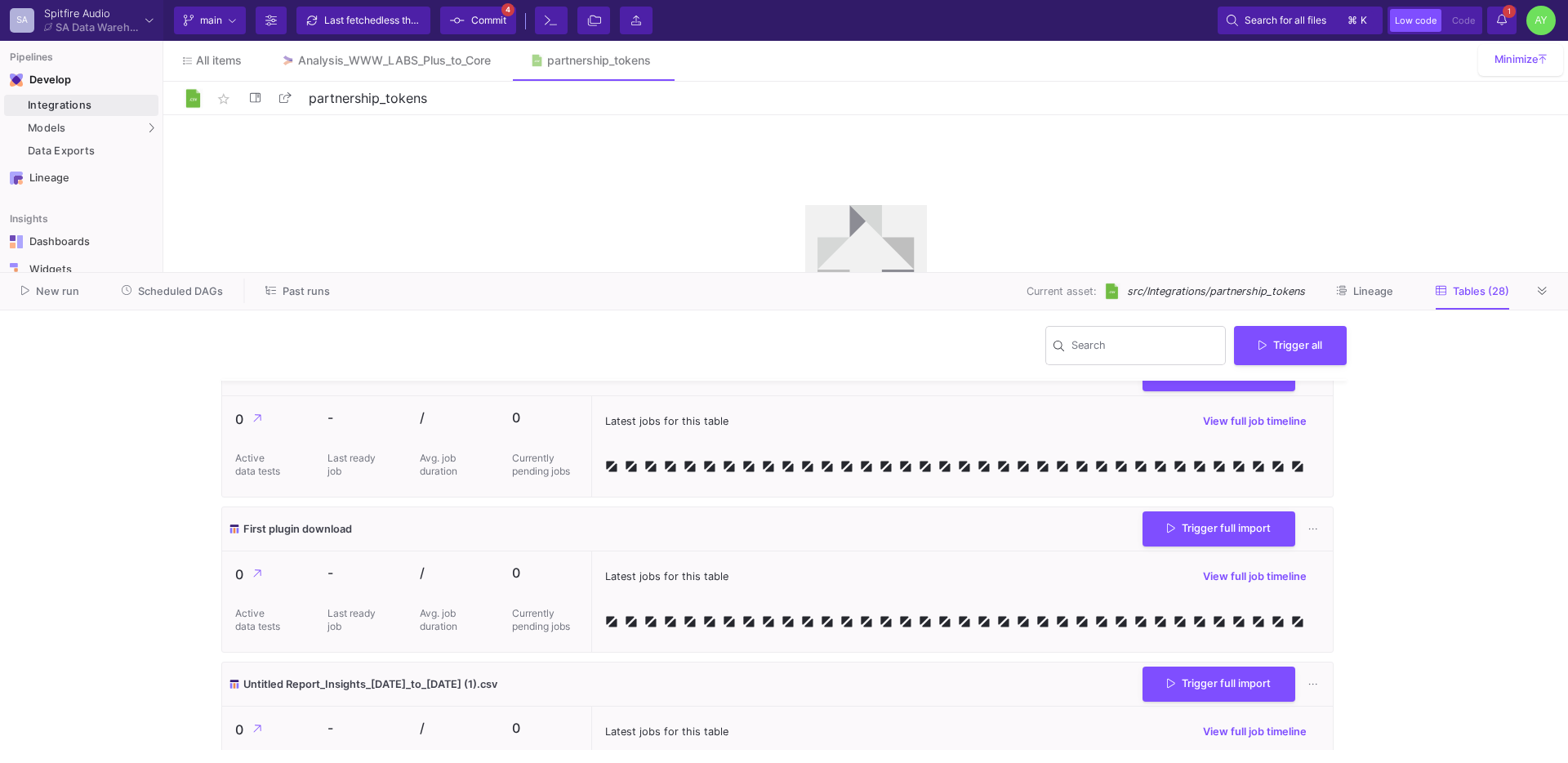 scroll, scrollTop: 3623, scrollLeft: 0, axis: vertical 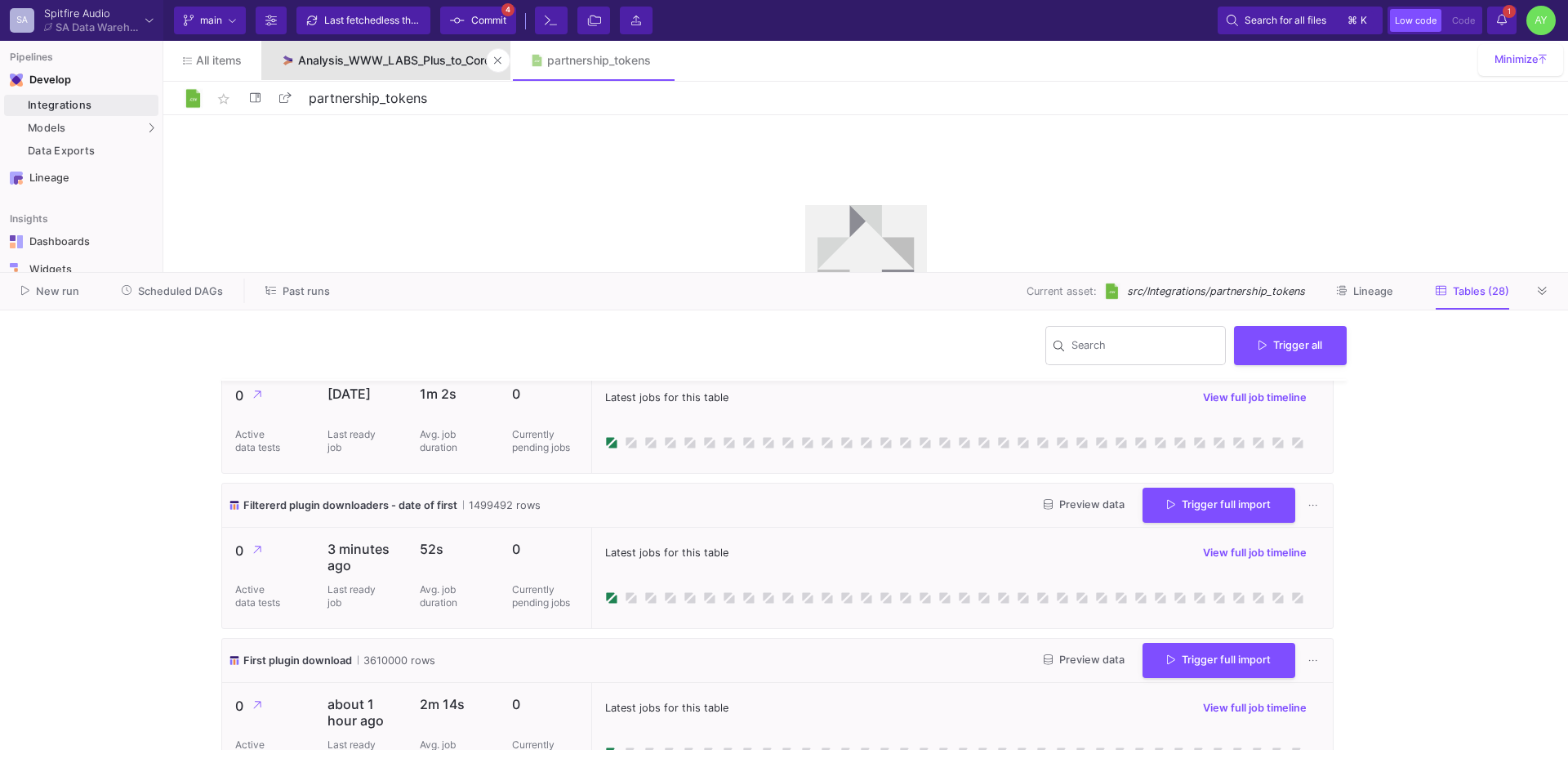 click on "Analysis_WWW_LABS_Plus_to_Core" at bounding box center (394, 60) 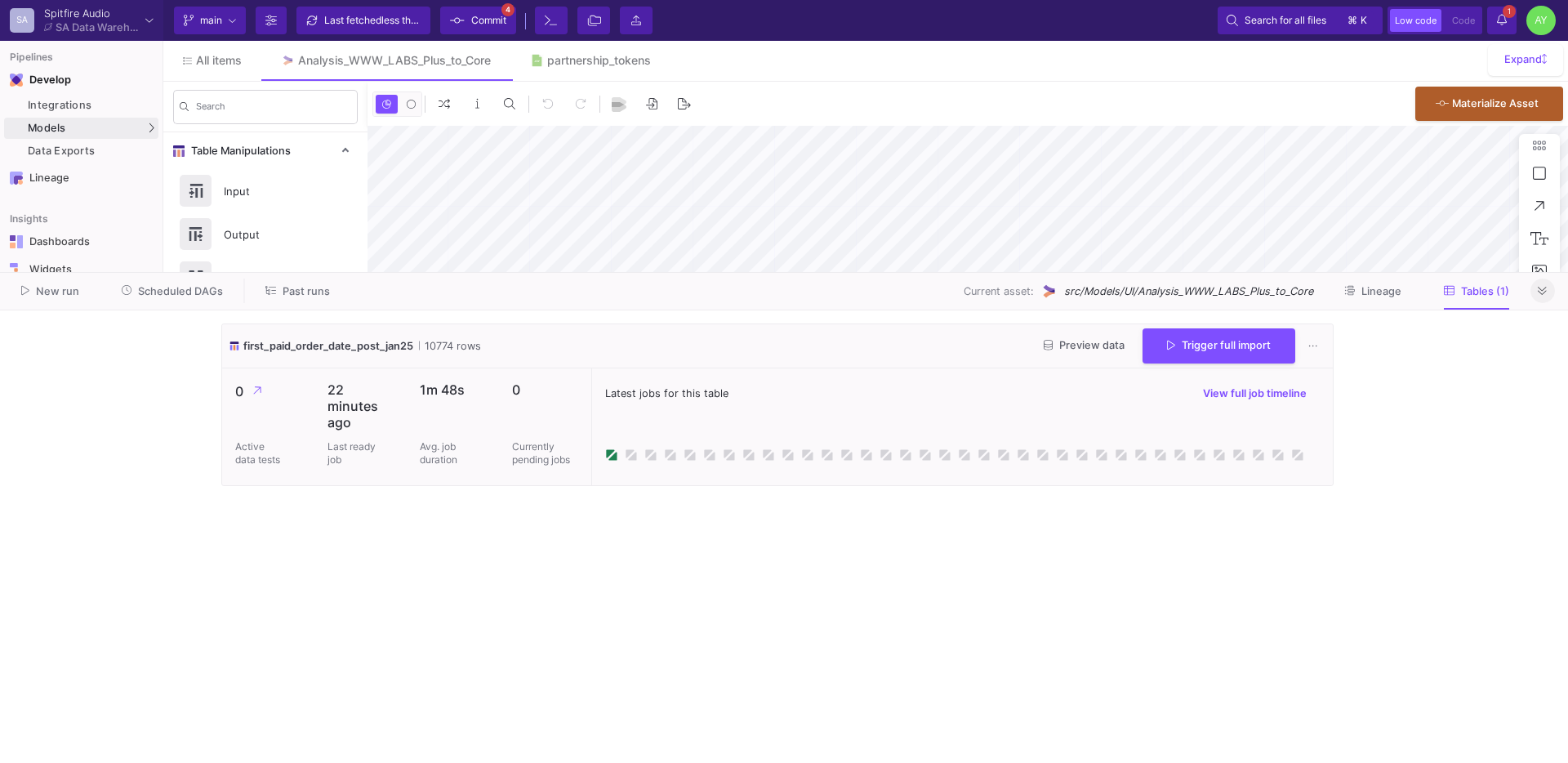 click 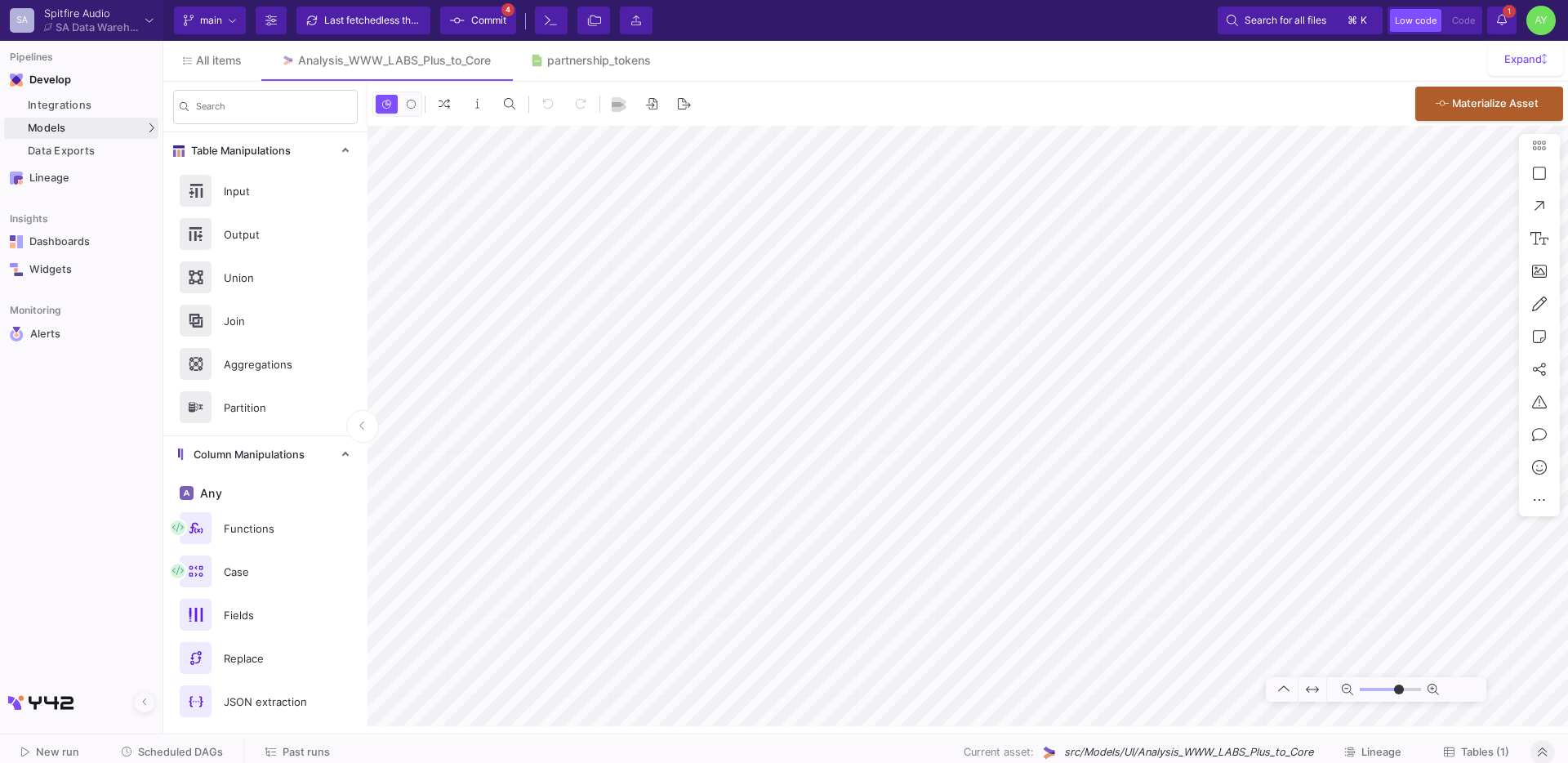 type on "-8" 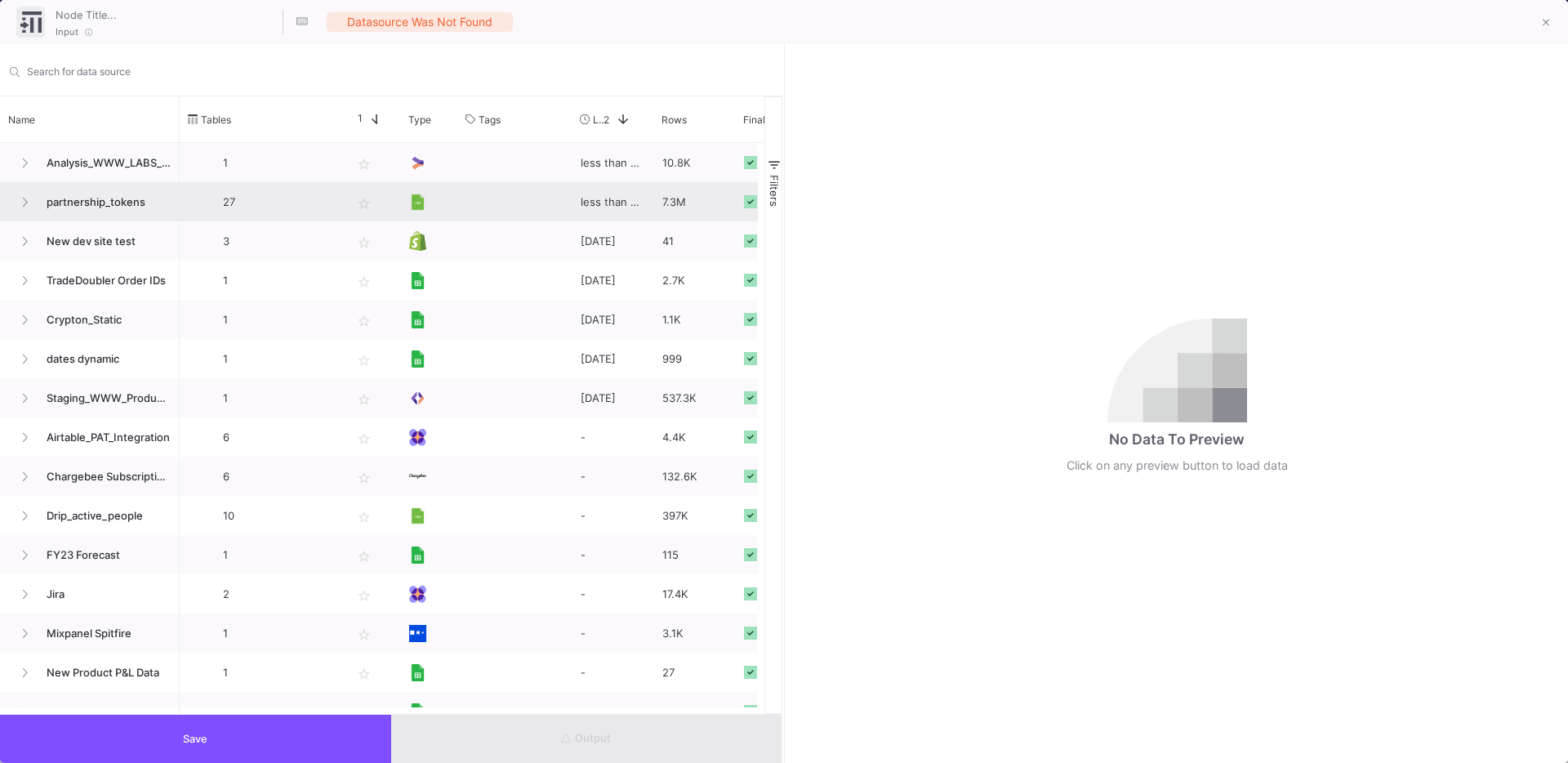 click on "partnership_tokens" at bounding box center [104, 202] 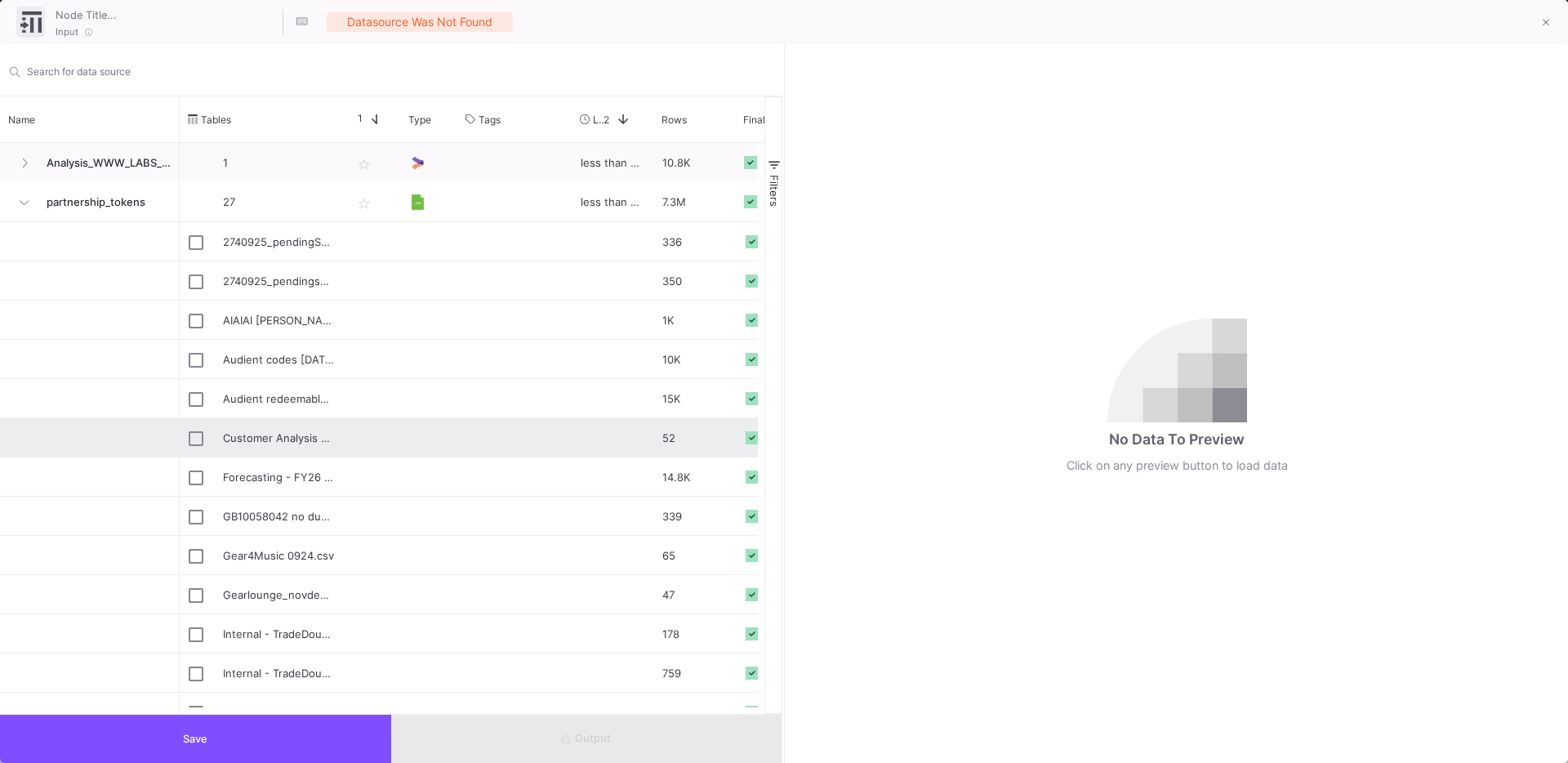 scroll, scrollTop: 160, scrollLeft: 0, axis: vertical 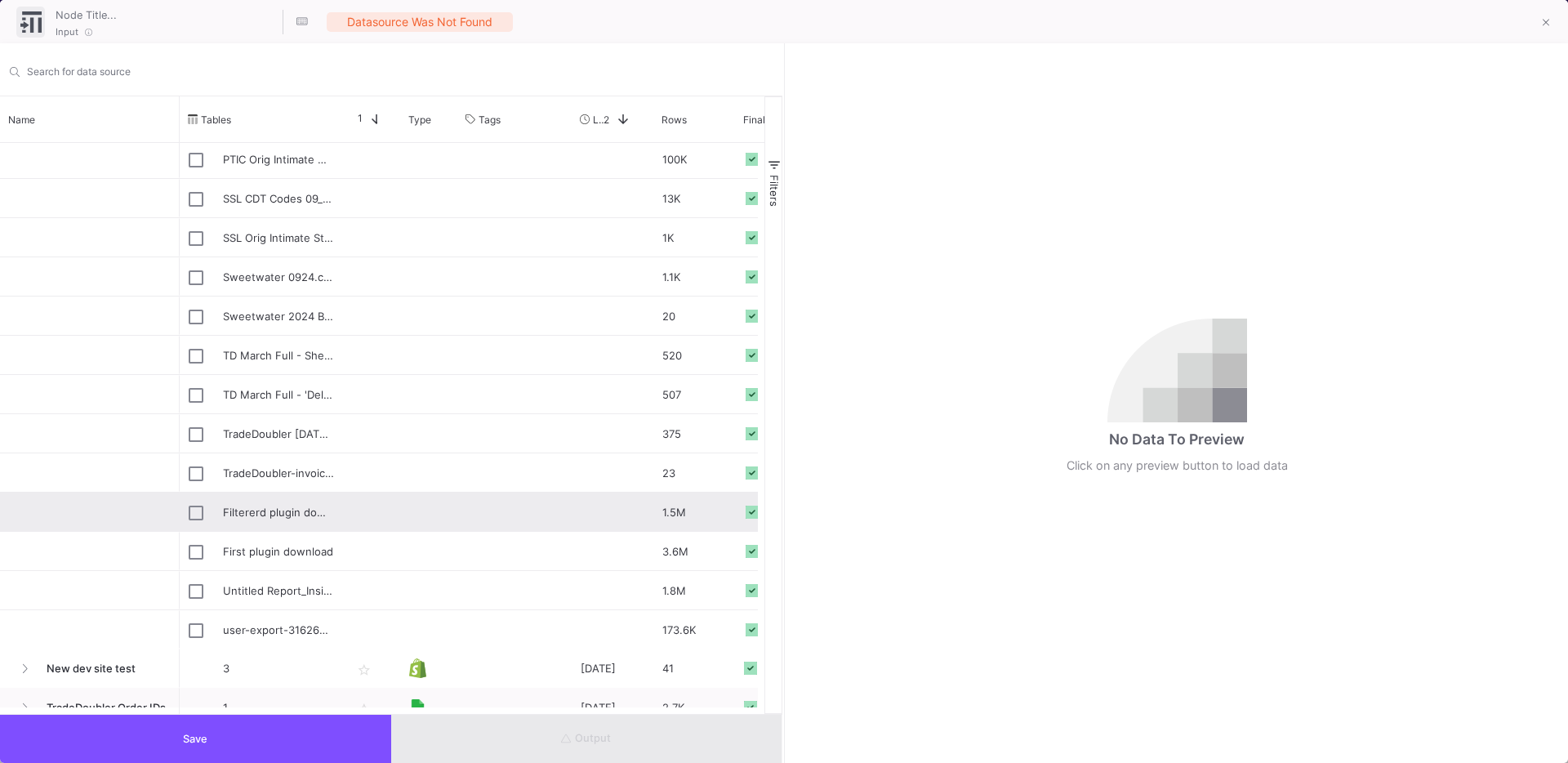 click on "Filtererd plugin downloaders - date of first" at bounding box center [278, 512] 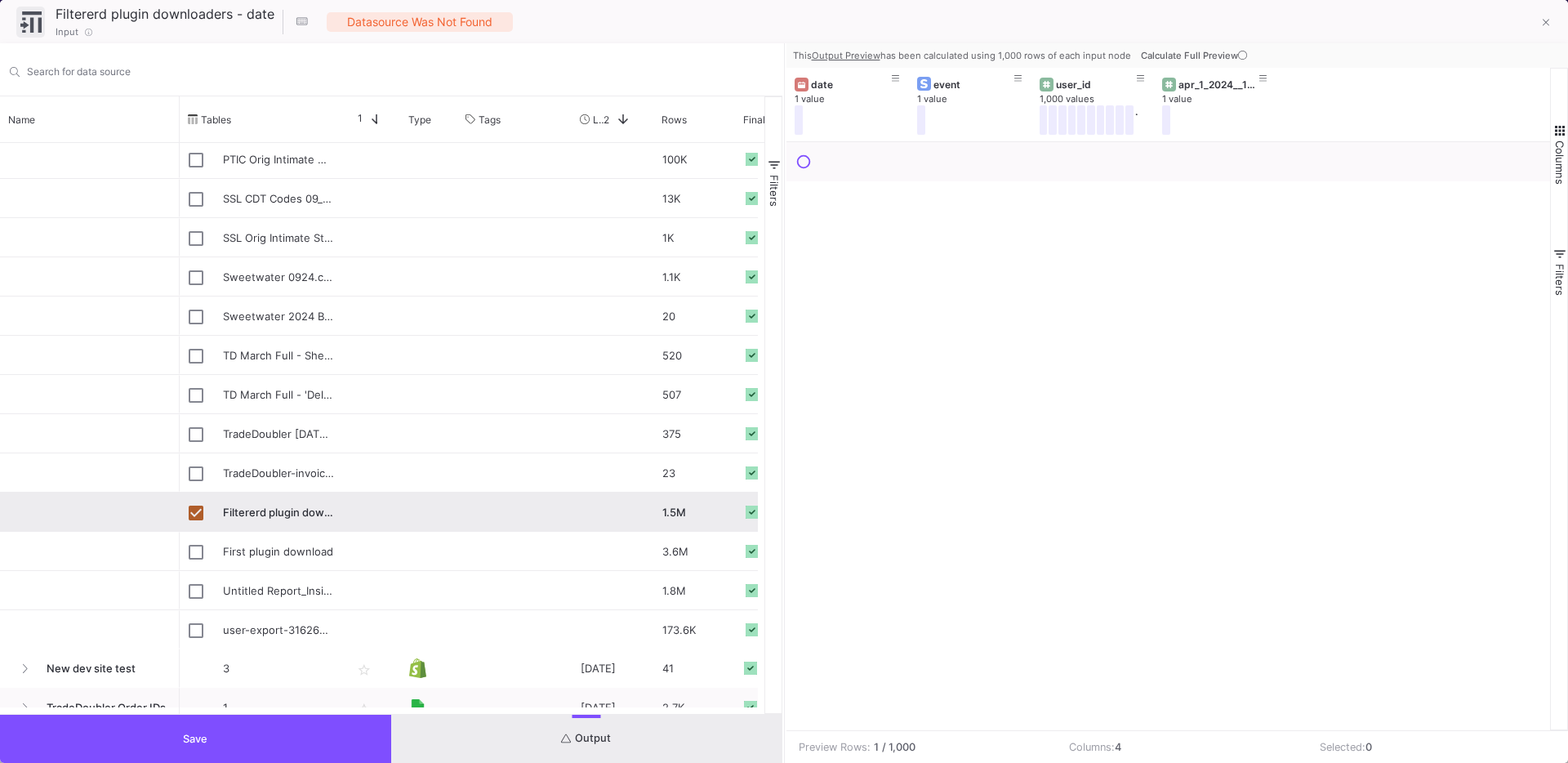 click on "Calculate Full Preview" at bounding box center (1196, 56) 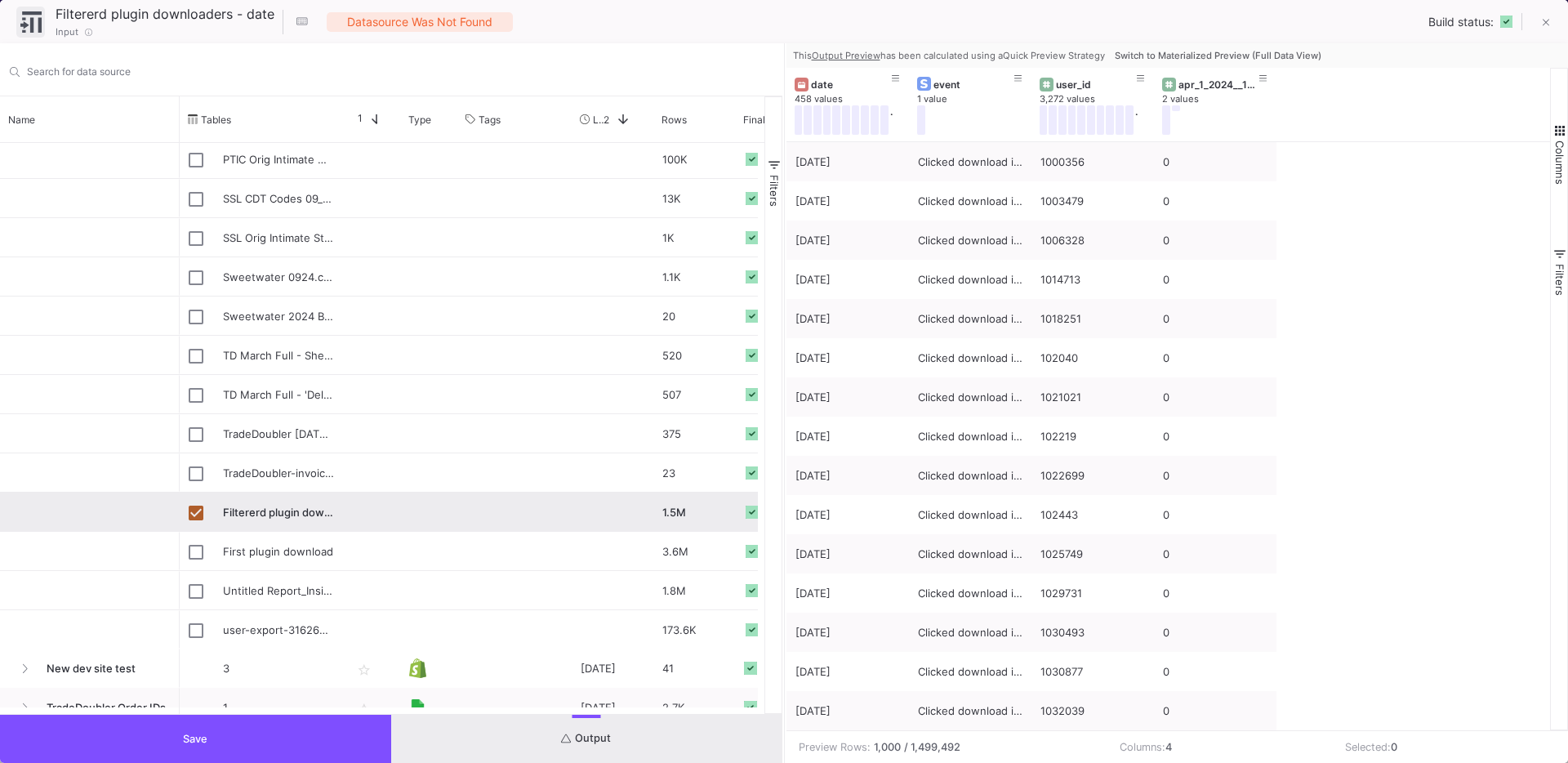 click on "Save" at bounding box center [195, 738] 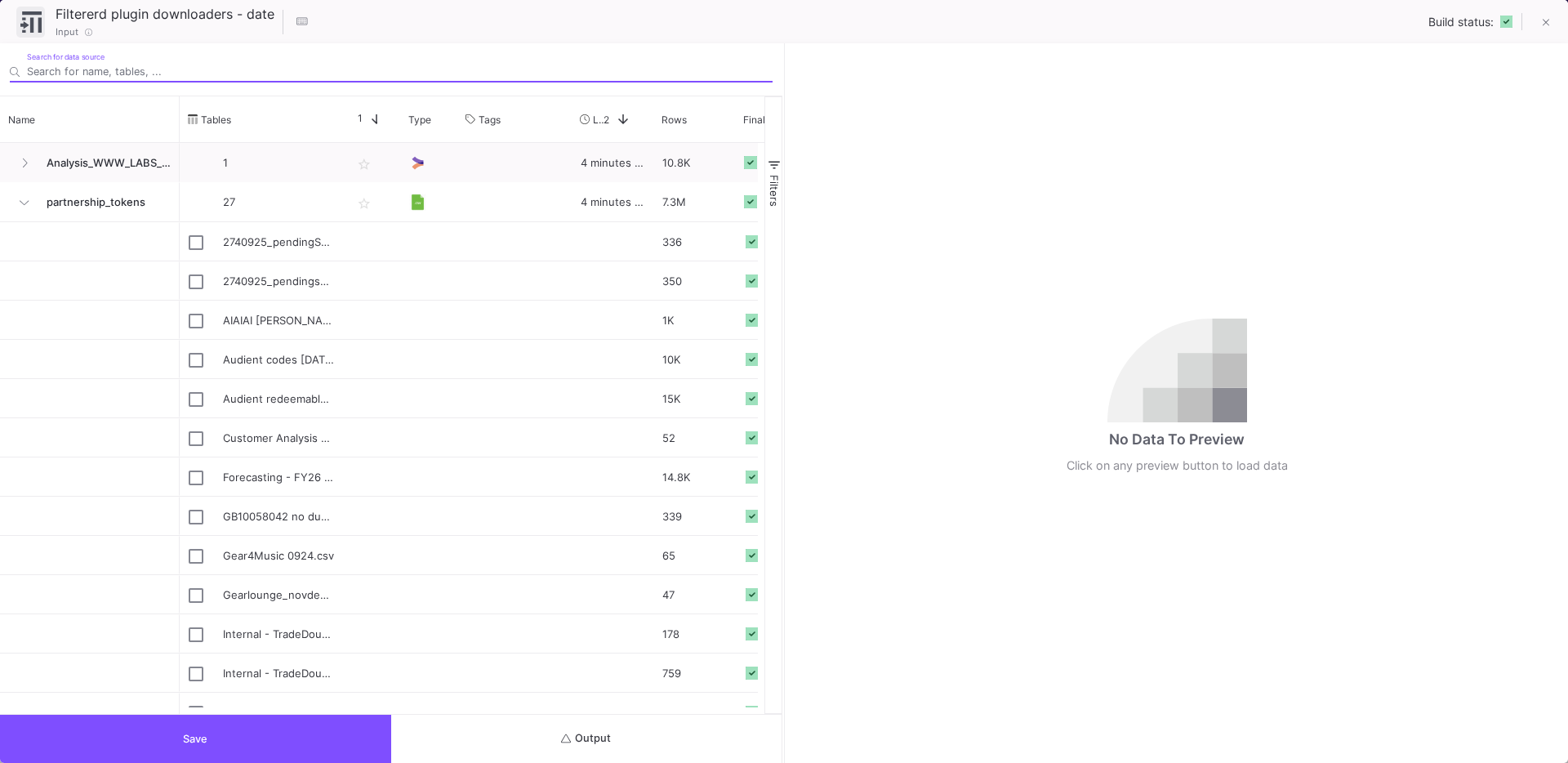 click on "Output" at bounding box center [586, 738] 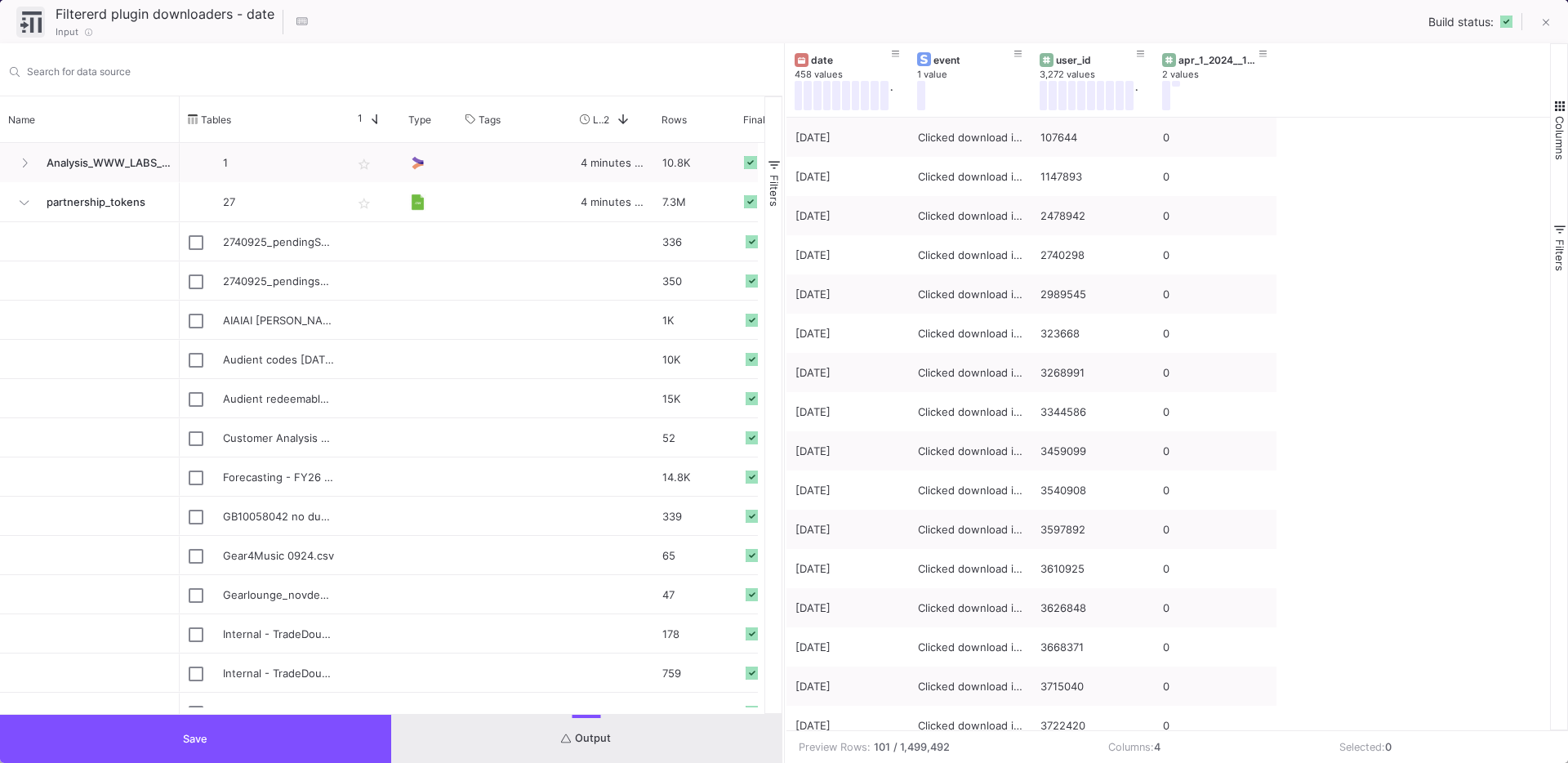 click on "Save" at bounding box center [195, 738] 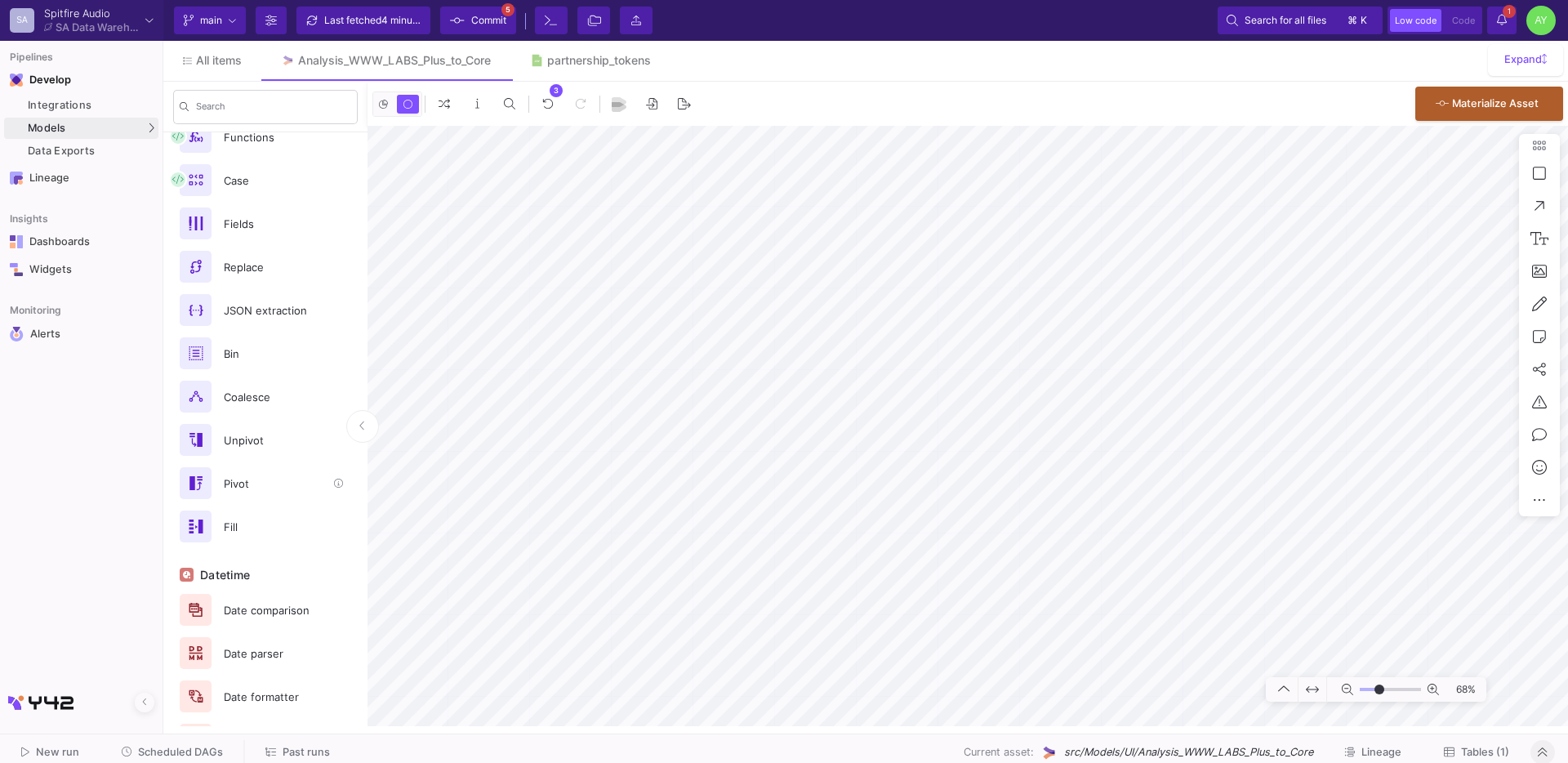 scroll, scrollTop: 775, scrollLeft: 0, axis: vertical 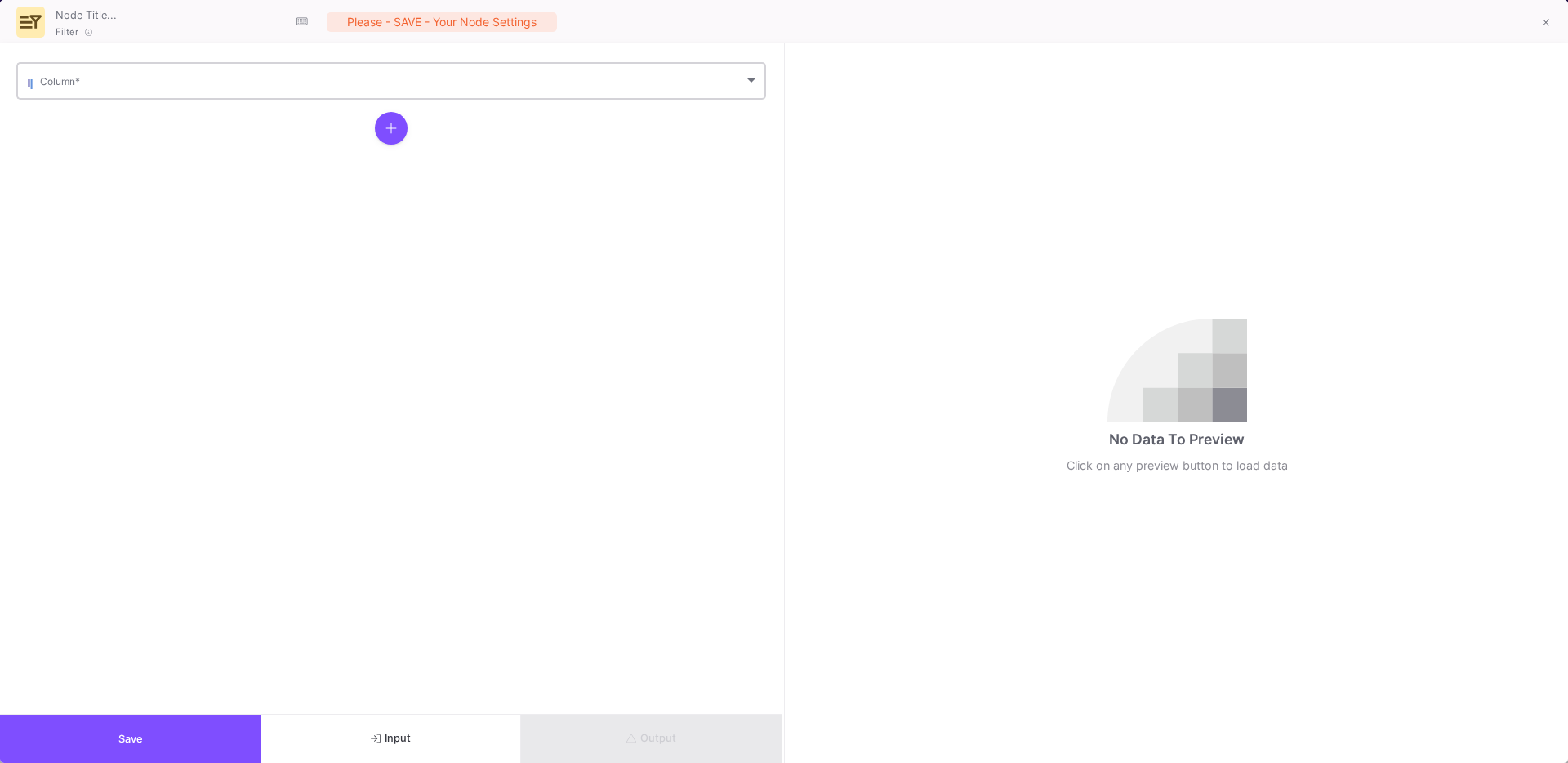 click on "Column   *" at bounding box center (399, 79) 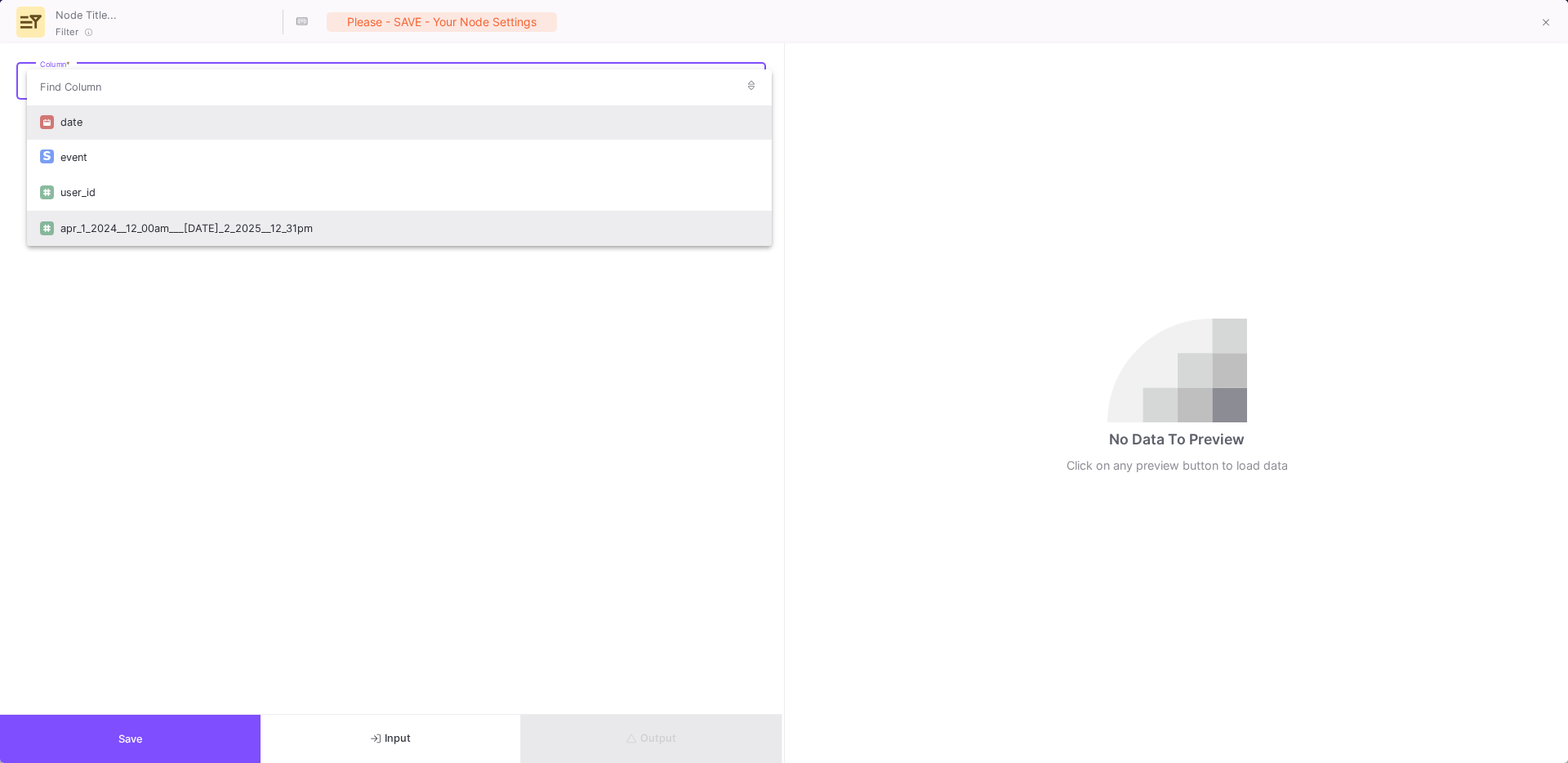 click on "apr_1_2024__12_00am___[DATE]_2_2025__12_31pm" at bounding box center [409, 228] 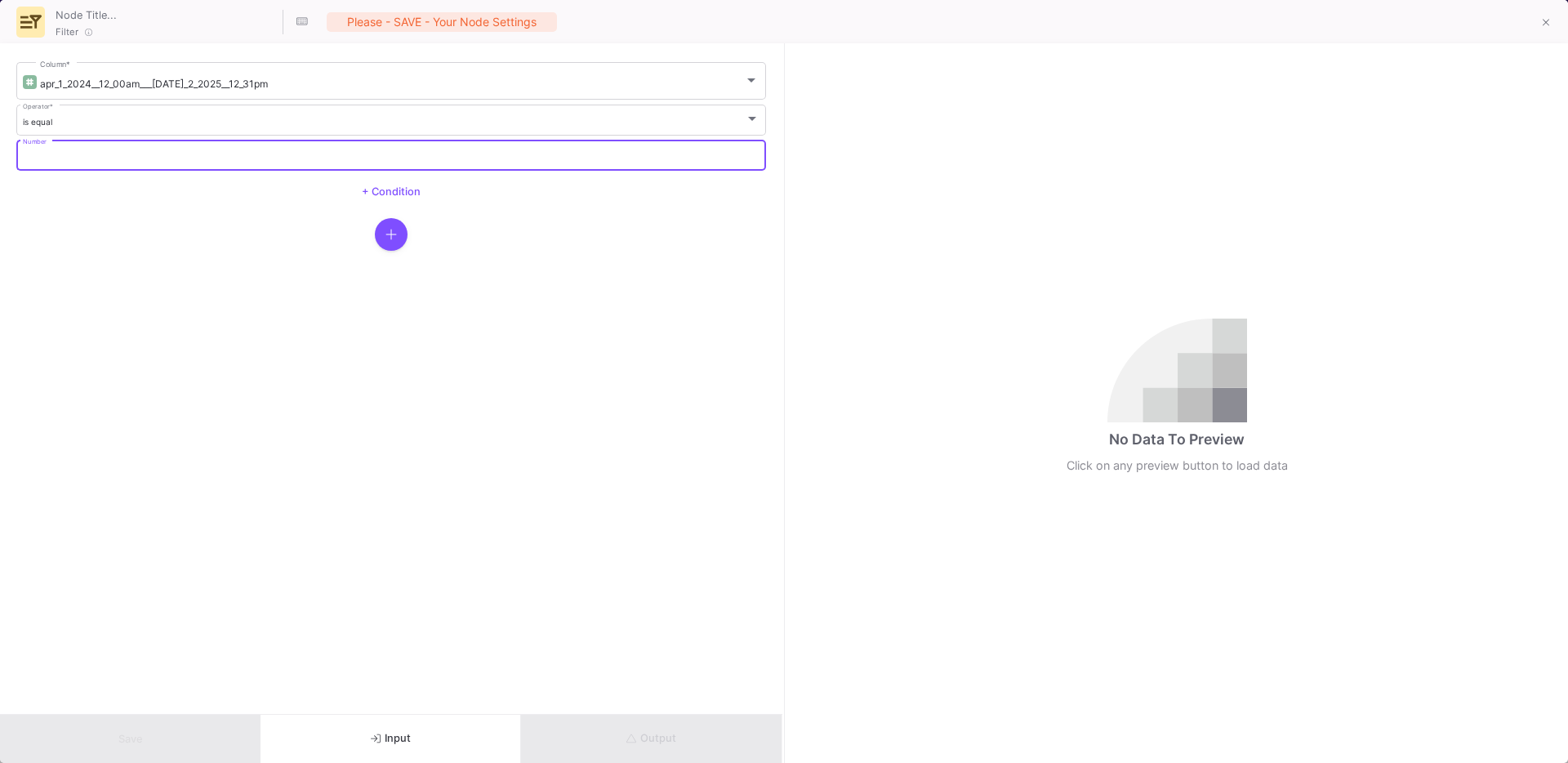 click on "Number" at bounding box center [391, 157] 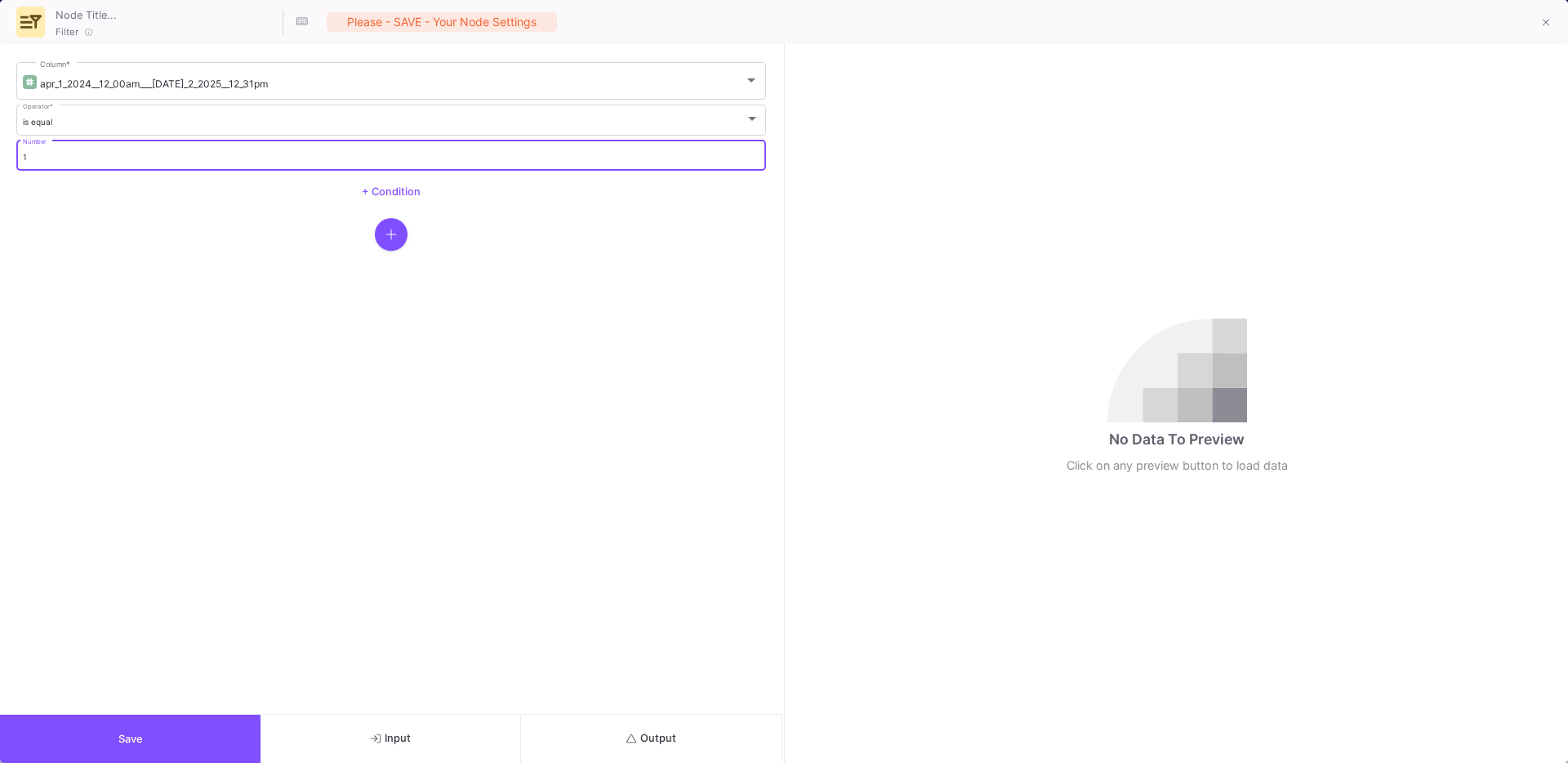 type on "1" 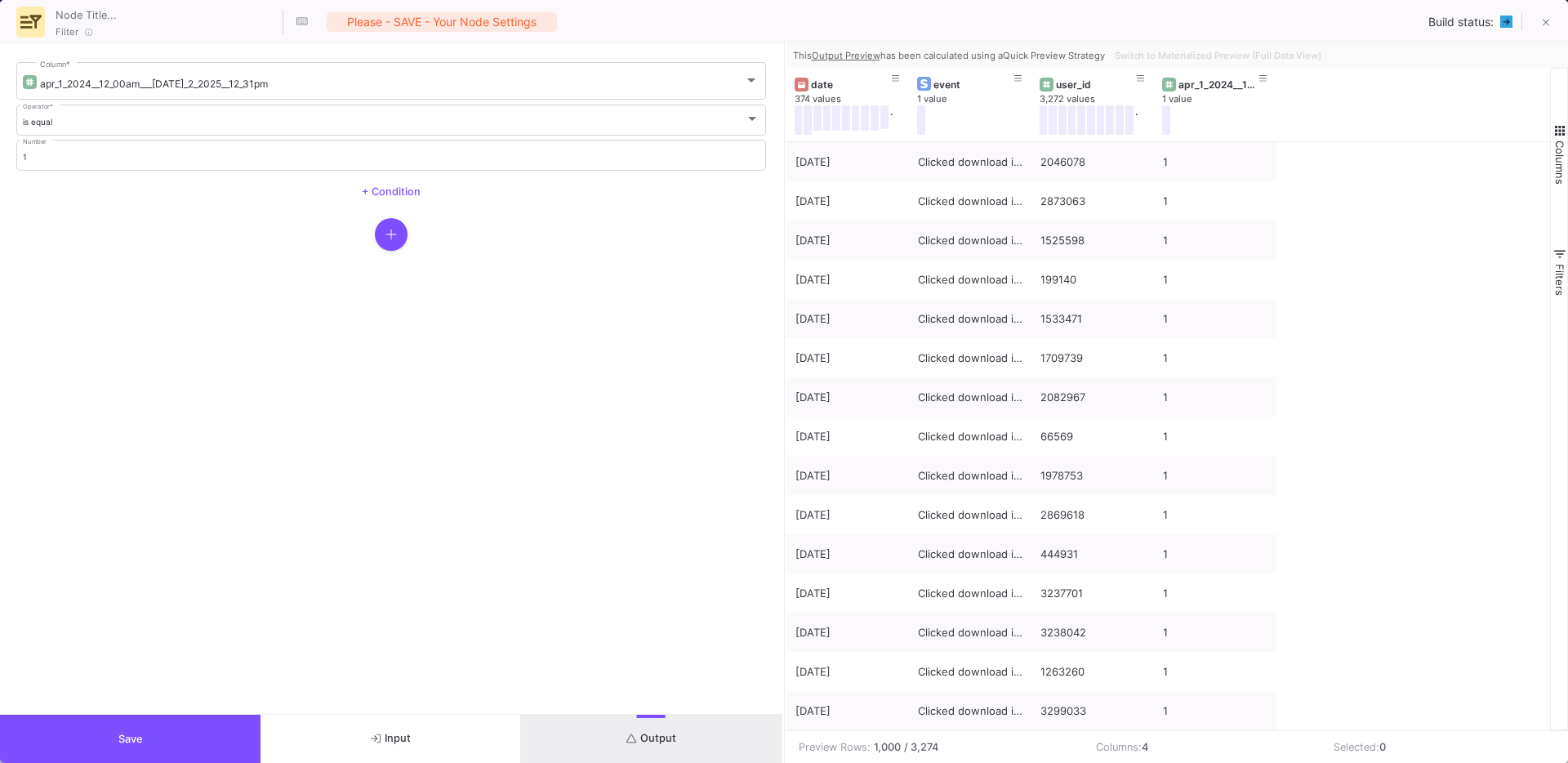click on "Save" at bounding box center [130, 738] 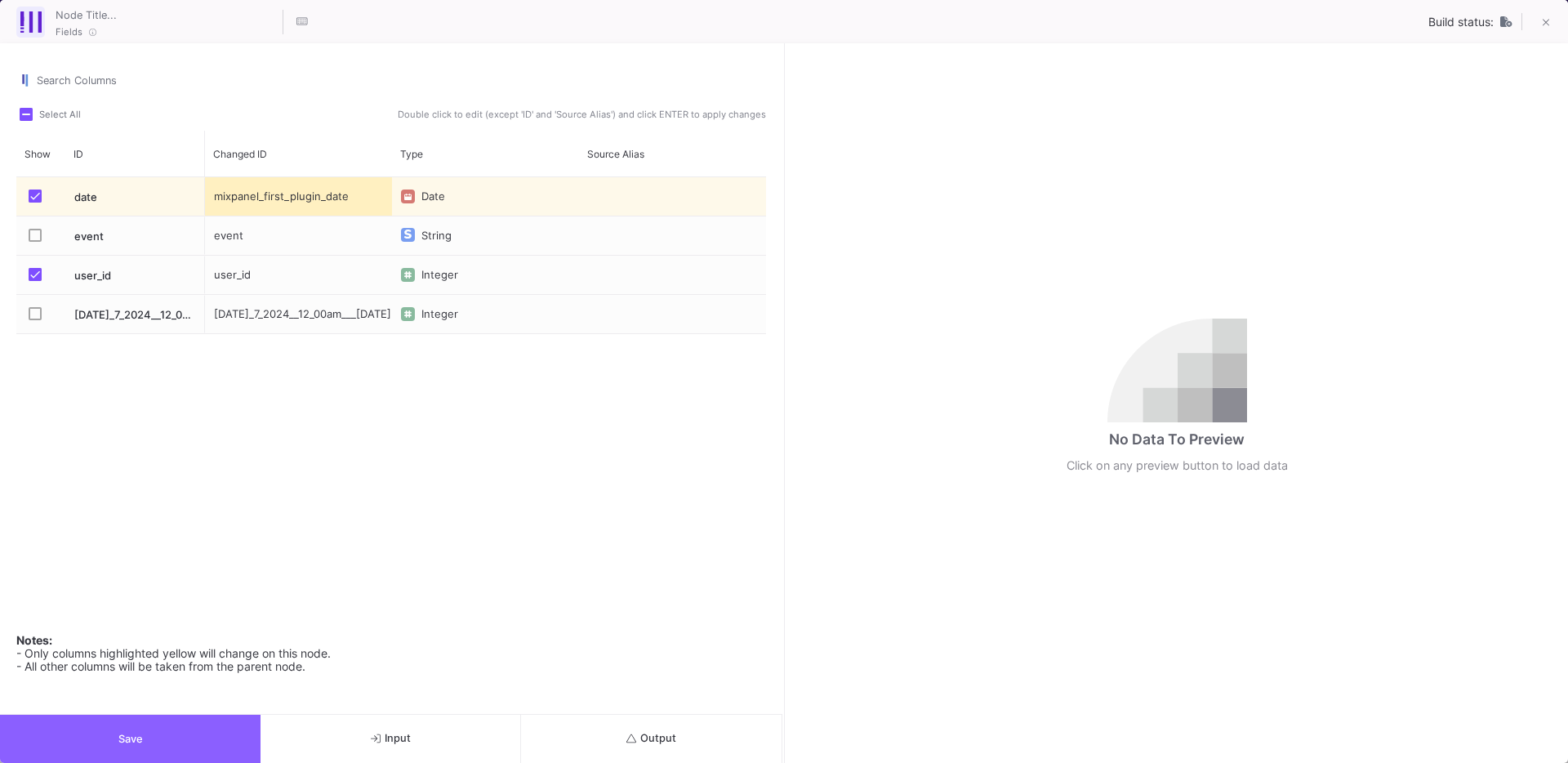 click on "Save" at bounding box center (130, 738) 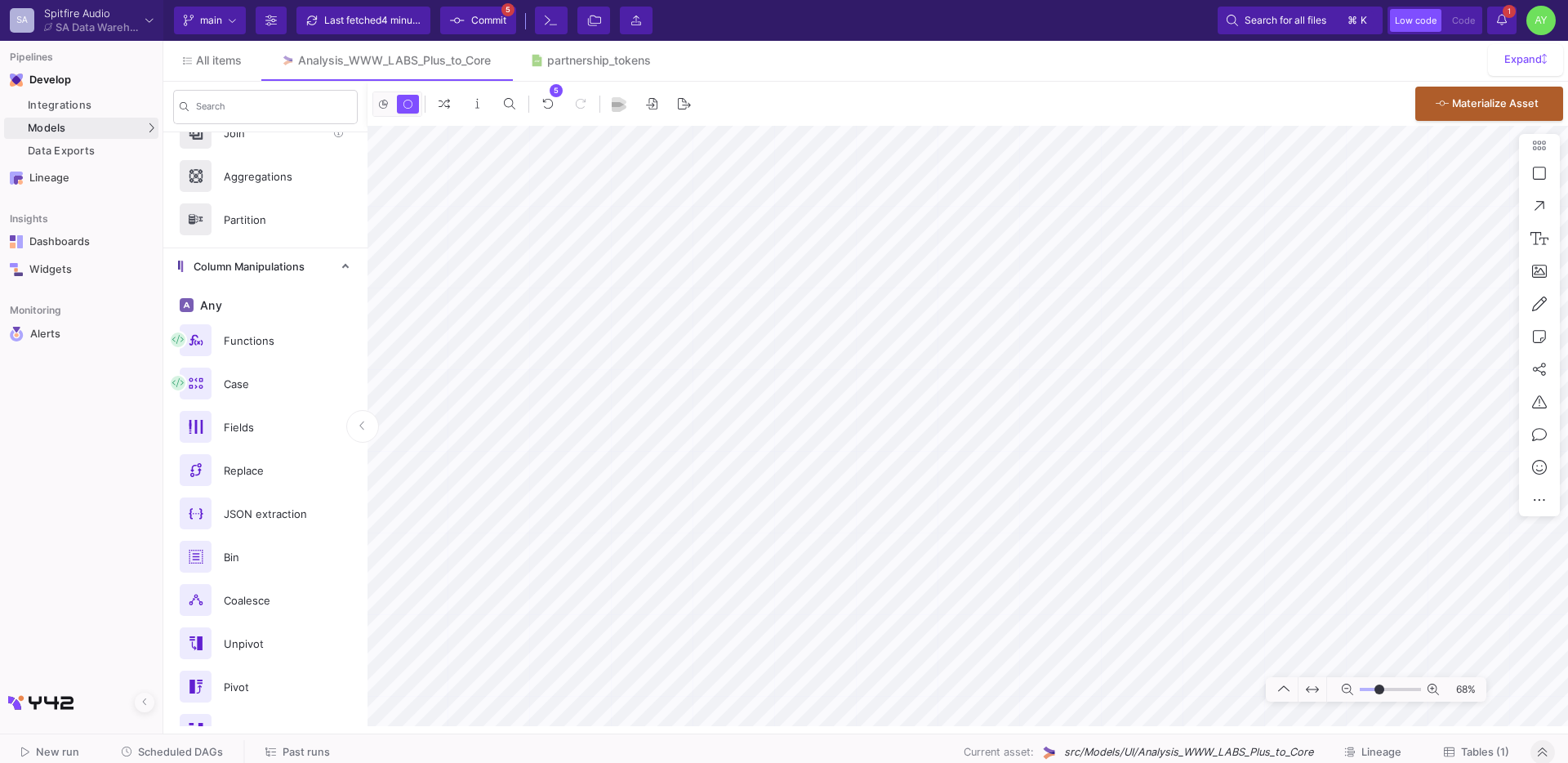 scroll, scrollTop: 134, scrollLeft: 0, axis: vertical 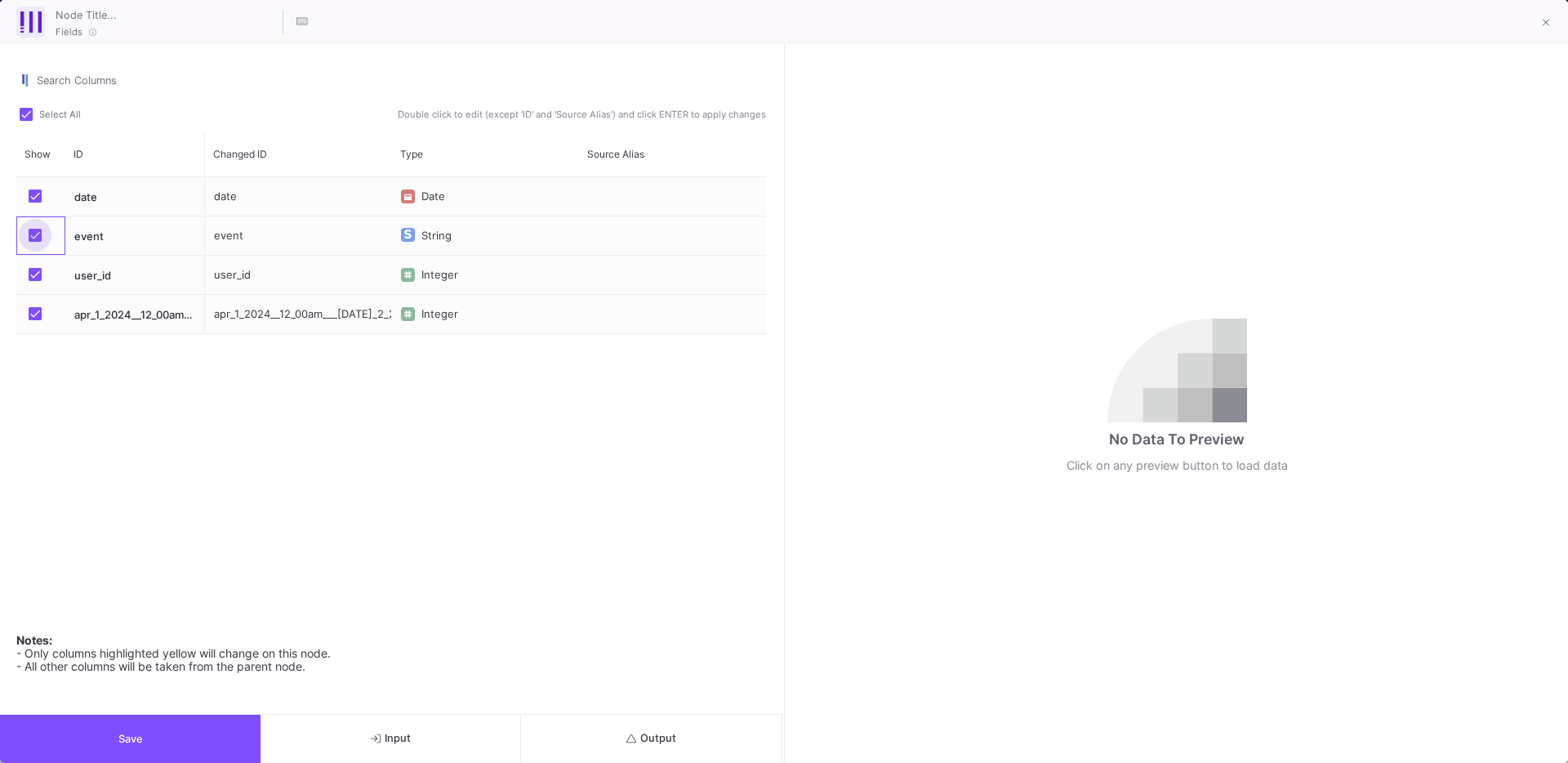 click at bounding box center (35, 235) 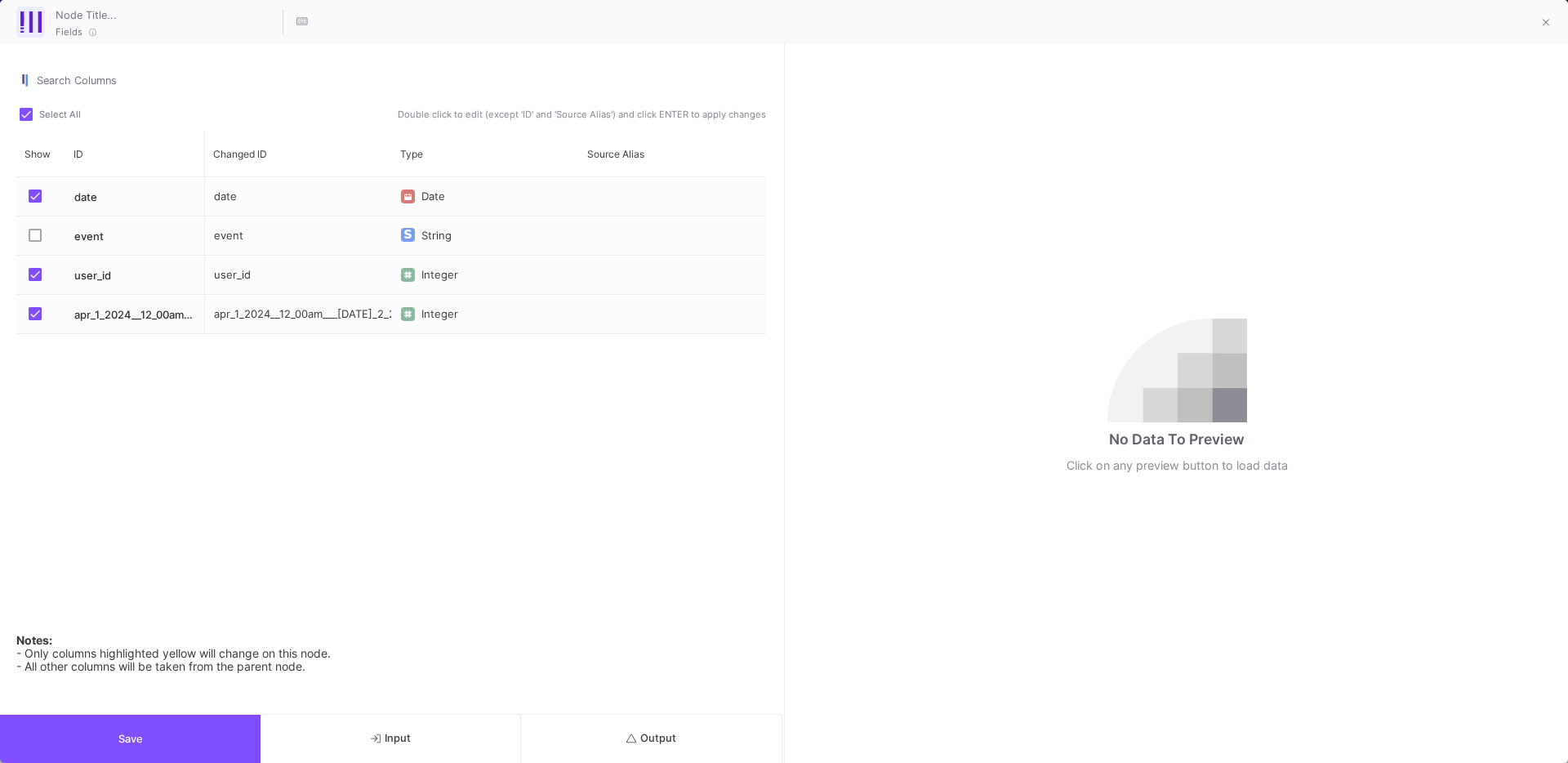 checkbox on "false" 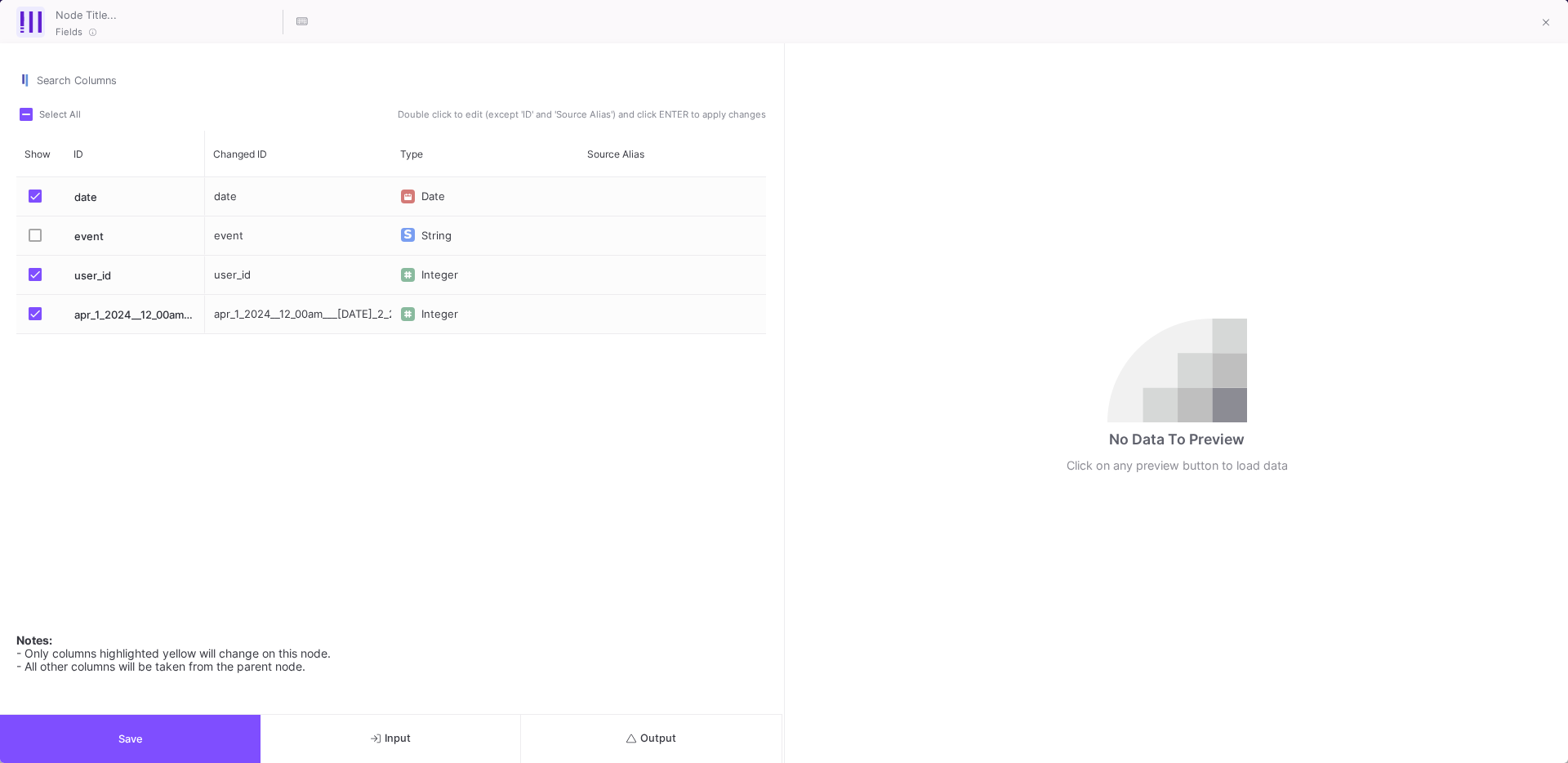 click at bounding box center (35, 314) 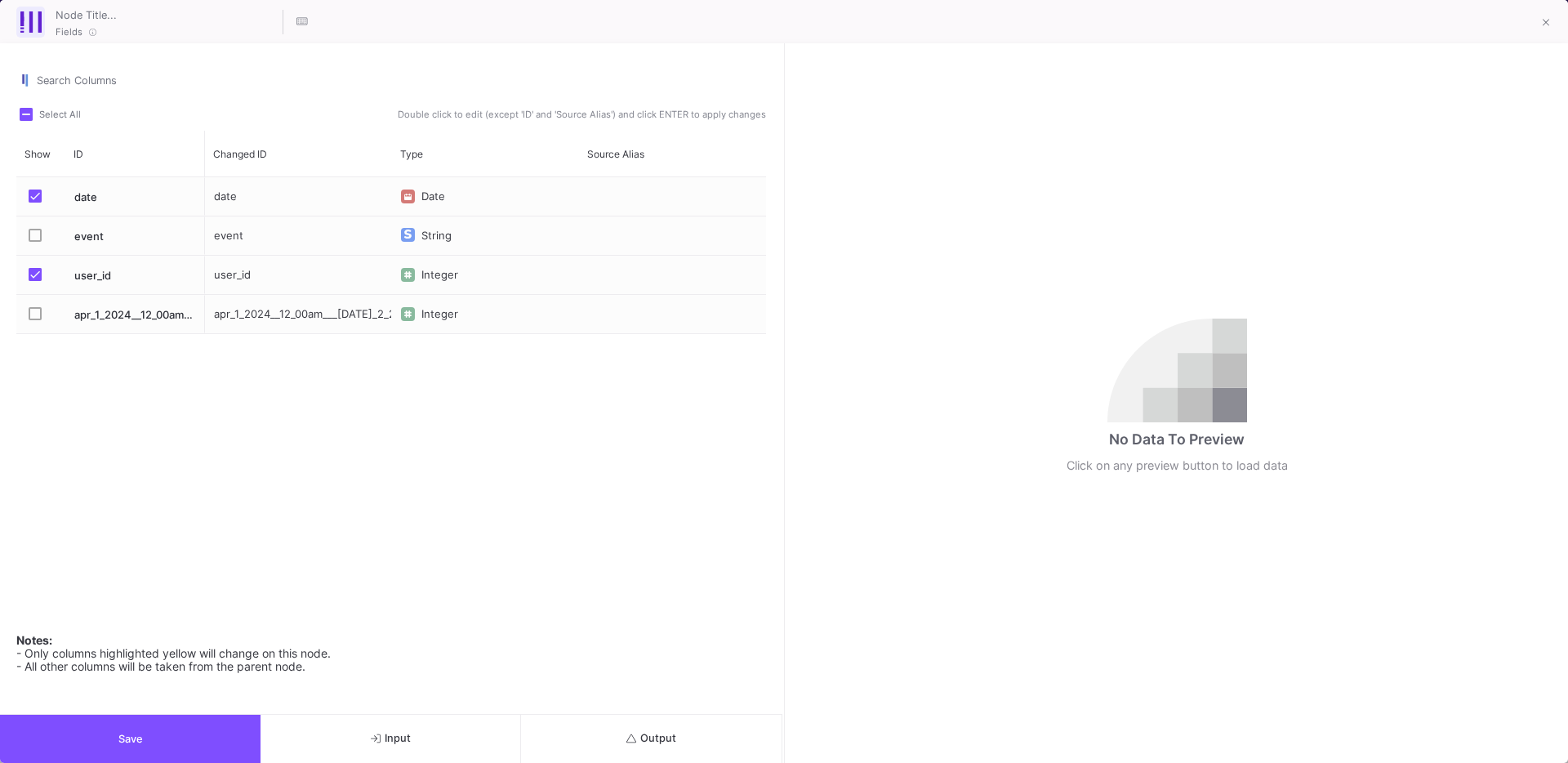 click on "Save" at bounding box center [130, 738] 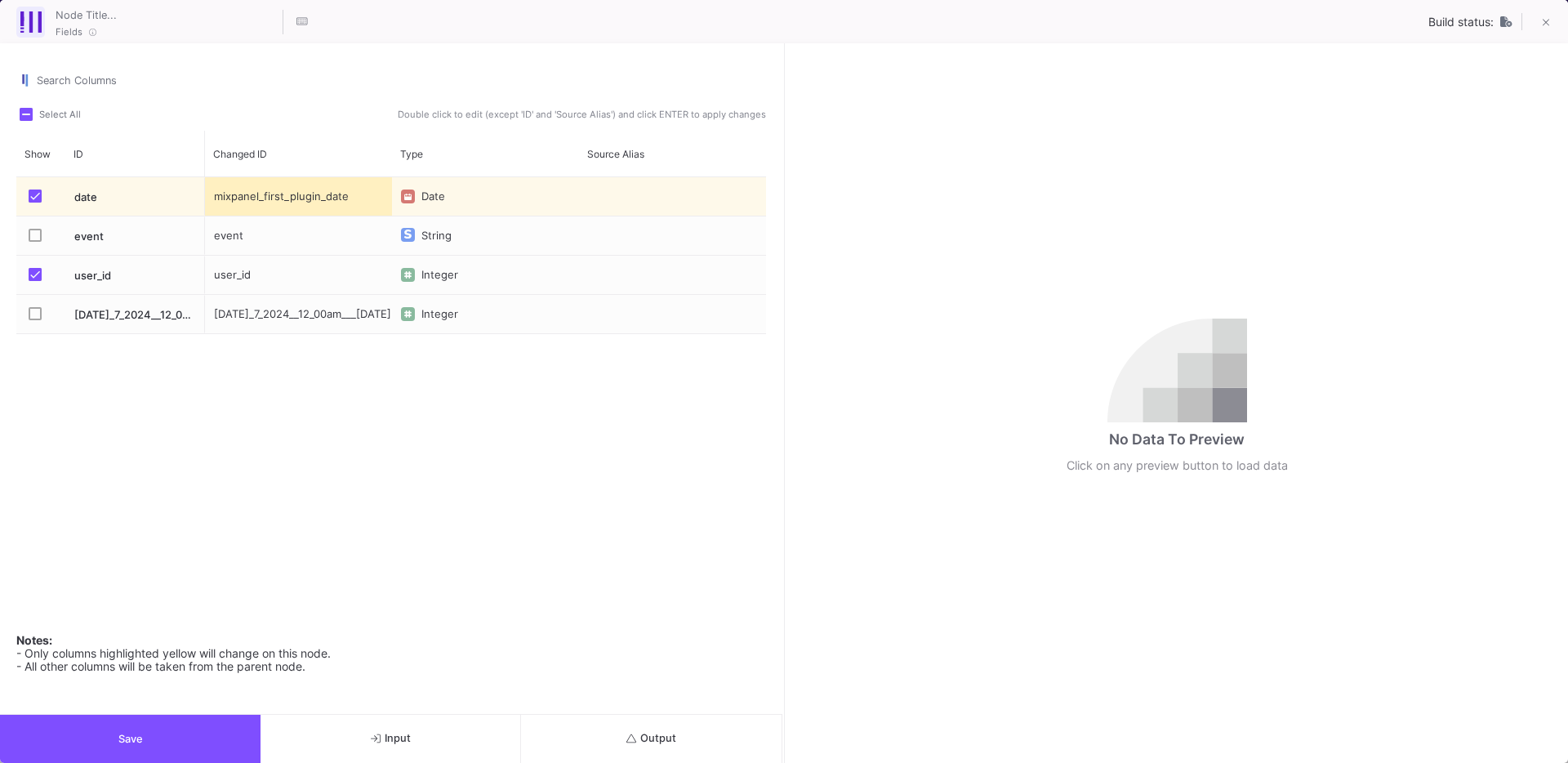 click on "mixpanel_first_plugin_date" at bounding box center [298, 196] 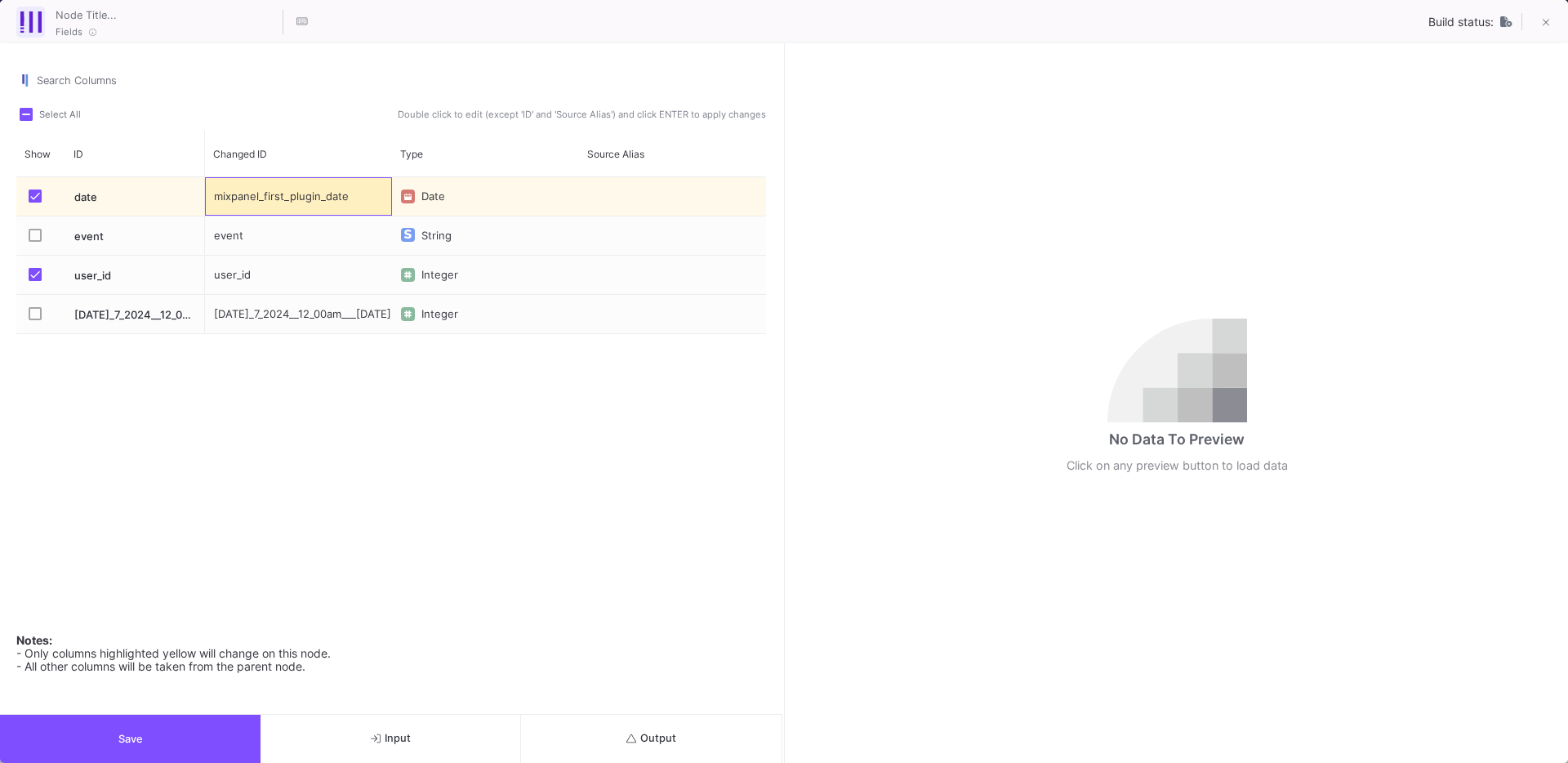 click on "mixpanel_first_plugin_date" at bounding box center (298, 196) 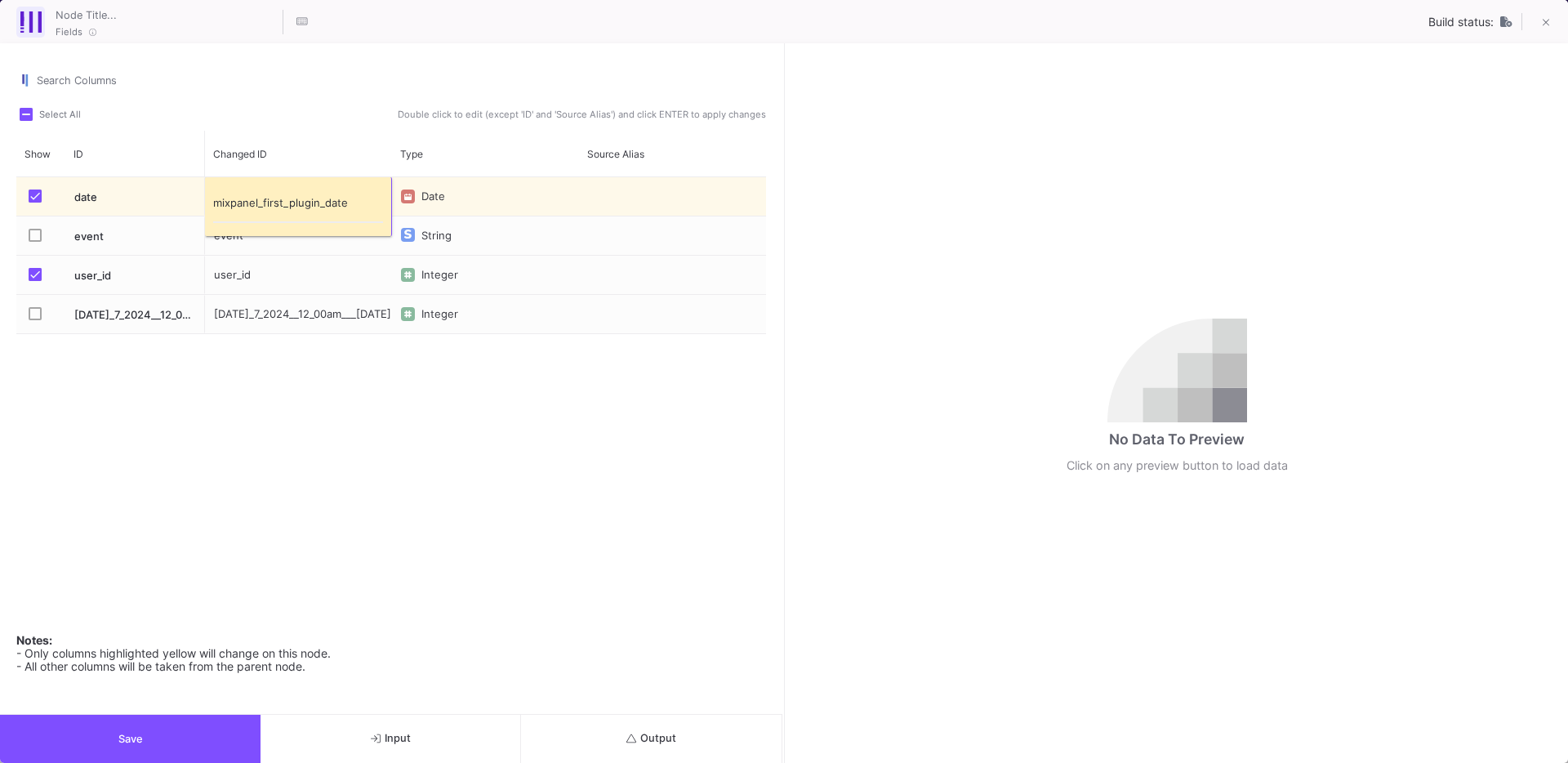 click on "mixpanel_first_plugin_date" at bounding box center [298, 207] 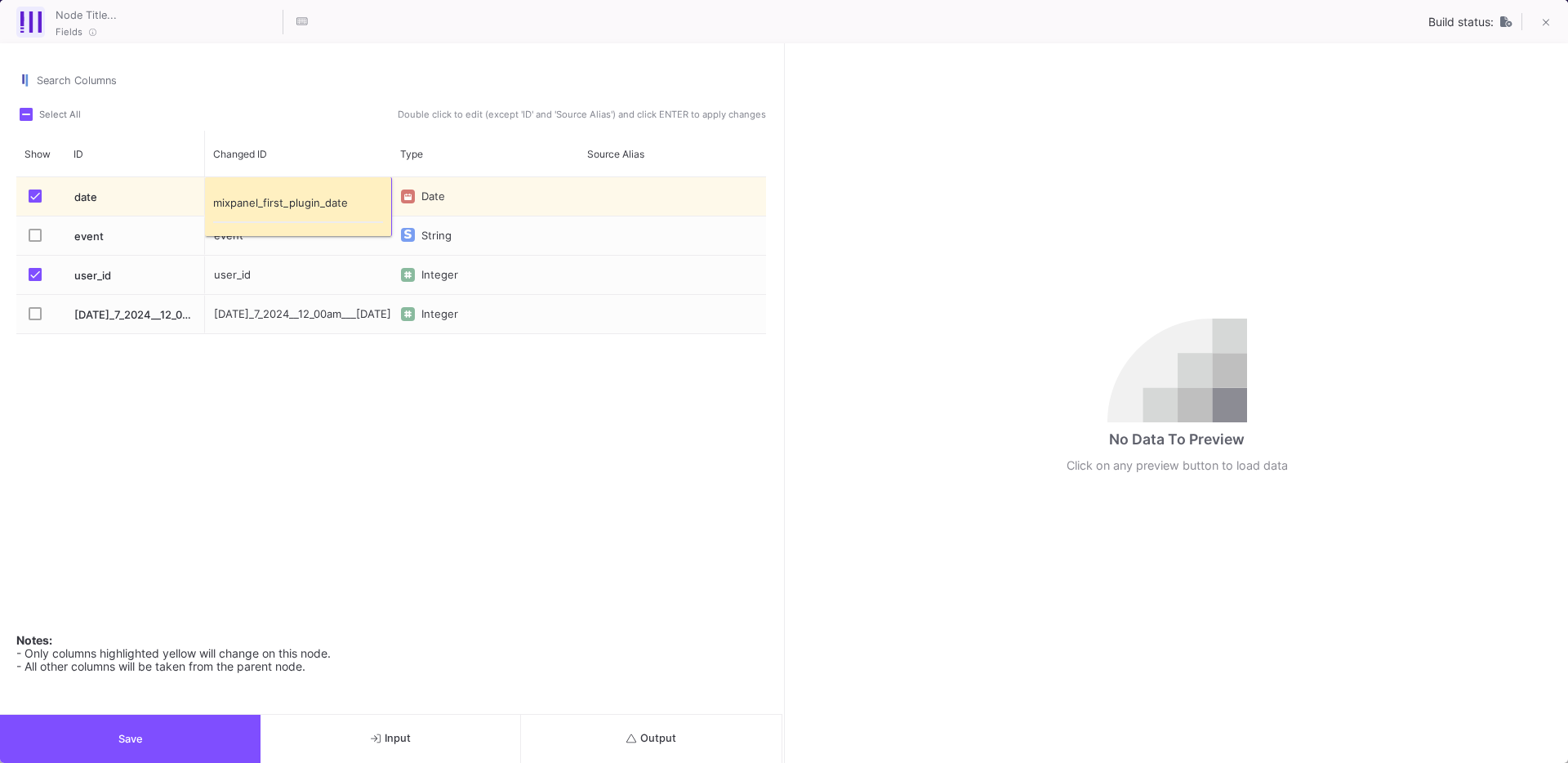 click on "Save" at bounding box center [130, 738] 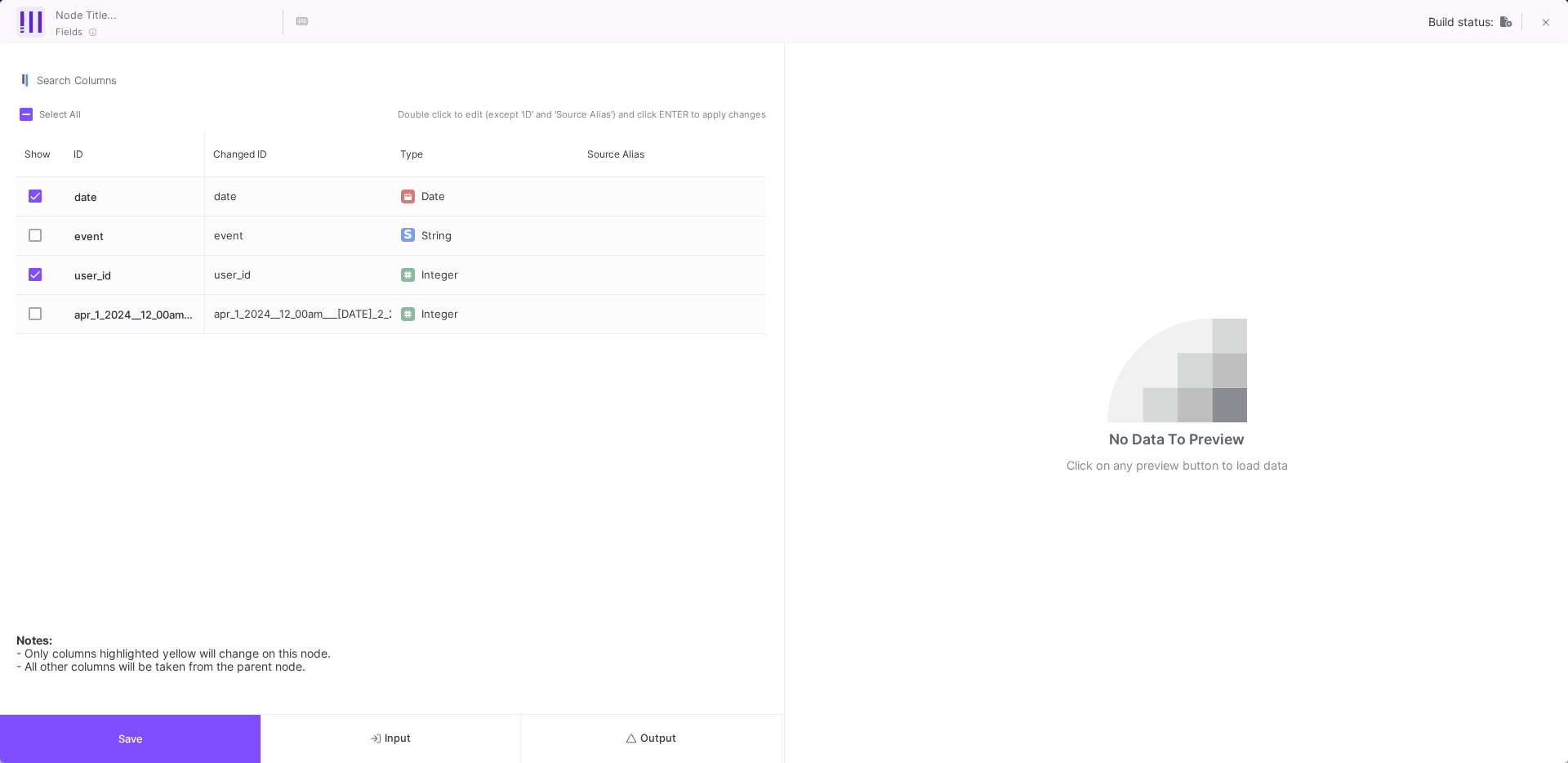 click on "date" at bounding box center [298, 196] 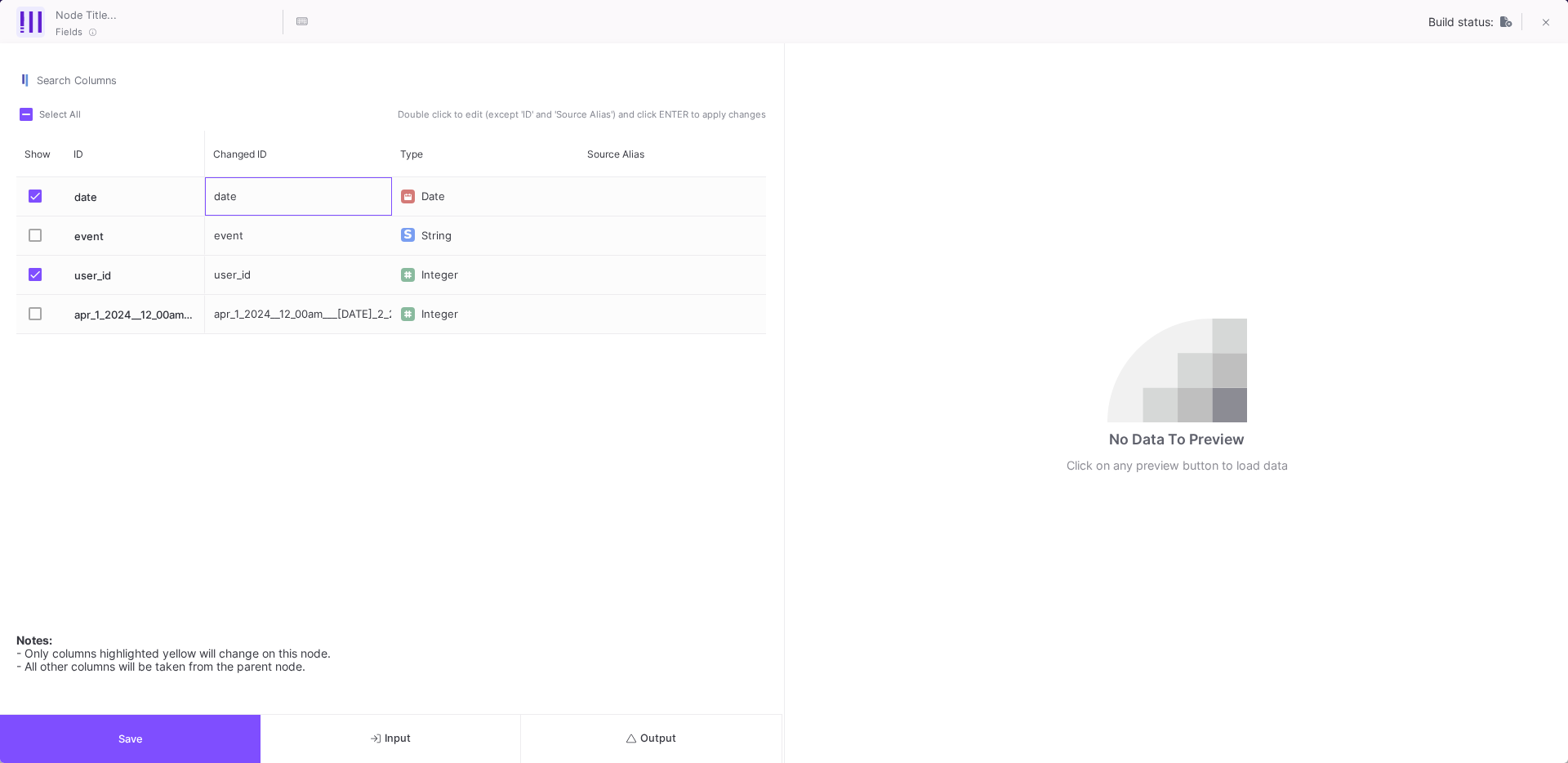 click on "date" at bounding box center [298, 196] 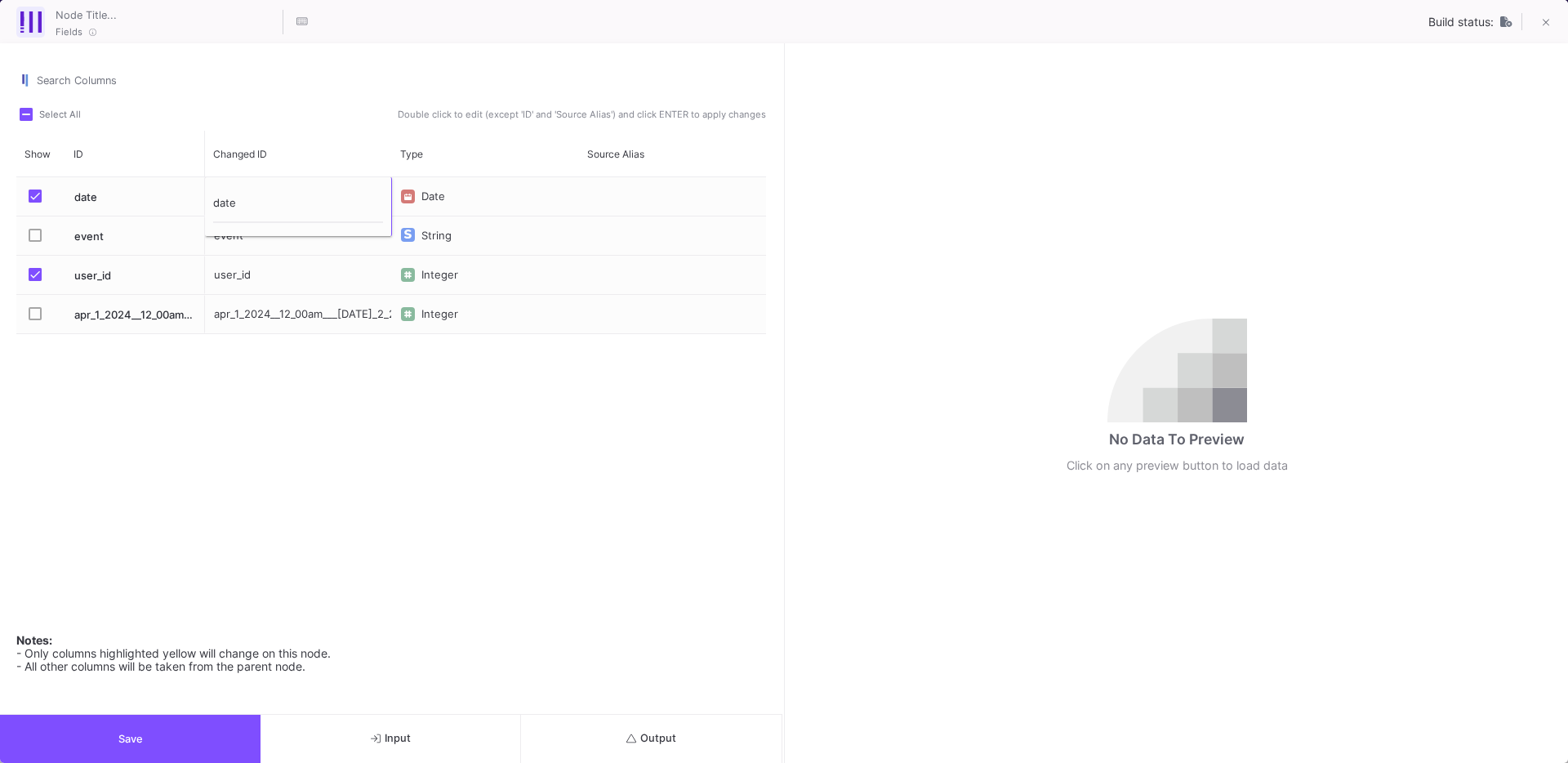 click on "date" at bounding box center [298, 207] 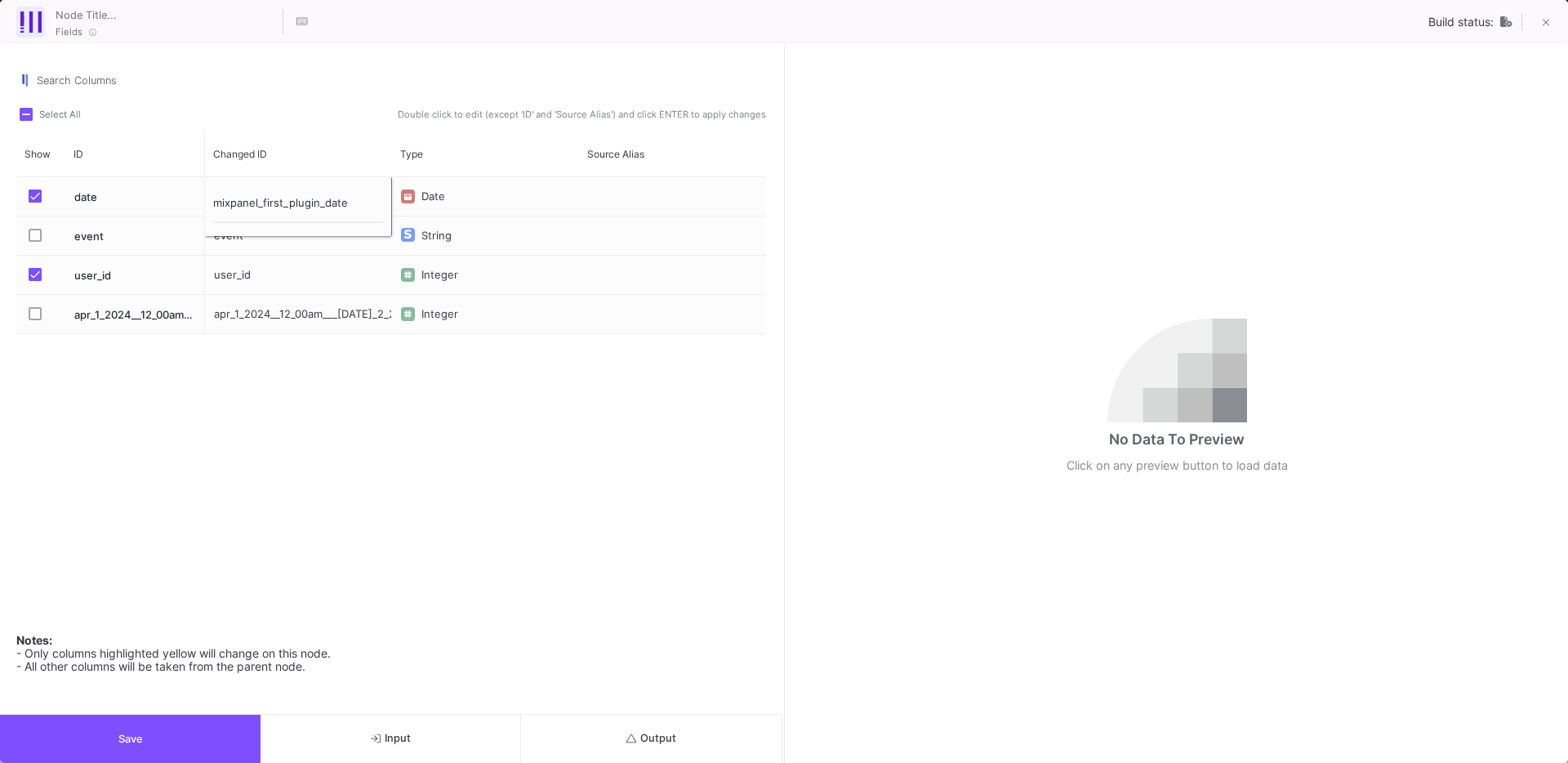 click on "Save" at bounding box center [131, 738] 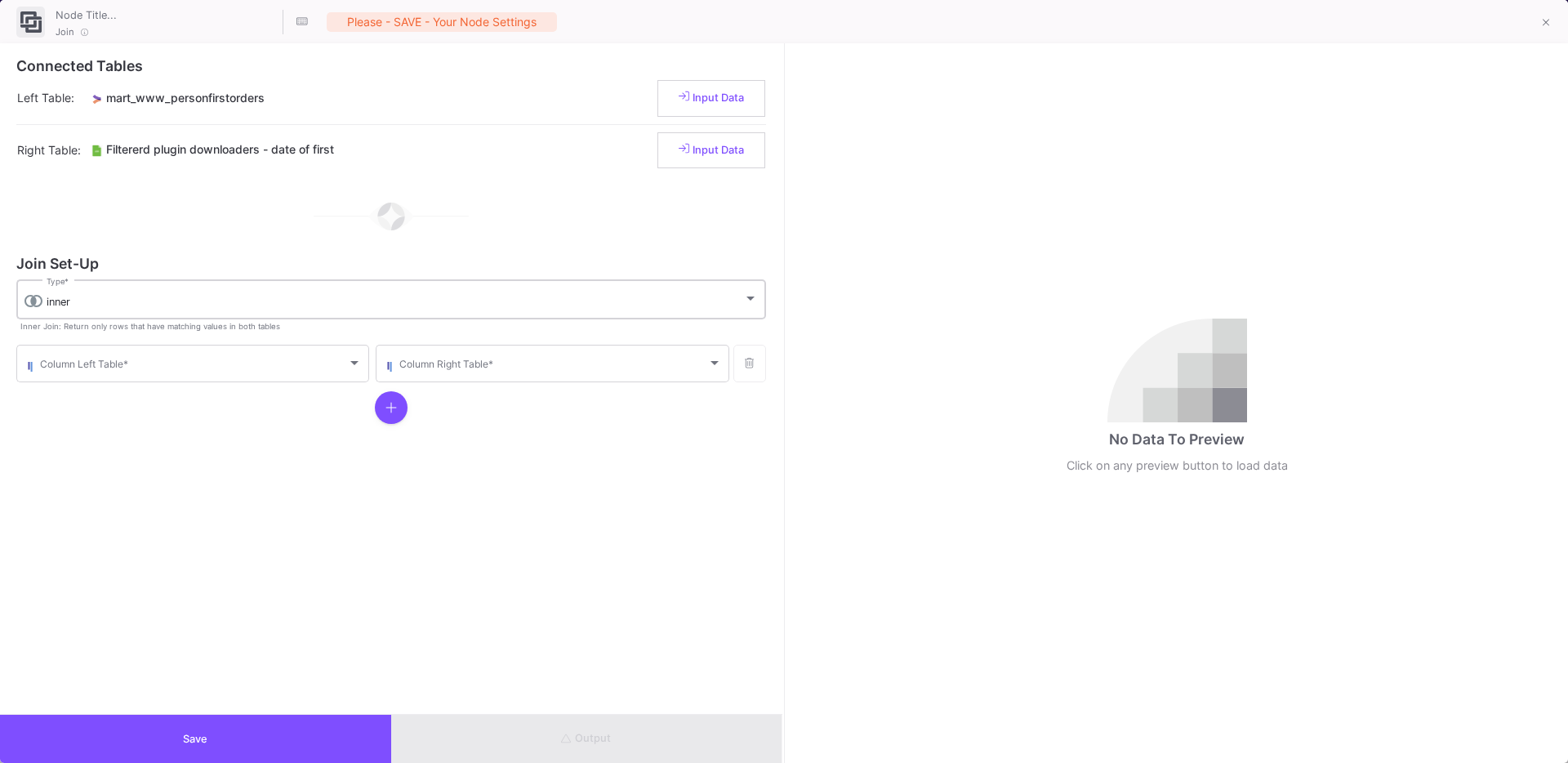 click on "inner" at bounding box center (394, 302) 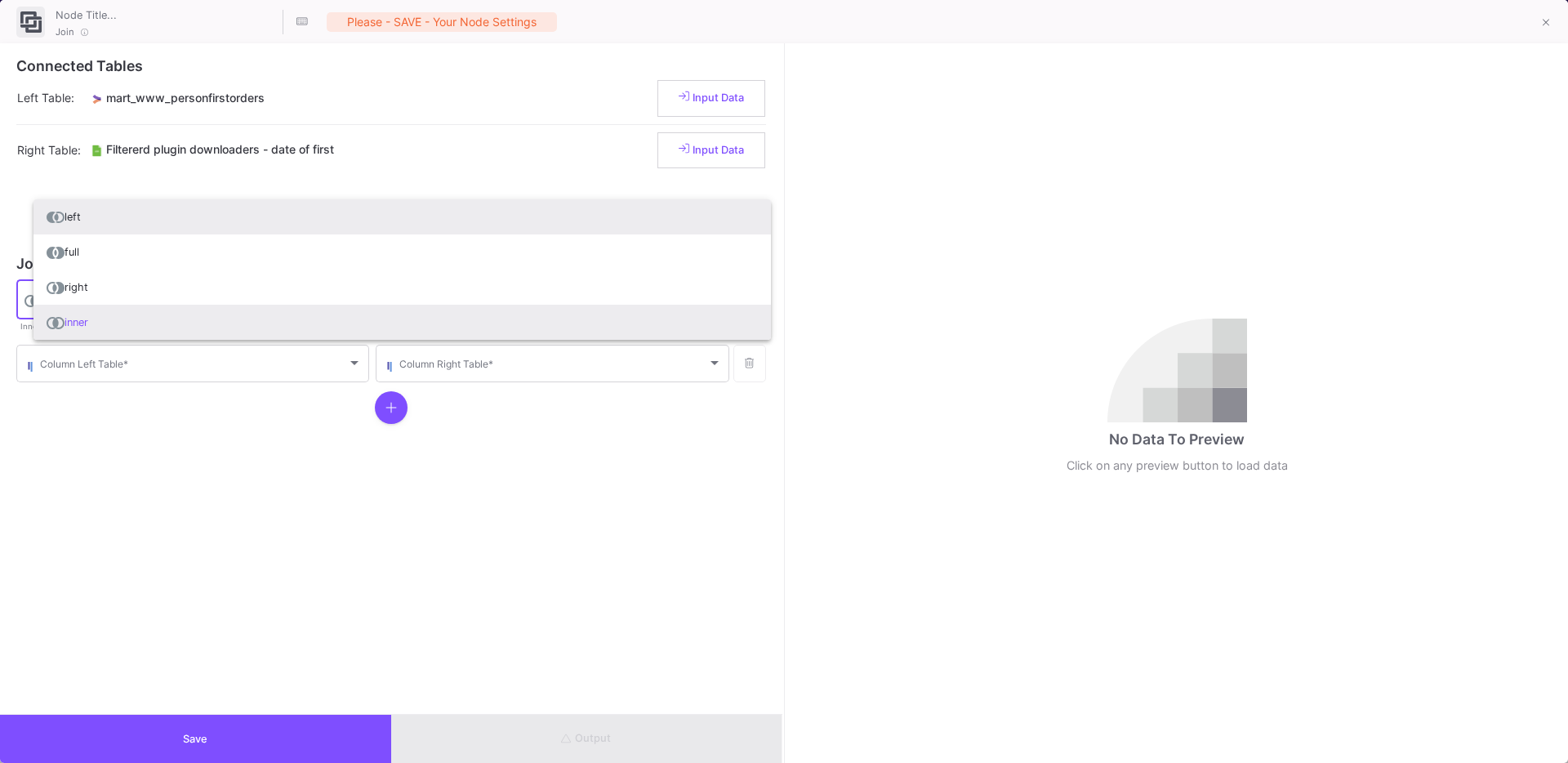 click on "left" at bounding box center [402, 216] 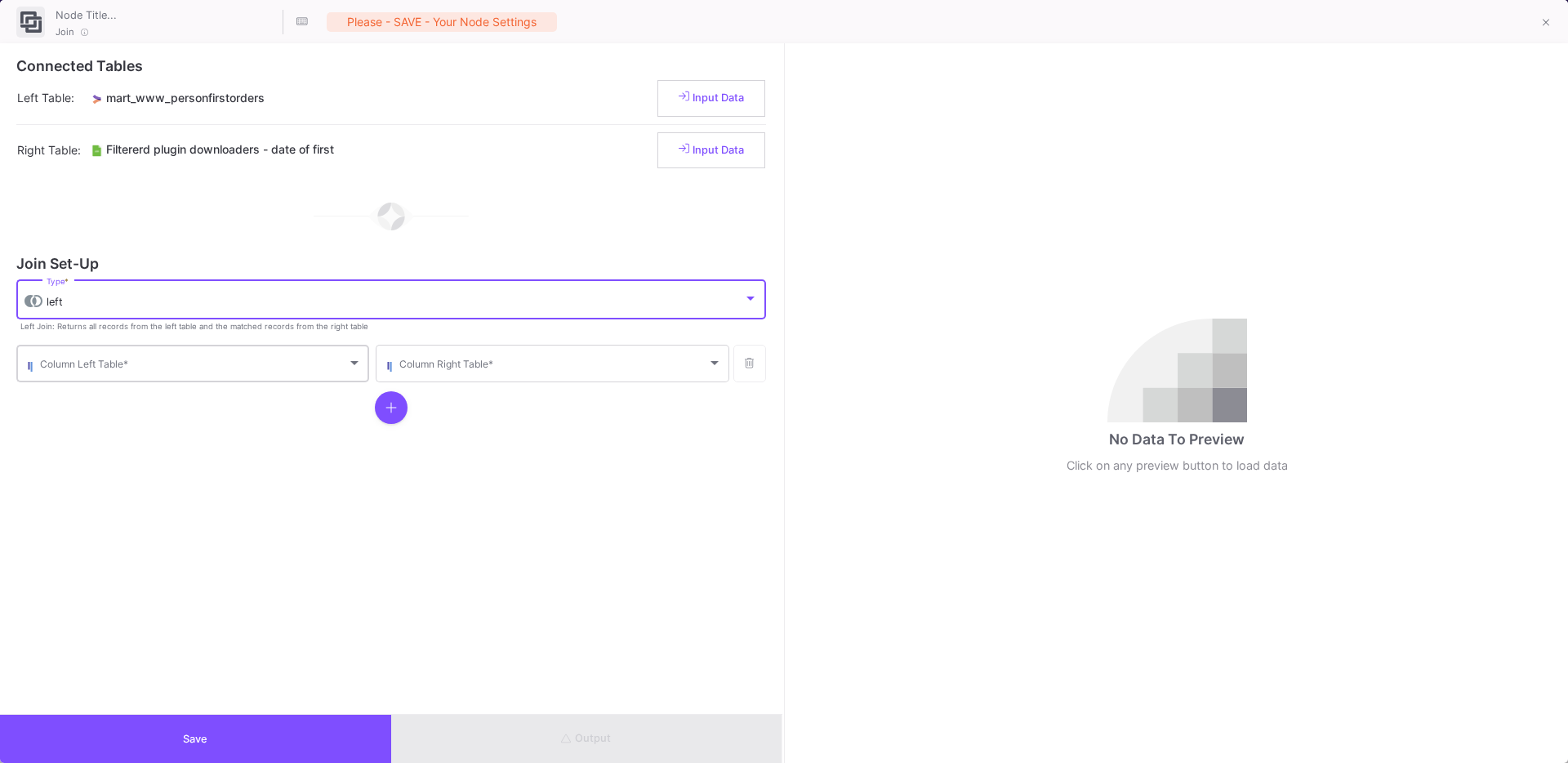 click on "Column Left Table   *" at bounding box center (201, 362) 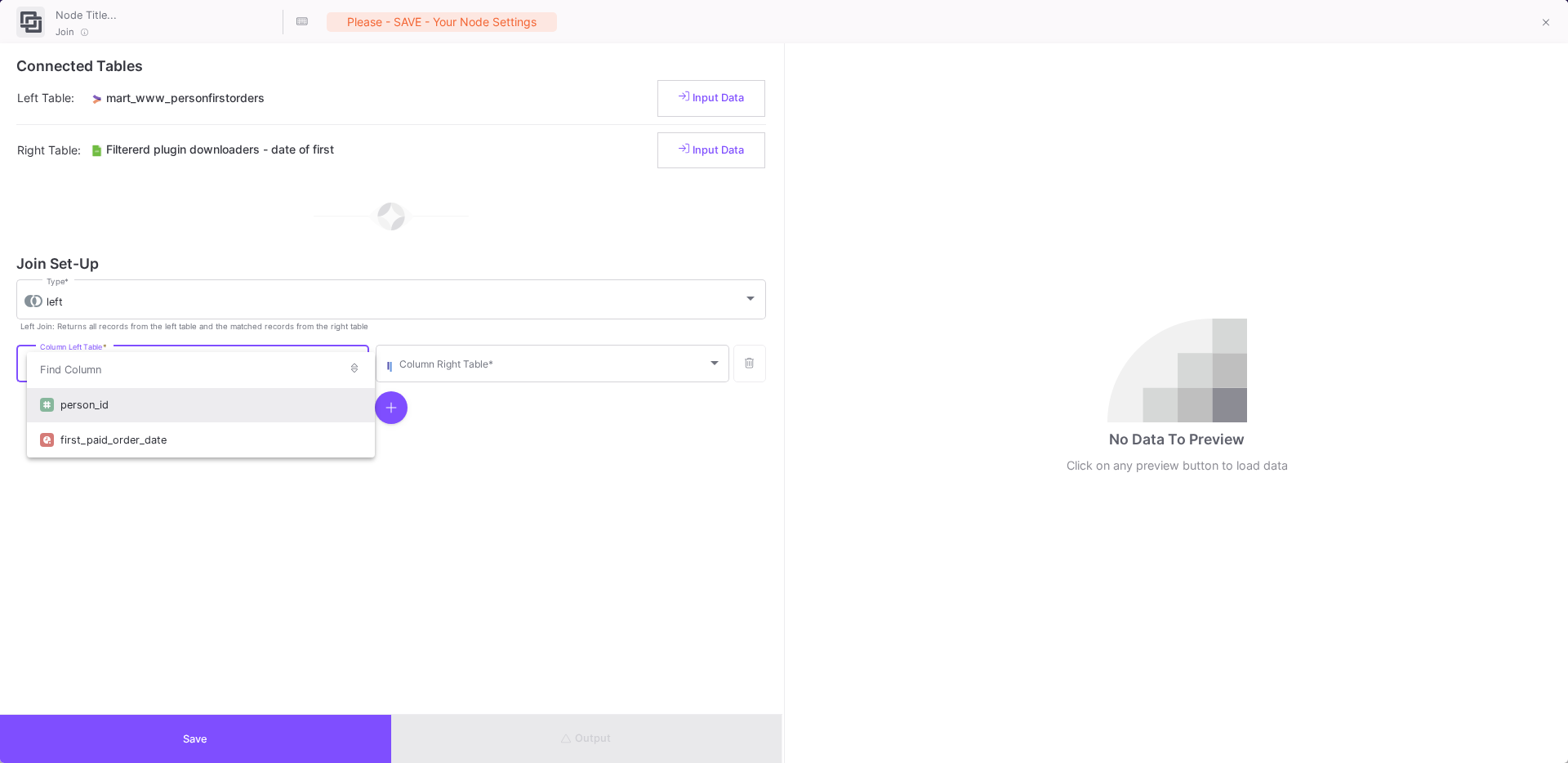 click on "person_id" at bounding box center [211, 404] 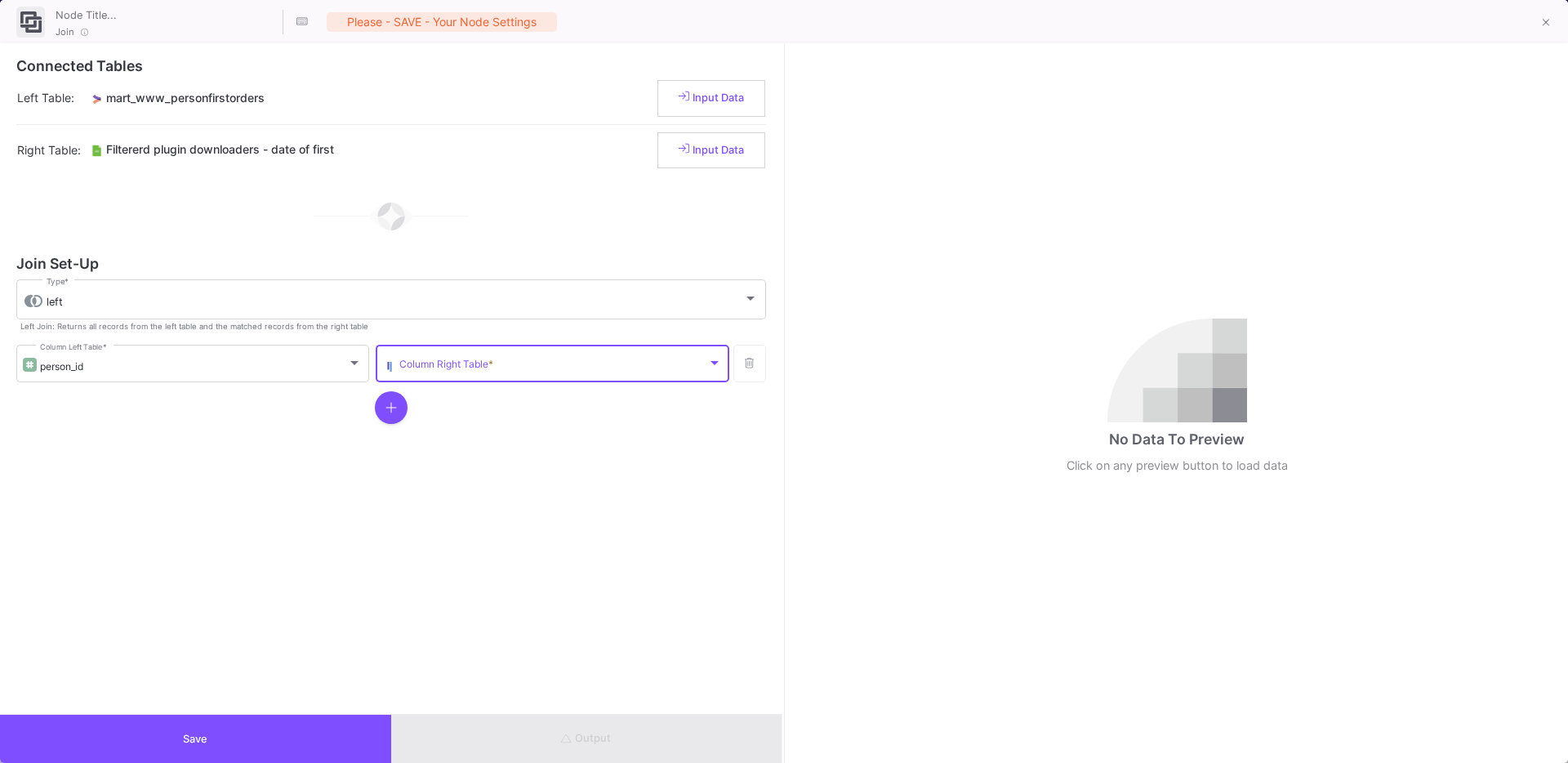 click at bounding box center [553, 366] 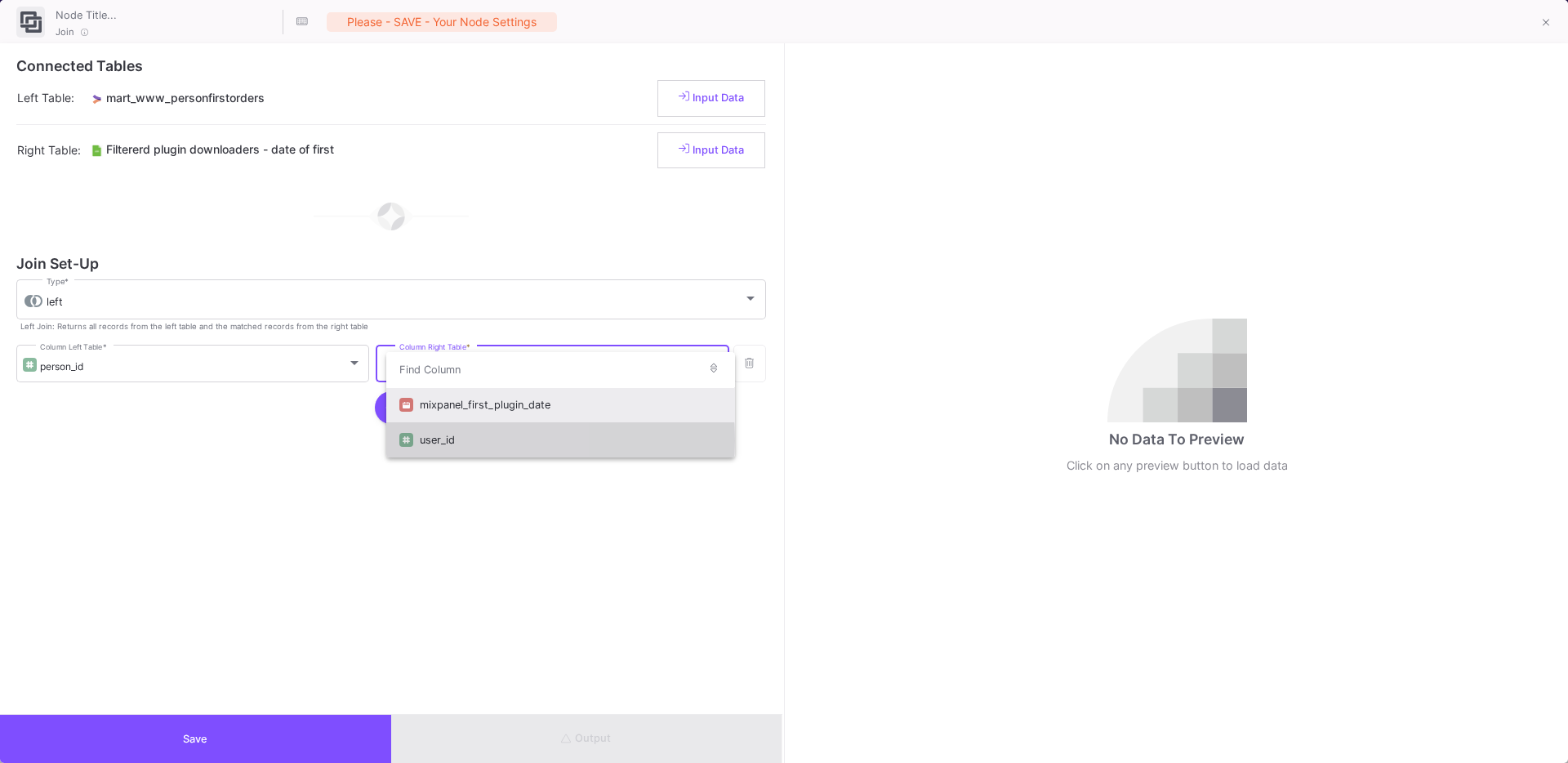 click on "user_id" at bounding box center (570, 440) 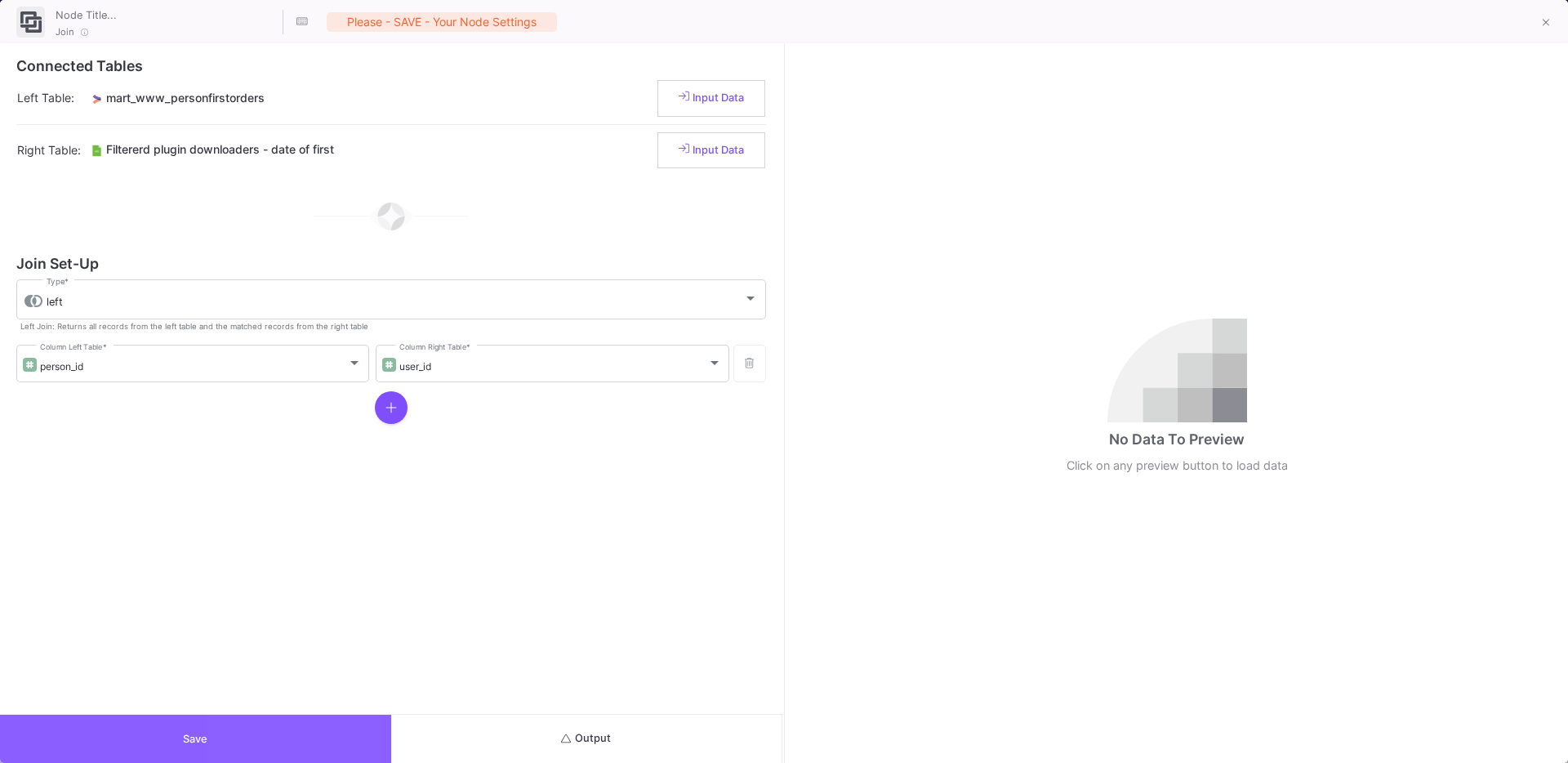 click on "Save" at bounding box center (195, 738) 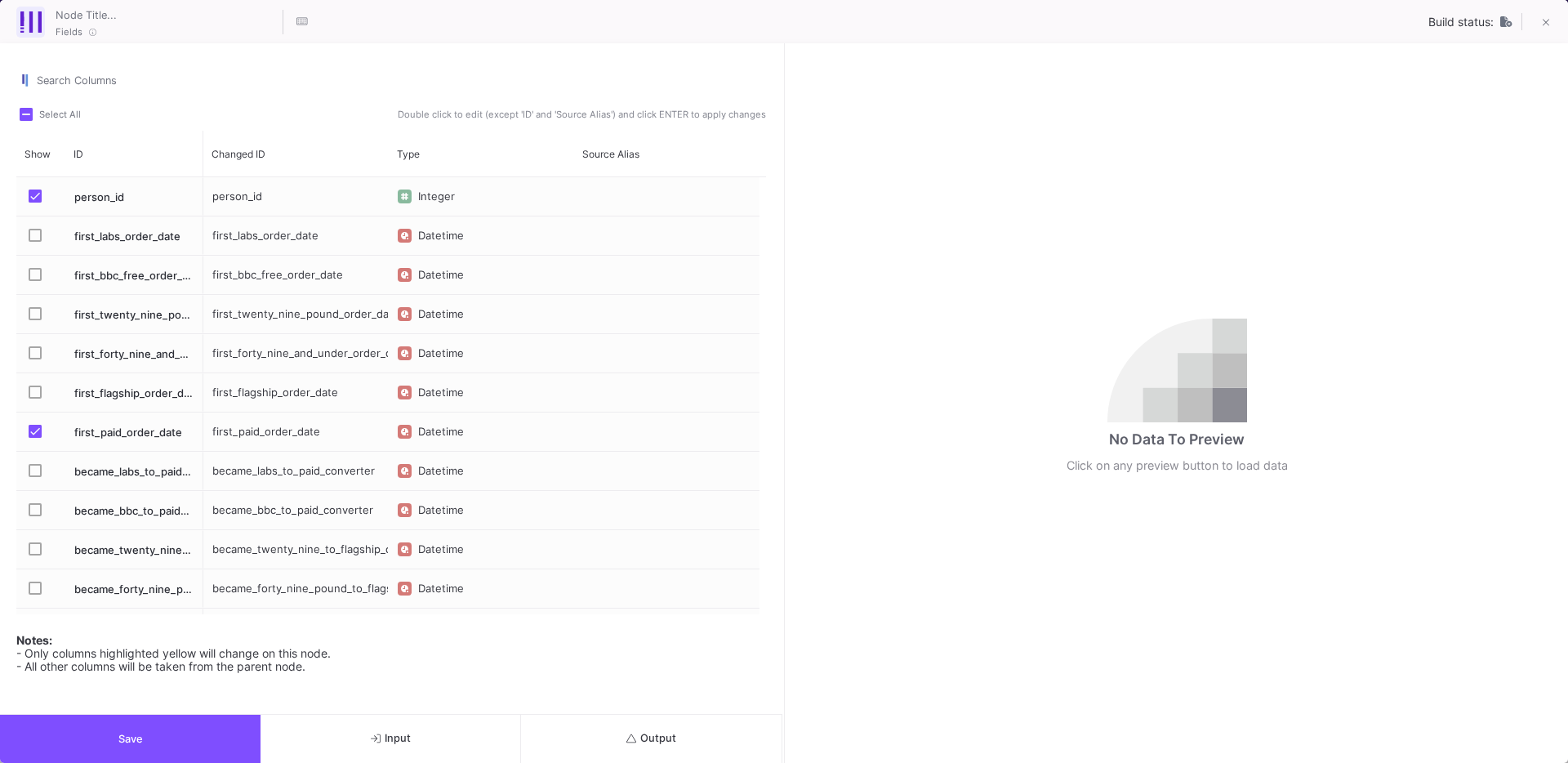 click at bounding box center (40, 237) 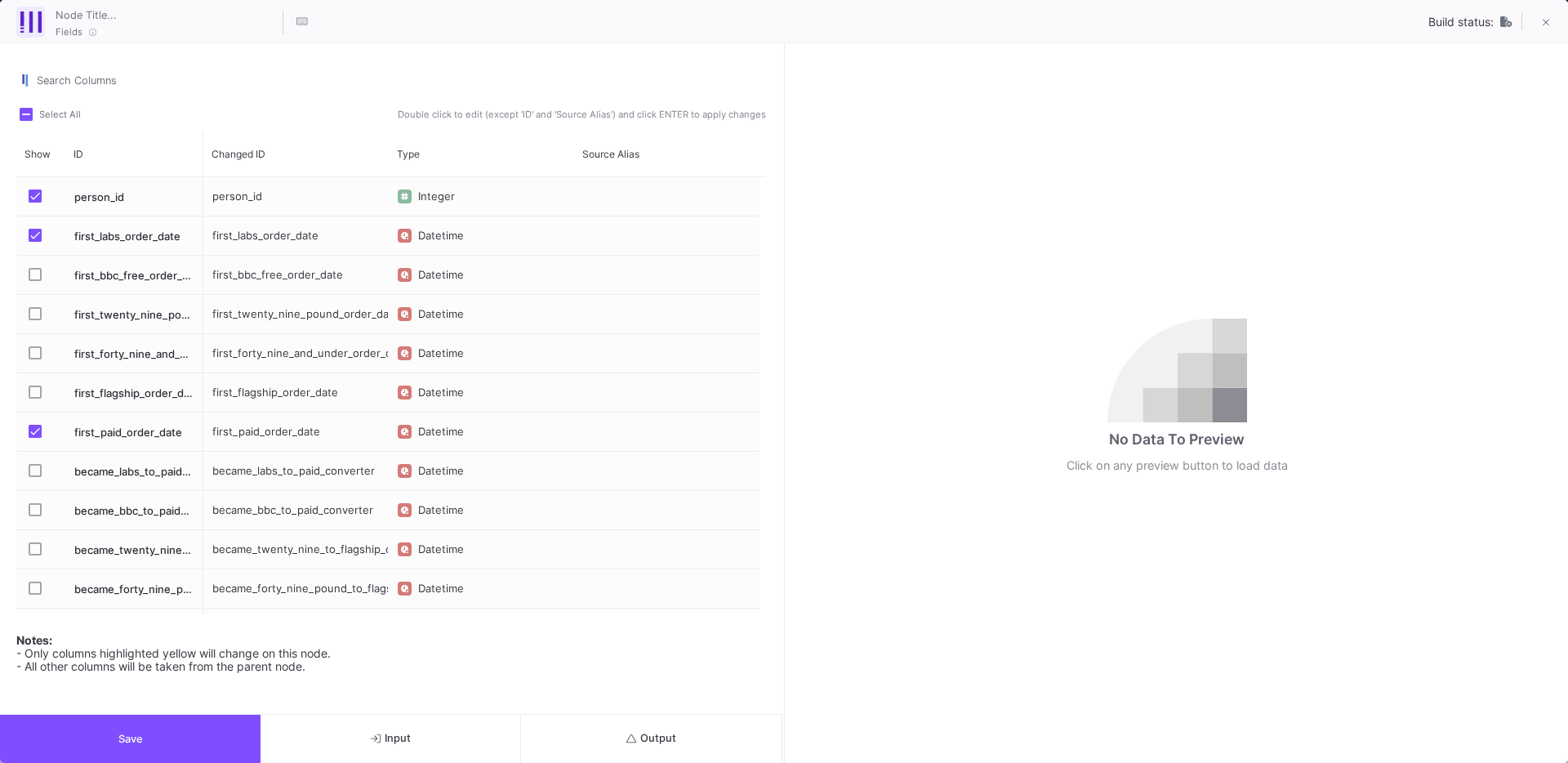 click at bounding box center [35, 274] 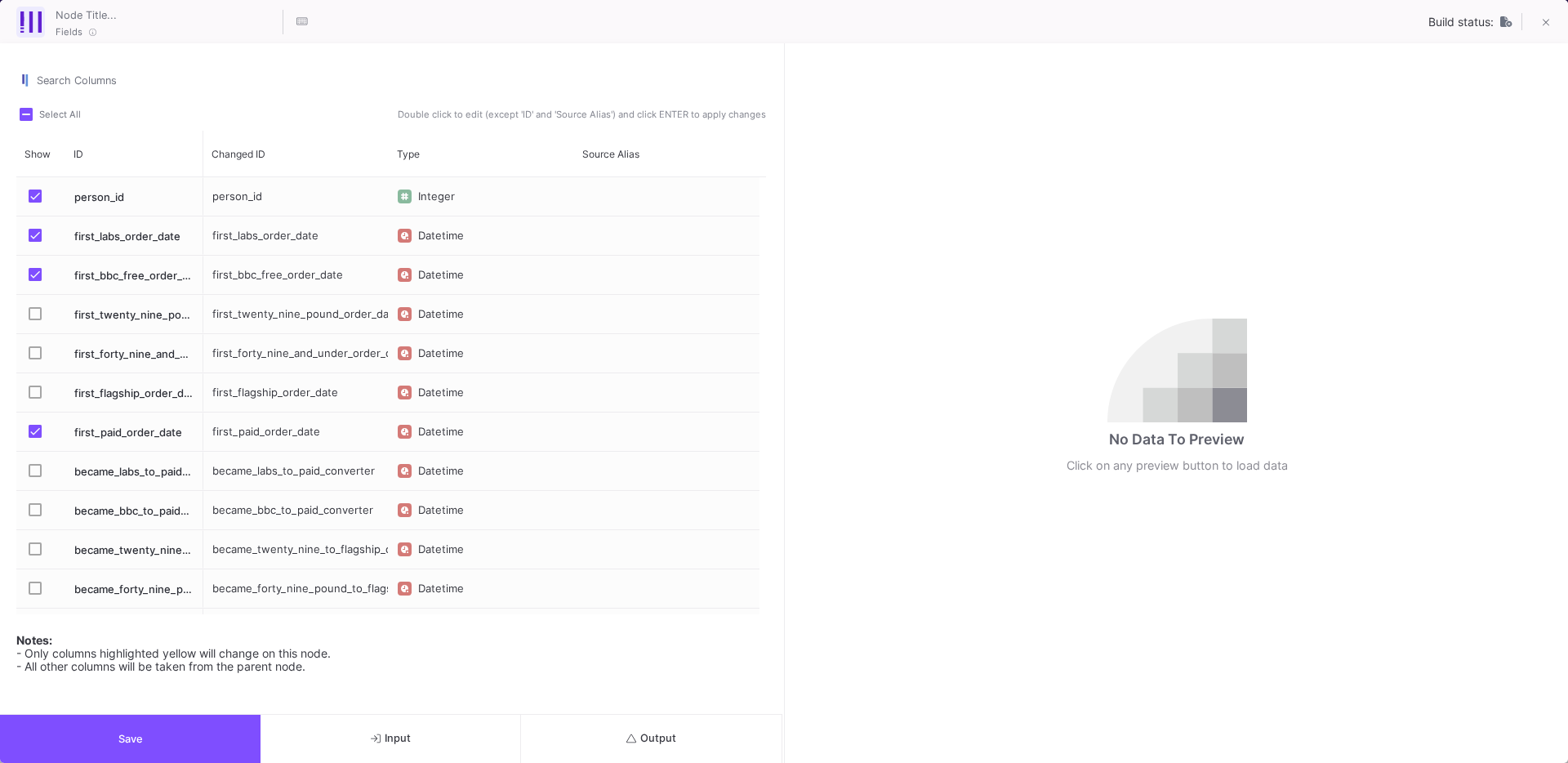 click on "Save" at bounding box center [130, 738] 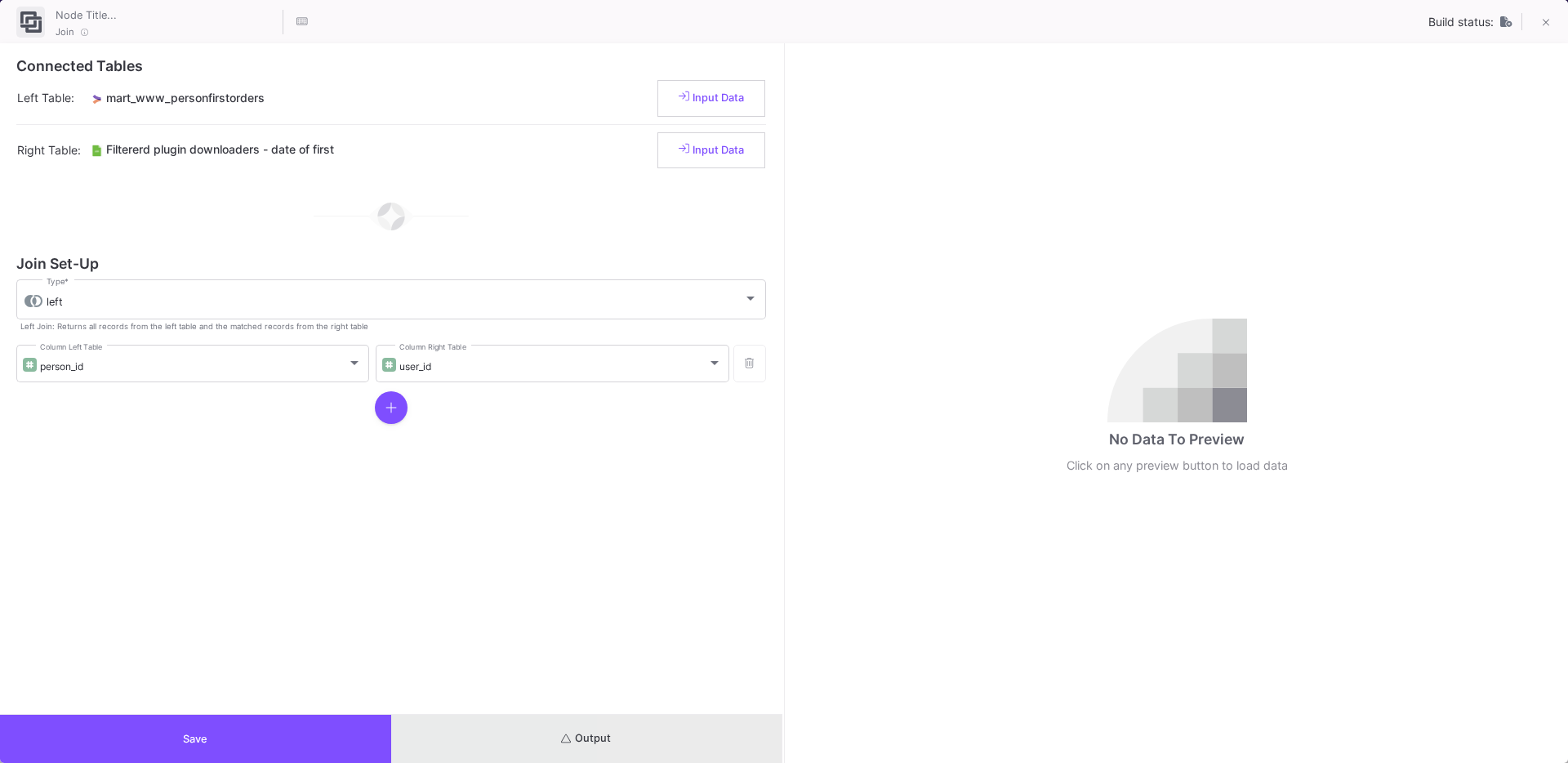 click on "Output" at bounding box center [586, 738] 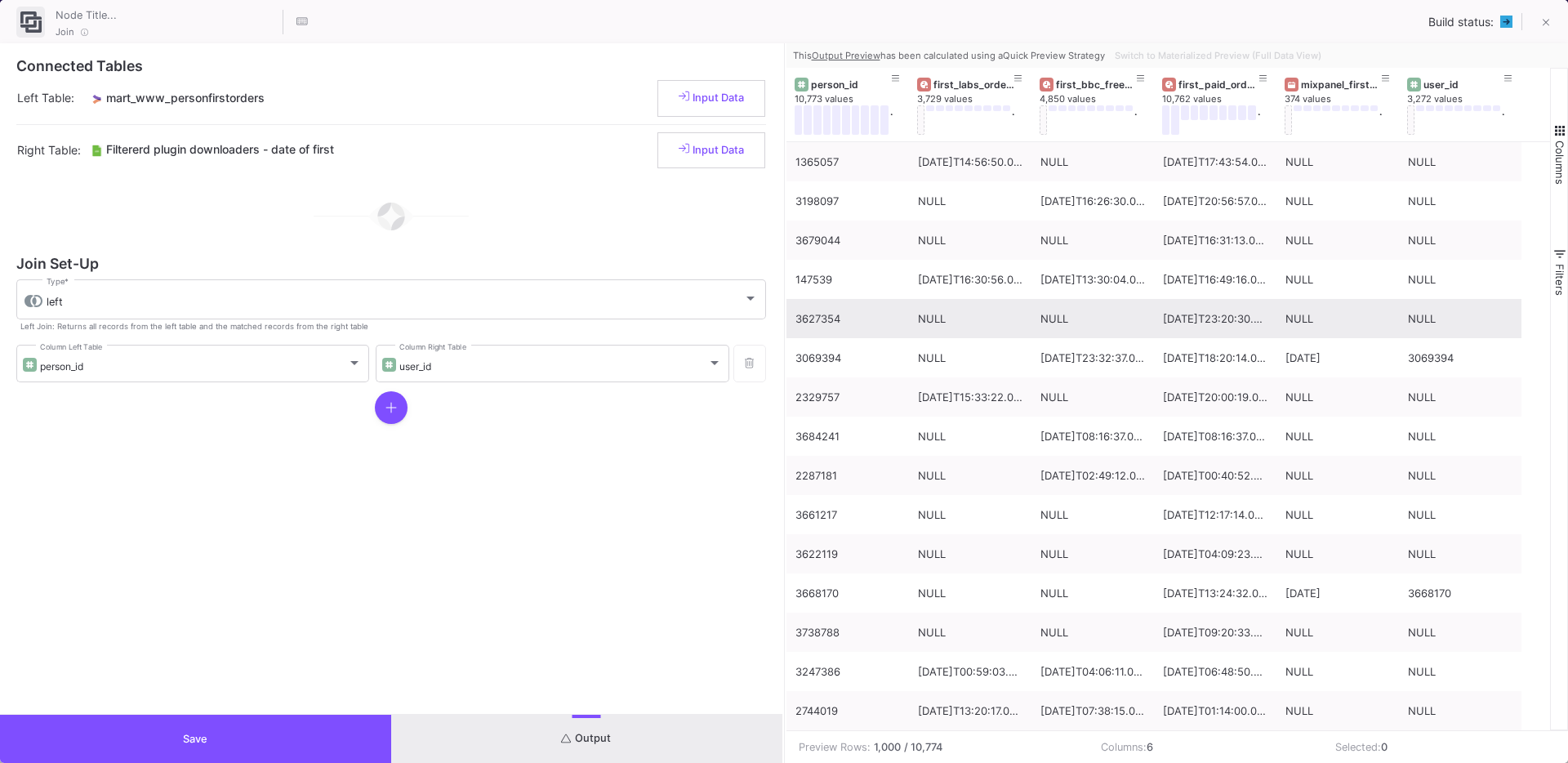 scroll, scrollTop: 10, scrollLeft: 0, axis: vertical 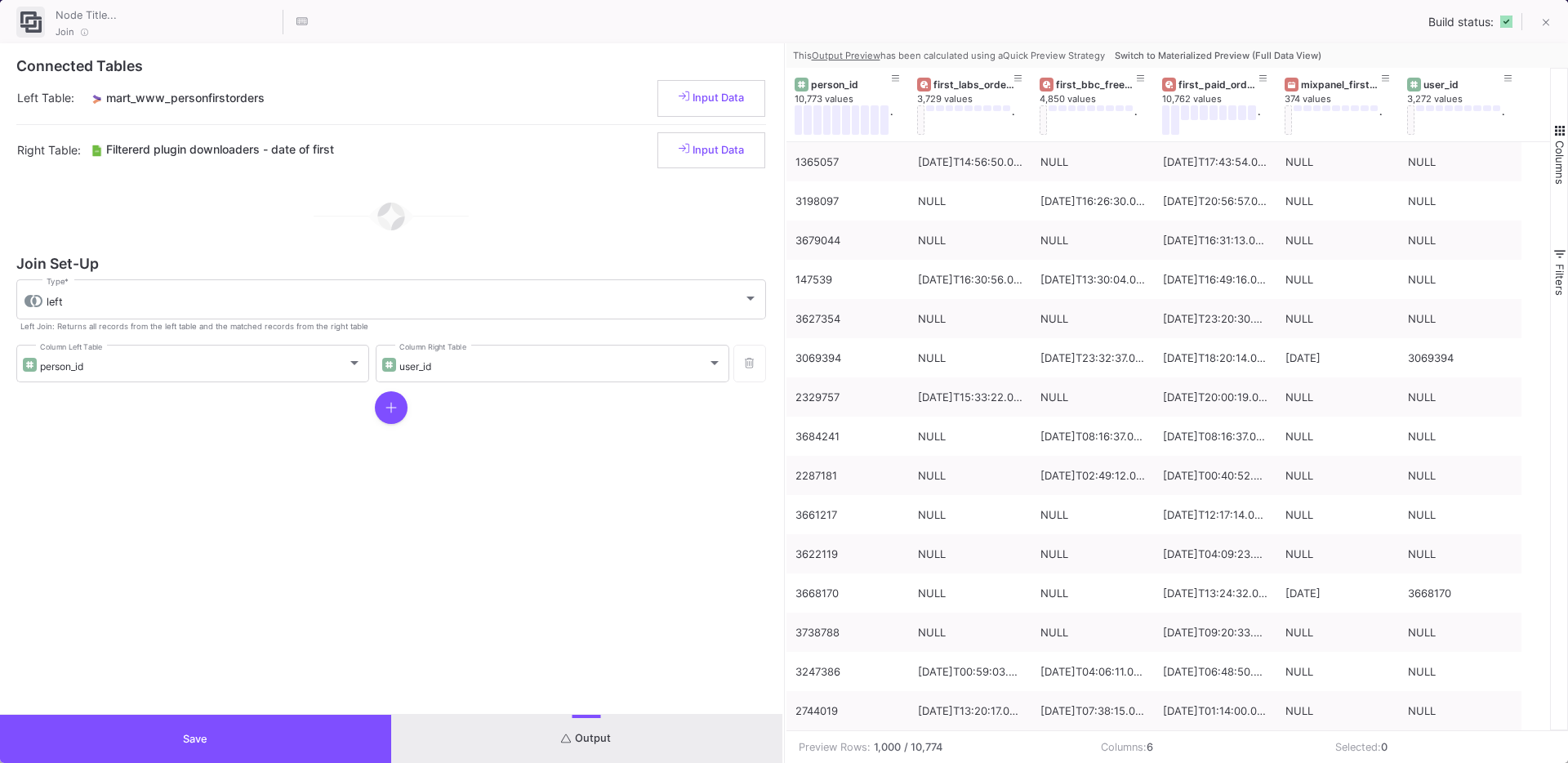 click on "Switch to Materialized Preview (Full Data View)" at bounding box center (1218, 56) 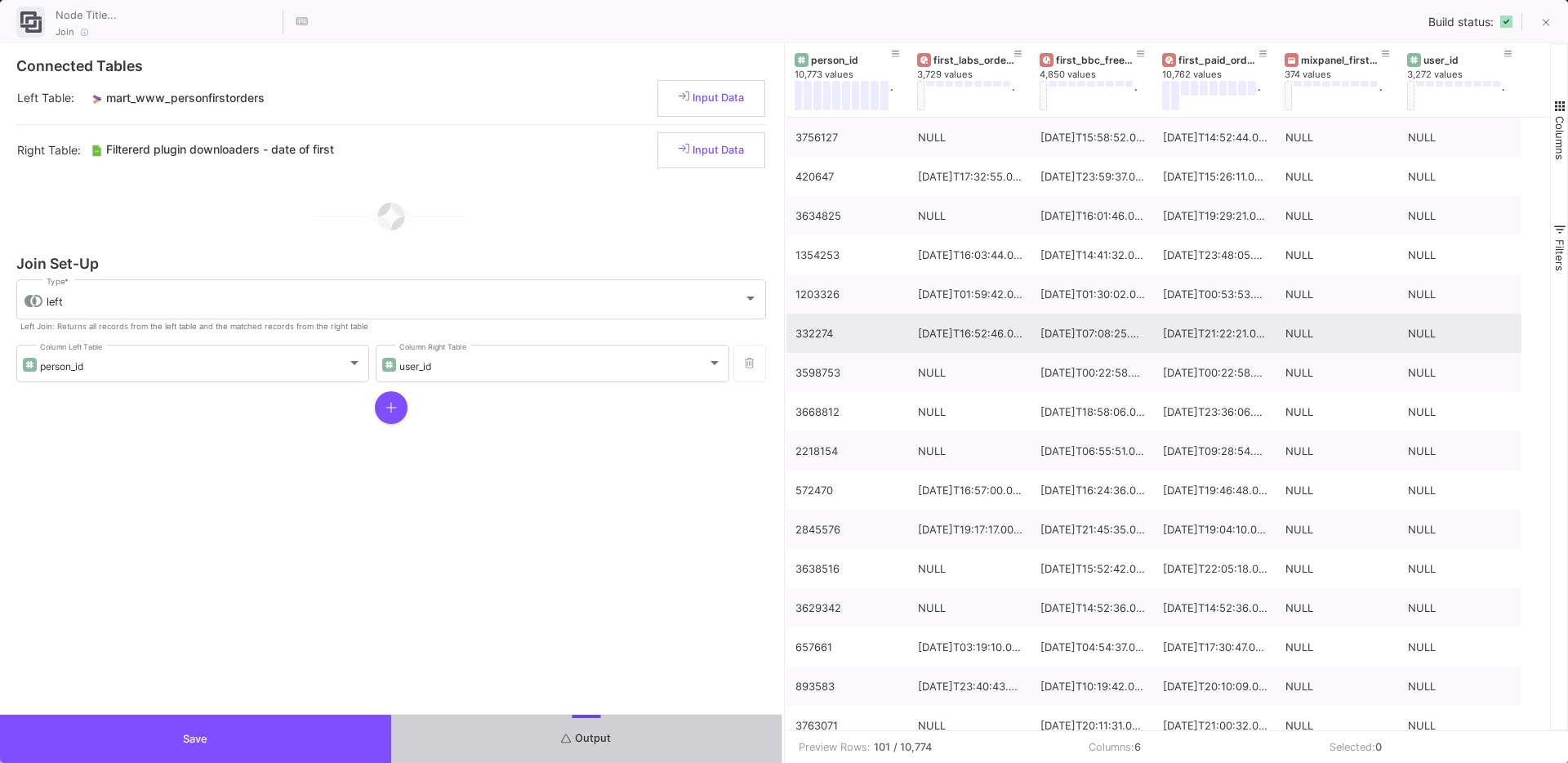 scroll, scrollTop: 47, scrollLeft: 0, axis: vertical 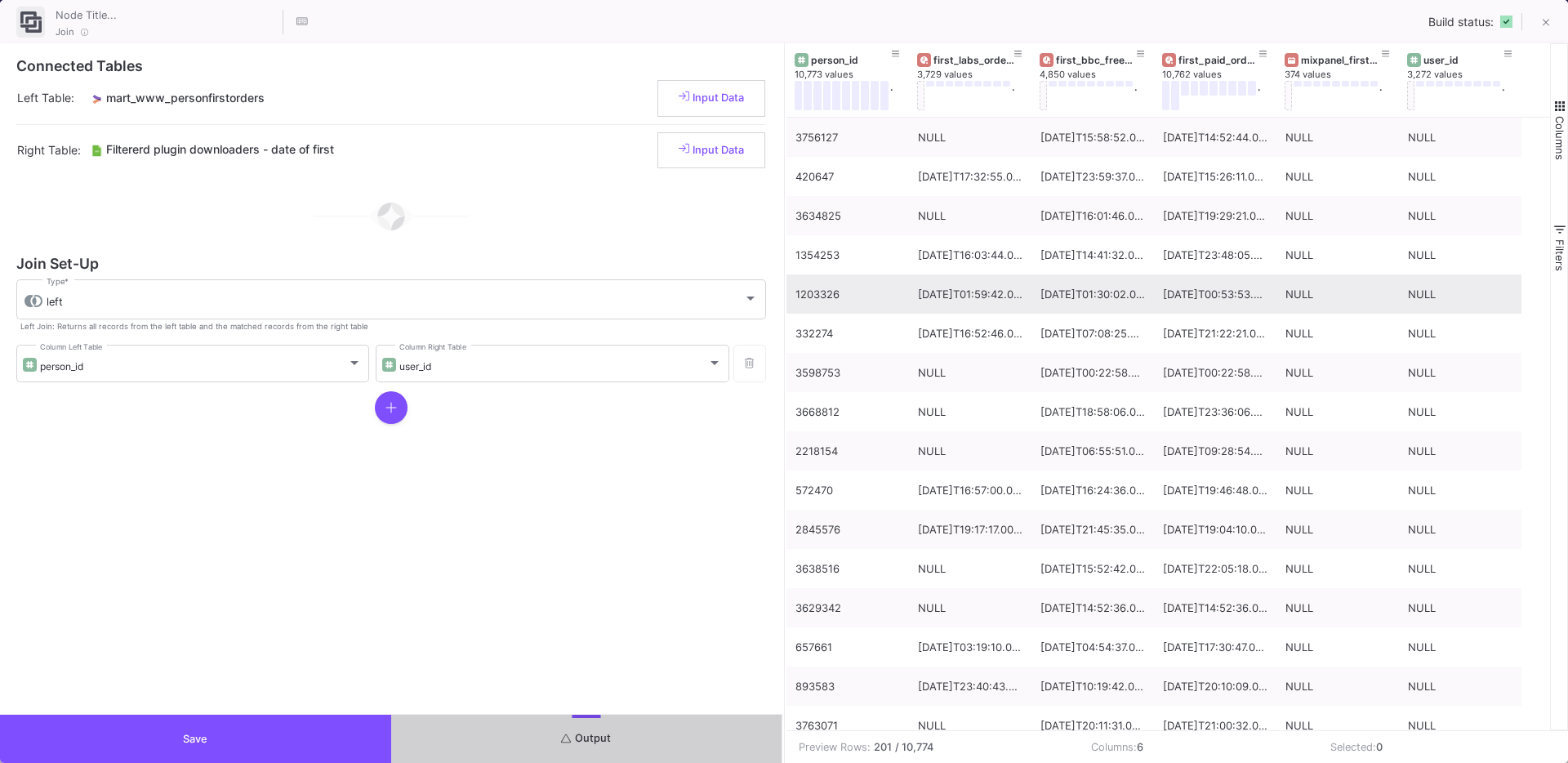 type 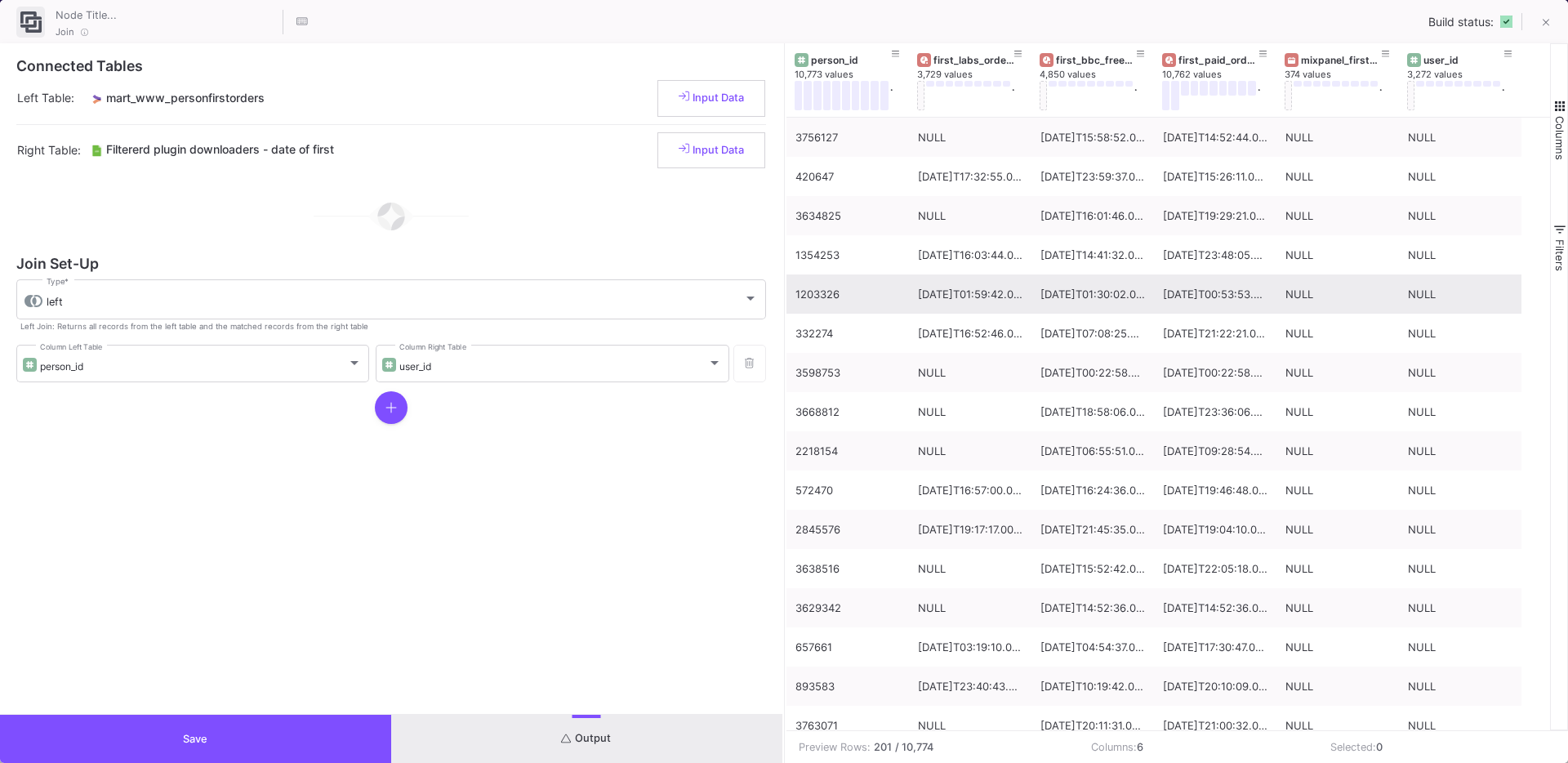 scroll, scrollTop: 134, scrollLeft: 0, axis: vertical 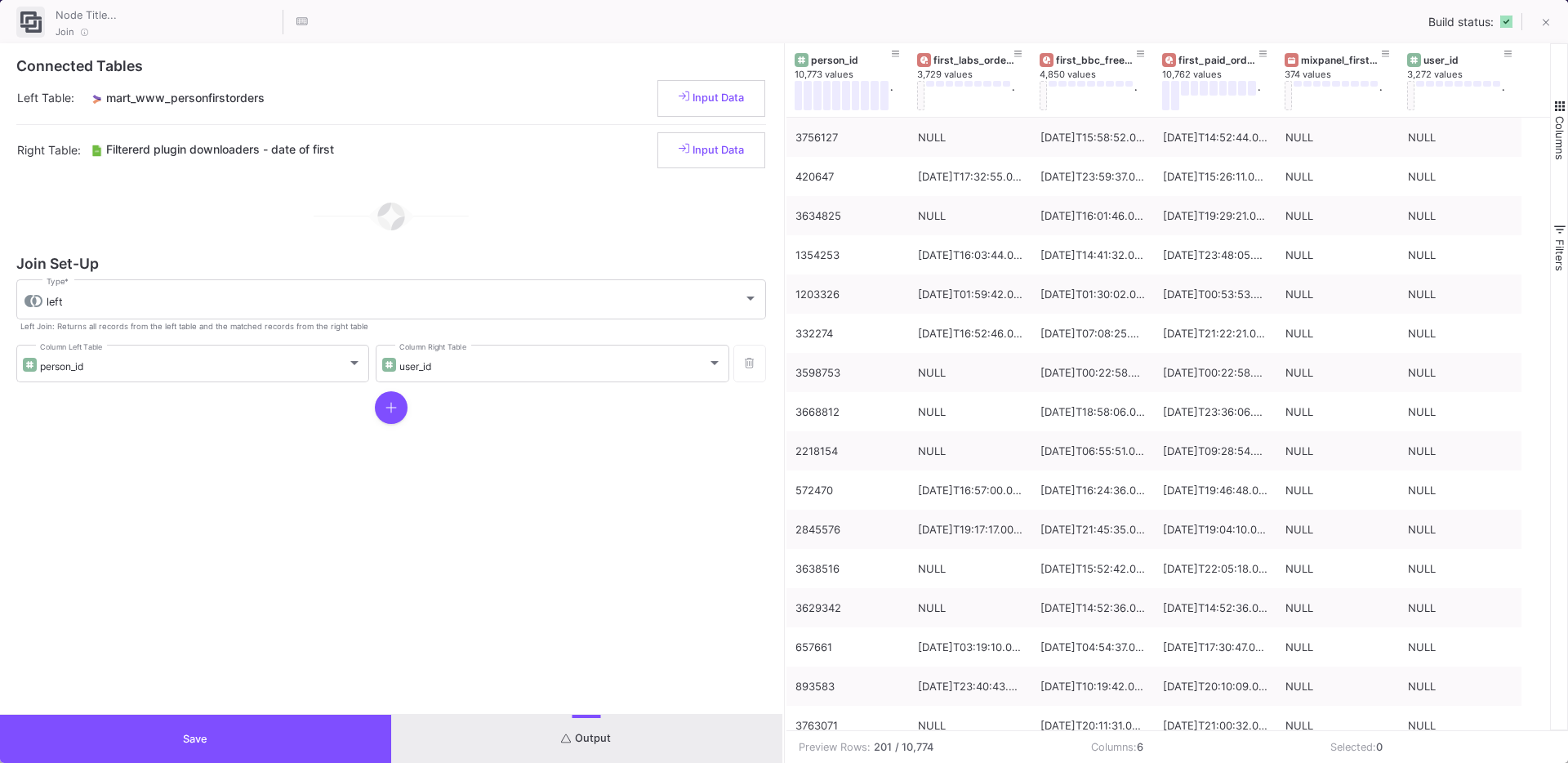 type on "-10" 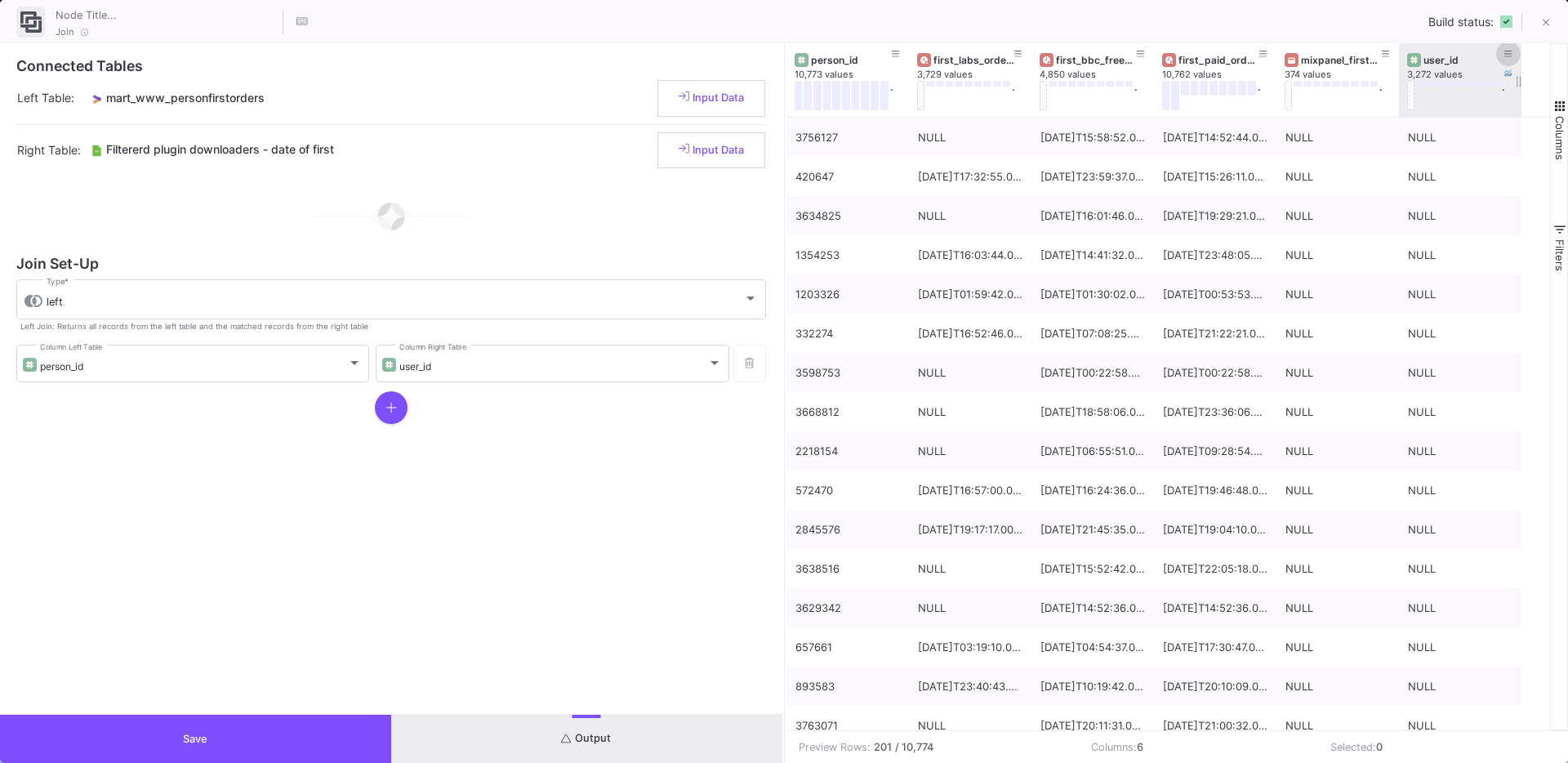 click at bounding box center (1508, 54) 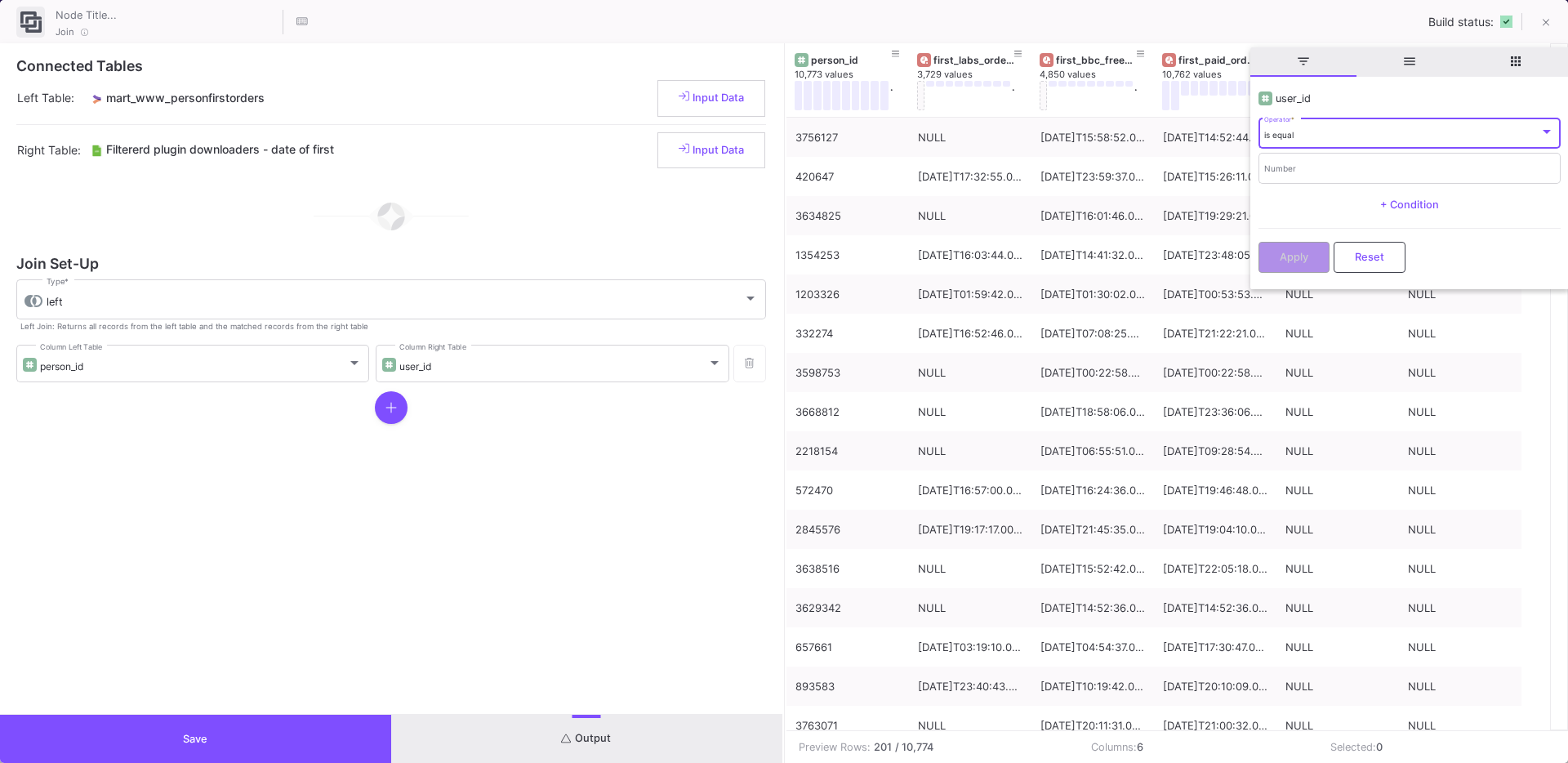 click on "is equal" at bounding box center (1279, 135) 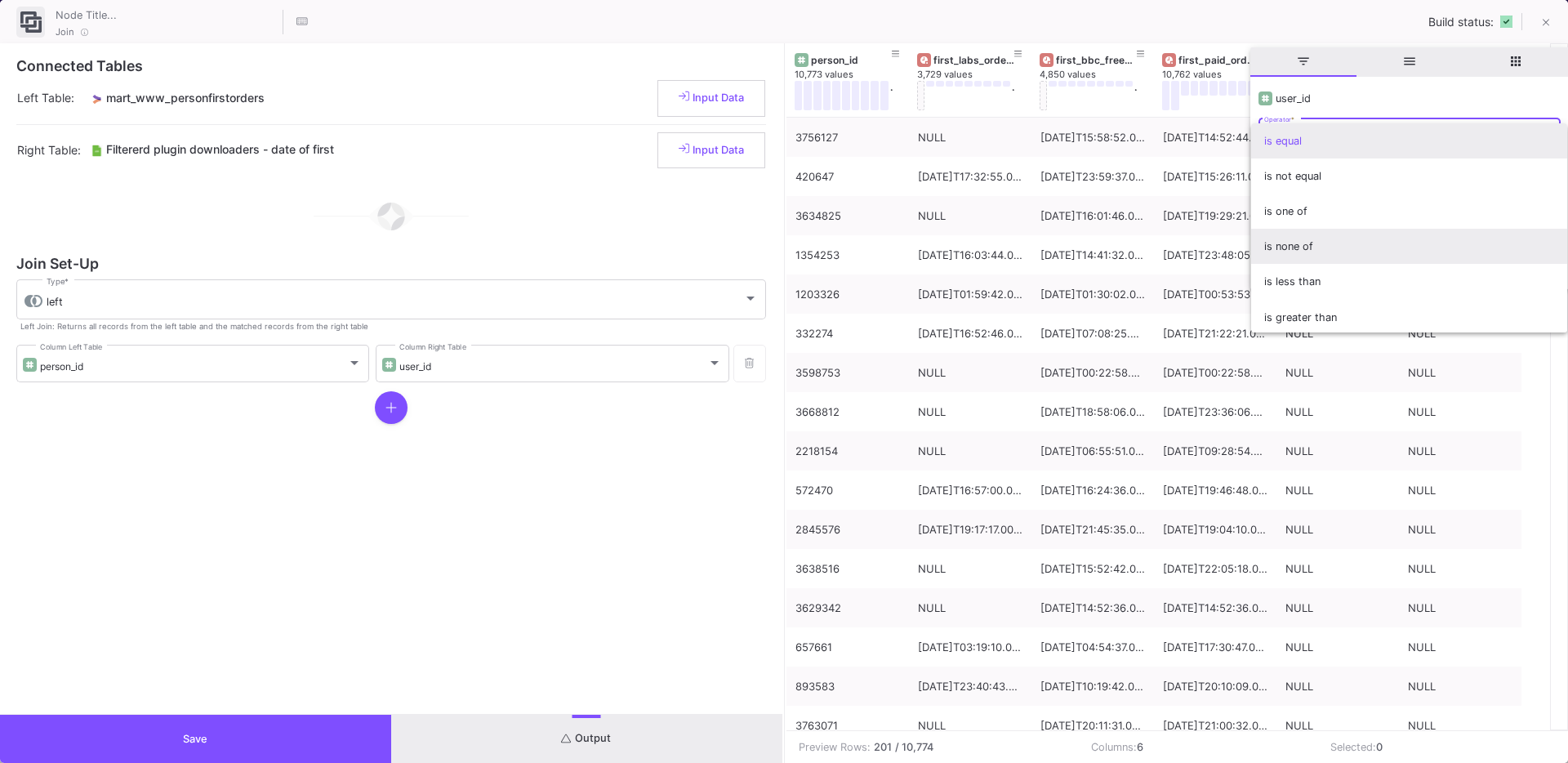 scroll, scrollTop: 108, scrollLeft: 0, axis: vertical 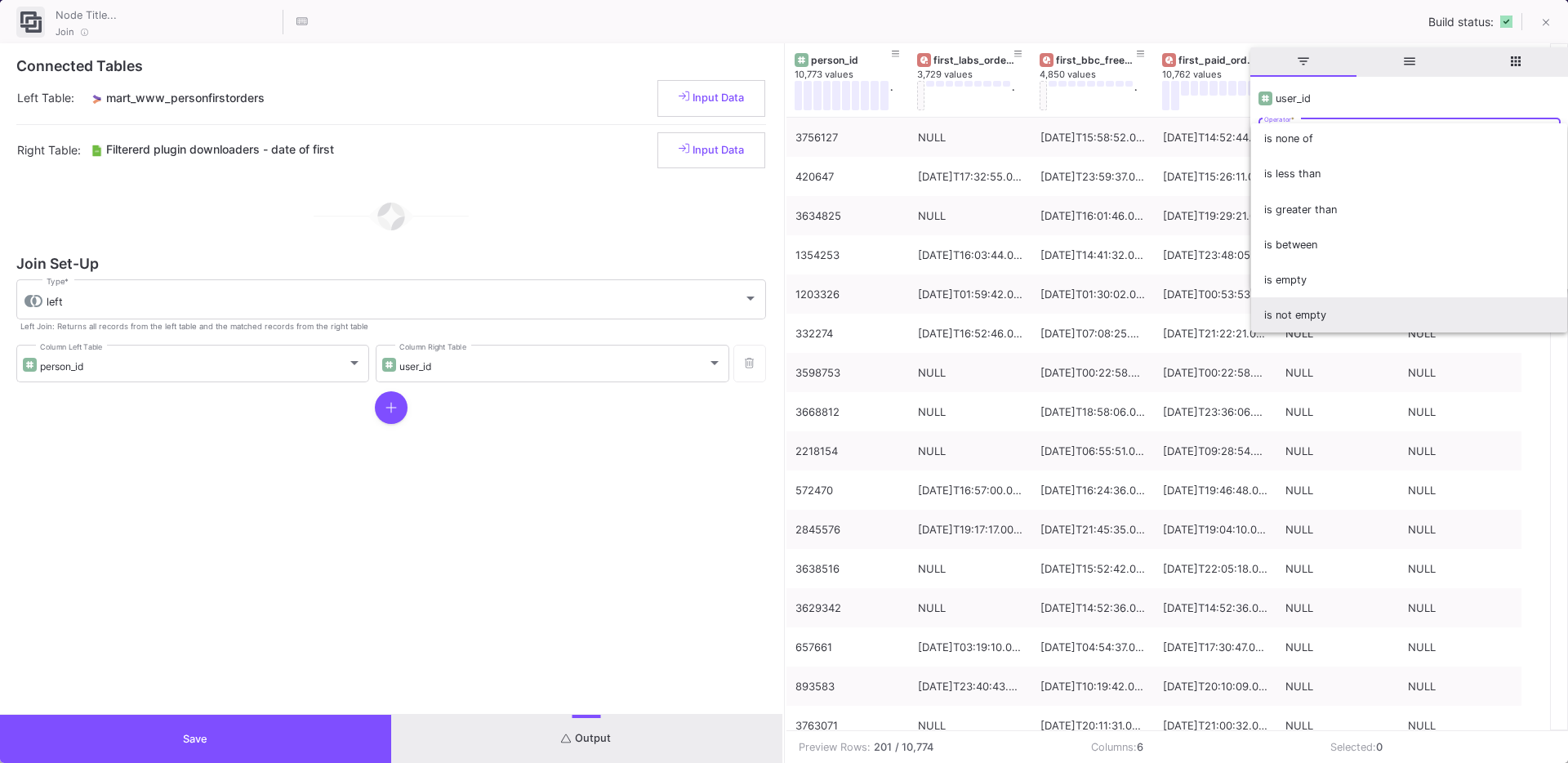 click on "is not empty" at bounding box center (1409, 315) 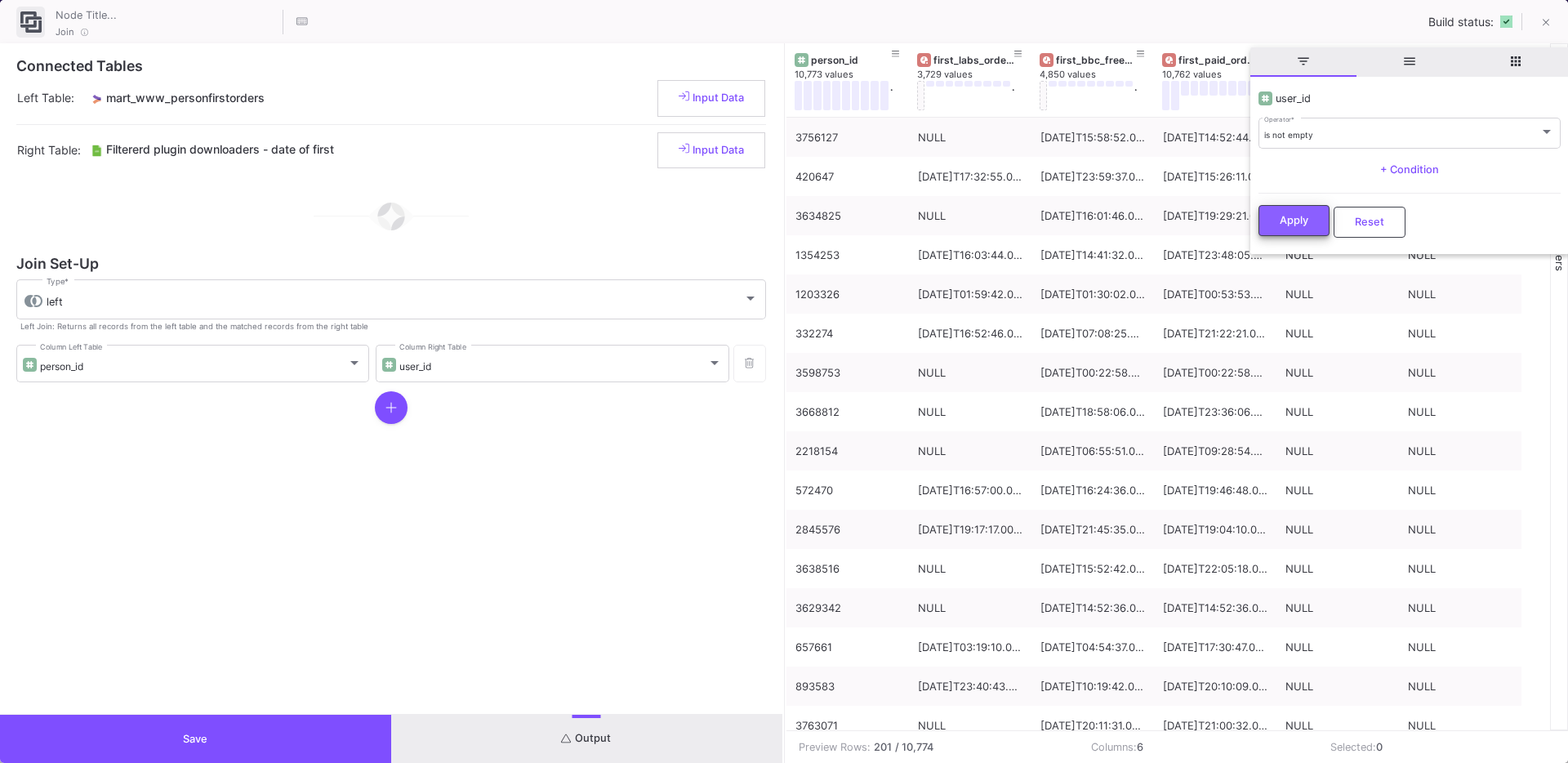 click on "Apply" at bounding box center (1294, 221) 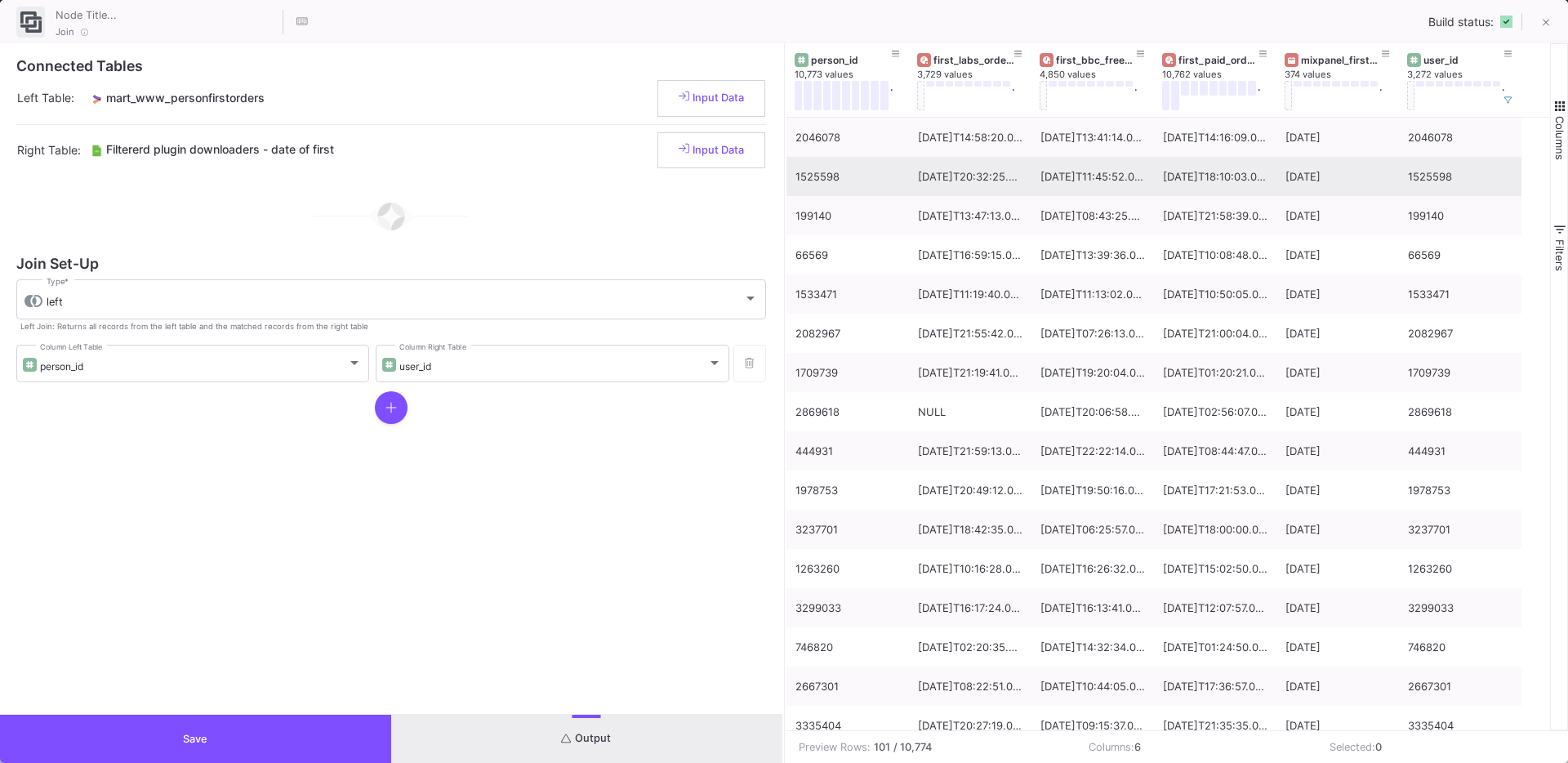 scroll, scrollTop: 17, scrollLeft: 0, axis: vertical 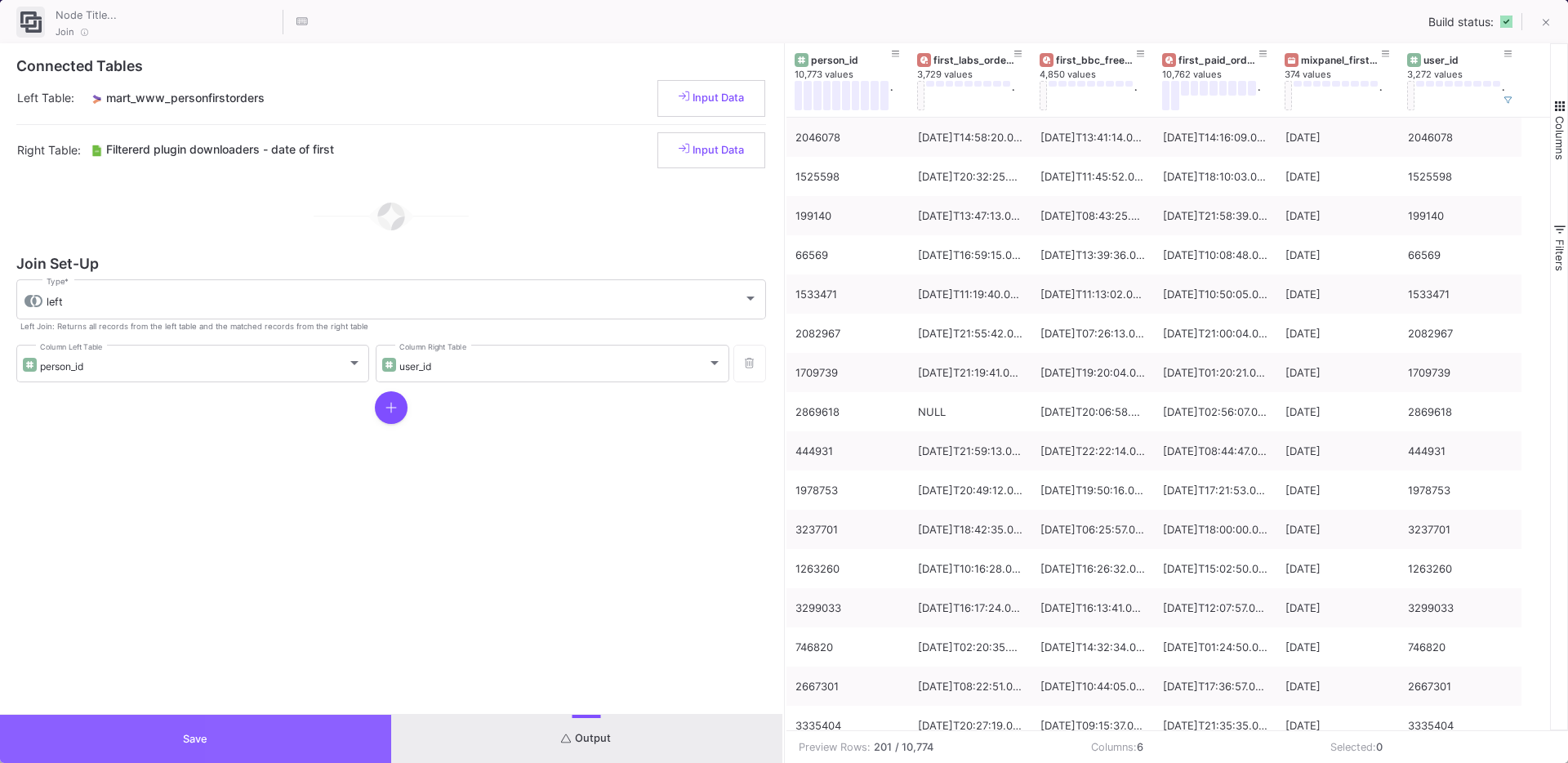 click on "Save" at bounding box center (195, 738) 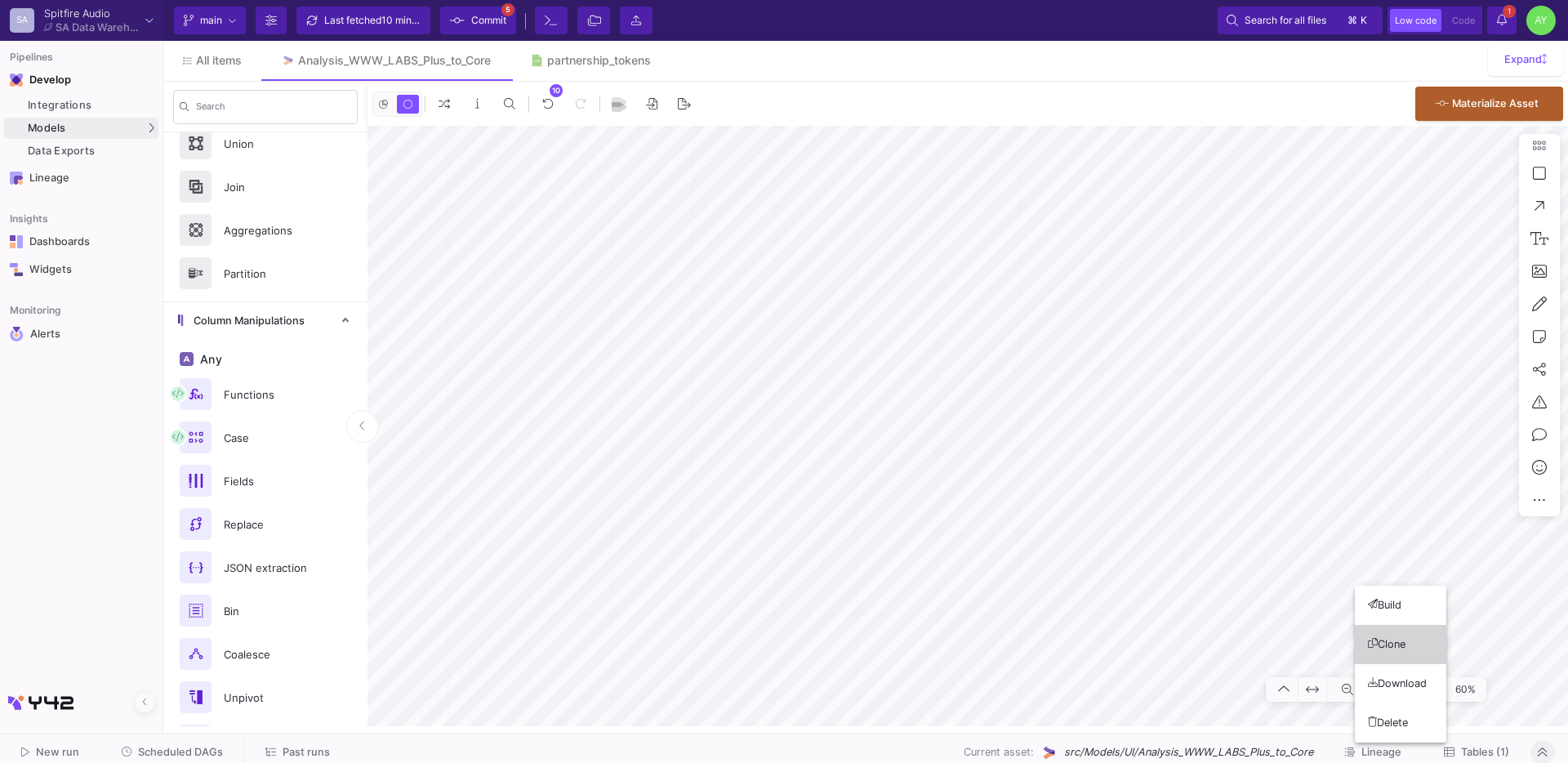 click on "Clone" at bounding box center [1401, 645] 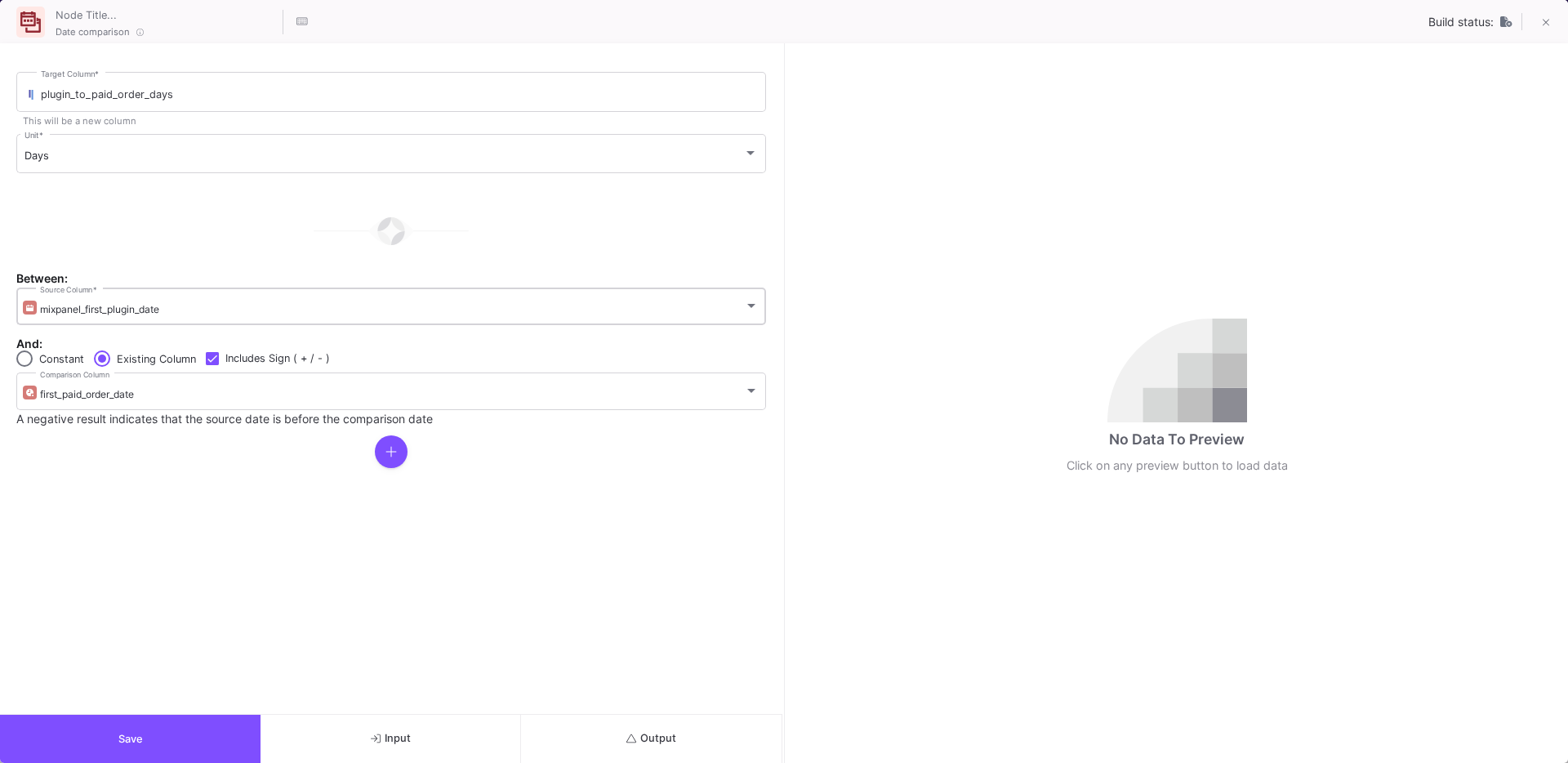 click on "mixpanel_first_plugin_date  Source Column   *" at bounding box center [399, 305] 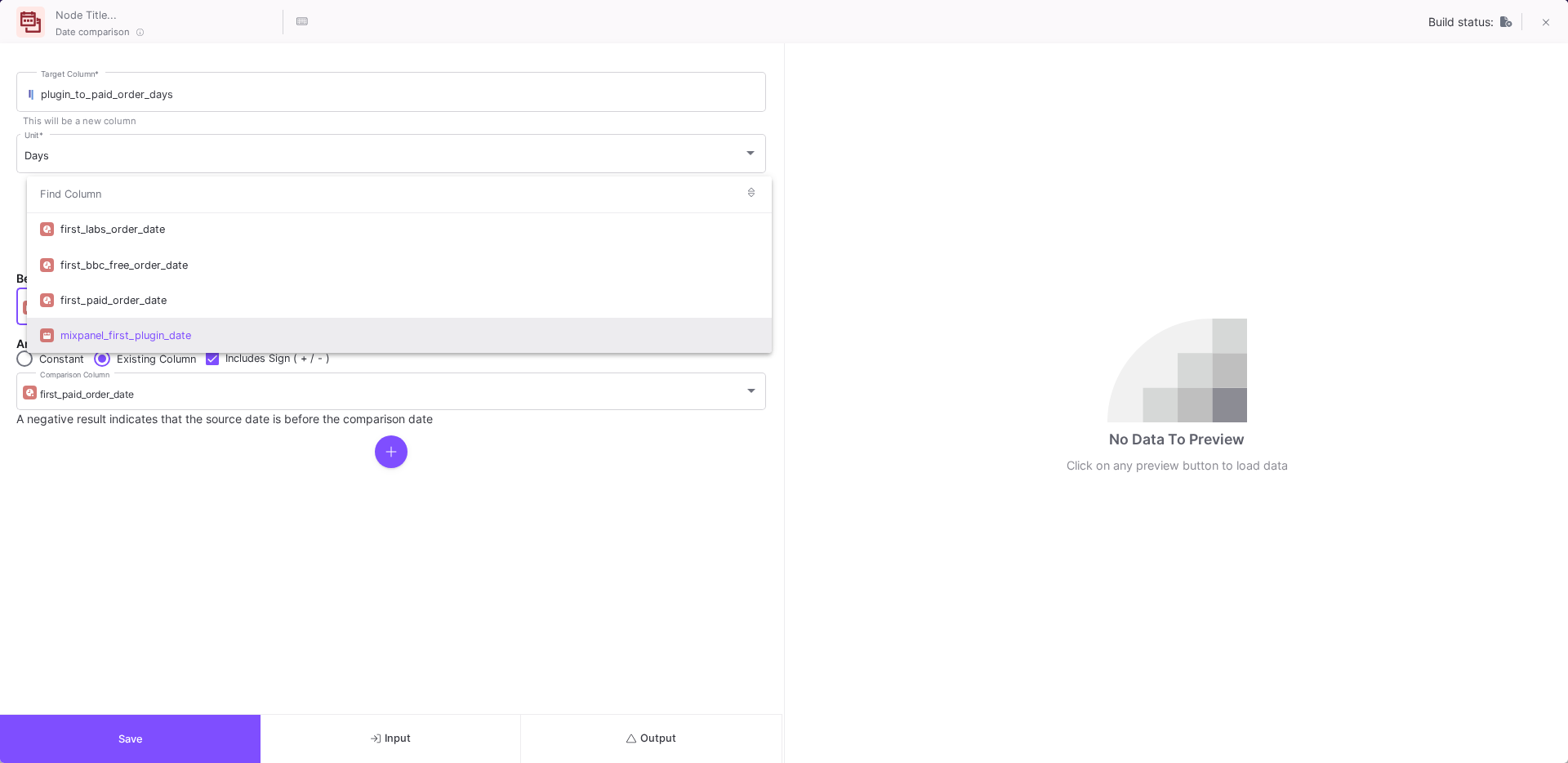 click at bounding box center [784, 382] 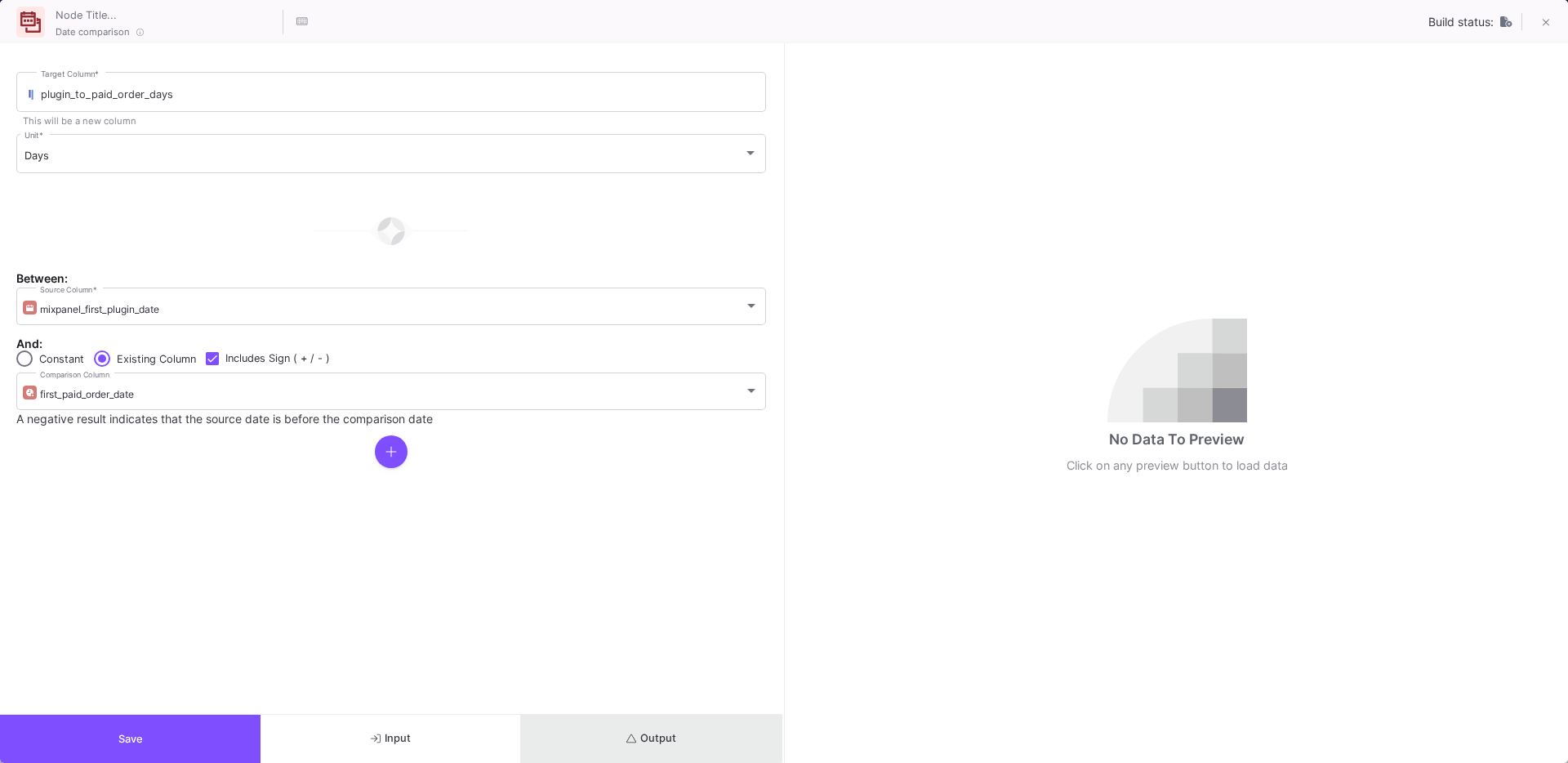 click on "Output" at bounding box center (651, 738) 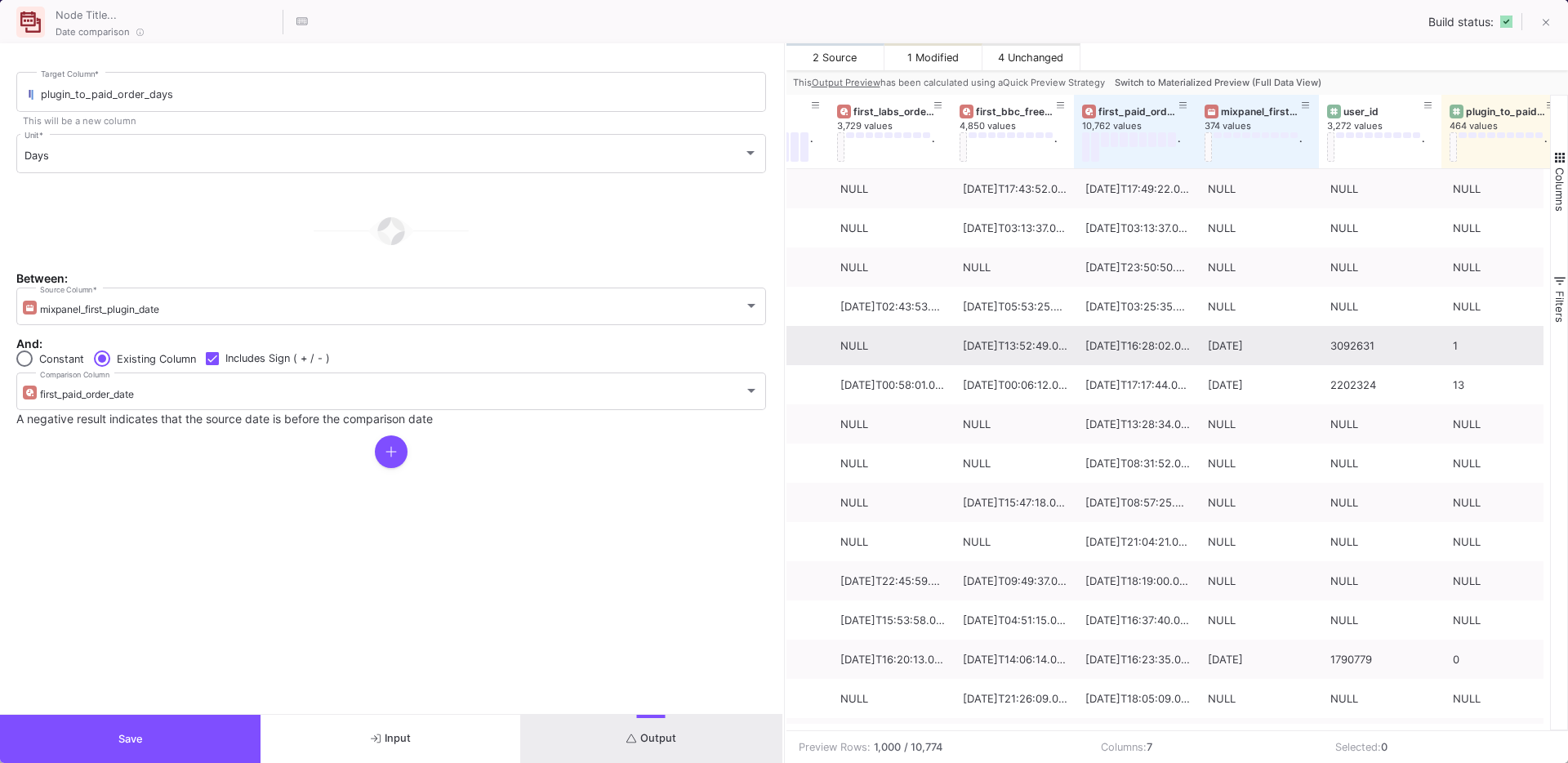 scroll, scrollTop: 0, scrollLeft: 100, axis: horizontal 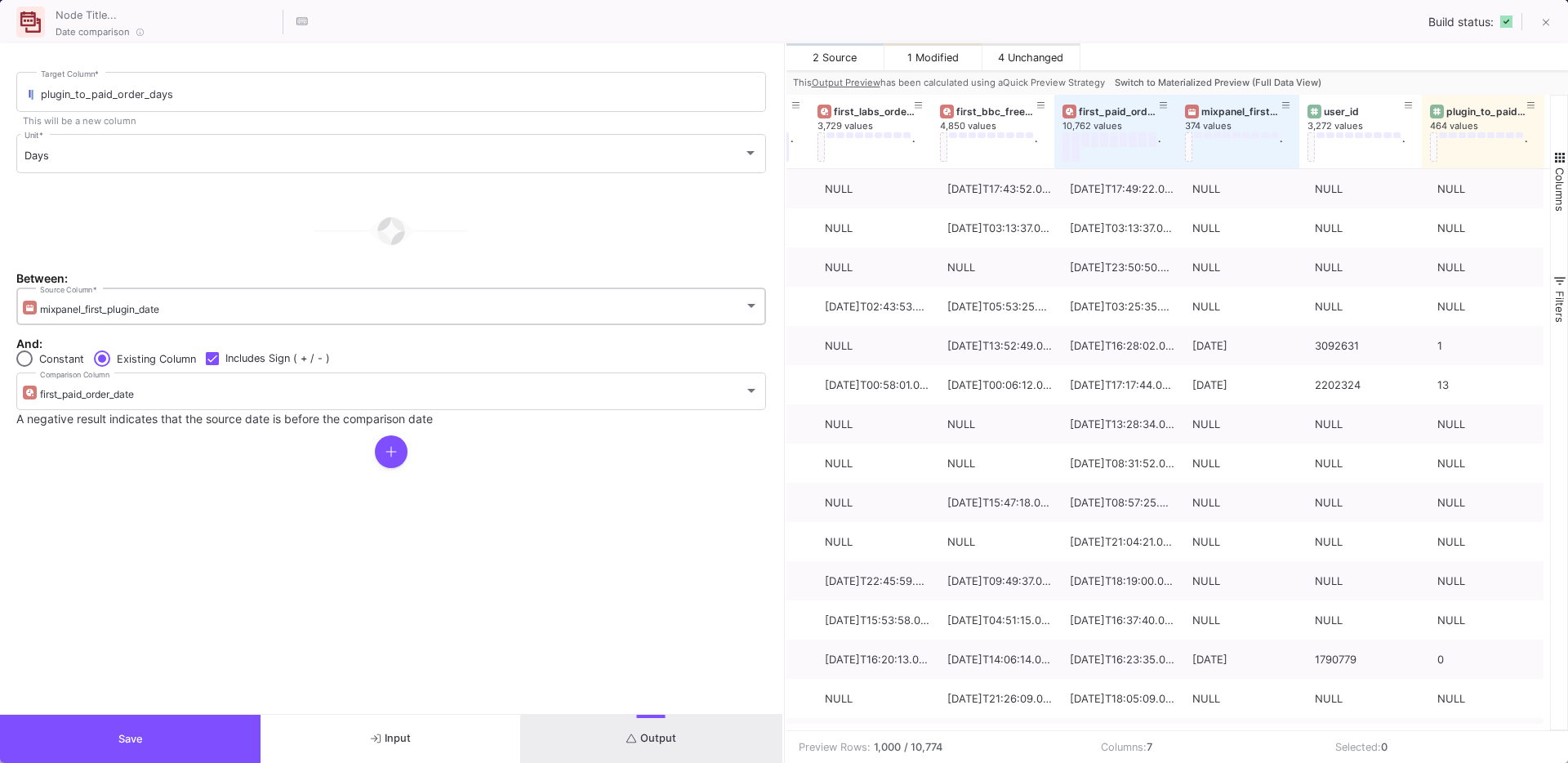 click on "mixpanel_first_plugin_date" at bounding box center [392, 309] 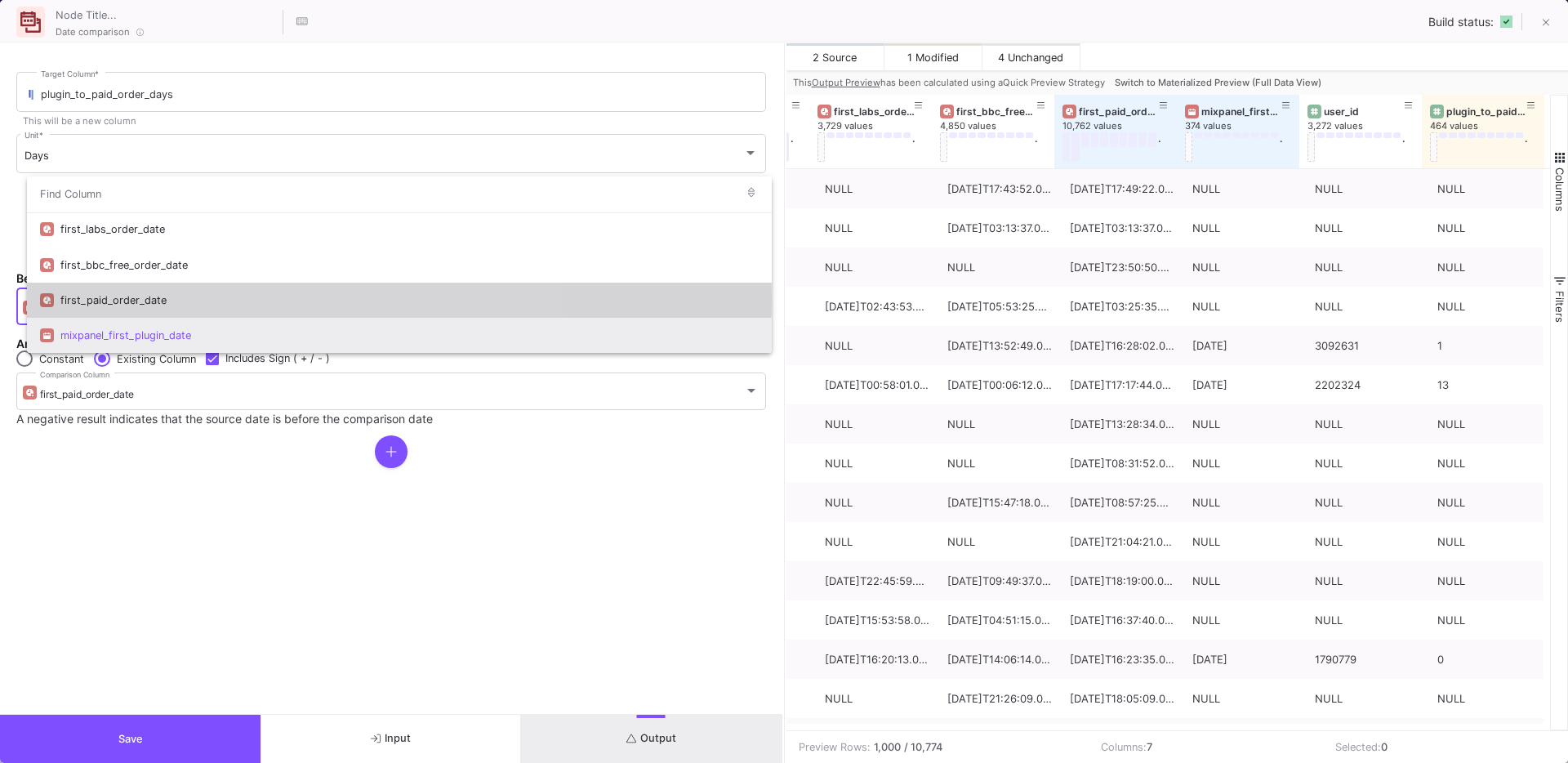 click on "first_paid_order_date" at bounding box center [409, 300] 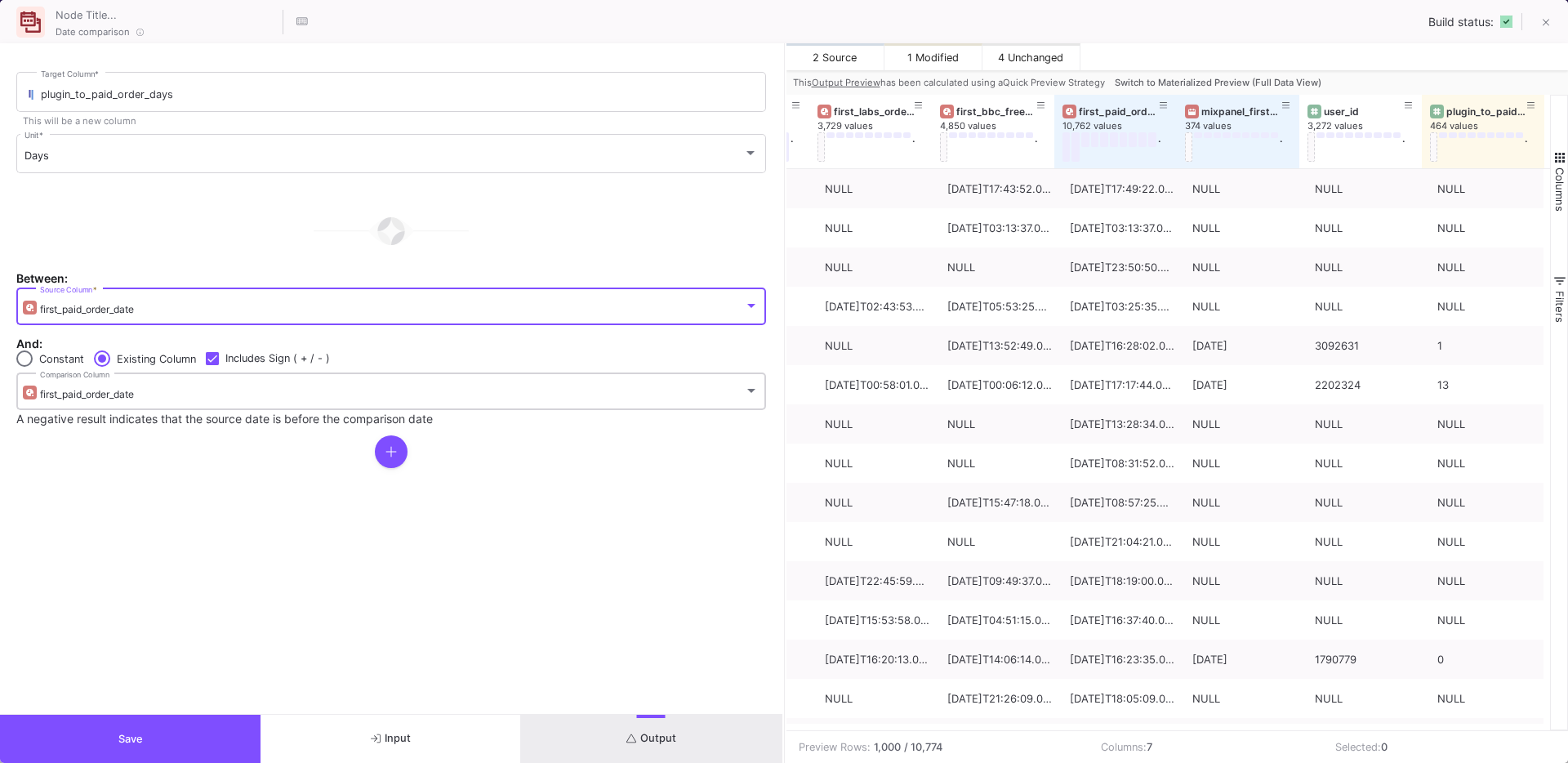 click on "first_paid_order_date" at bounding box center (87, 394) 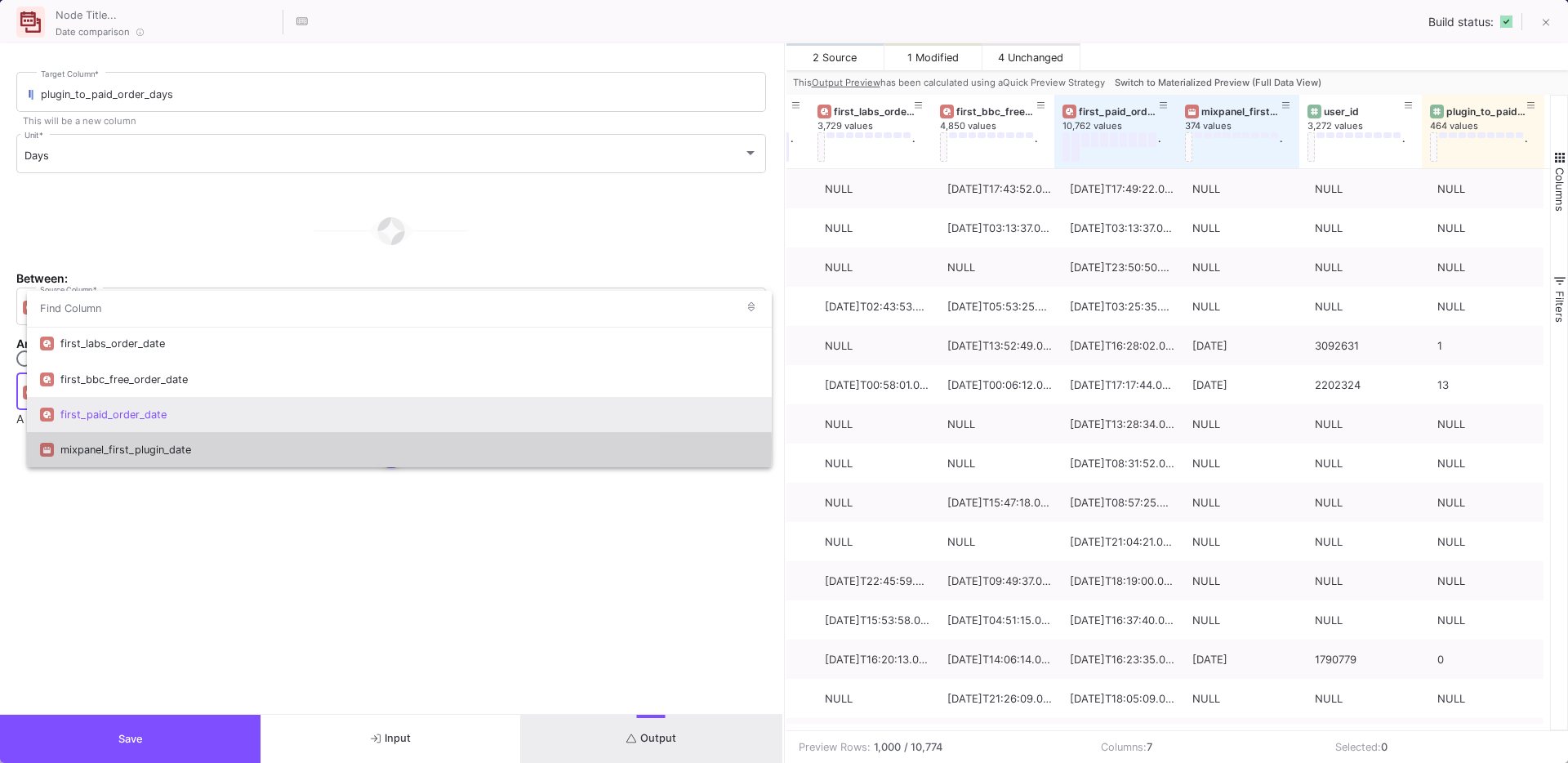 click on "mixpanel_first_plugin_date" at bounding box center [409, 449] 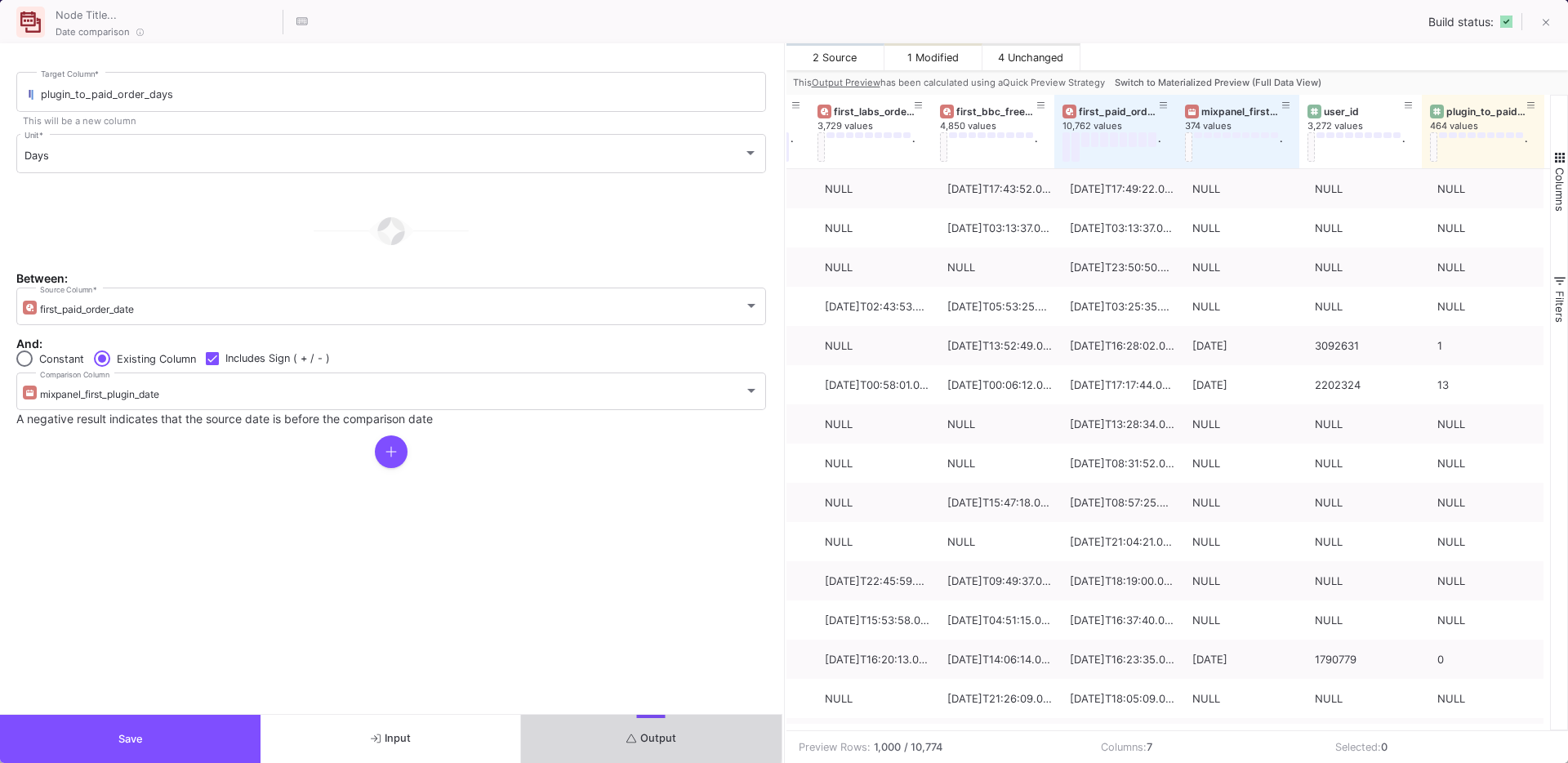 click on "Output" at bounding box center (651, 738) 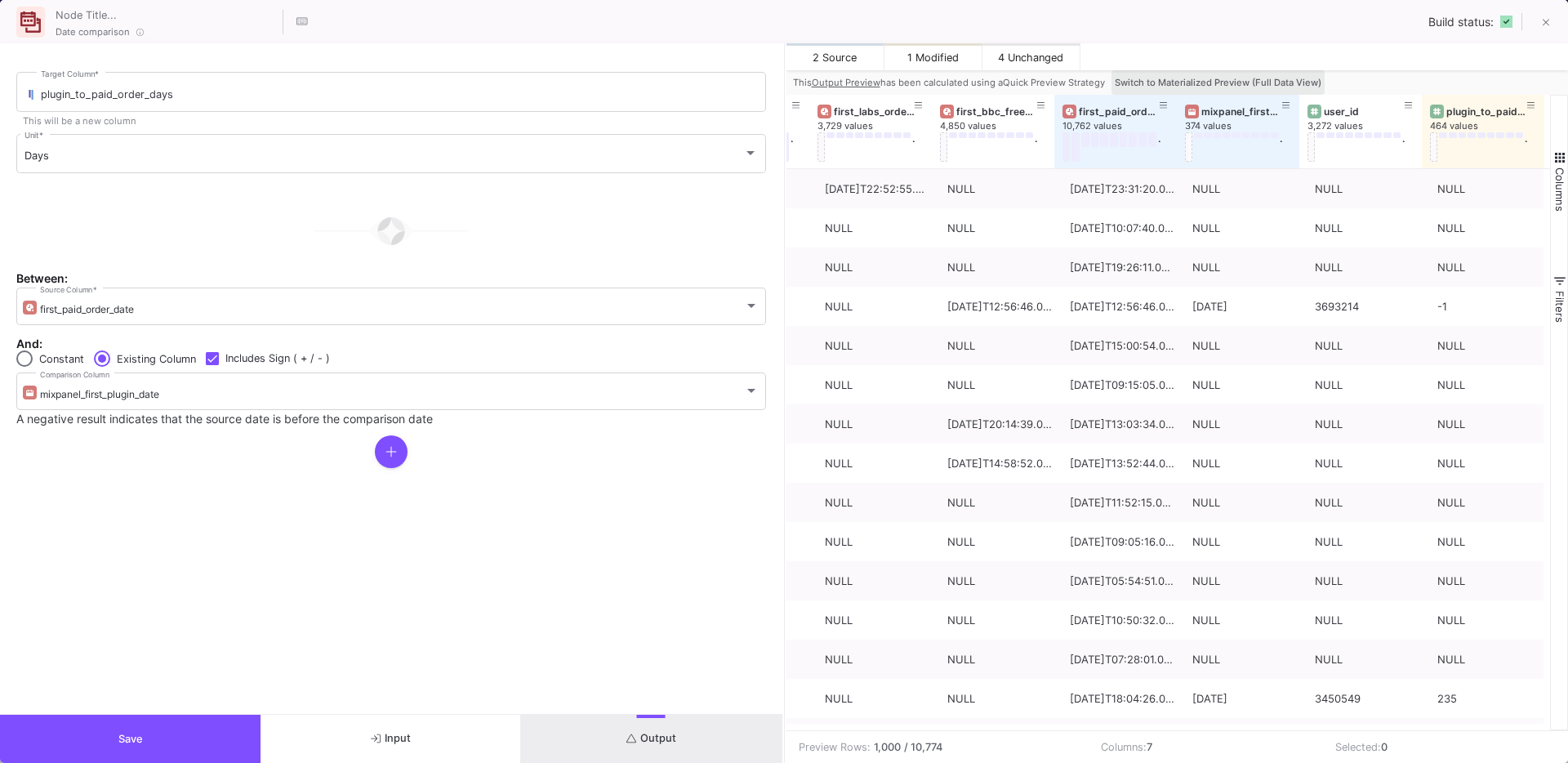 click on "Switch to Materialized Preview (Full Data View)" at bounding box center (1218, 83) 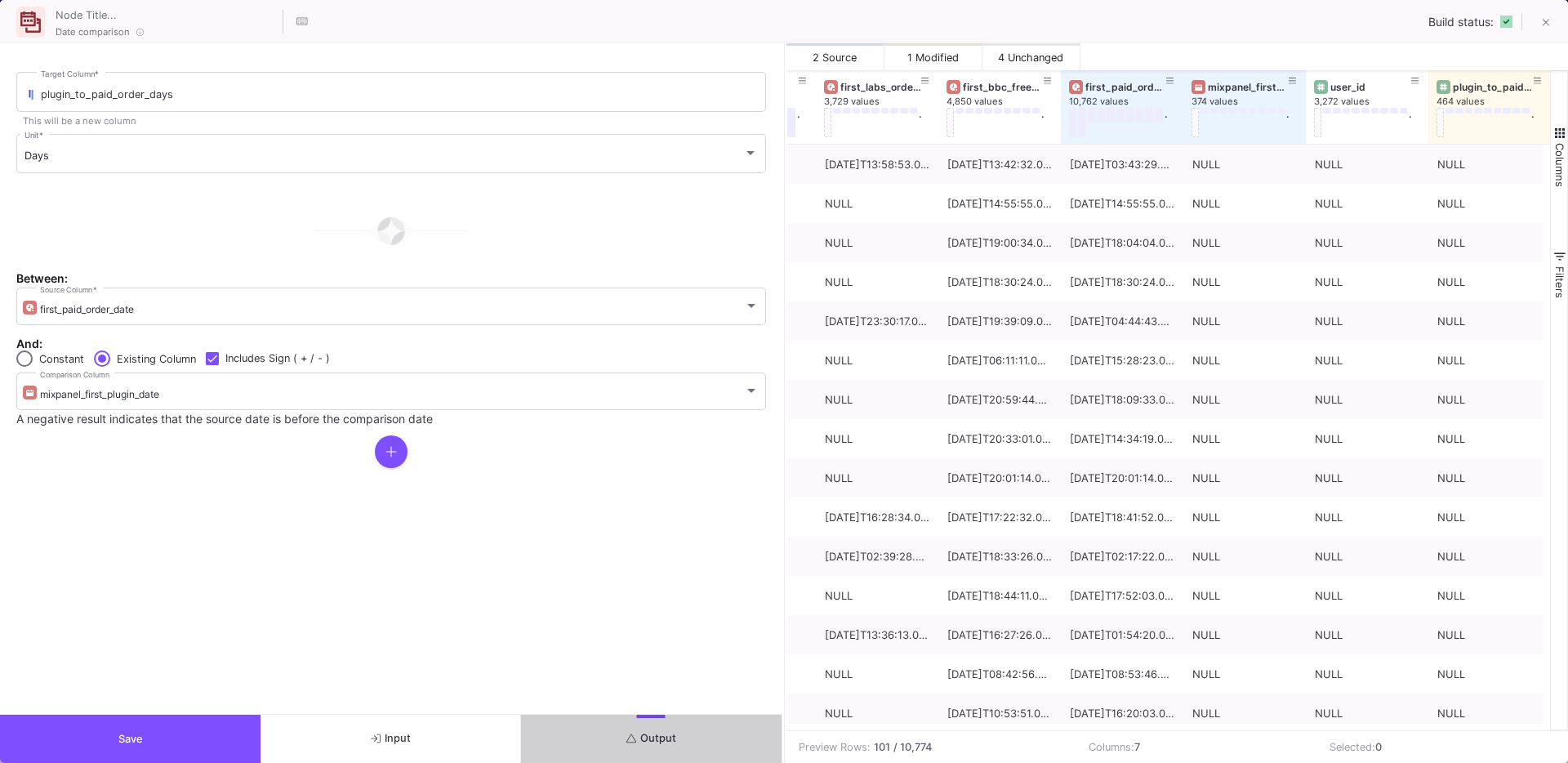click on "Save" at bounding box center (130, 738) 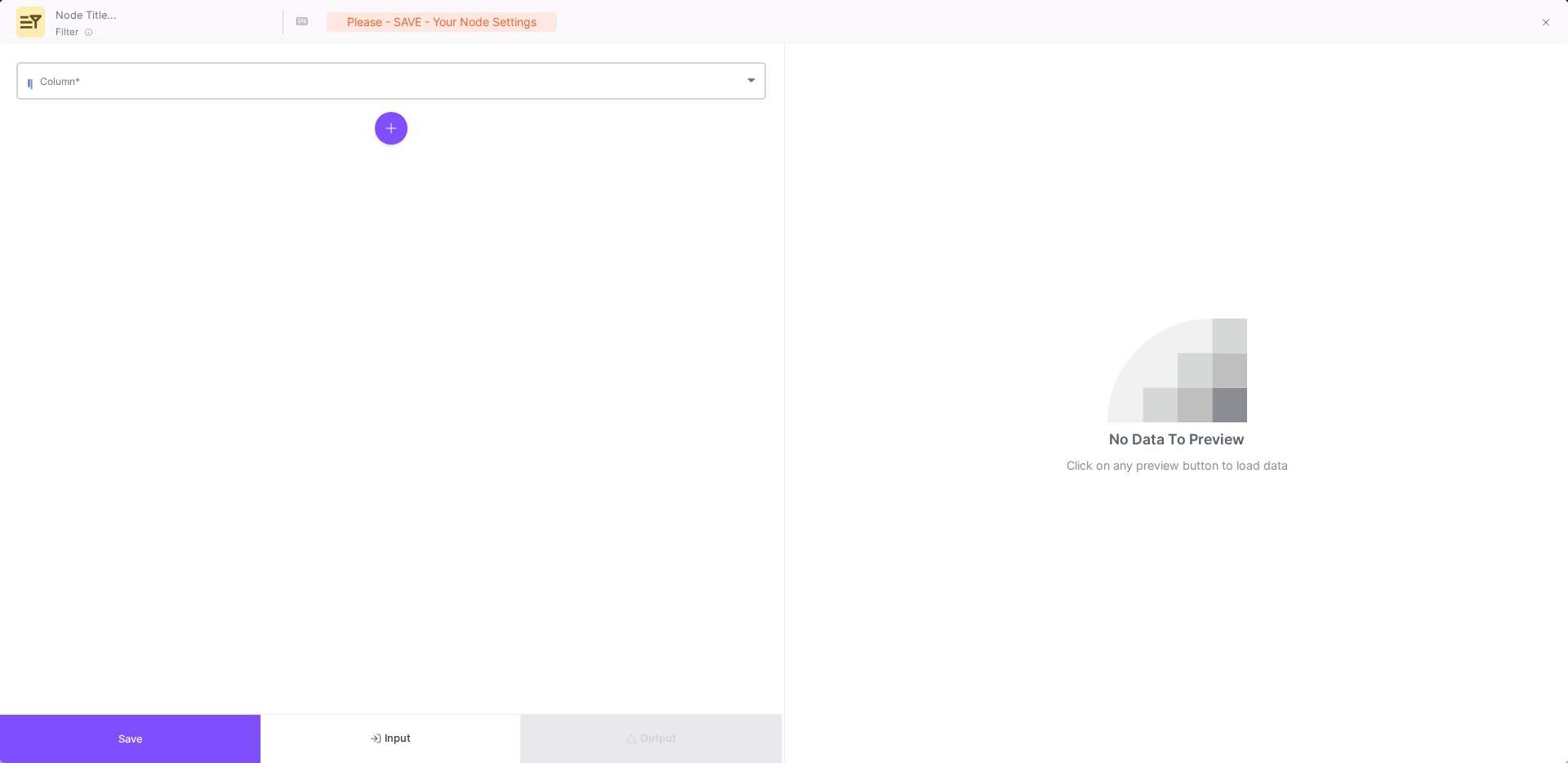 click at bounding box center [392, 83] 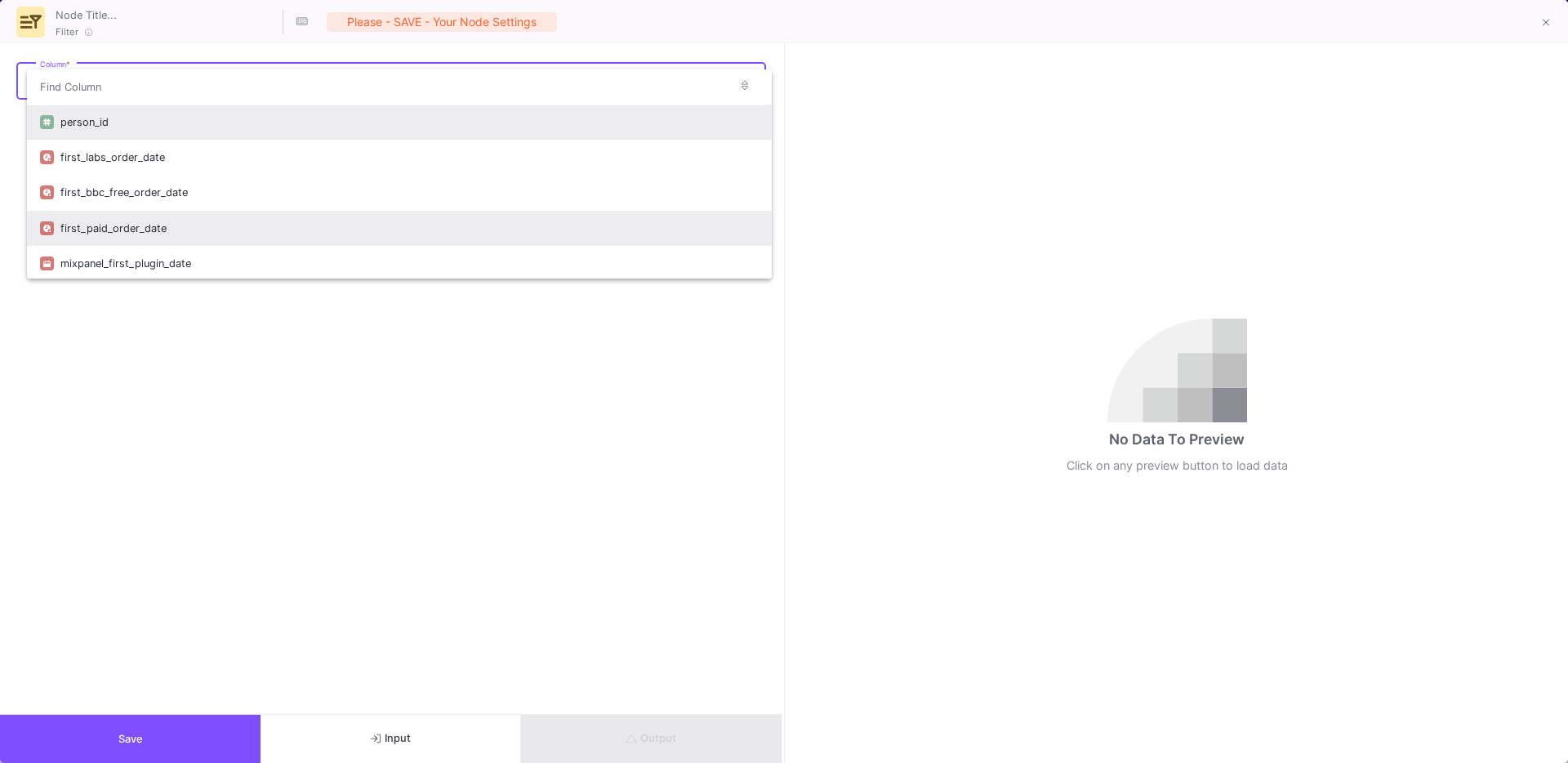 scroll, scrollTop: 73, scrollLeft: 0, axis: vertical 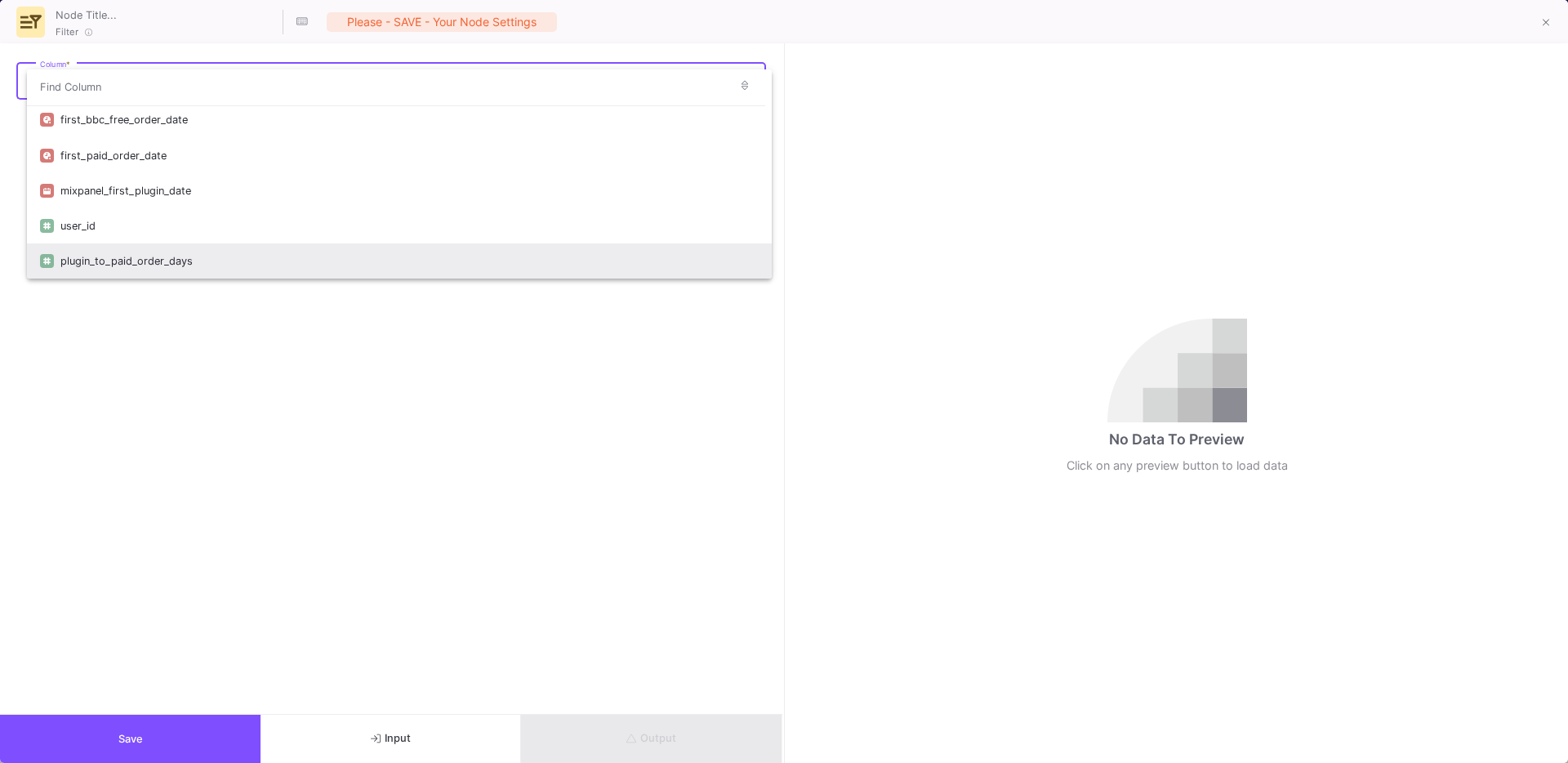 click on "plugin_to_paid_order_days" at bounding box center (409, 261) 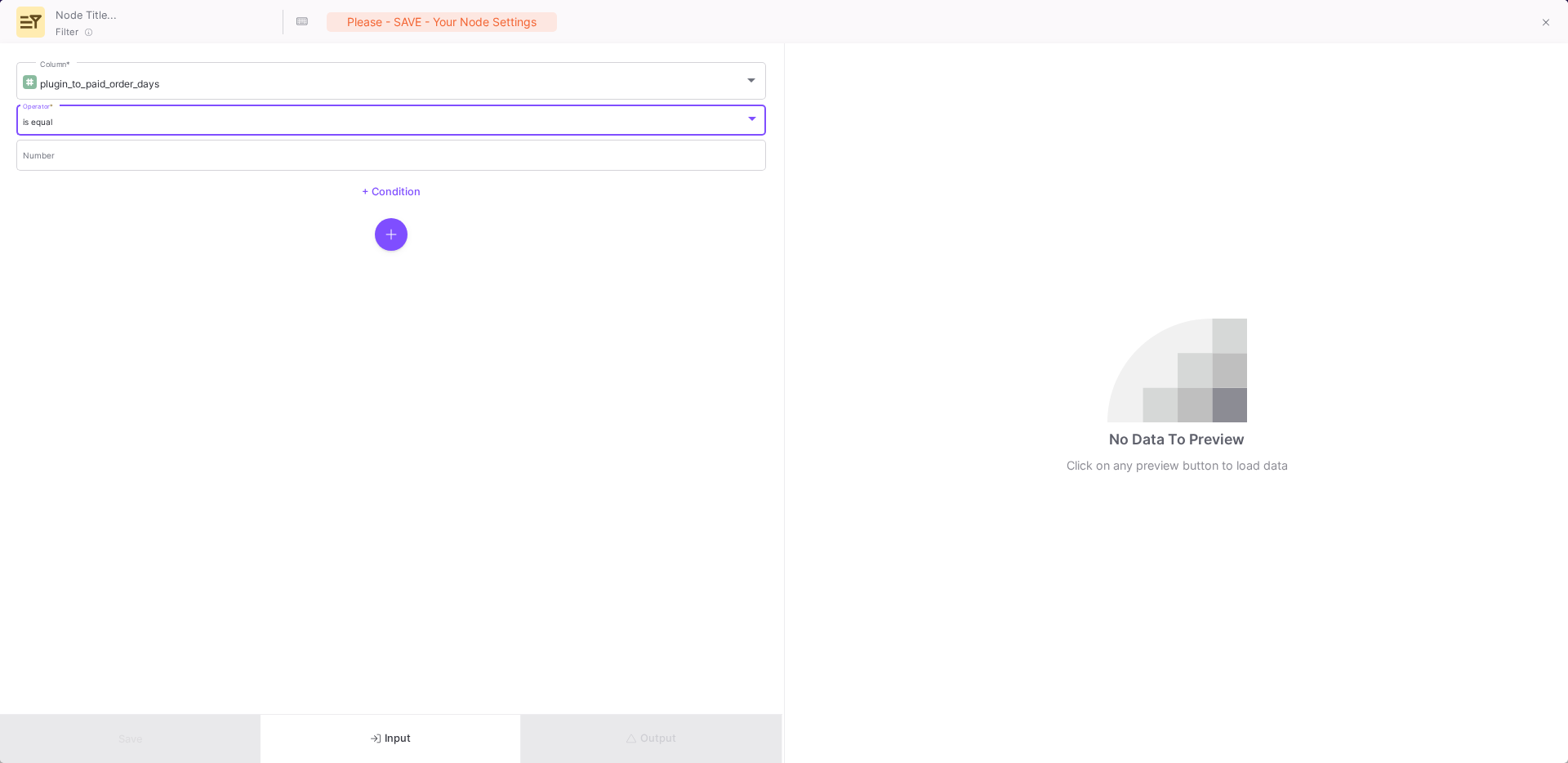 click on "is equal" at bounding box center [384, 122] 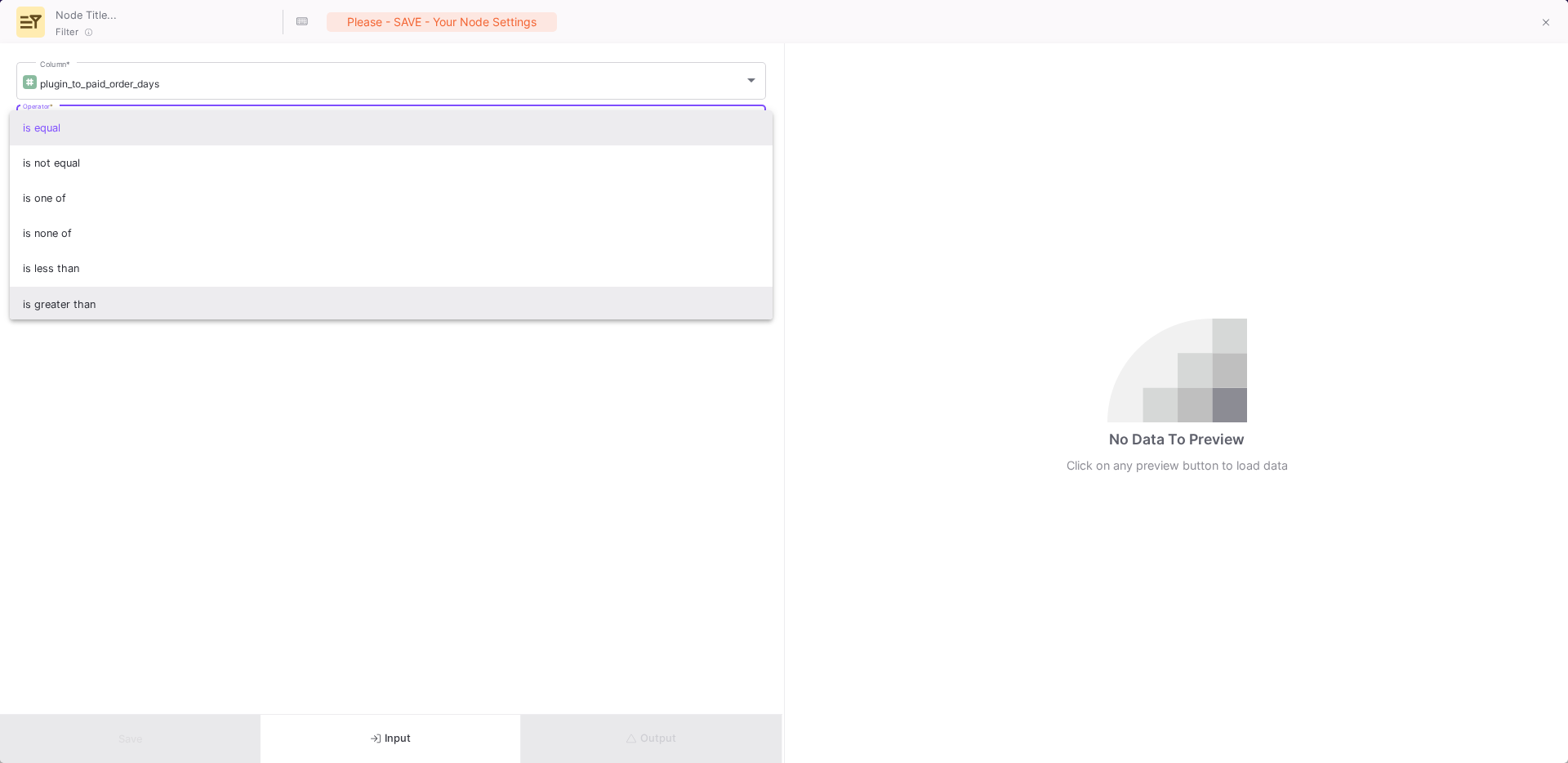 click on "is greater than" at bounding box center (391, 304) 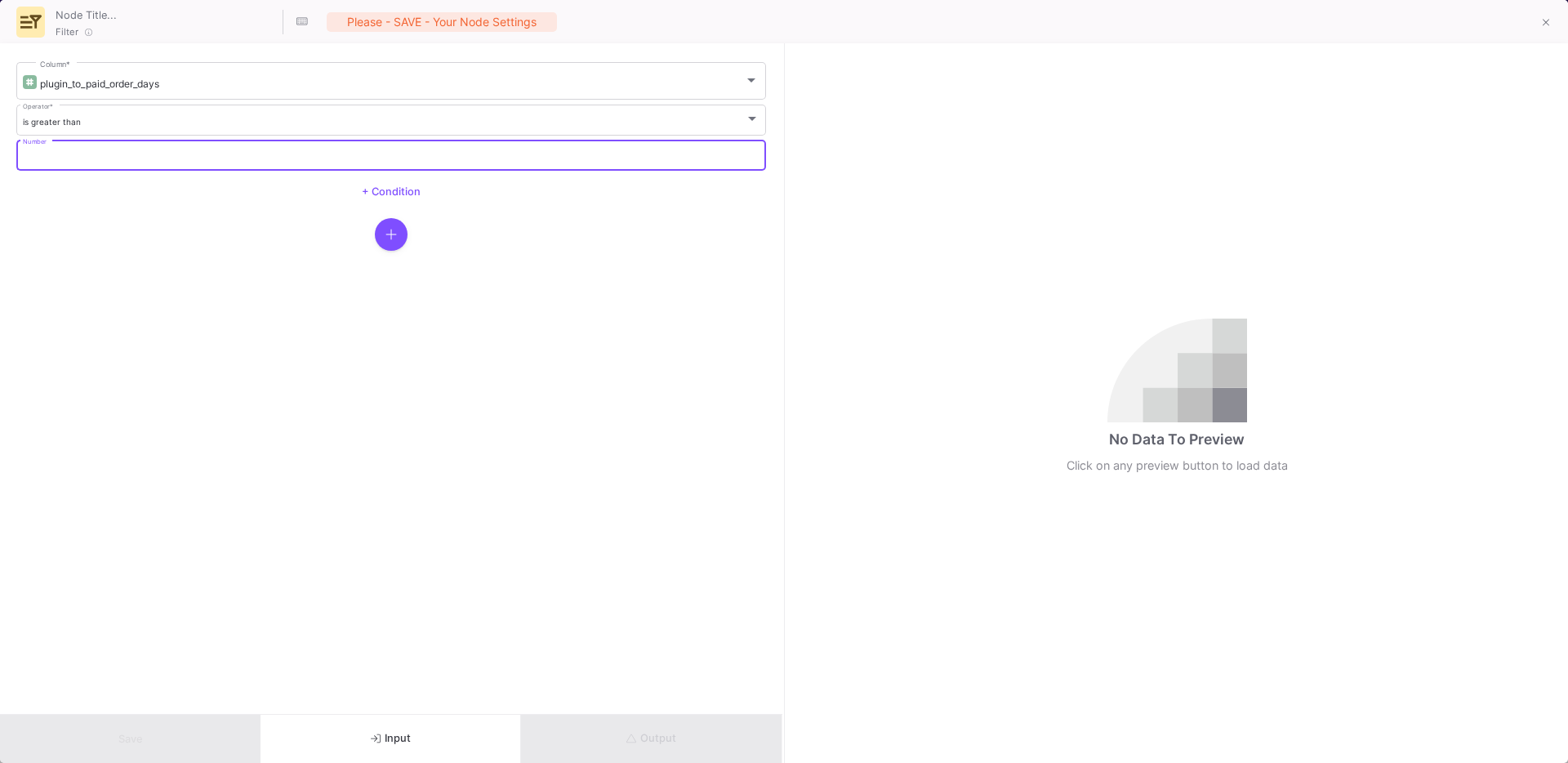 click on "Number" at bounding box center [391, 157] 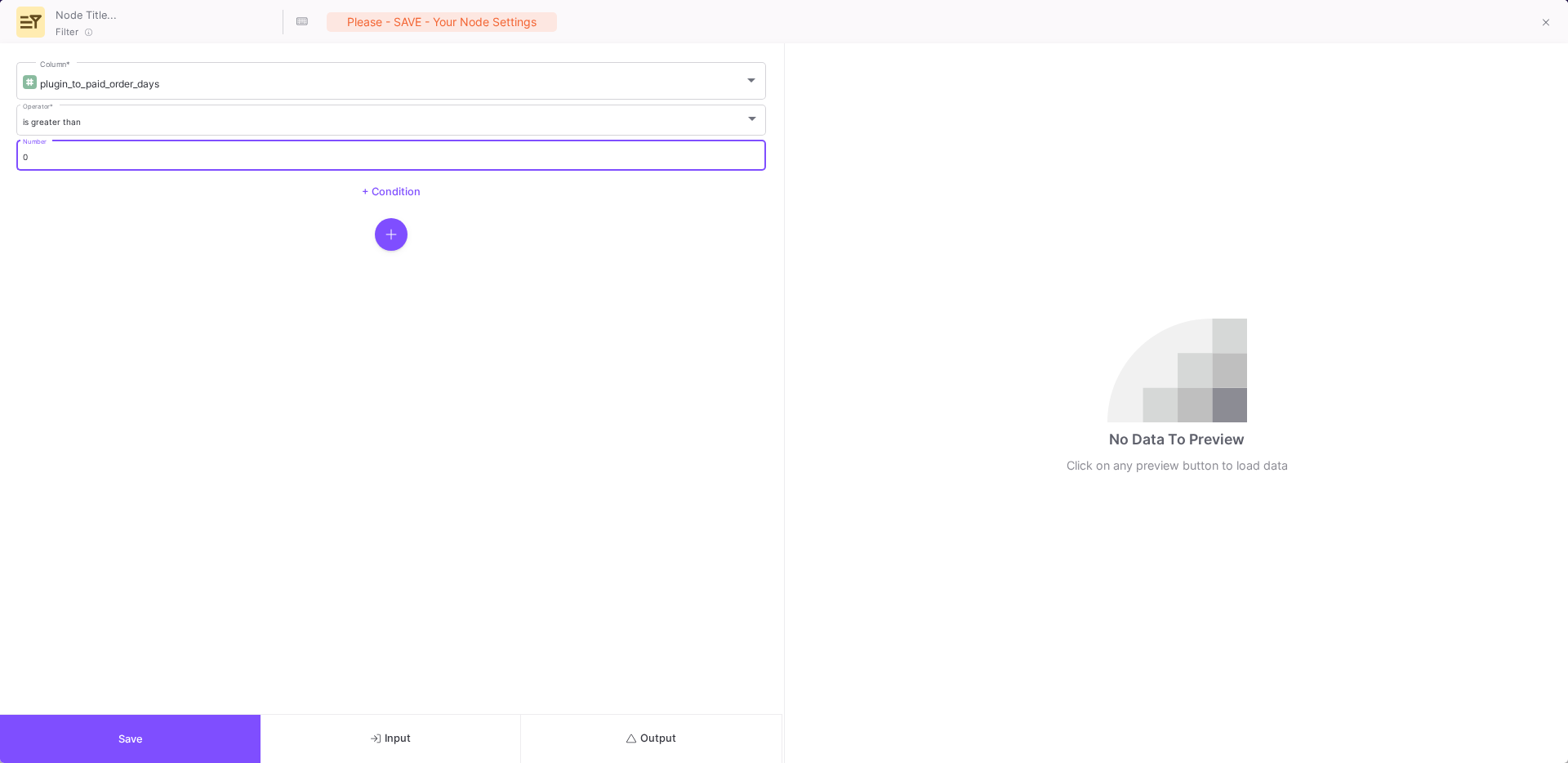 type on "0" 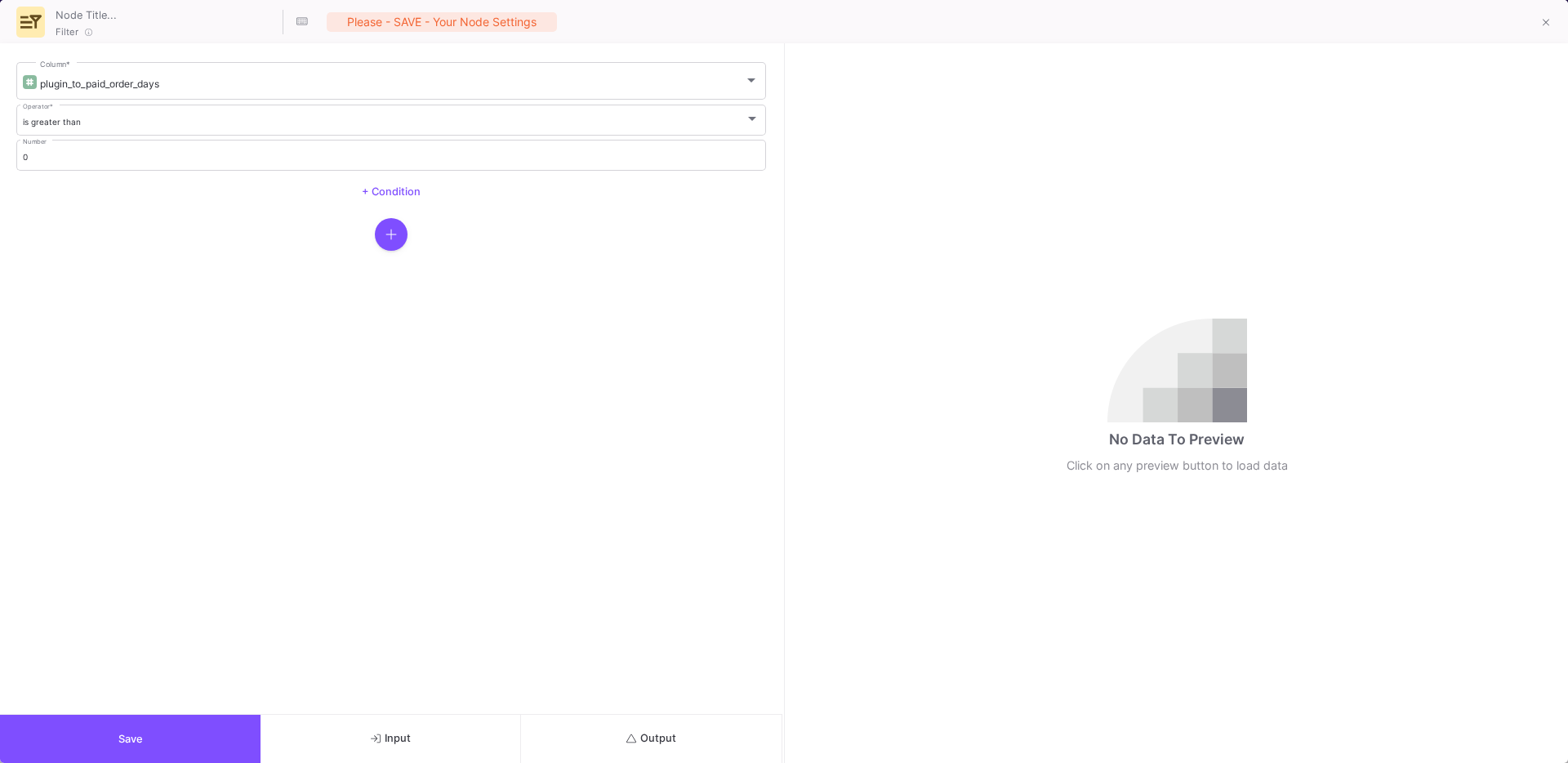 click on "plugin_to_paid_order_days  Column   * is greater than Operator  * 0 Number   + Condition" at bounding box center [391, 378] 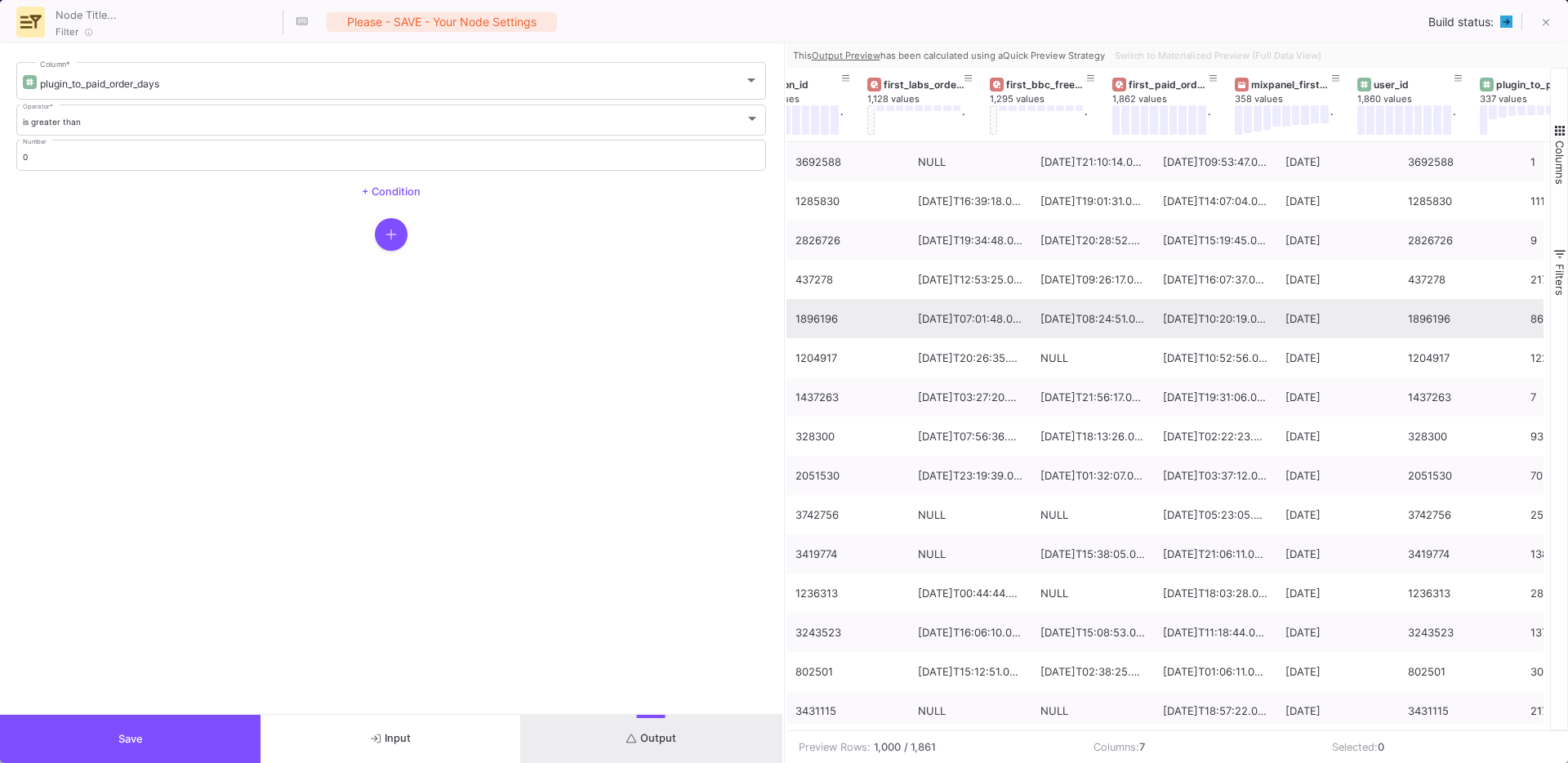 scroll, scrollTop: 0, scrollLeft: 100, axis: horizontal 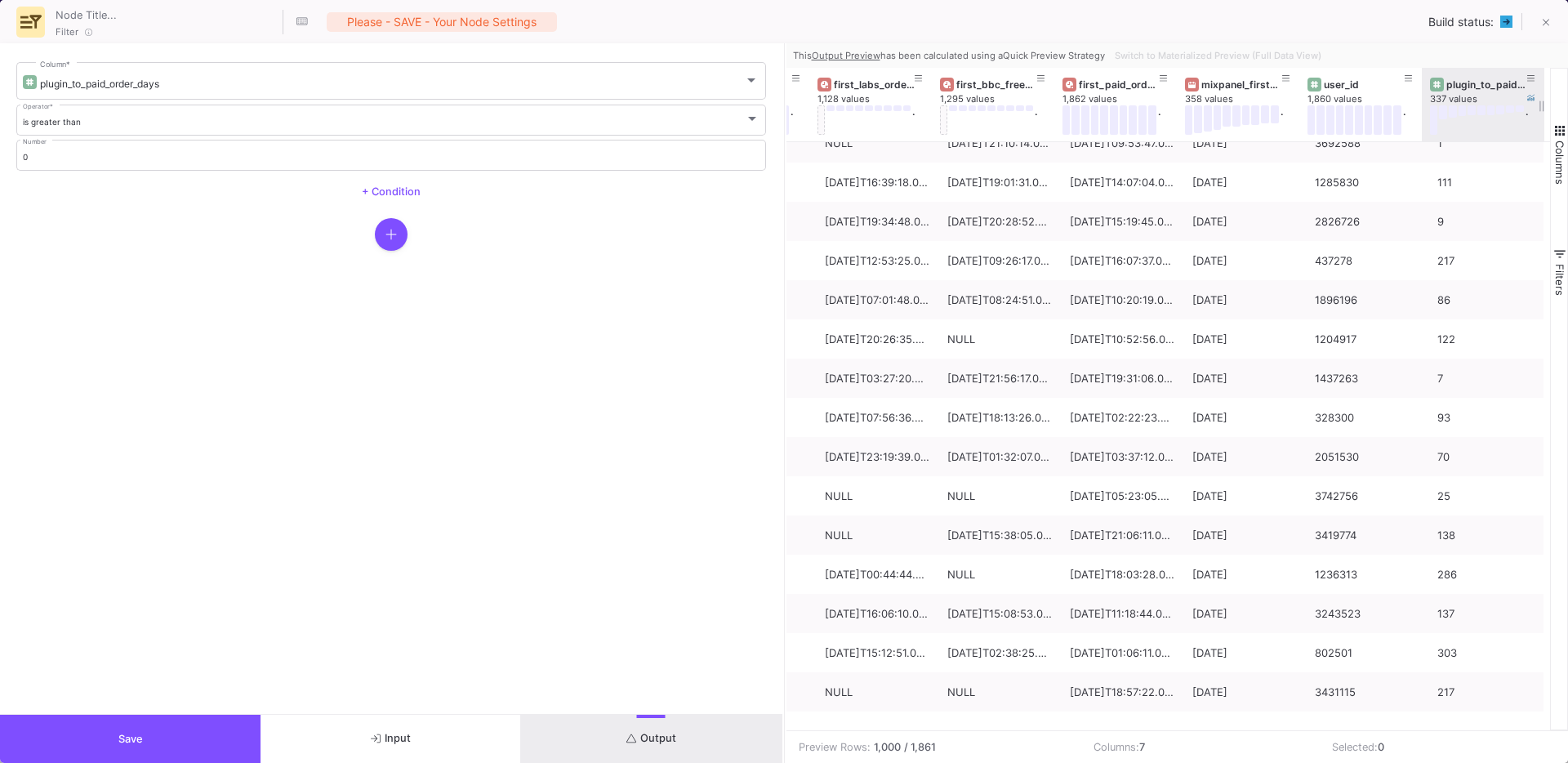 click on "plugin_to_paid_order_days" at bounding box center (1486, 84) 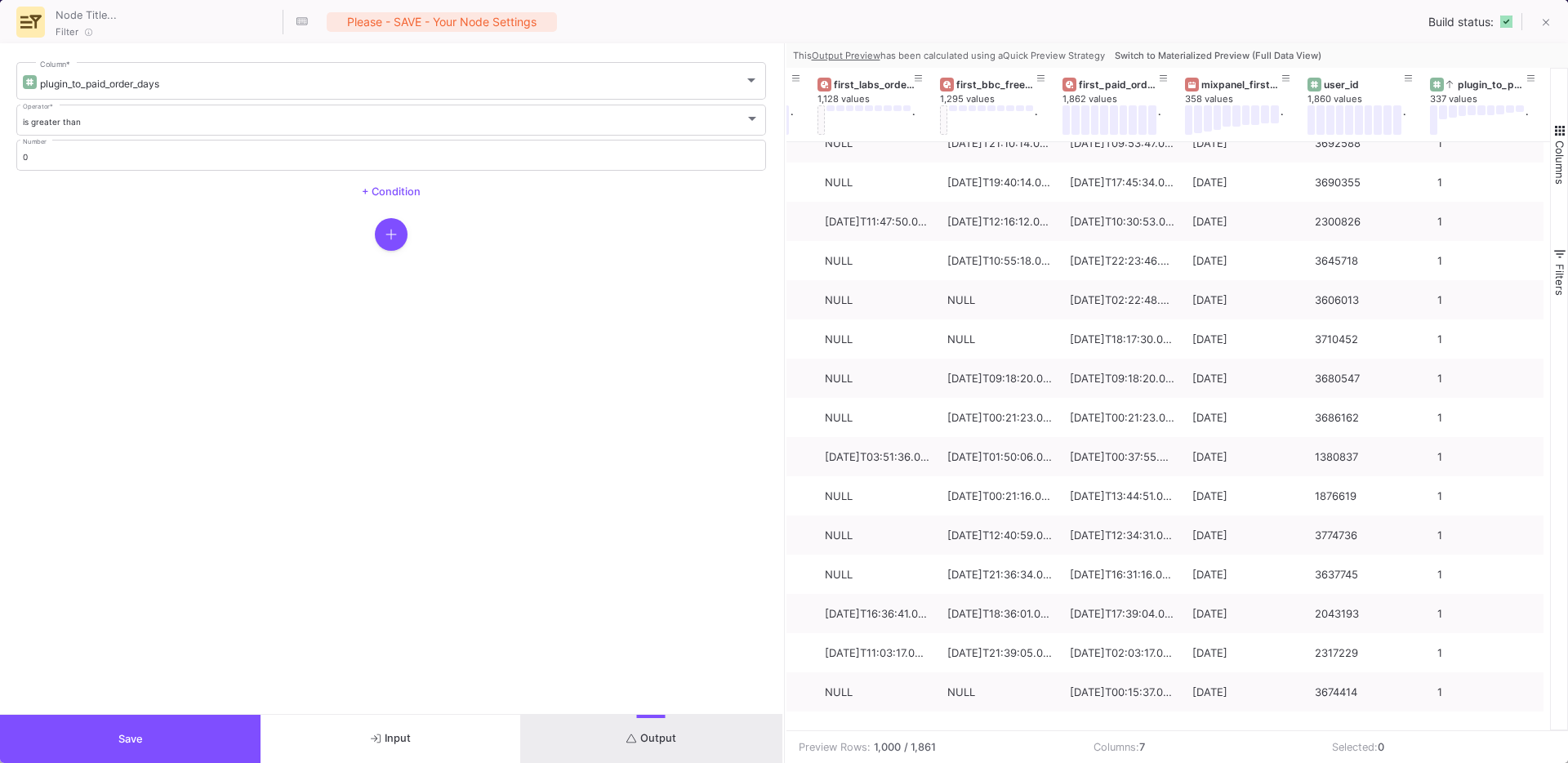 click on "Switch to Materialized Preview (Full Data View)" at bounding box center (1218, 56) 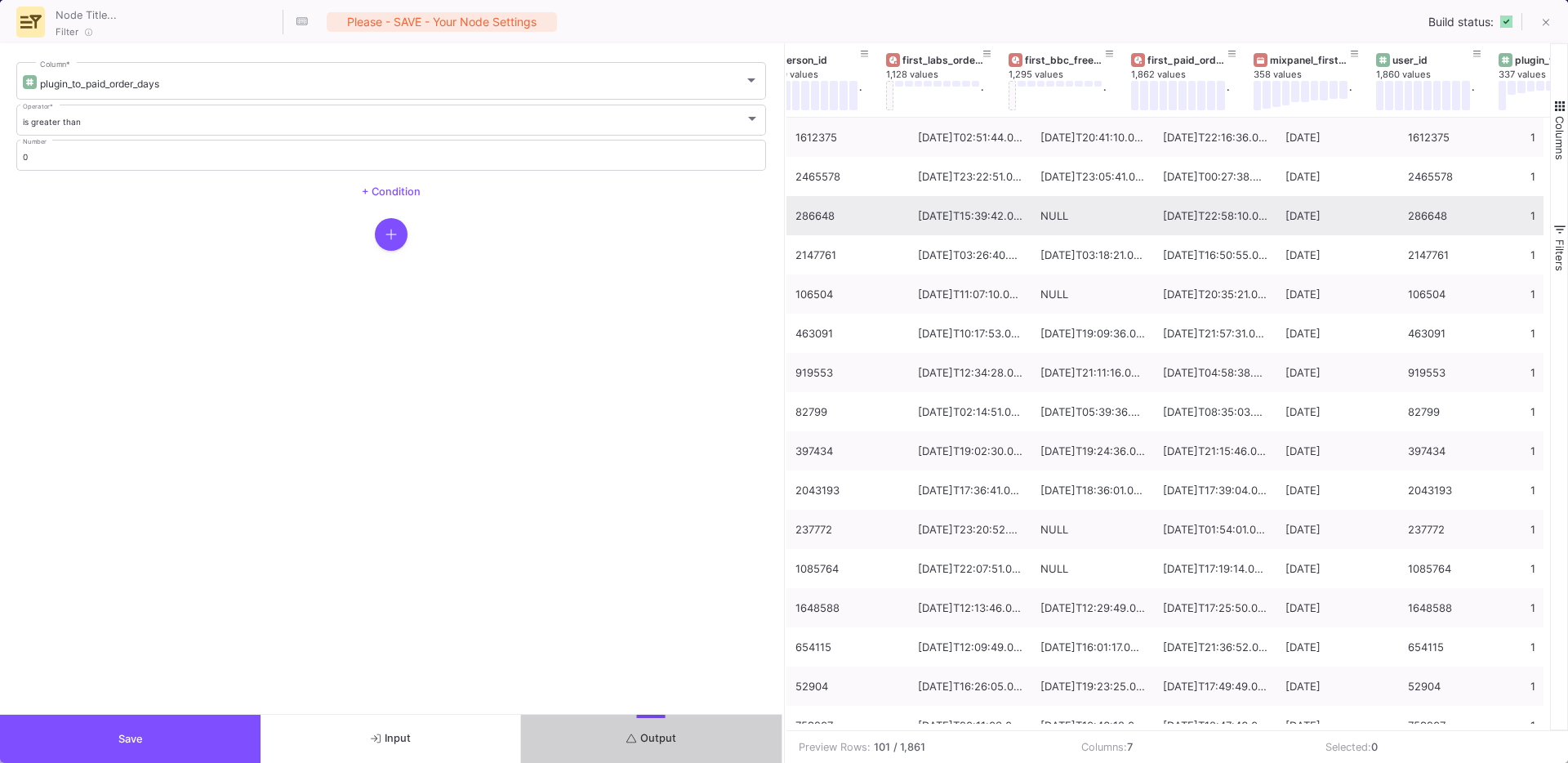 scroll, scrollTop: 0, scrollLeft: 93, axis: horizontal 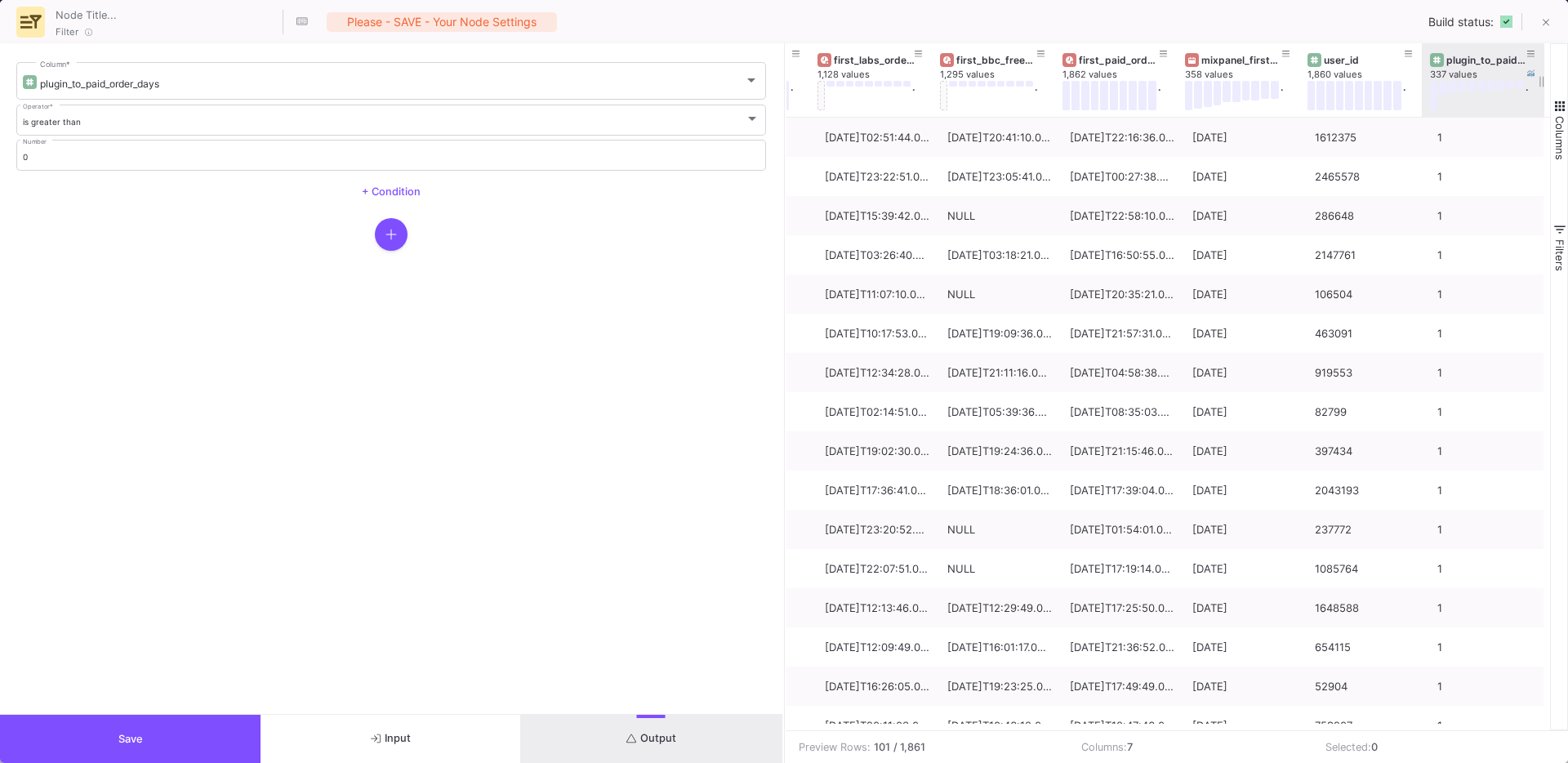 click on "plugin_to_paid_order_days" at bounding box center (1486, 60) 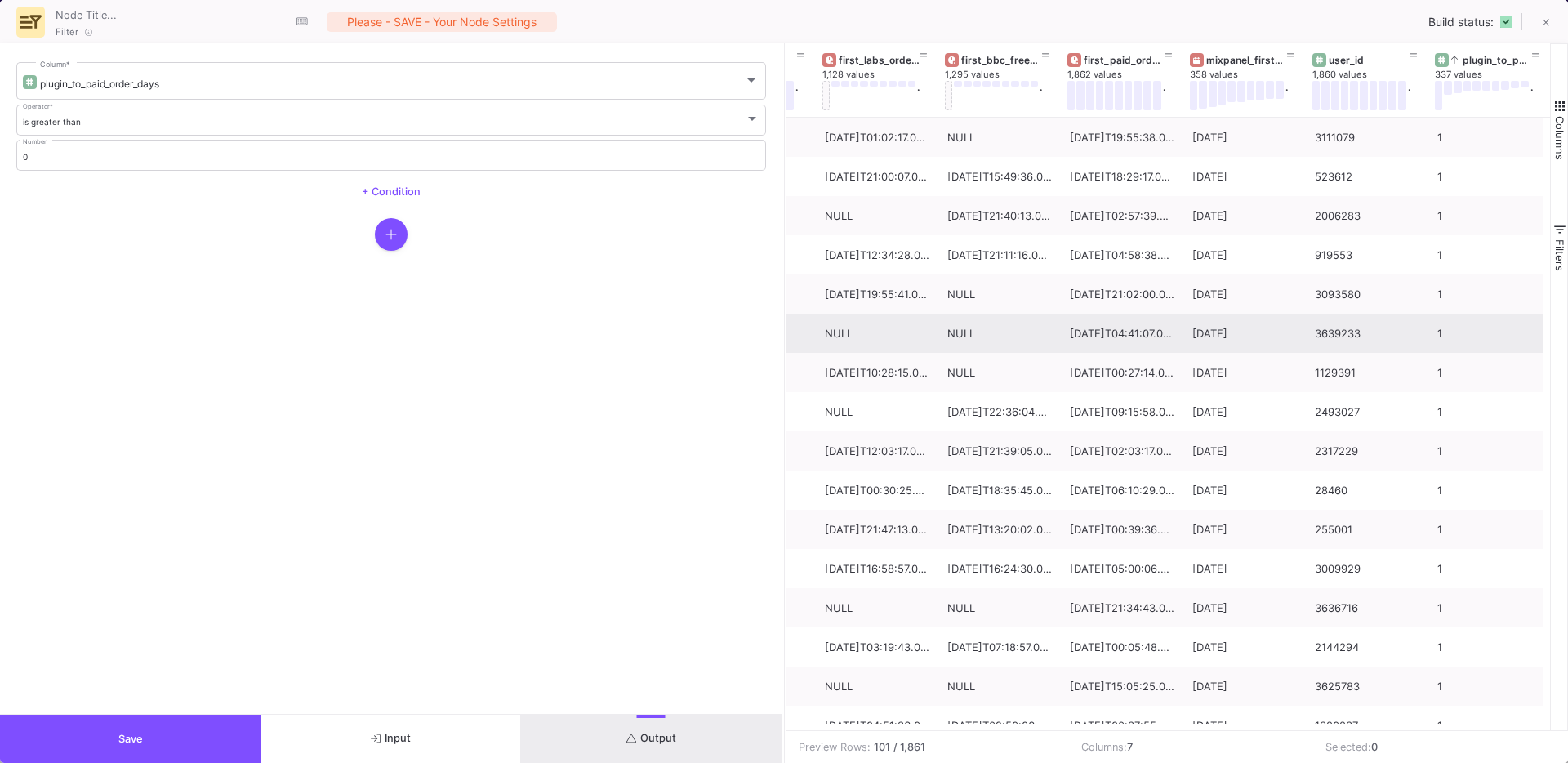scroll, scrollTop: 0, scrollLeft: 66, axis: horizontal 